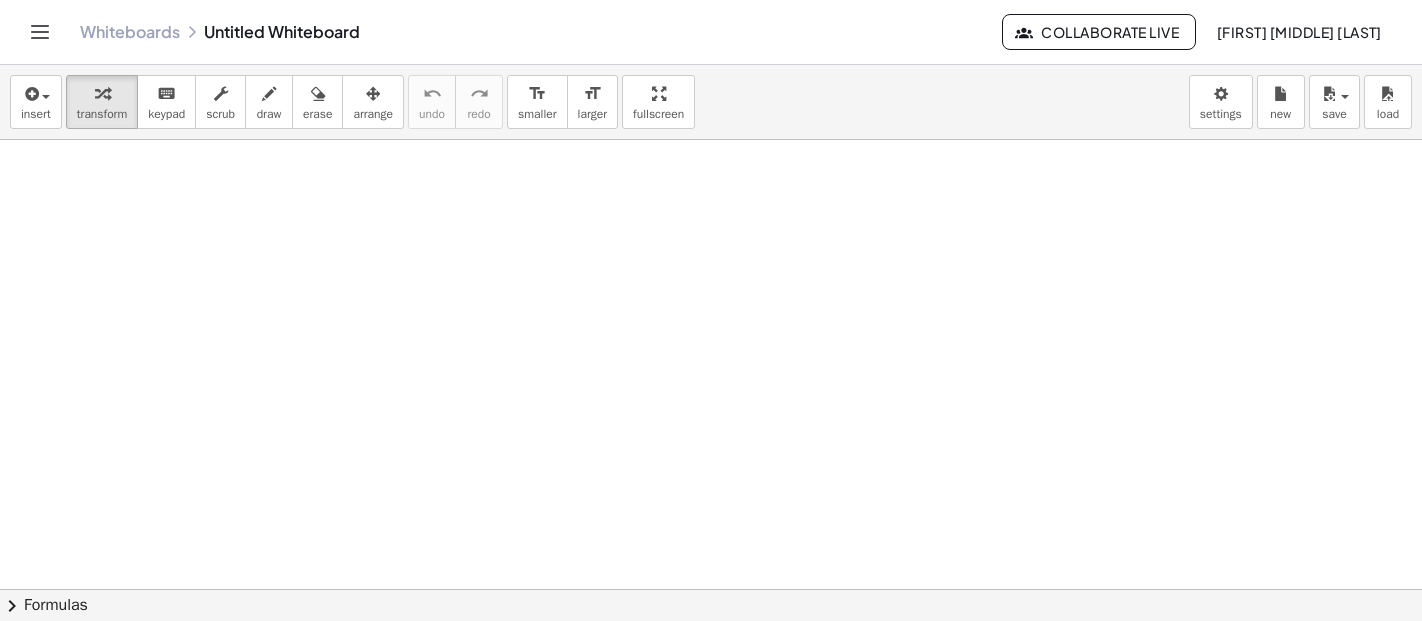 scroll, scrollTop: 0, scrollLeft: 0, axis: both 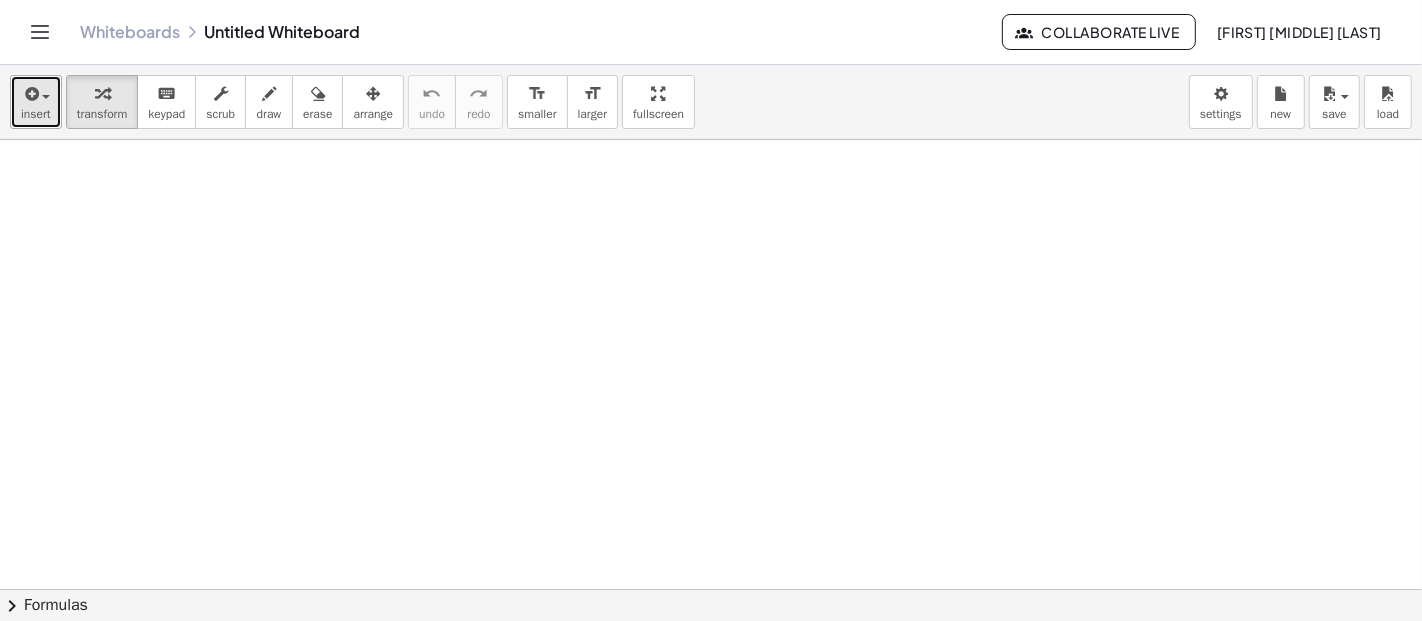 click on "insert" at bounding box center [36, 114] 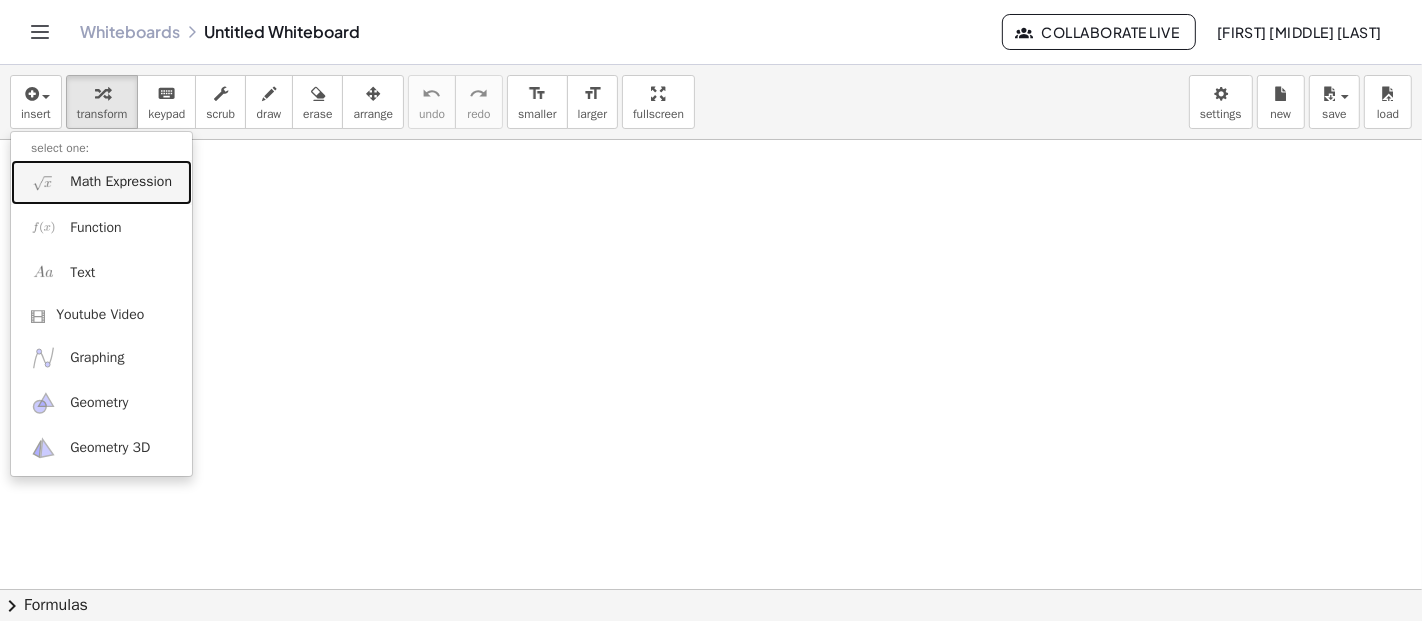 click at bounding box center (43, 182) 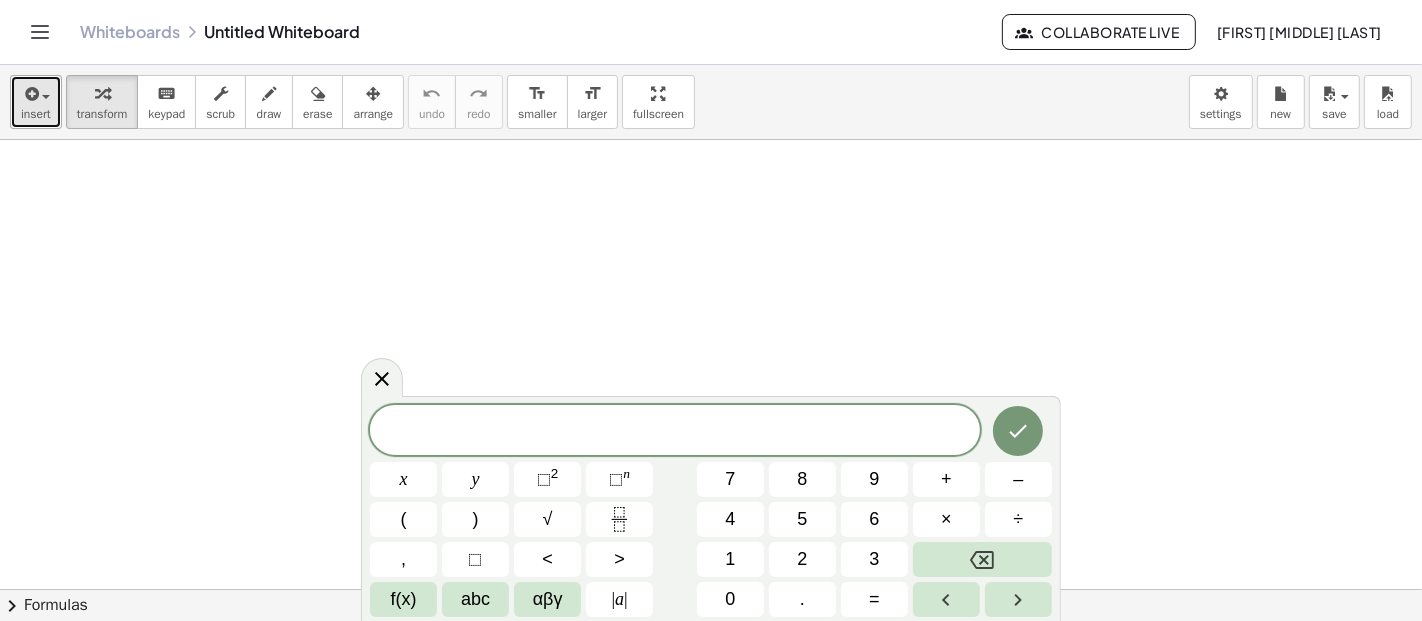 click at bounding box center (41, 96) 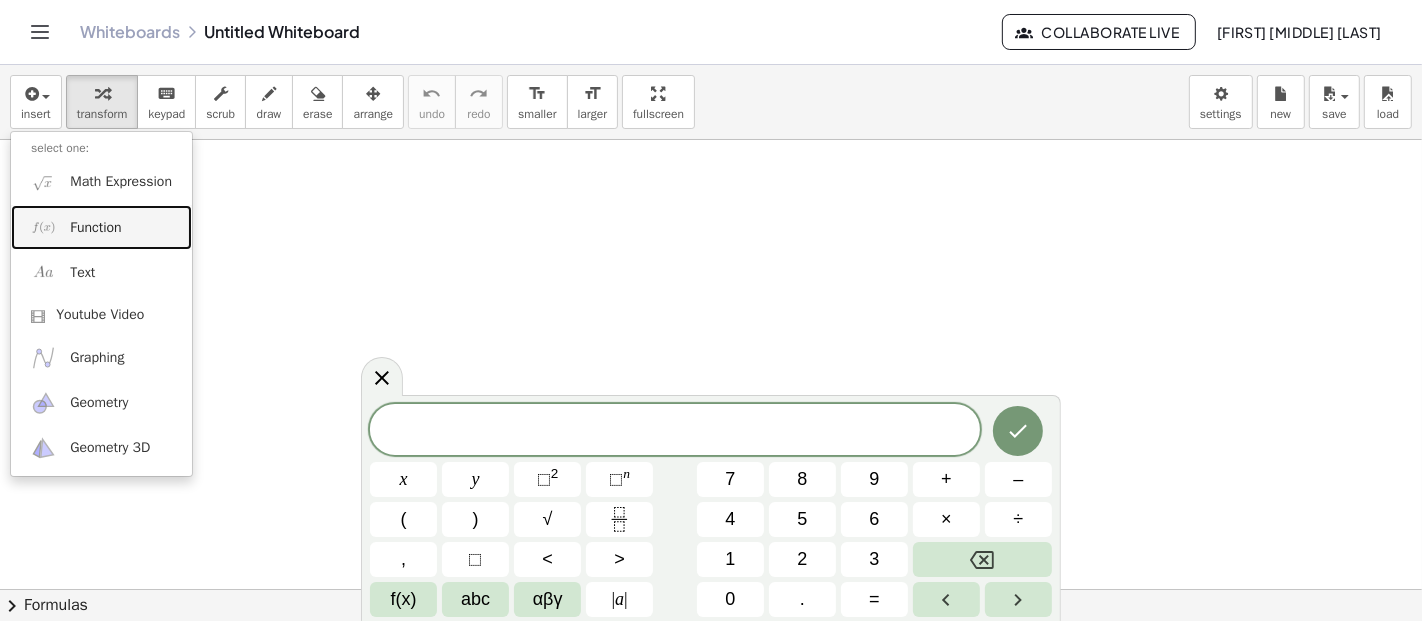 click on "Function" at bounding box center [101, 227] 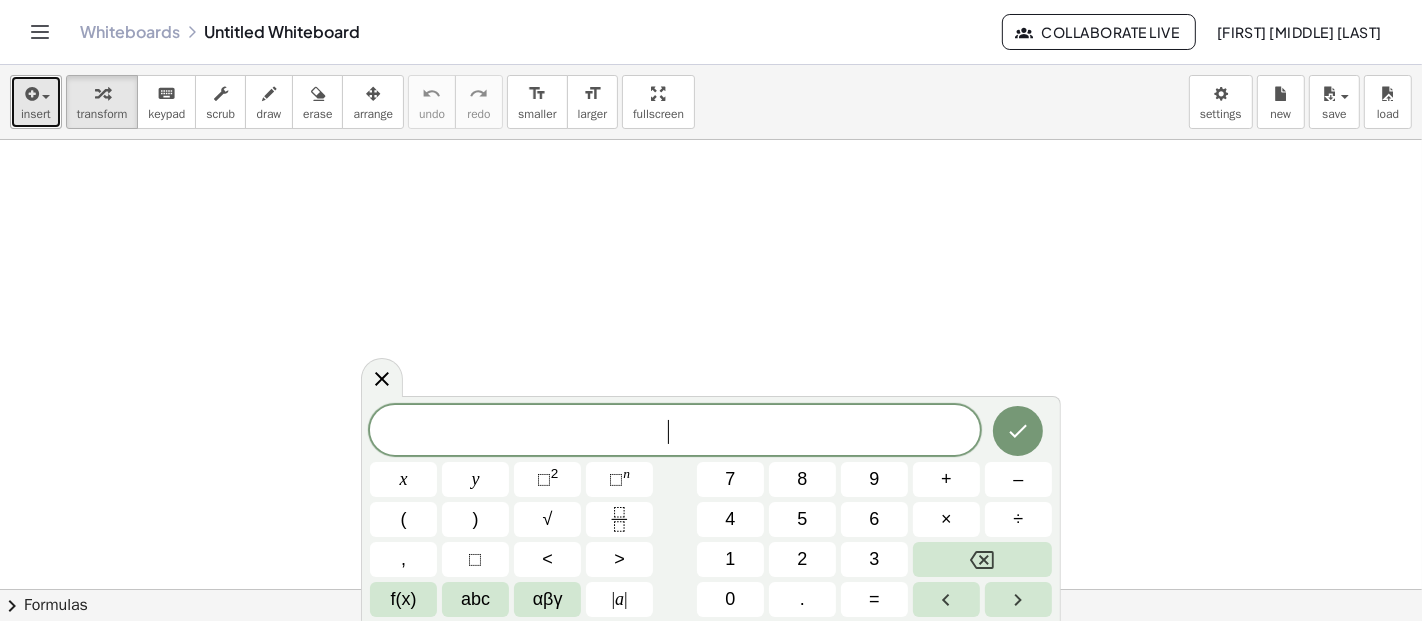click at bounding box center (30, 94) 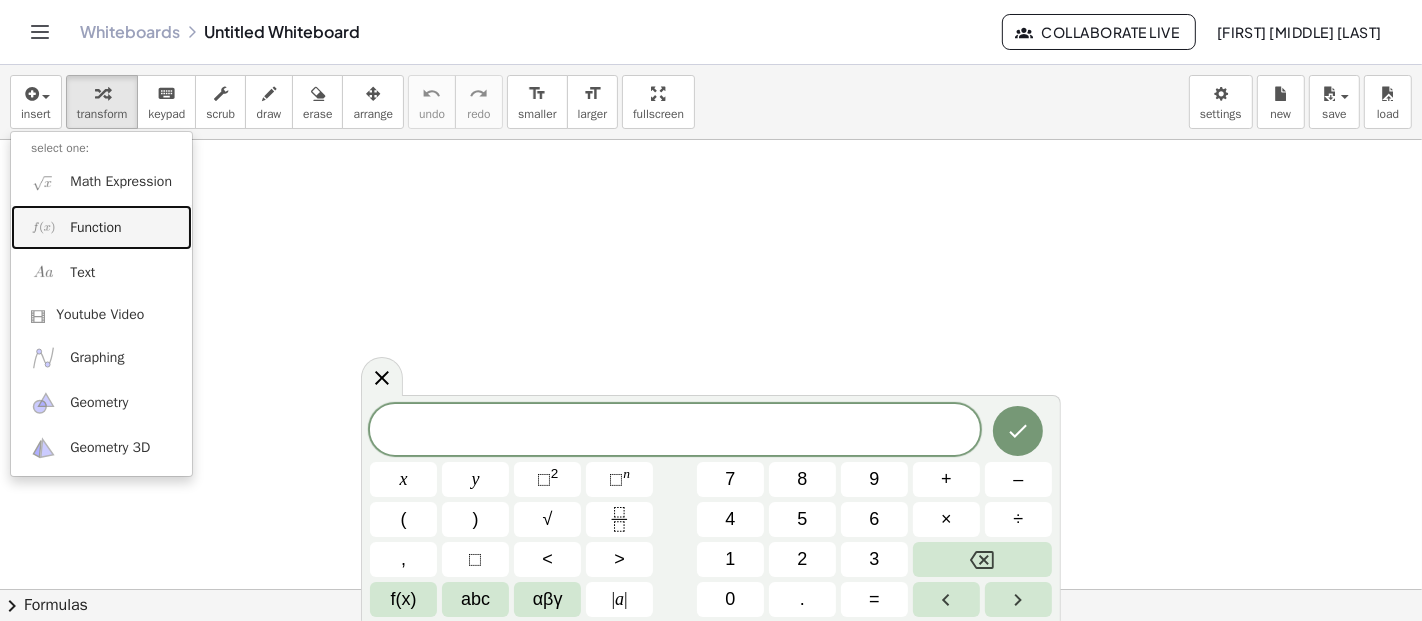 click on "Function" at bounding box center (101, 227) 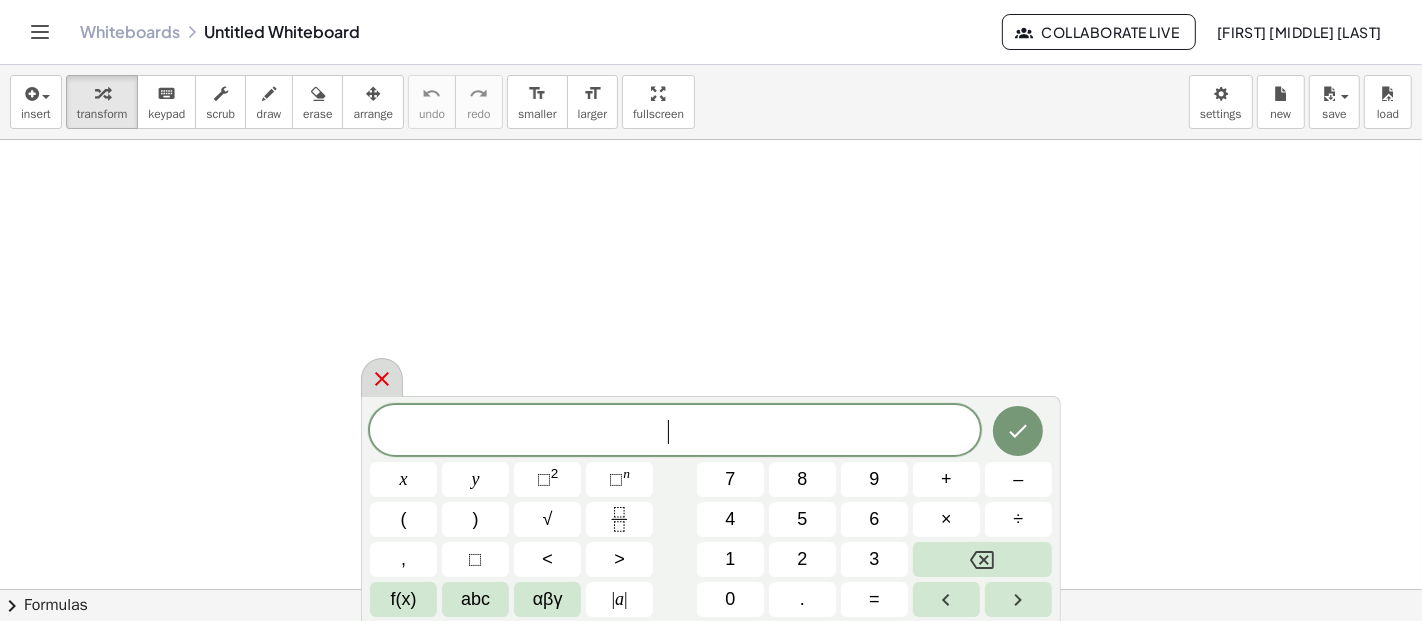 click 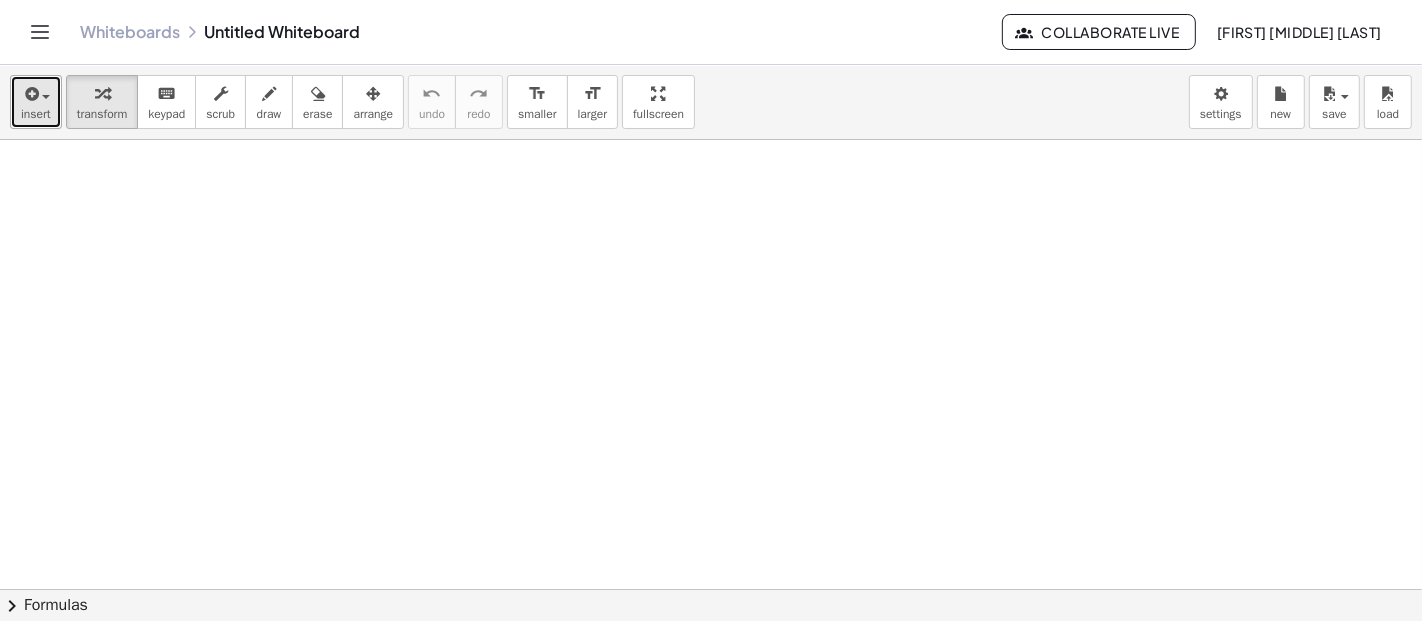 click on "insert" at bounding box center (36, 102) 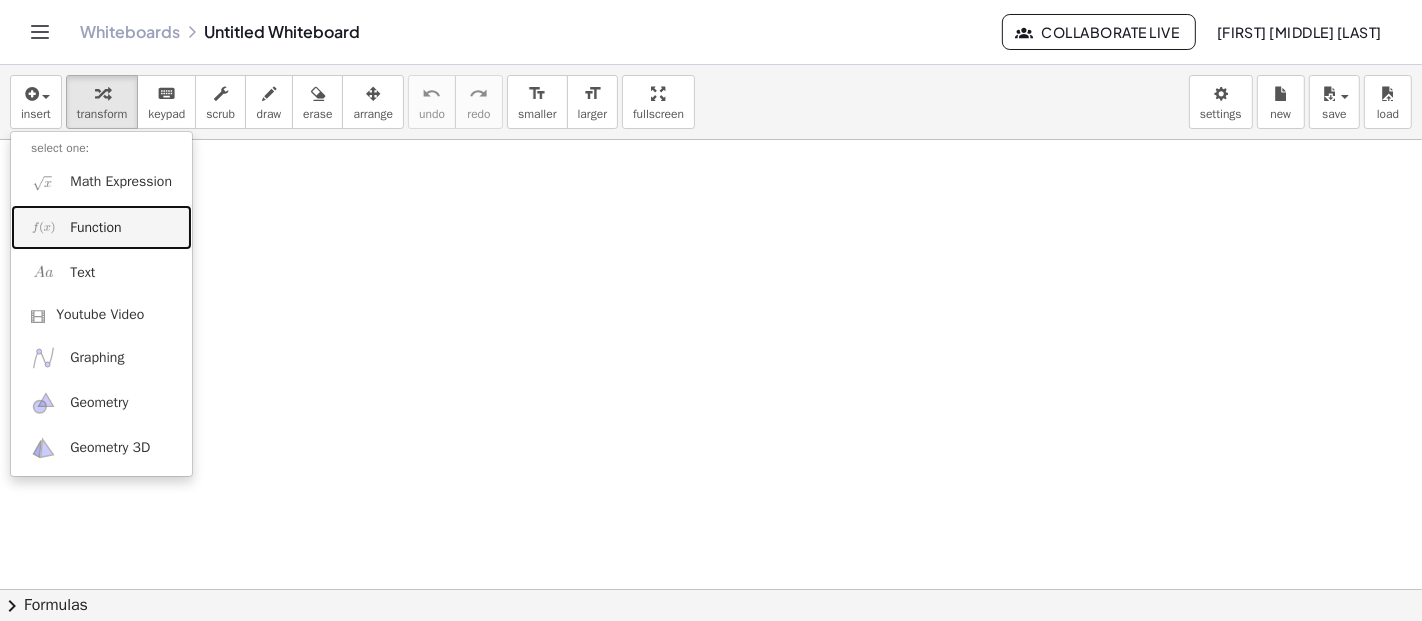 click at bounding box center [43, 227] 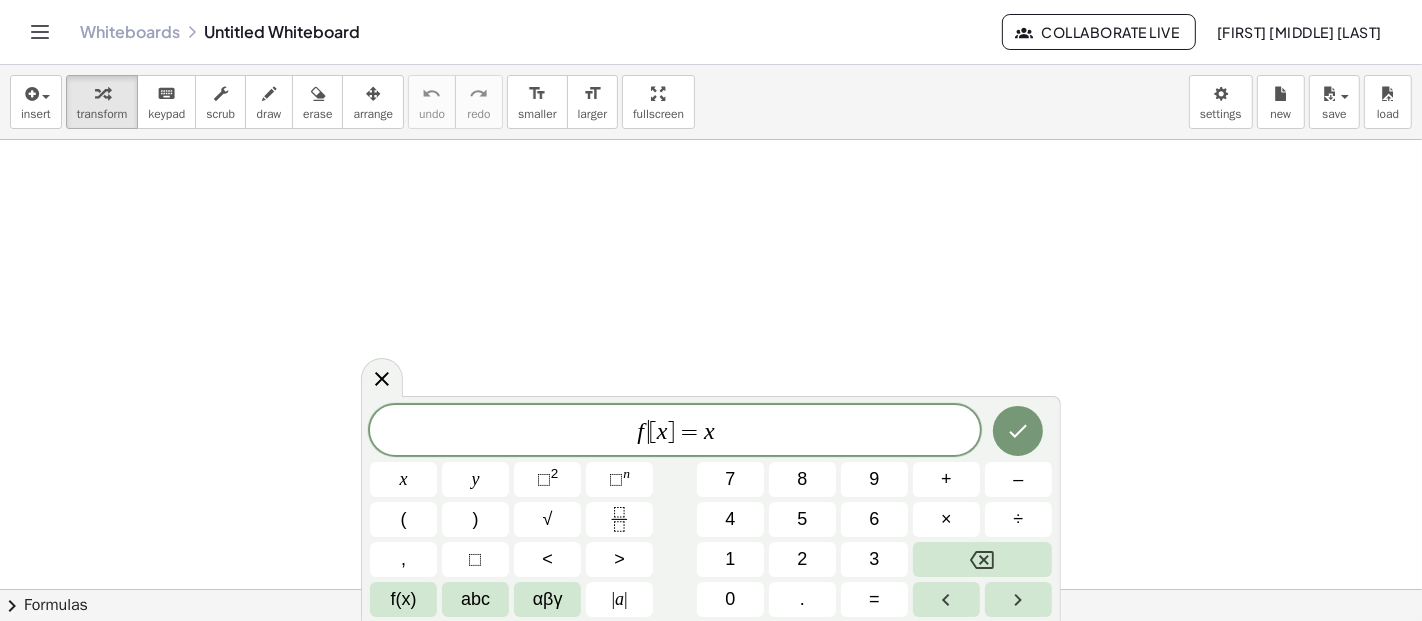 click on "f ​ [ x ] = x" at bounding box center [675, 432] 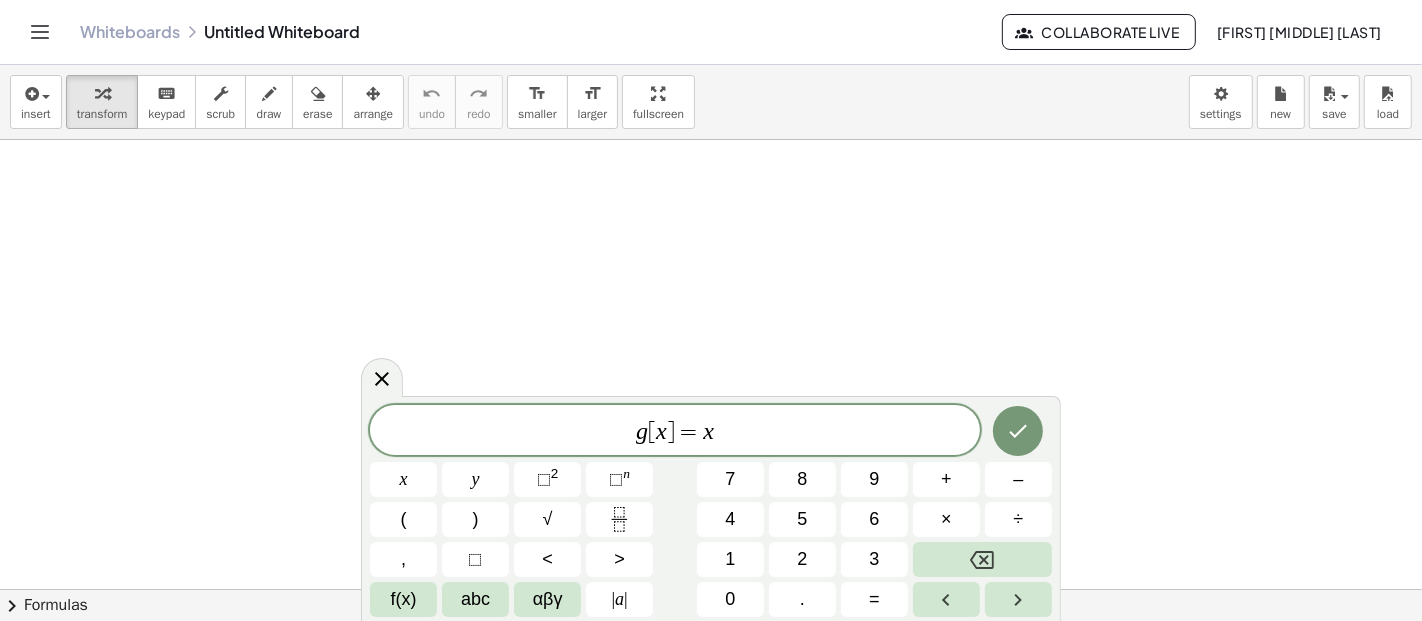 click on "g ​ [ x ] = x" at bounding box center (675, 432) 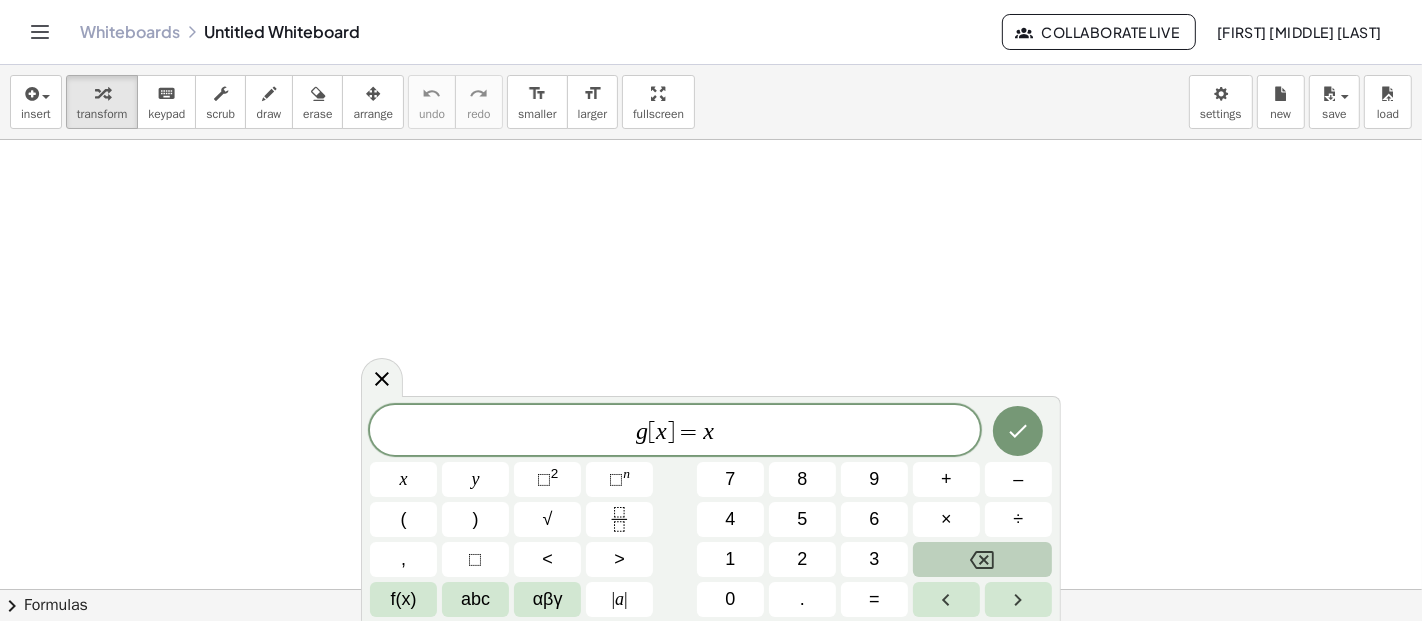click 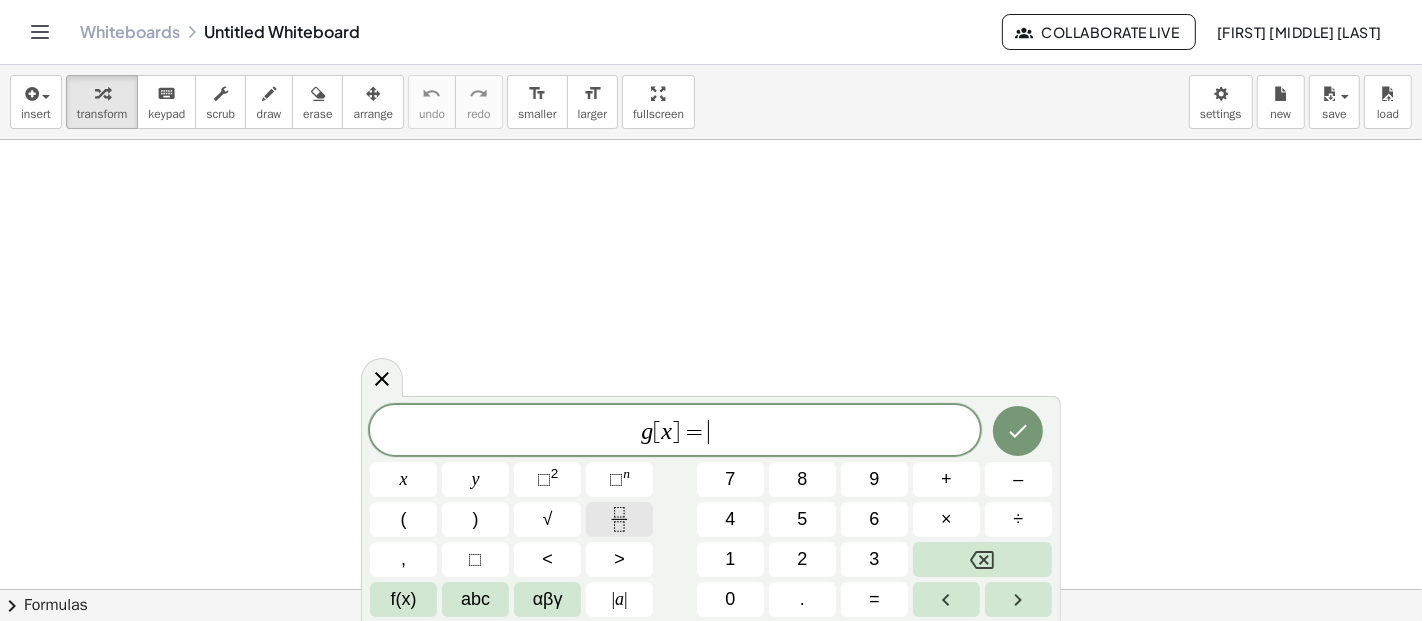 click at bounding box center (619, 519) 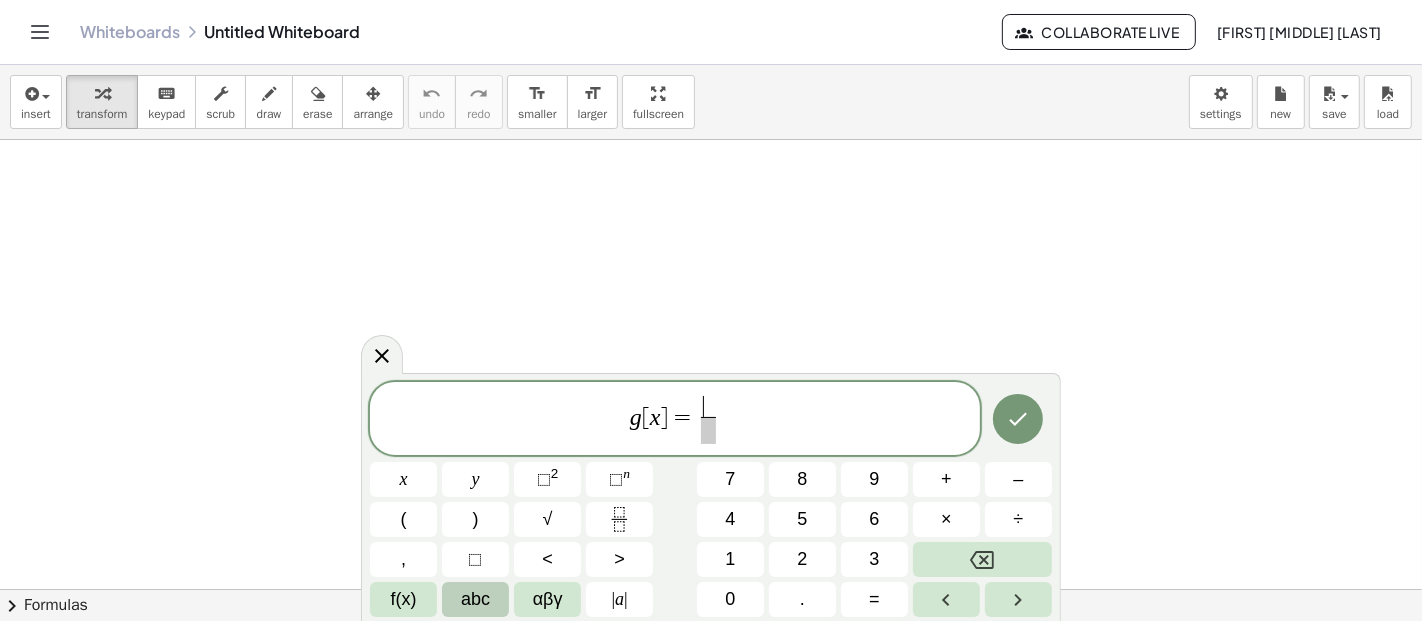 click on "abc" at bounding box center (475, 599) 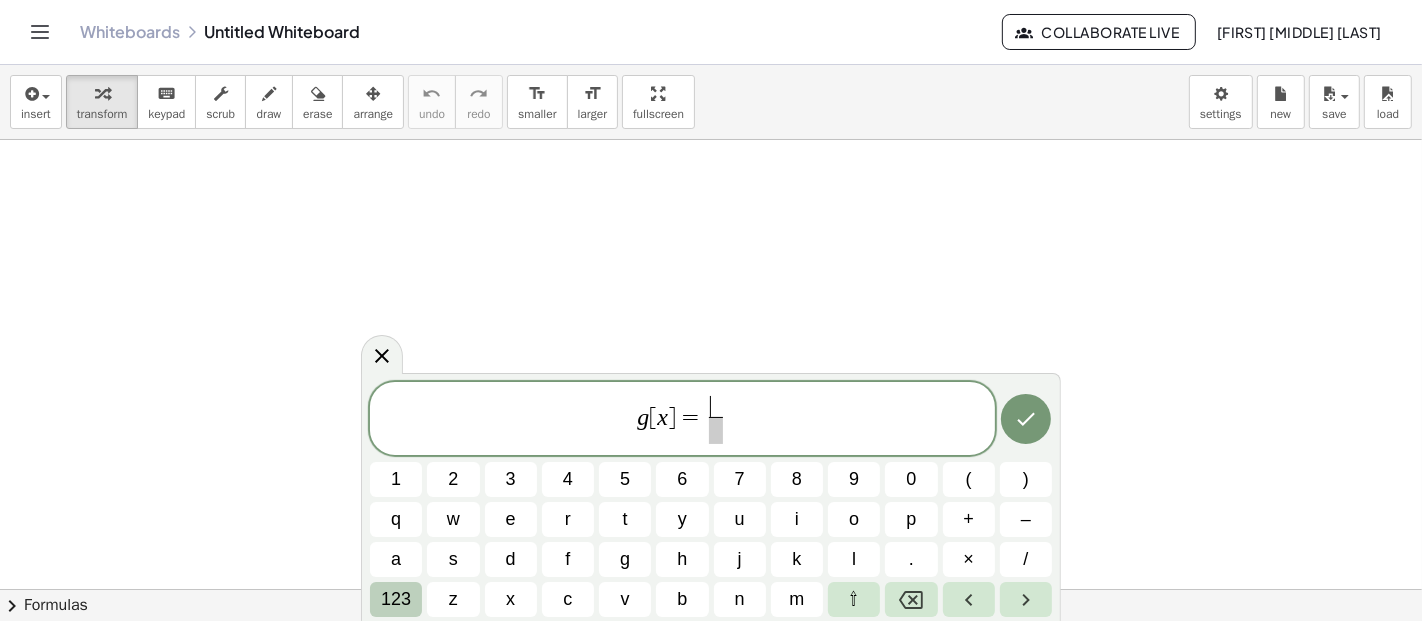 click on "123" at bounding box center (396, 599) 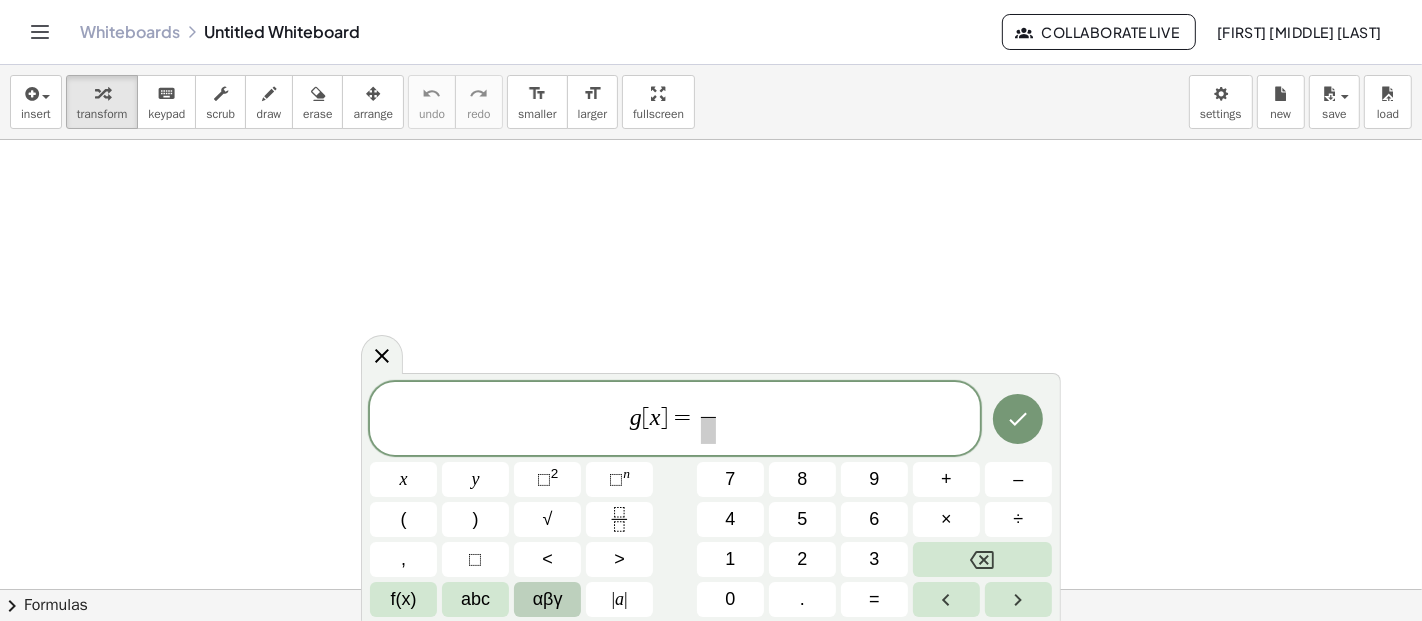 click on "αβγ" at bounding box center (548, 599) 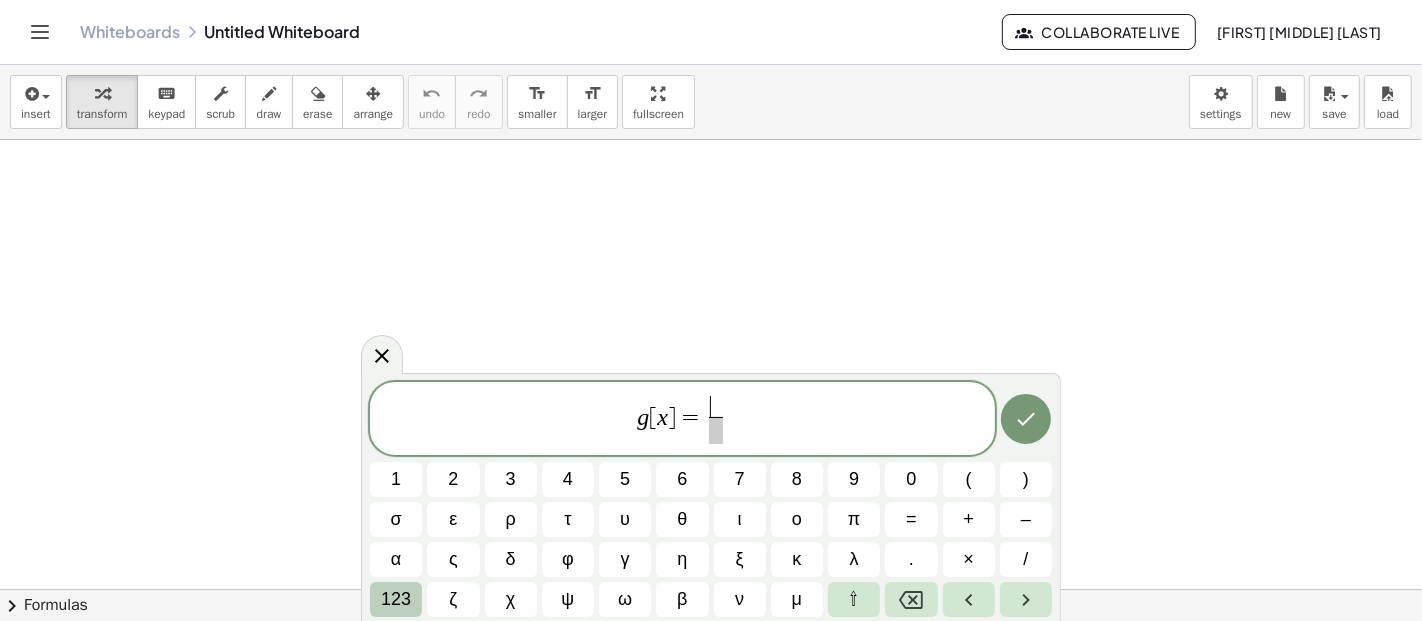 click on "123" at bounding box center (396, 599) 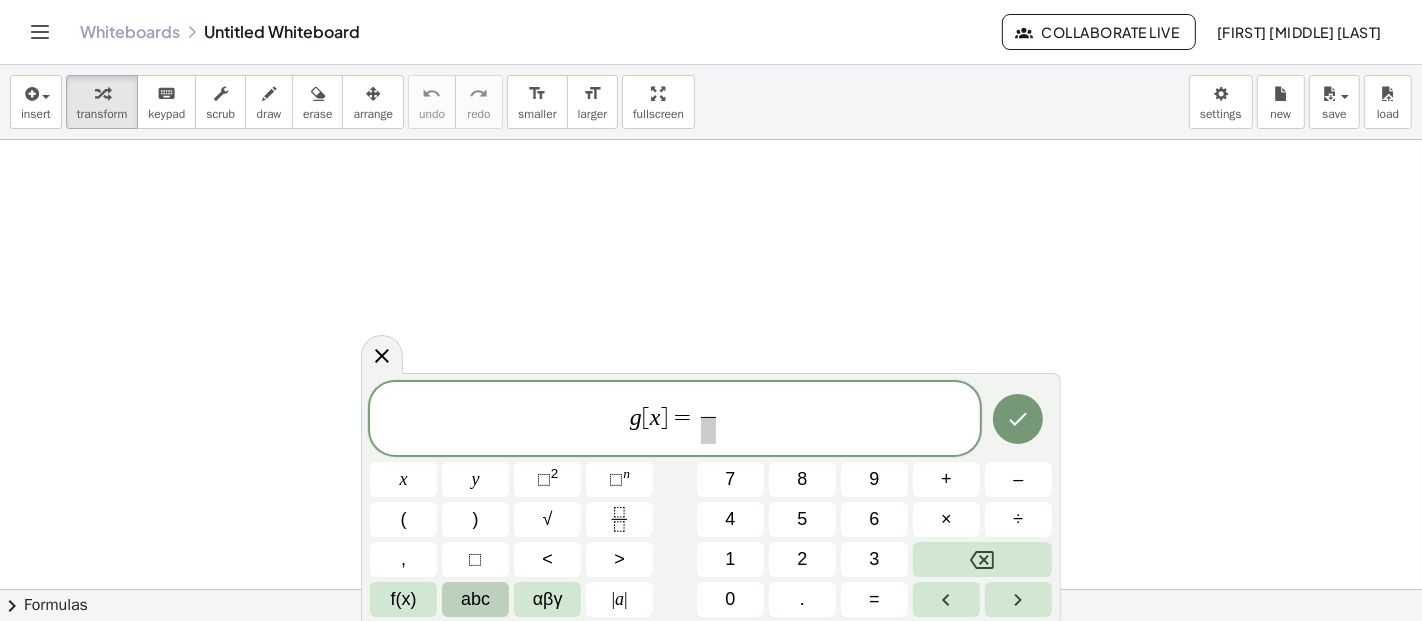 click on "abc" at bounding box center (475, 599) 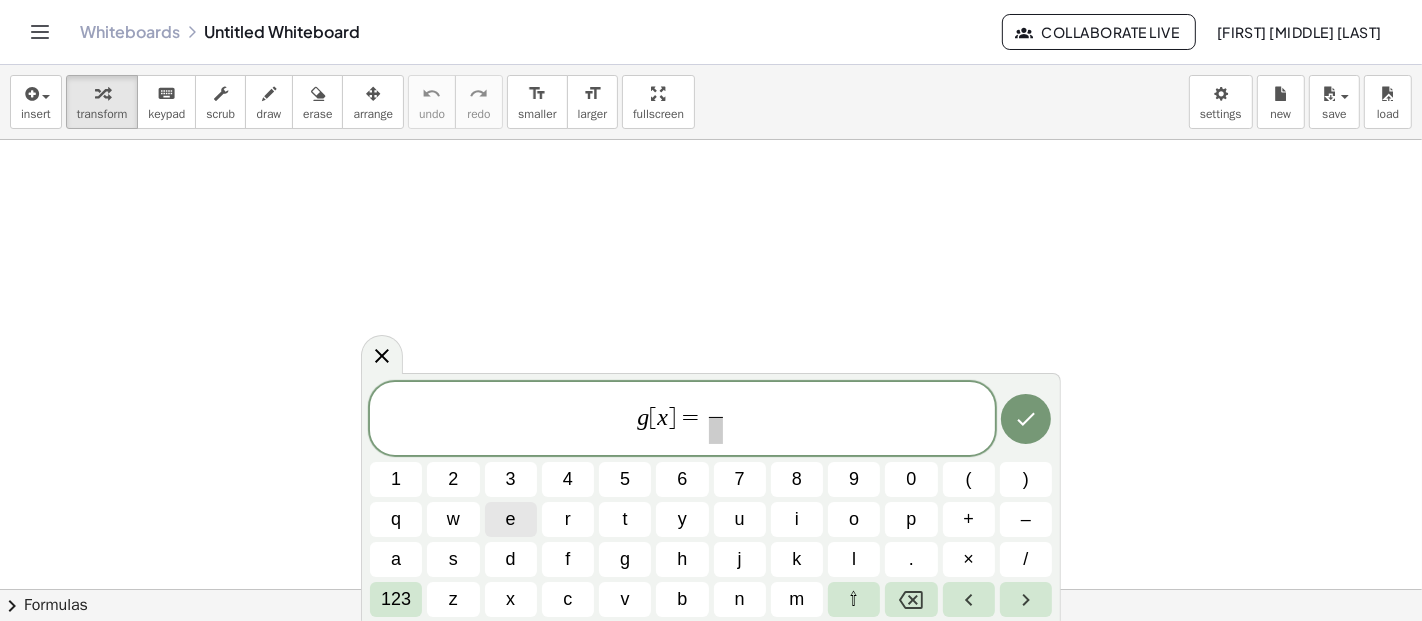 click on "e" at bounding box center [511, 519] 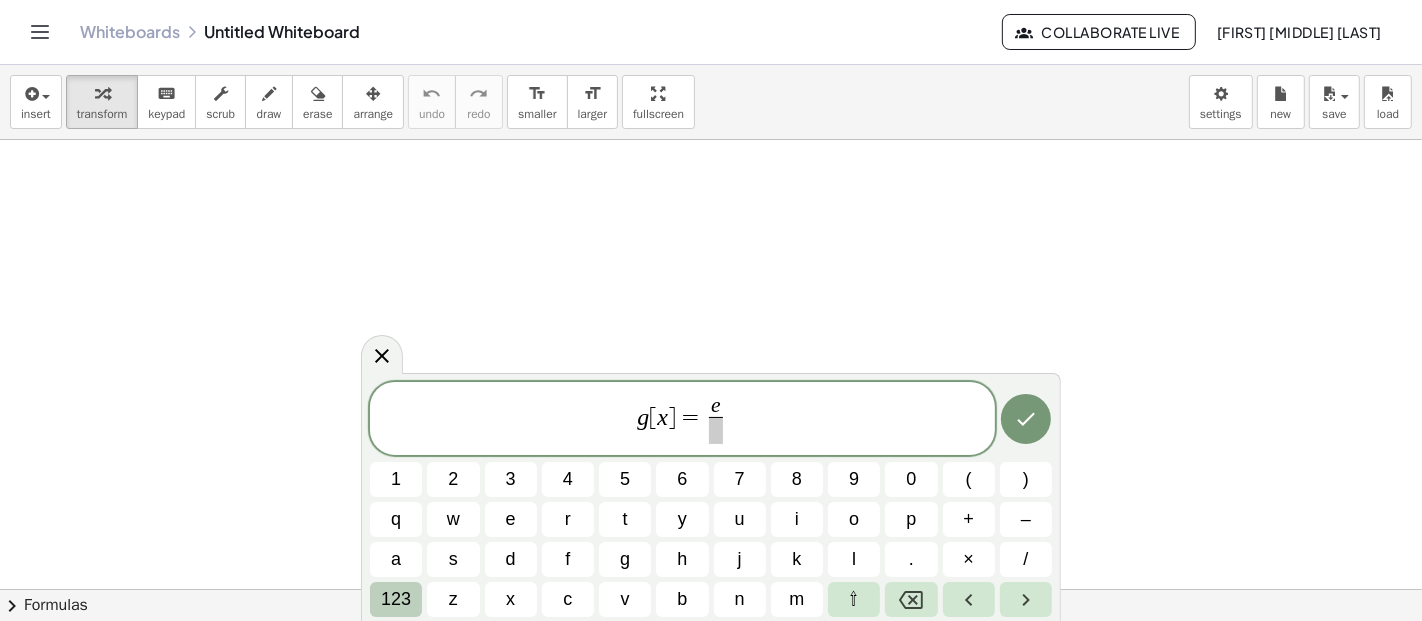 click on "123" at bounding box center (396, 599) 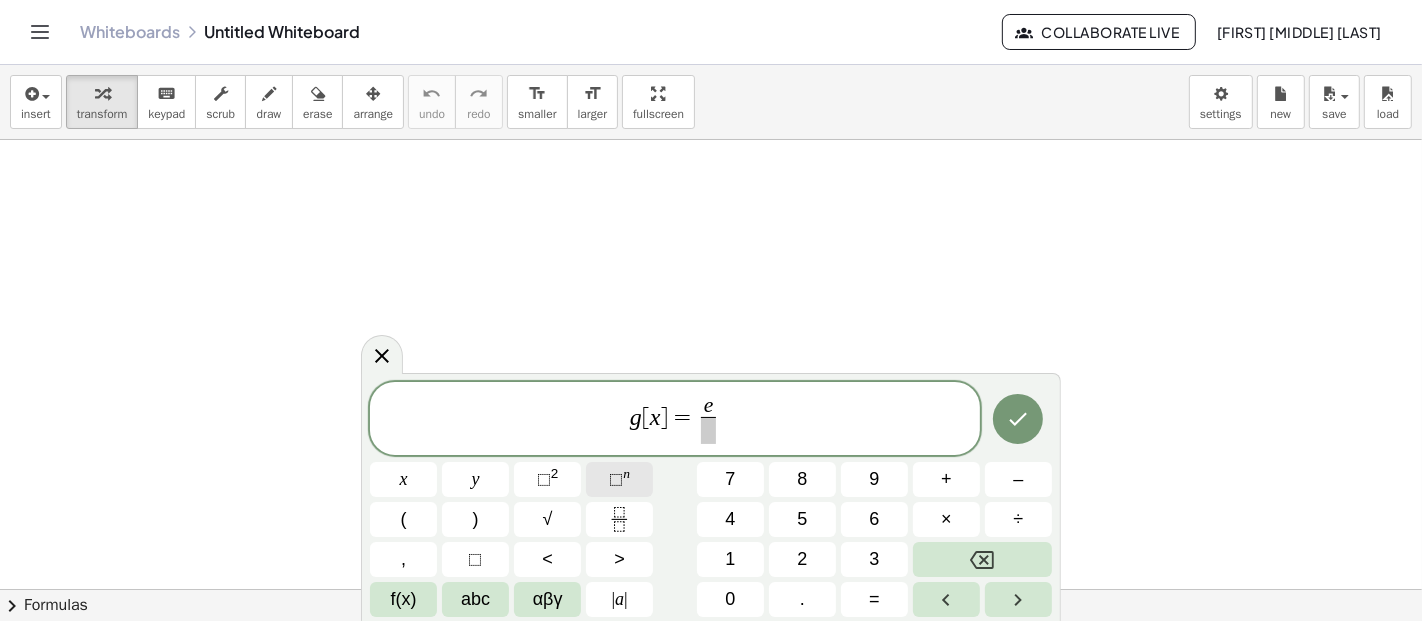 click on "⬚" at bounding box center (616, 479) 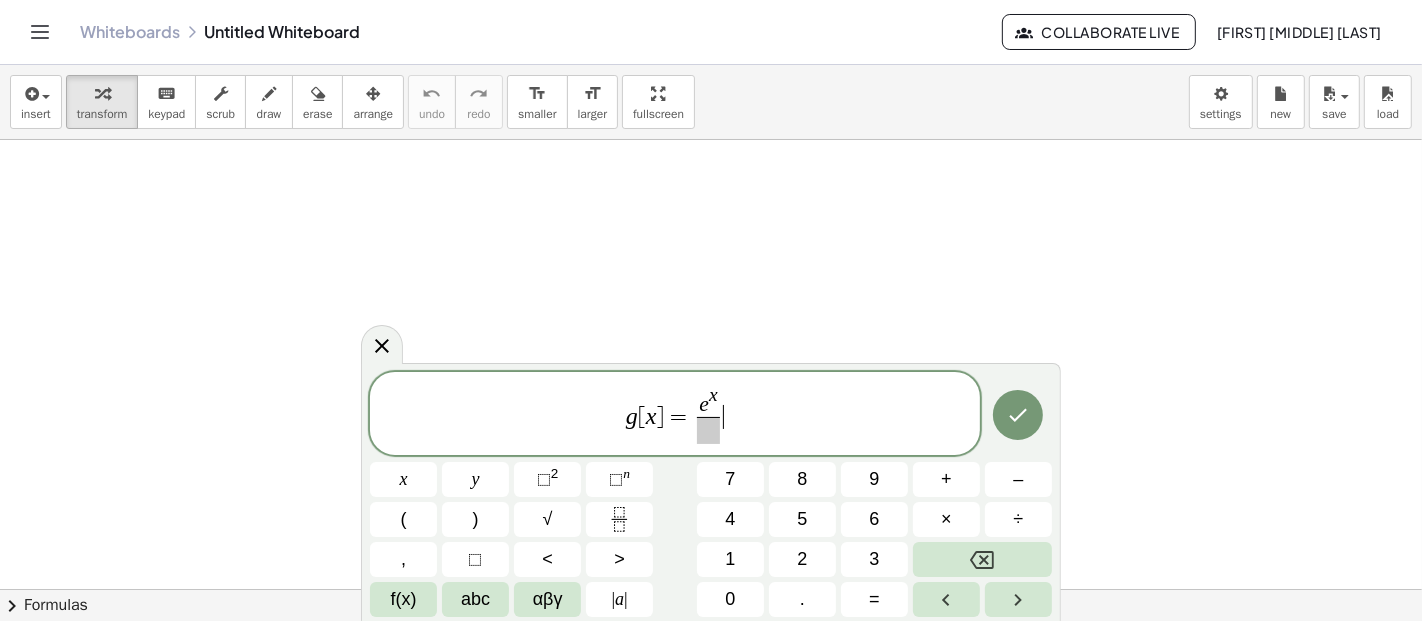 click on "e x ​" at bounding box center (708, 415) 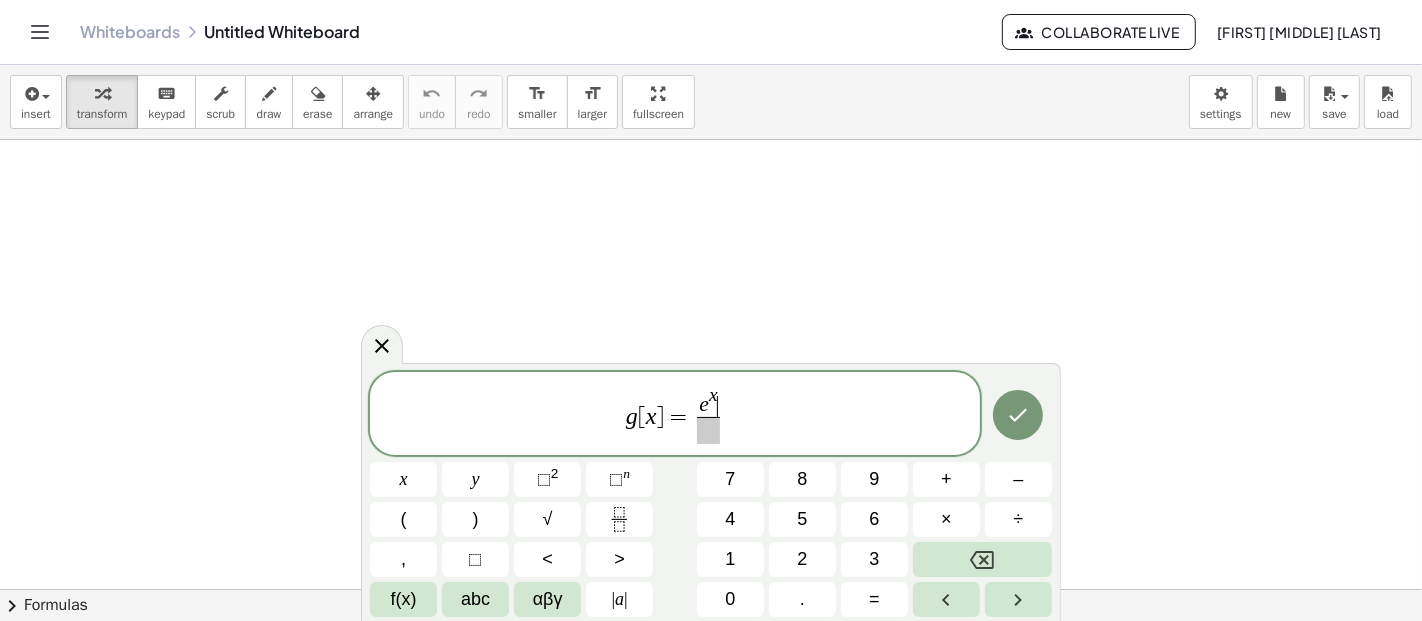 click on "e x ​" at bounding box center (708, 401) 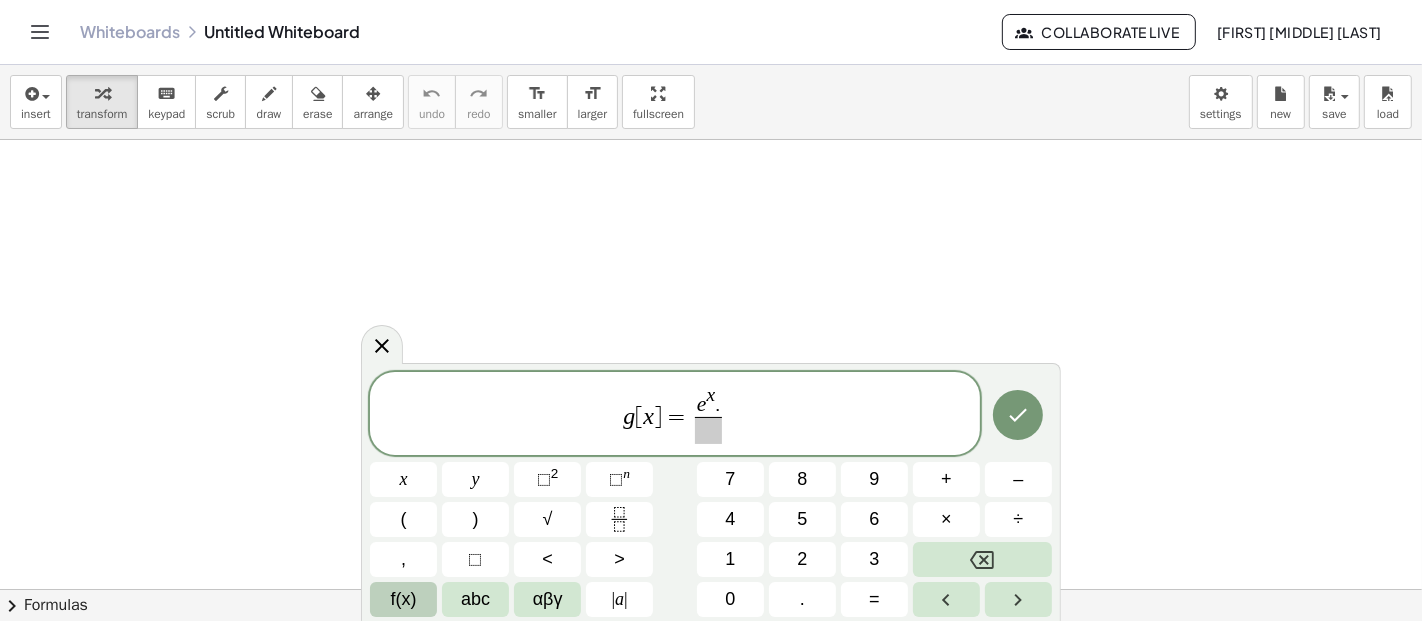 click on "f(x)" at bounding box center [404, 599] 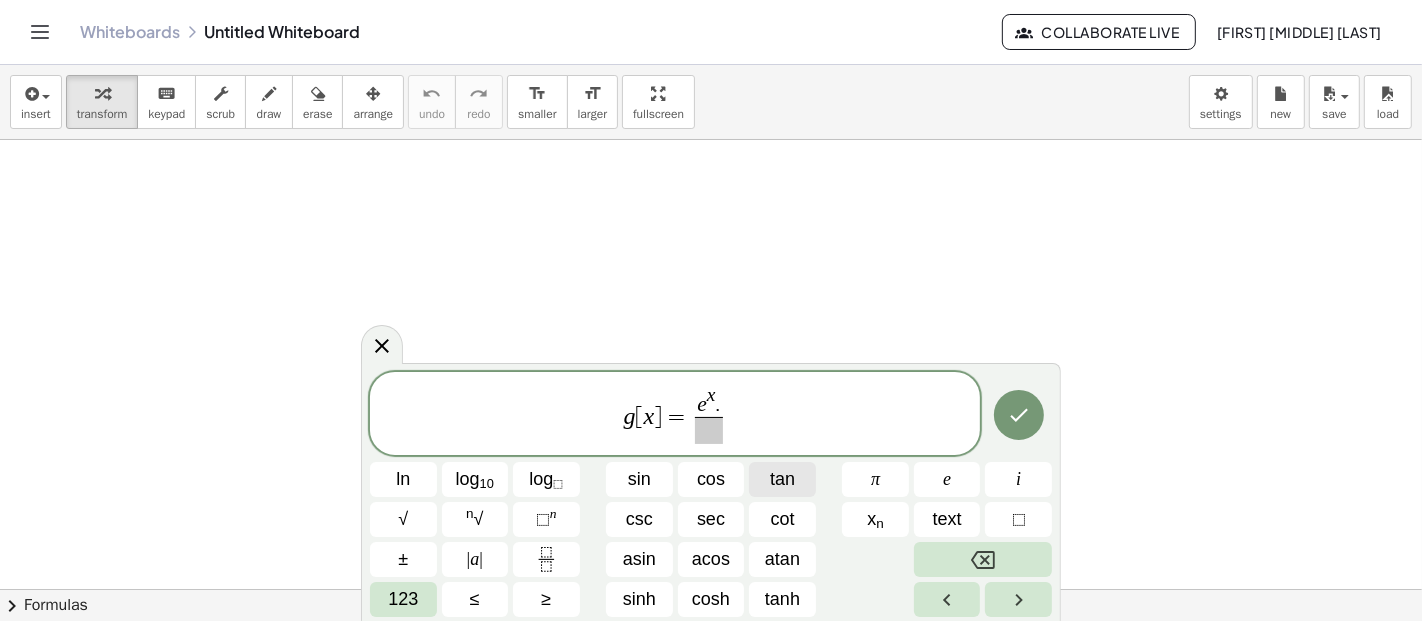 click on "tan" at bounding box center [782, 479] 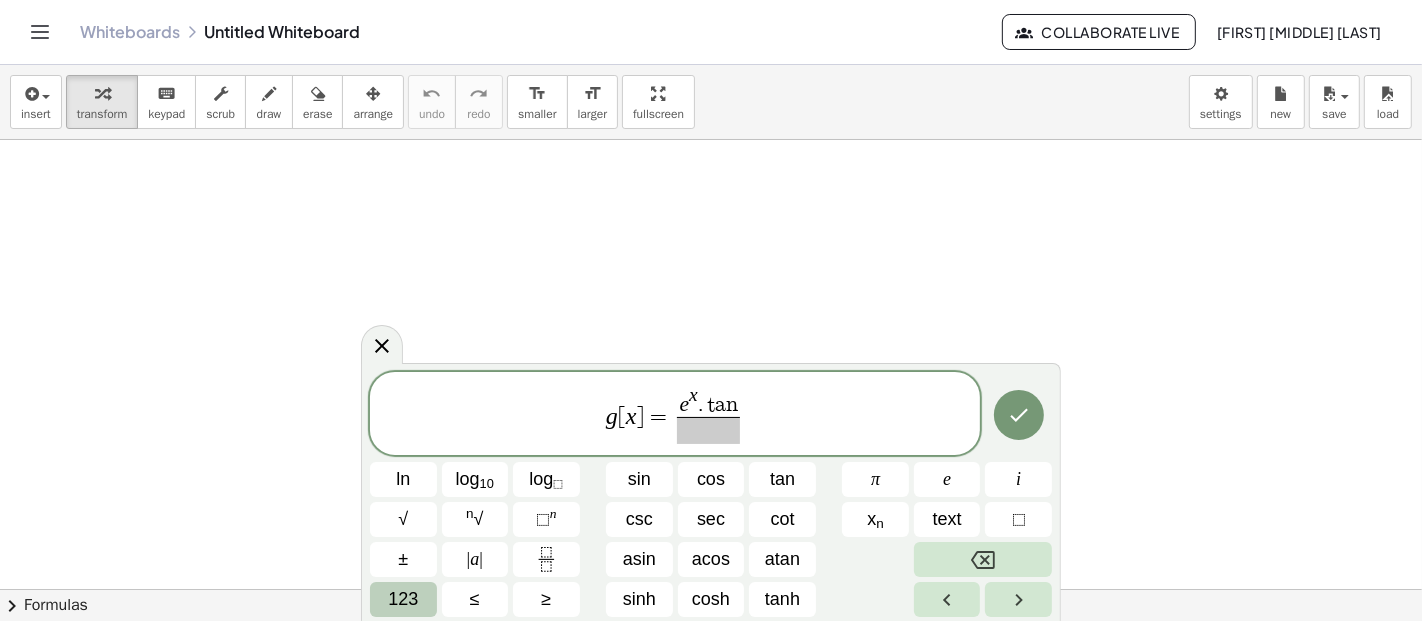 click on "123" at bounding box center [403, 599] 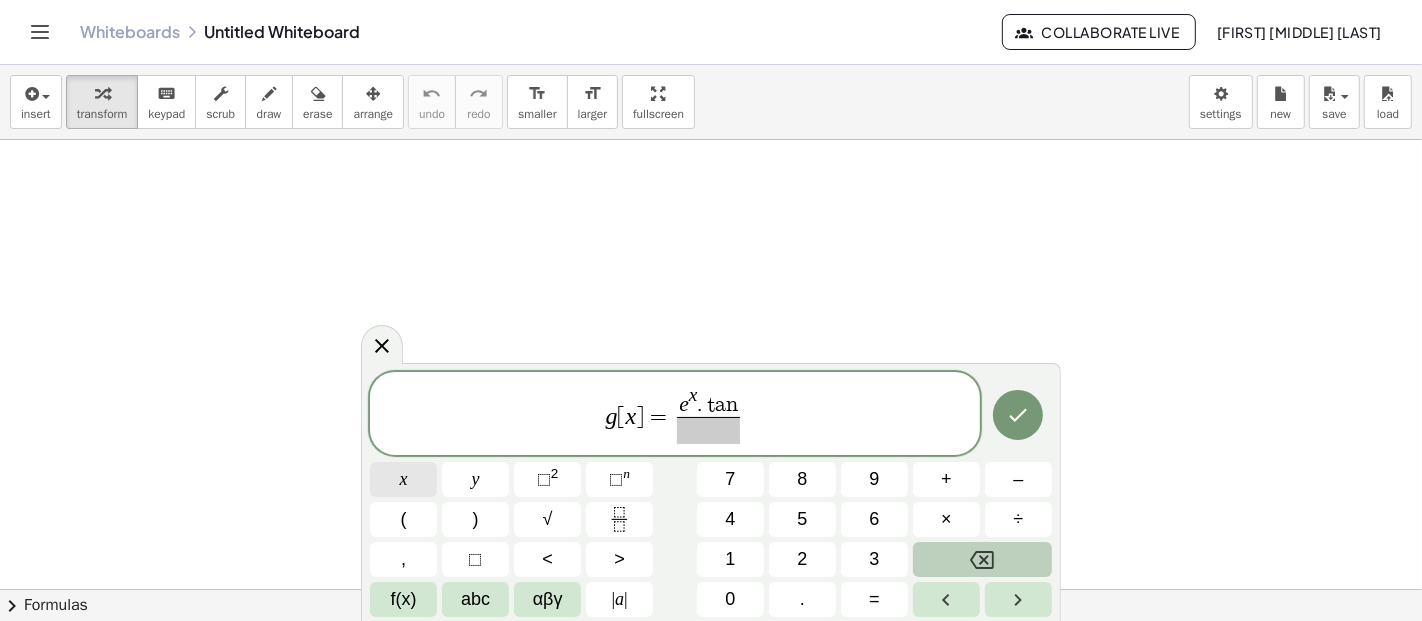 click on "x" at bounding box center (403, 479) 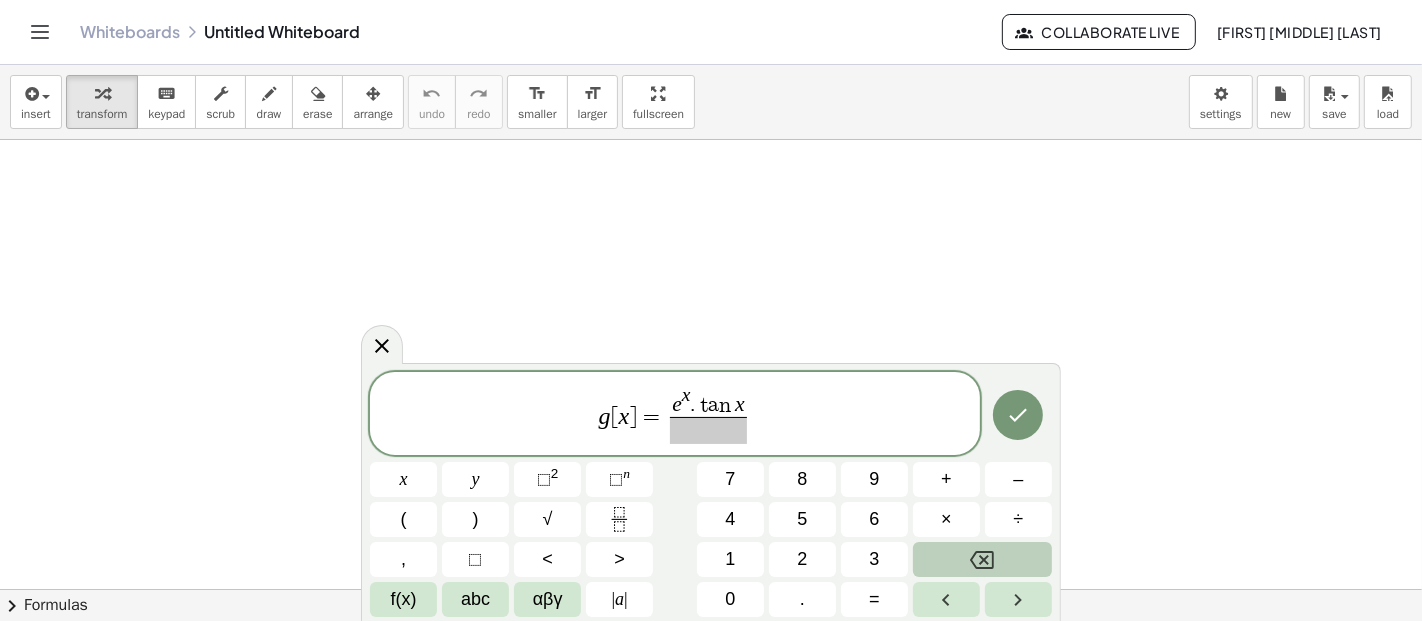 click at bounding box center [708, 430] 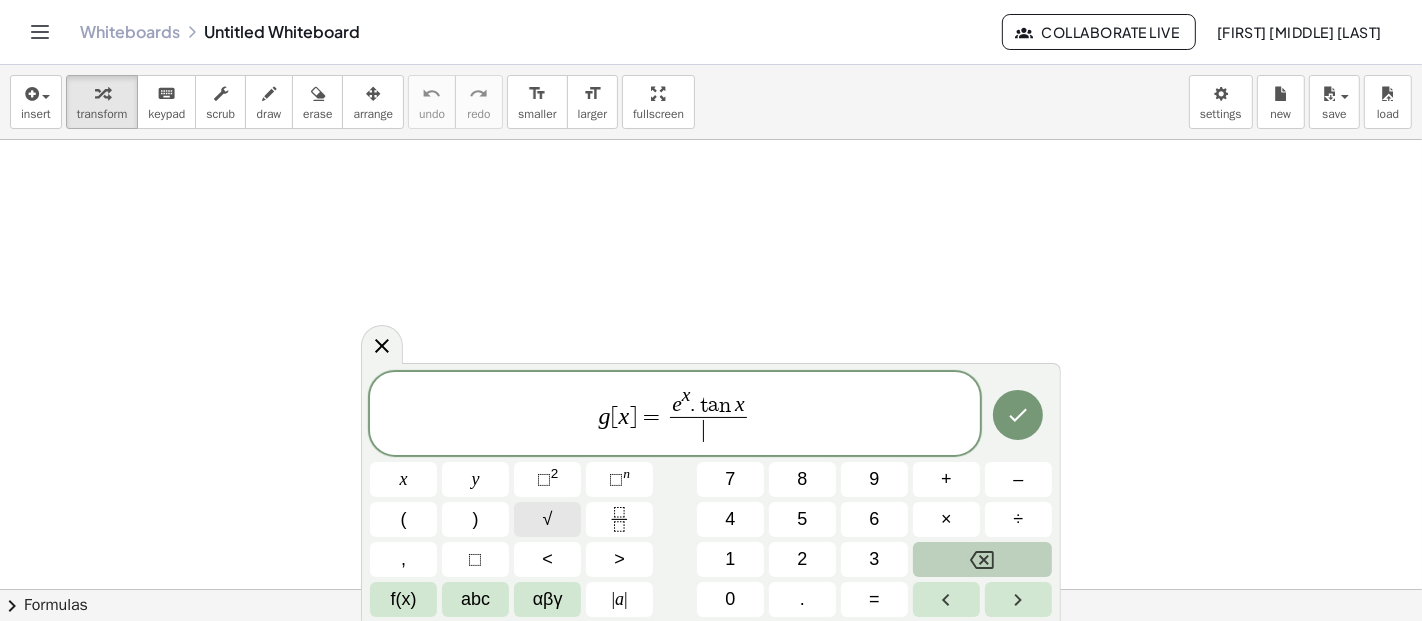 click on "√" at bounding box center (547, 519) 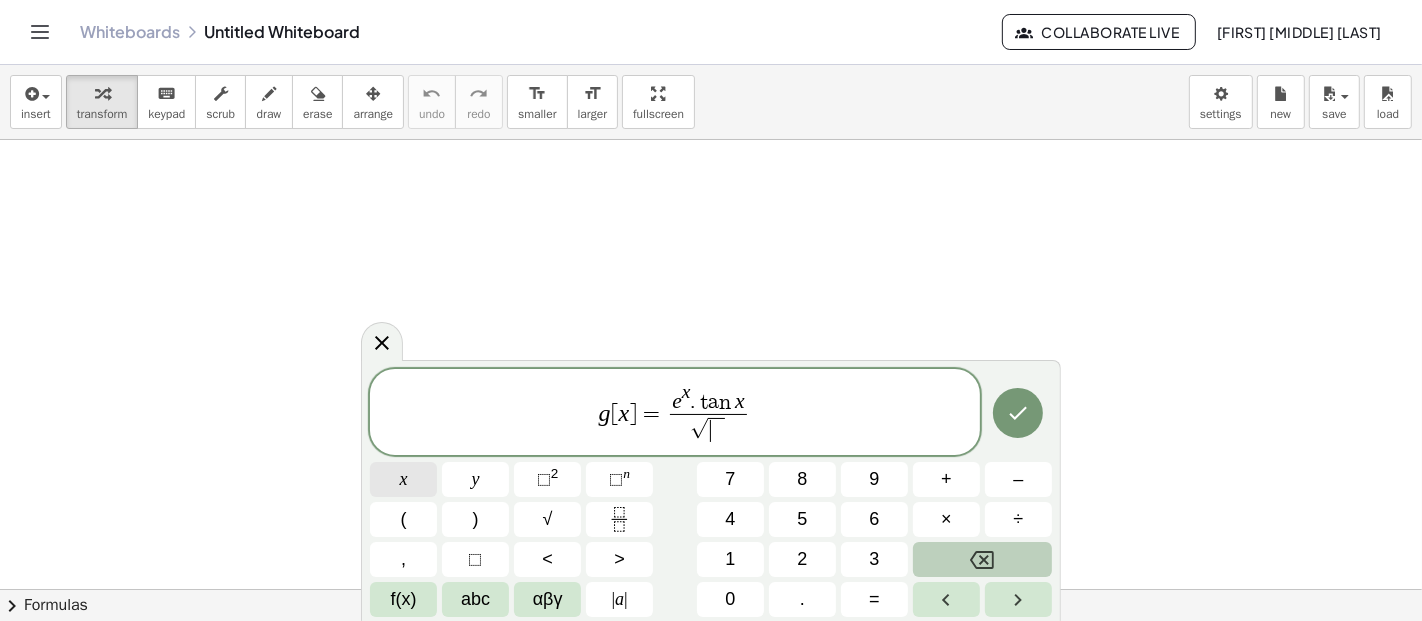 click on "x" at bounding box center [403, 479] 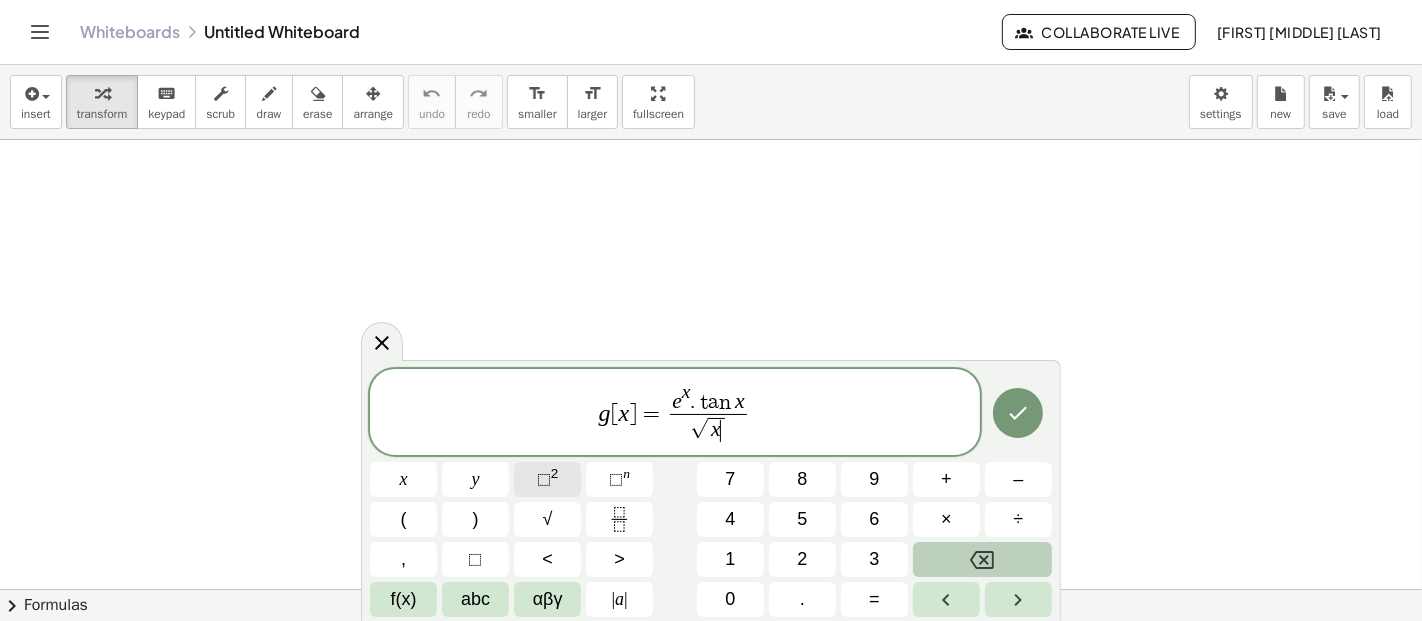 click on "⬚" at bounding box center [544, 479] 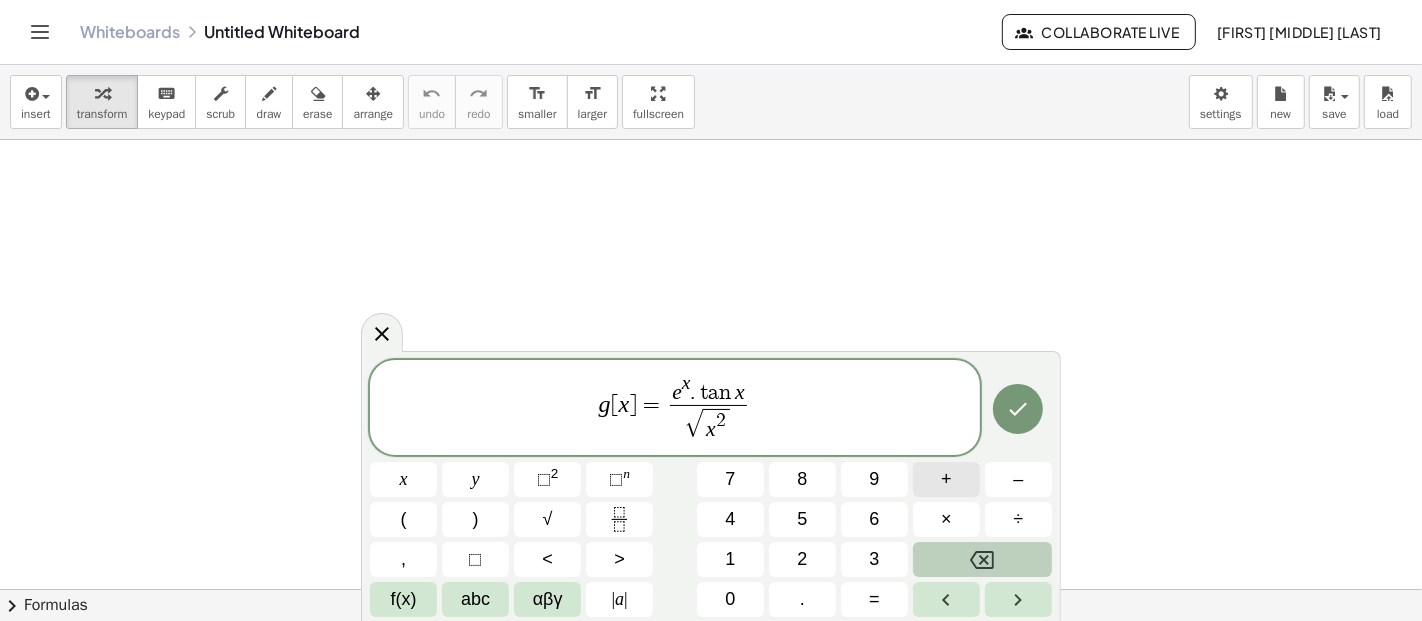 click on "+" at bounding box center [946, 479] 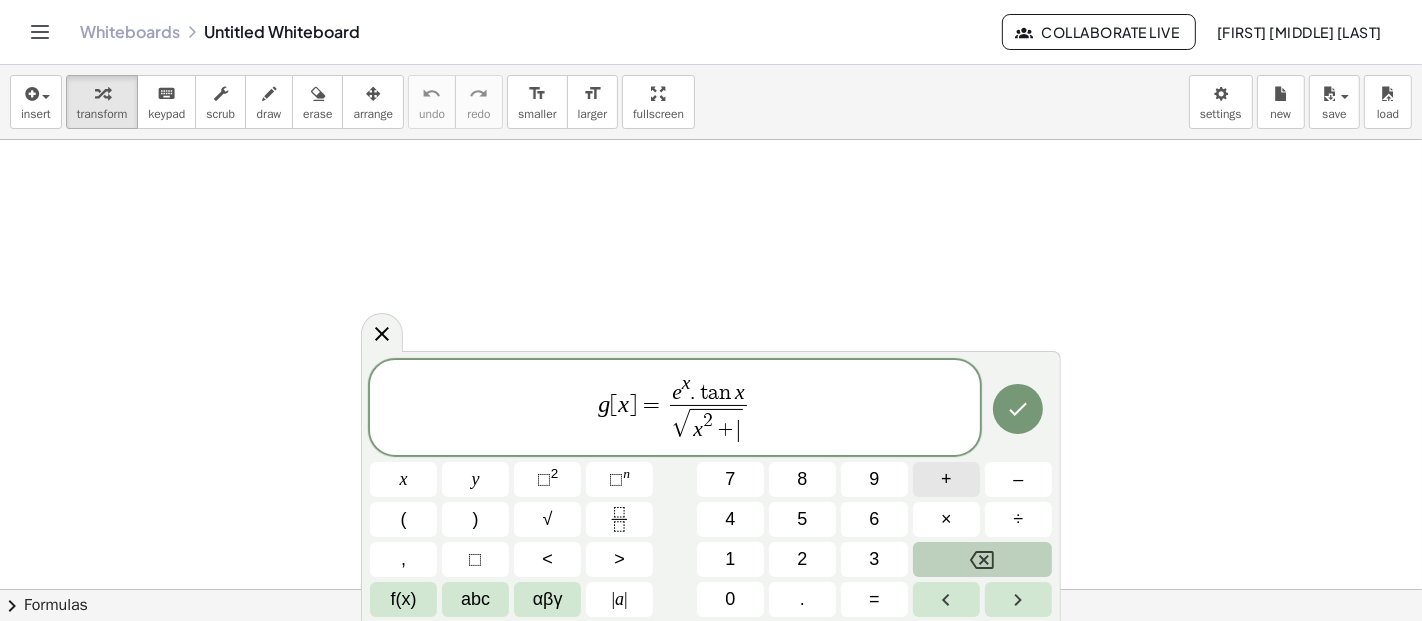 click on "+" at bounding box center [946, 479] 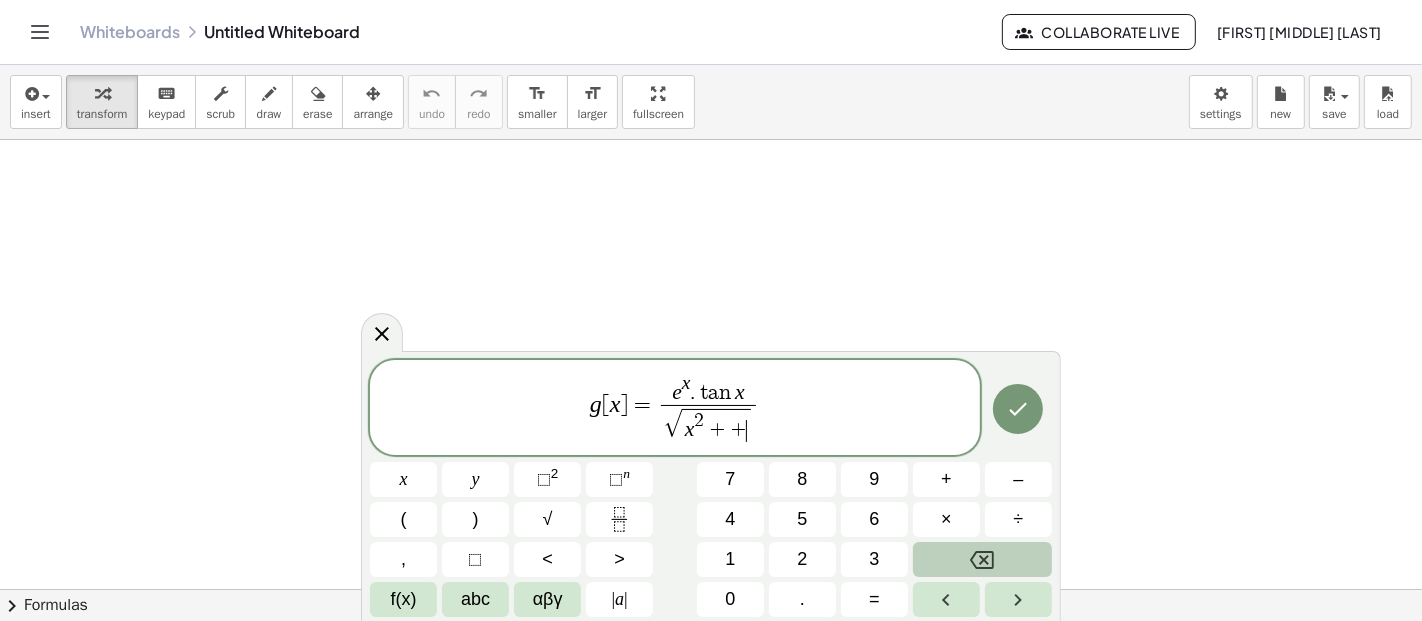 click 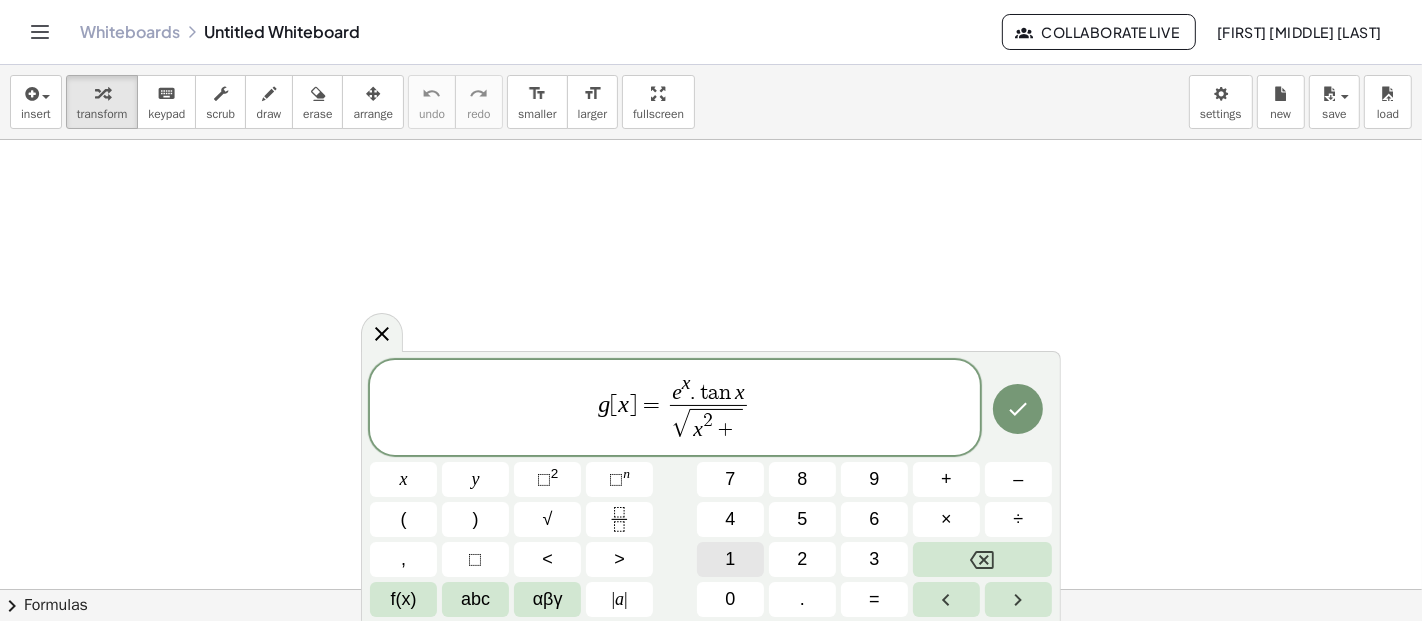 click on "1" at bounding box center (730, 559) 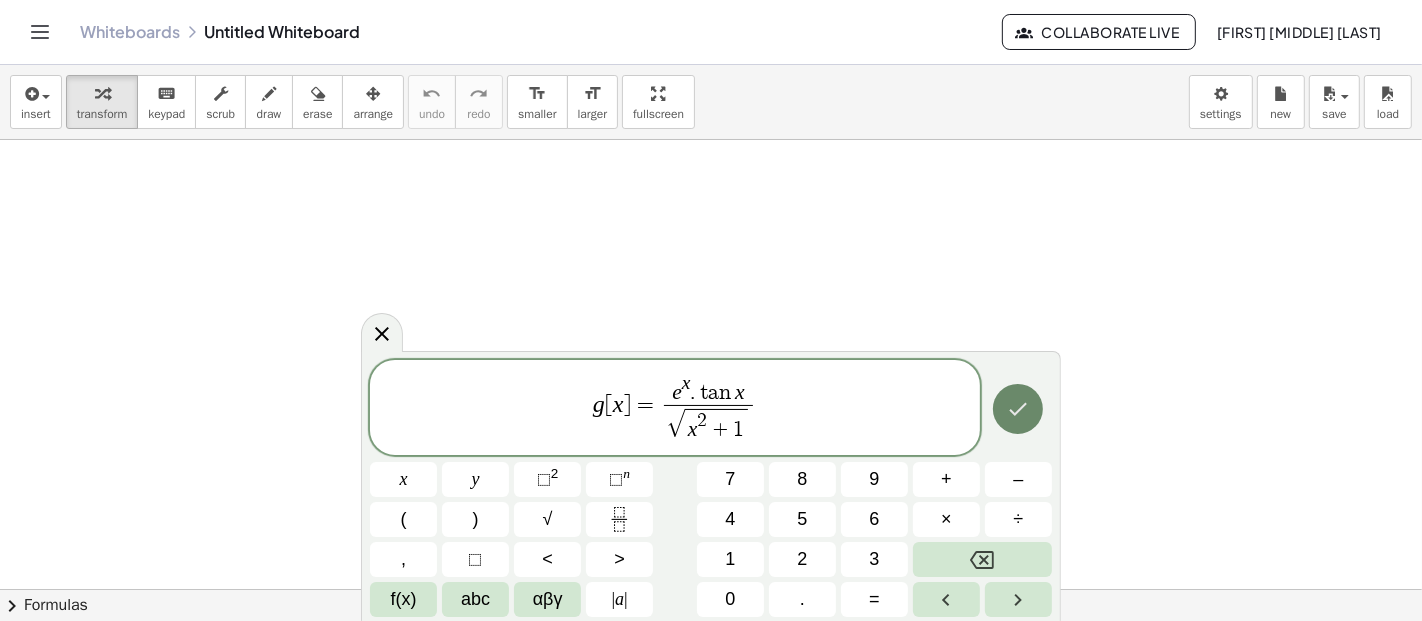 click at bounding box center (1018, 409) 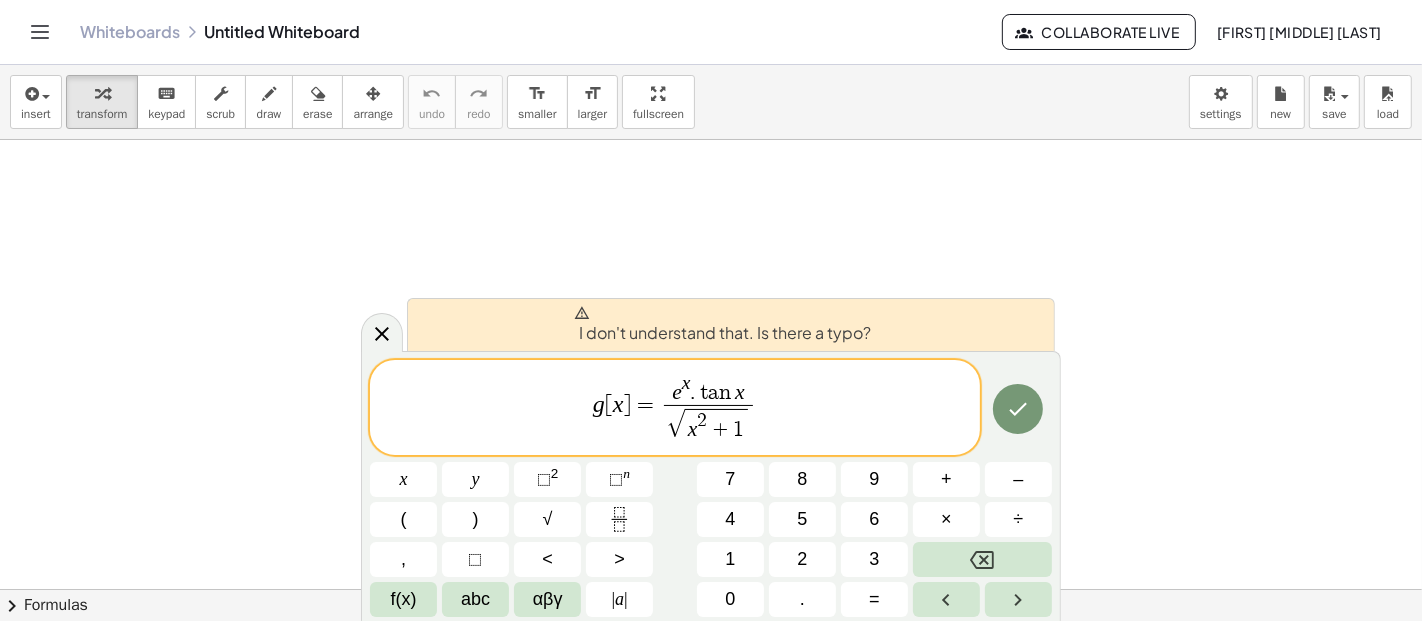 click on "e x . t a n x" at bounding box center [708, 389] 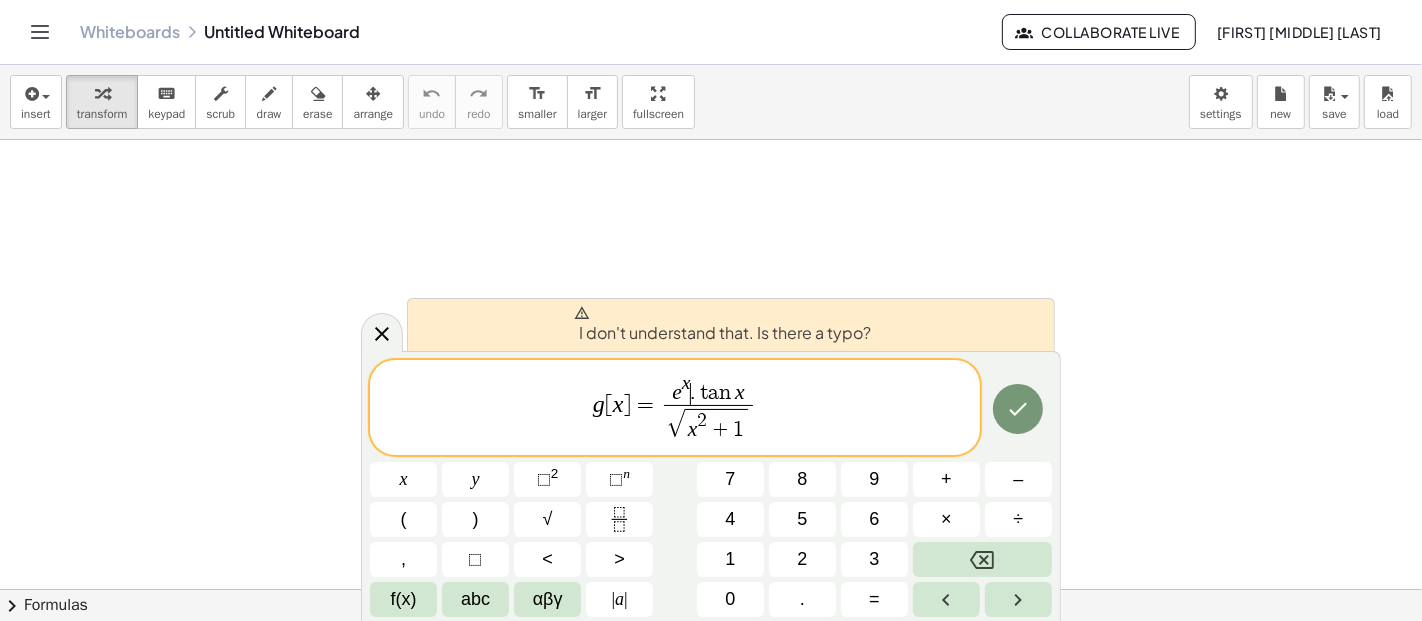 click on "." at bounding box center [693, 393] 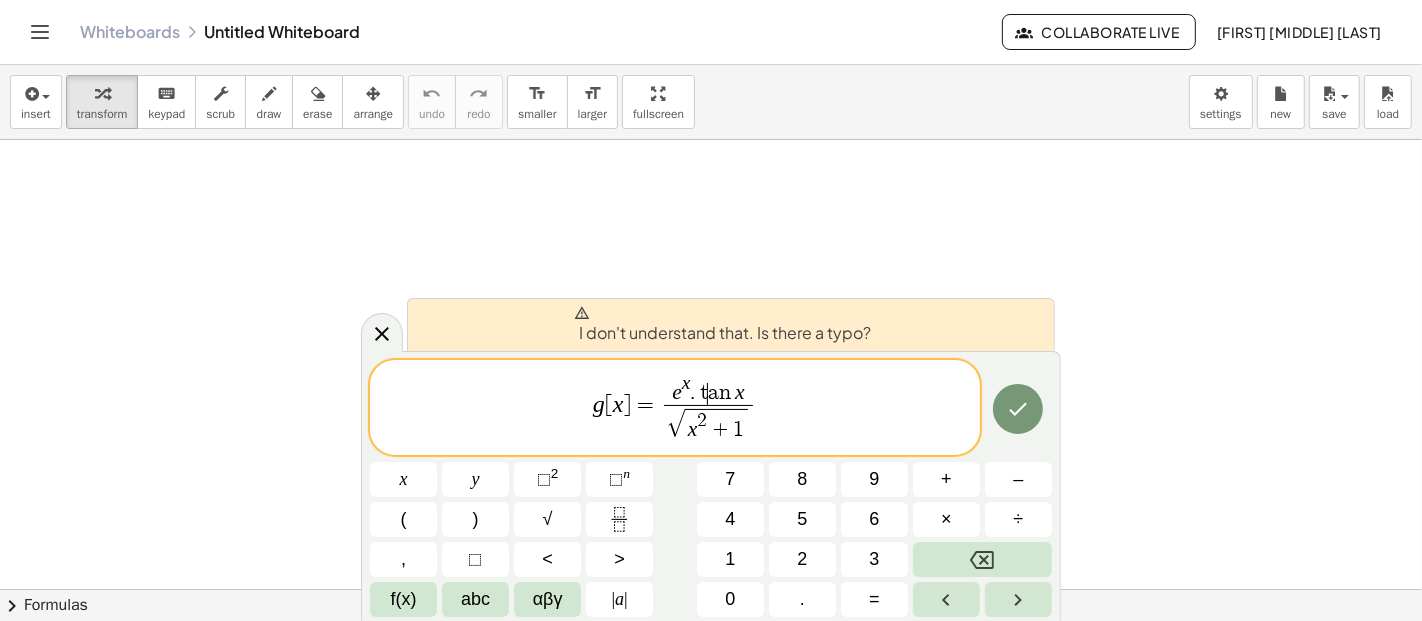 click on "t" at bounding box center [702, 393] 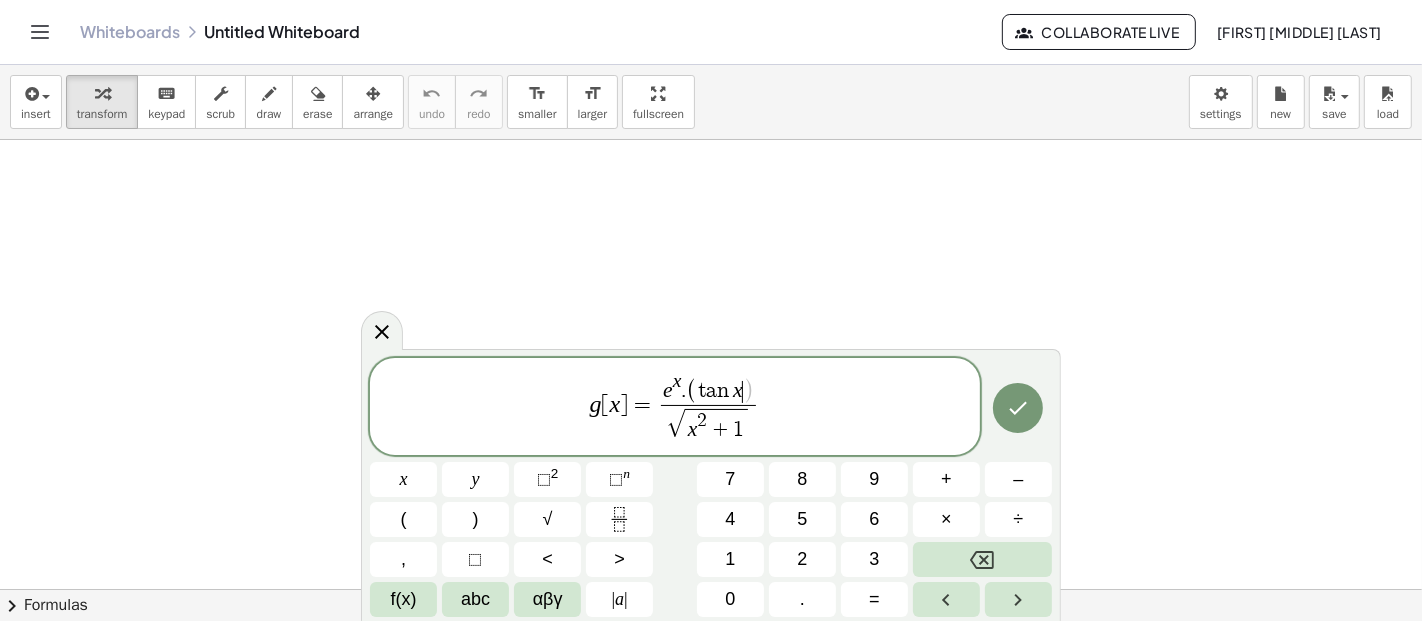 click on ")" at bounding box center (748, 392) 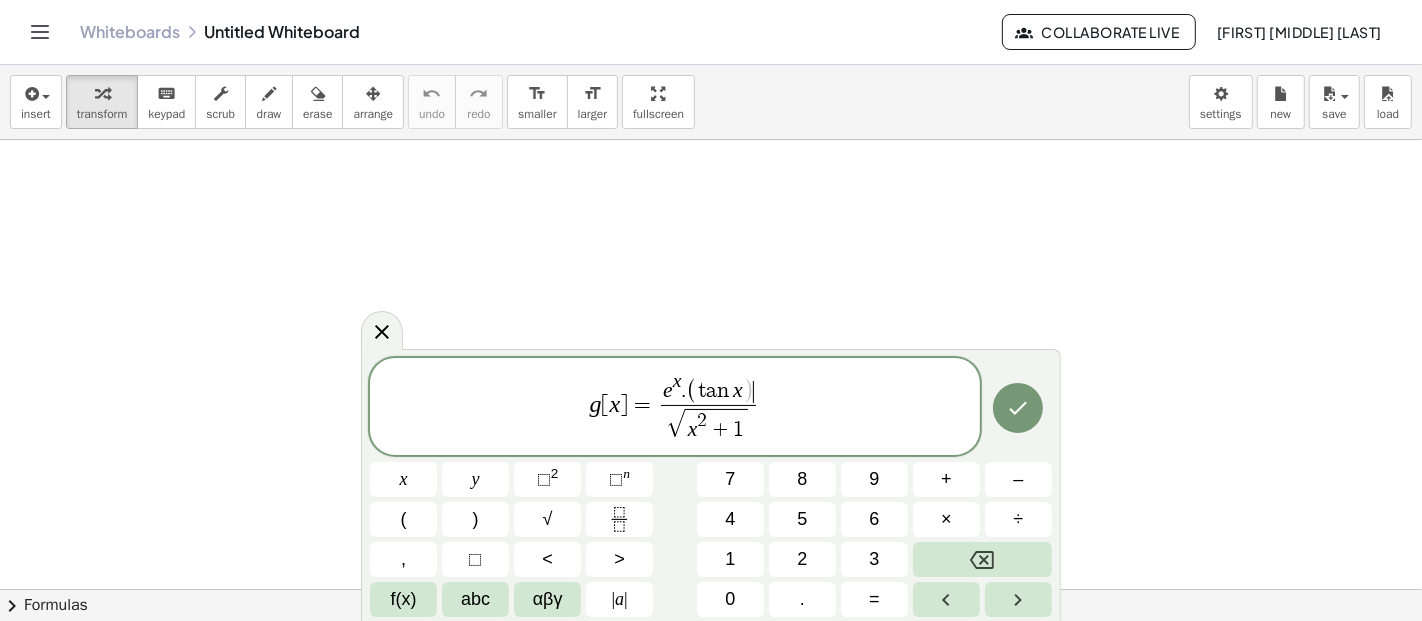 click on ")" at bounding box center [748, 392] 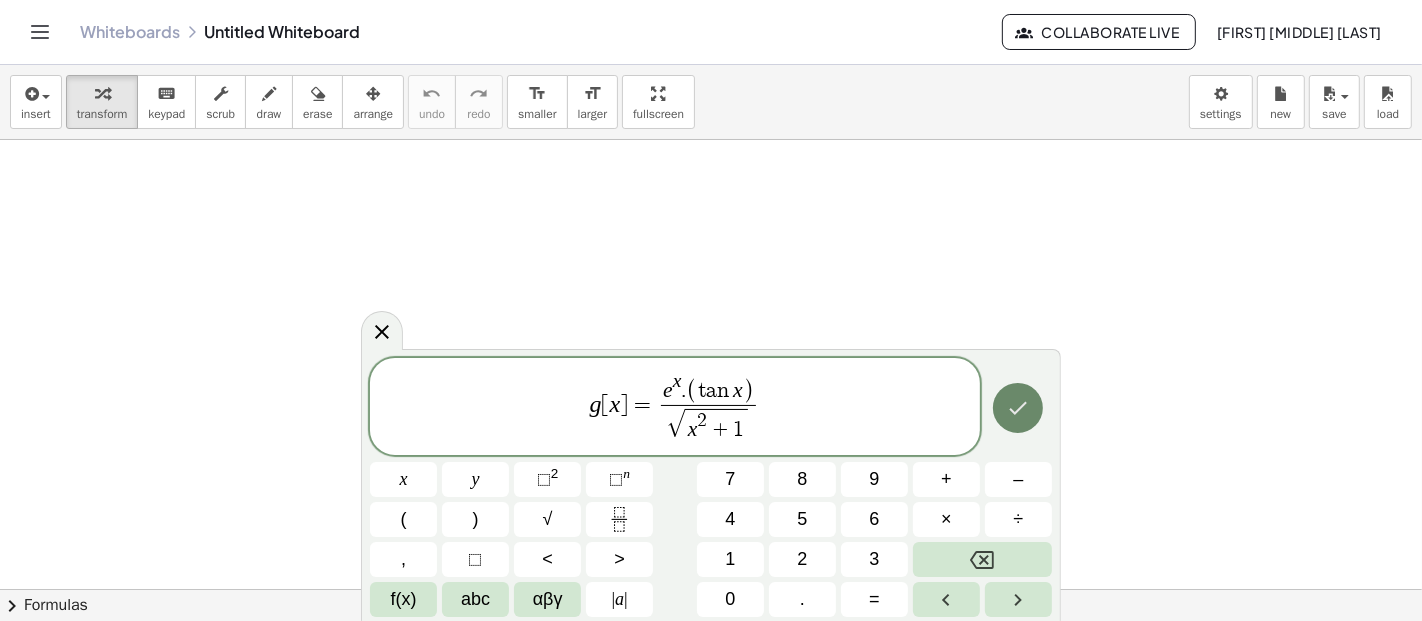 click at bounding box center (1018, 408) 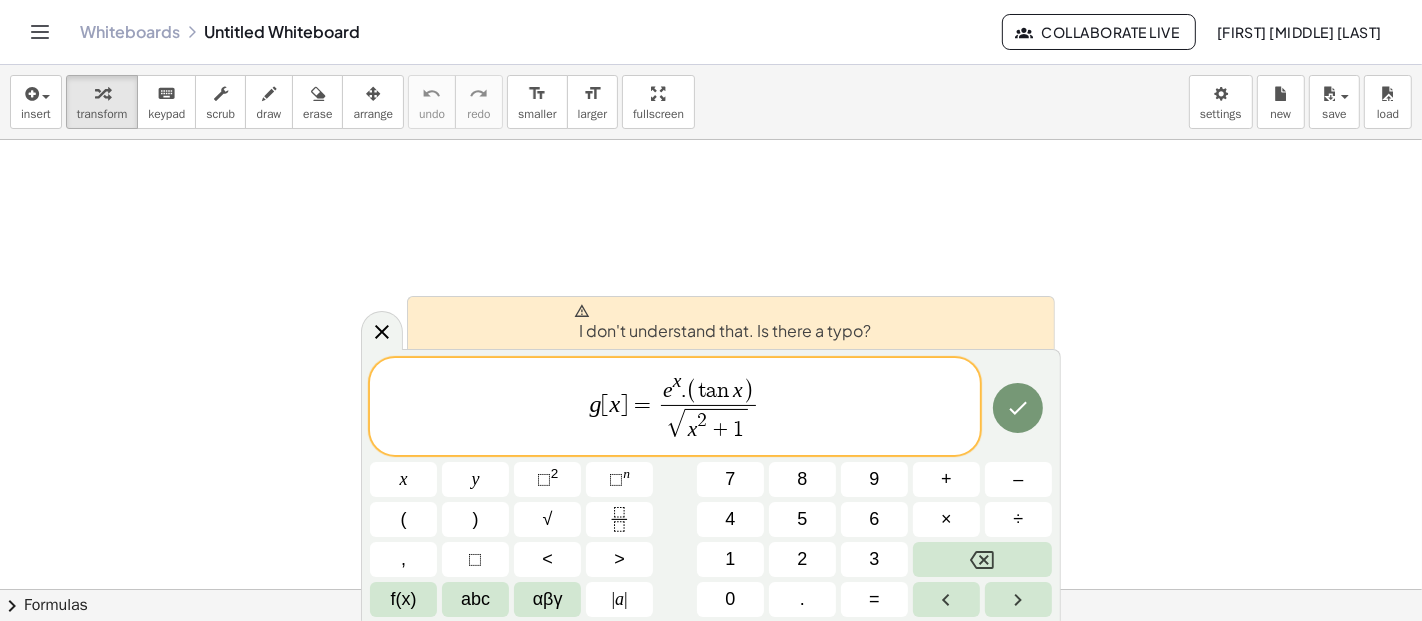 click on "I don't understand that. Is there a typo?" at bounding box center [722, 323] 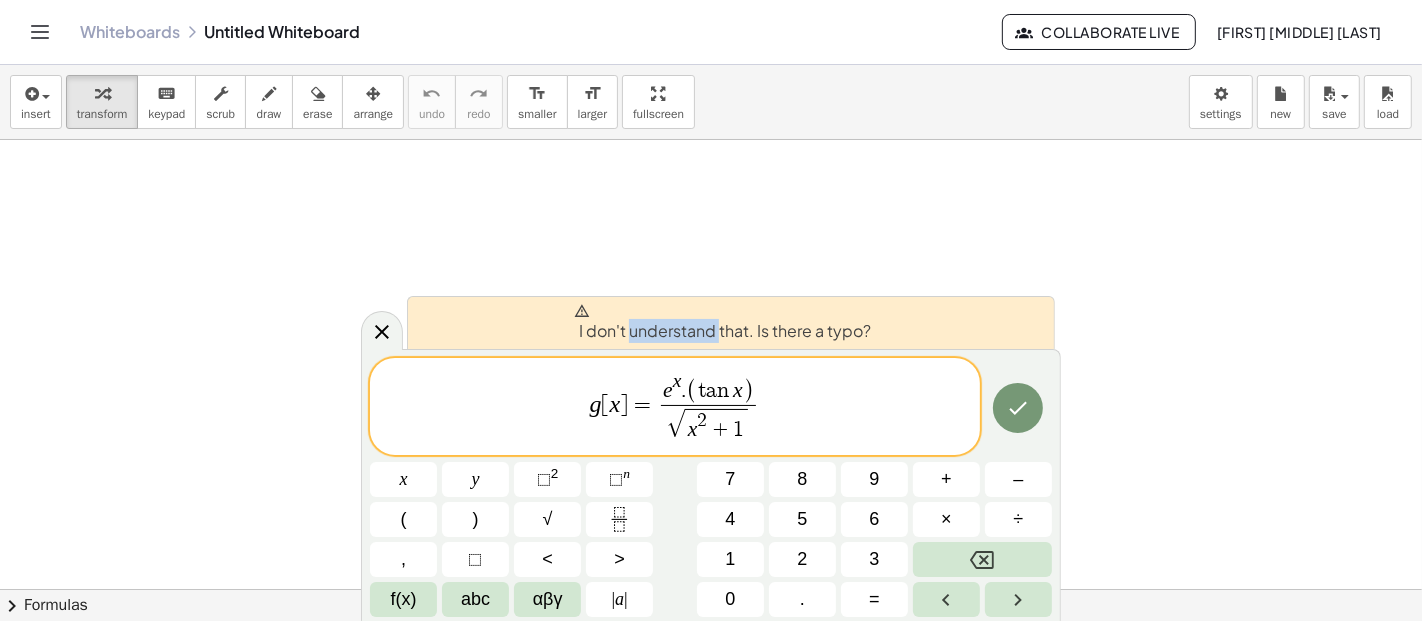 click on "I don't understand that. Is there a typo?" at bounding box center [722, 323] 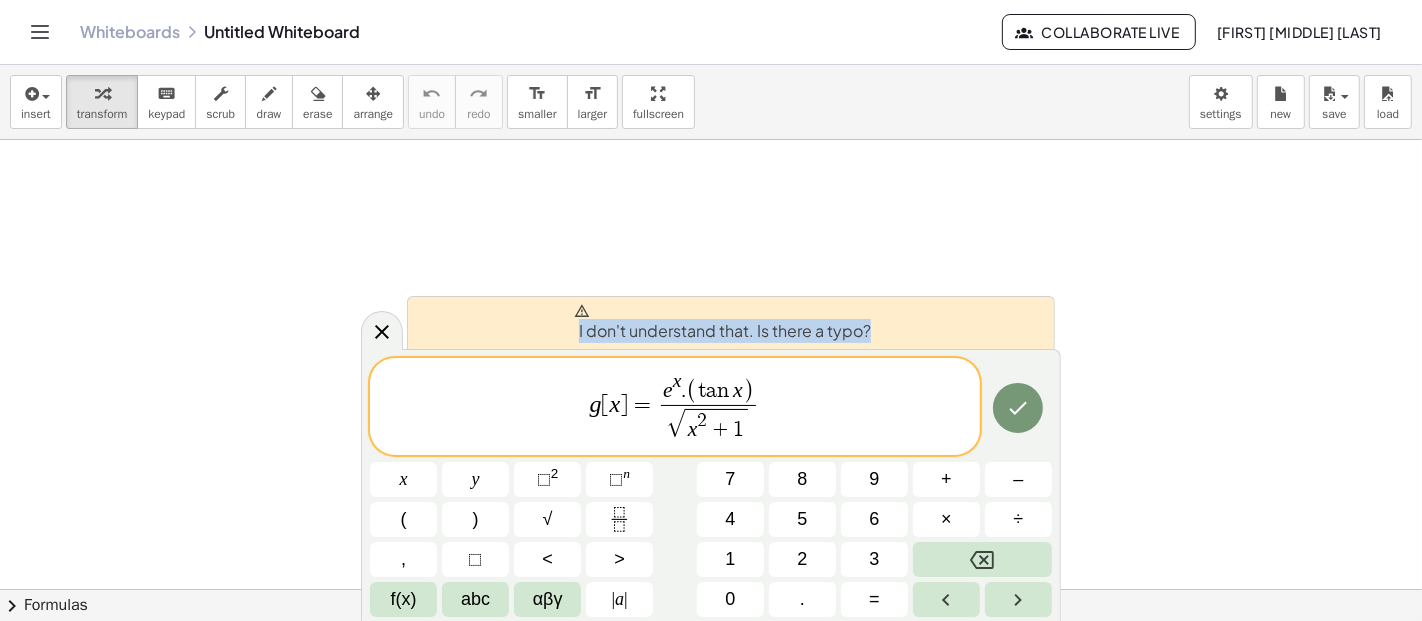 click on "I don't understand that. Is there a typo?" at bounding box center (722, 323) 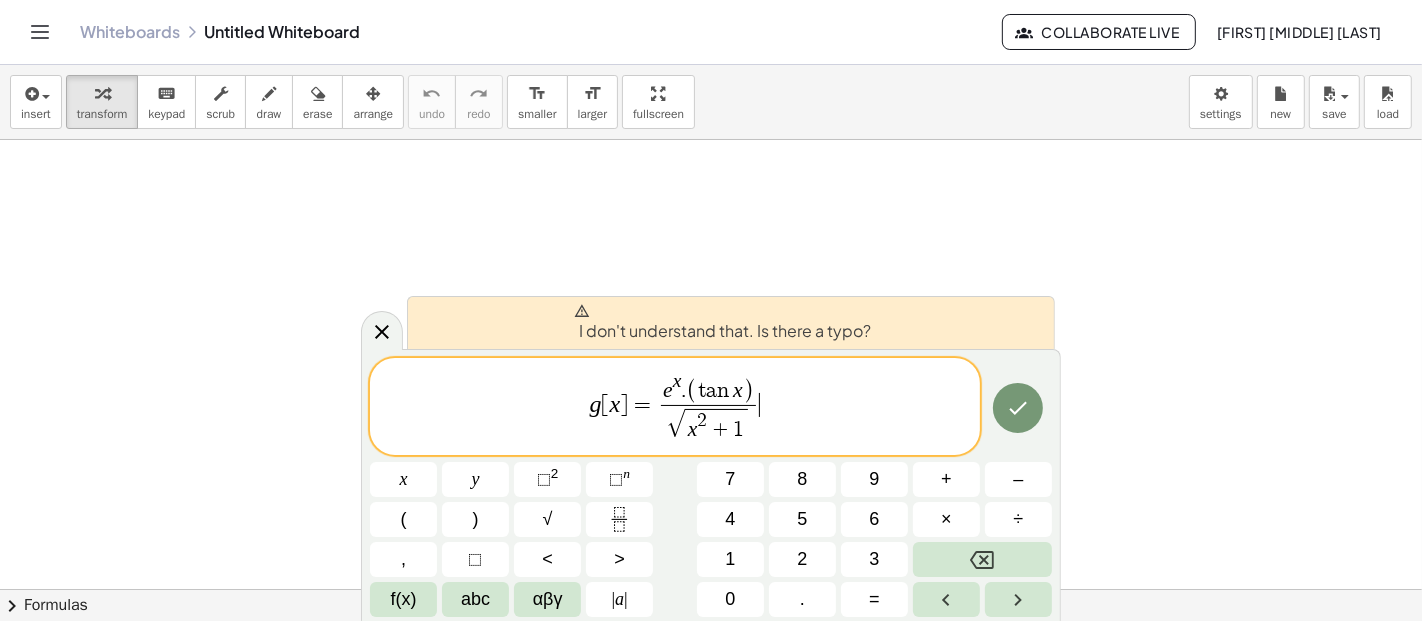 click on "g [ x ] = e x . ( t a n x ) √ x 2 + 1 ​ ​" at bounding box center (675, 408) 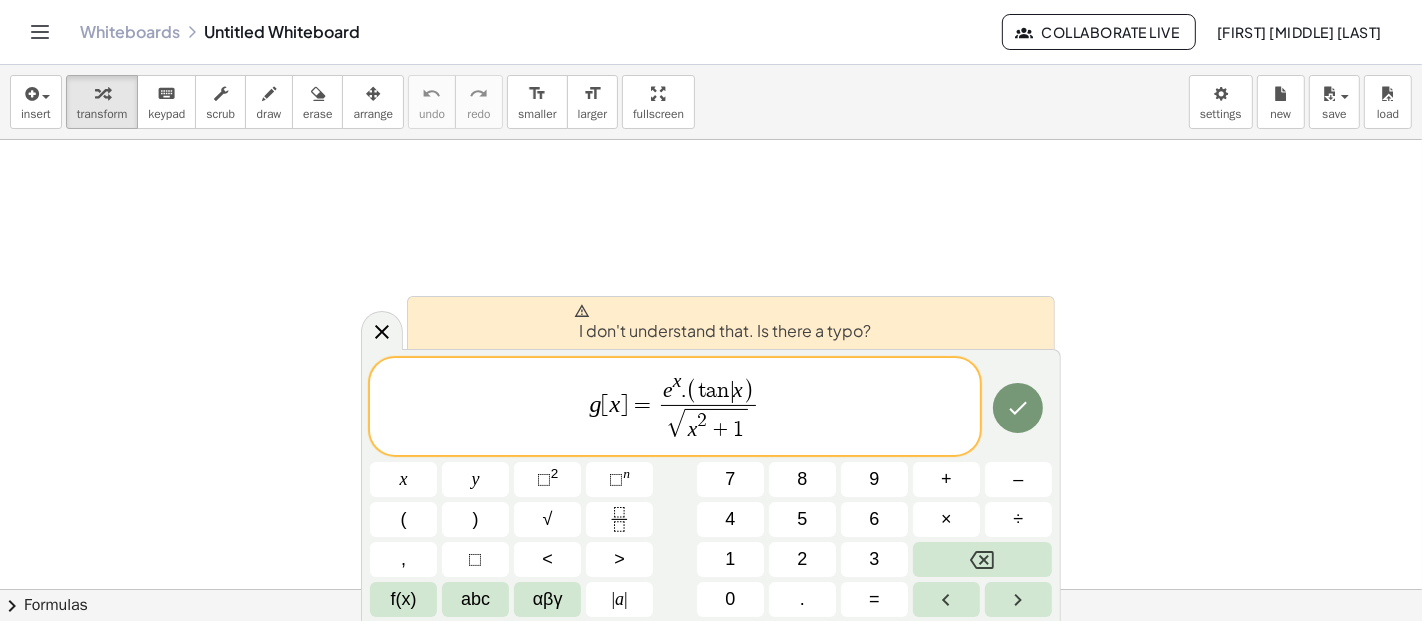 click on "x" at bounding box center [738, 390] 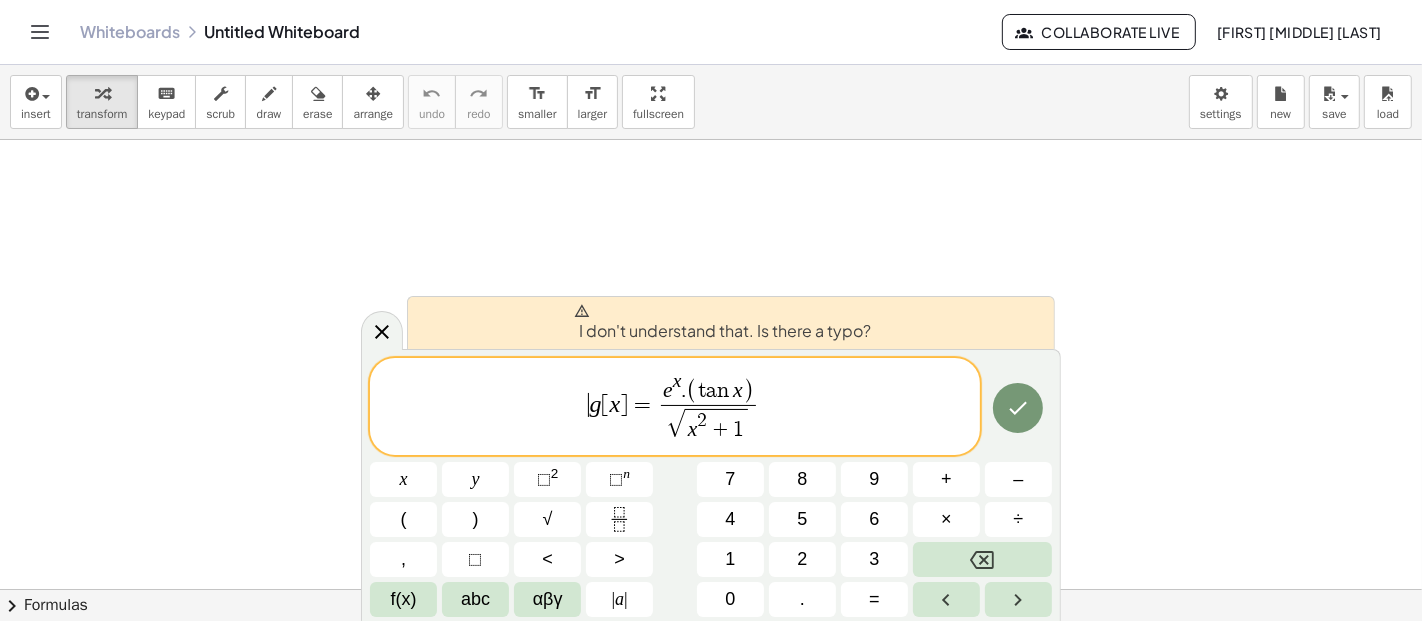 click on "g" at bounding box center (595, 404) 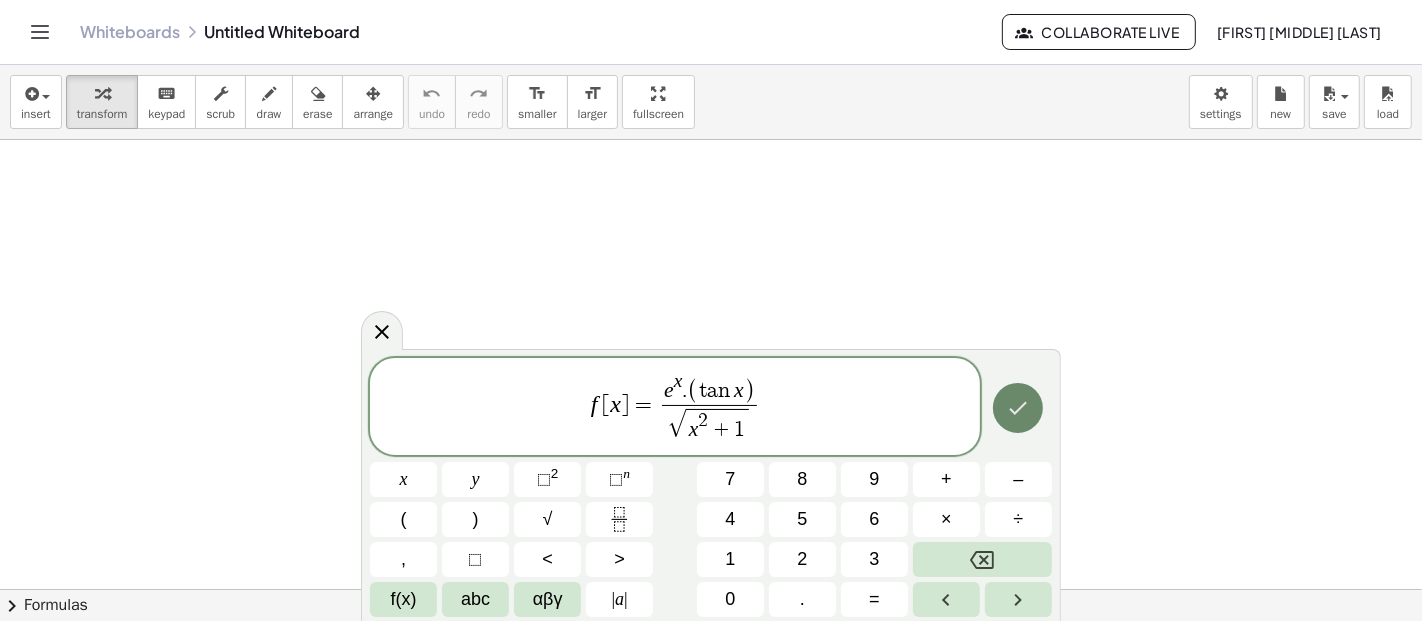 click at bounding box center [1018, 408] 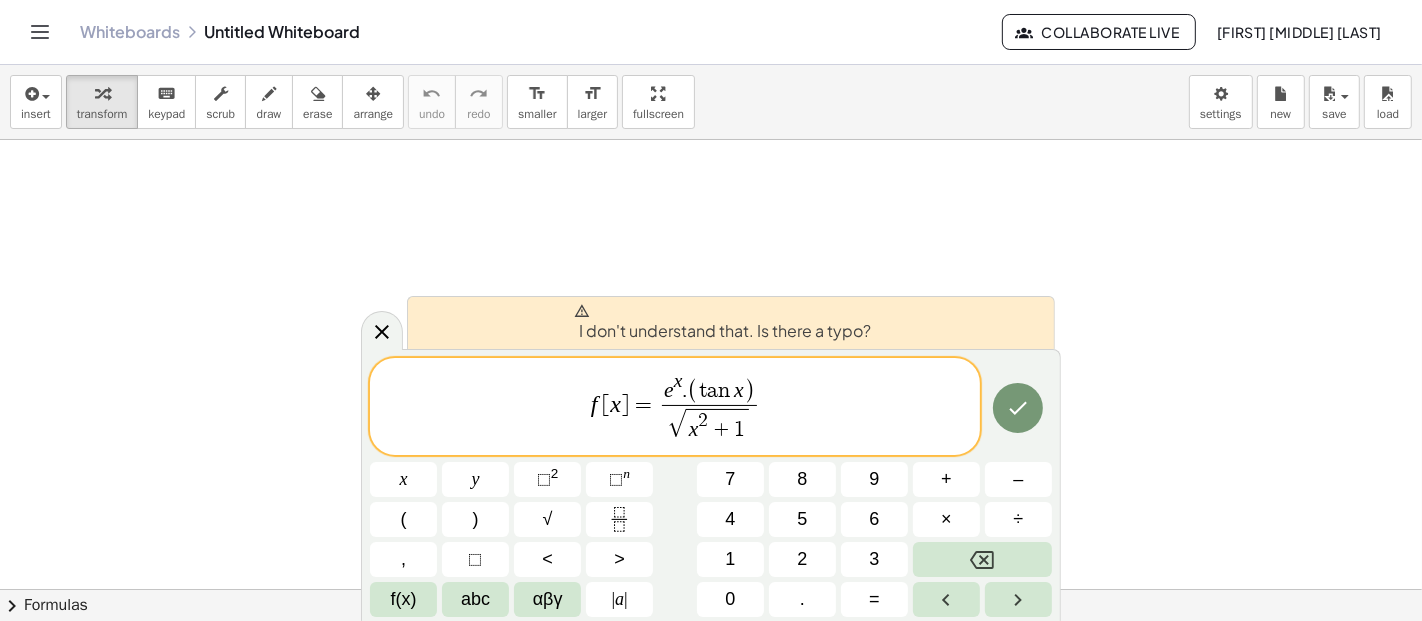 click on "x 2 + 1" at bounding box center (718, 425) 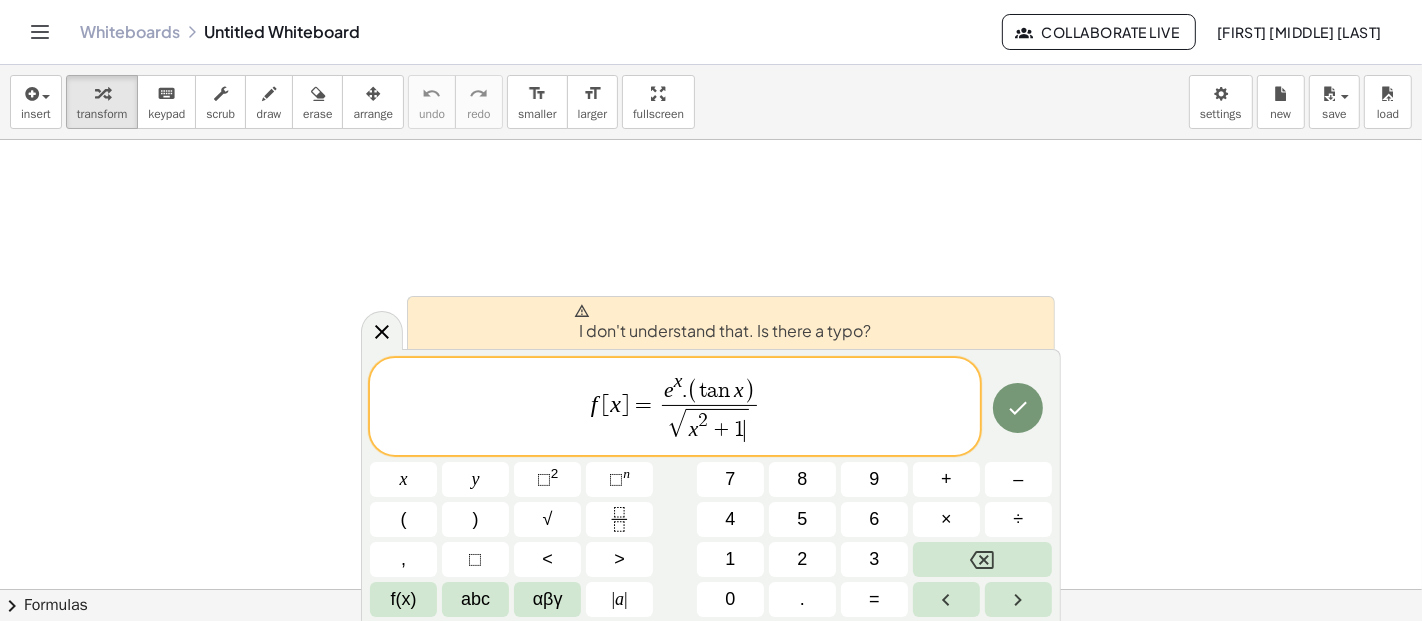 click on "x 2 + 1 ​" at bounding box center (718, 425) 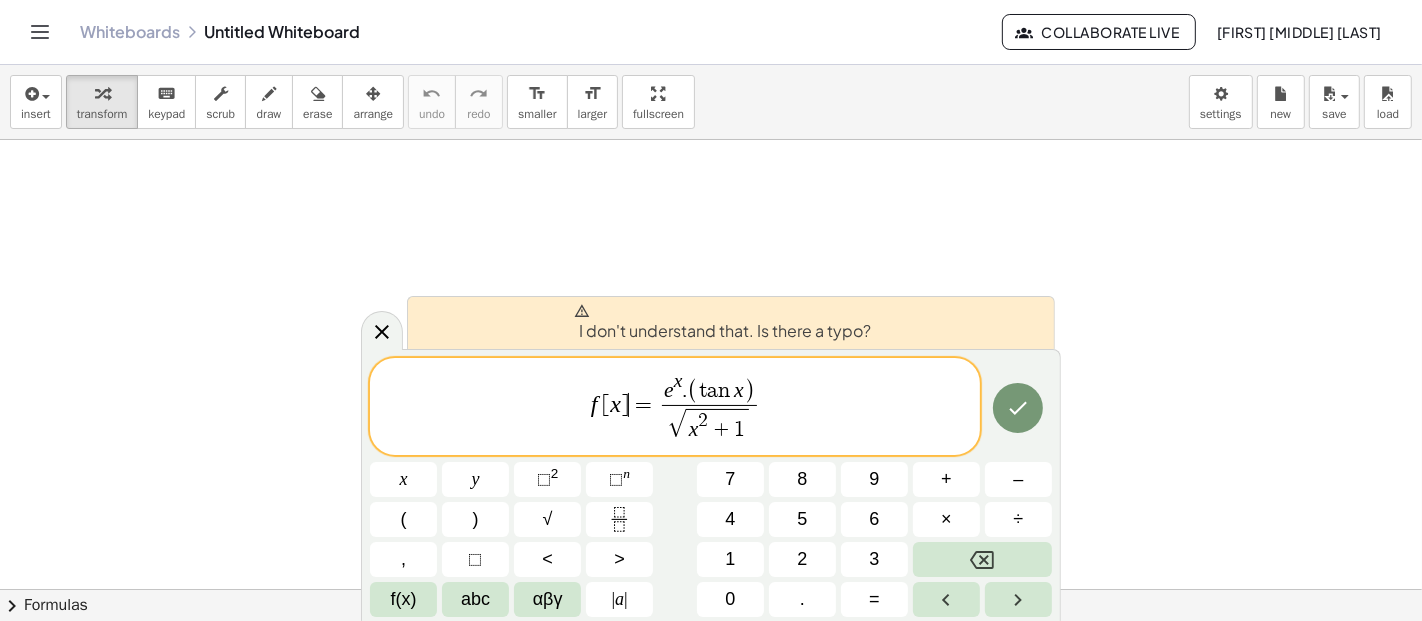 click on "=" at bounding box center [643, 405] 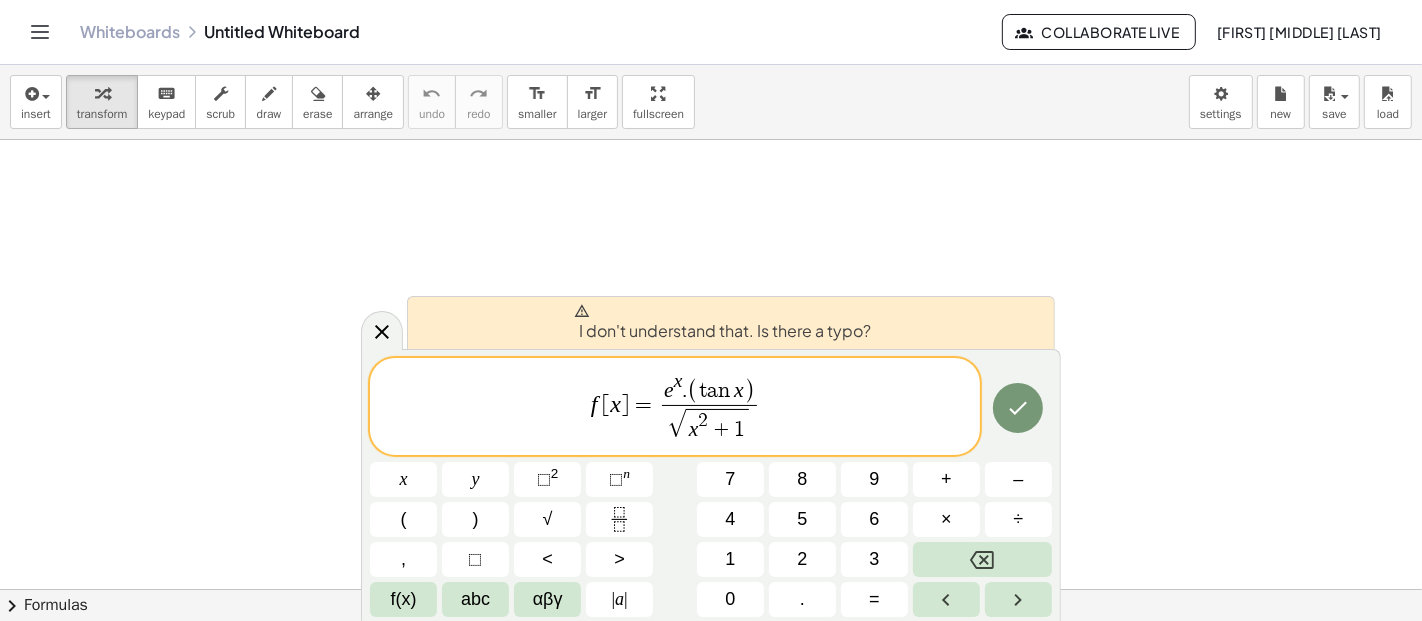 click on "e" at bounding box center [669, 390] 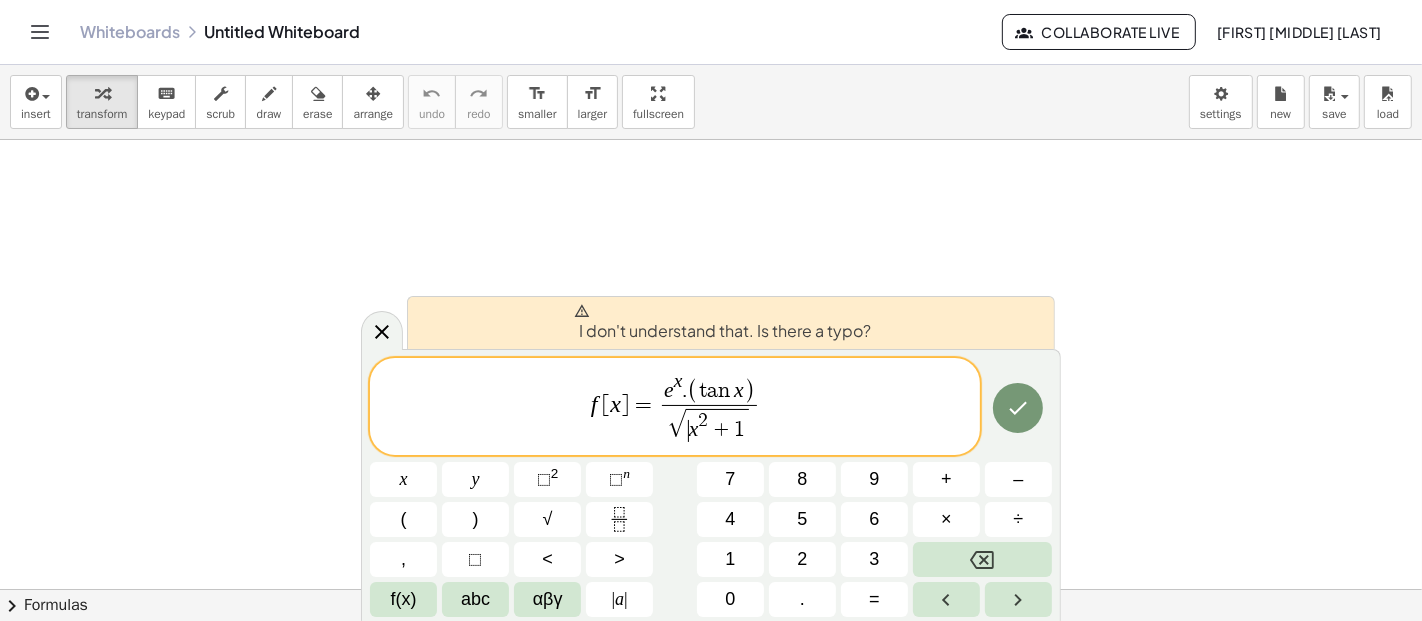 click on "x" at bounding box center (694, 429) 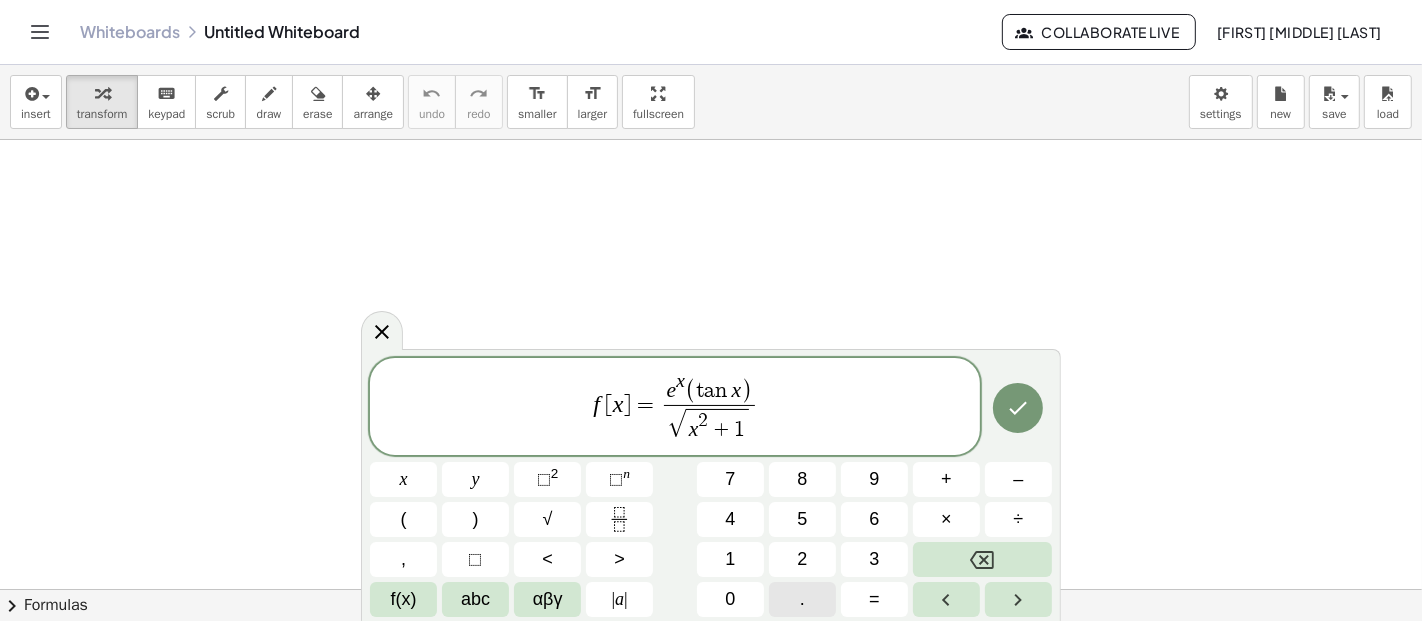 click on "." at bounding box center [802, 599] 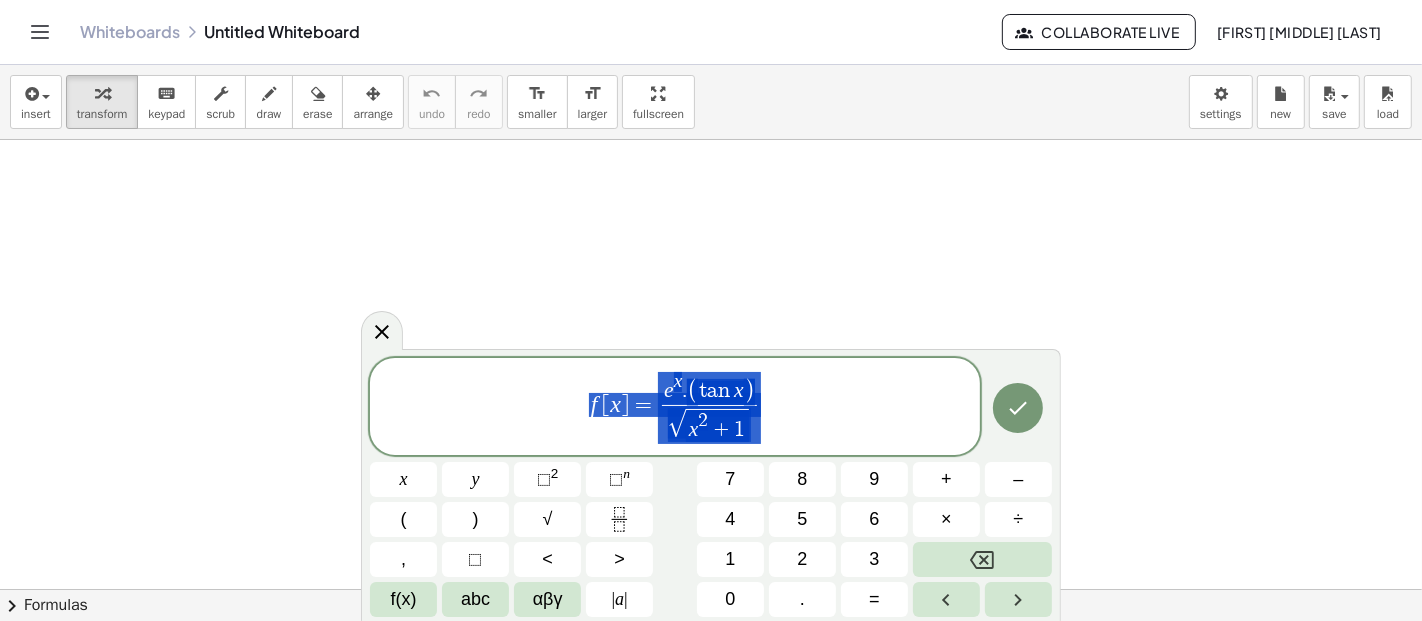 drag, startPoint x: 751, startPoint y: 436, endPoint x: 558, endPoint y: 412, distance: 194.4865 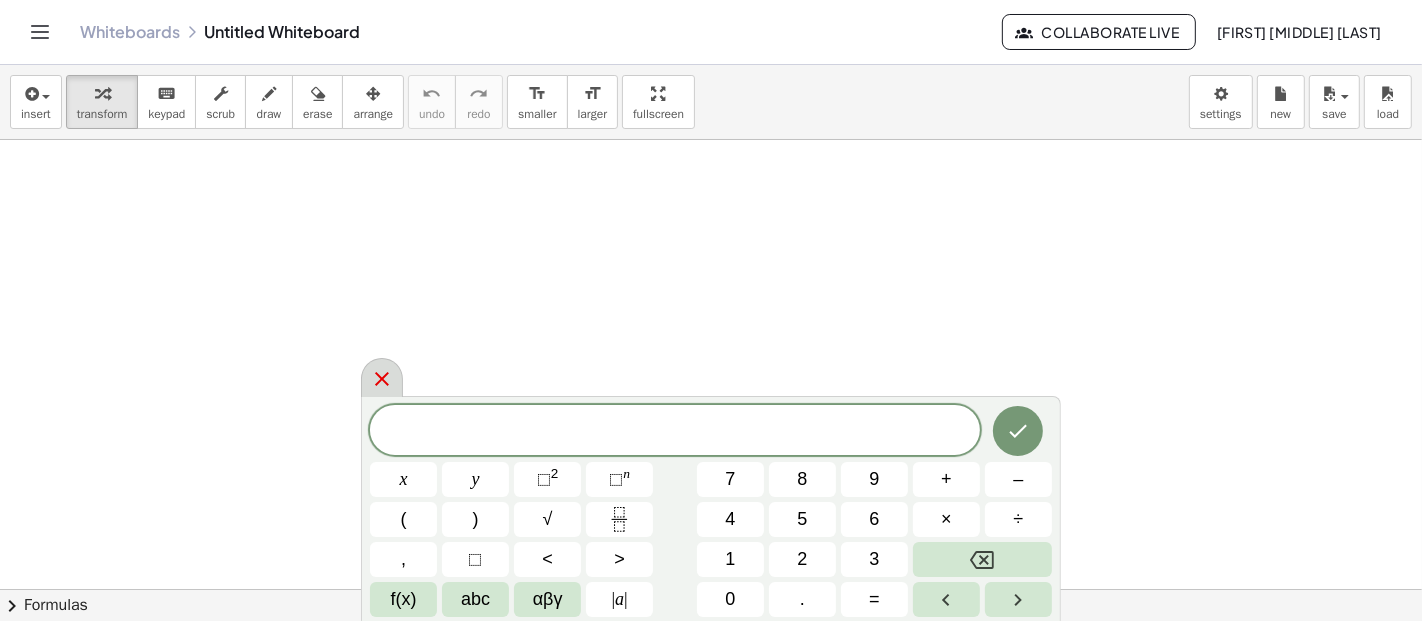 click 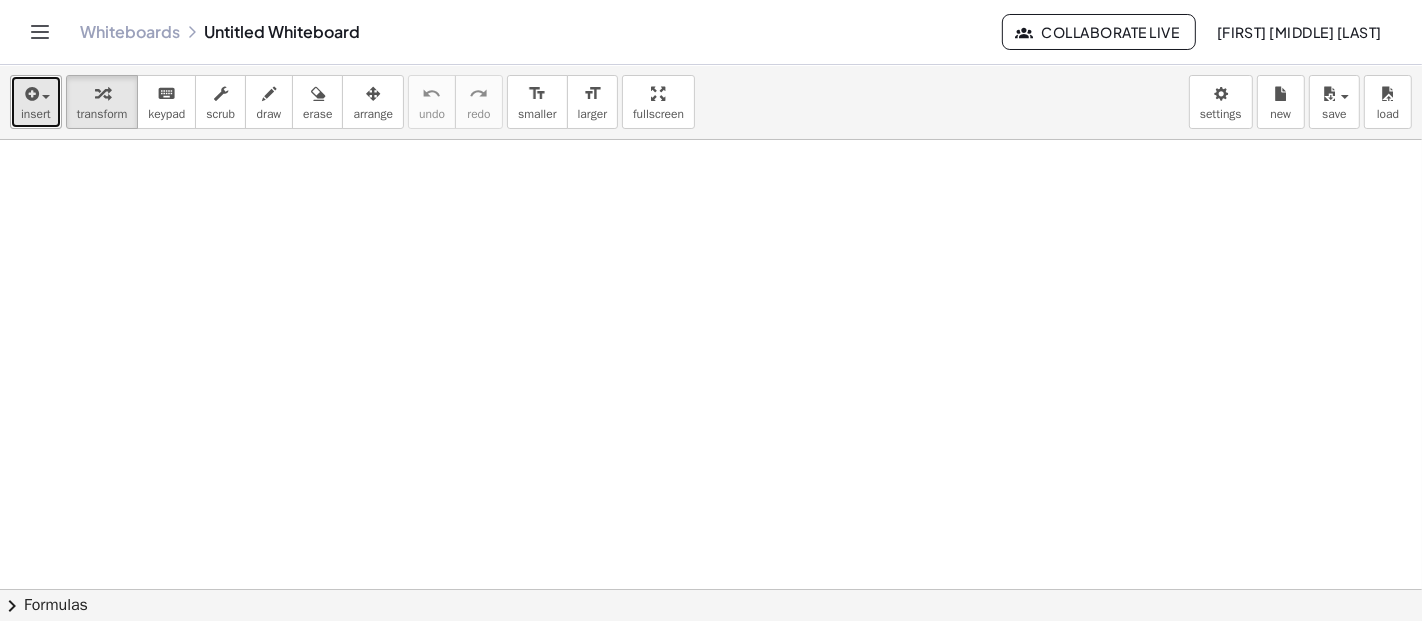 click on "insert" at bounding box center (36, 102) 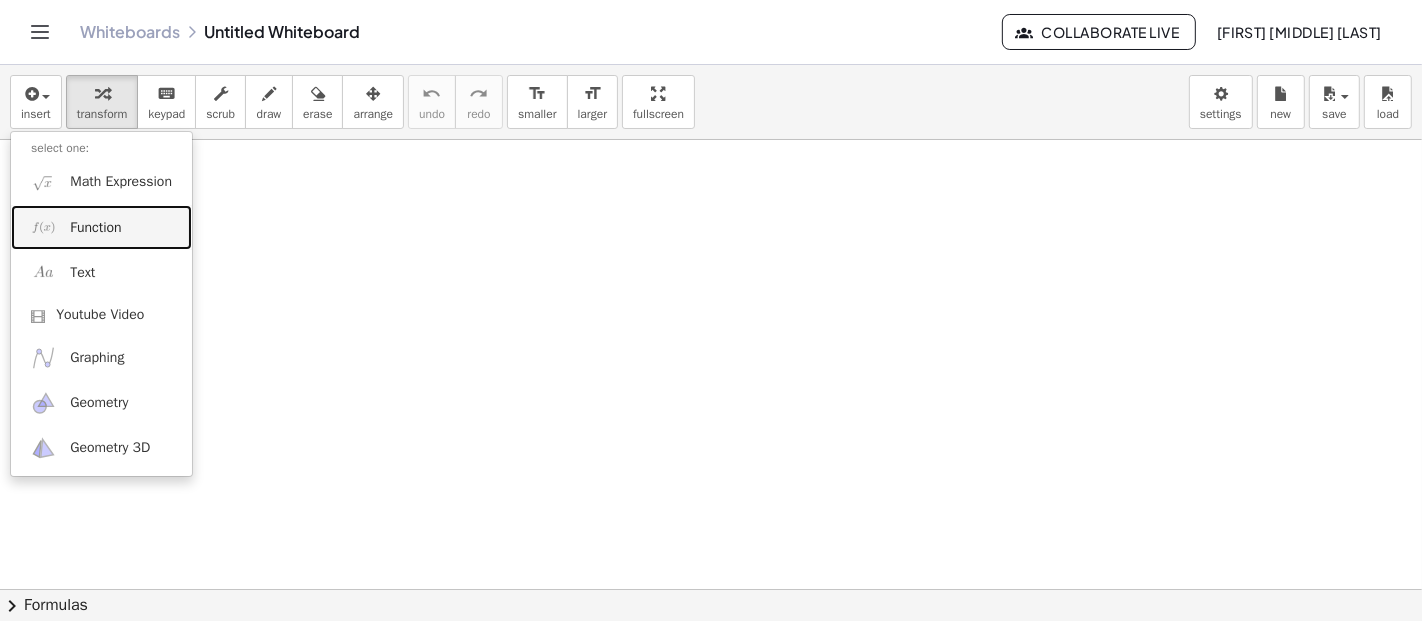 click on "Function" at bounding box center [95, 228] 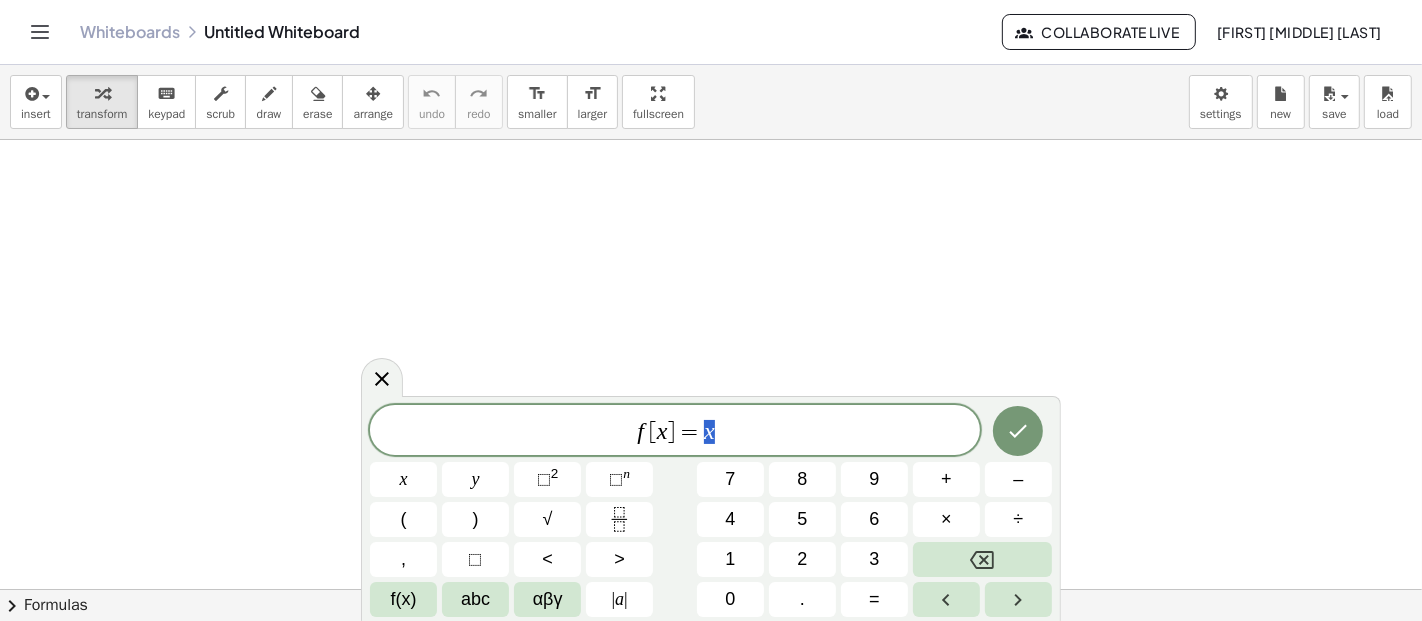 click on "f [ x ] = x" at bounding box center (675, 432) 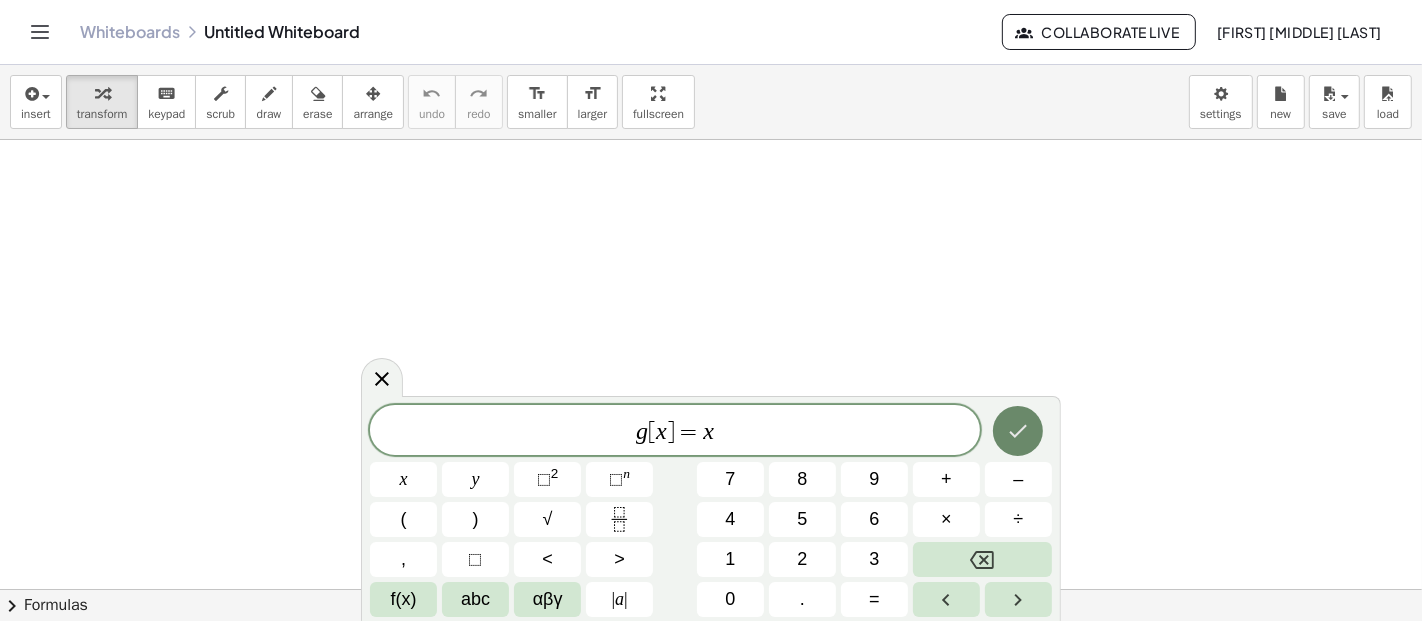 click at bounding box center [1018, 431] 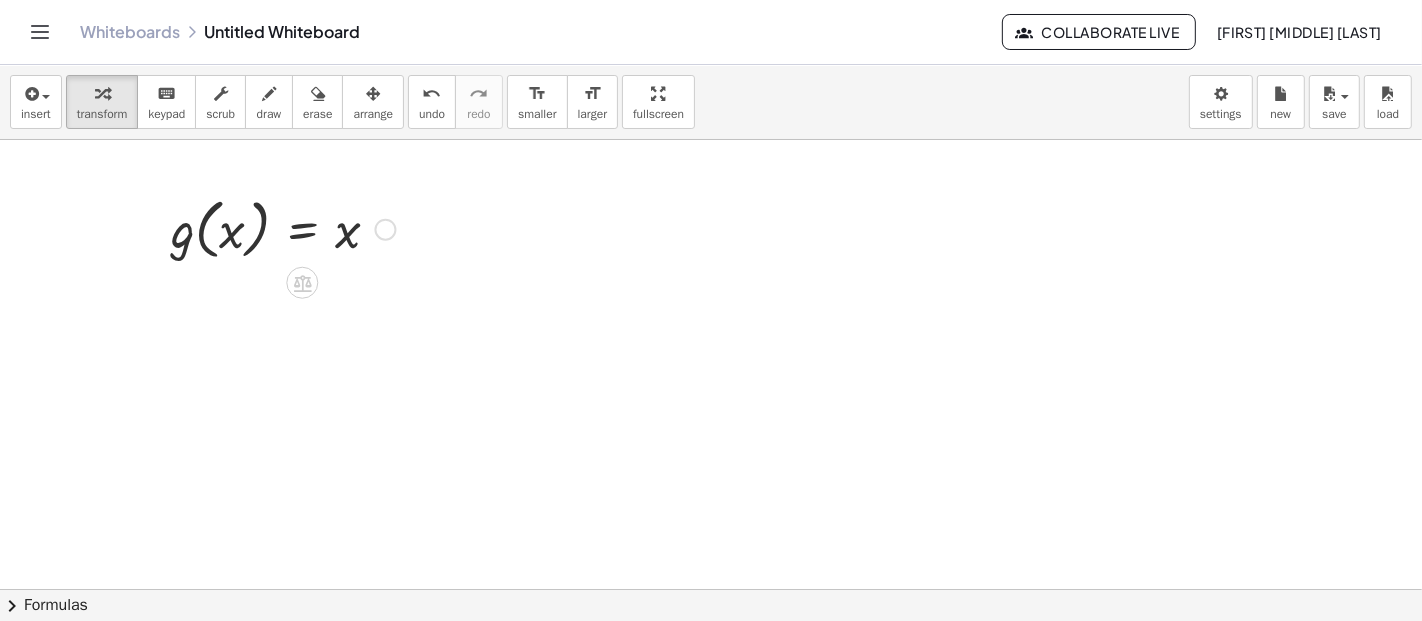 click at bounding box center (283, 228) 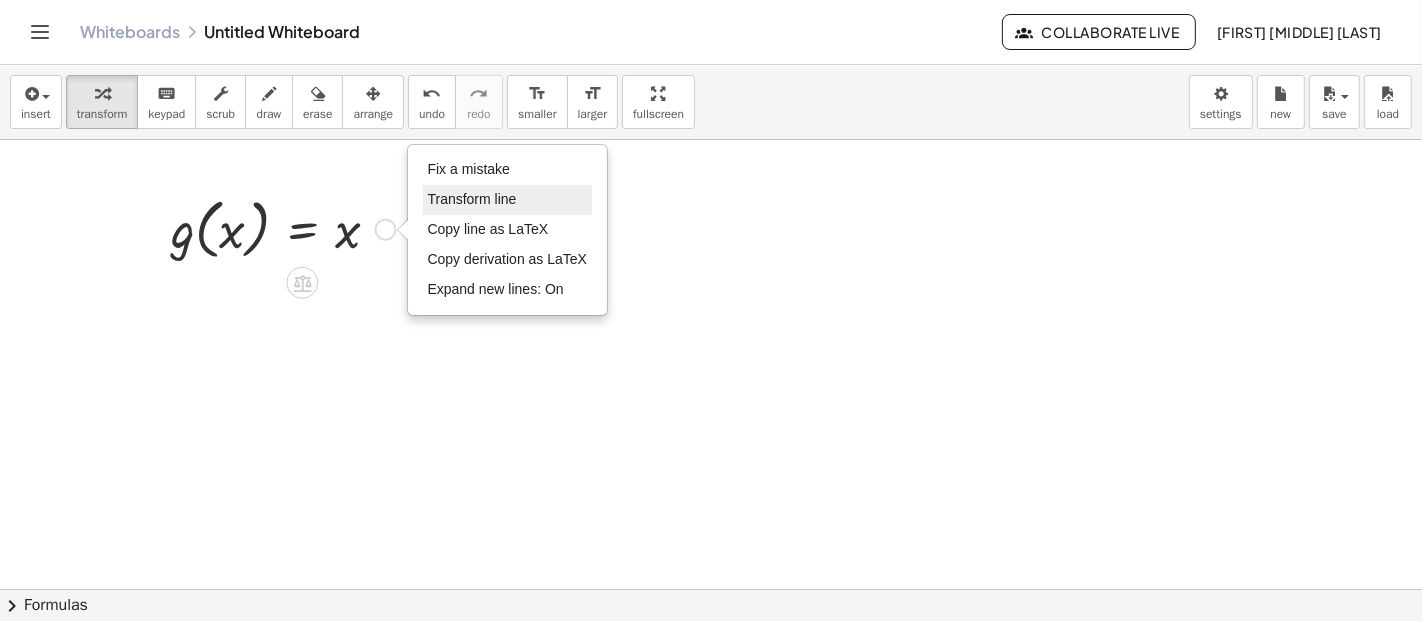 click on "Transform line" at bounding box center (472, 199) 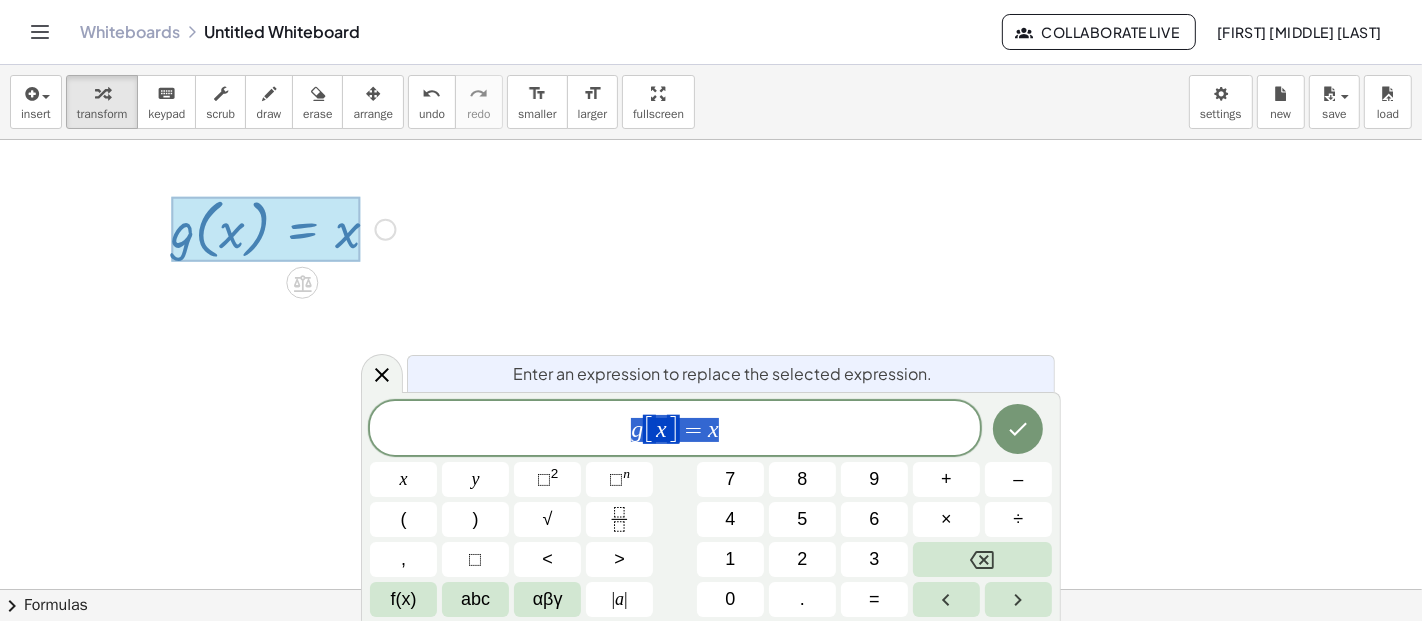 click on "g [ x ] = x" at bounding box center (675, 429) 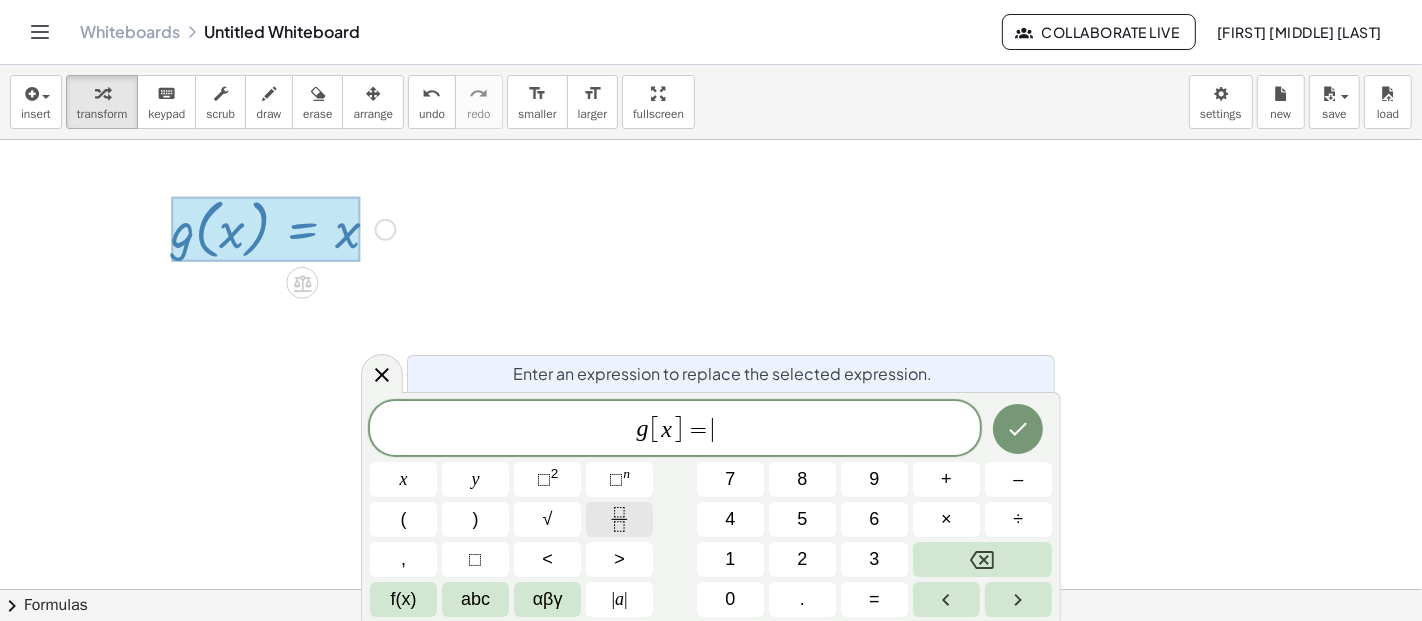 click 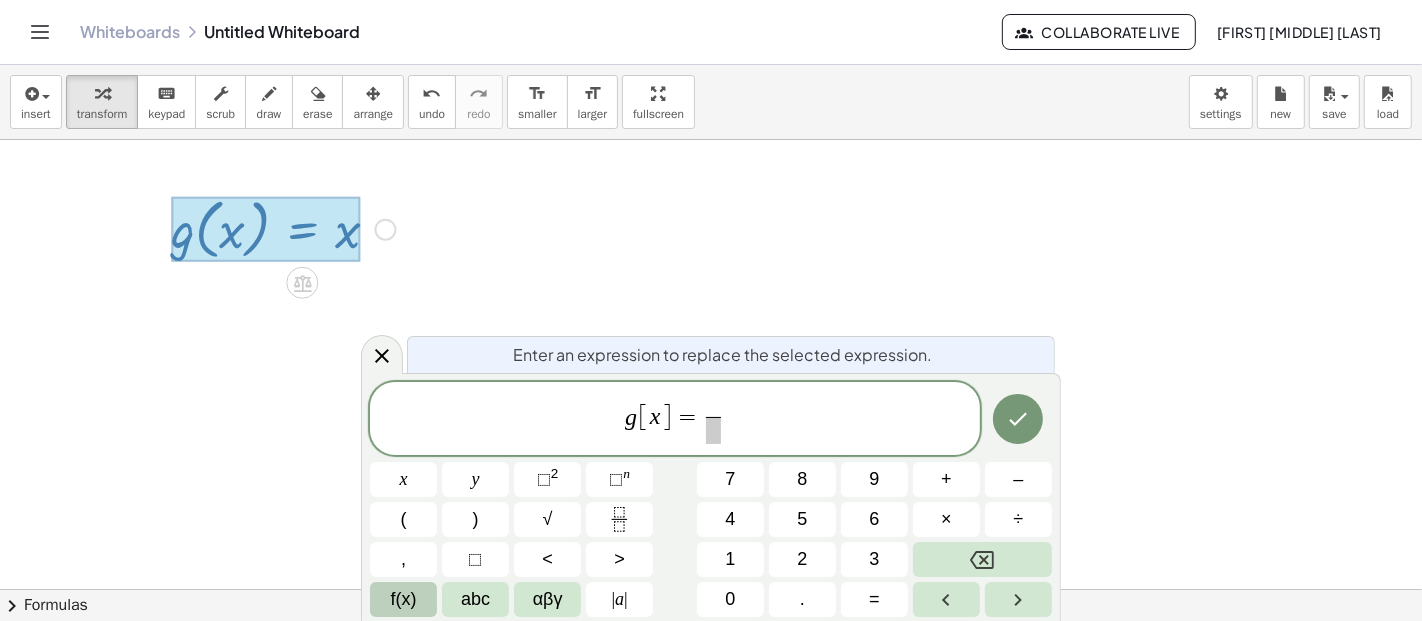 click on "f(x)" at bounding box center (403, 599) 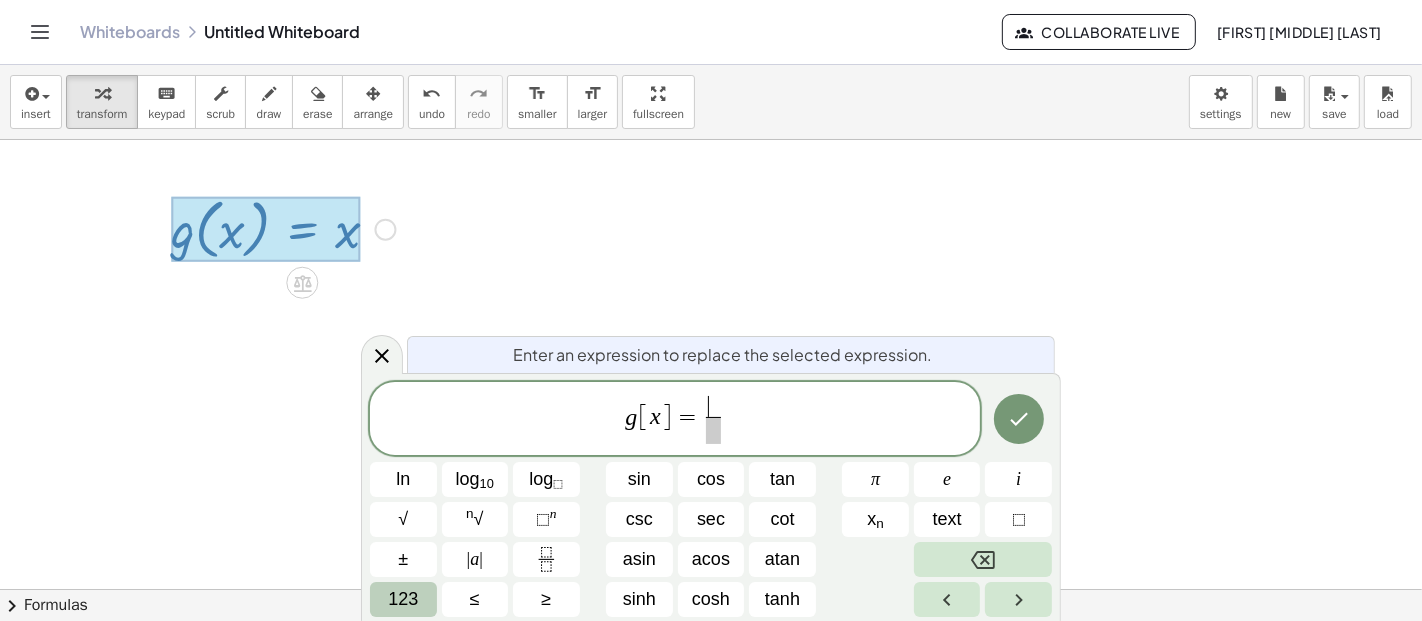 click on "123" at bounding box center (403, 599) 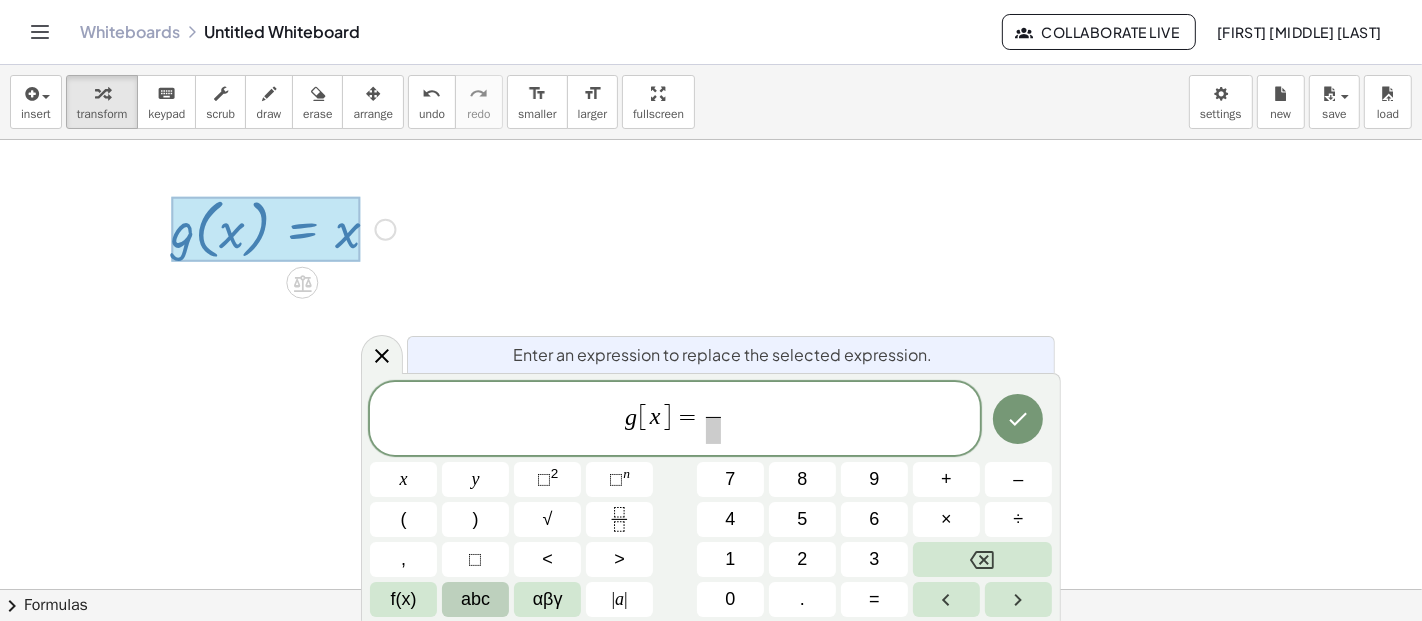 click on "abc" at bounding box center [475, 599] 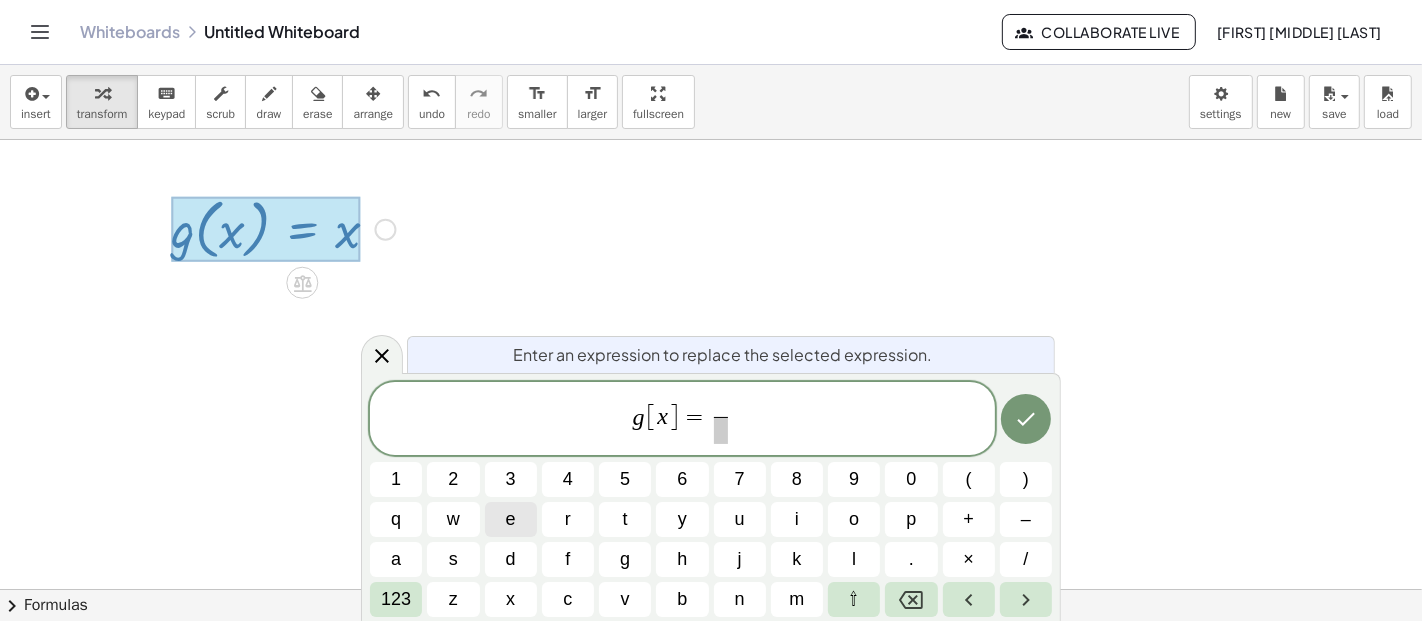 click on "e" at bounding box center (511, 519) 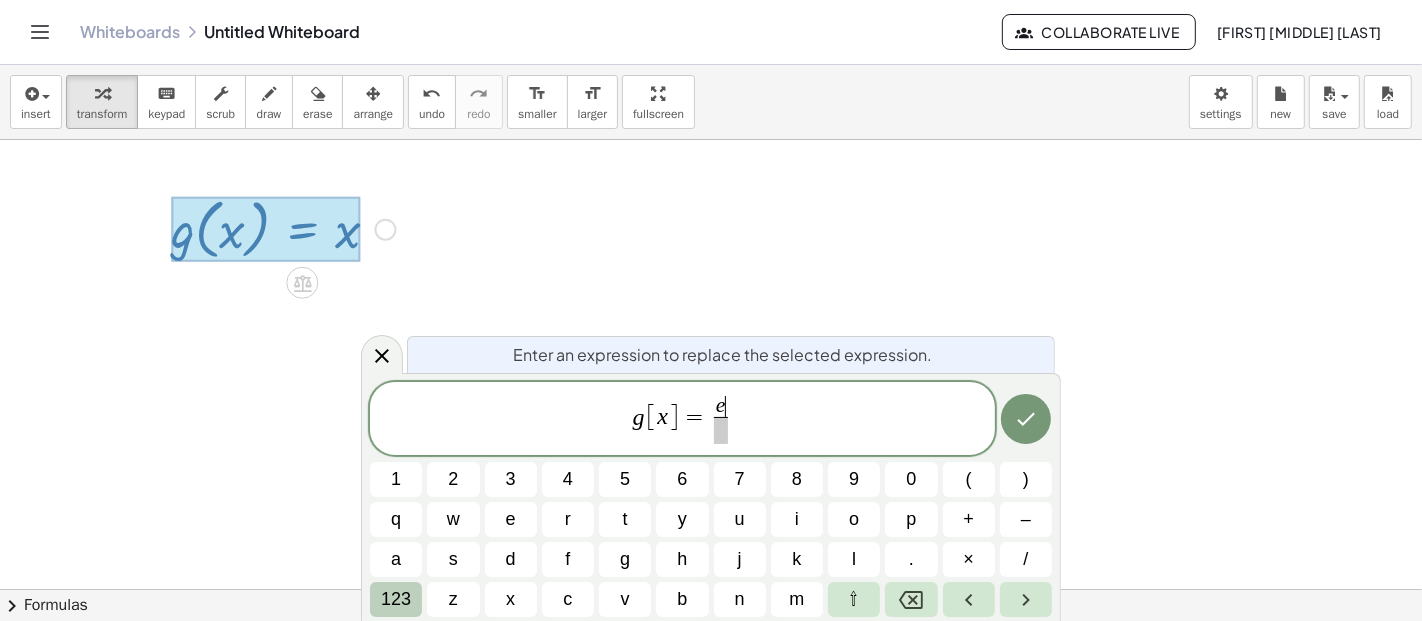 click on "123" at bounding box center (396, 599) 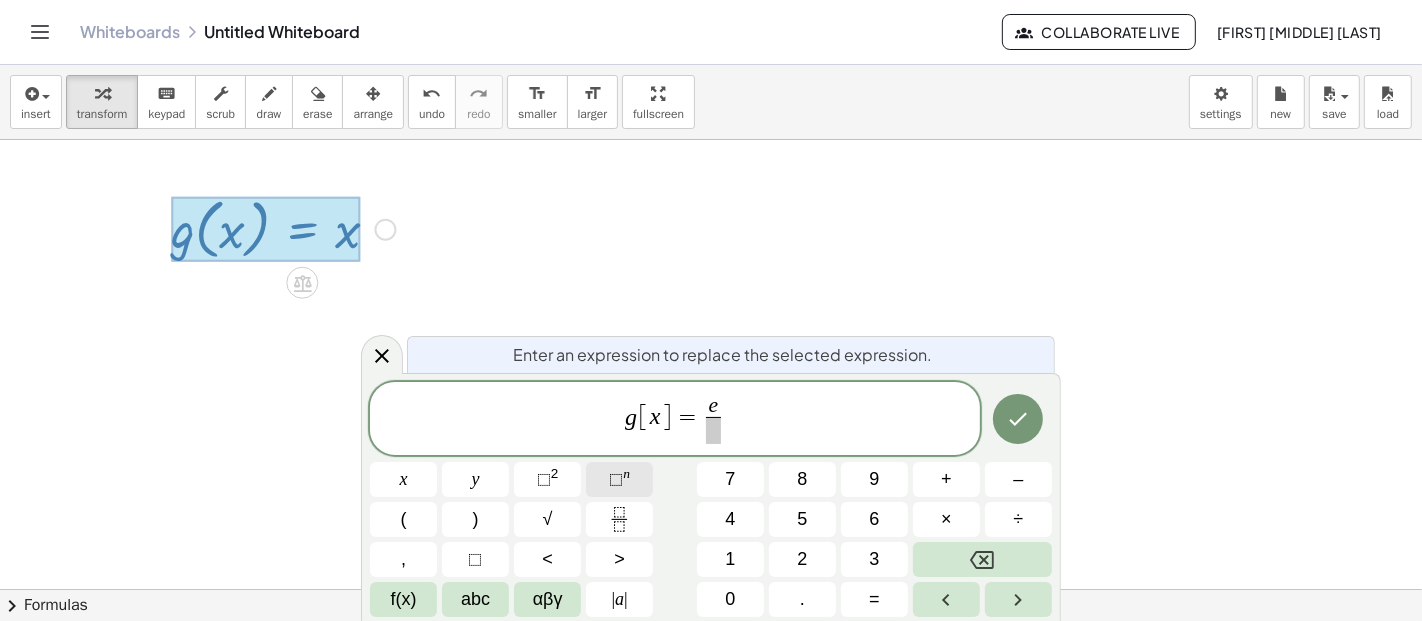 click on "⬚" at bounding box center (616, 479) 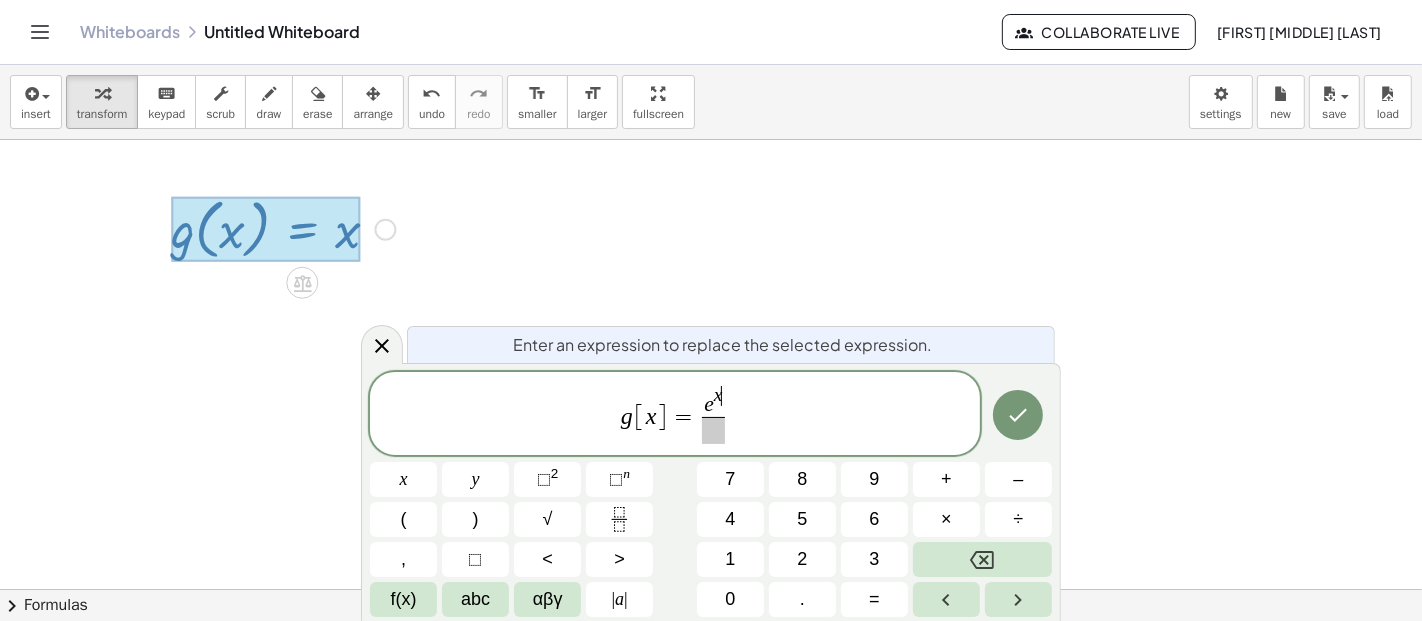 click on "x" at bounding box center [718, 394] 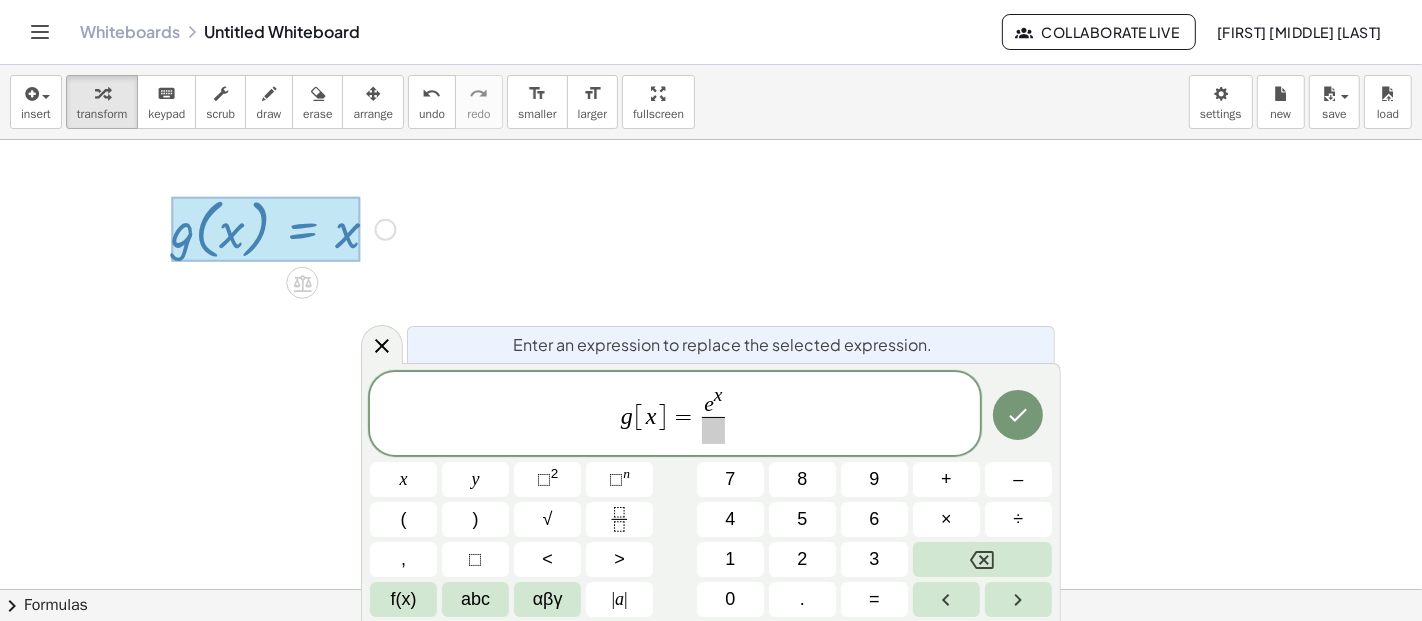 click on "e x ​ ​" at bounding box center (713, 415) 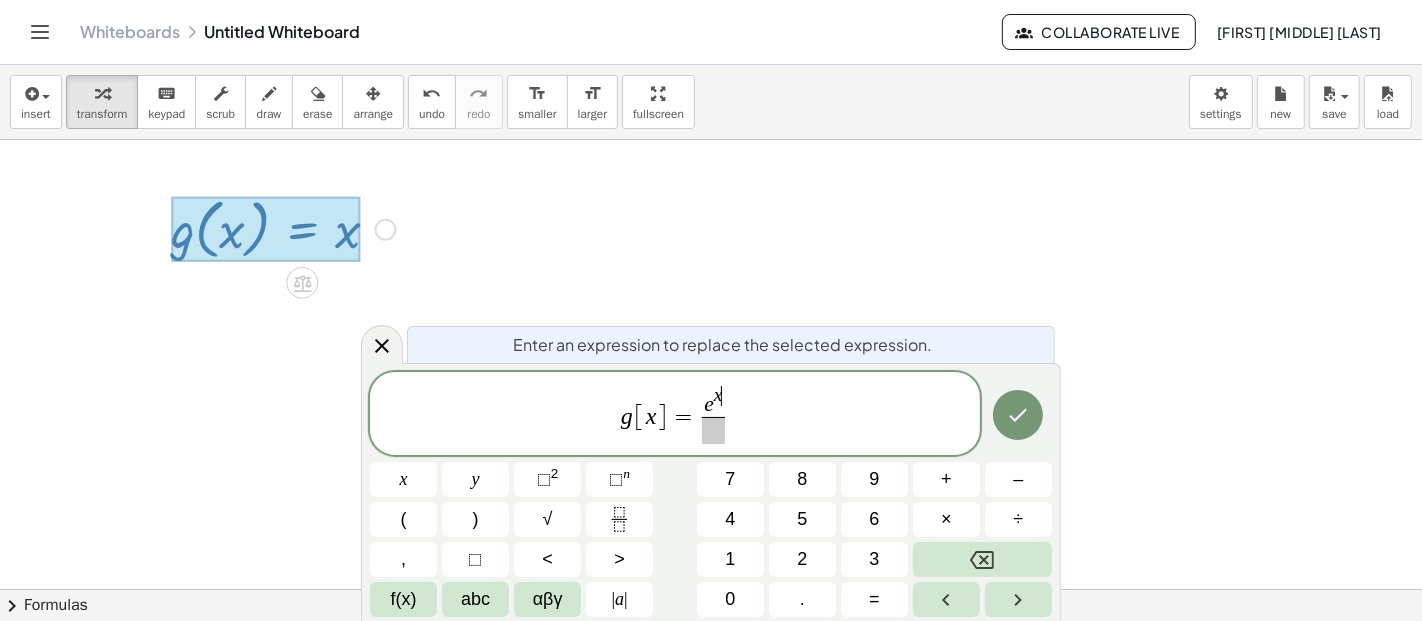 click on "e x ​" at bounding box center [713, 401] 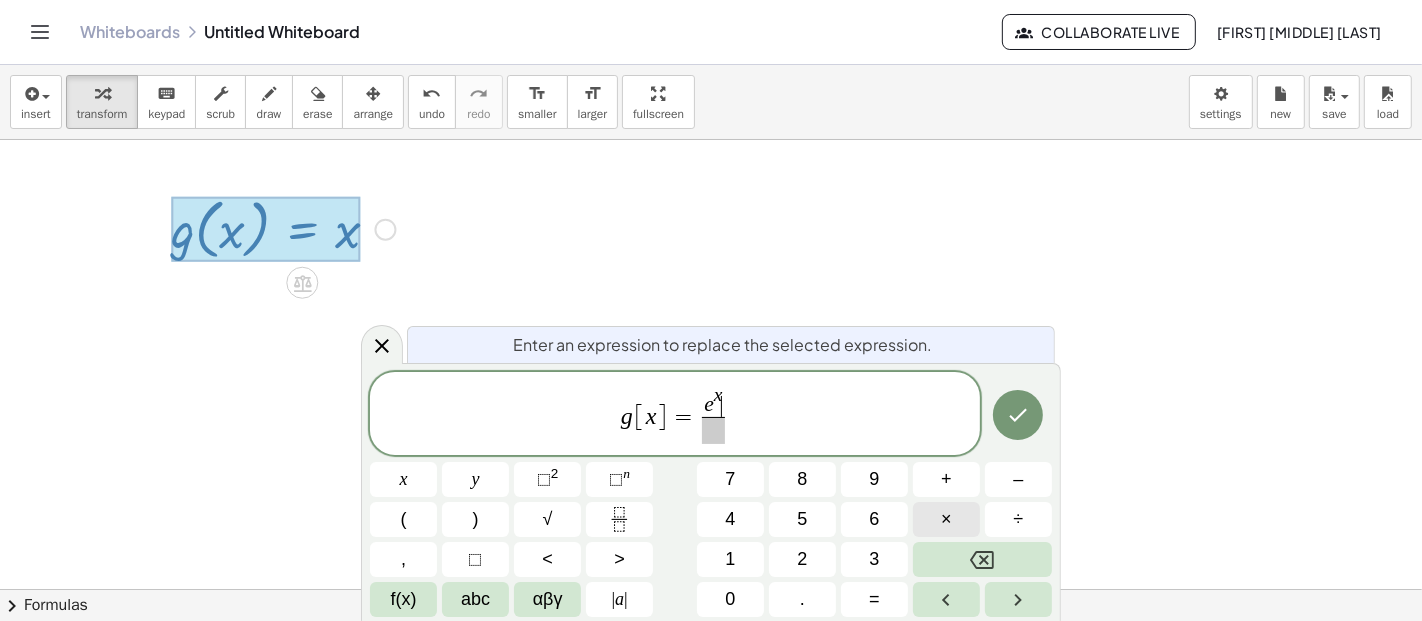 click on "×" at bounding box center [946, 519] 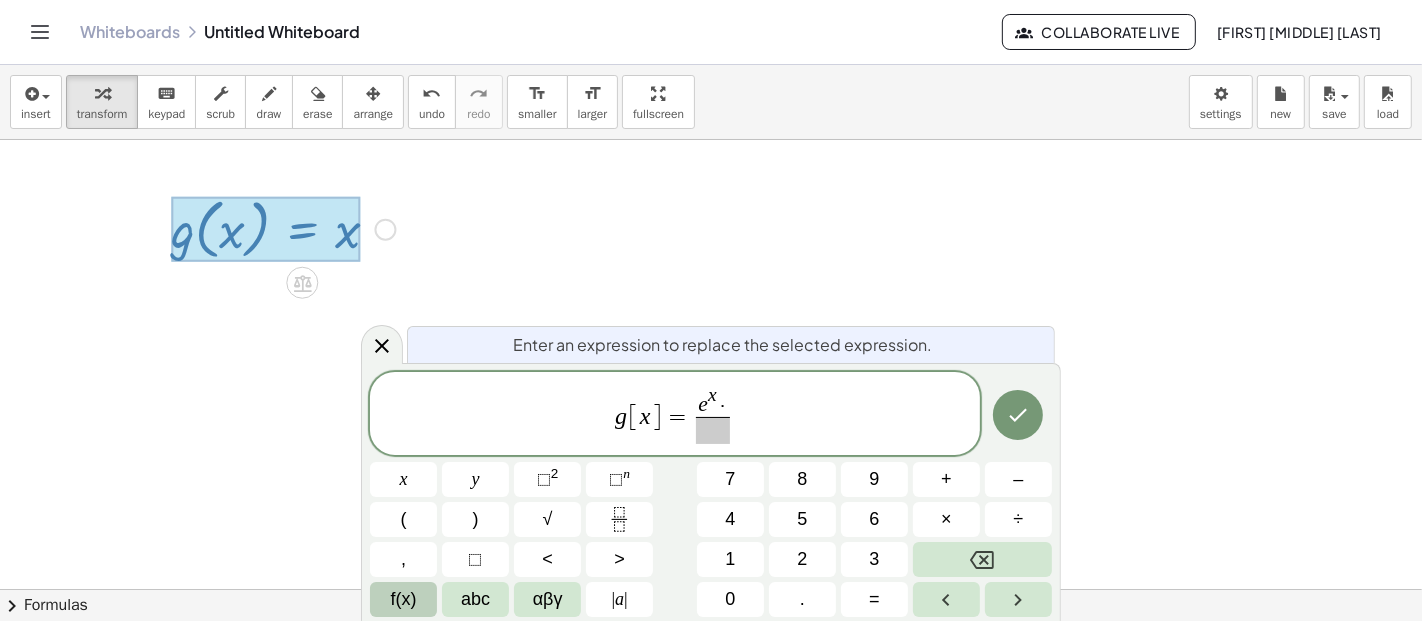 click on "f(x)" at bounding box center [404, 599] 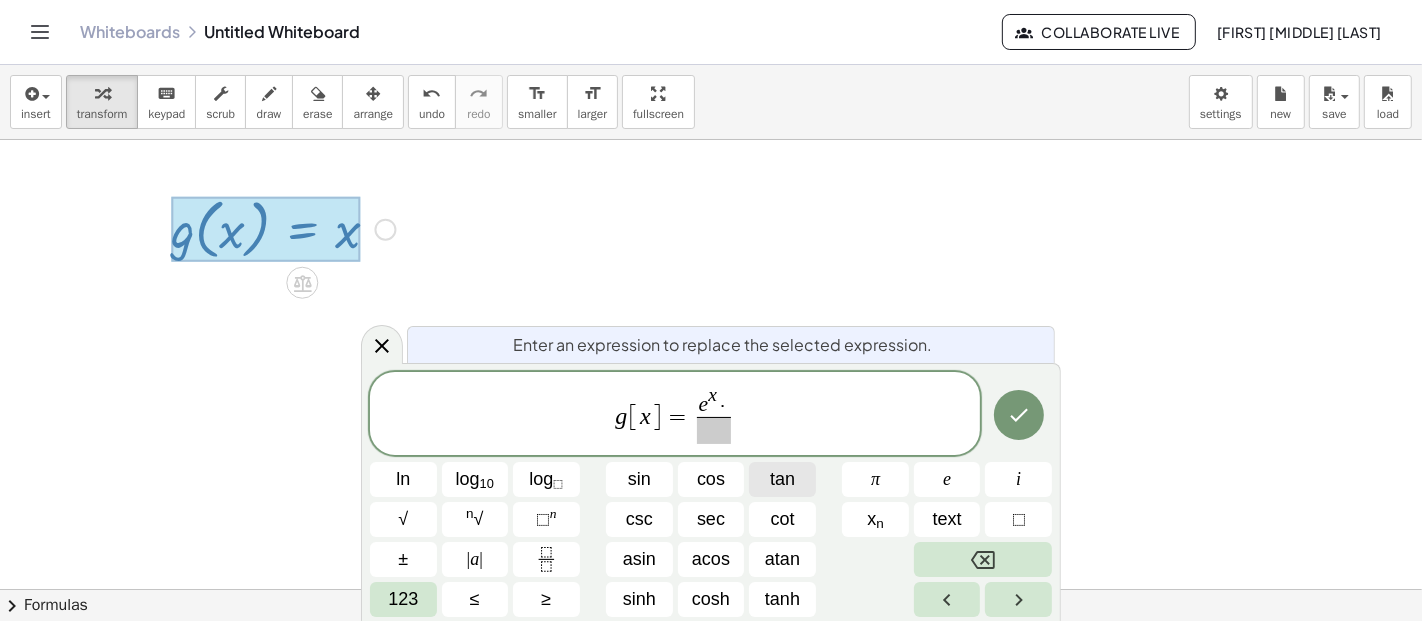 click on "tan" at bounding box center [782, 479] 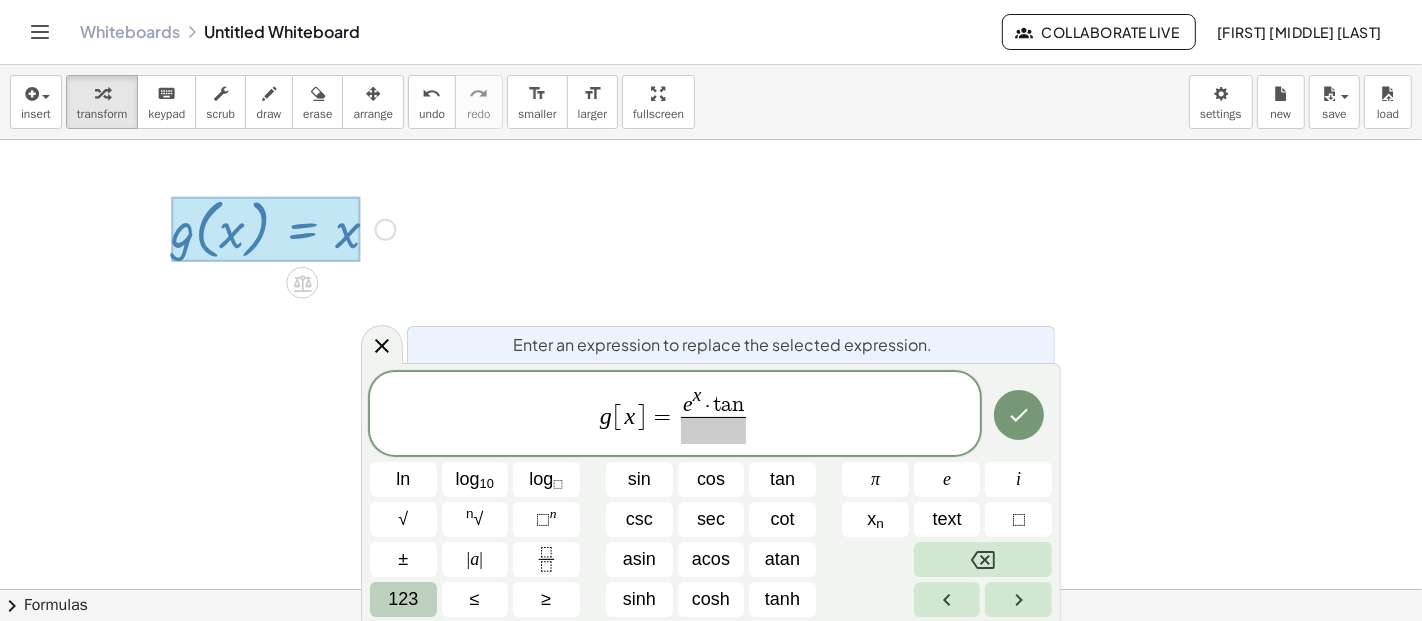 click on "123" at bounding box center [403, 599] 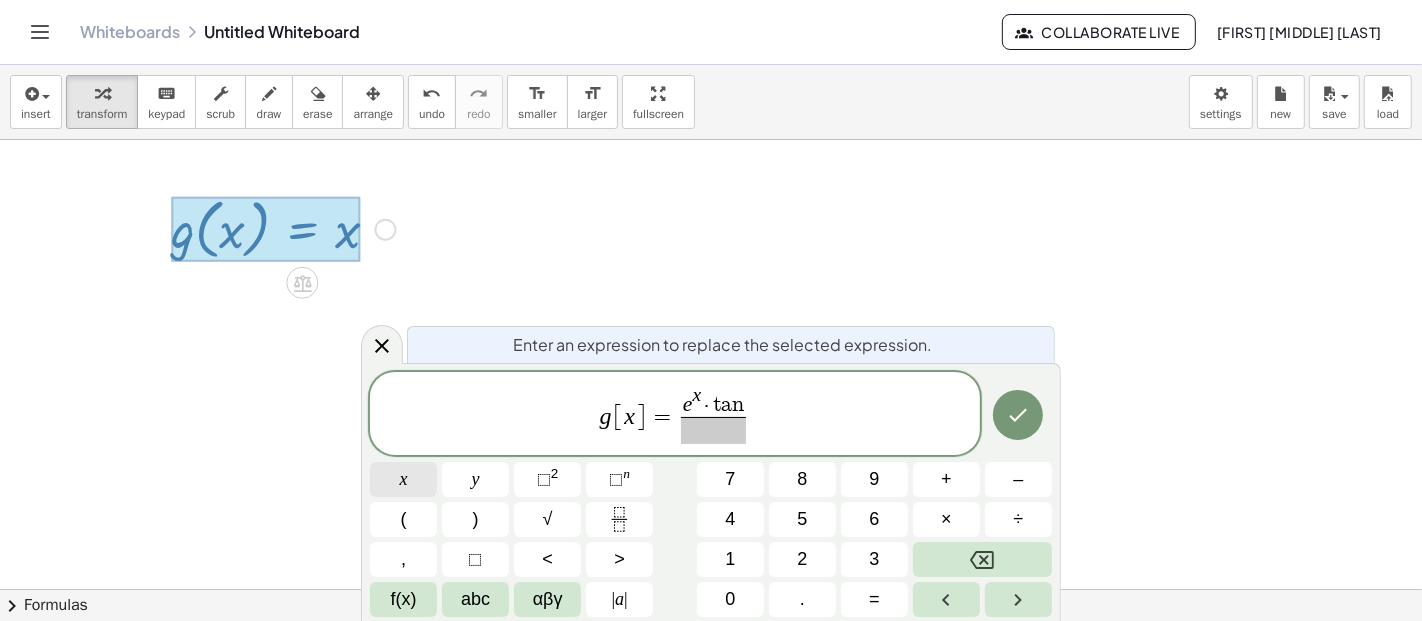 click on "x" at bounding box center [403, 479] 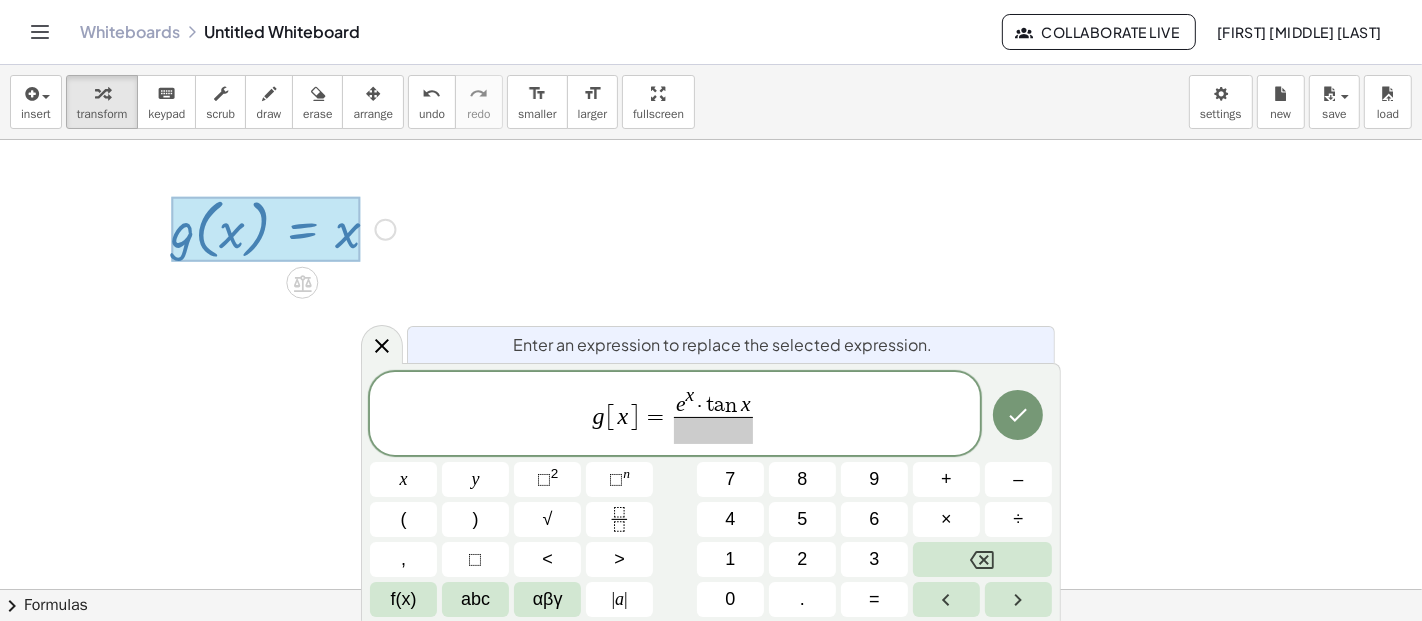 click at bounding box center (713, 430) 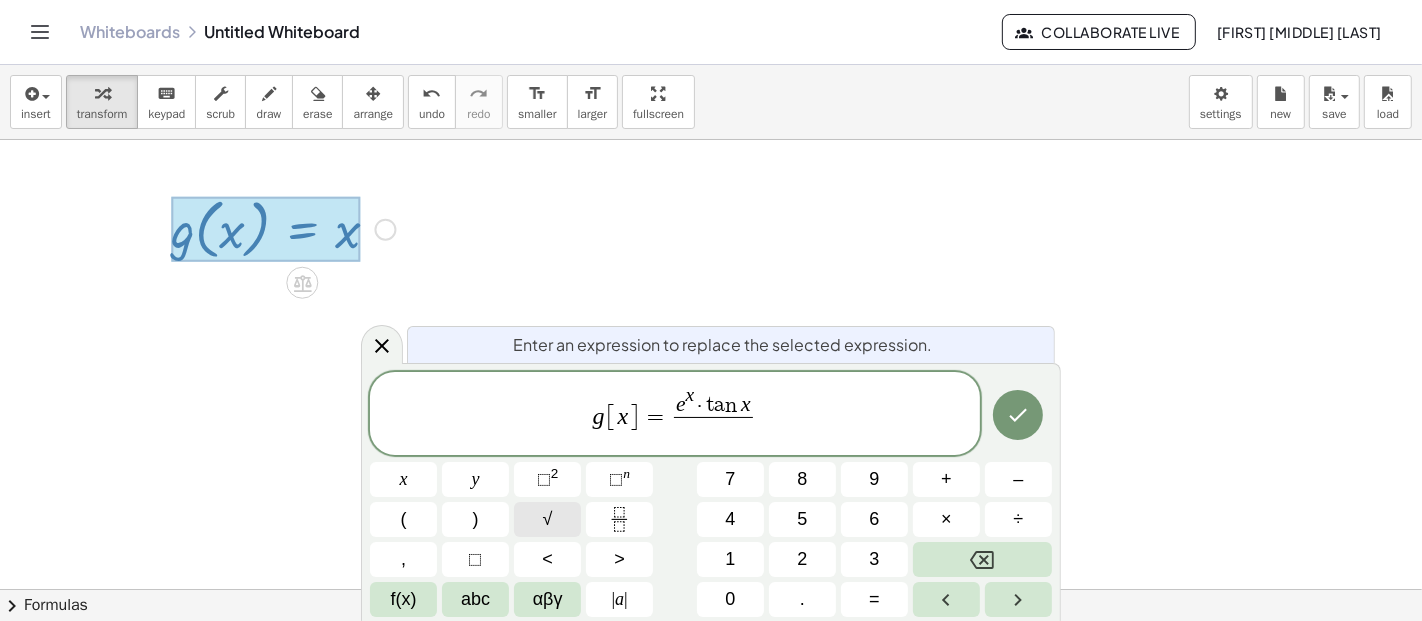click on "√" at bounding box center (547, 519) 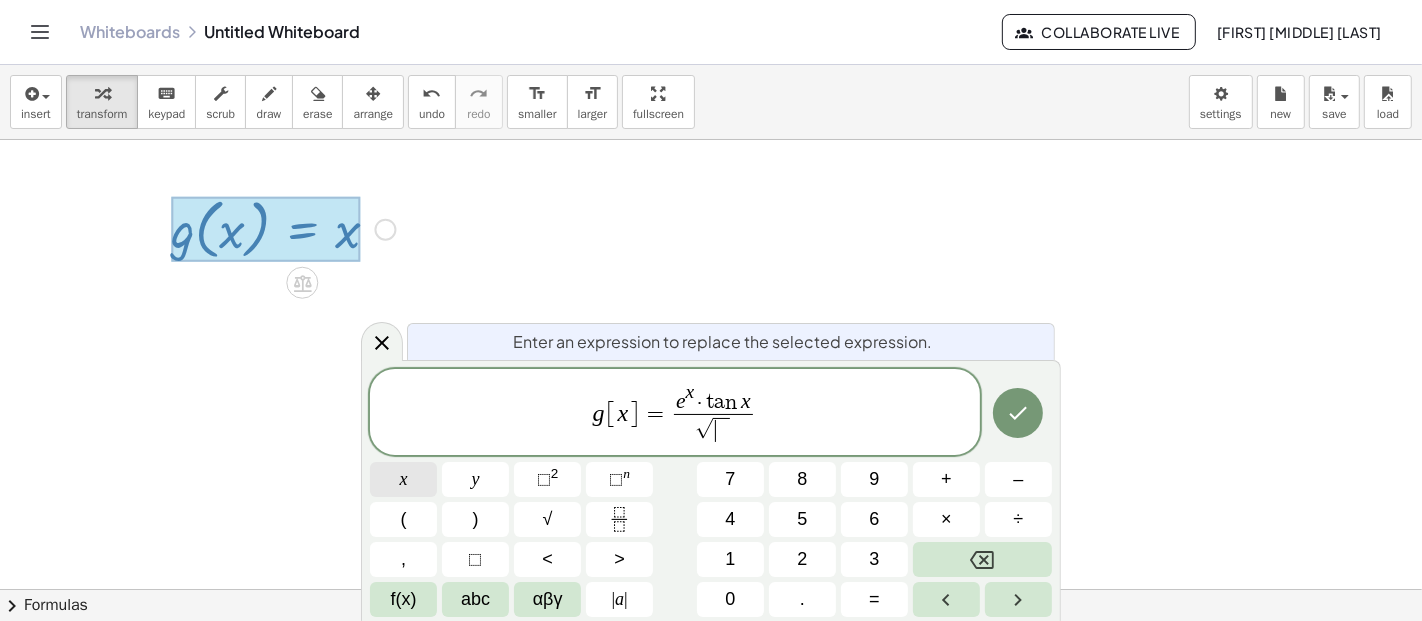 click on "x" at bounding box center [404, 479] 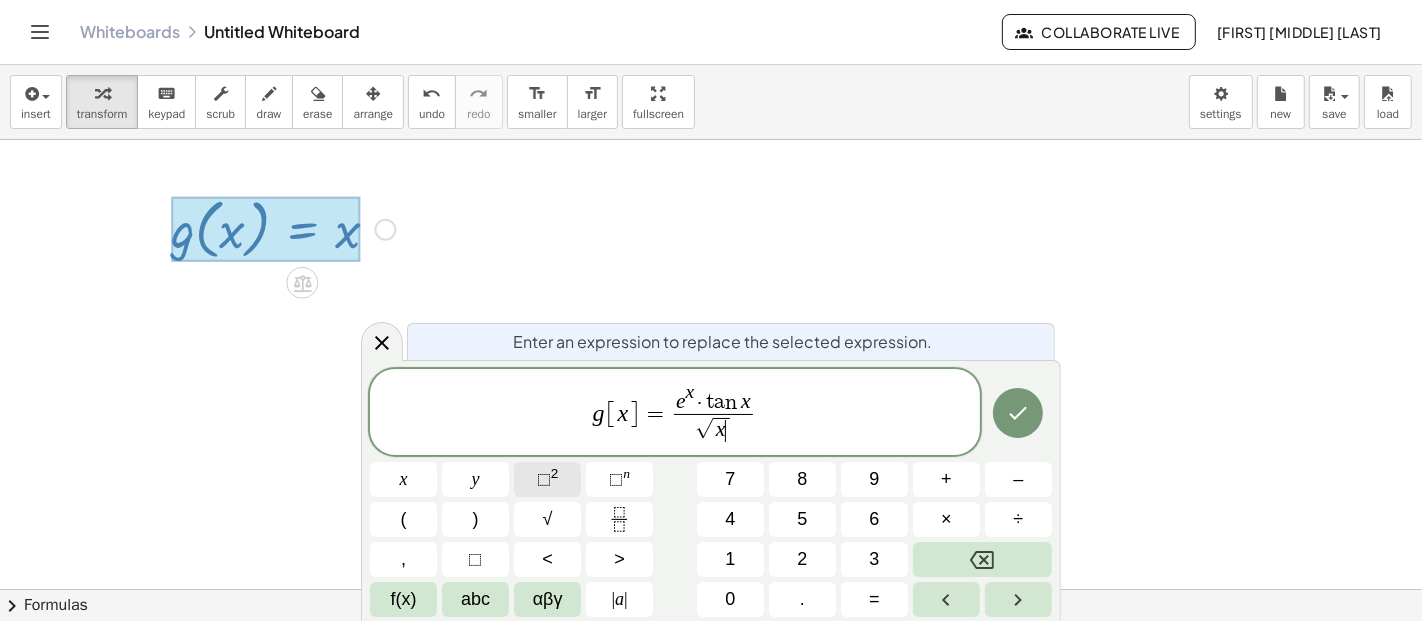 click on "⬚ 2" at bounding box center [547, 479] 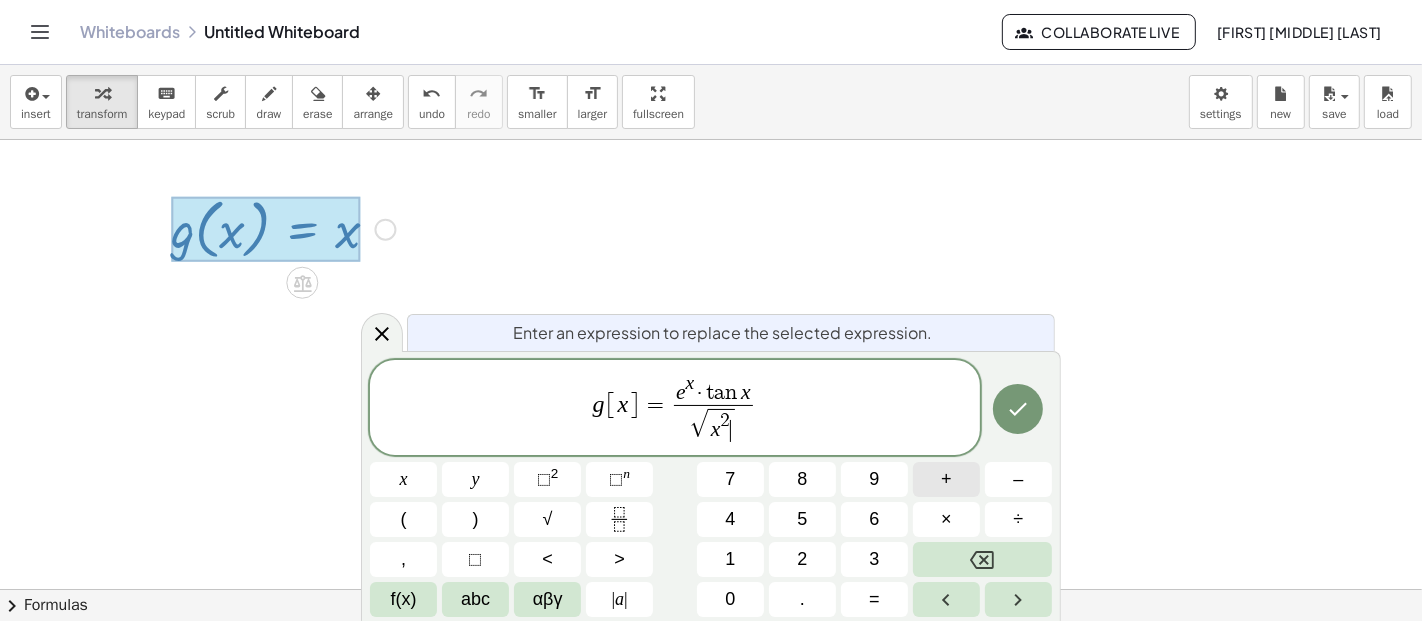 click on "+" at bounding box center [946, 479] 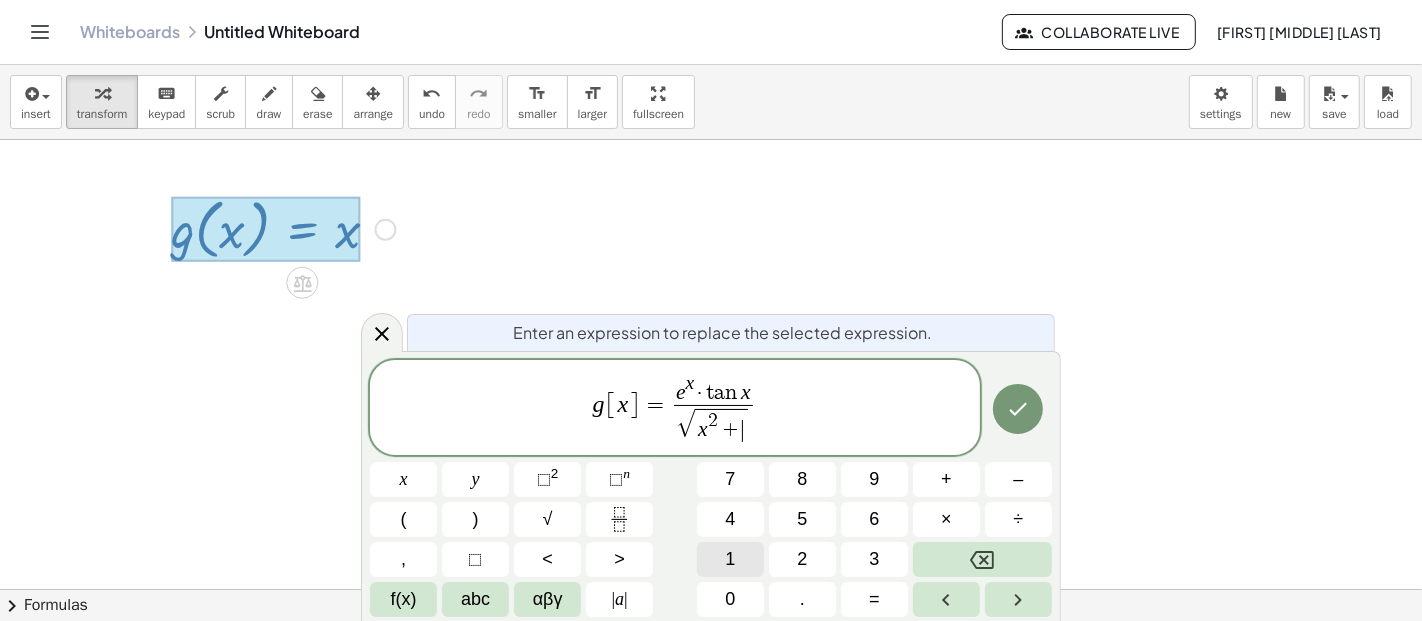 click on "1" at bounding box center [730, 559] 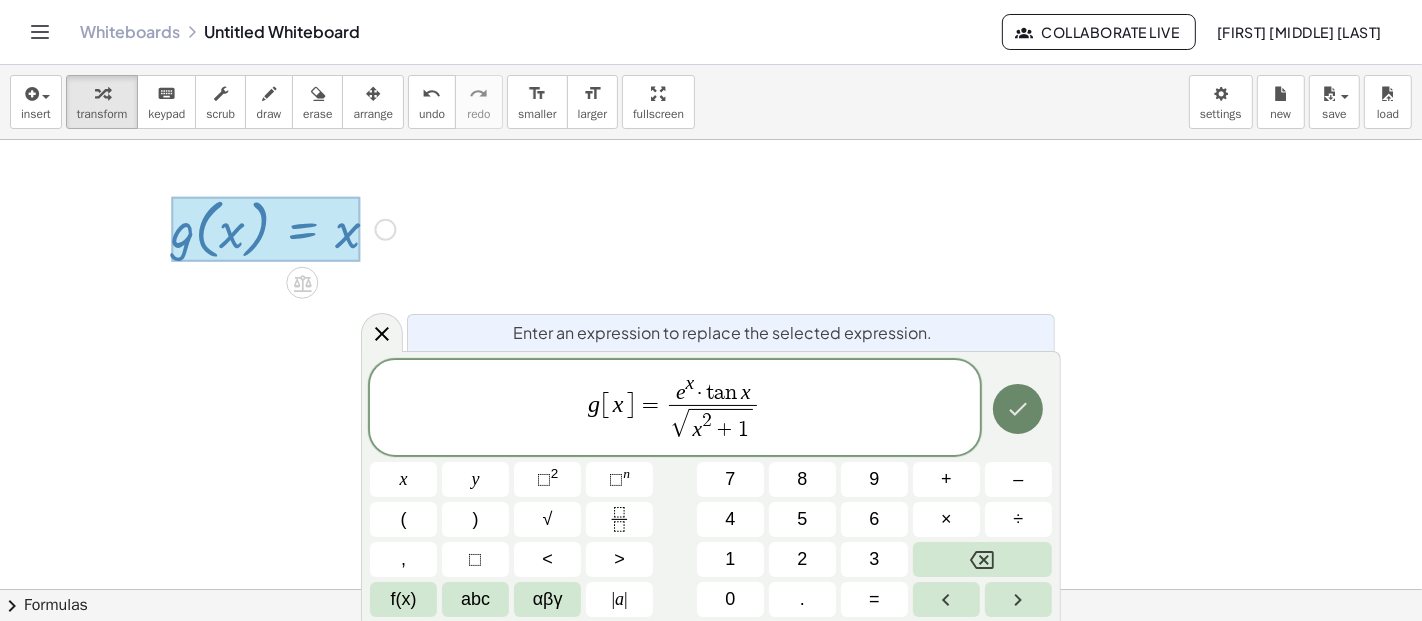 click 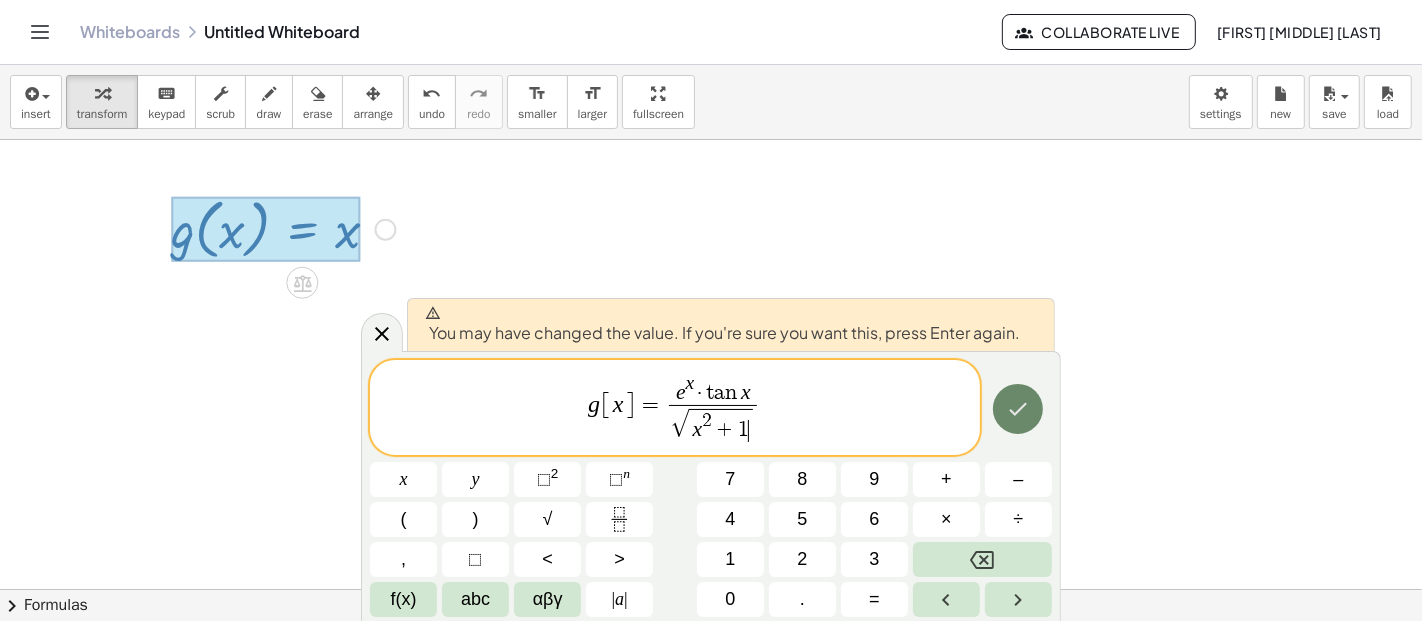 click 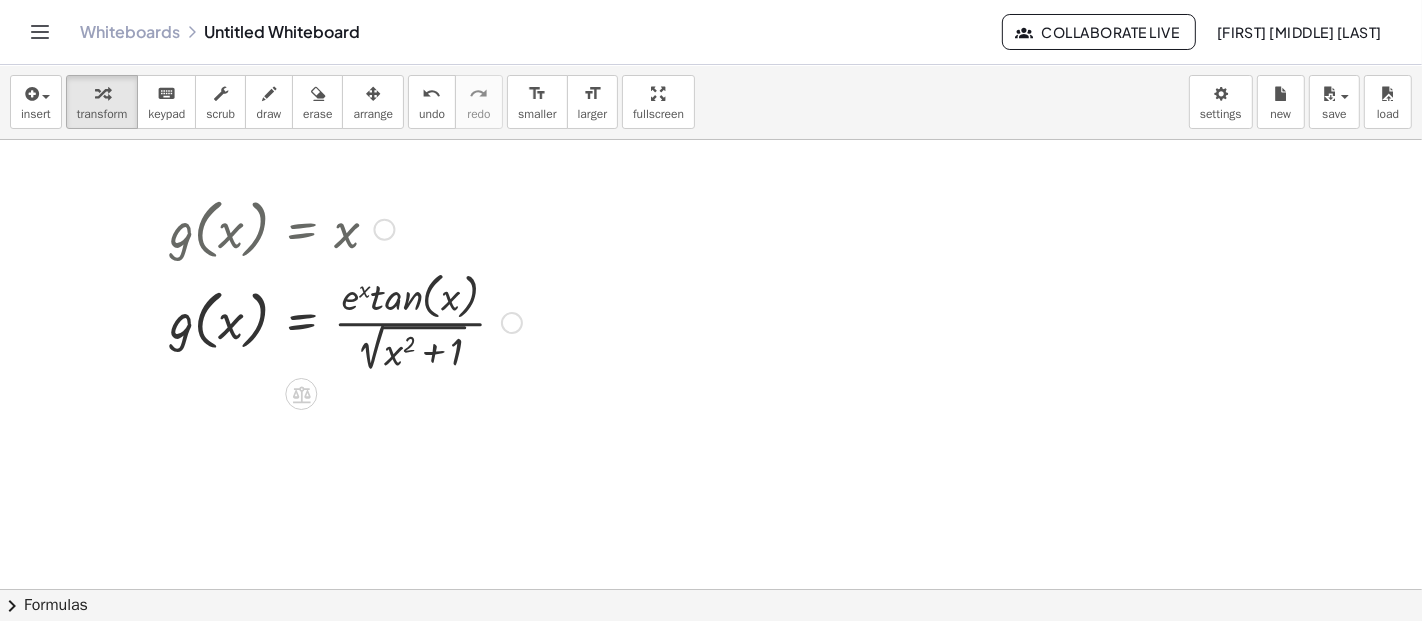 click at bounding box center (711, 1054) 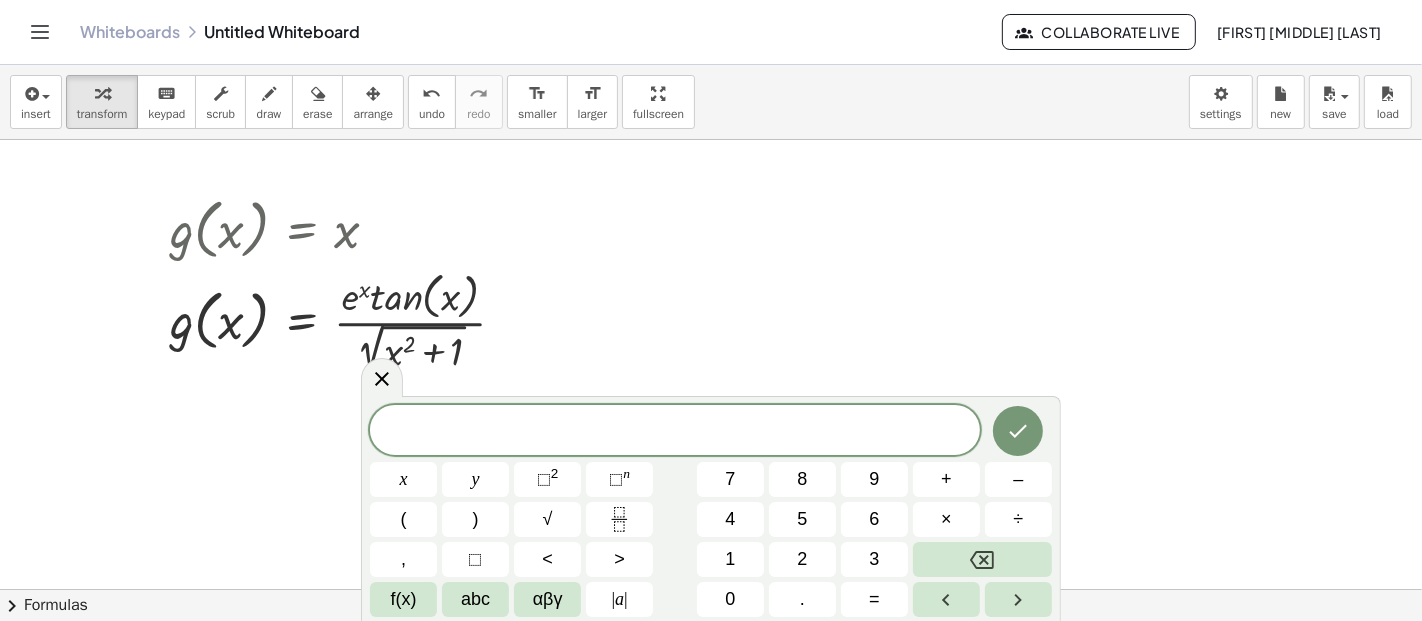 click at bounding box center (711, 1054) 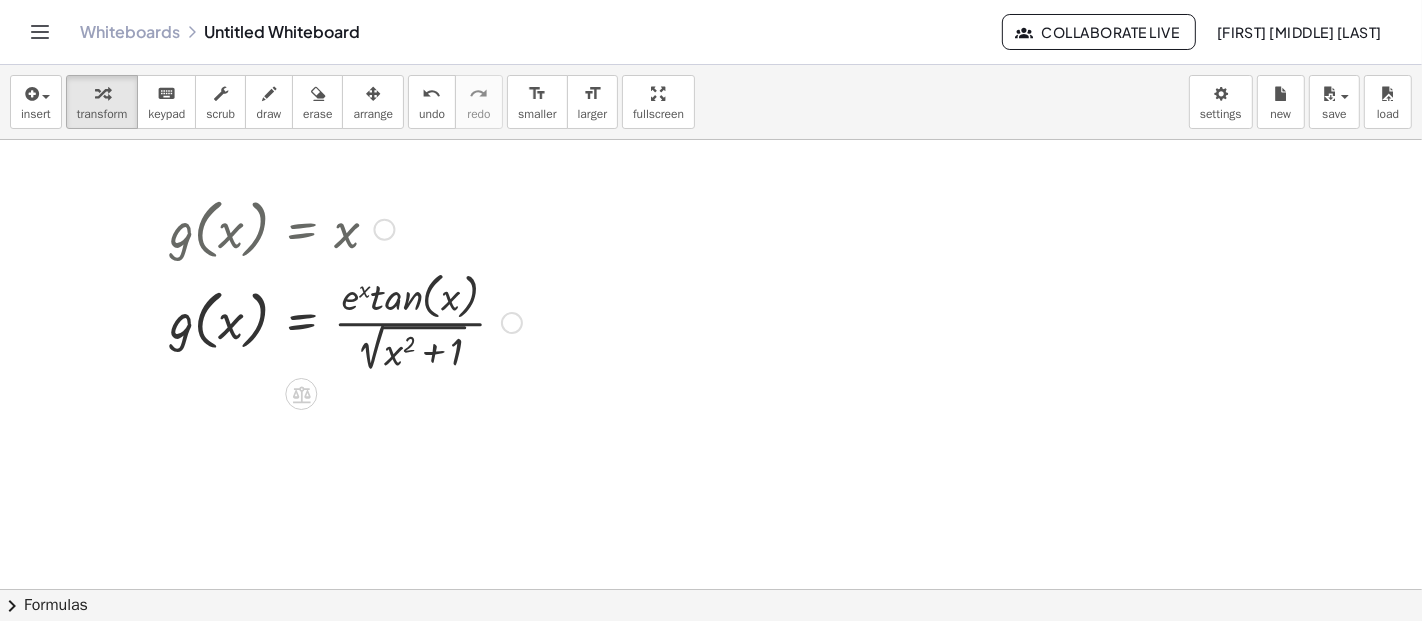 click at bounding box center (346, 228) 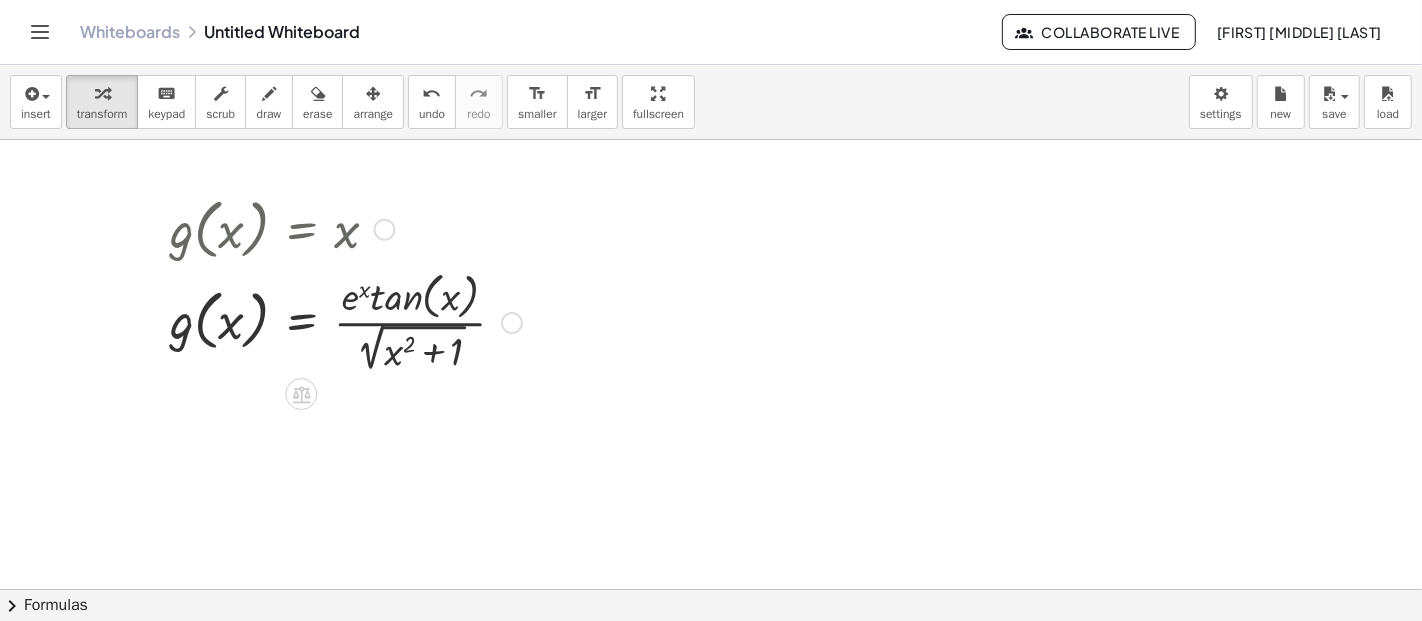 click at bounding box center (346, 320) 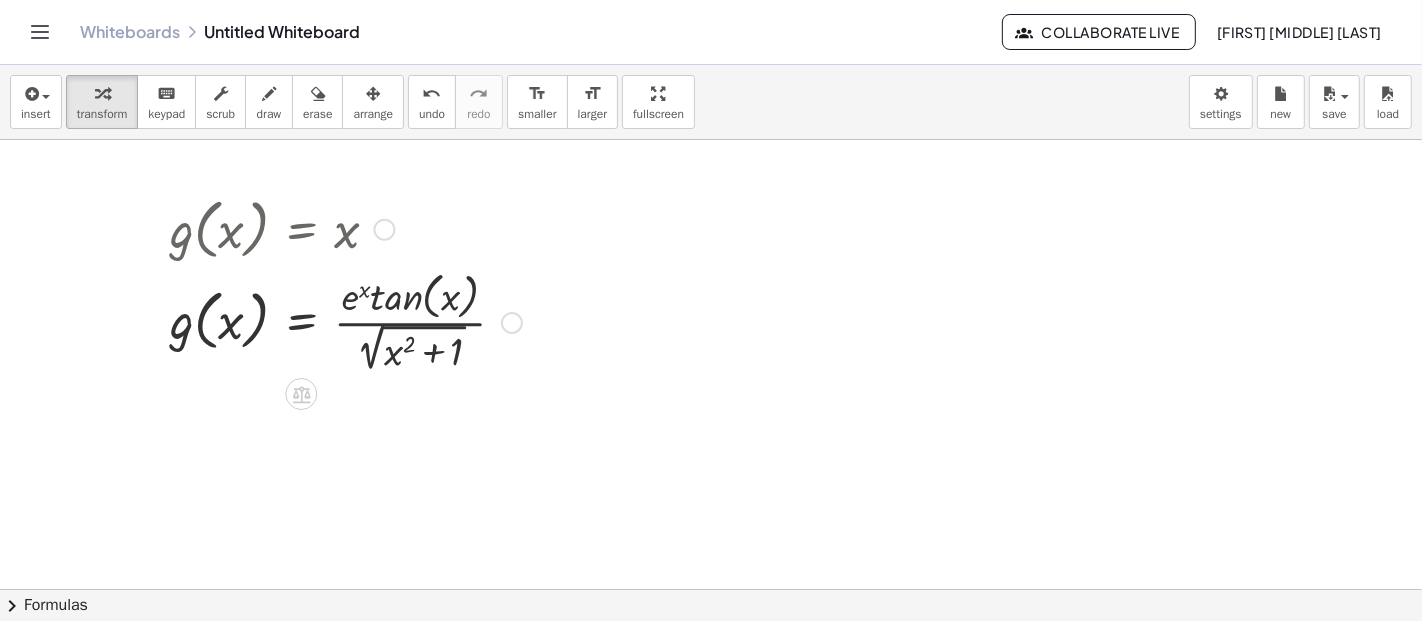 click at bounding box center [346, 228] 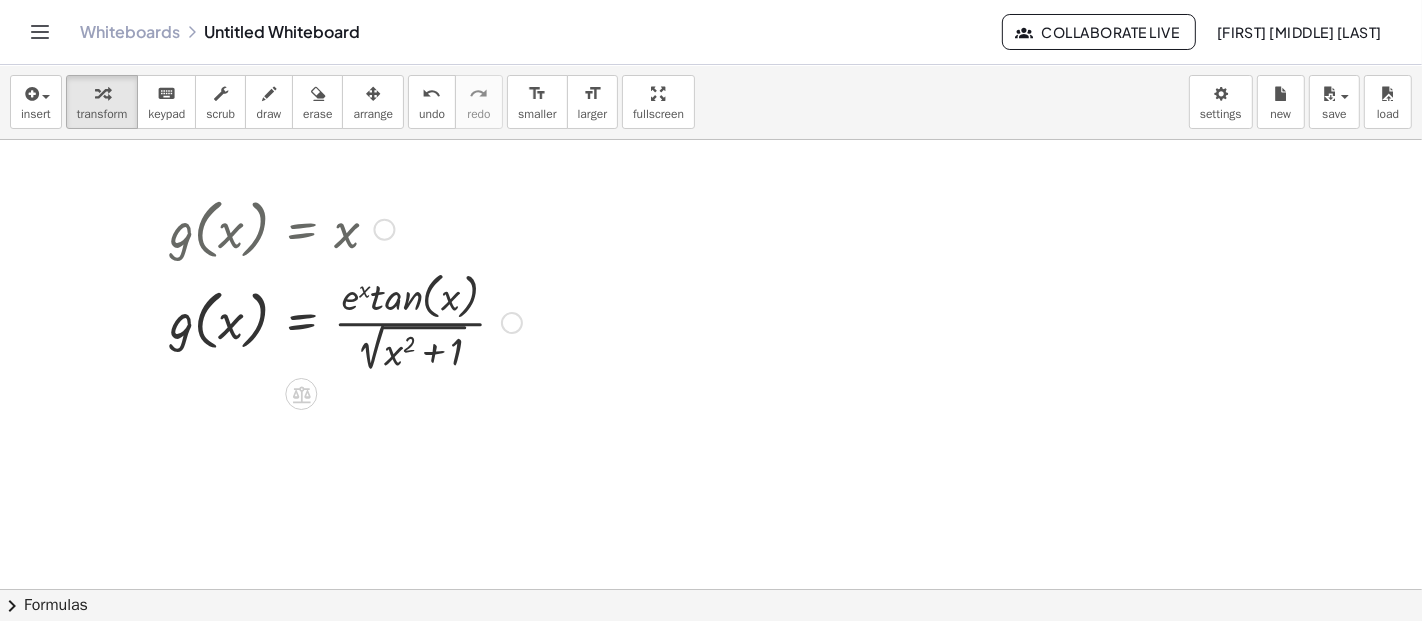 drag, startPoint x: 237, startPoint y: 236, endPoint x: 135, endPoint y: 362, distance: 162.11107 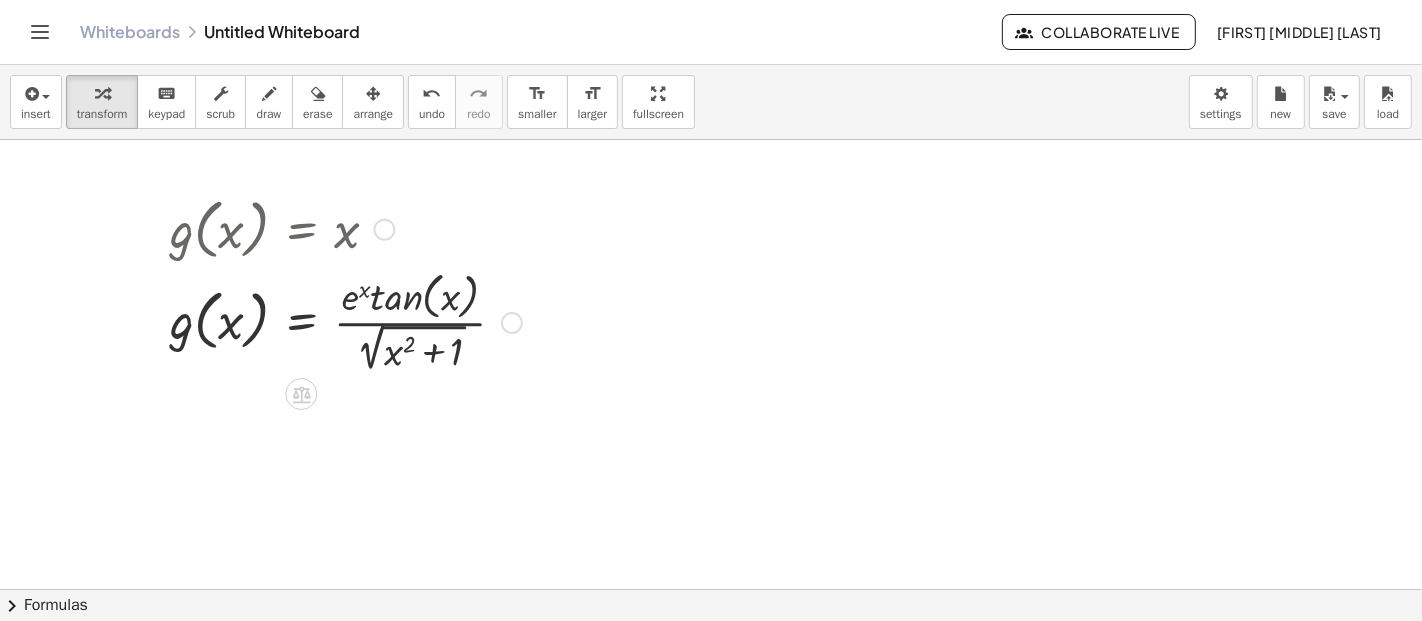 click at bounding box center (346, 320) 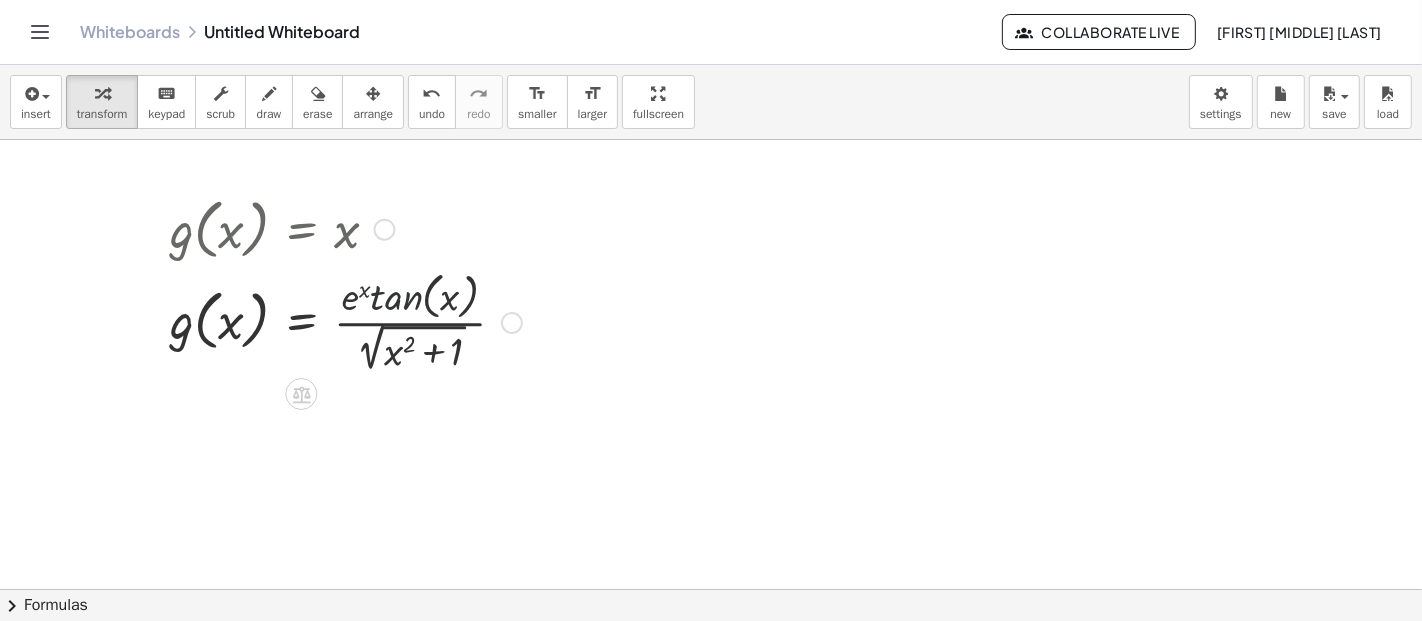 click at bounding box center (346, 320) 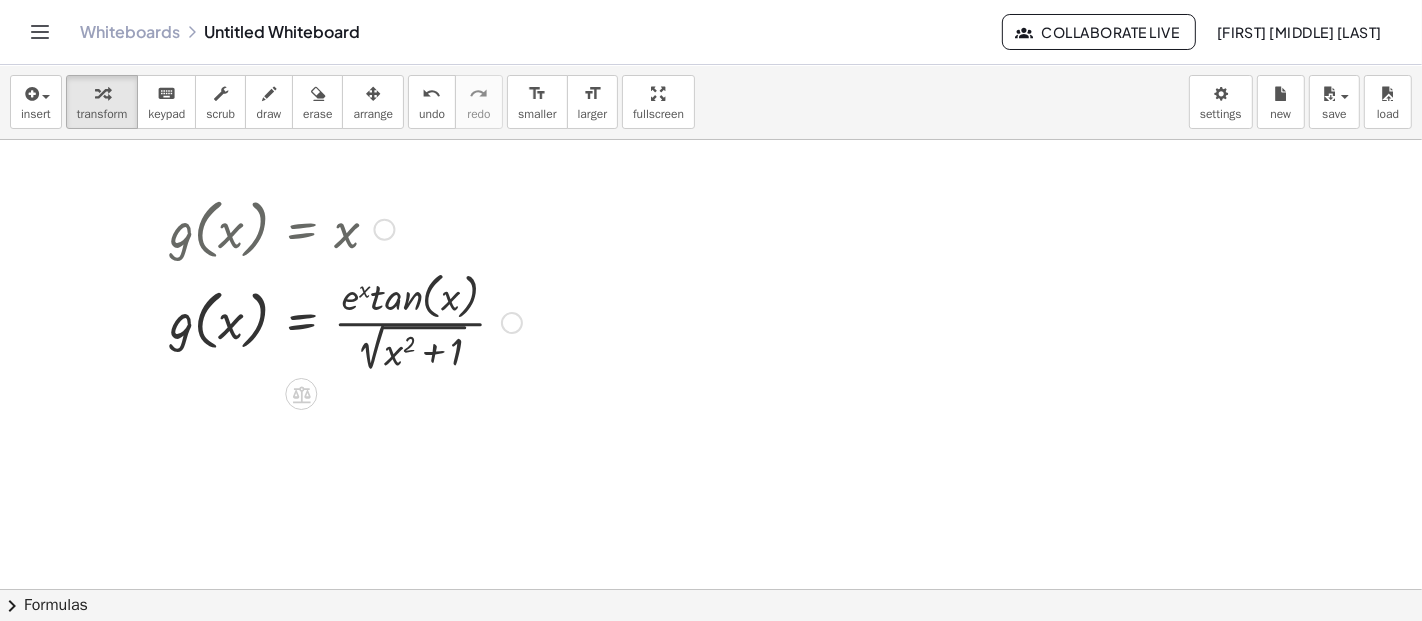 click at bounding box center (346, 320) 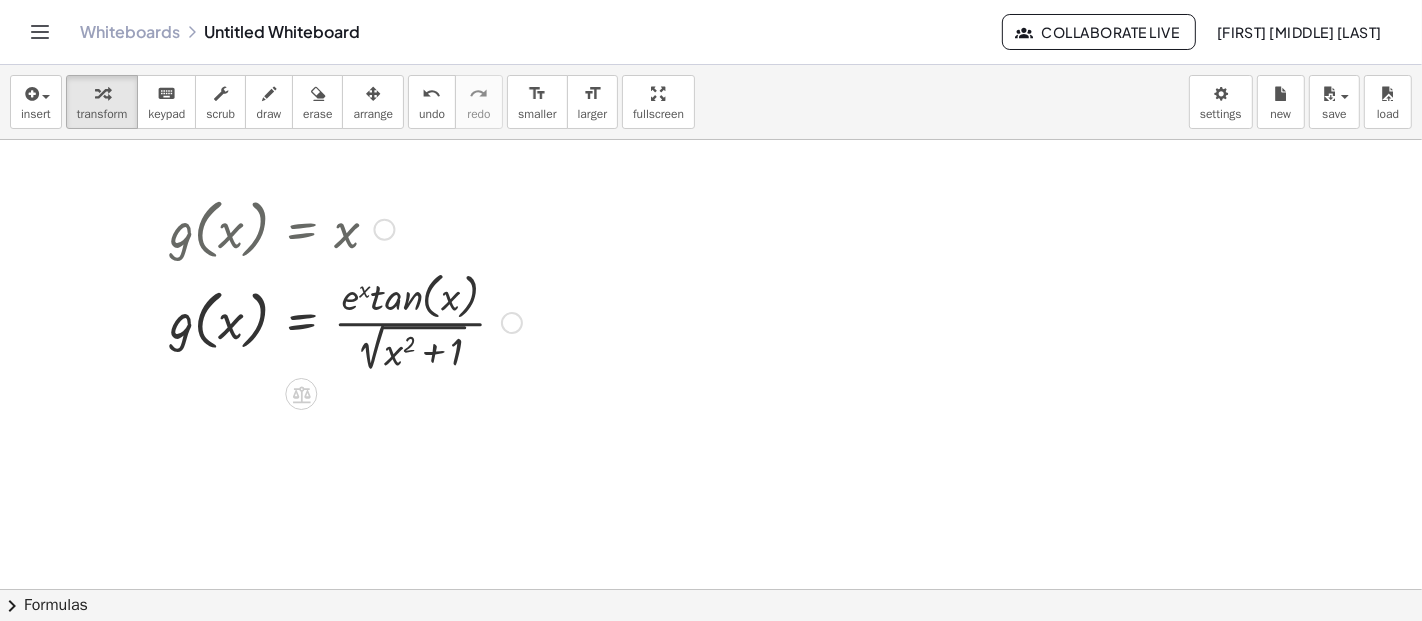 click on "Fix a mistake Transform line Copy line as LaTeX Copy derivation as LaTeX Expand new lines: On" at bounding box center [512, 323] 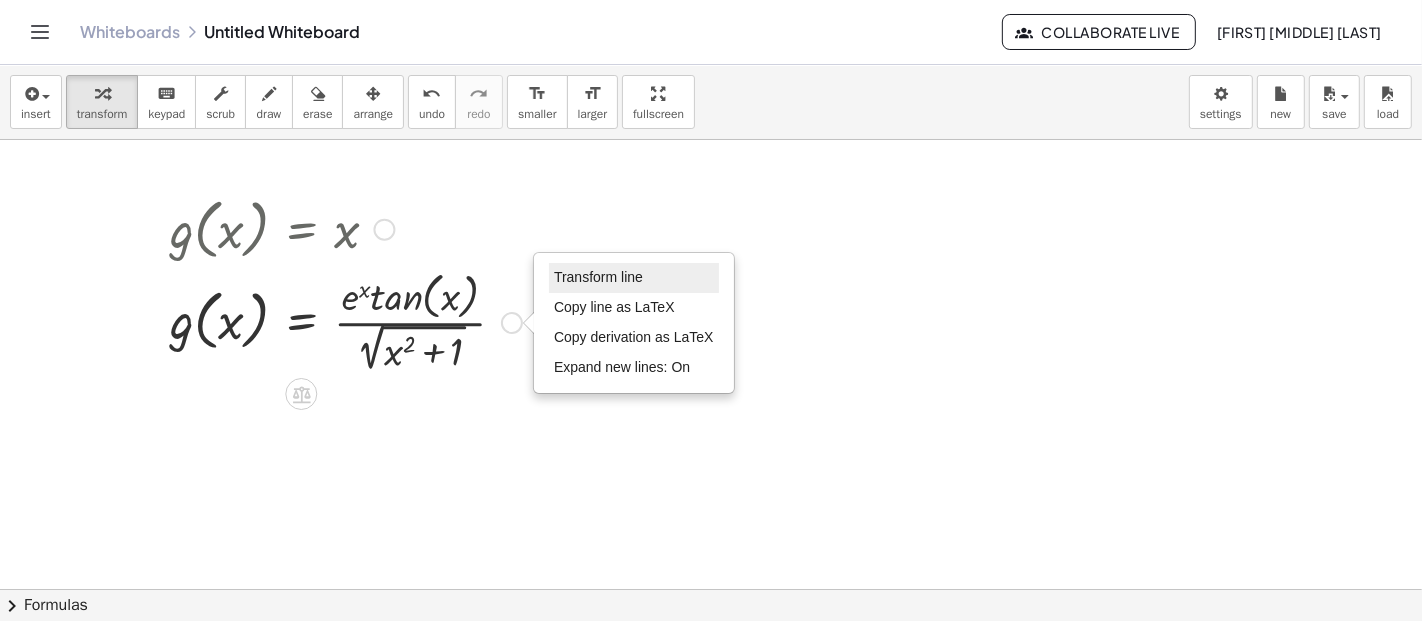 click on "Transform line" at bounding box center [634, 278] 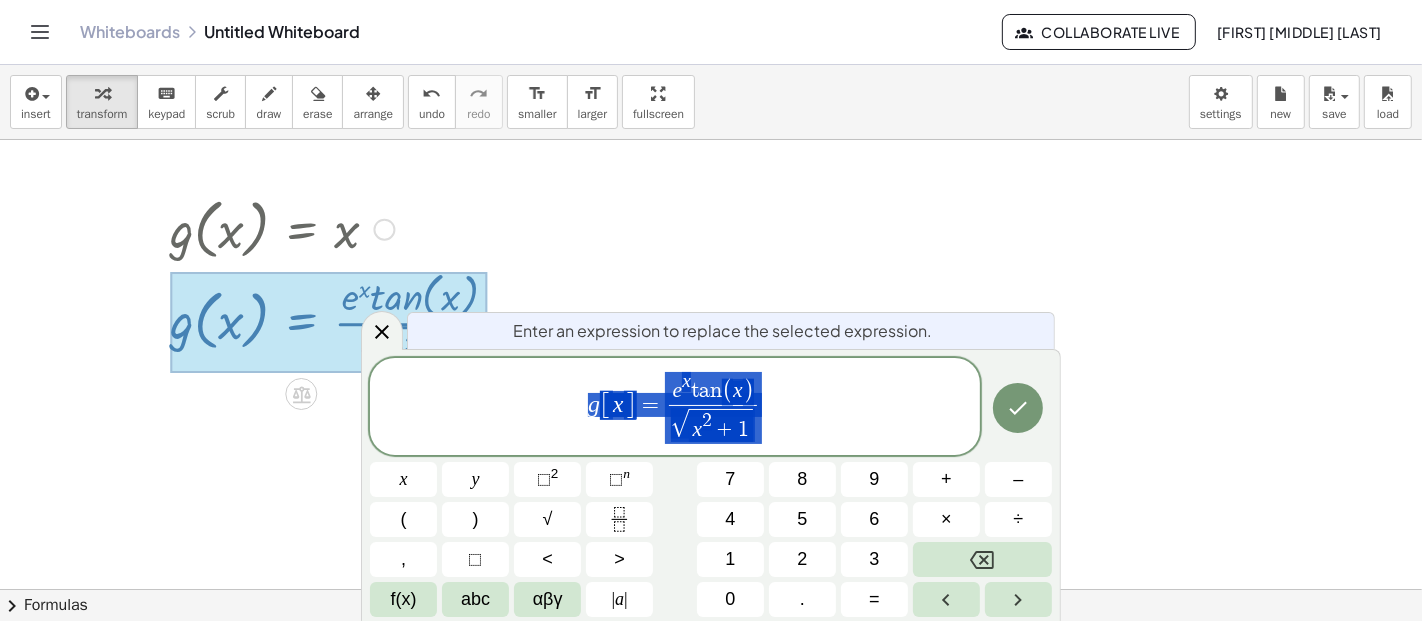 click at bounding box center [711, 1054] 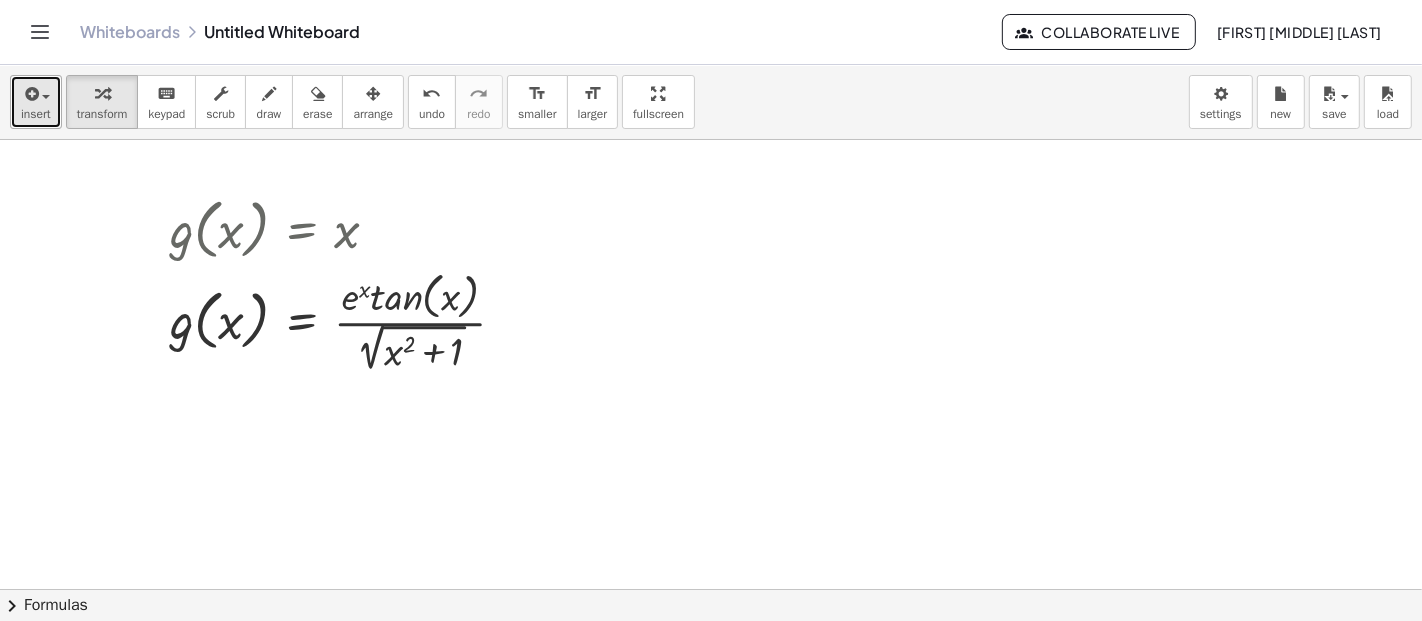 click at bounding box center (30, 94) 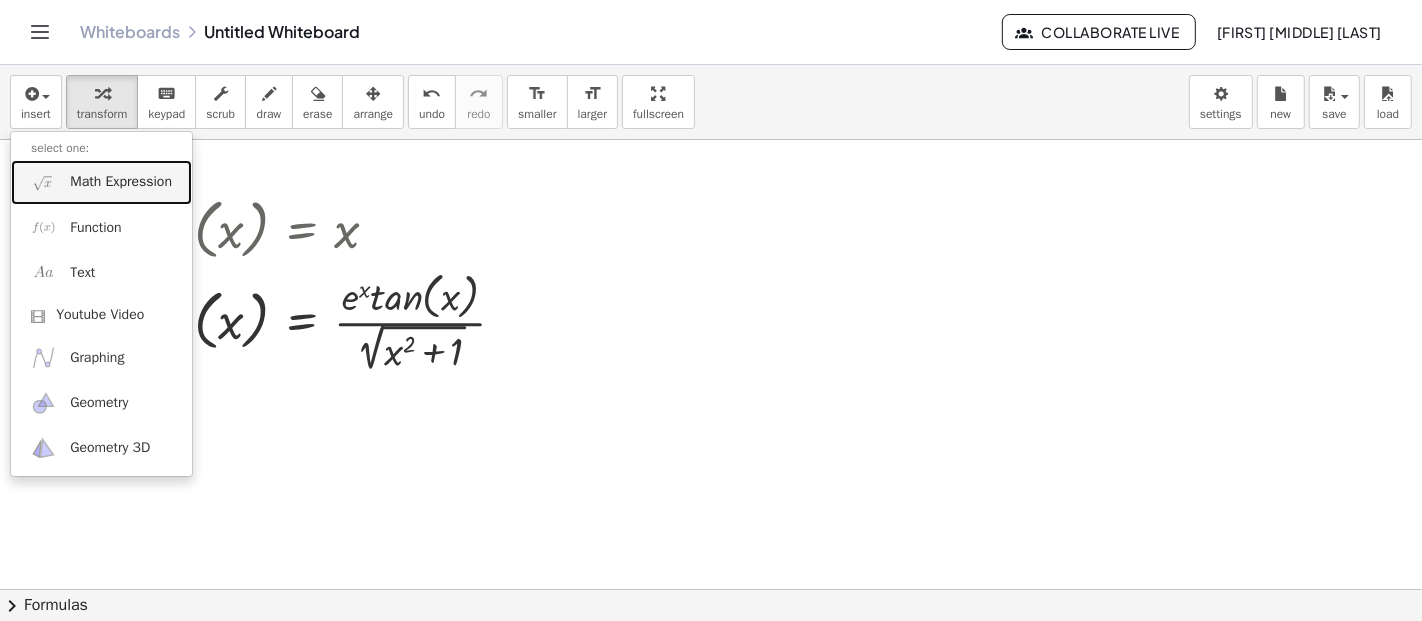 click on "Math Expression" at bounding box center [121, 182] 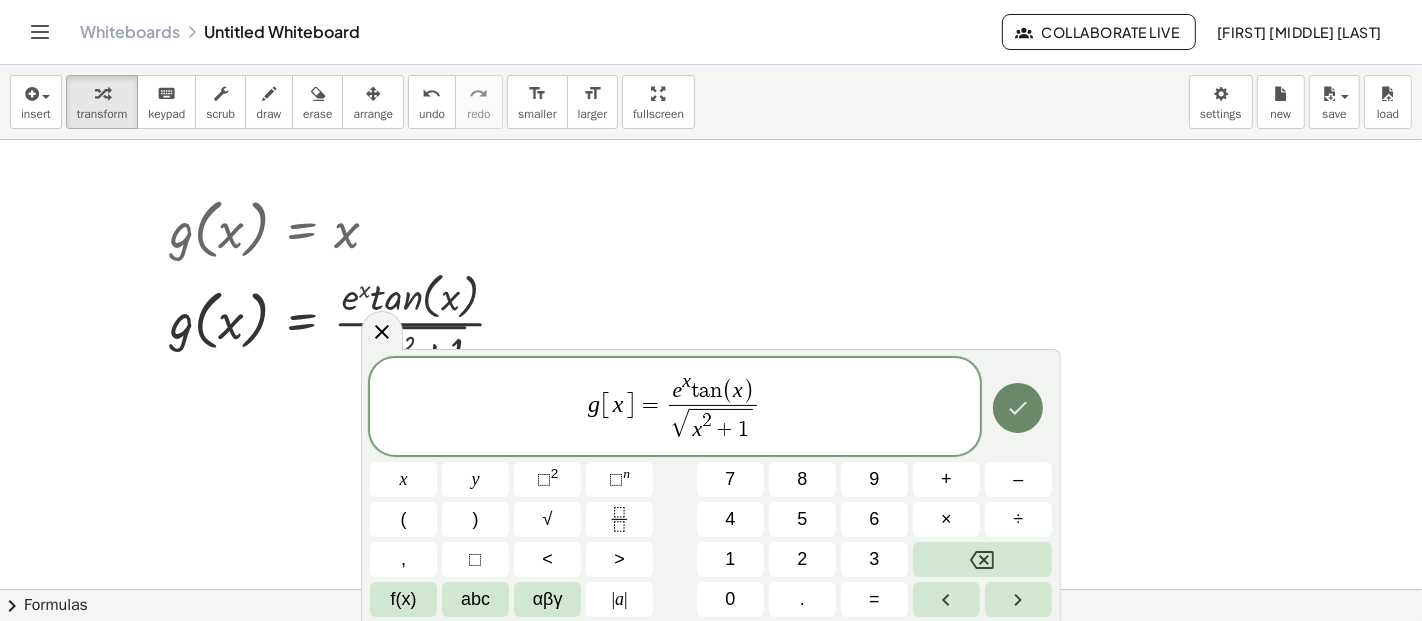 click 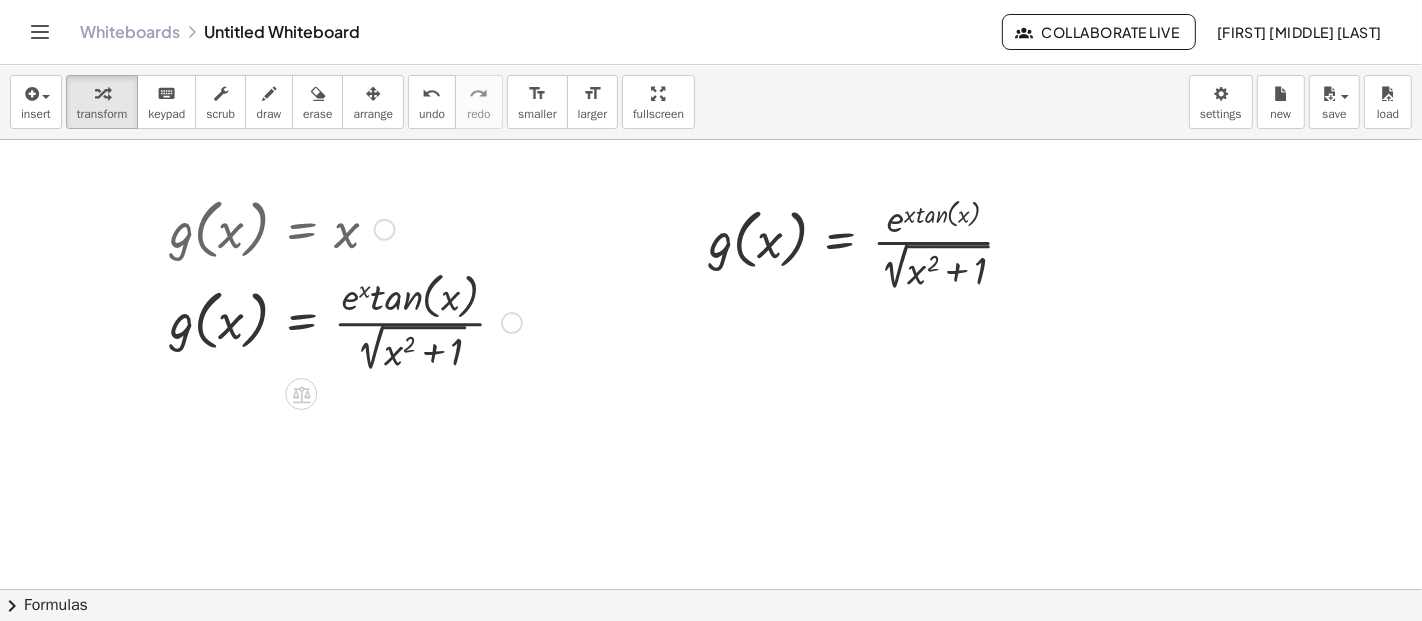 click at bounding box center [385, 229] 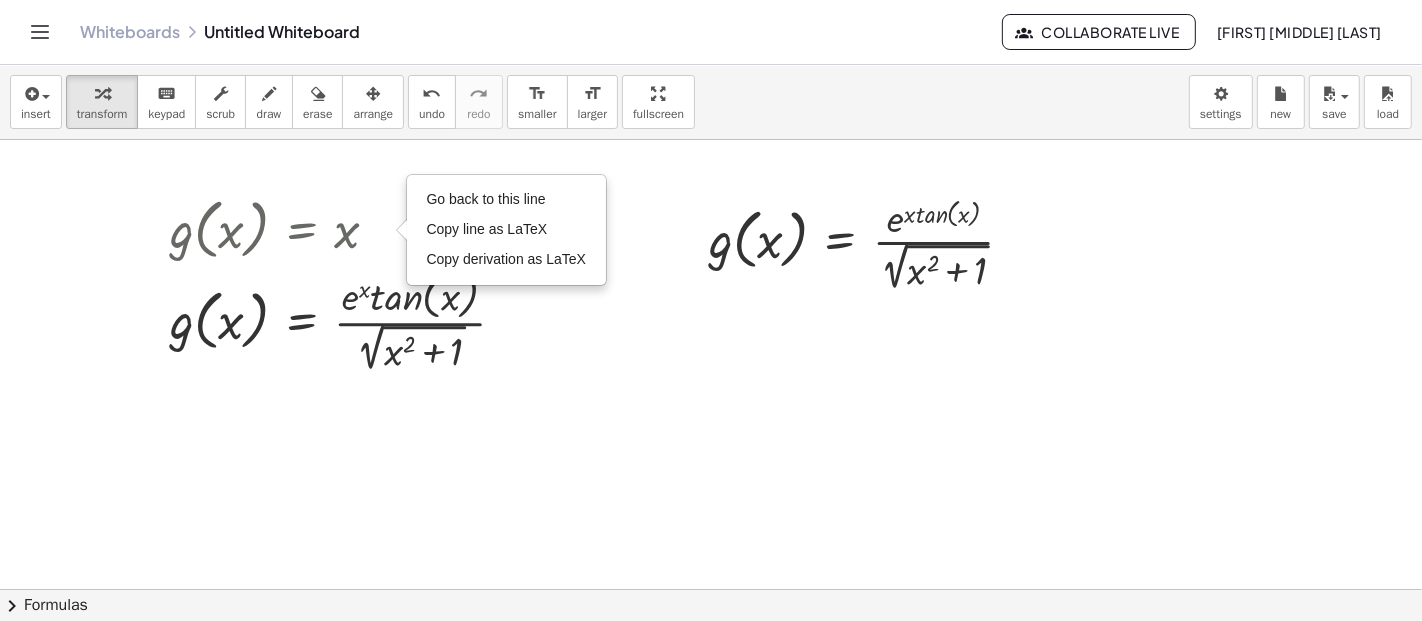 click at bounding box center [711, 1054] 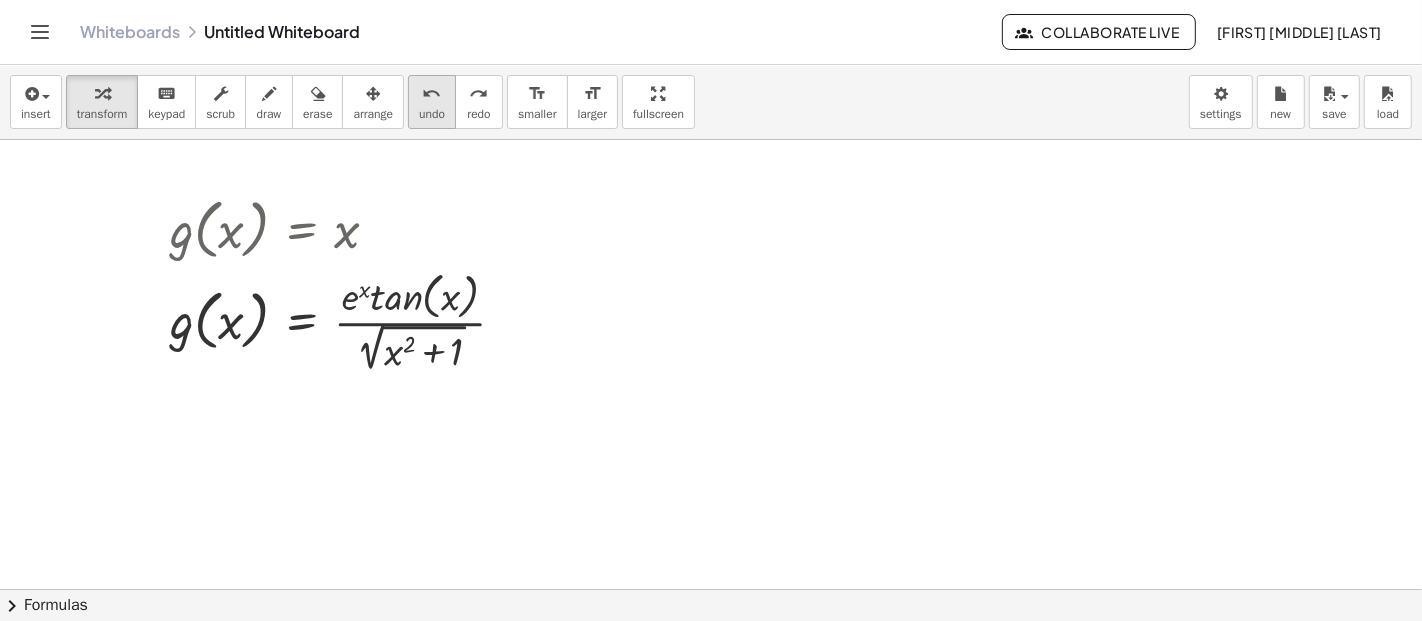 click on "undo" at bounding box center (432, 114) 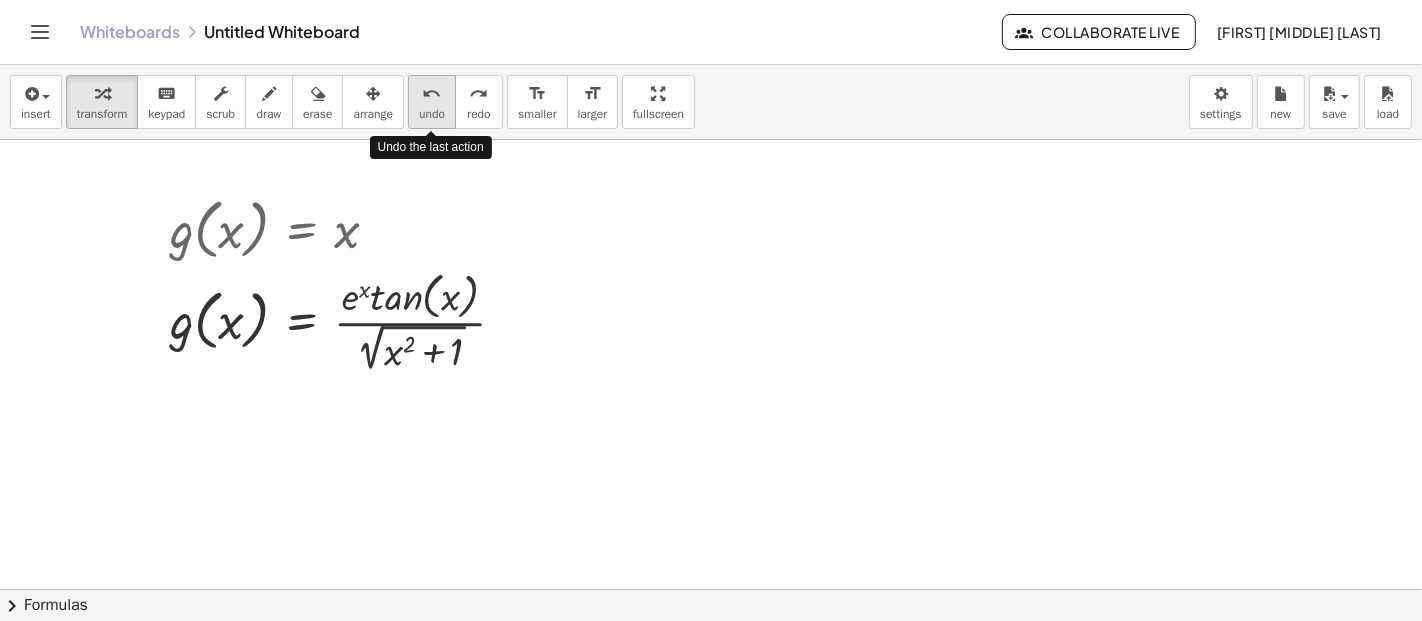 click on "undo" at bounding box center (432, 114) 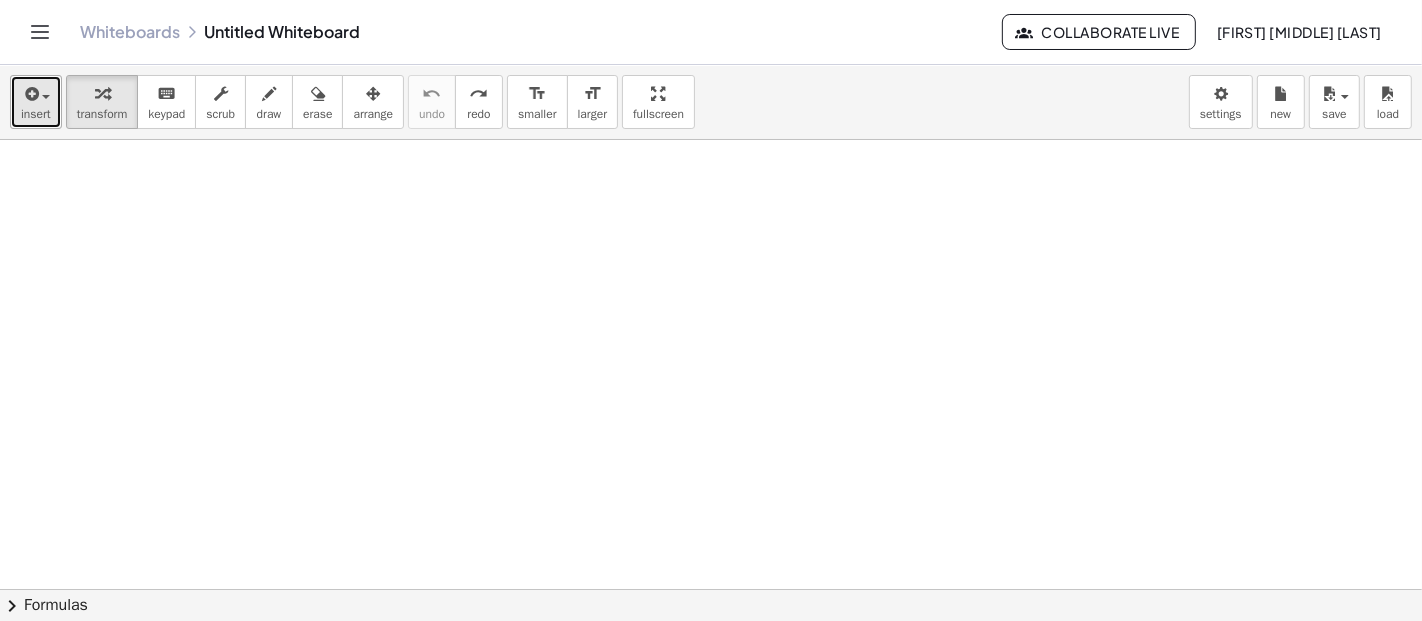 click at bounding box center (30, 94) 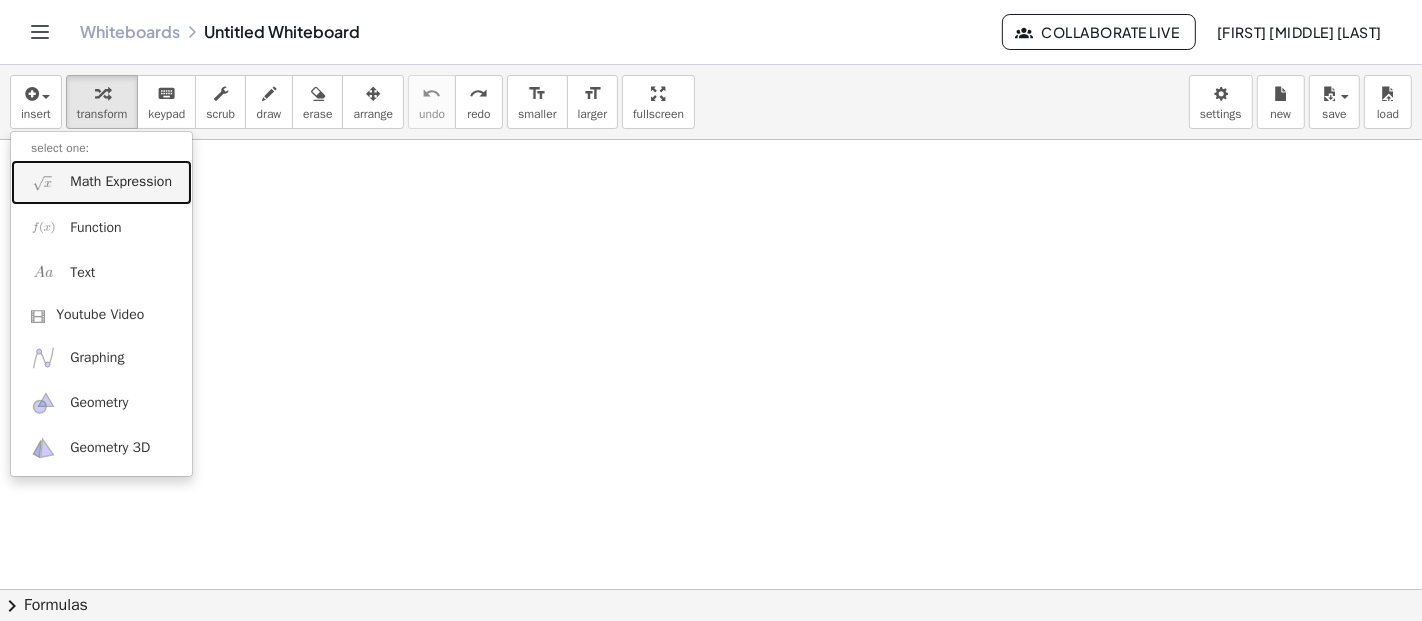 click on "Math Expression" at bounding box center (121, 182) 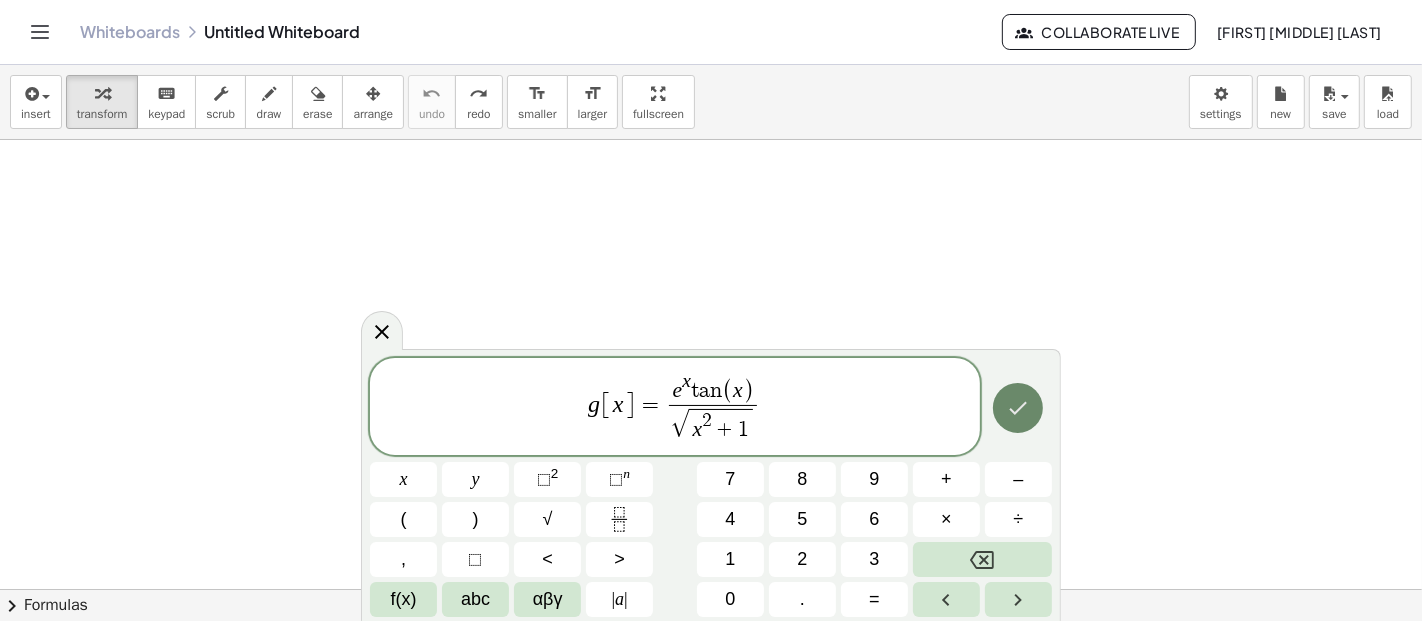 click at bounding box center [1018, 408] 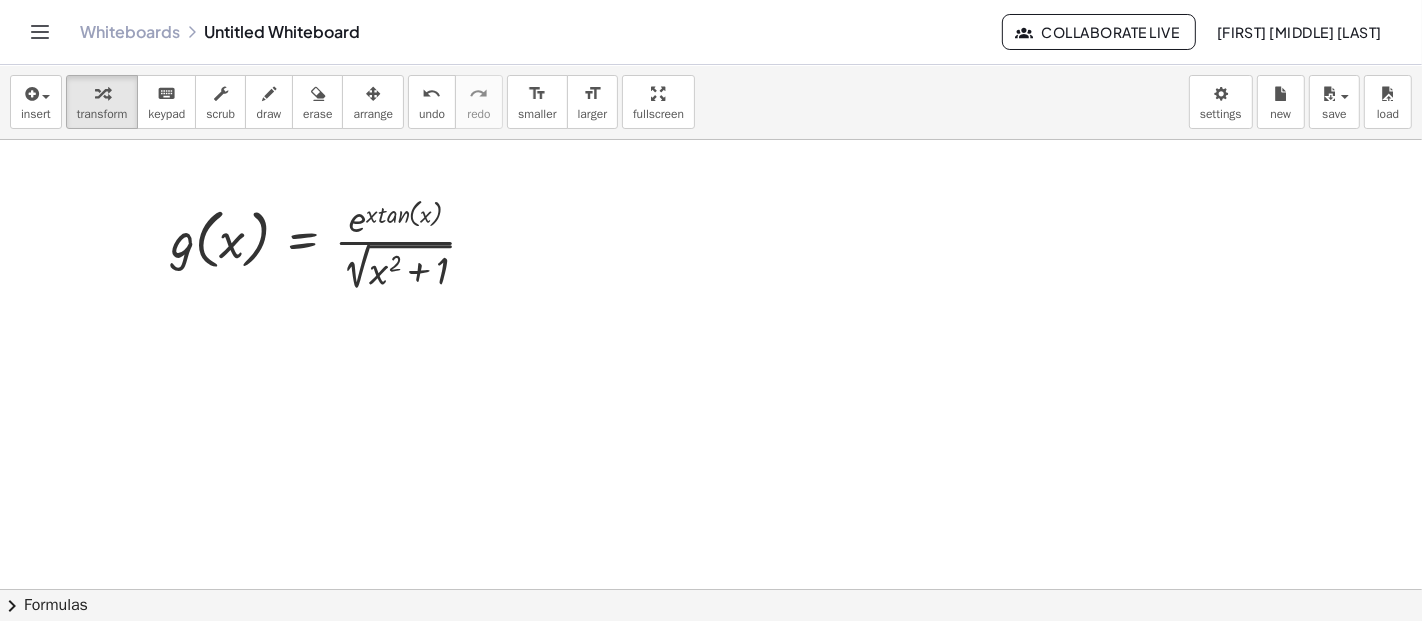 click at bounding box center (711, 1054) 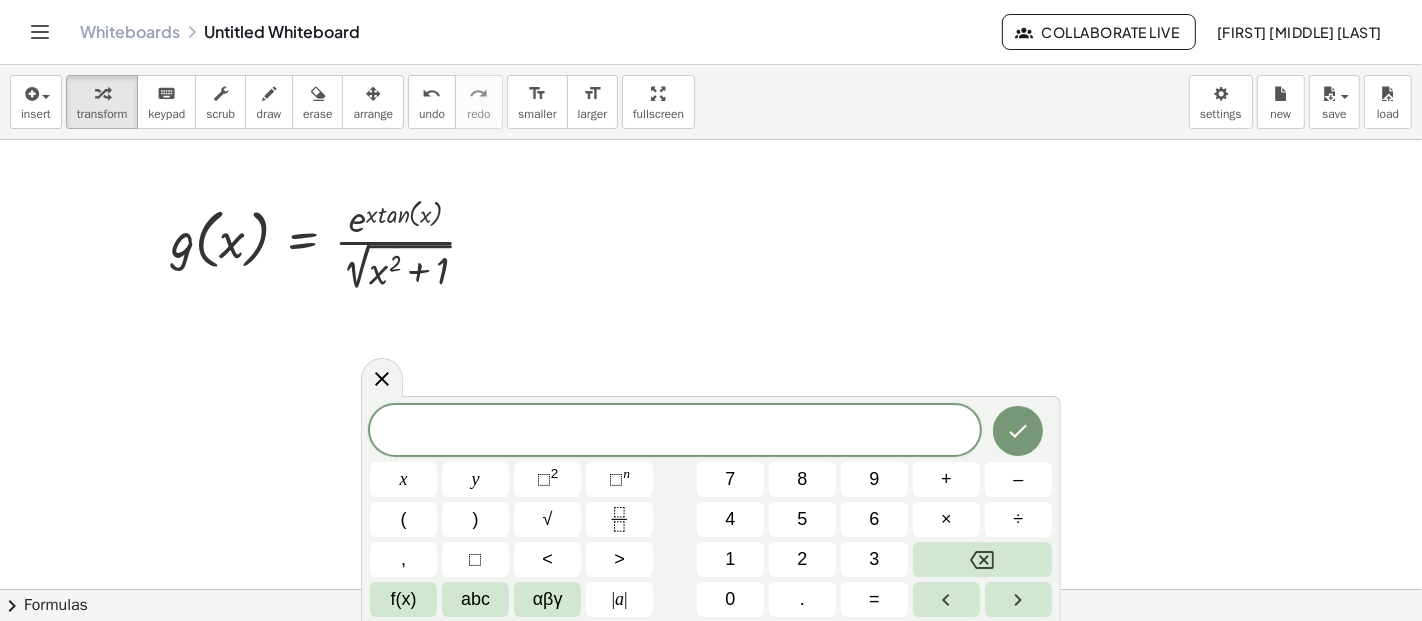 drag, startPoint x: 553, startPoint y: 208, endPoint x: 560, endPoint y: 222, distance: 15.652476 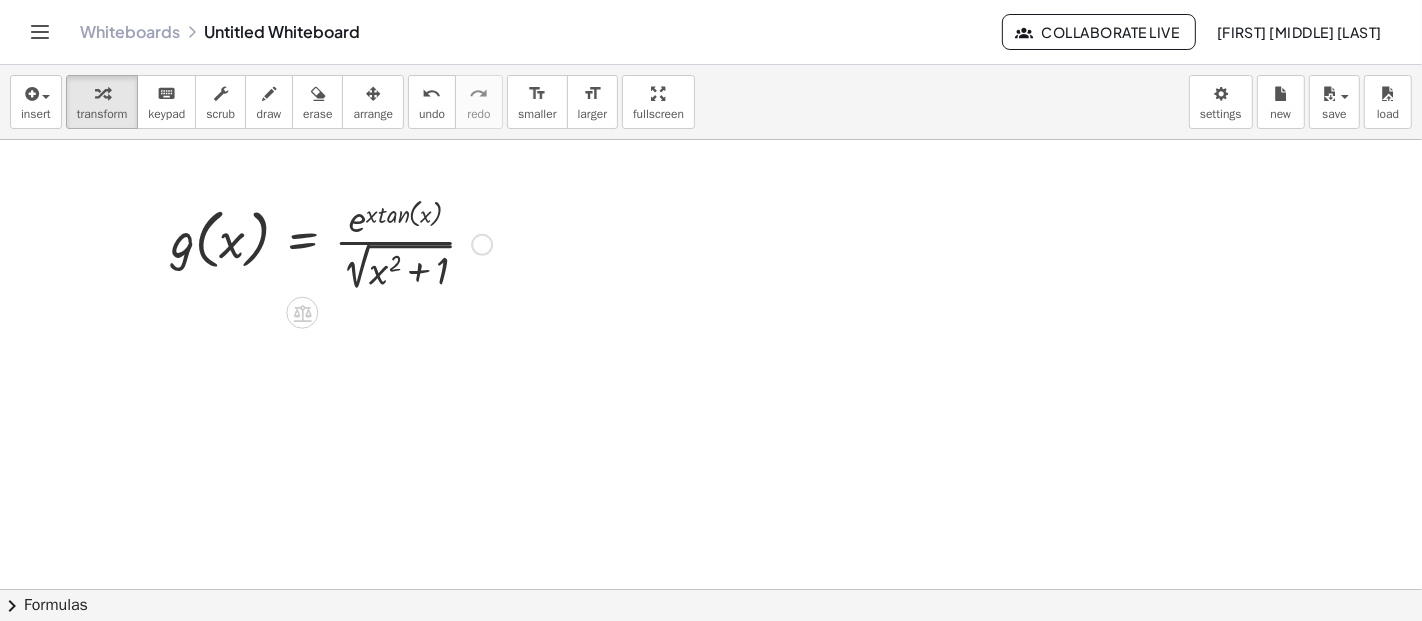 click at bounding box center [331, 242] 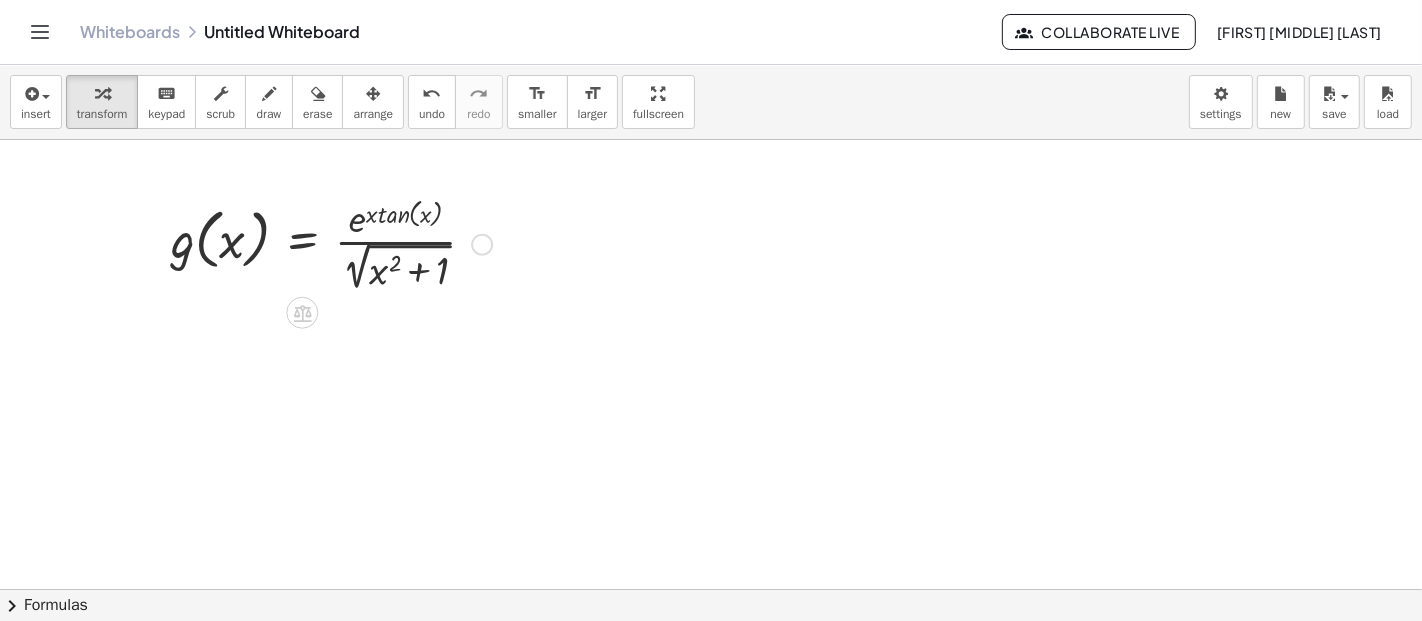 click at bounding box center (331, 242) 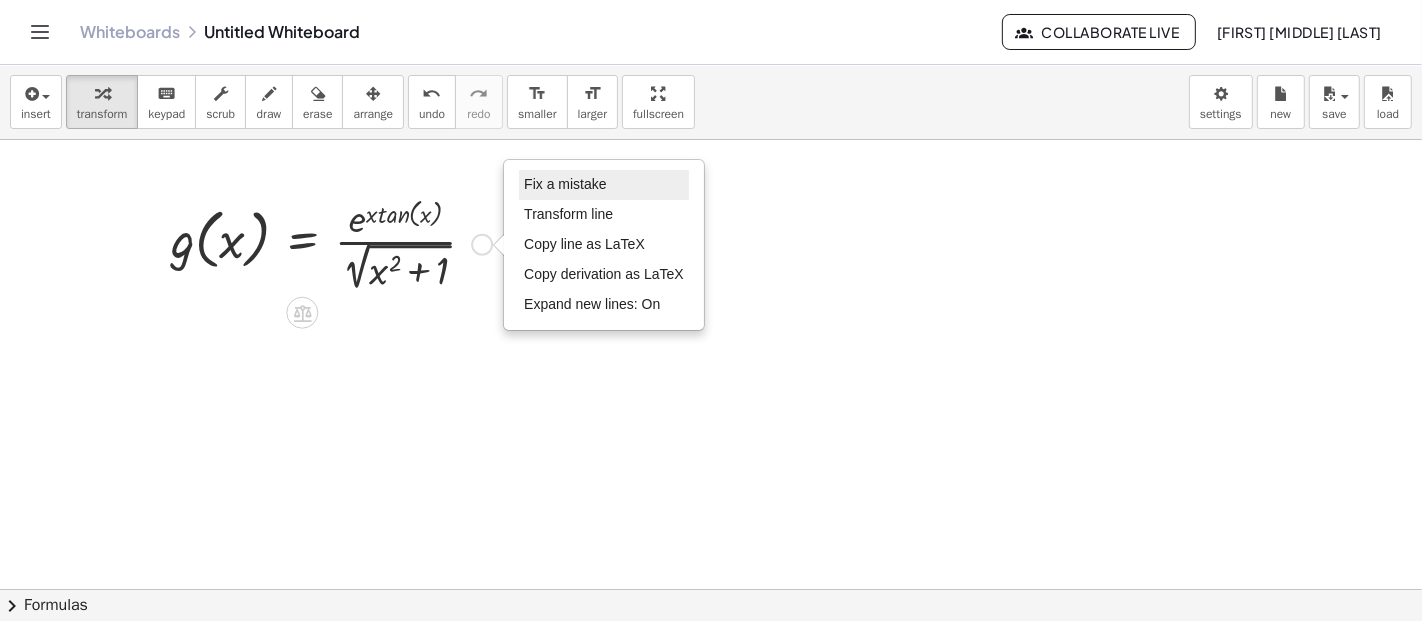 click on "Fix a mistake" at bounding box center [604, 185] 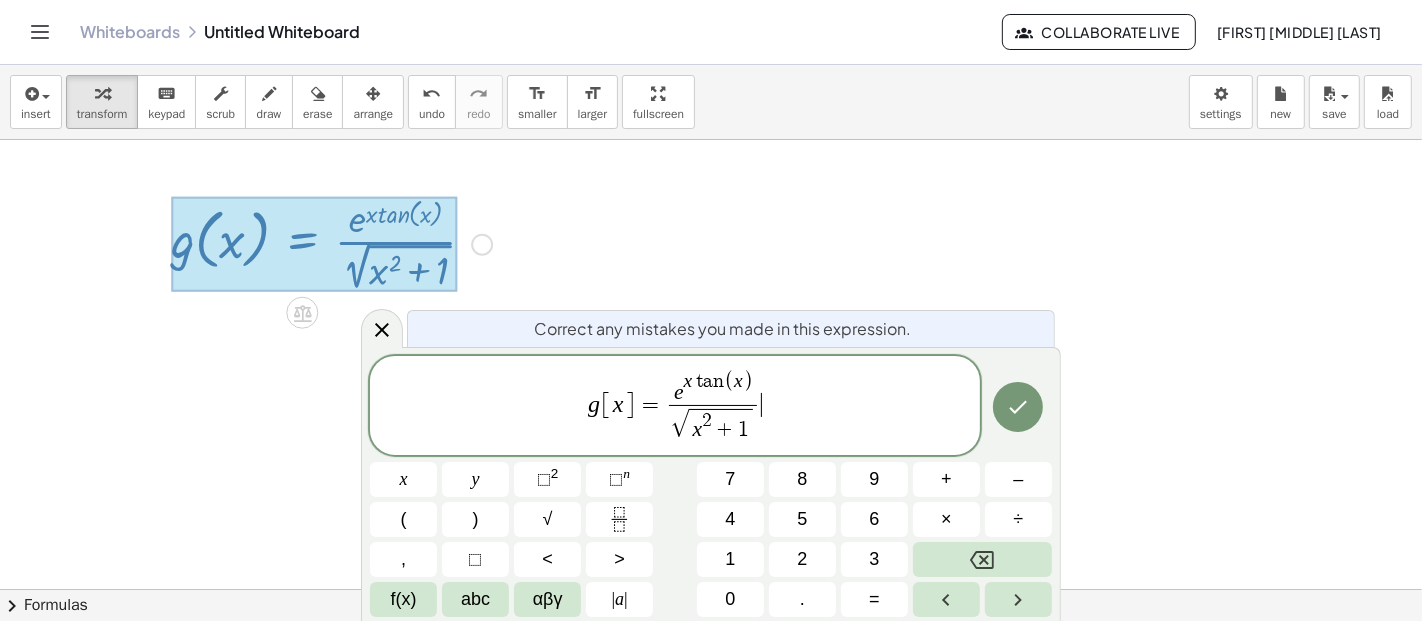 click on "t" at bounding box center (697, 381) 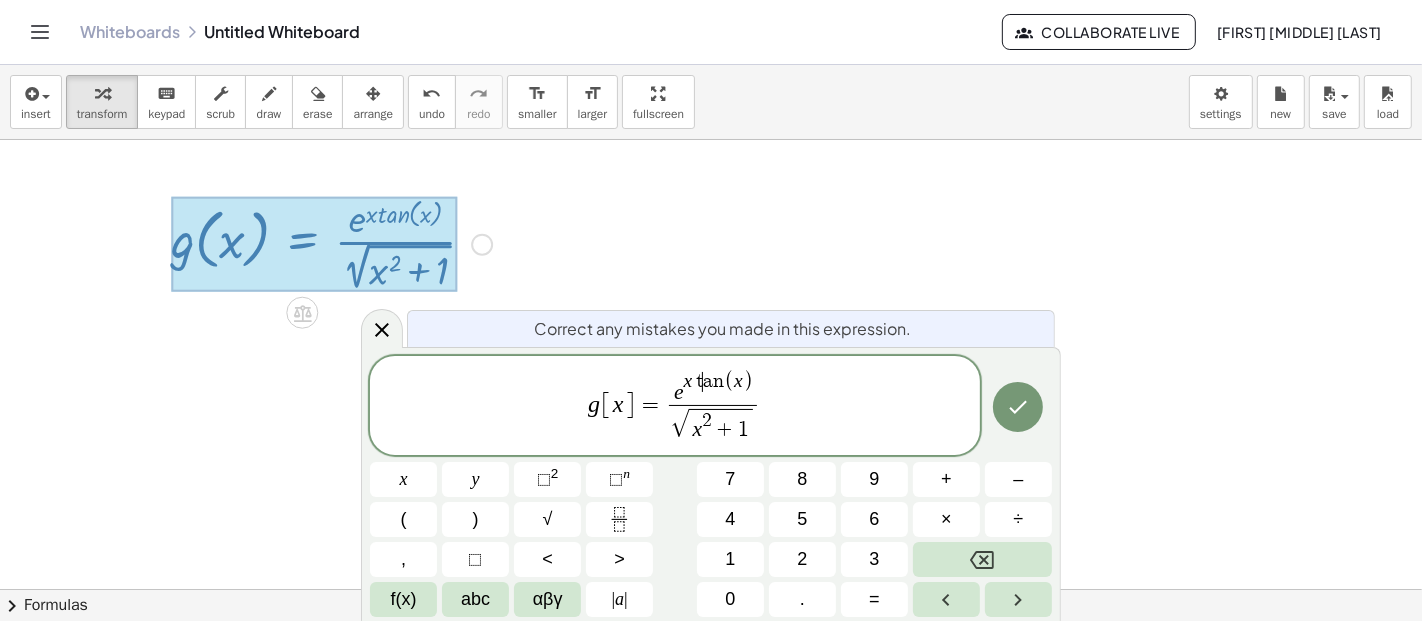 click on "t" at bounding box center [697, 381] 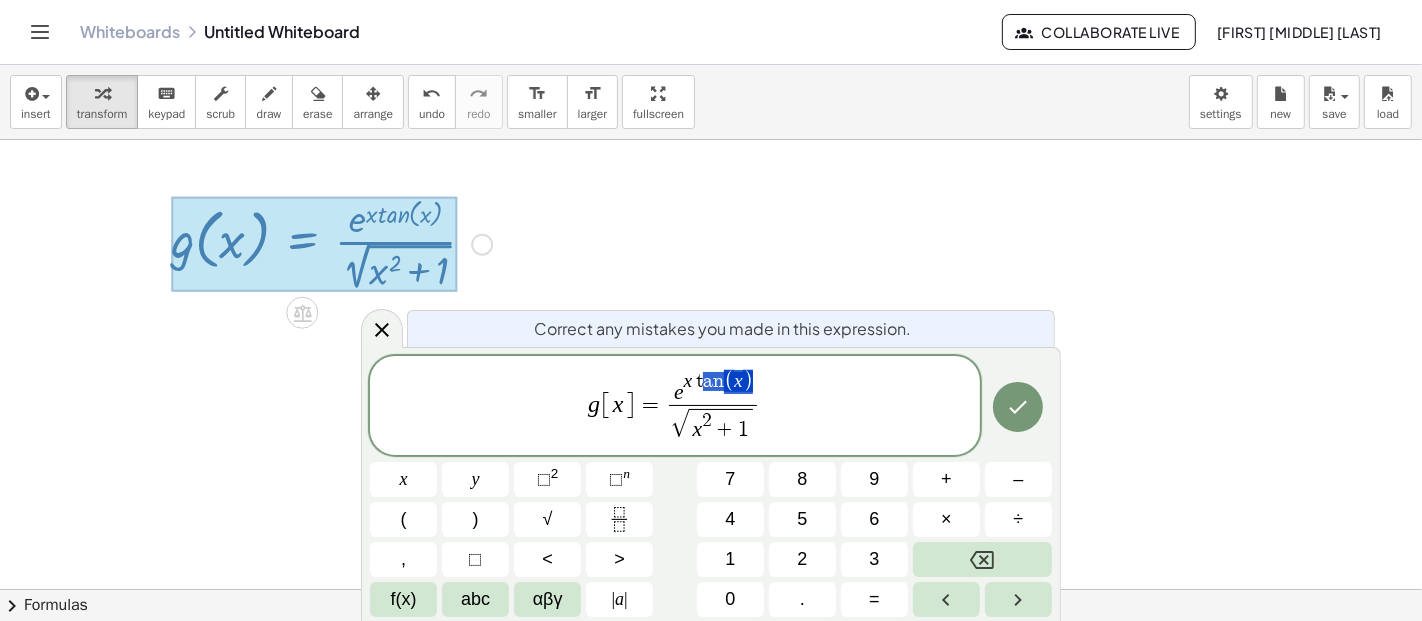 drag, startPoint x: 697, startPoint y: 383, endPoint x: 748, endPoint y: 384, distance: 51.009804 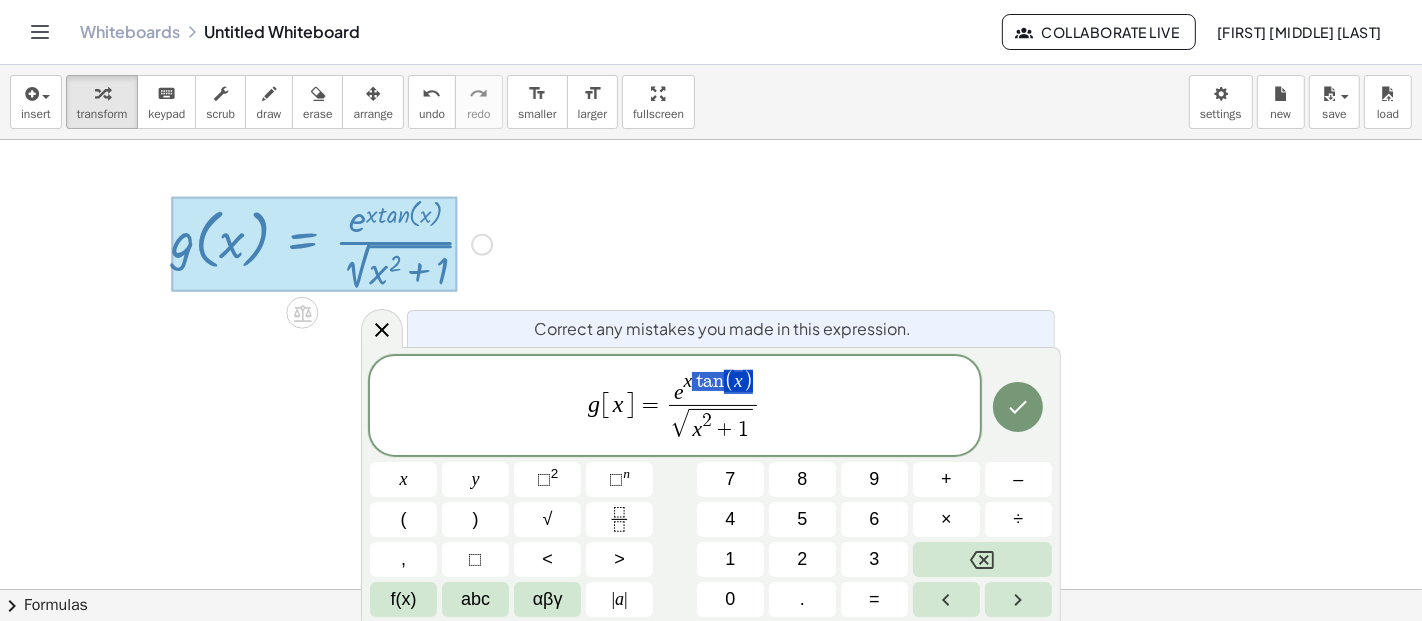 drag, startPoint x: 748, startPoint y: 382, endPoint x: 696, endPoint y: 383, distance: 52.009613 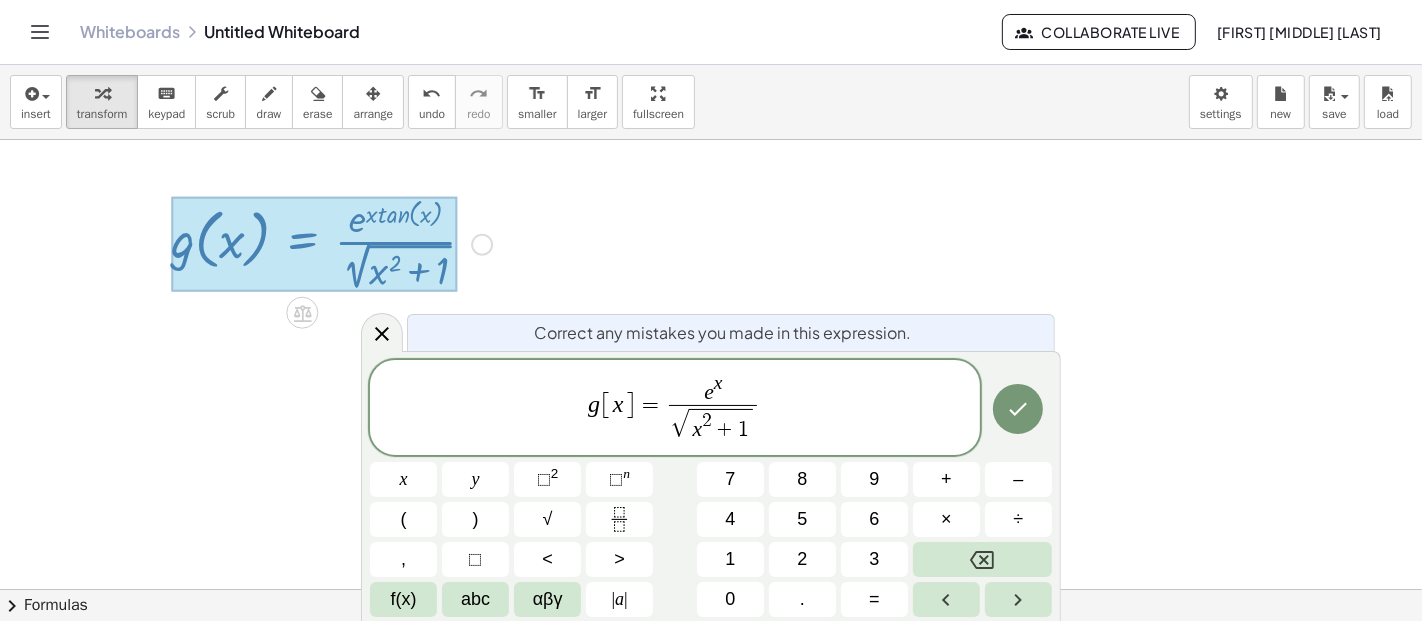 click on "e x ​" at bounding box center [713, 389] 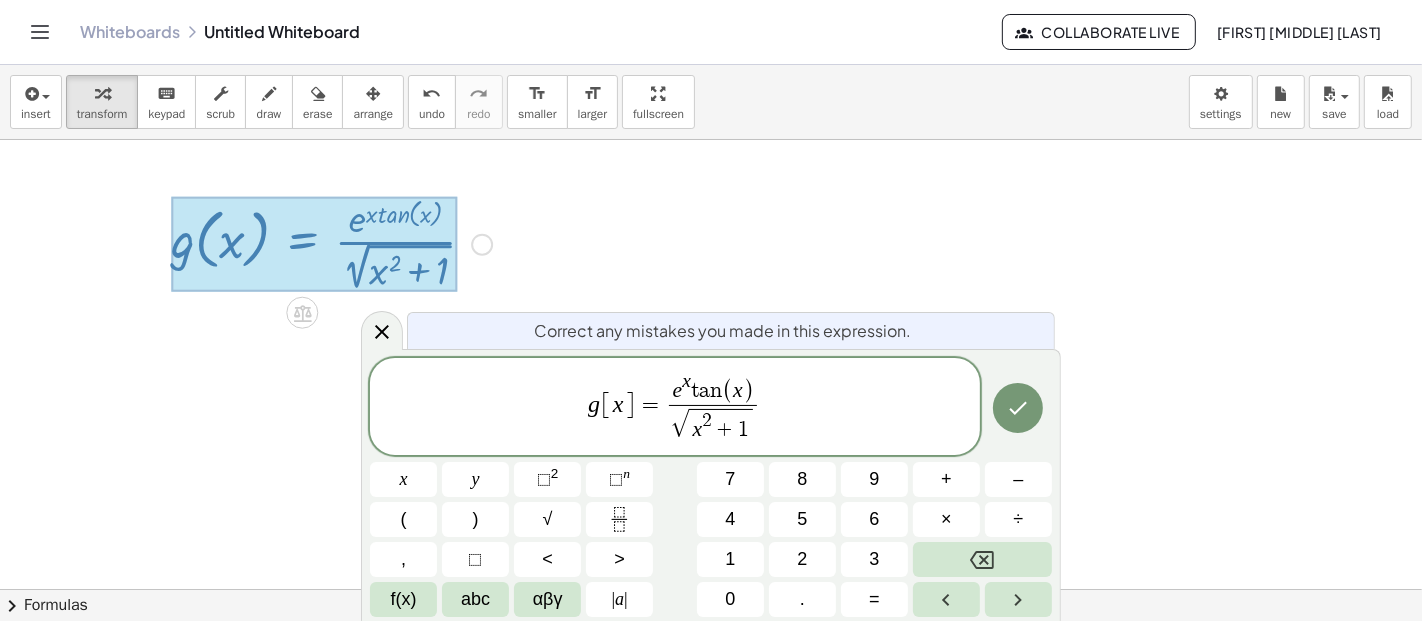 click on "e x t a n ( x ) ​" at bounding box center (713, 388) 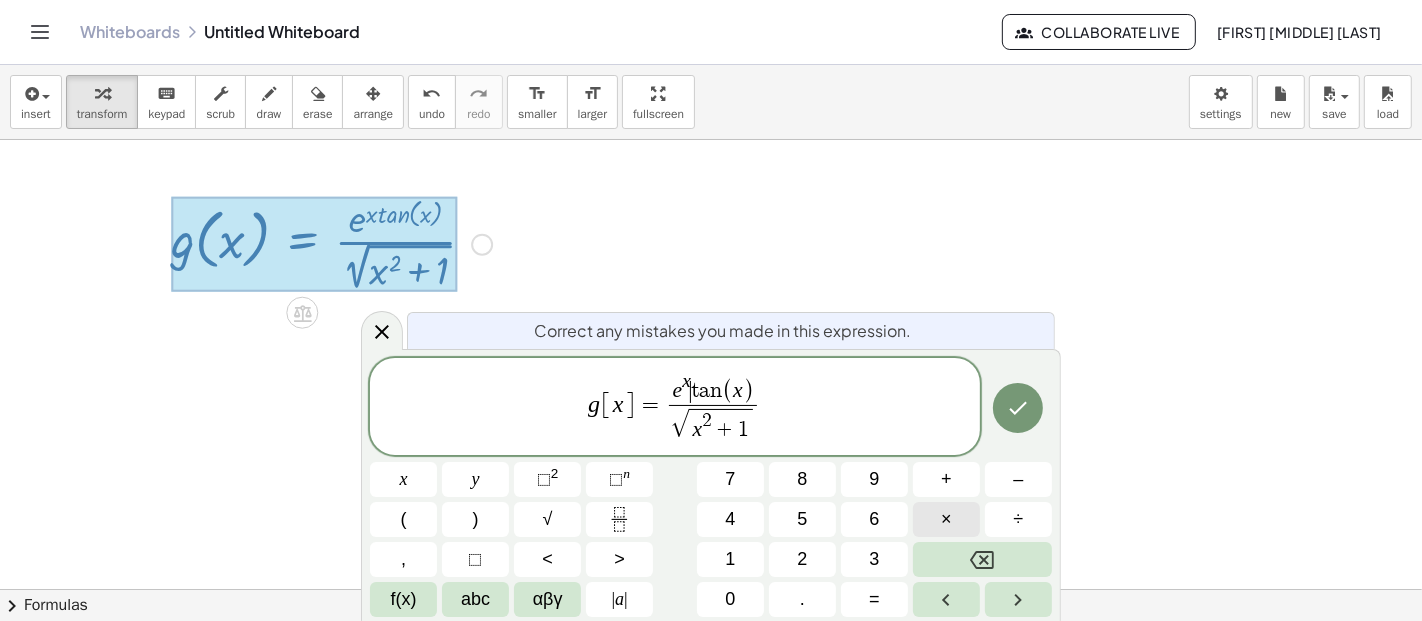 click on "×" at bounding box center [946, 519] 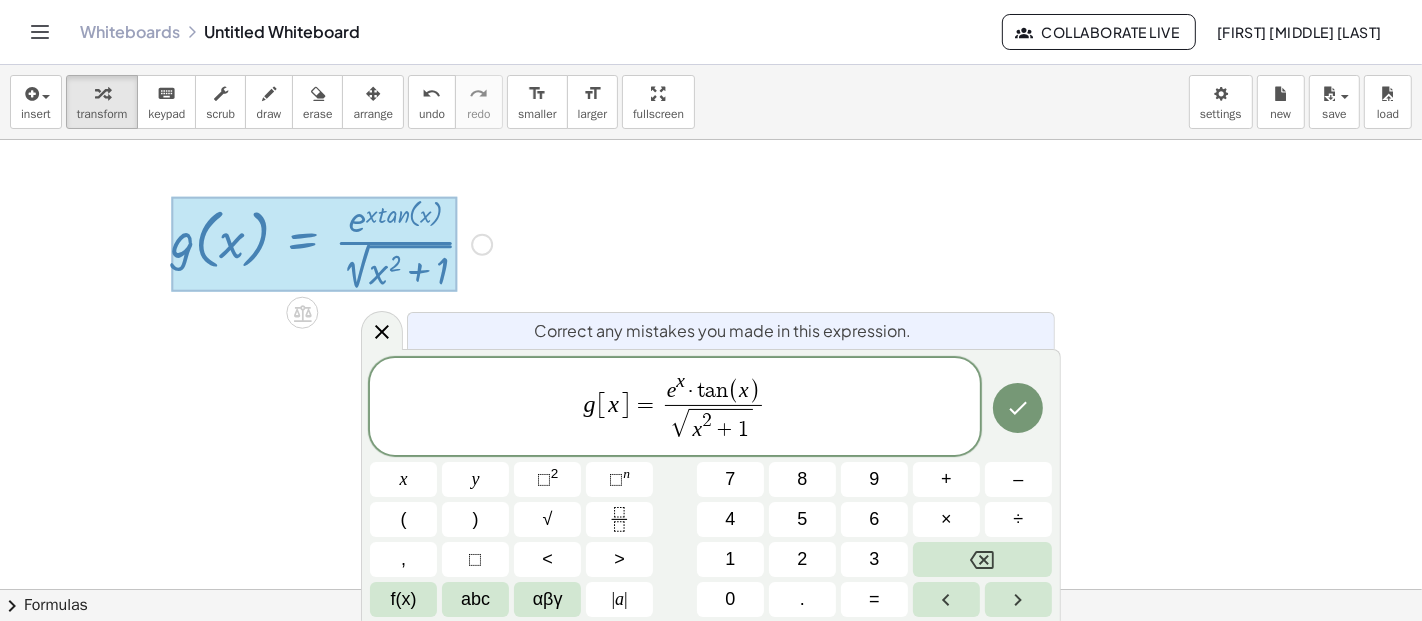 click at bounding box center (1018, 408) 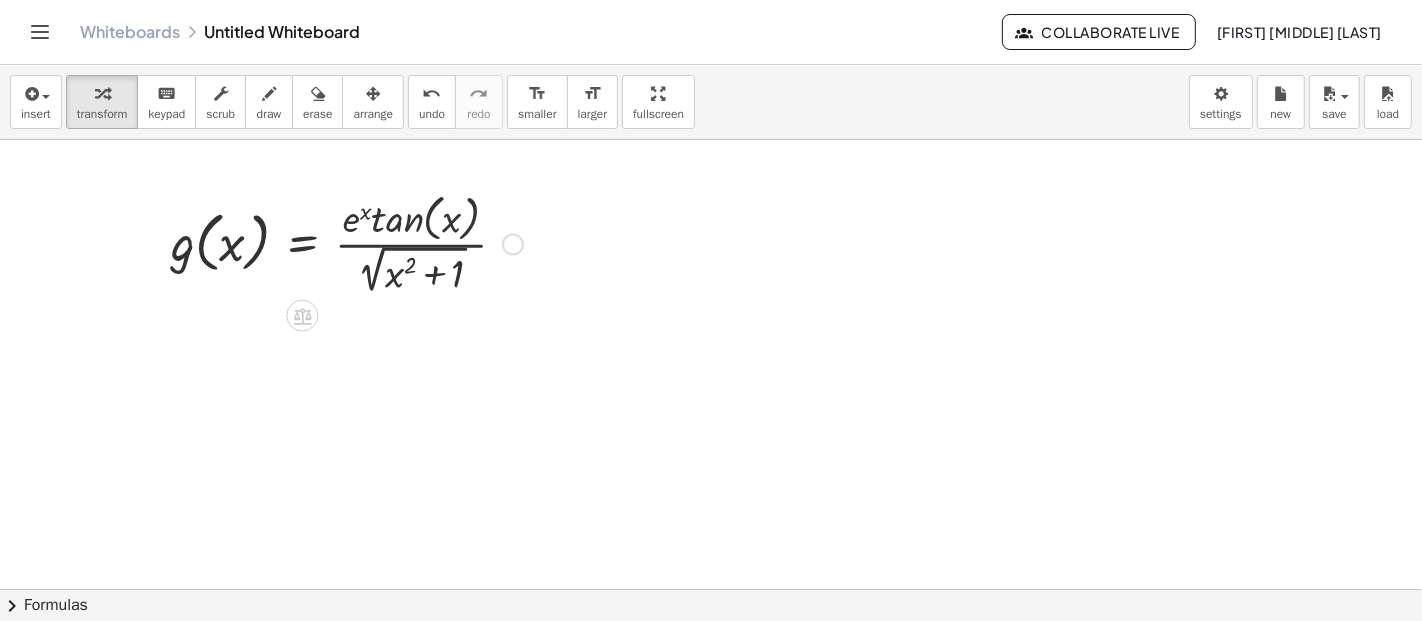 click at bounding box center [711, 1054] 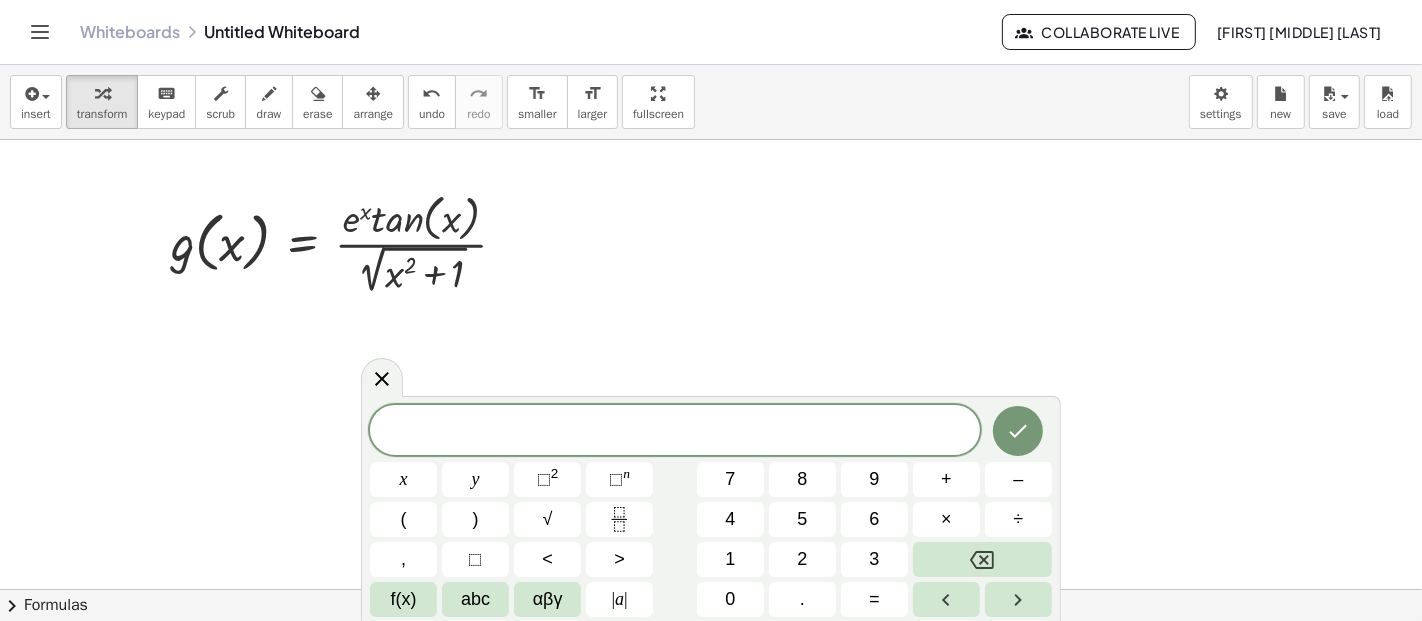 click at bounding box center [711, 1054] 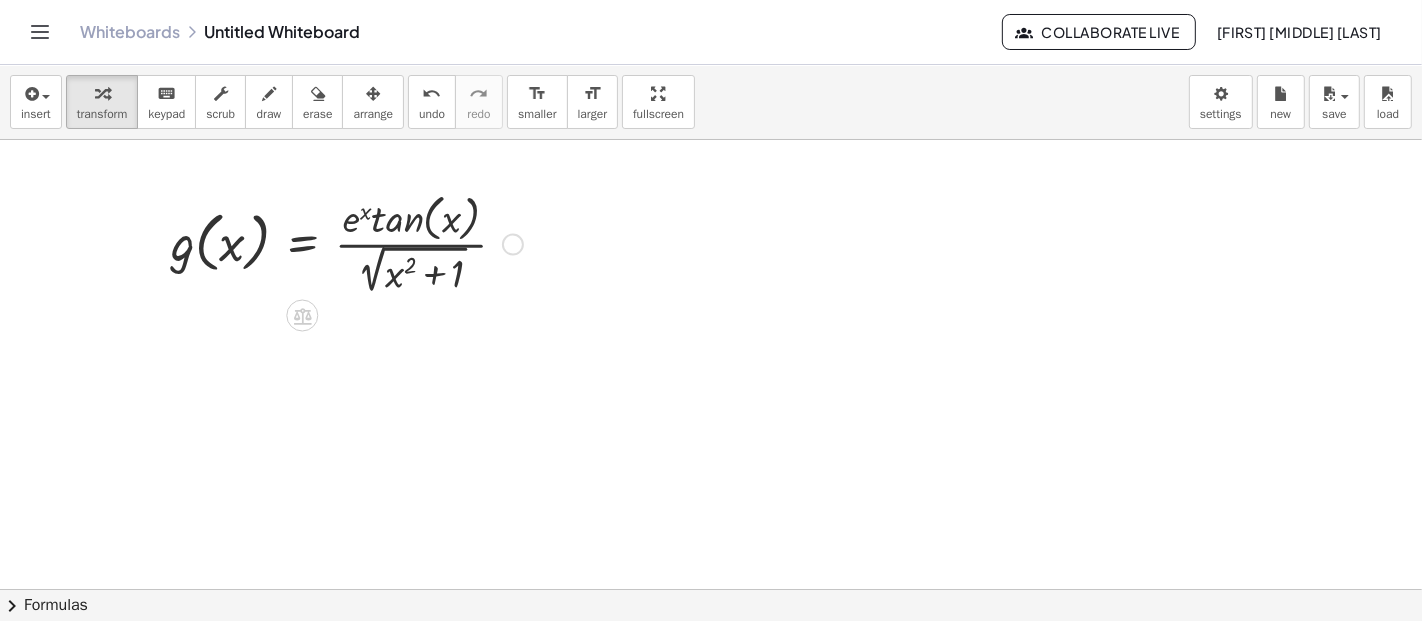 drag, startPoint x: 508, startPoint y: 249, endPoint x: 522, endPoint y: 247, distance: 14.142136 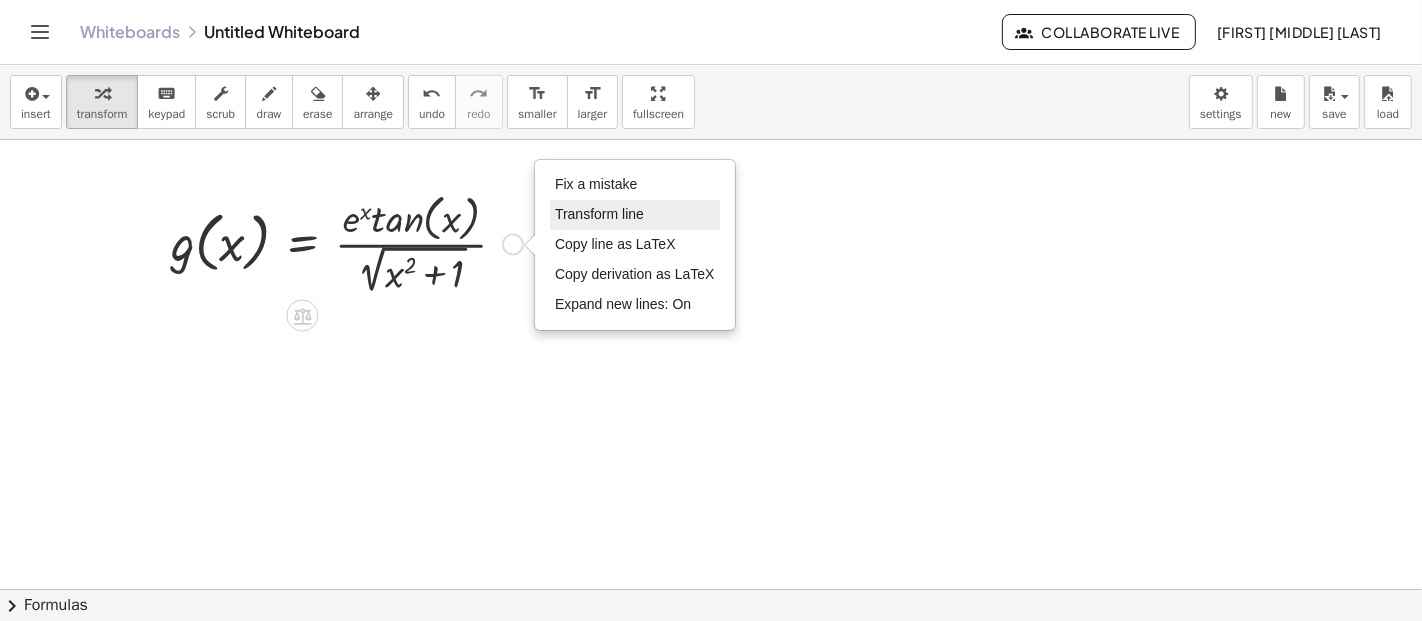 click on "Transform line" at bounding box center [599, 214] 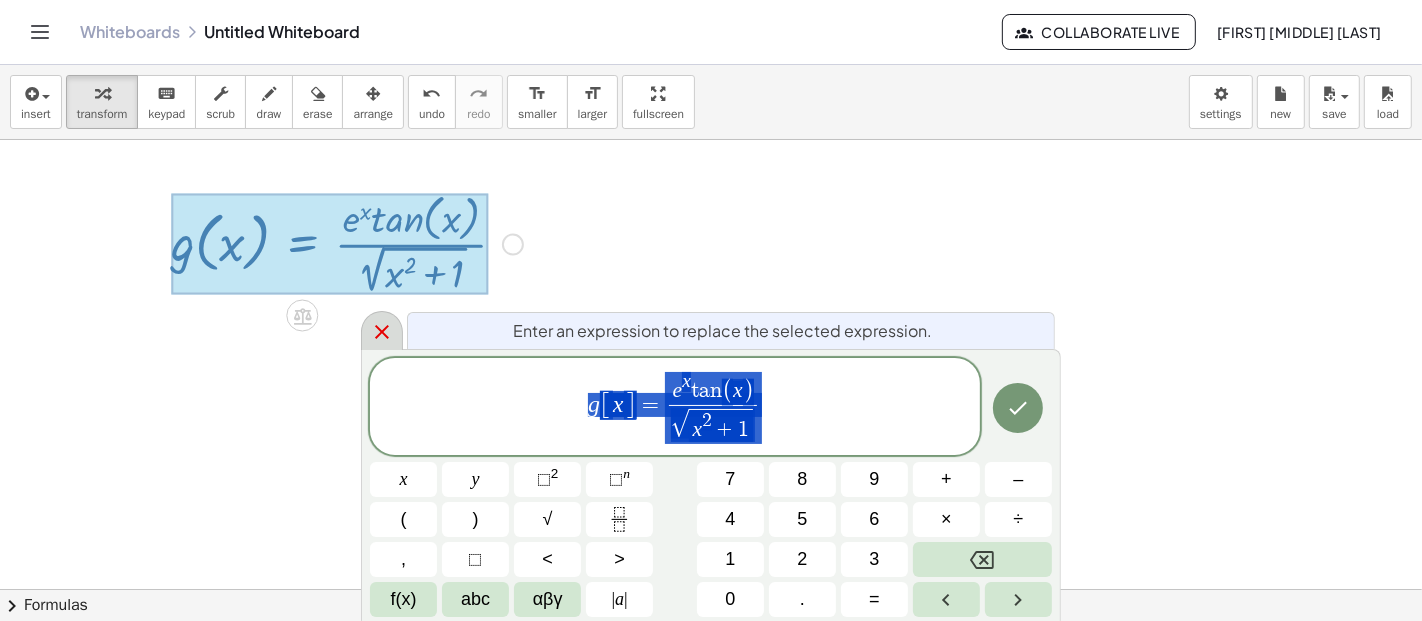 click 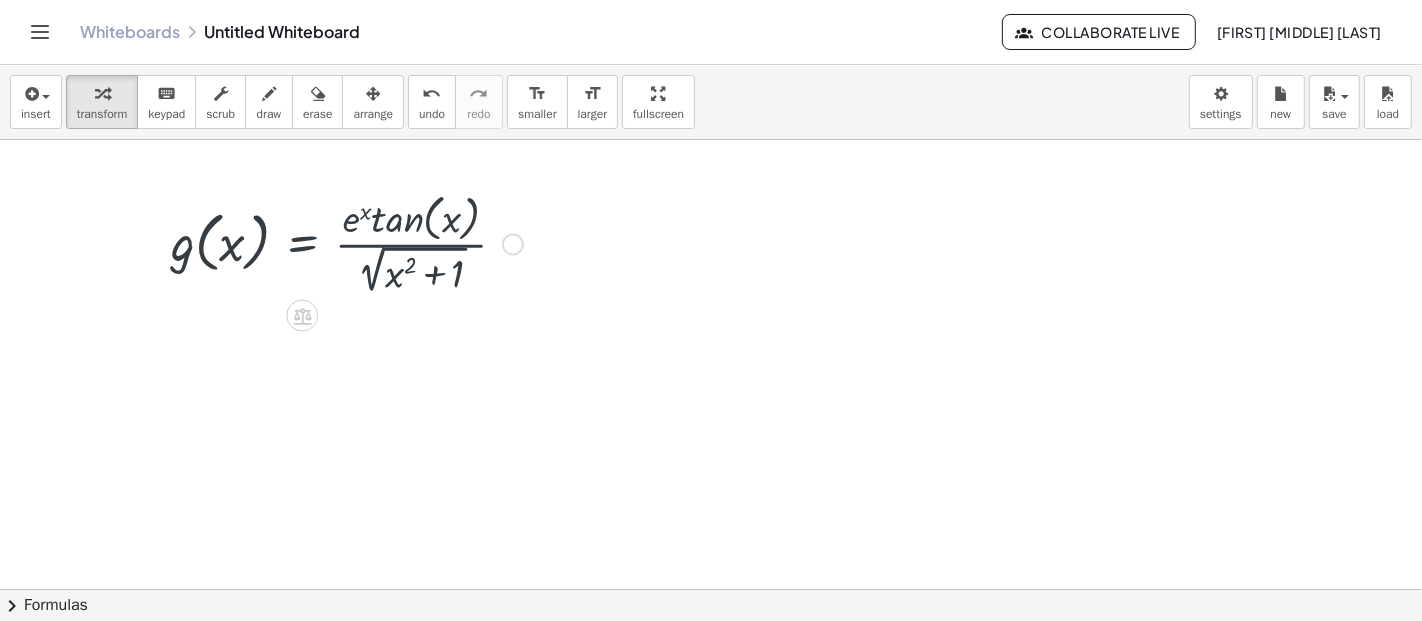 click at bounding box center (711, 1054) 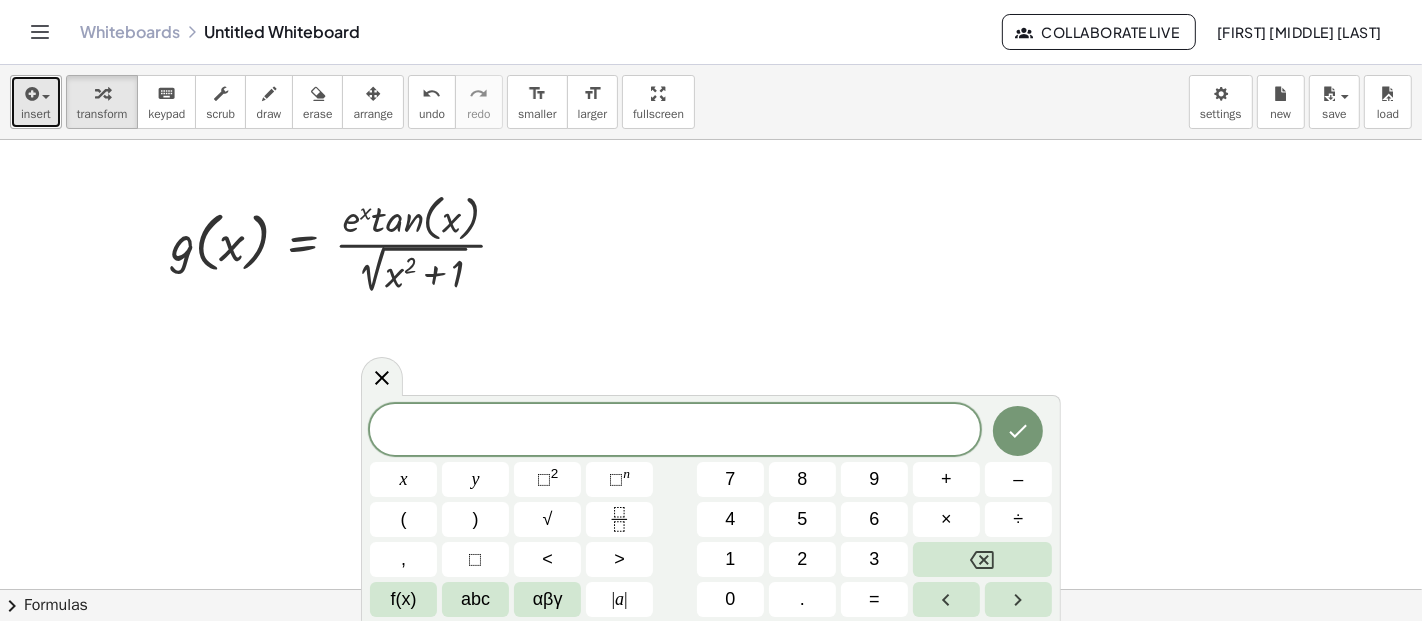 click on "insert" at bounding box center (36, 114) 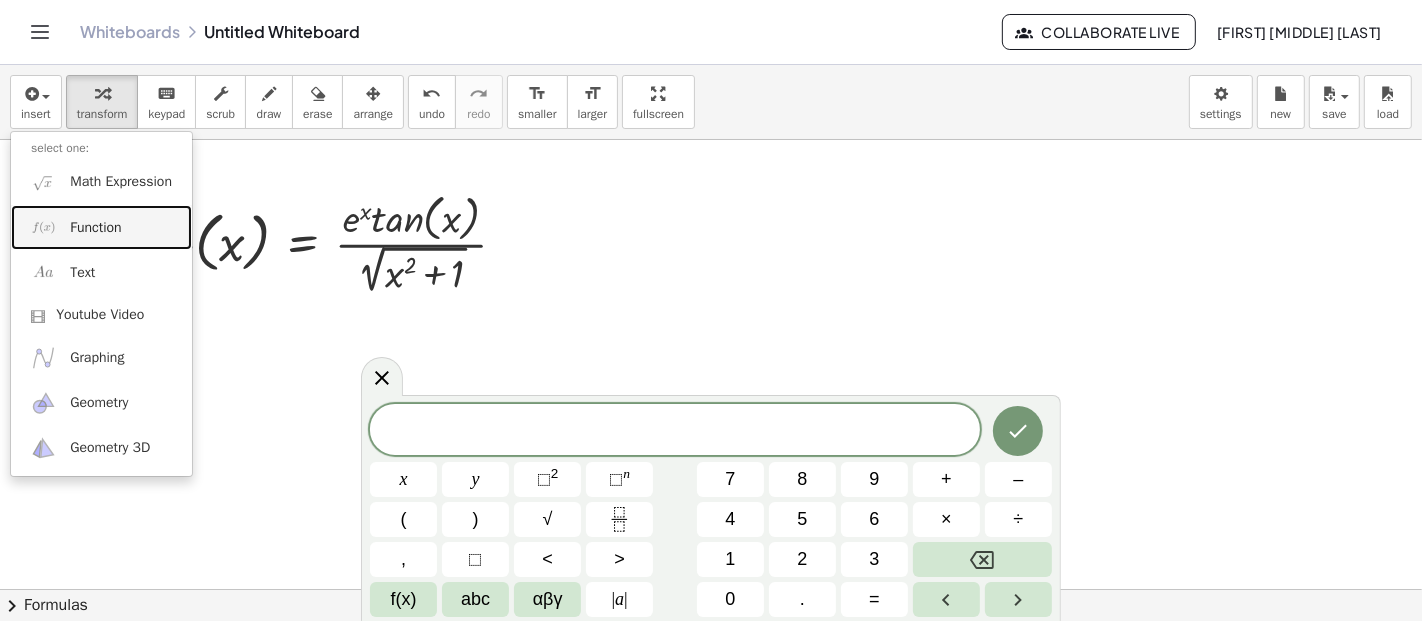 click on "Function" at bounding box center [101, 227] 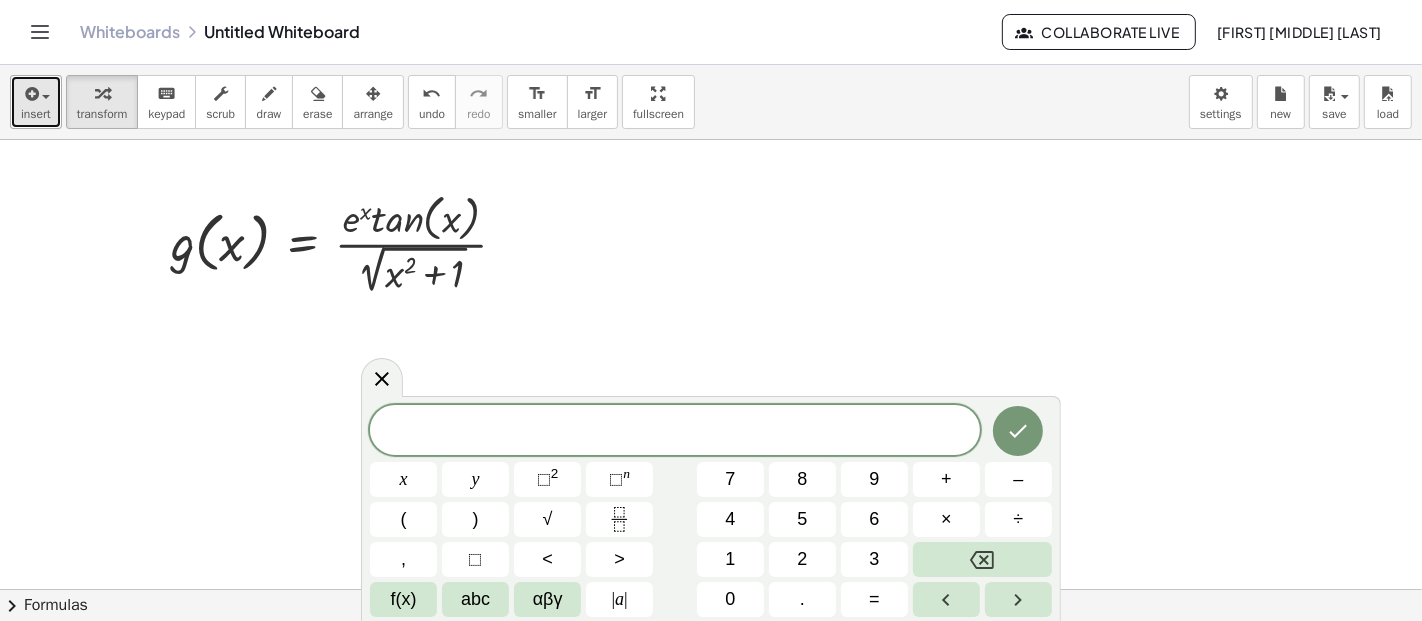 click on "insert" at bounding box center [36, 102] 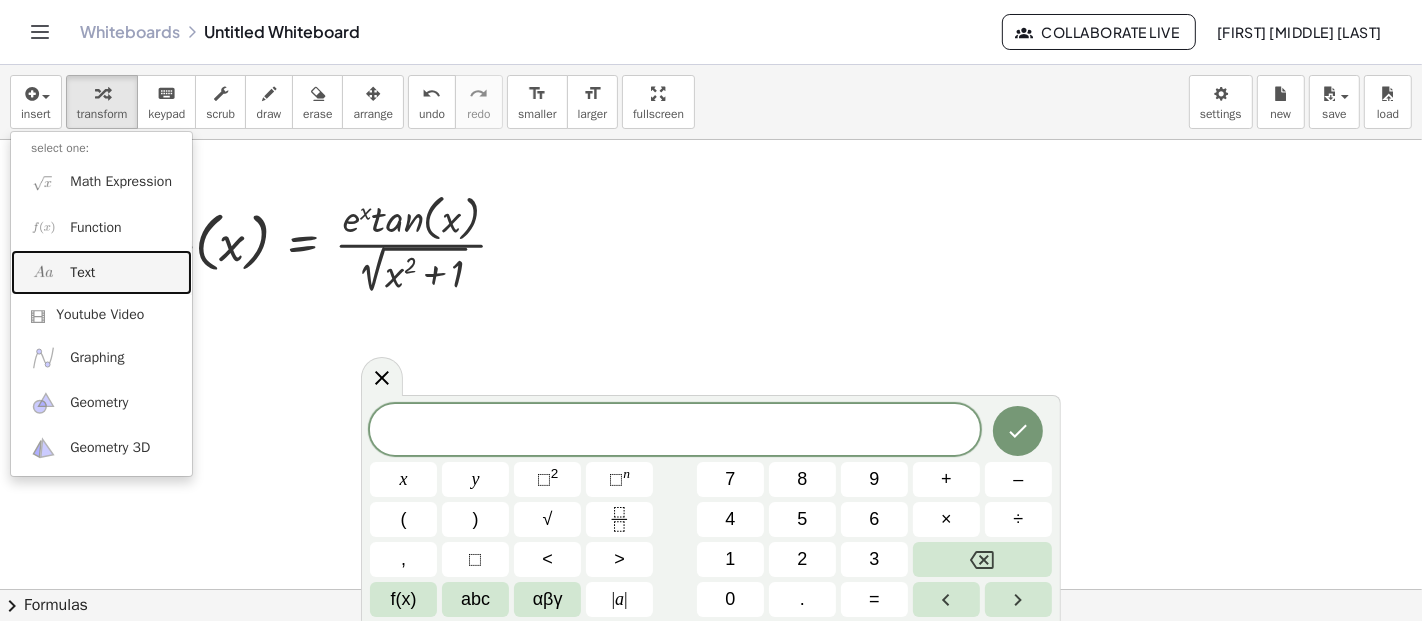 click on "Text" at bounding box center [101, 272] 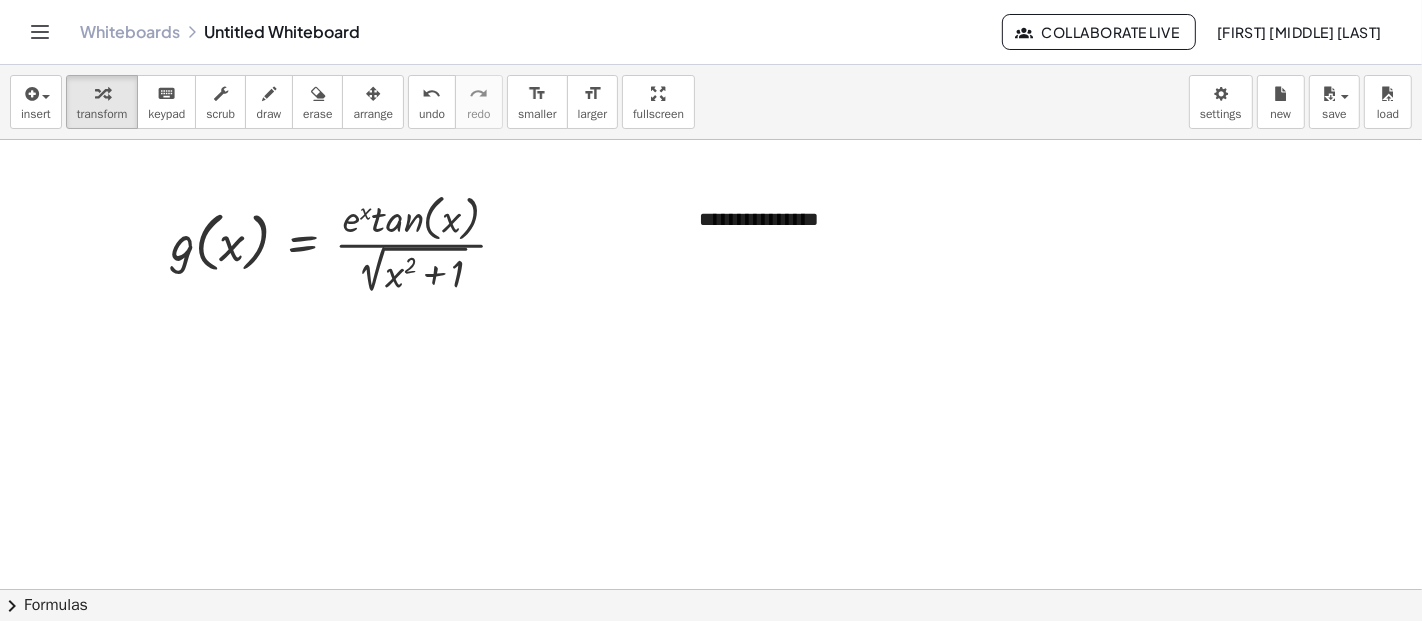 type 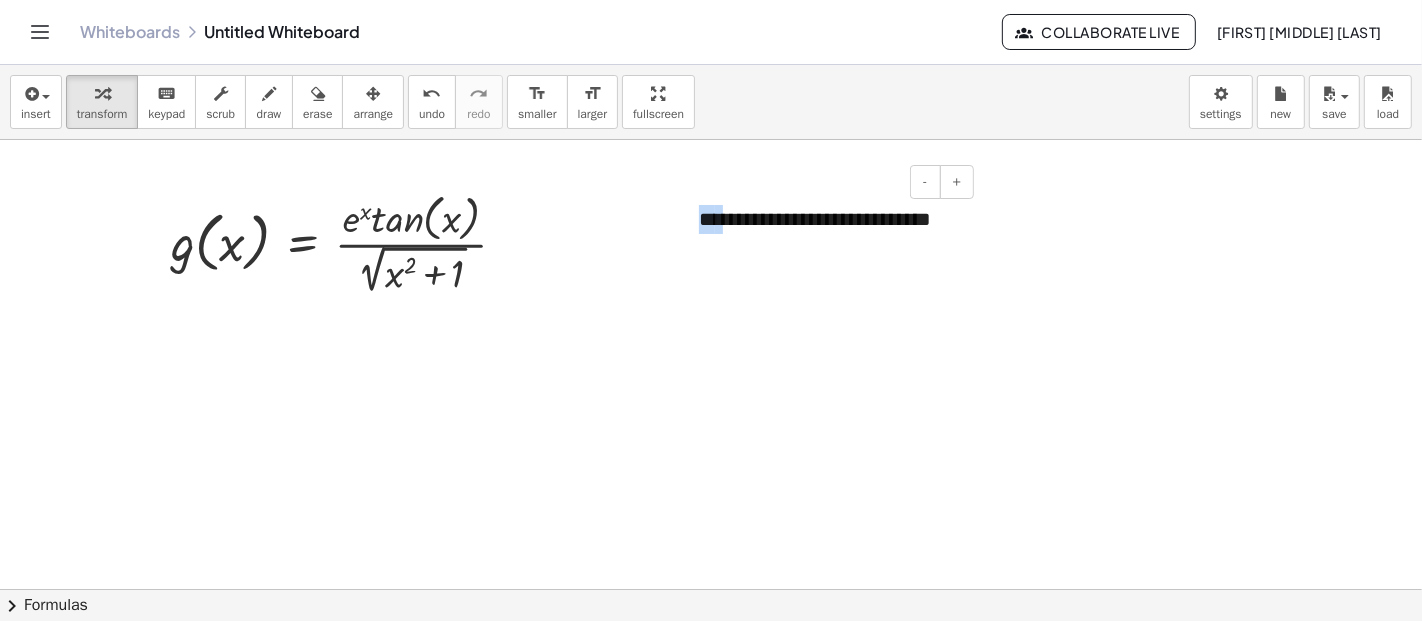 drag, startPoint x: 728, startPoint y: 216, endPoint x: 685, endPoint y: 214, distance: 43.046486 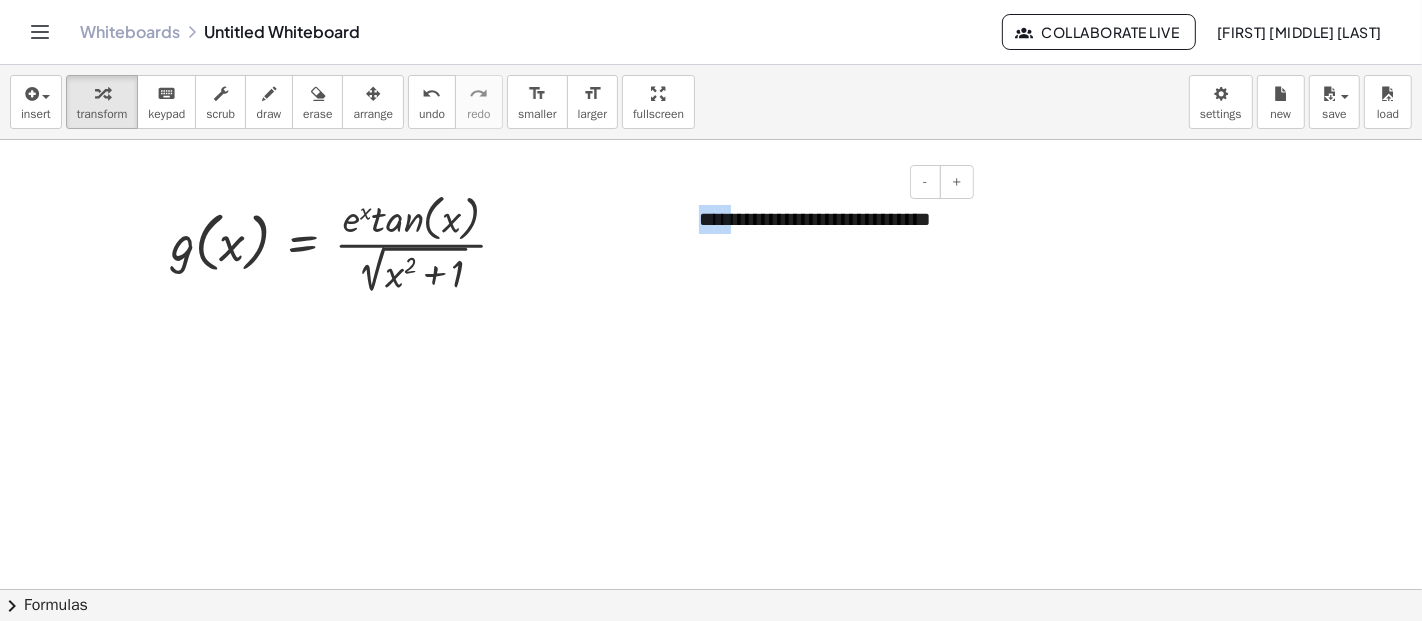 drag, startPoint x: 732, startPoint y: 222, endPoint x: 695, endPoint y: 222, distance: 37 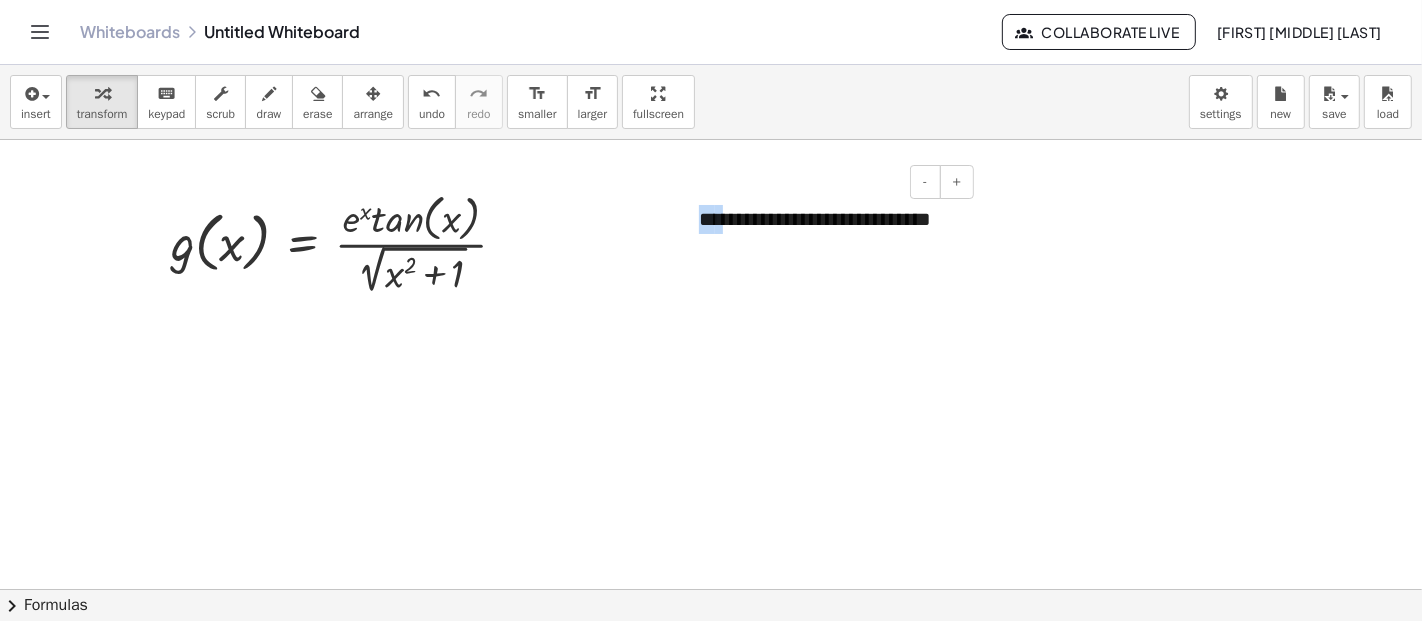 drag, startPoint x: 728, startPoint y: 222, endPoint x: 699, endPoint y: 222, distance: 29 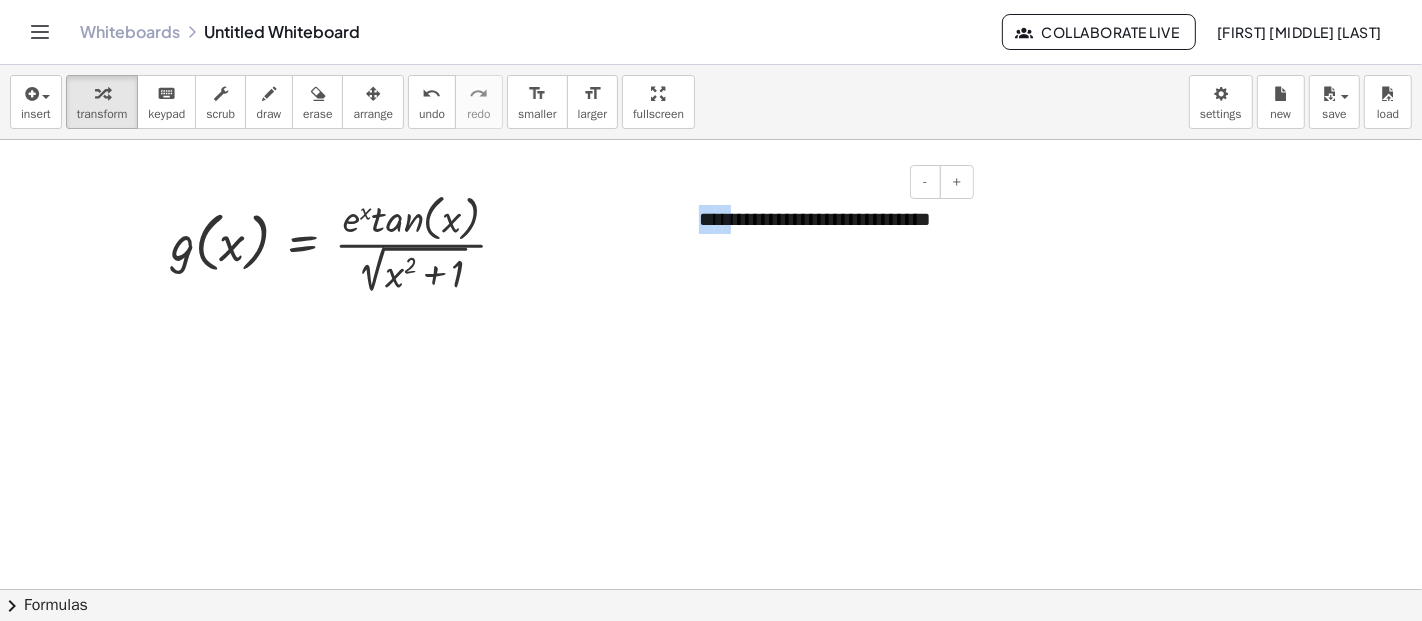 drag, startPoint x: 730, startPoint y: 218, endPoint x: 691, endPoint y: 216, distance: 39.051247 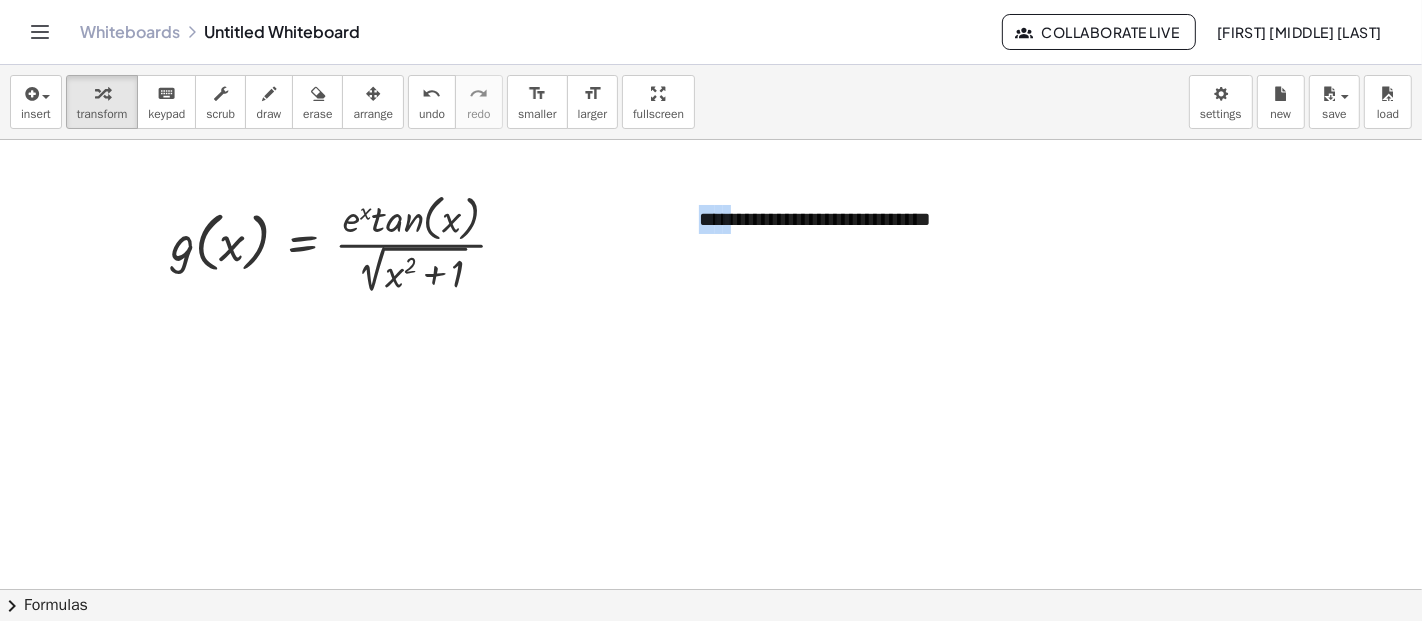 click at bounding box center [40, 32] 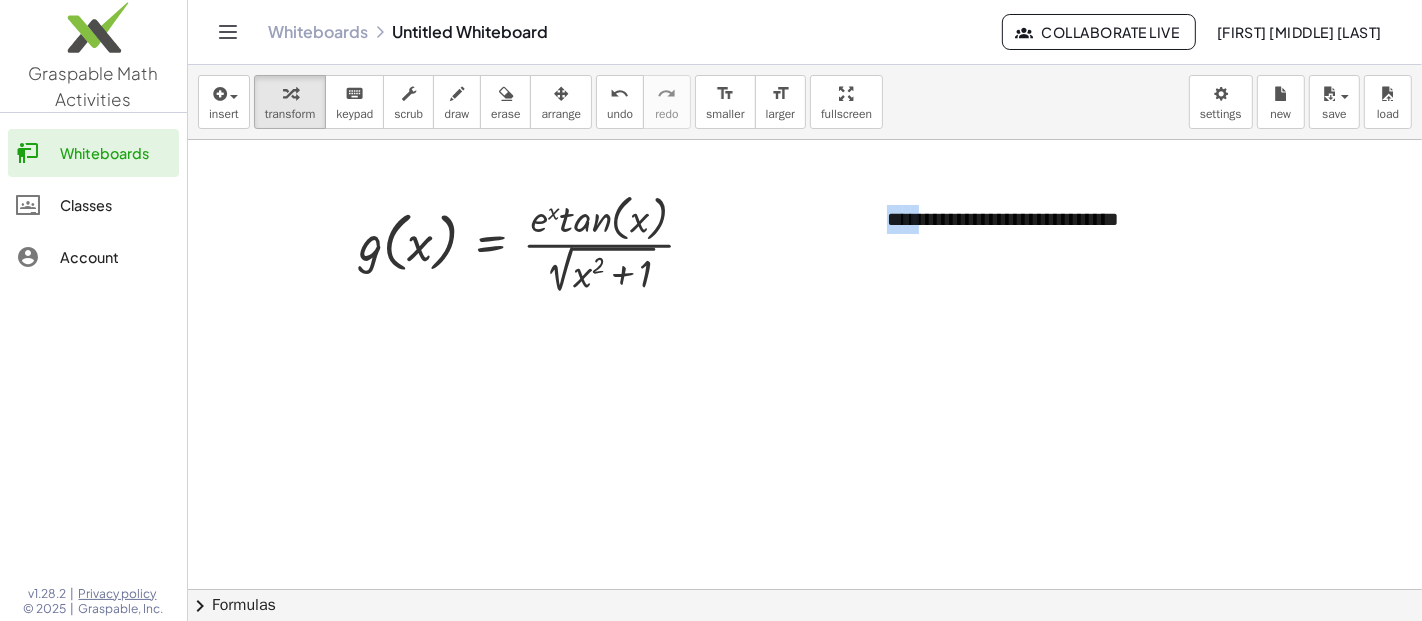 click 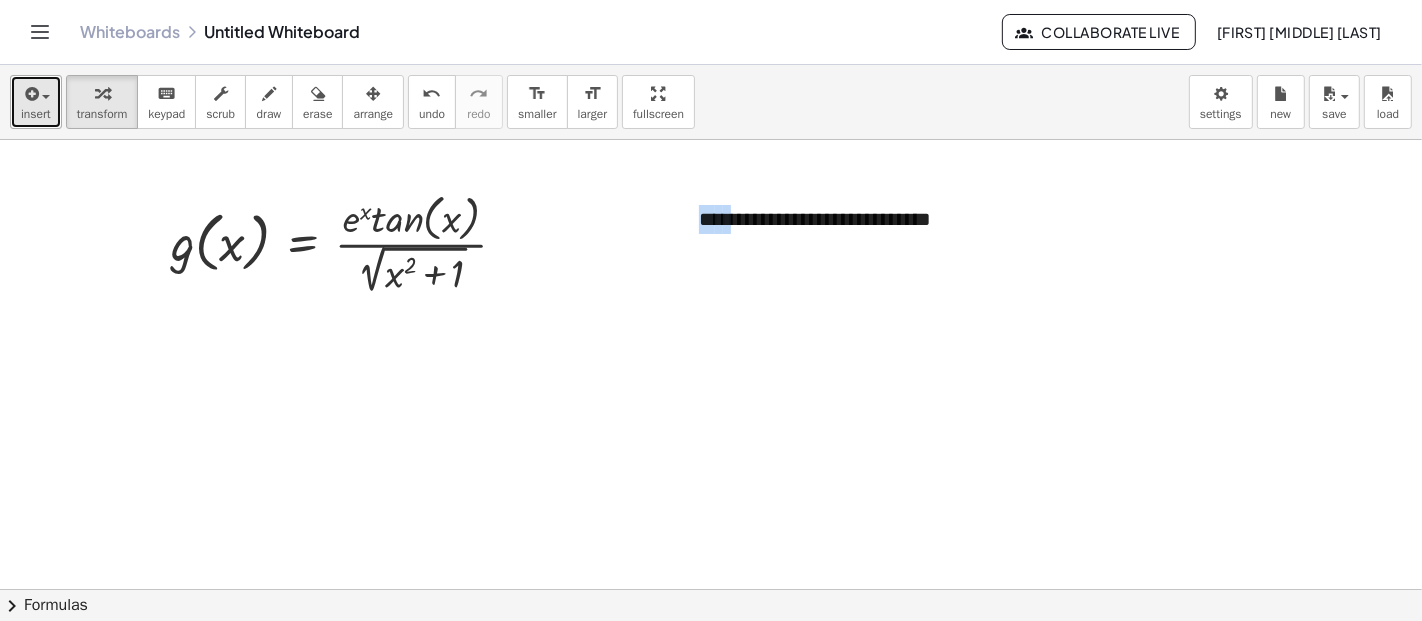 click at bounding box center (41, 96) 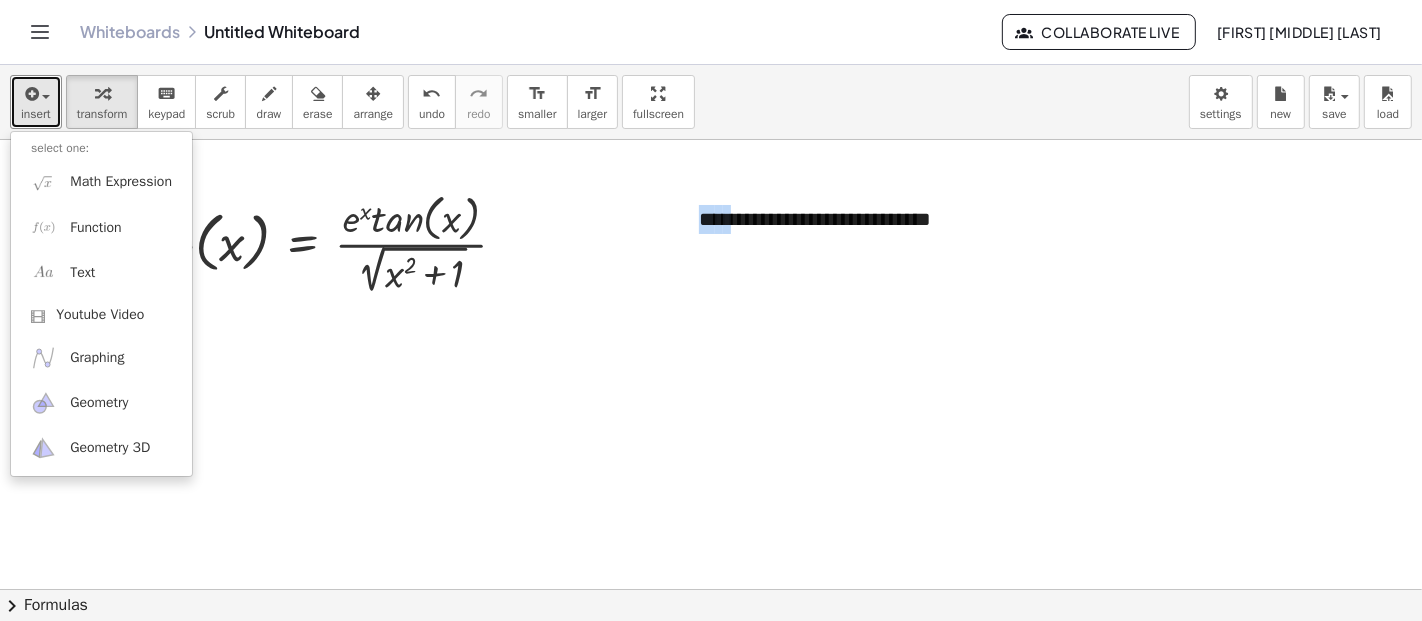 click at bounding box center [711, 1054] 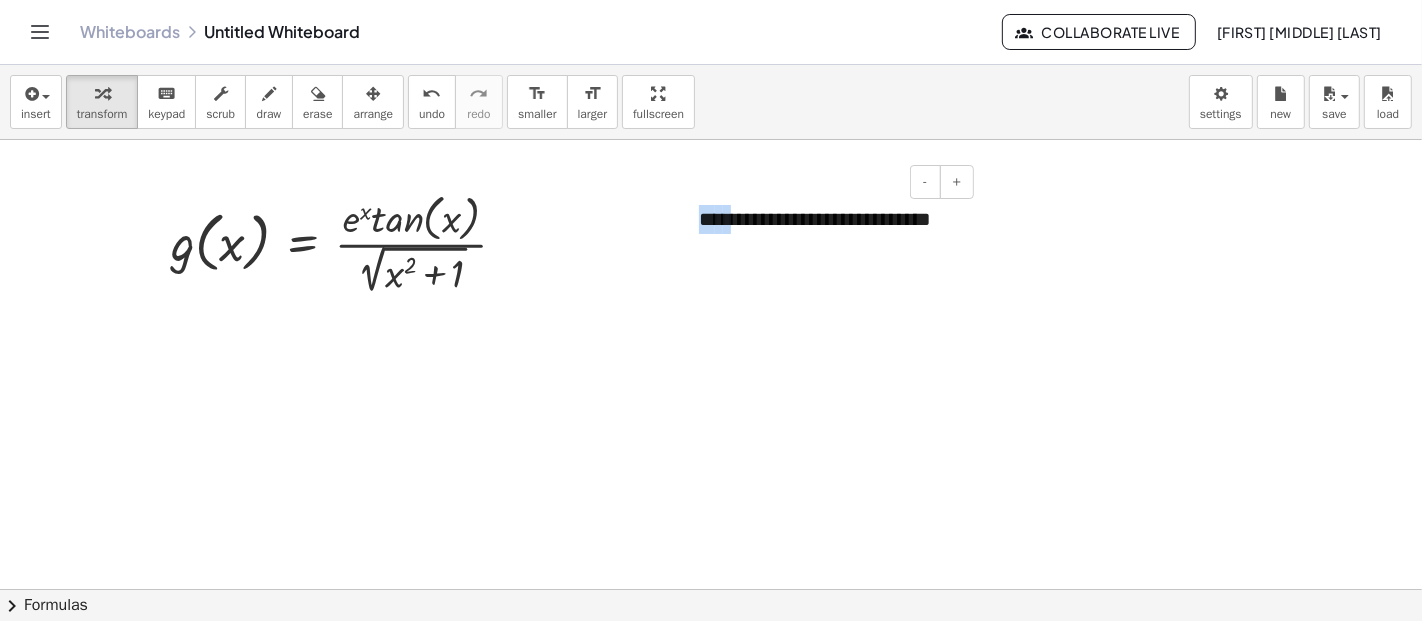 drag, startPoint x: 731, startPoint y: 213, endPoint x: 702, endPoint y: 214, distance: 29.017237 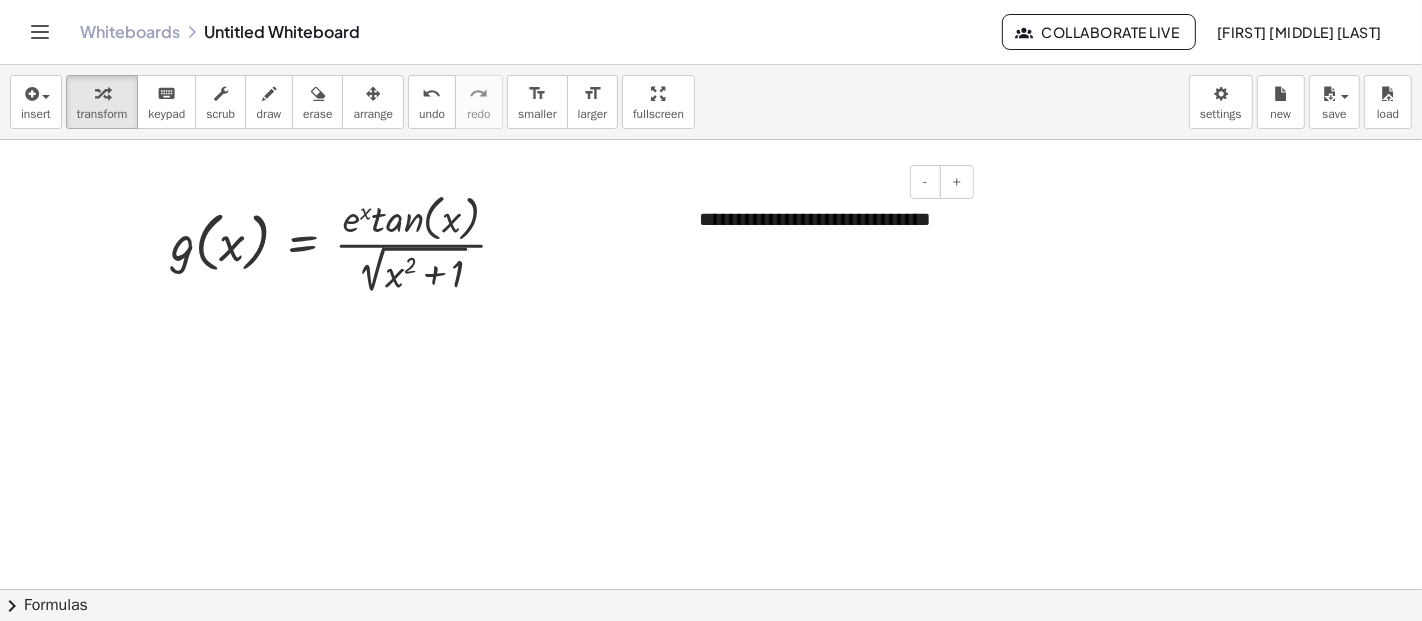click on "**********" at bounding box center [827, 219] 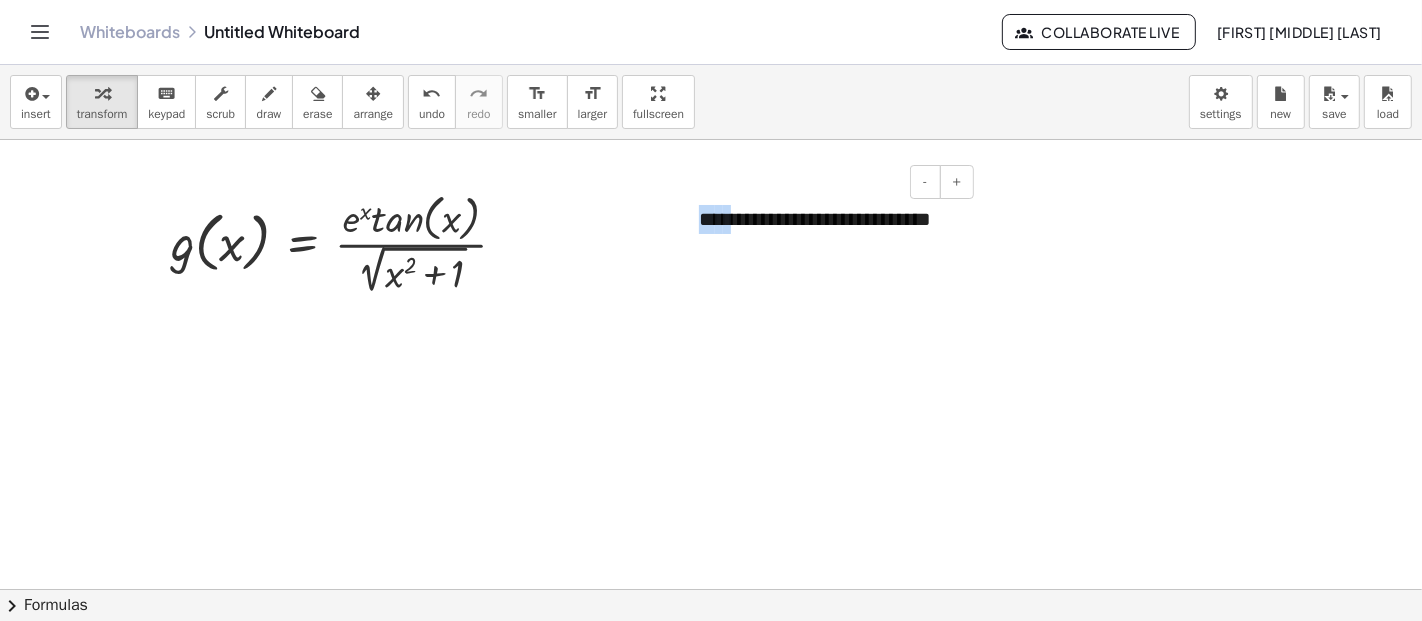 drag, startPoint x: 733, startPoint y: 218, endPoint x: 685, endPoint y: 216, distance: 48.04165 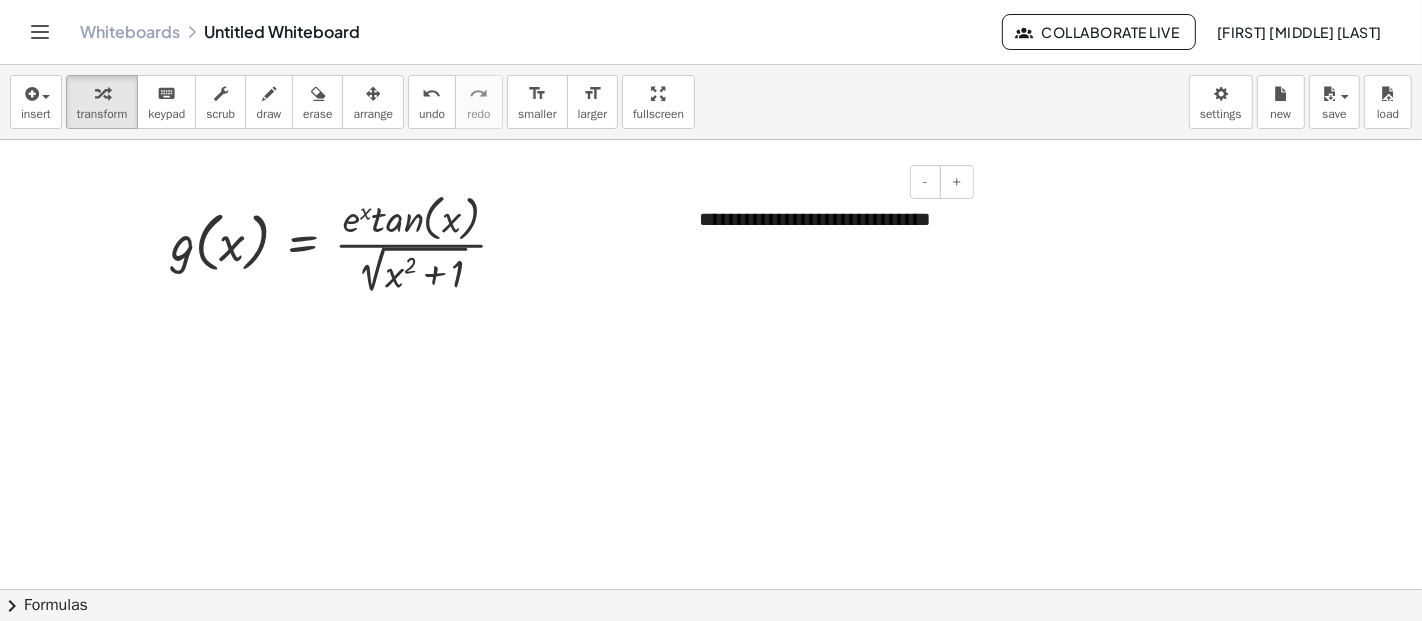 click on "*" at bounding box center [707, 219] 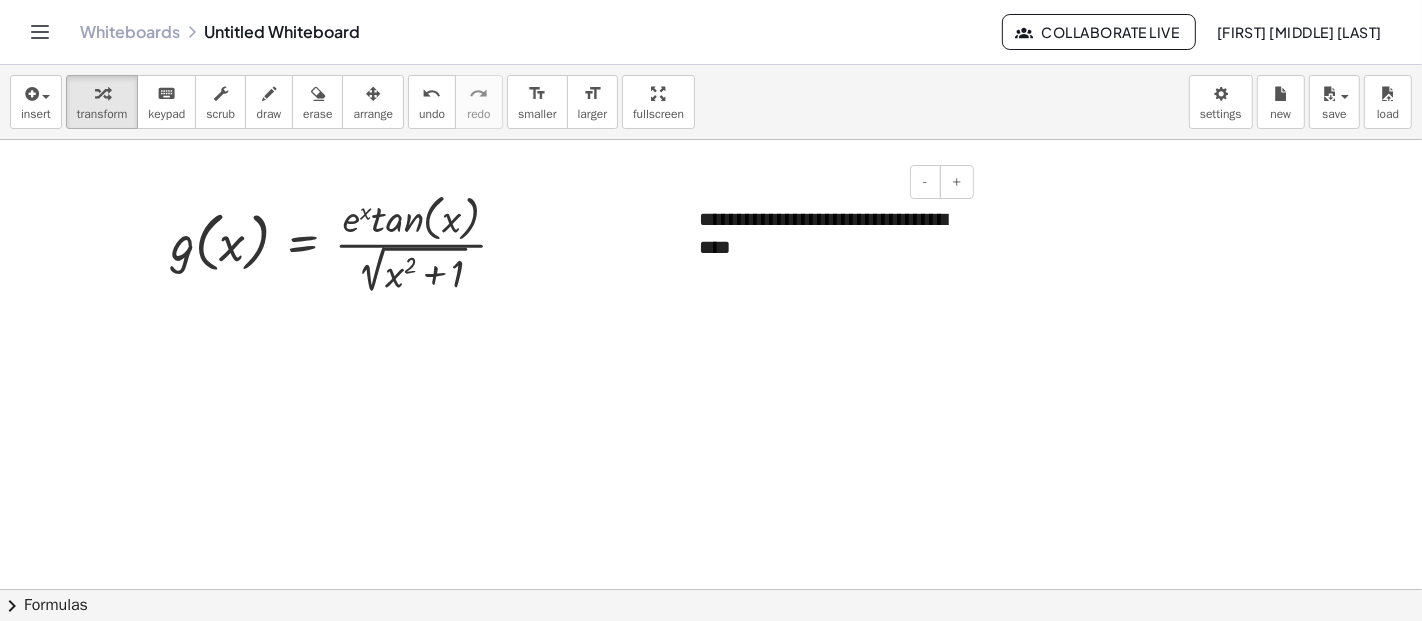 click on "**********" at bounding box center [829, 233] 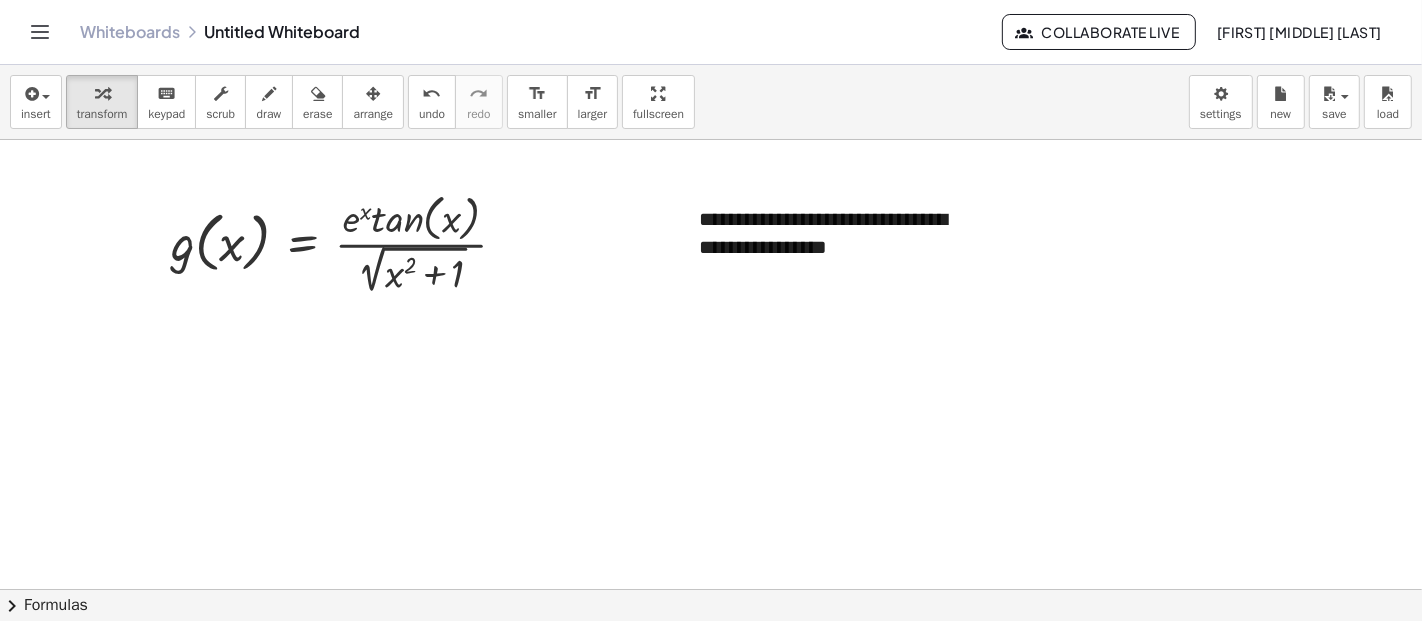 click at bounding box center (711, 1054) 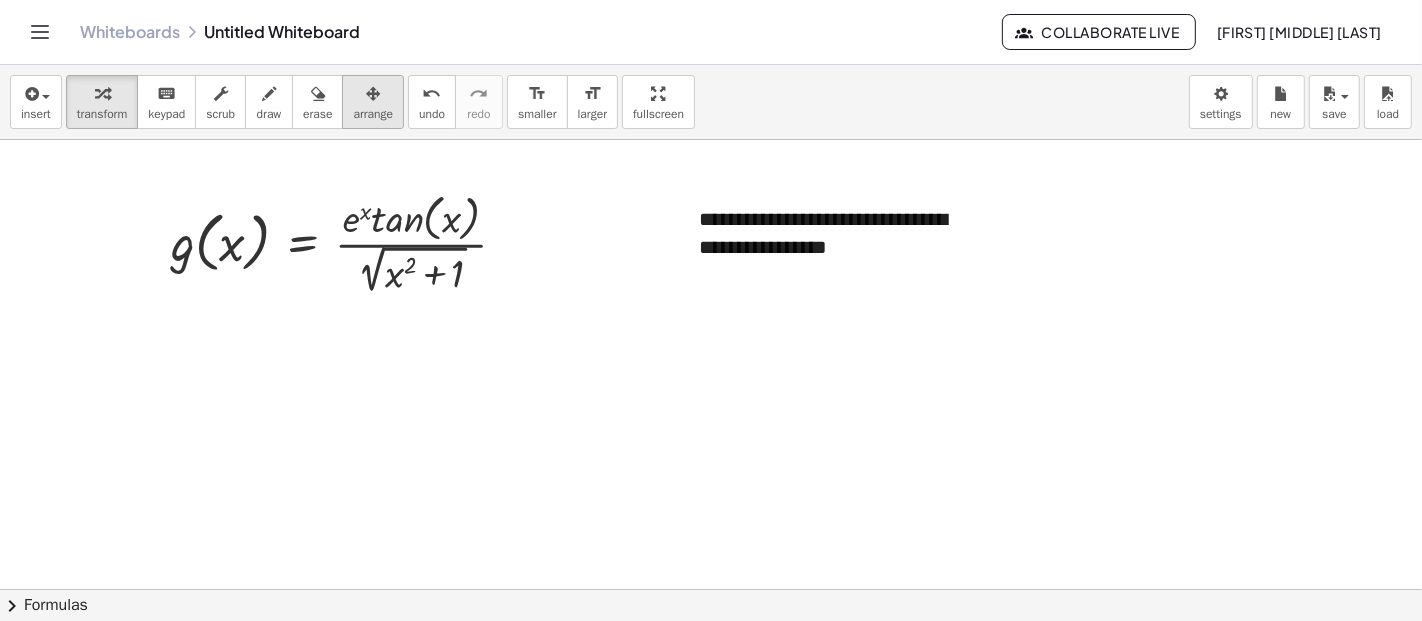 click at bounding box center [373, 93] 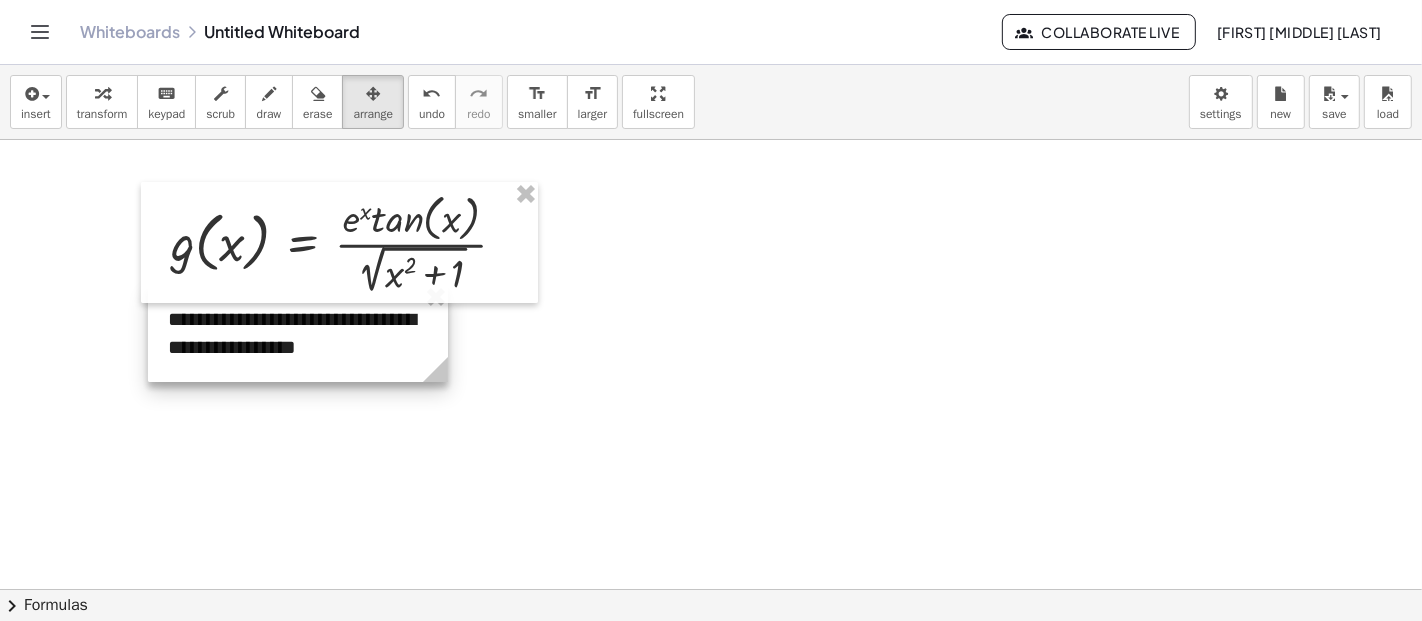 drag, startPoint x: 770, startPoint y: 207, endPoint x: 239, endPoint y: 307, distance: 540.33417 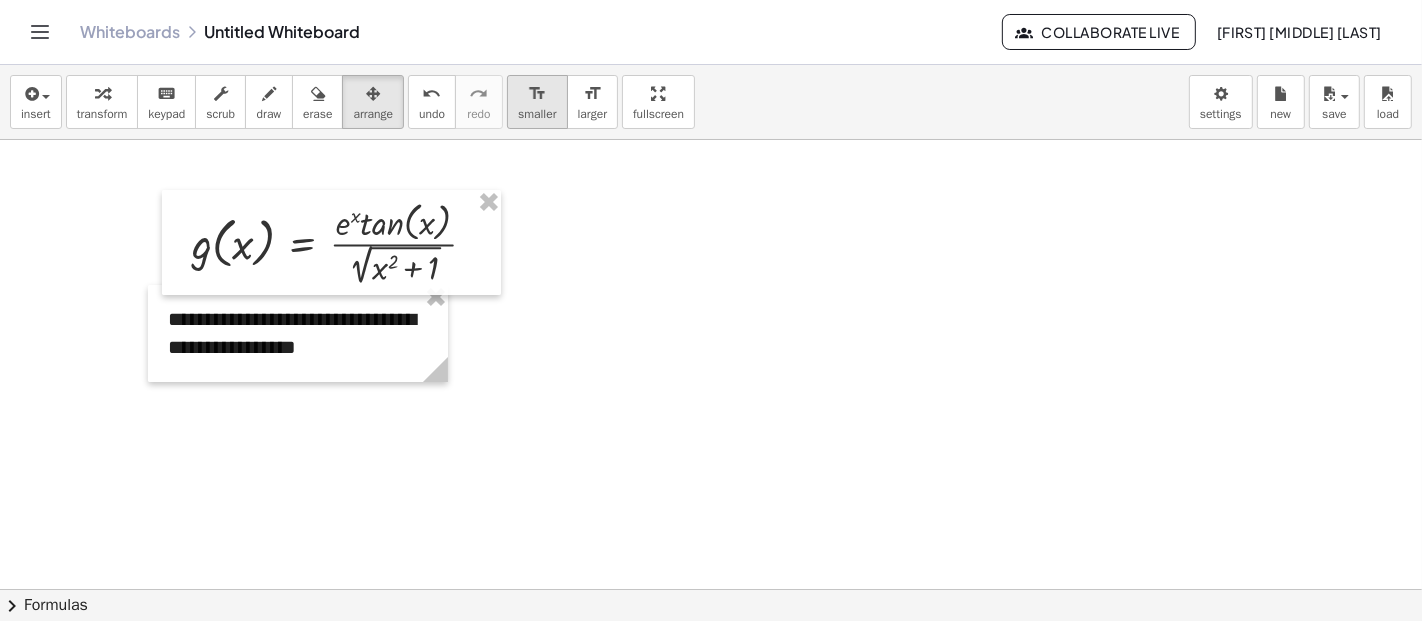click on "format_size" at bounding box center (537, 93) 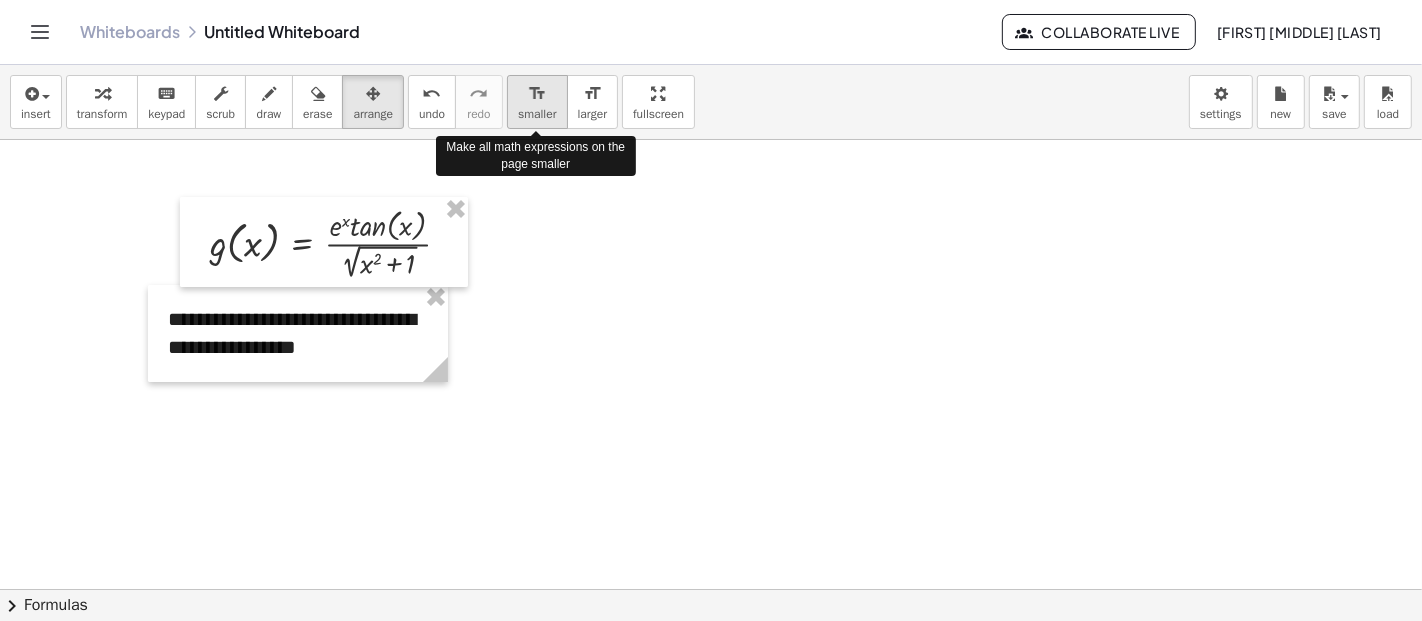 click on "format_size" at bounding box center [537, 93] 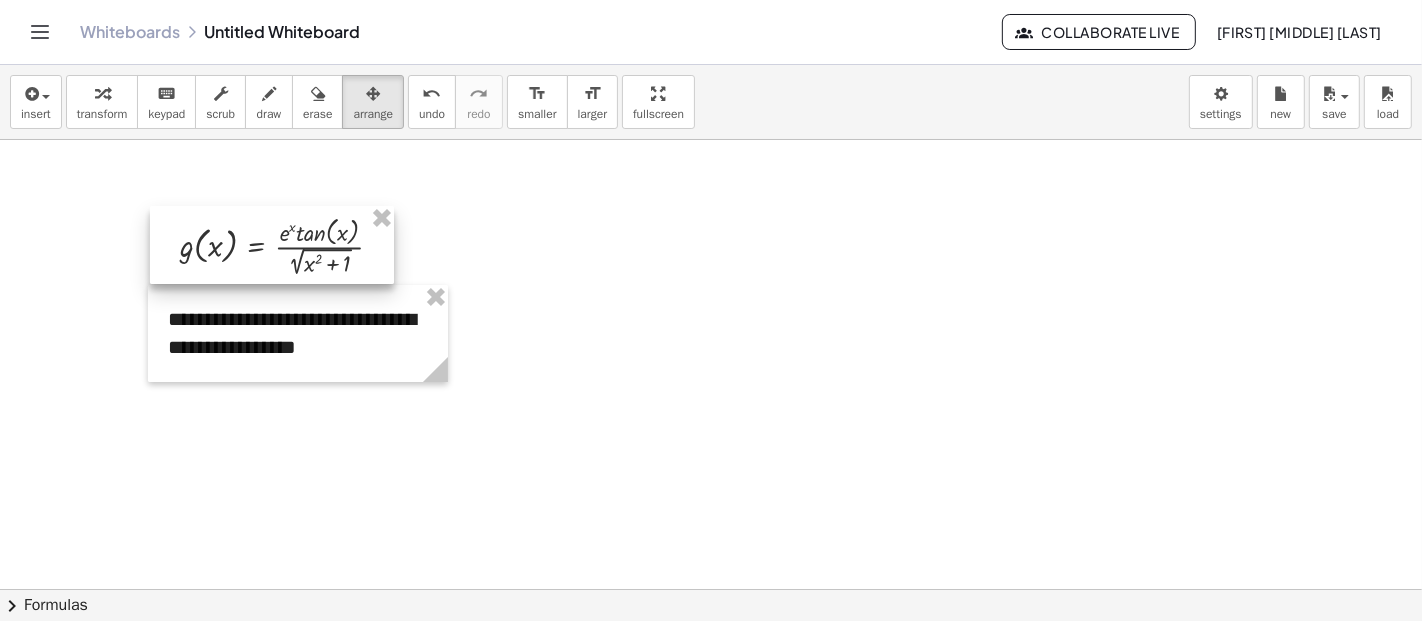 drag, startPoint x: 299, startPoint y: 250, endPoint x: 253, endPoint y: 252, distance: 46.043457 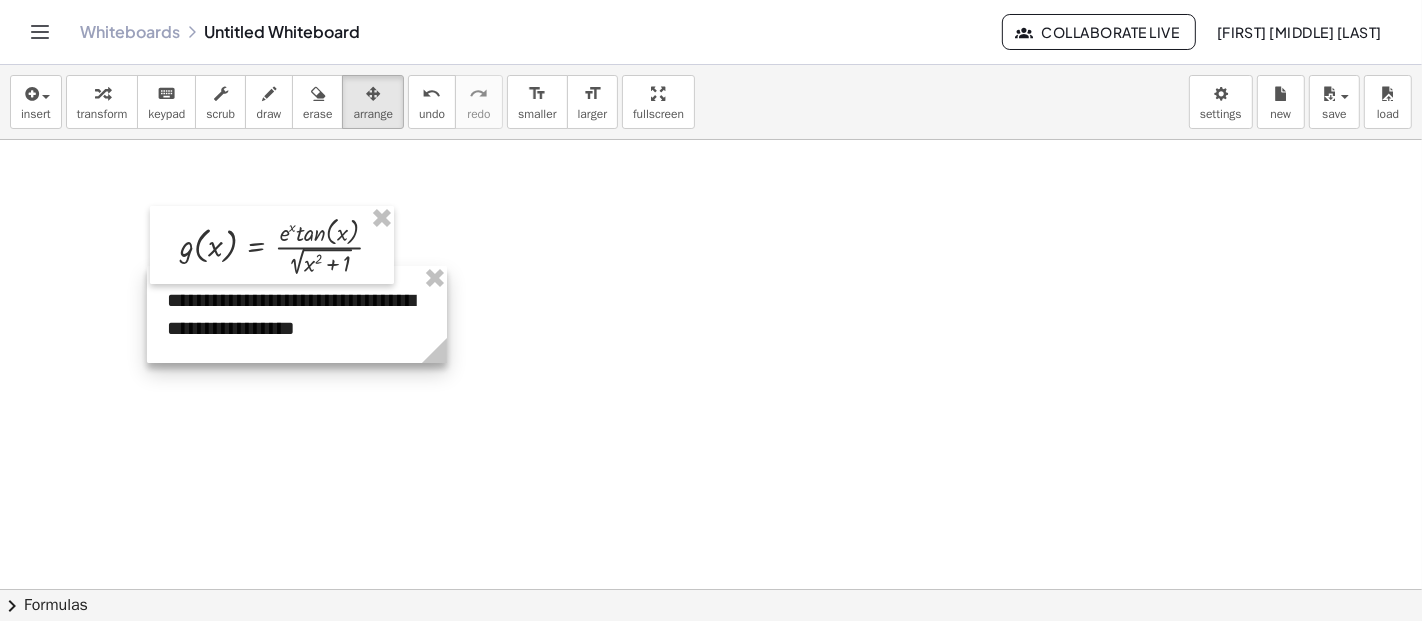 drag, startPoint x: 301, startPoint y: 350, endPoint x: 300, endPoint y: 331, distance: 19.026299 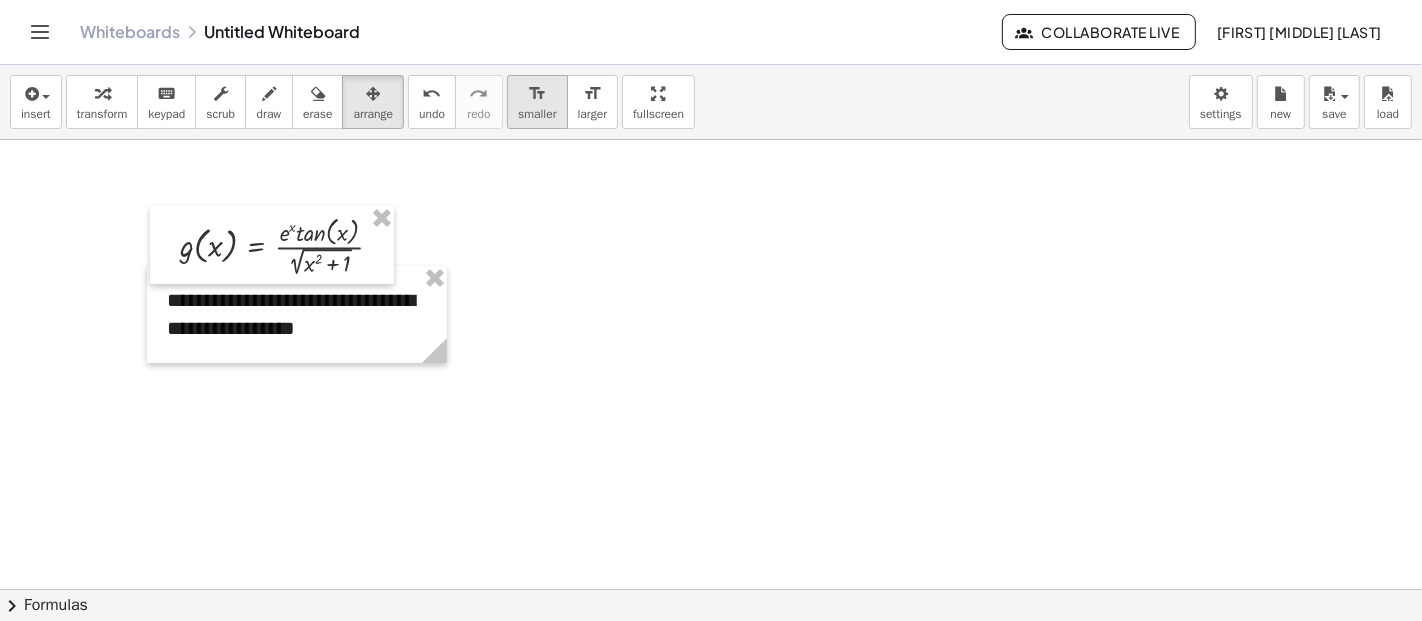 click on "smaller" at bounding box center (537, 114) 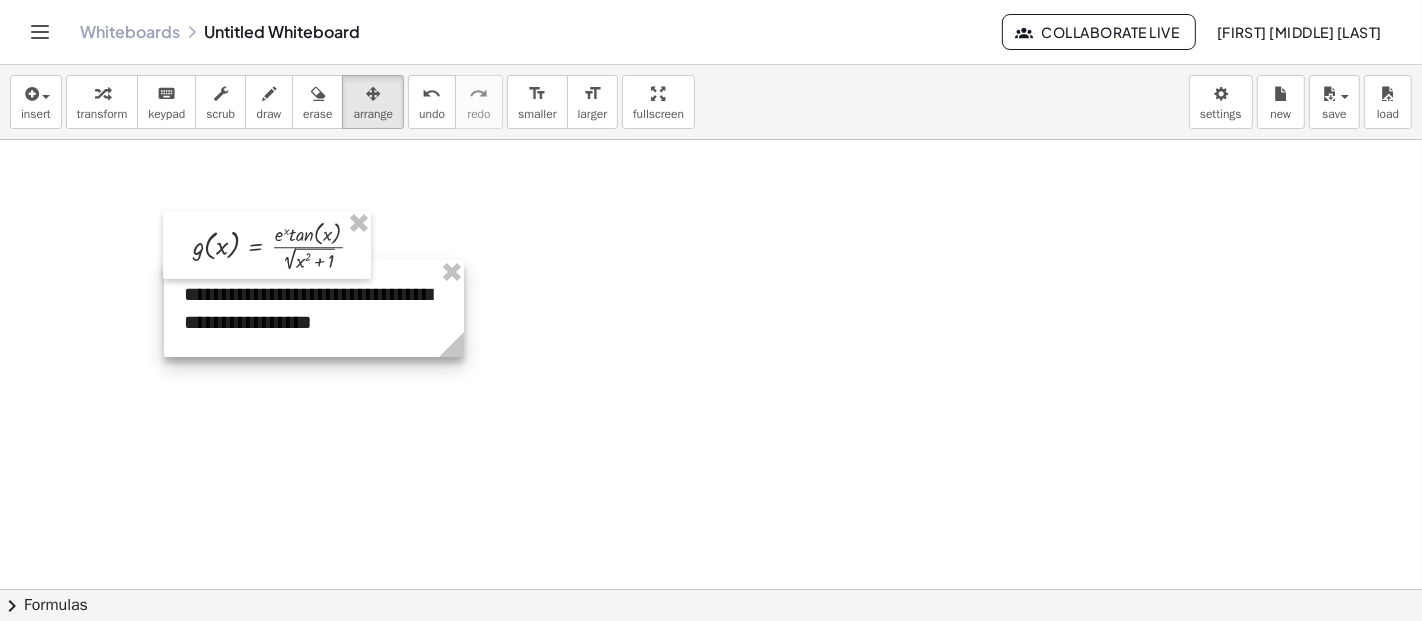 click at bounding box center [314, 308] 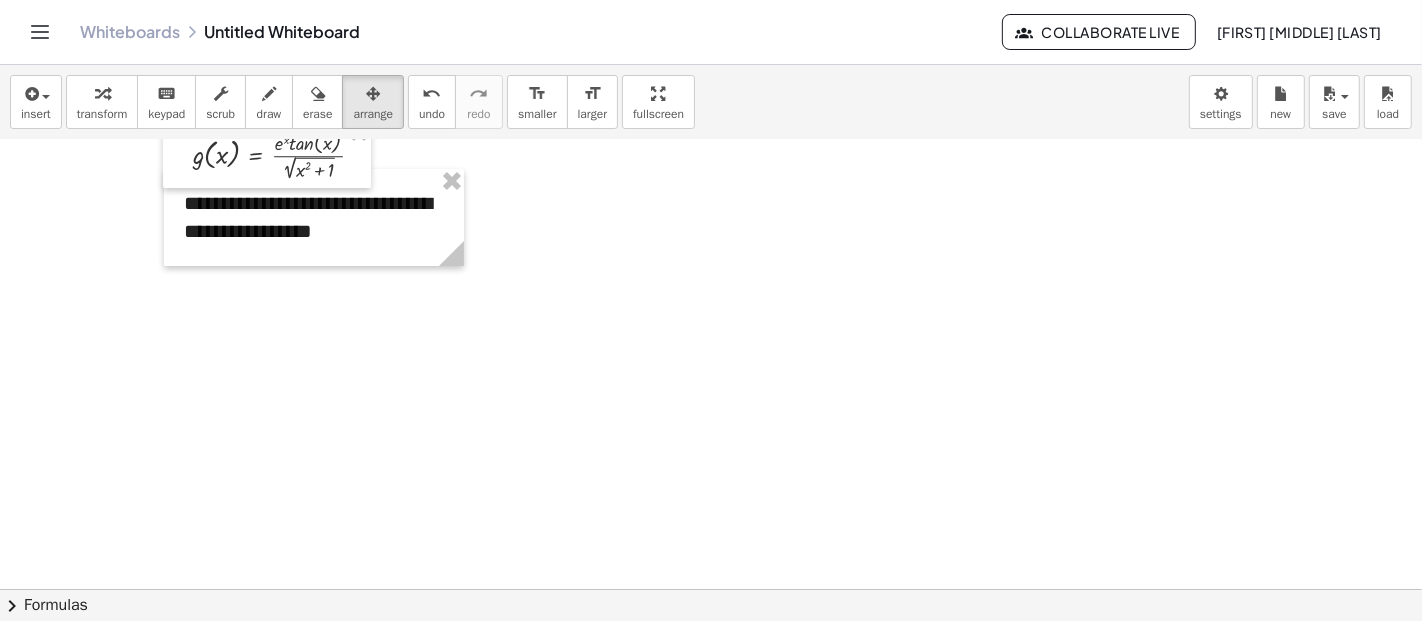 scroll, scrollTop: 111, scrollLeft: 0, axis: vertical 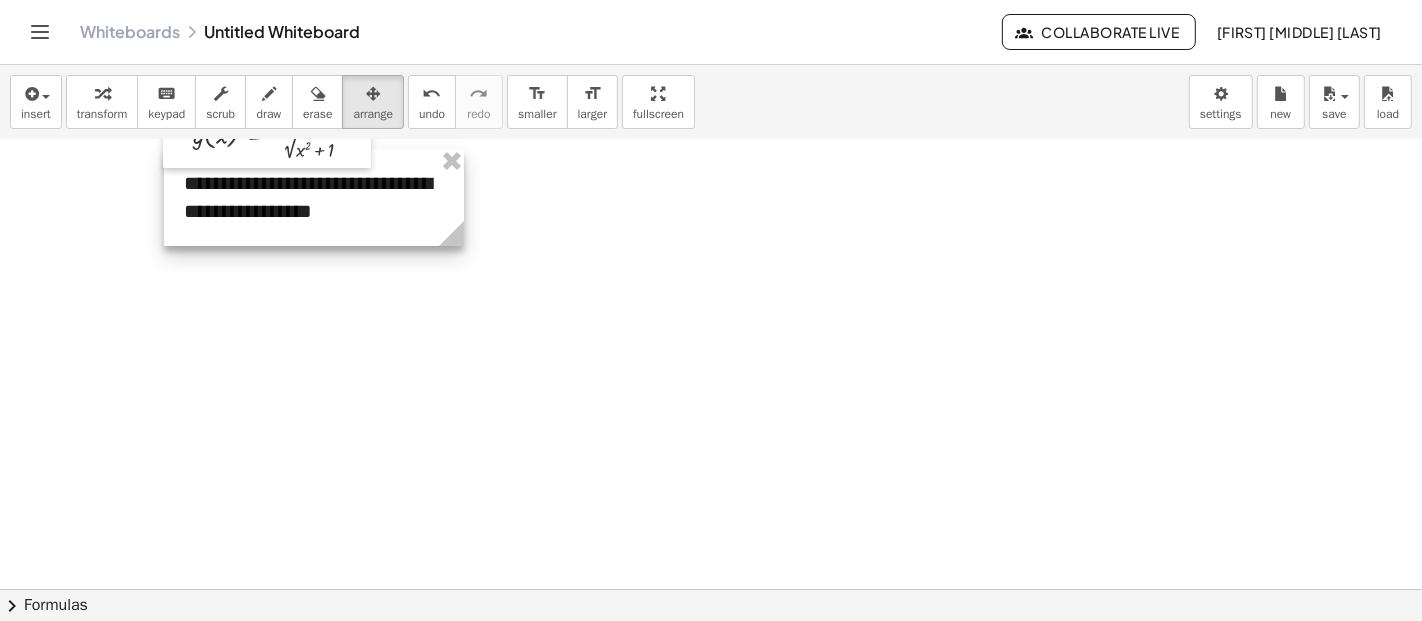 click at bounding box center (314, 197) 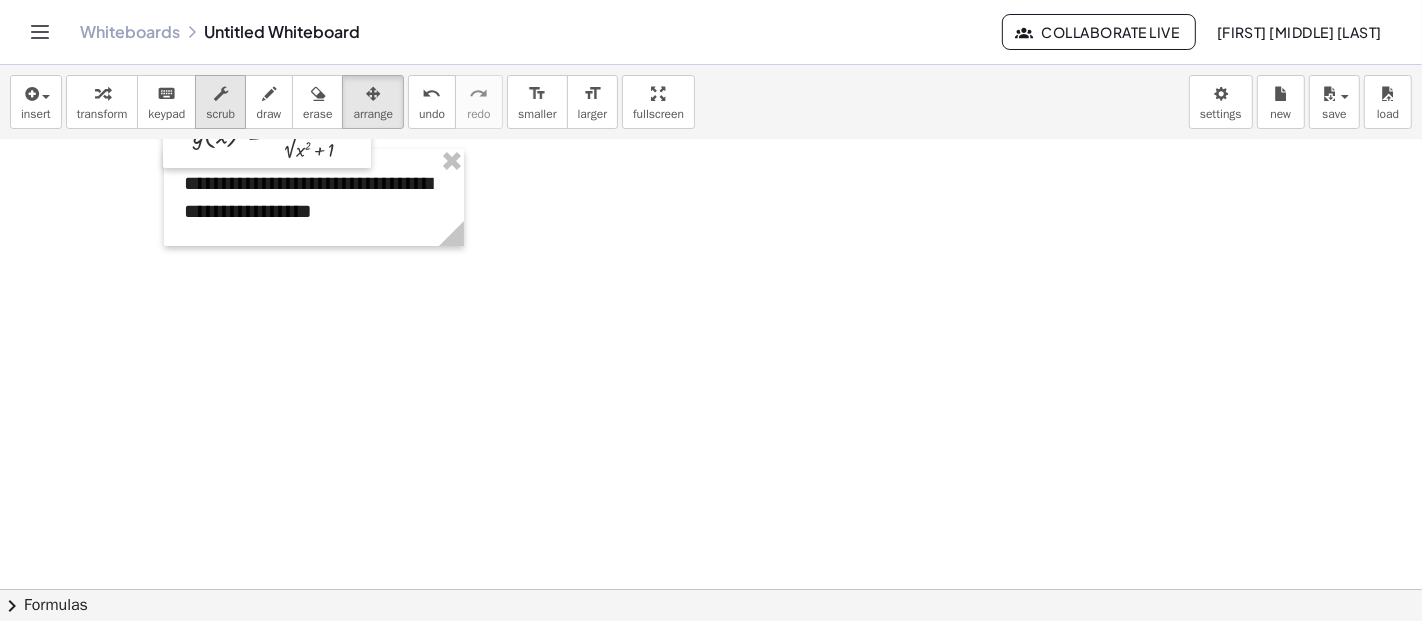 click at bounding box center [220, 93] 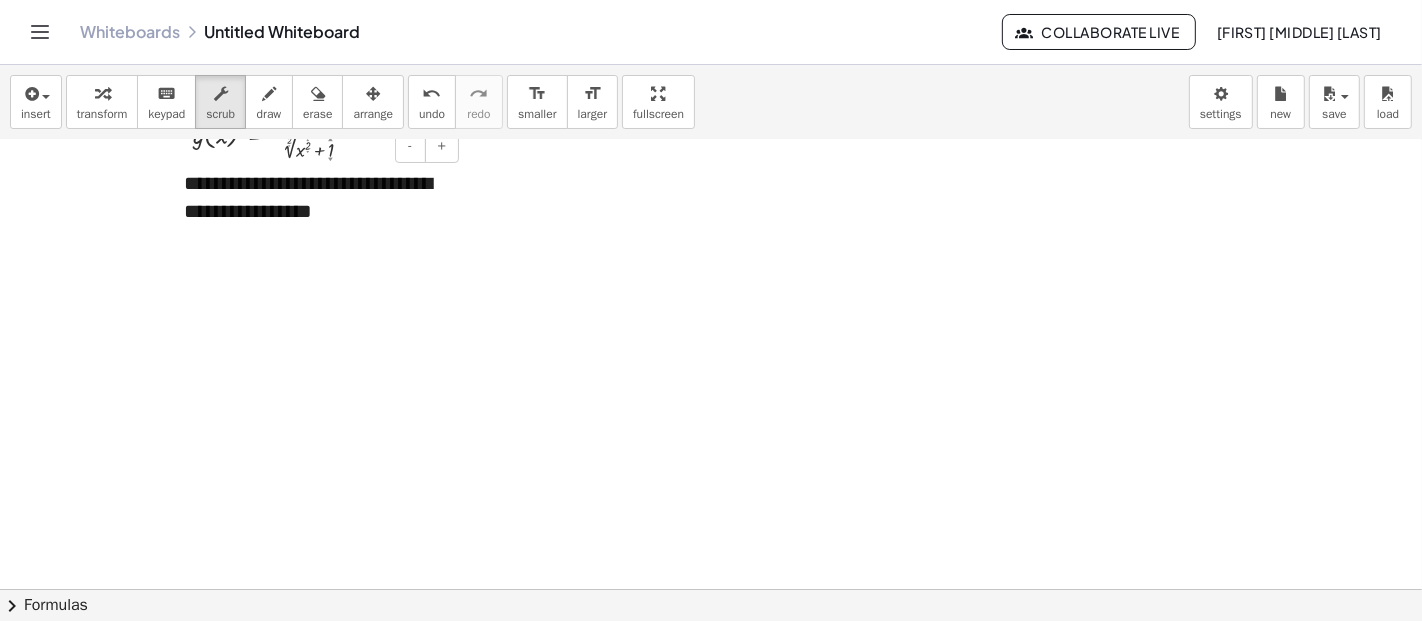 click on "**********" at bounding box center [308, 197] 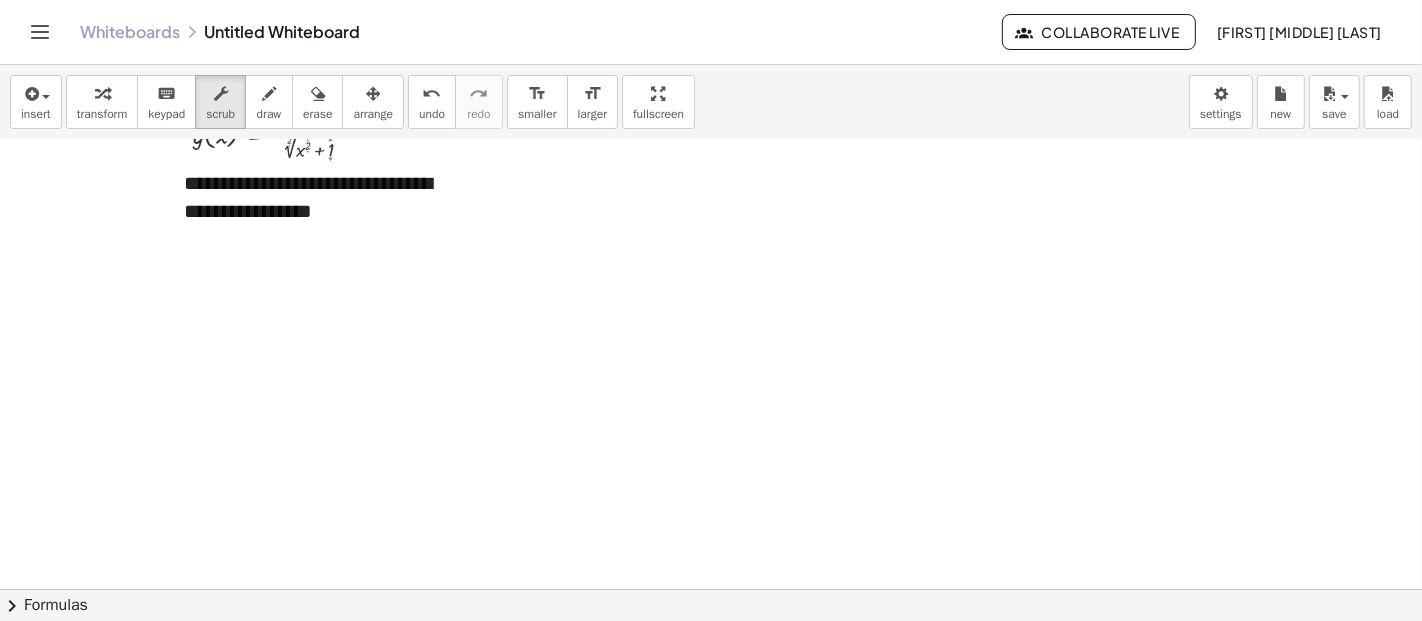 click at bounding box center [711, 943] 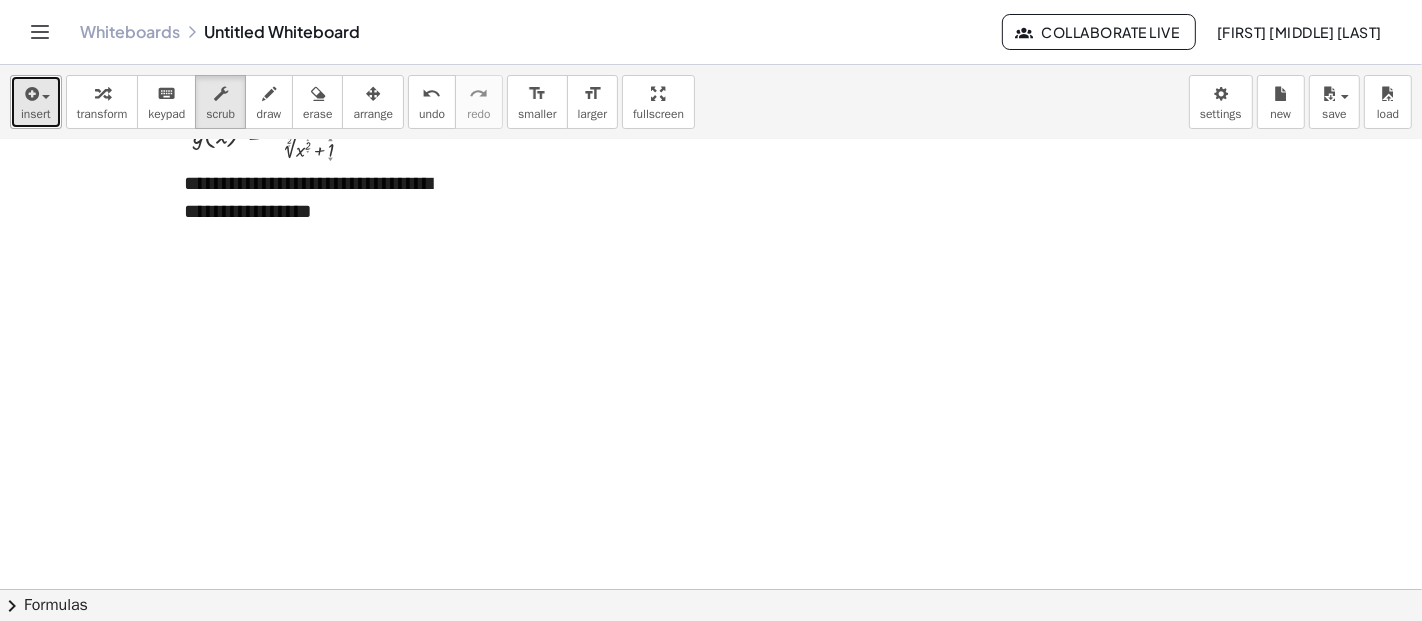 click on "insert" at bounding box center [36, 102] 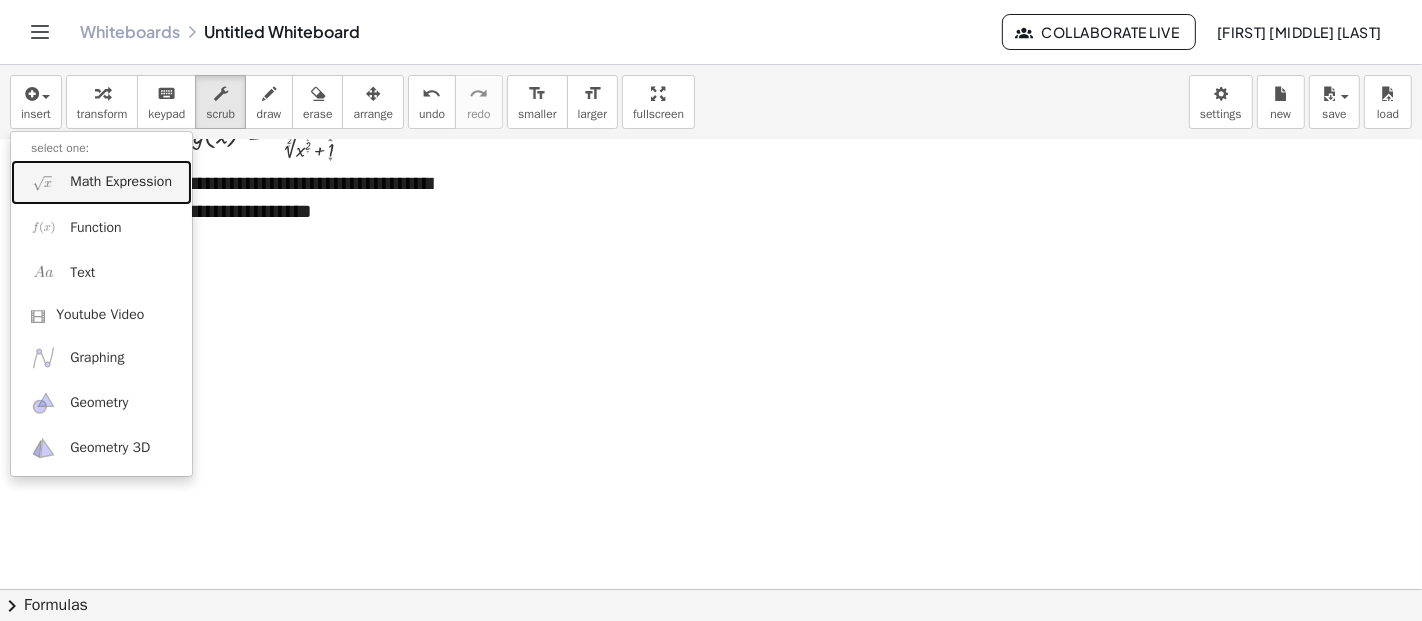 click on "Math Expression" at bounding box center [121, 182] 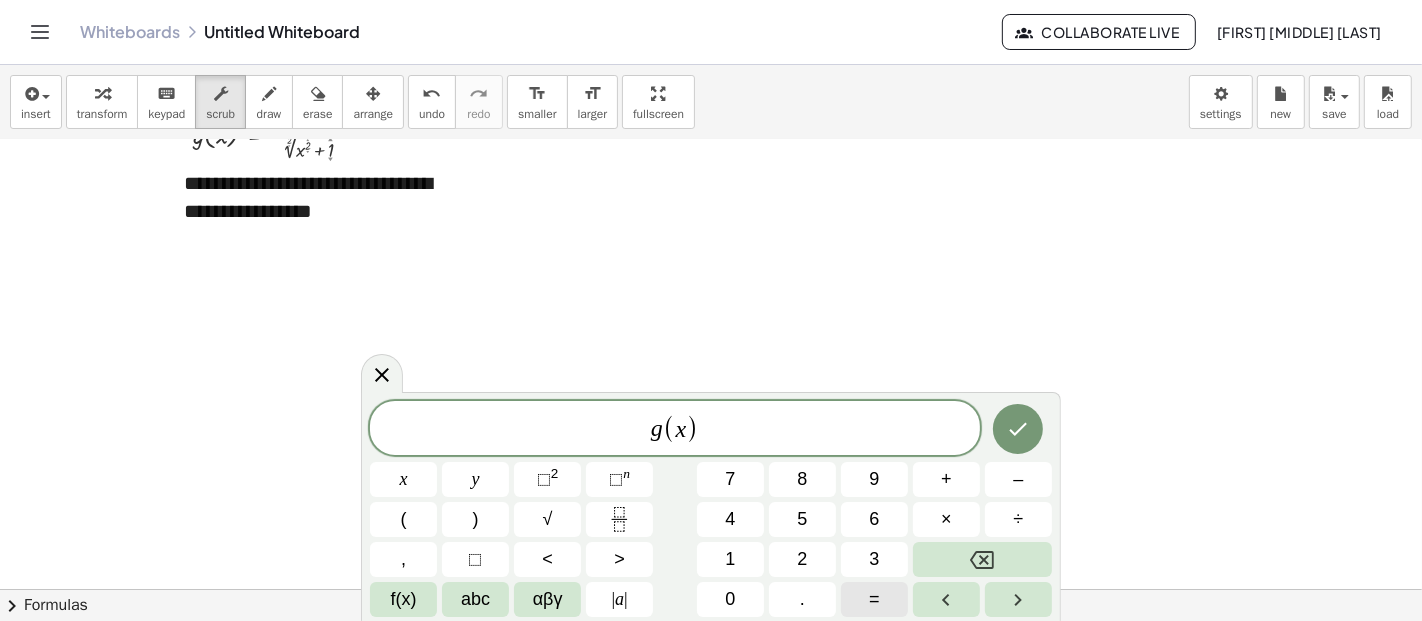 click on "=" at bounding box center (874, 599) 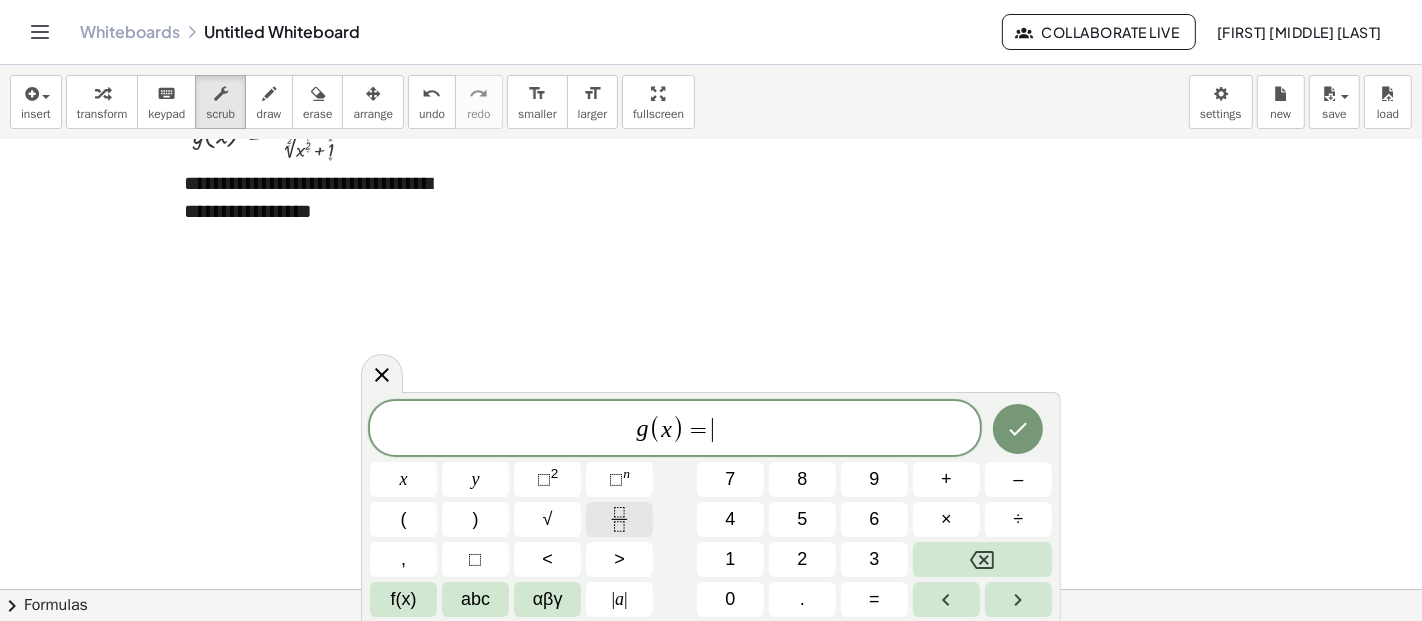 click at bounding box center (619, 519) 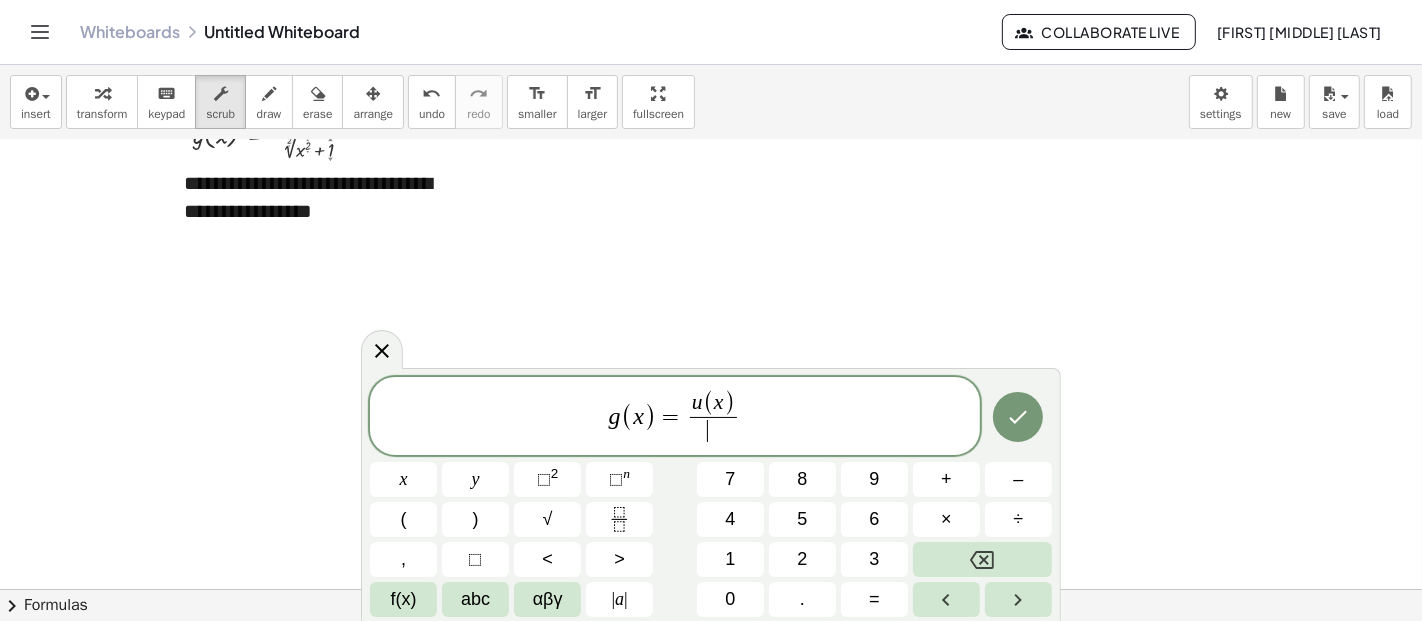 click on "​" at bounding box center (713, 430) 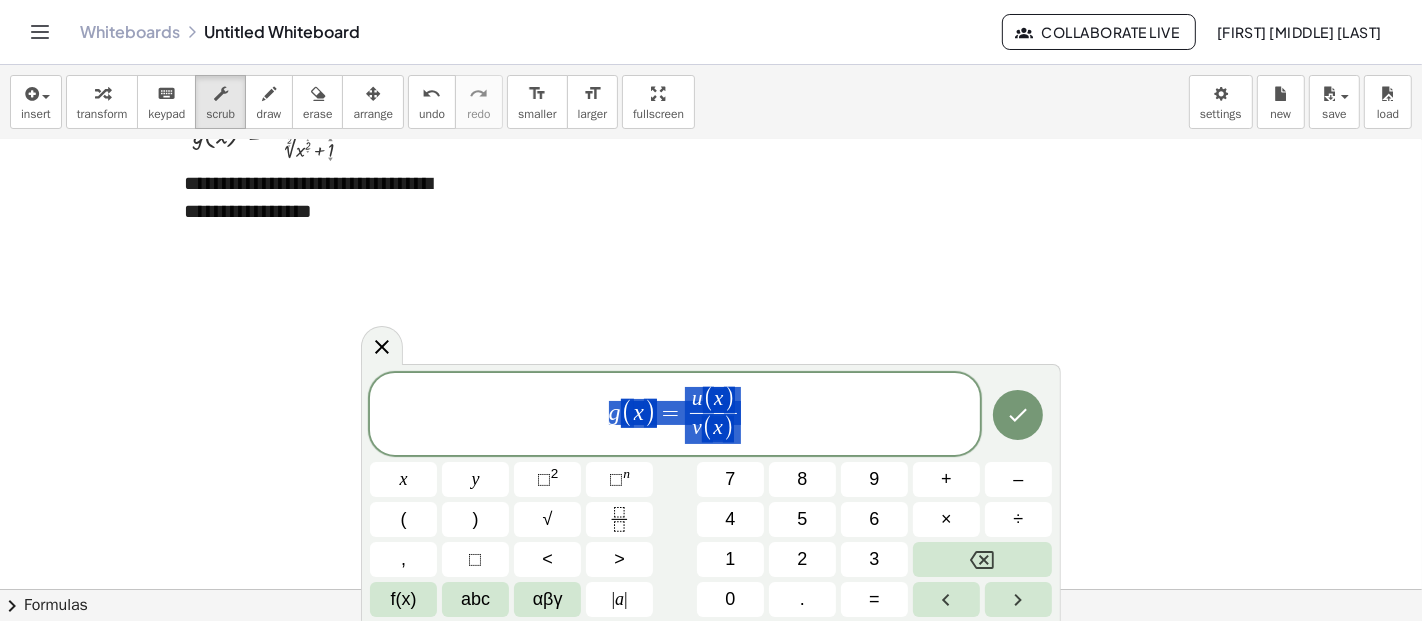 drag, startPoint x: 780, startPoint y: 415, endPoint x: 468, endPoint y: 419, distance: 312.02563 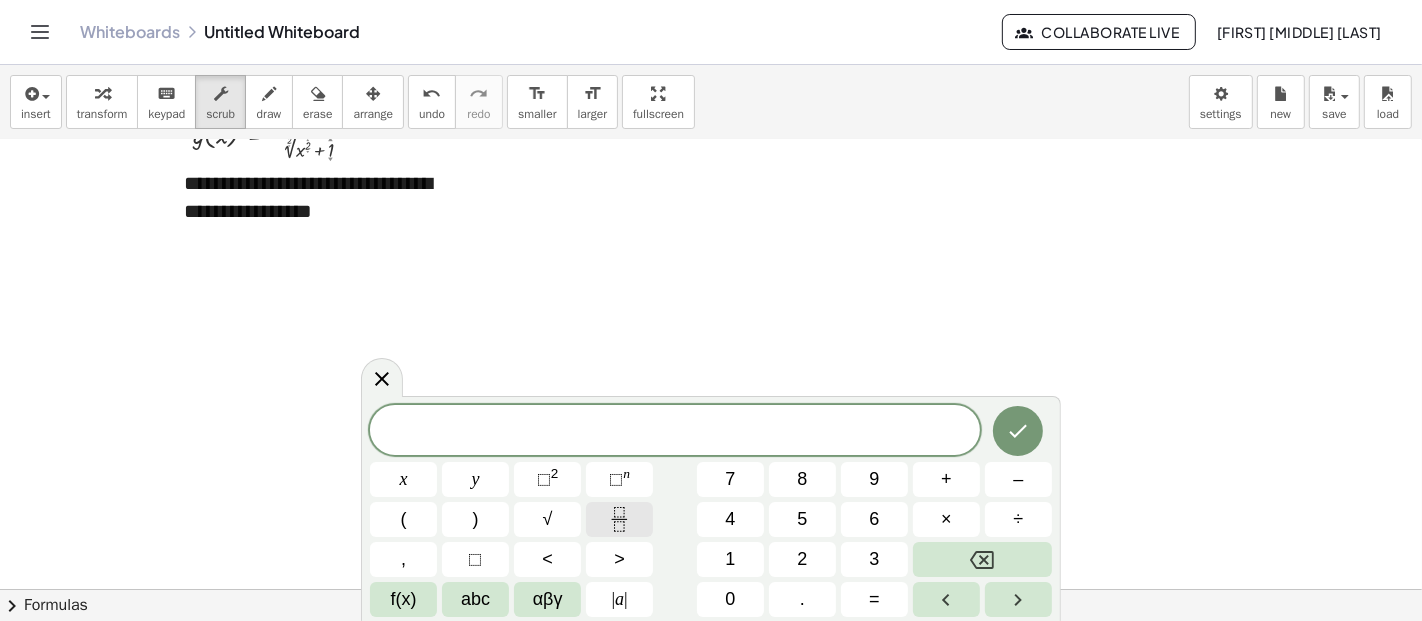 click 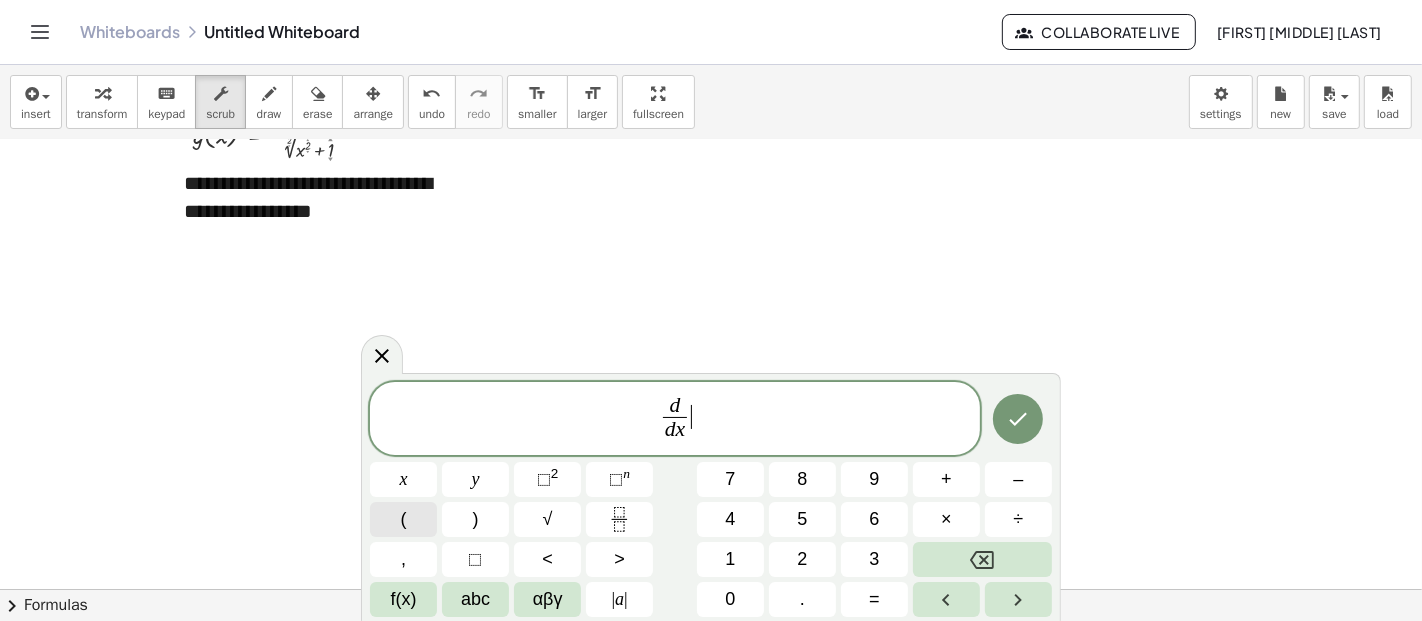click on "(" at bounding box center [403, 519] 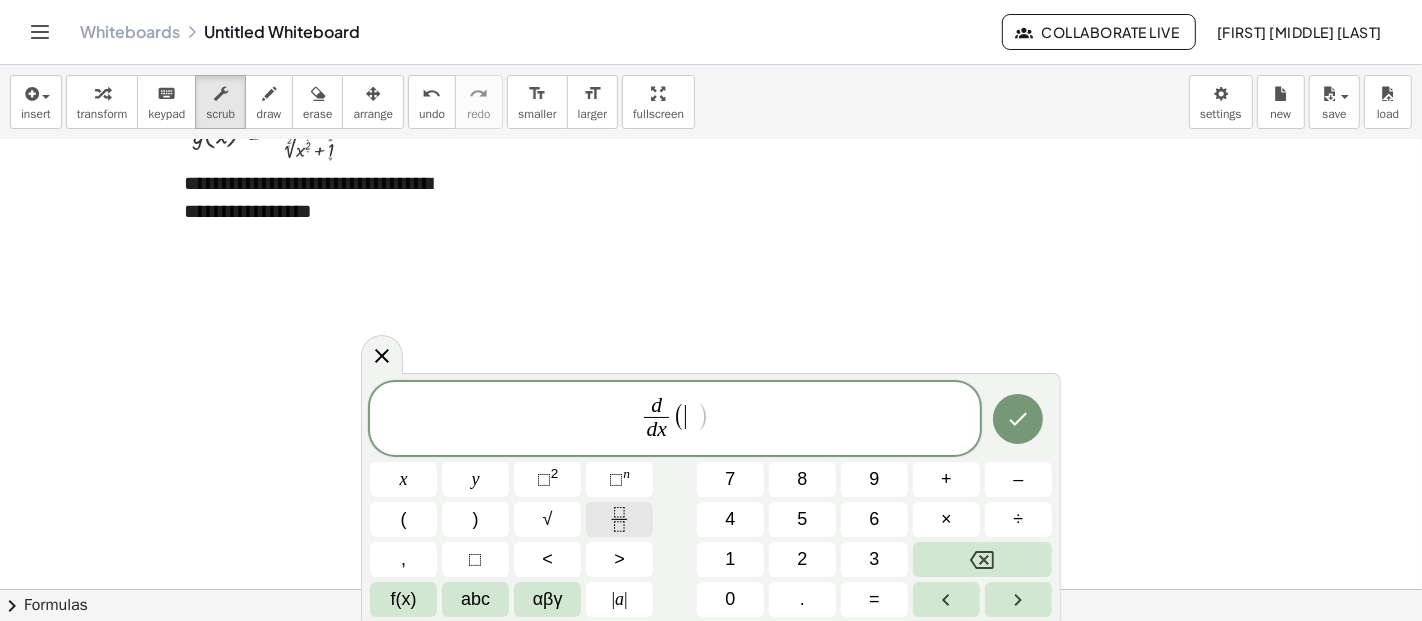 click 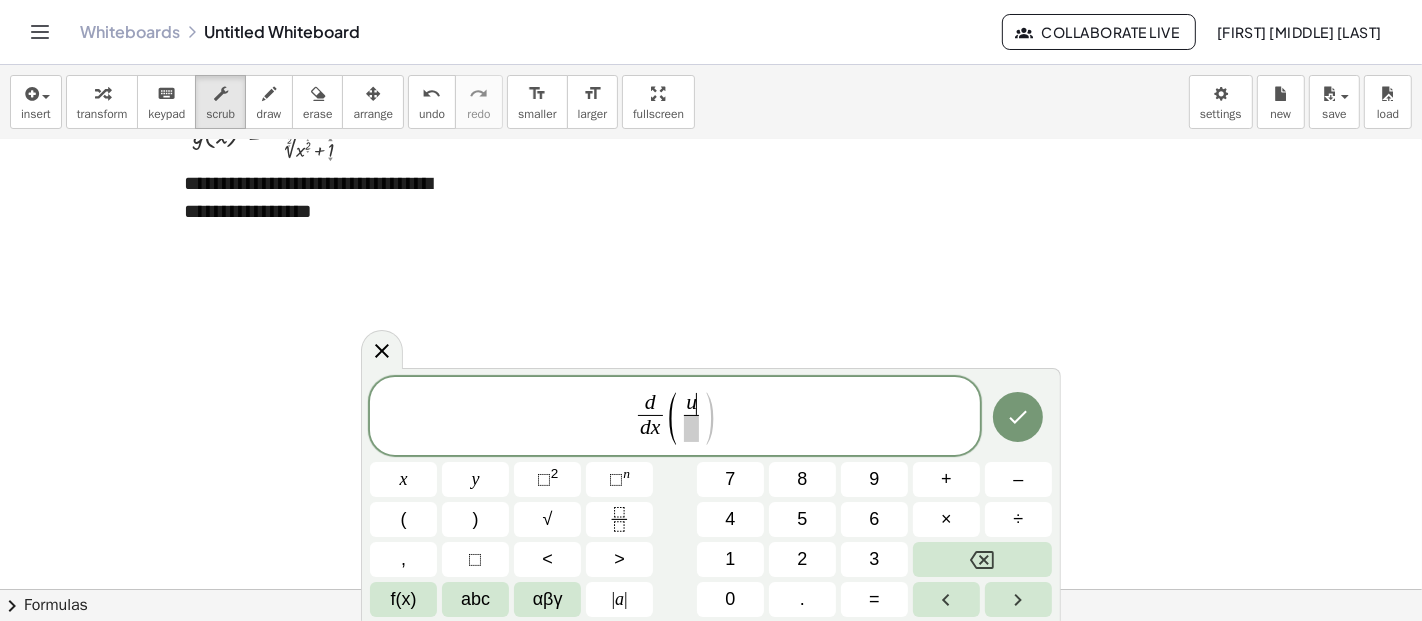 click at bounding box center (691, 428) 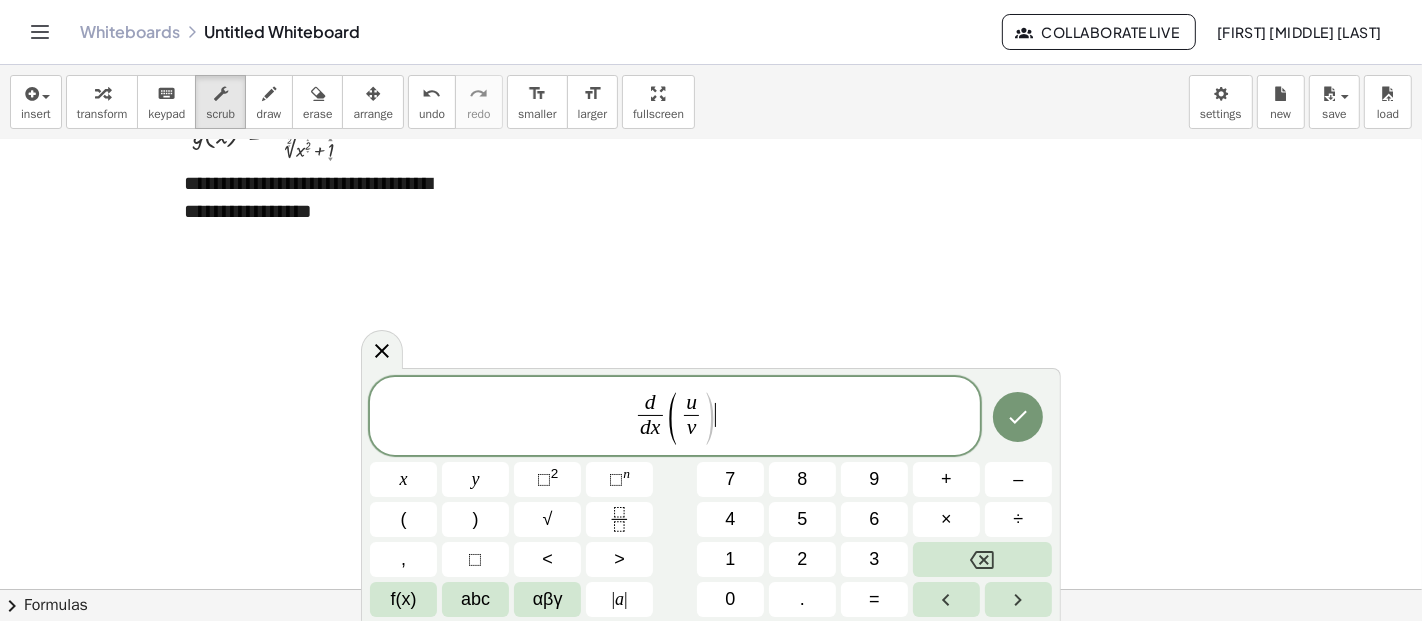 click on "d d x ​ ( u v ​ ) ​" at bounding box center (675, 417) 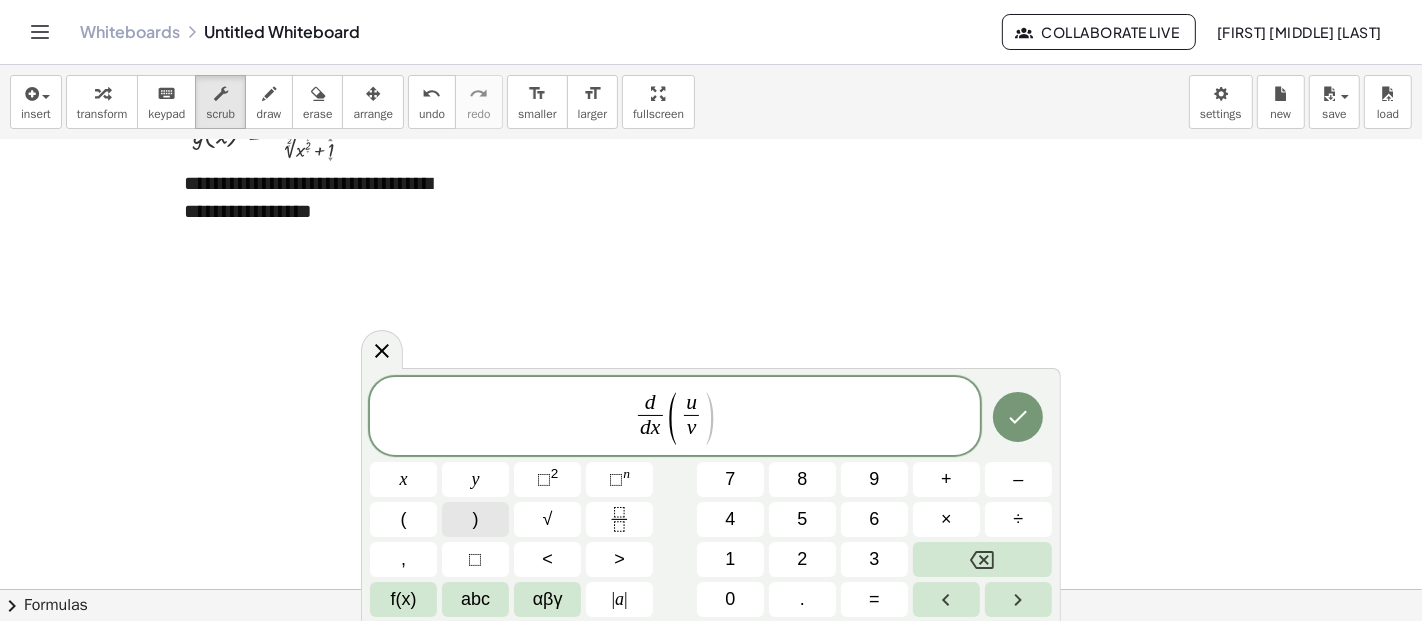click on ")" at bounding box center (475, 519) 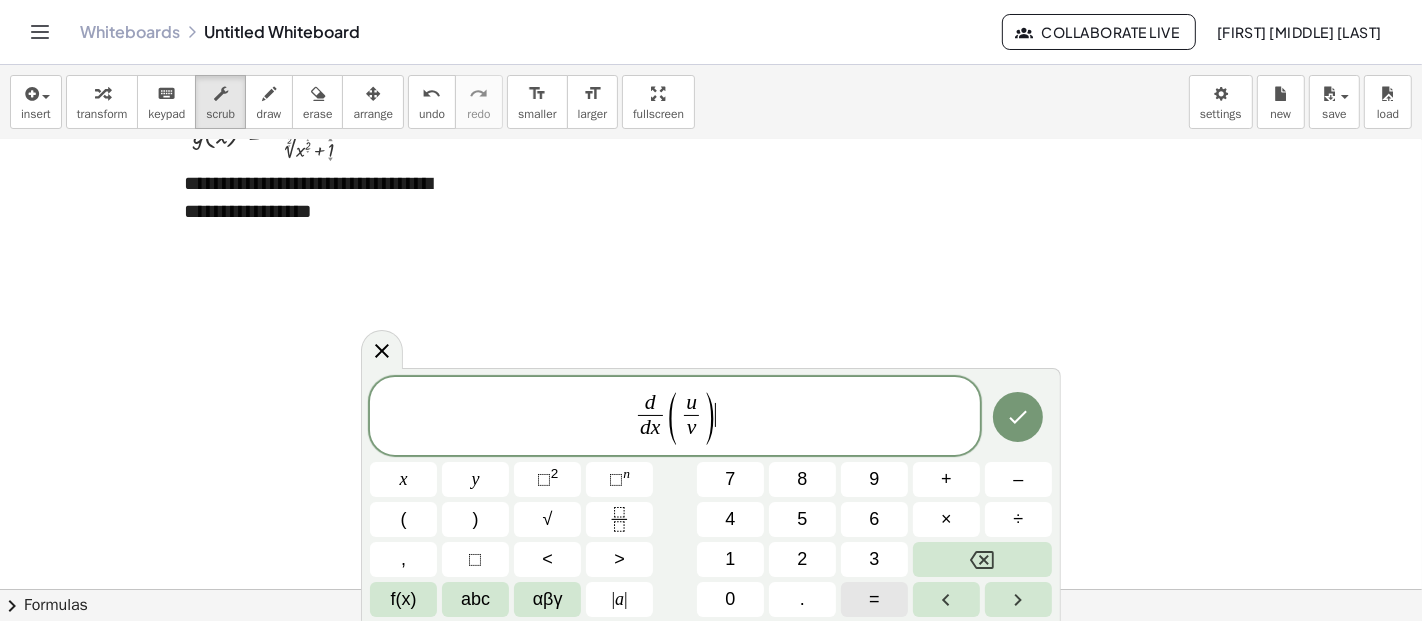 click on "=" at bounding box center [874, 599] 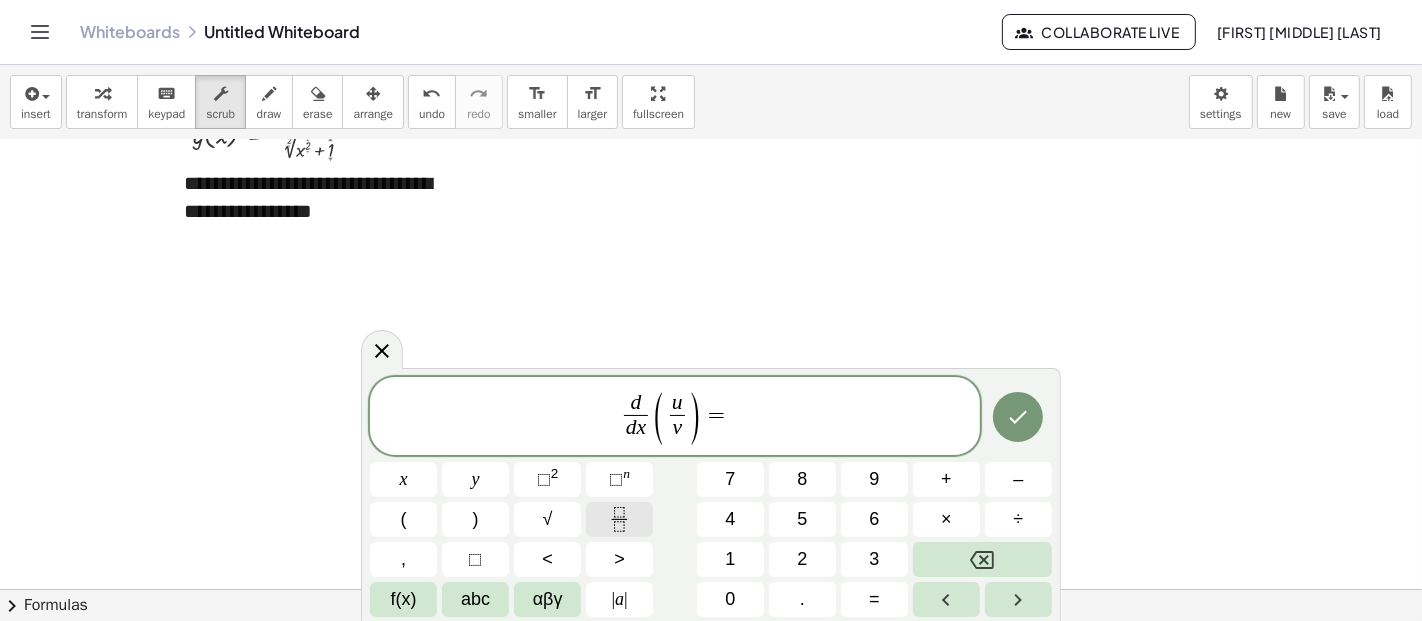 click at bounding box center [619, 519] 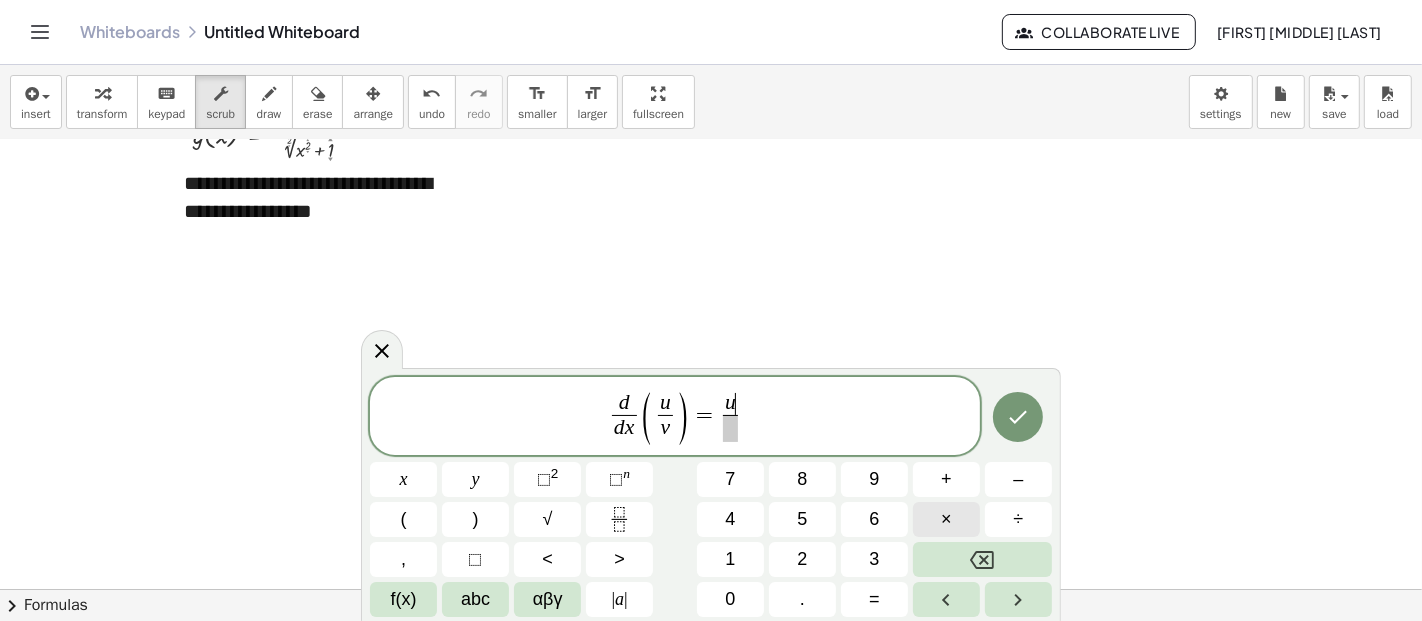 click on "×" at bounding box center (946, 519) 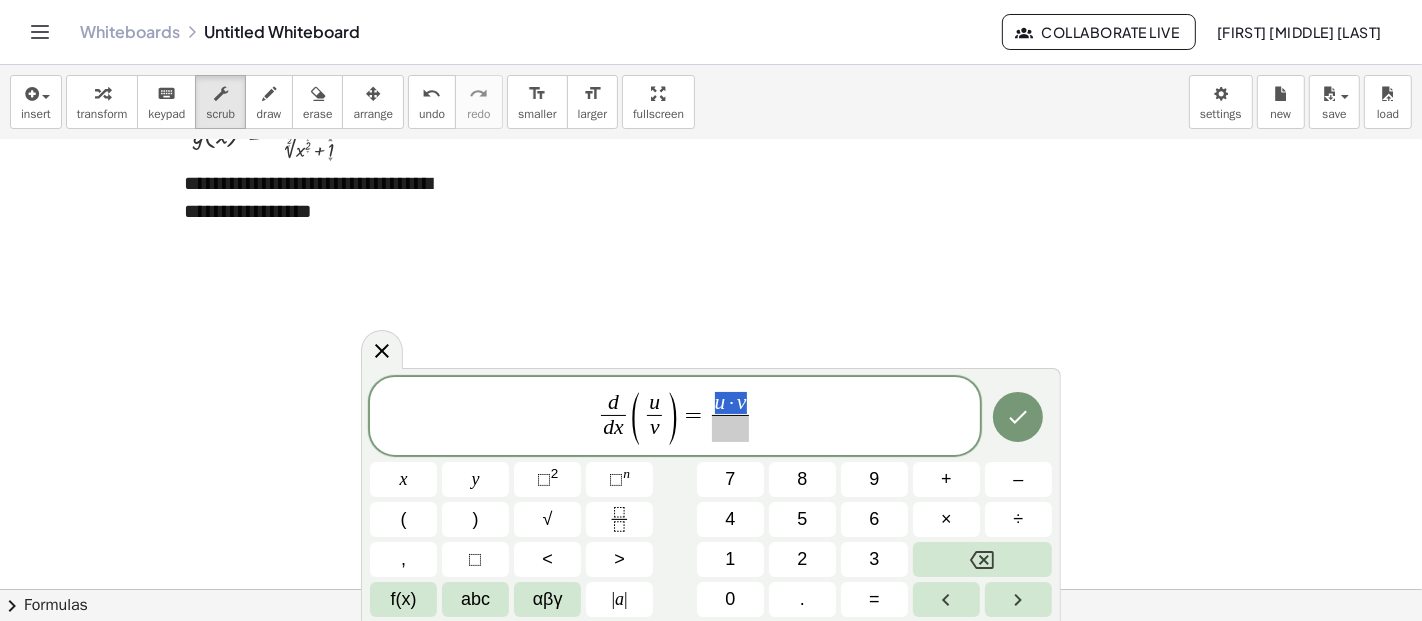 drag, startPoint x: 745, startPoint y: 407, endPoint x: 713, endPoint y: 404, distance: 32.140316 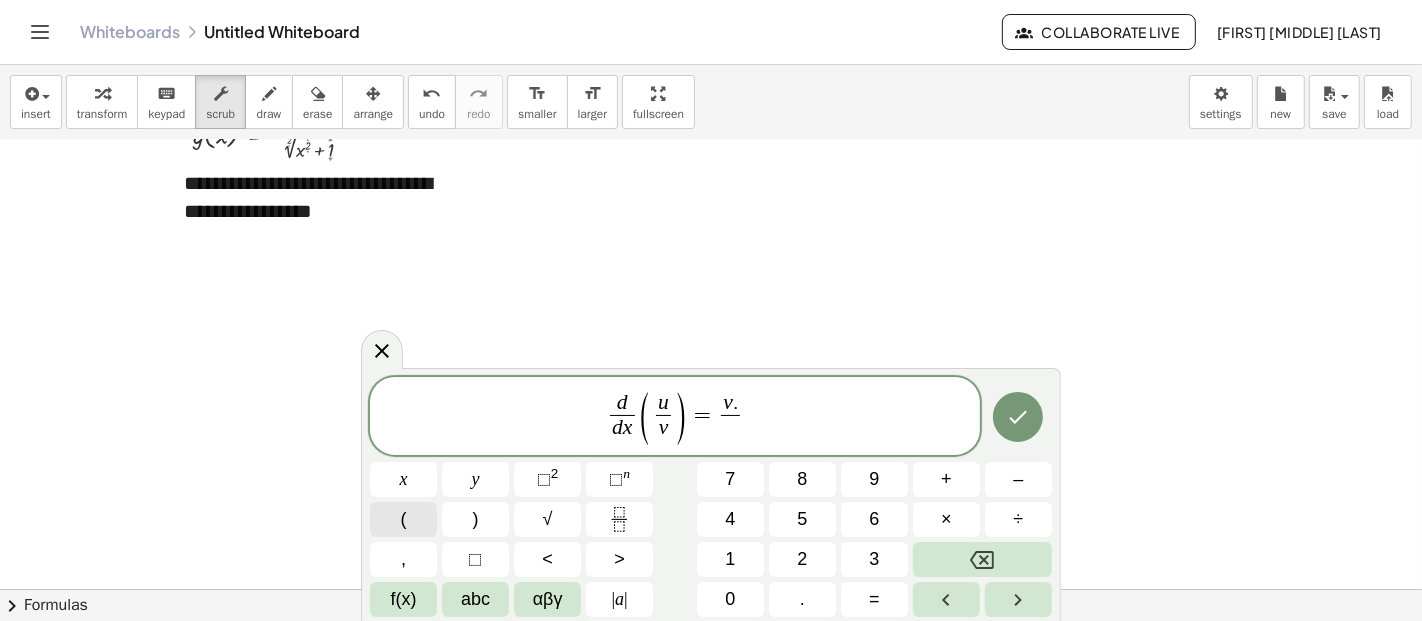 click on "(" at bounding box center (403, 519) 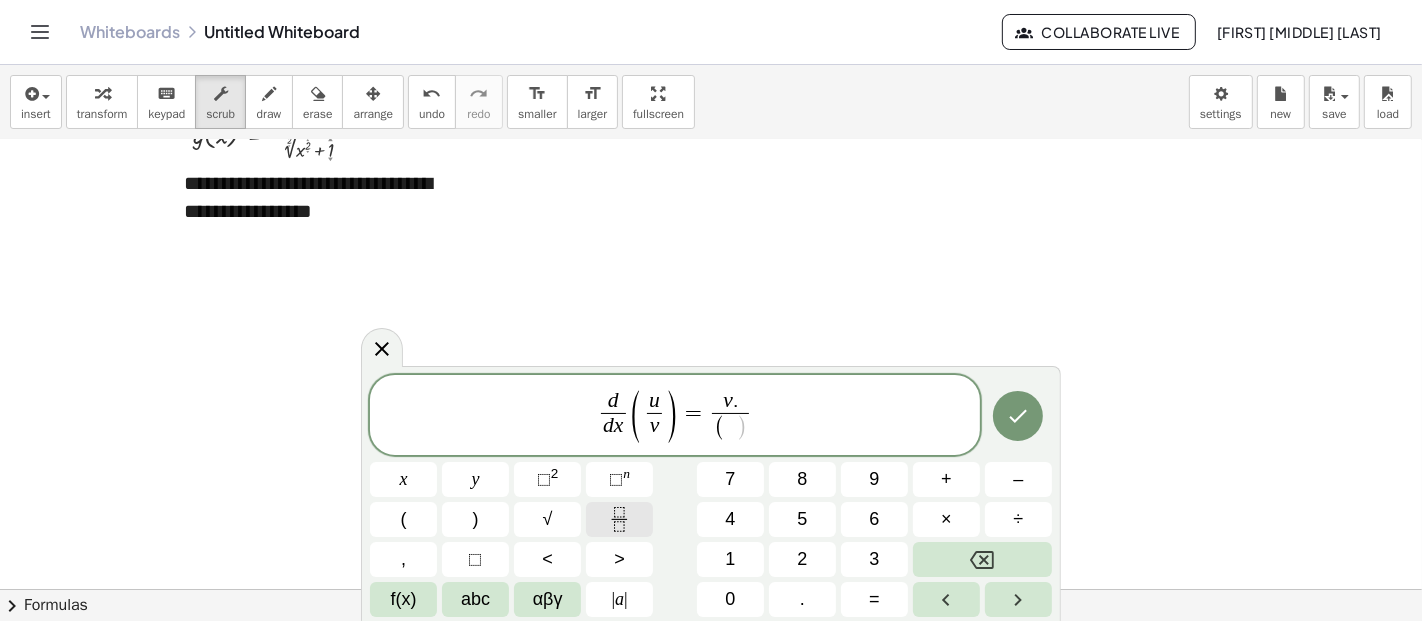 click 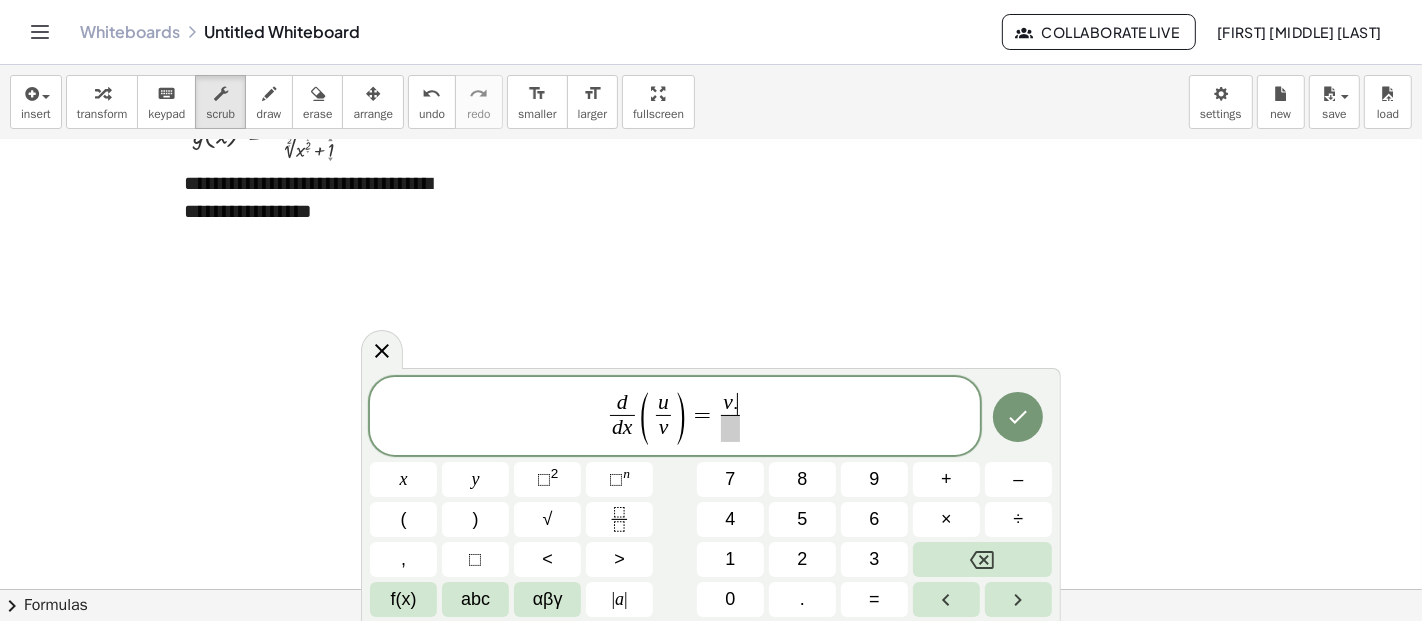 click on "v . ​" at bounding box center [730, 404] 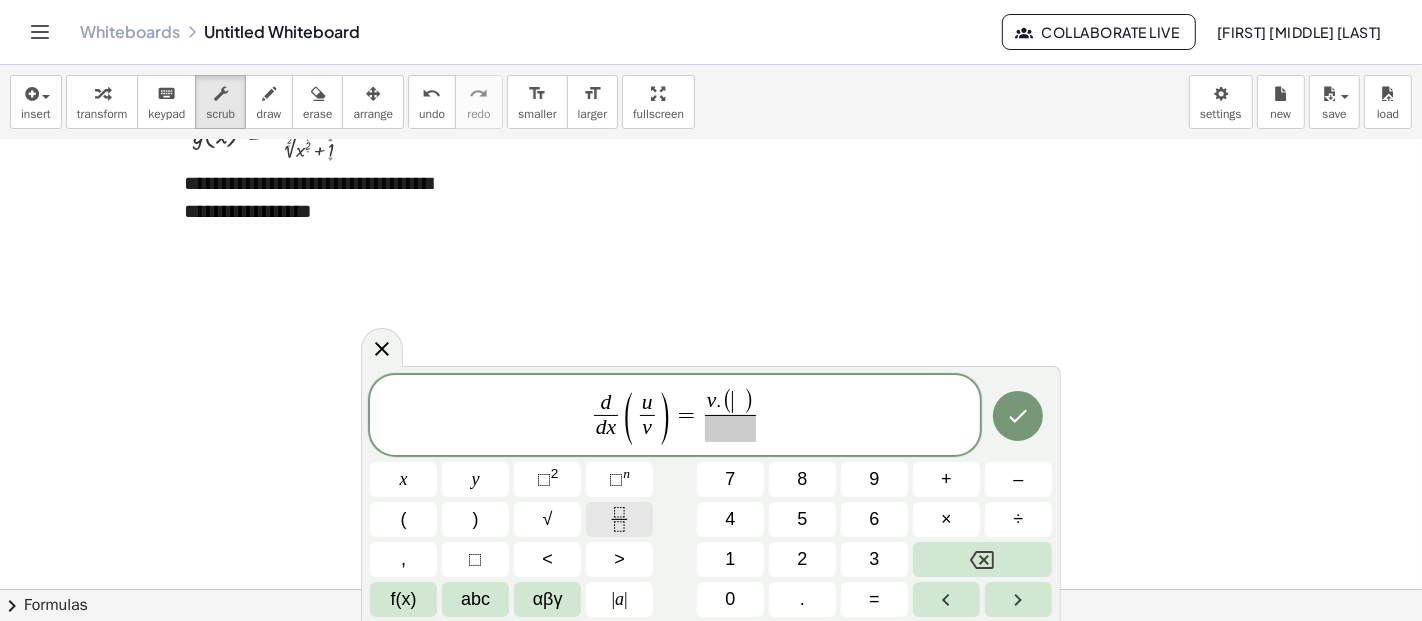 click at bounding box center (619, 519) 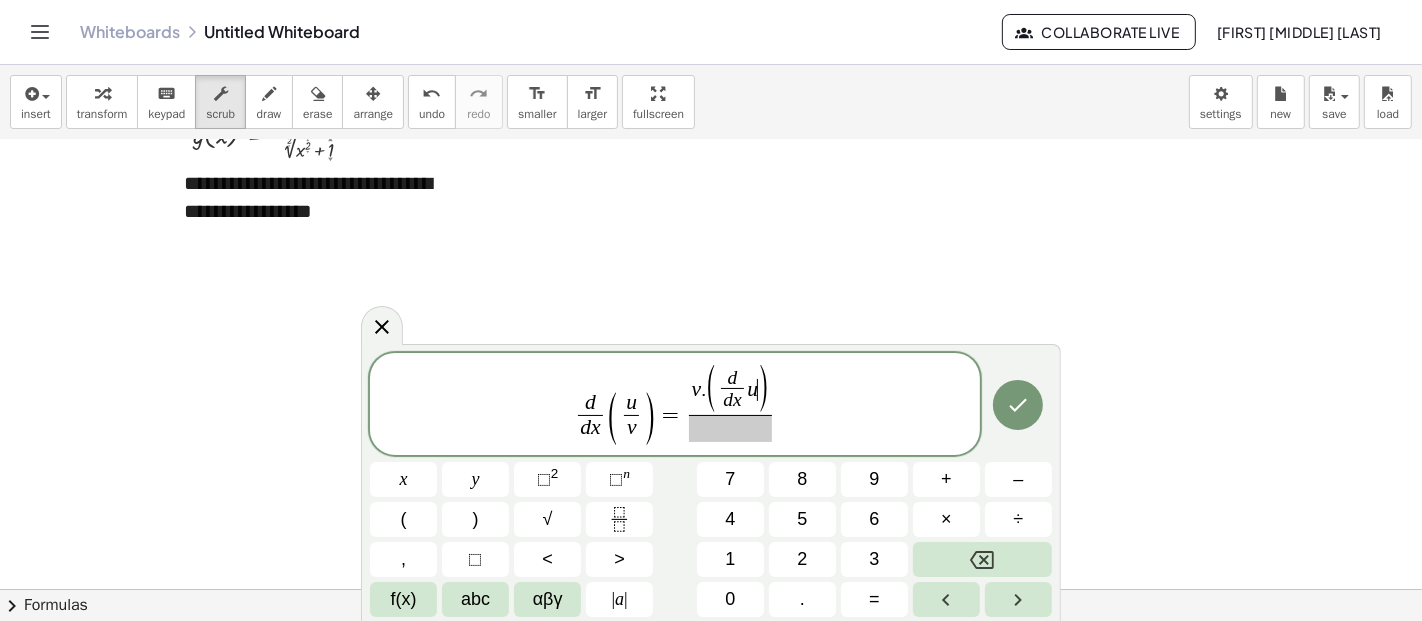click on "v . ( d d x ​ u ​ ) ​" at bounding box center (730, 404) 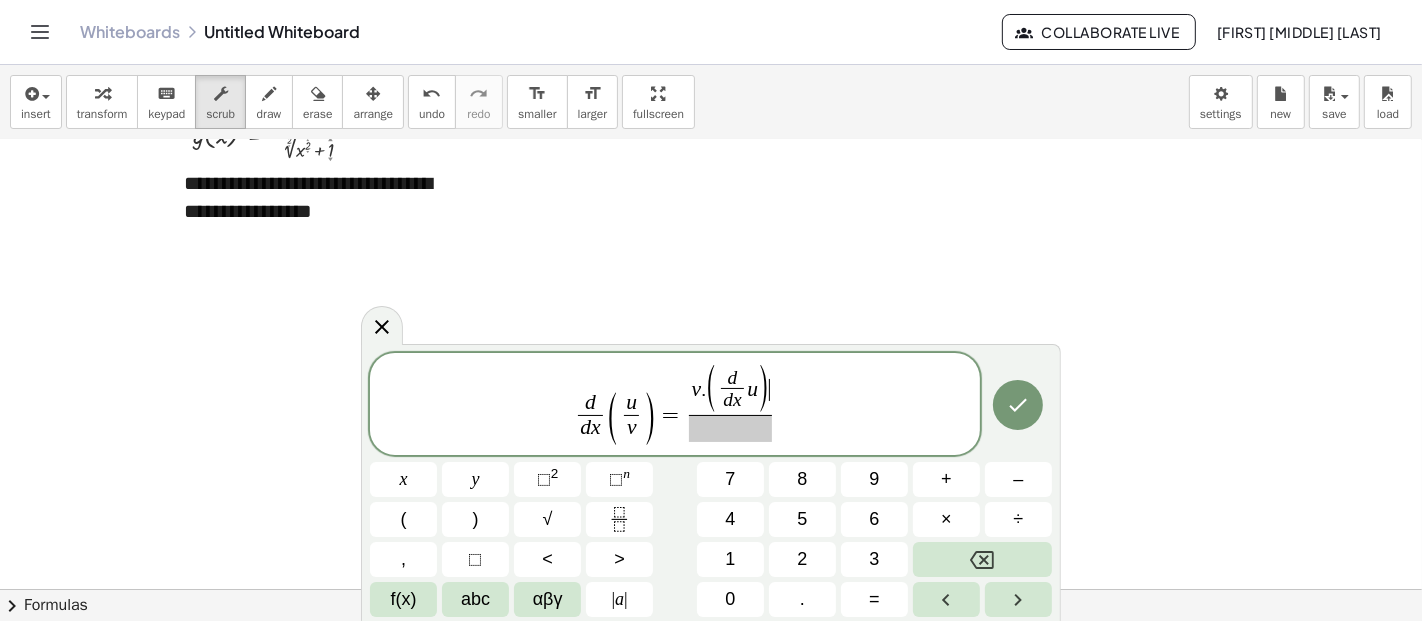 click on ")" at bounding box center (764, 391) 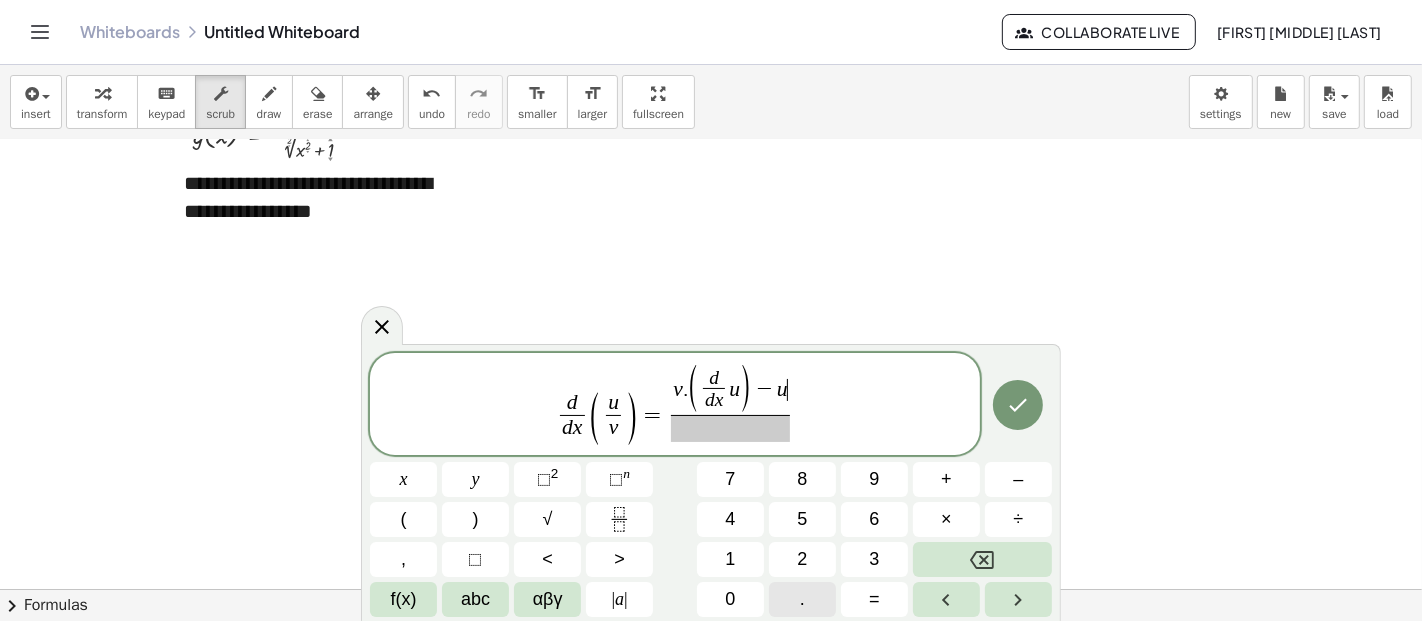 click on "." at bounding box center (802, 599) 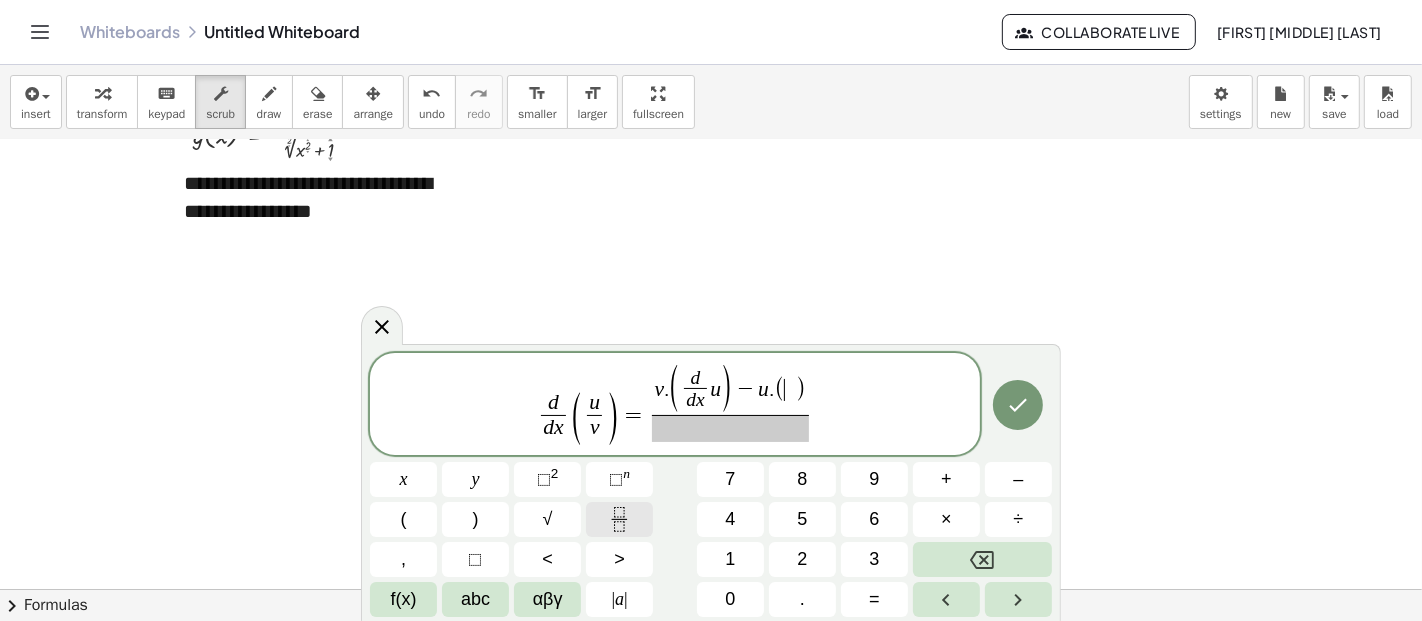 click 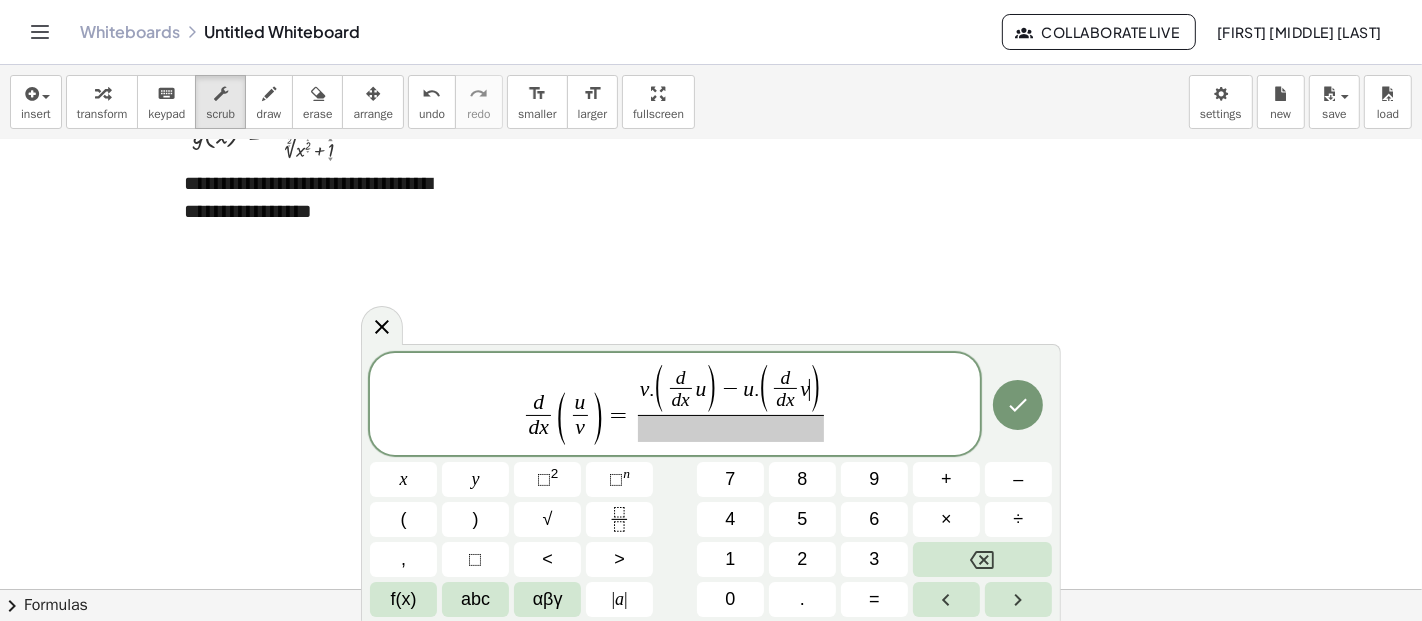click at bounding box center [731, 428] 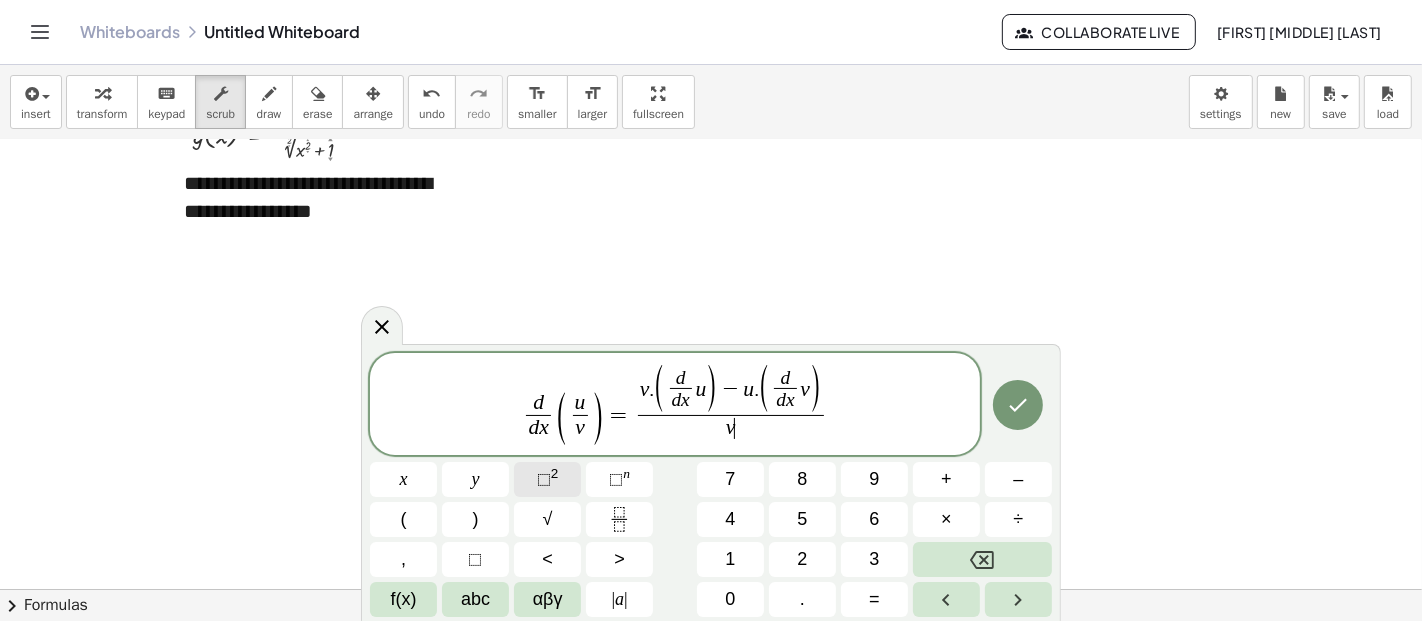 click on "⬚" at bounding box center [544, 479] 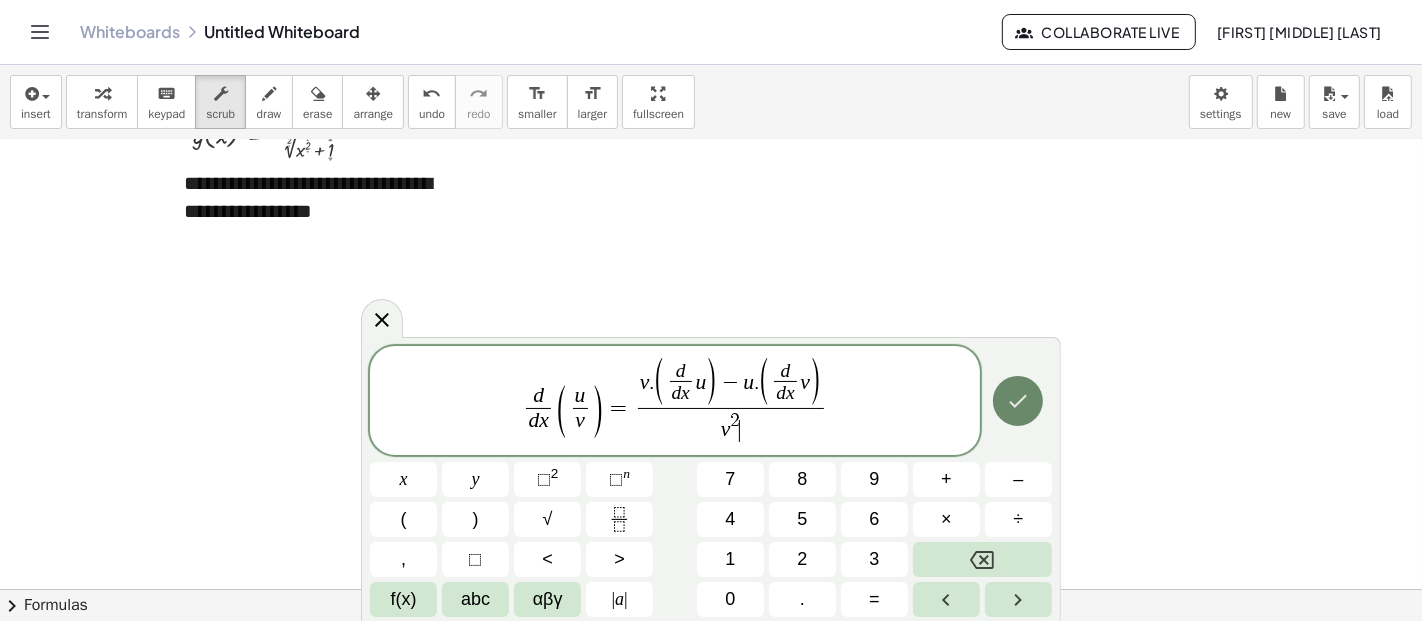 click at bounding box center [1018, 401] 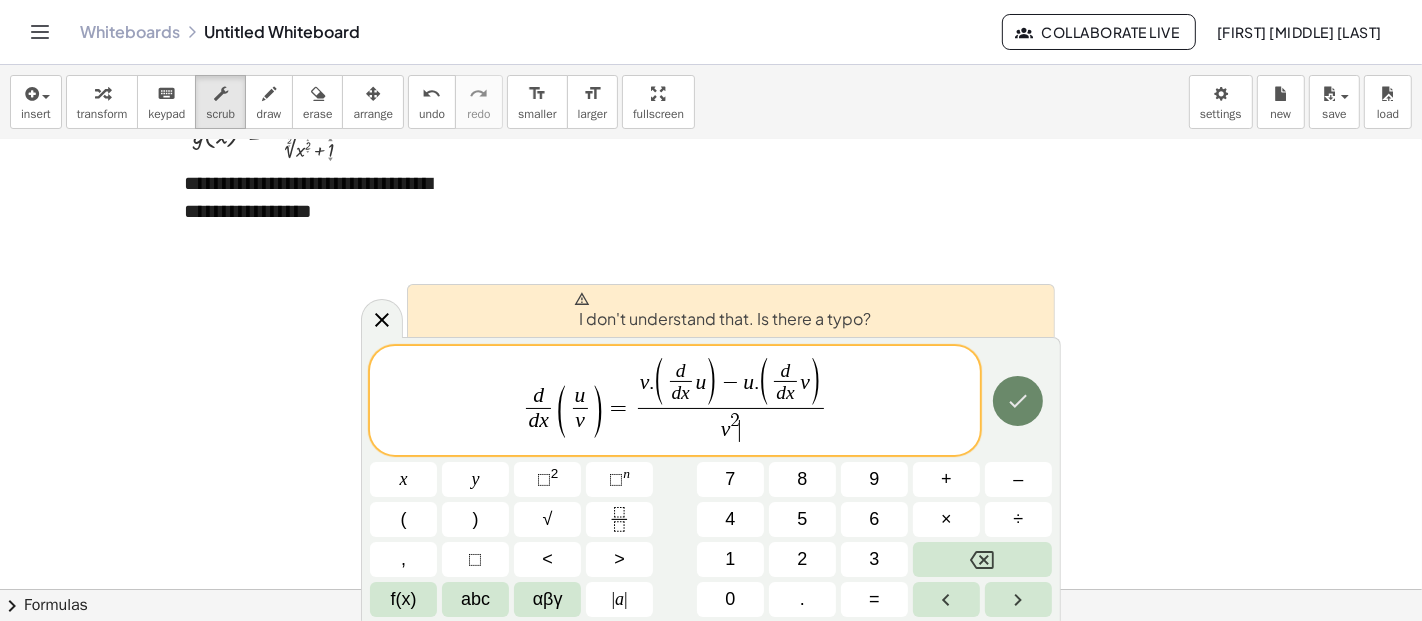 click at bounding box center (1018, 401) 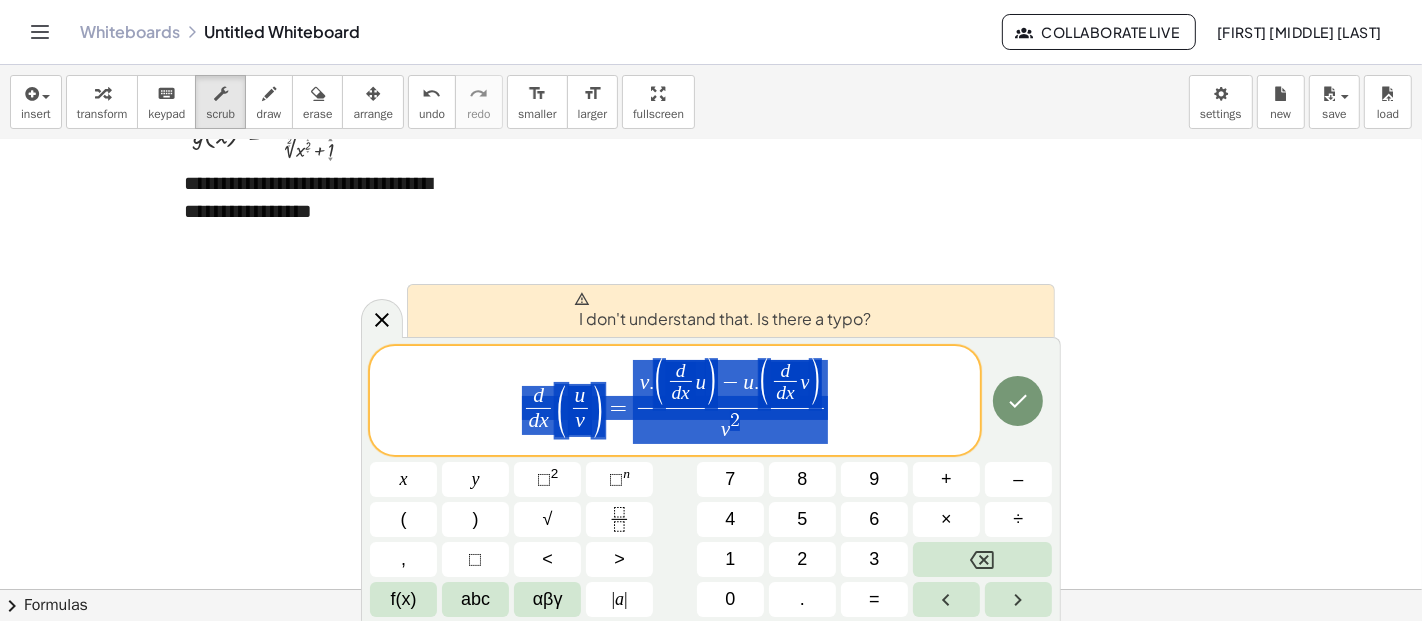 drag, startPoint x: 787, startPoint y: 439, endPoint x: 296, endPoint y: 421, distance: 491.32983 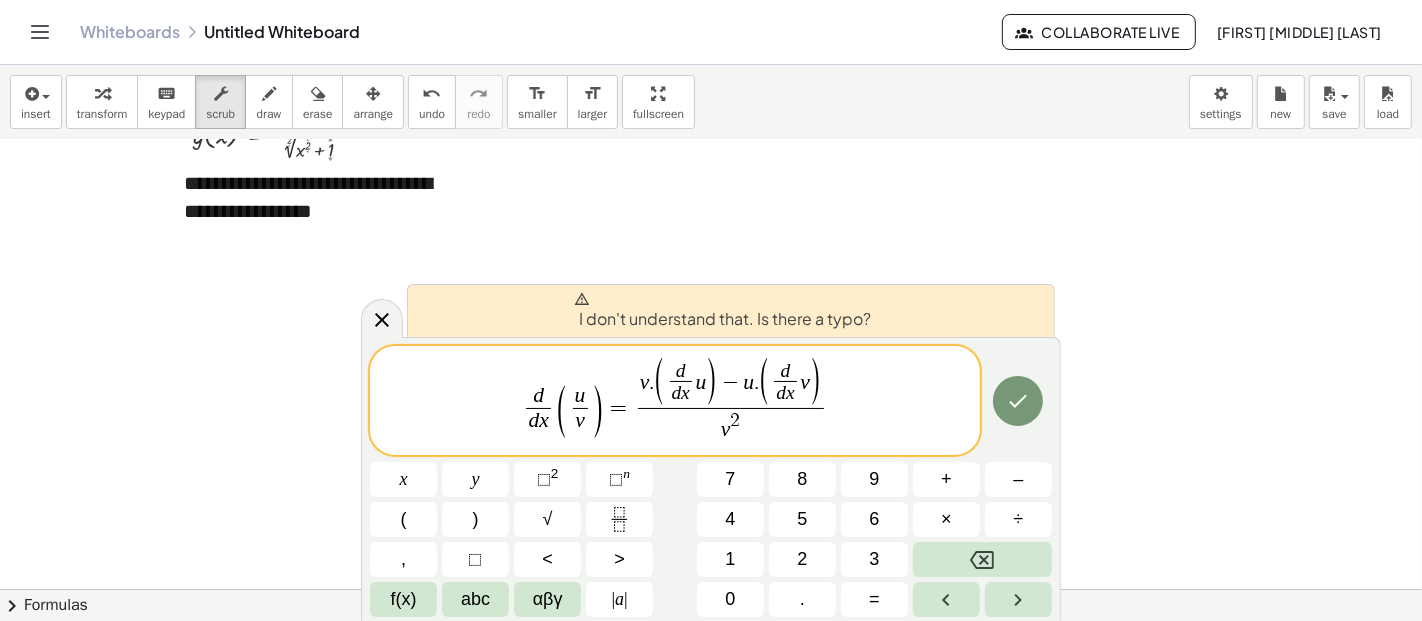 click on "(" at bounding box center [561, 411] 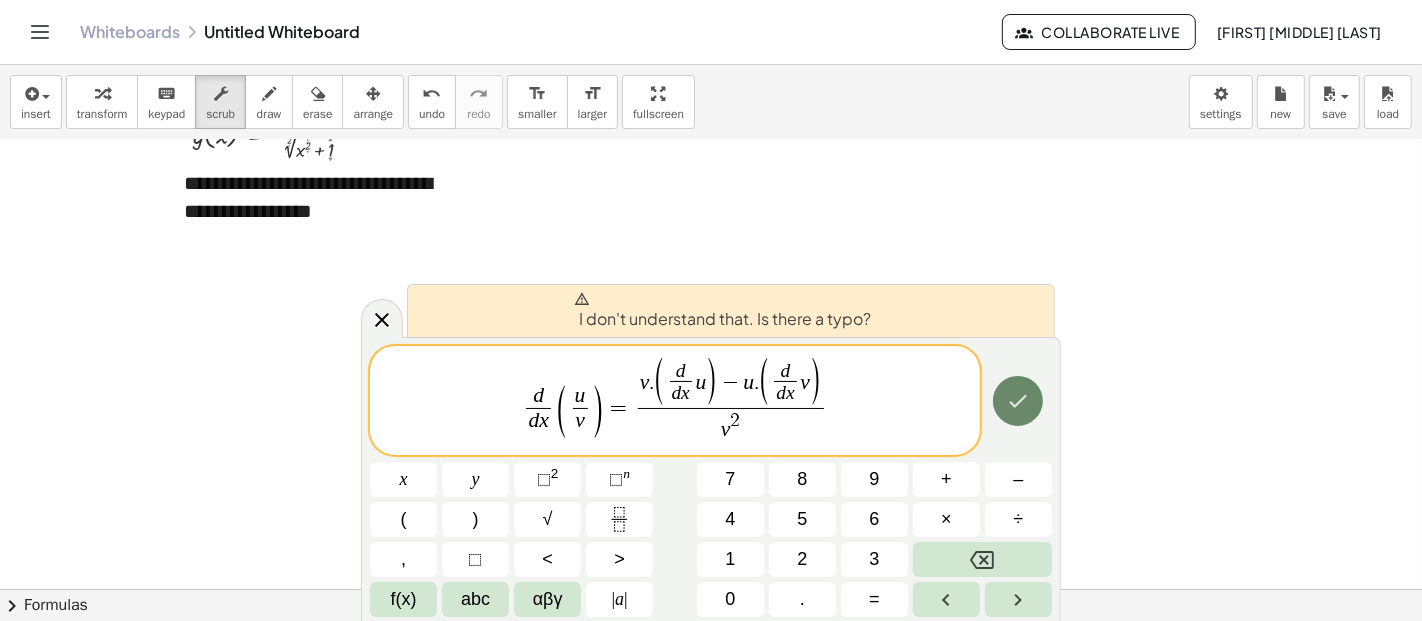 click at bounding box center [1018, 401] 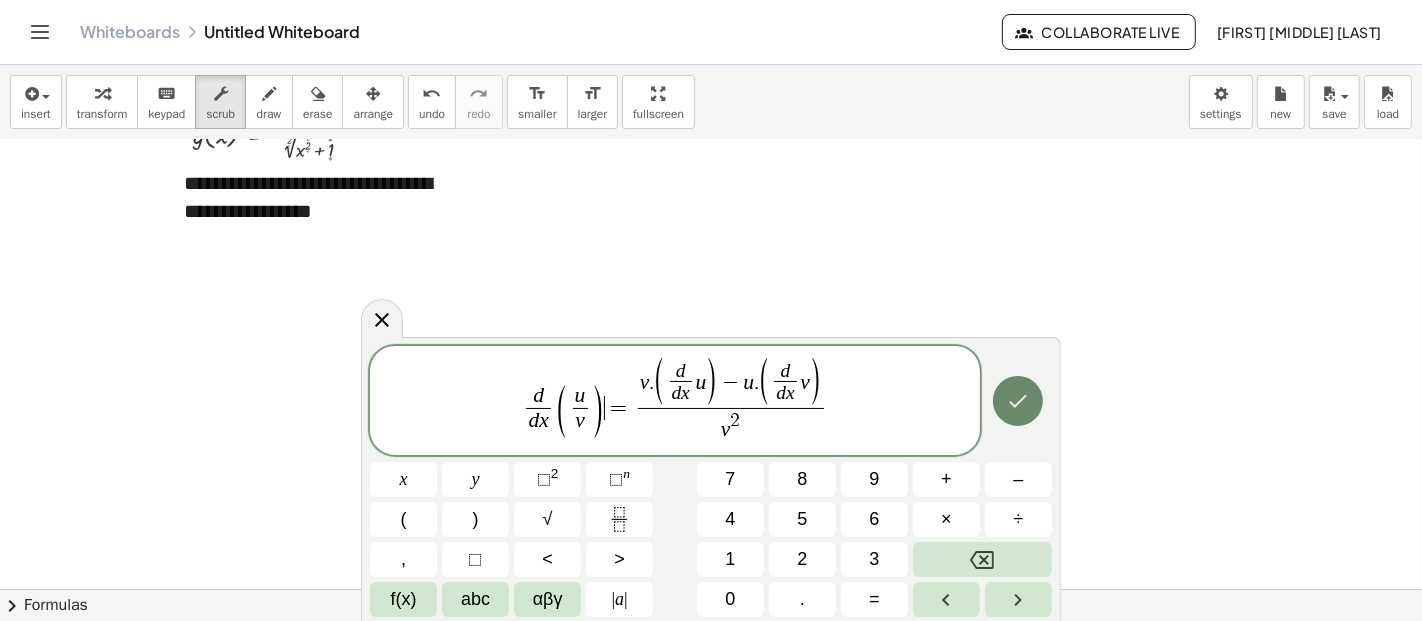 click 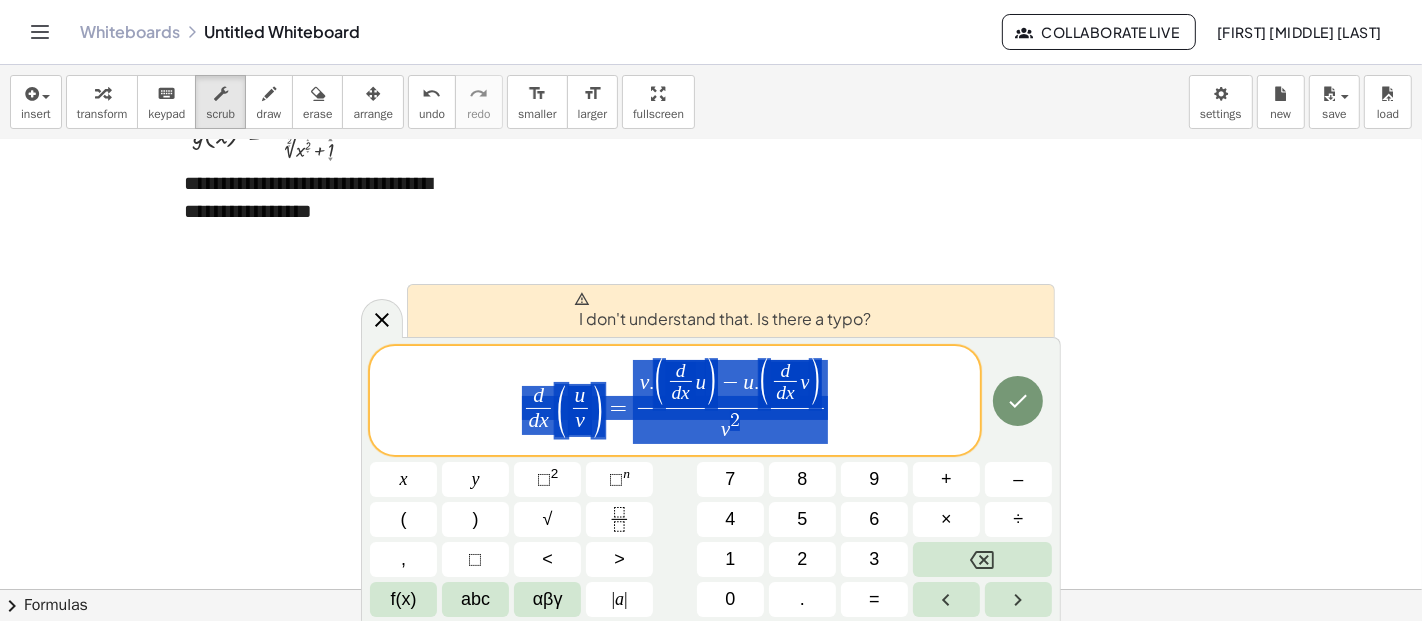 drag, startPoint x: 931, startPoint y: 426, endPoint x: 405, endPoint y: 418, distance: 526.06085 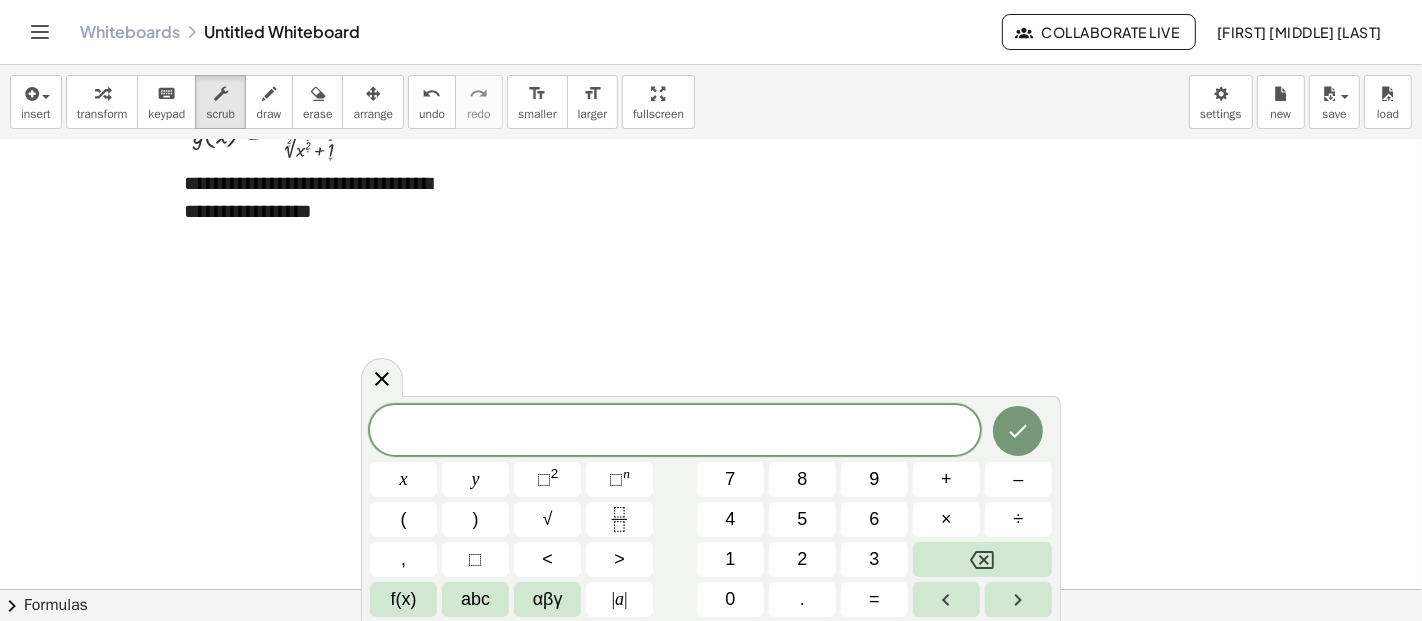 click at bounding box center (711, 943) 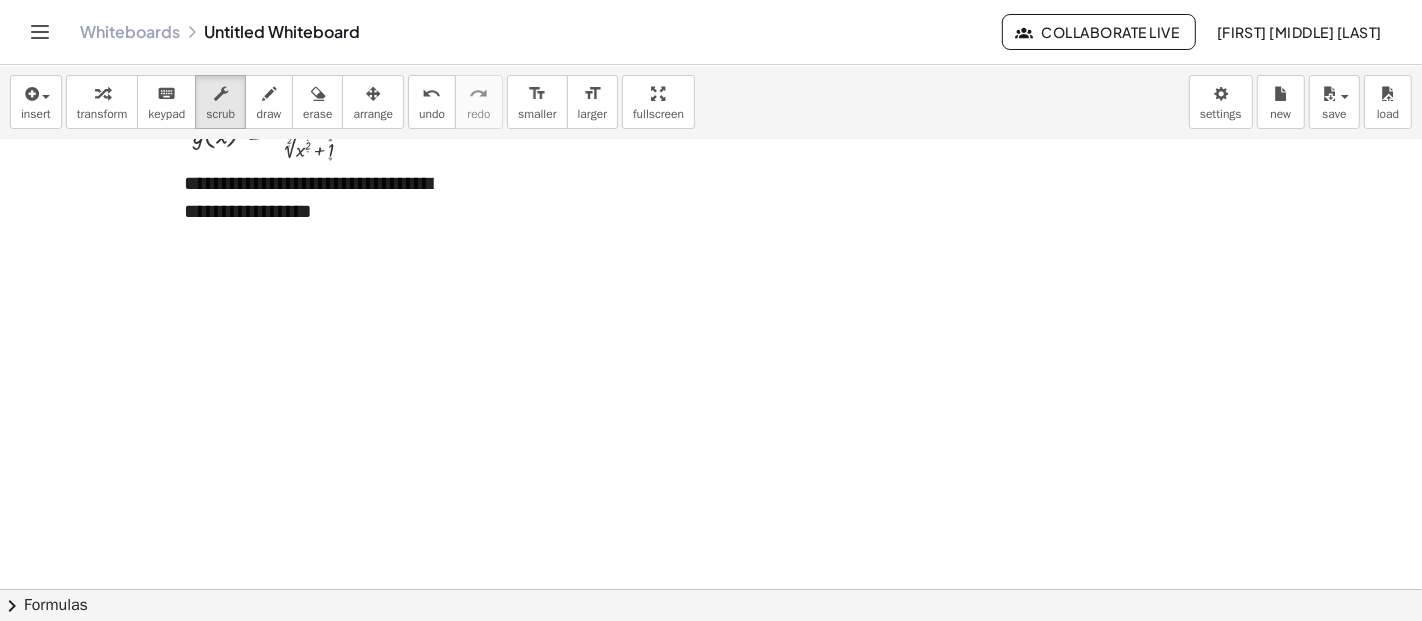 scroll, scrollTop: 0, scrollLeft: 0, axis: both 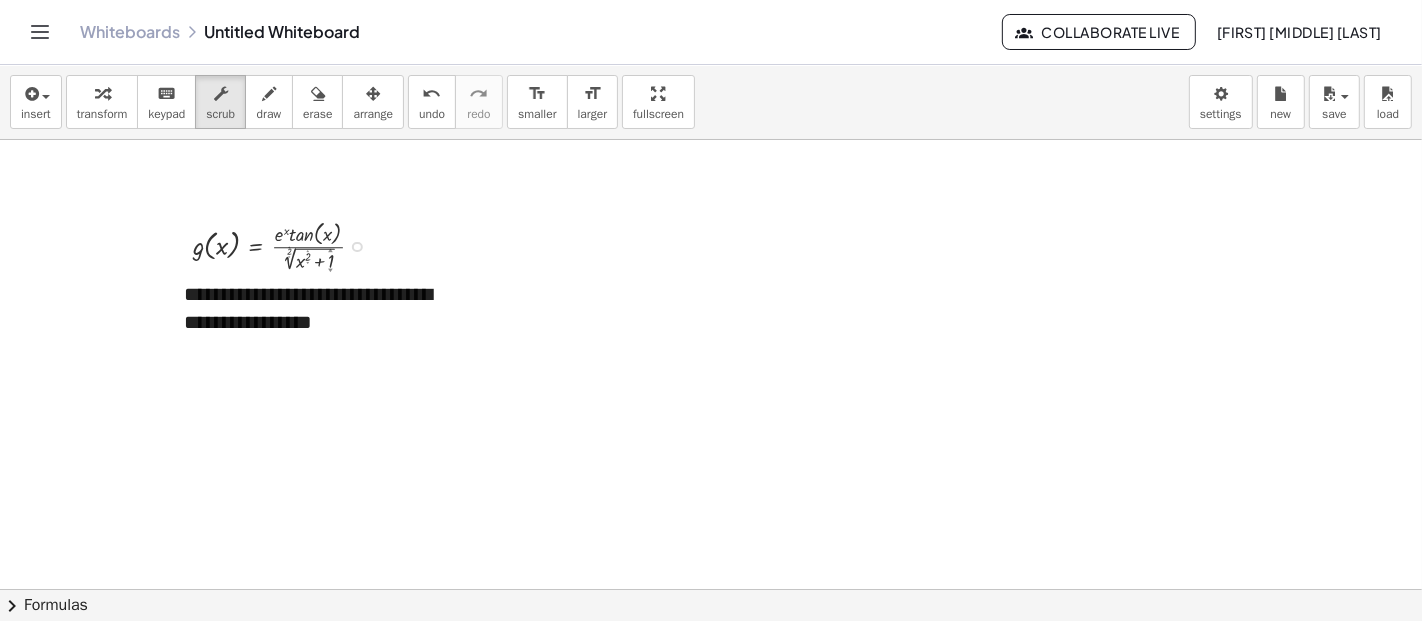click at bounding box center [286, 245] 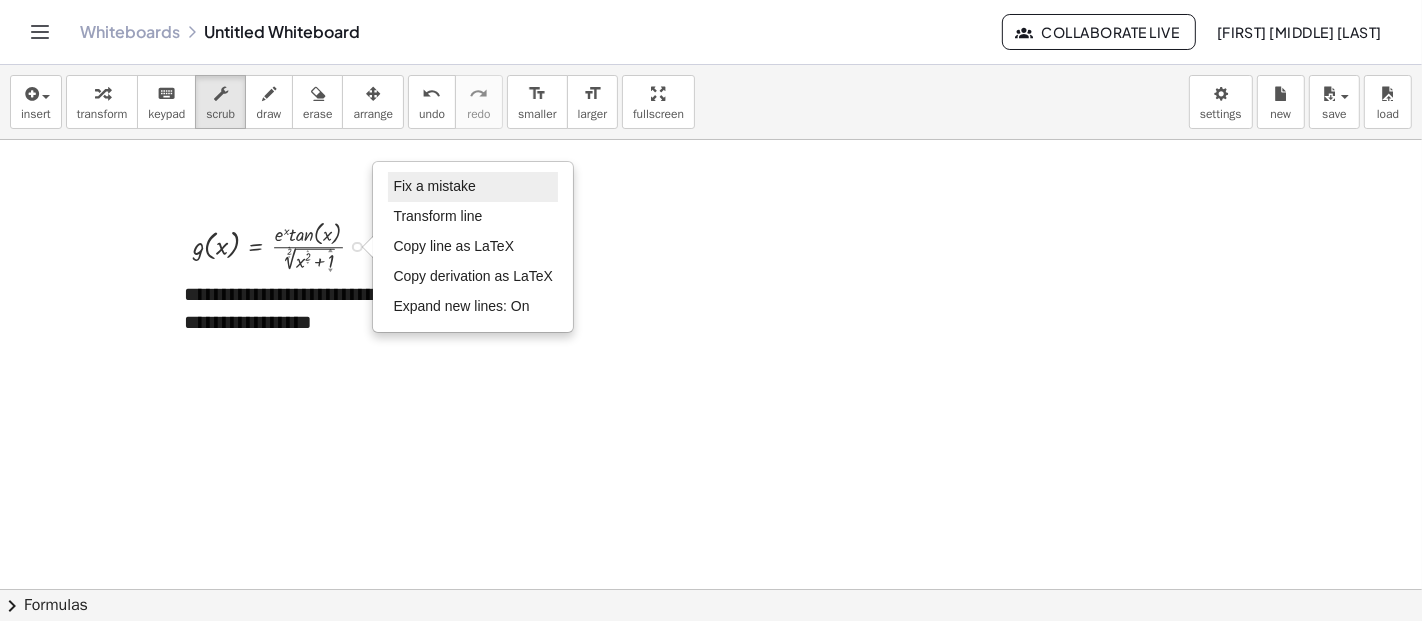 click on "Fix a mistake" at bounding box center [434, 186] 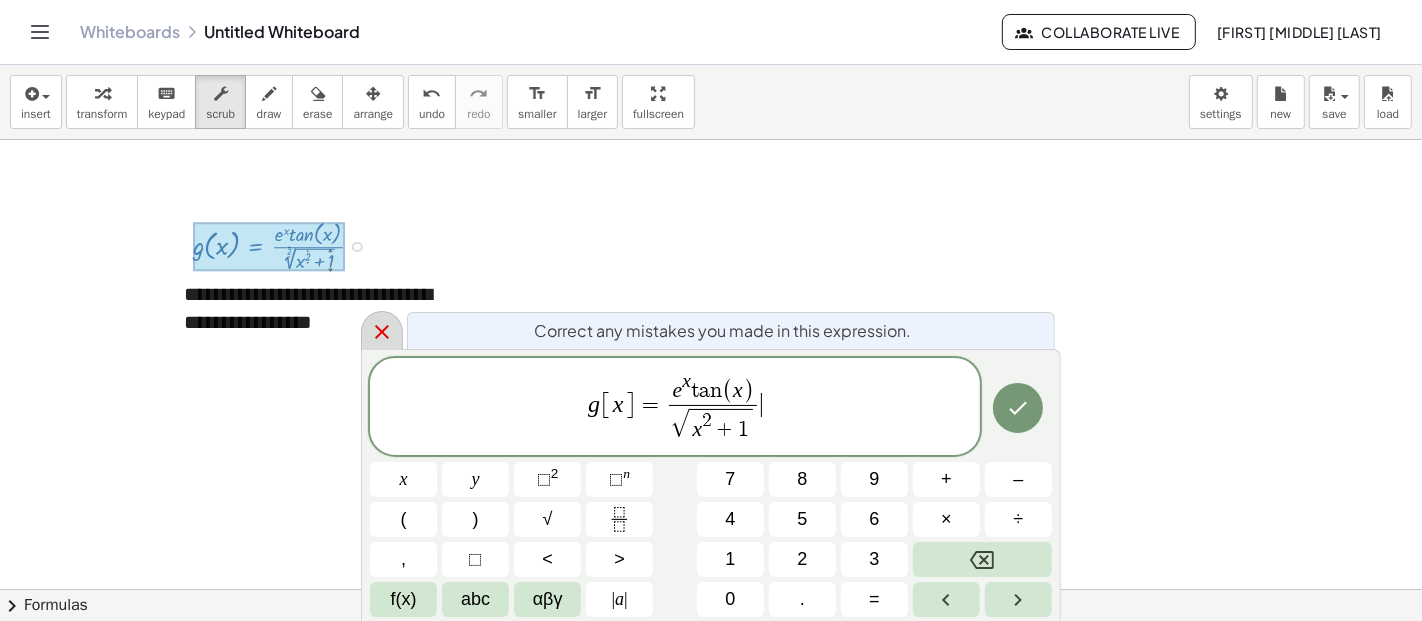 click 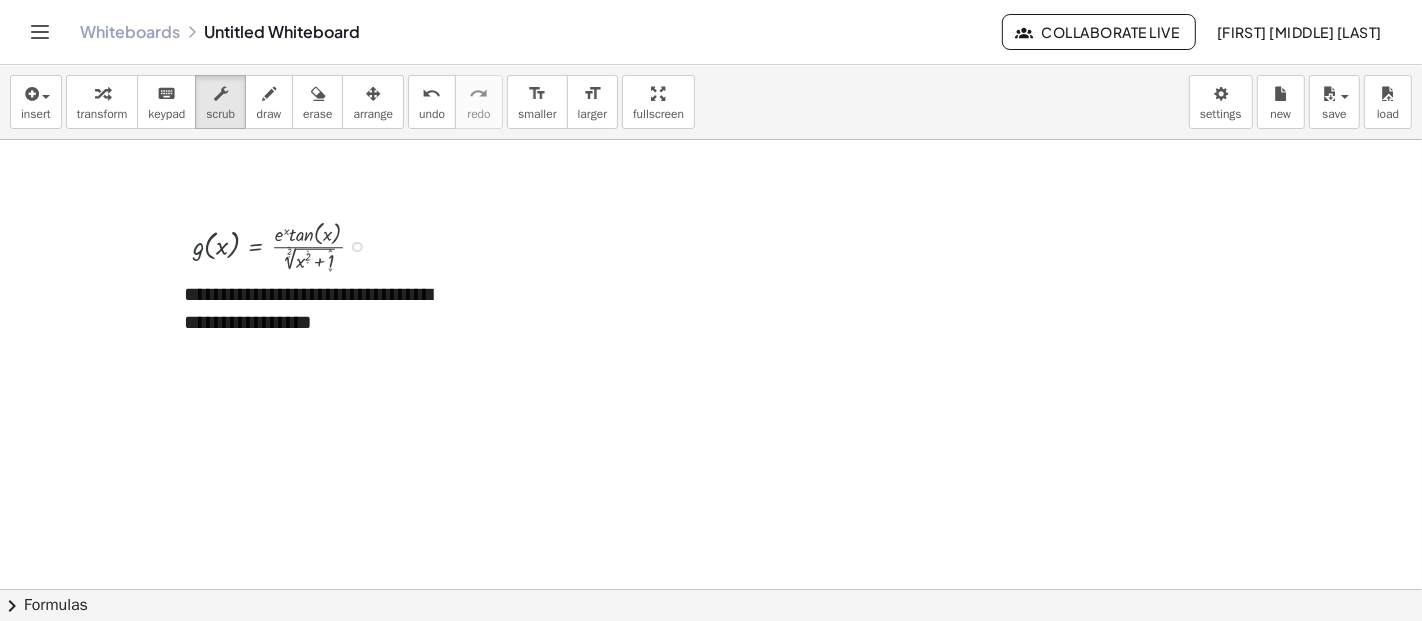 click at bounding box center [286, 245] 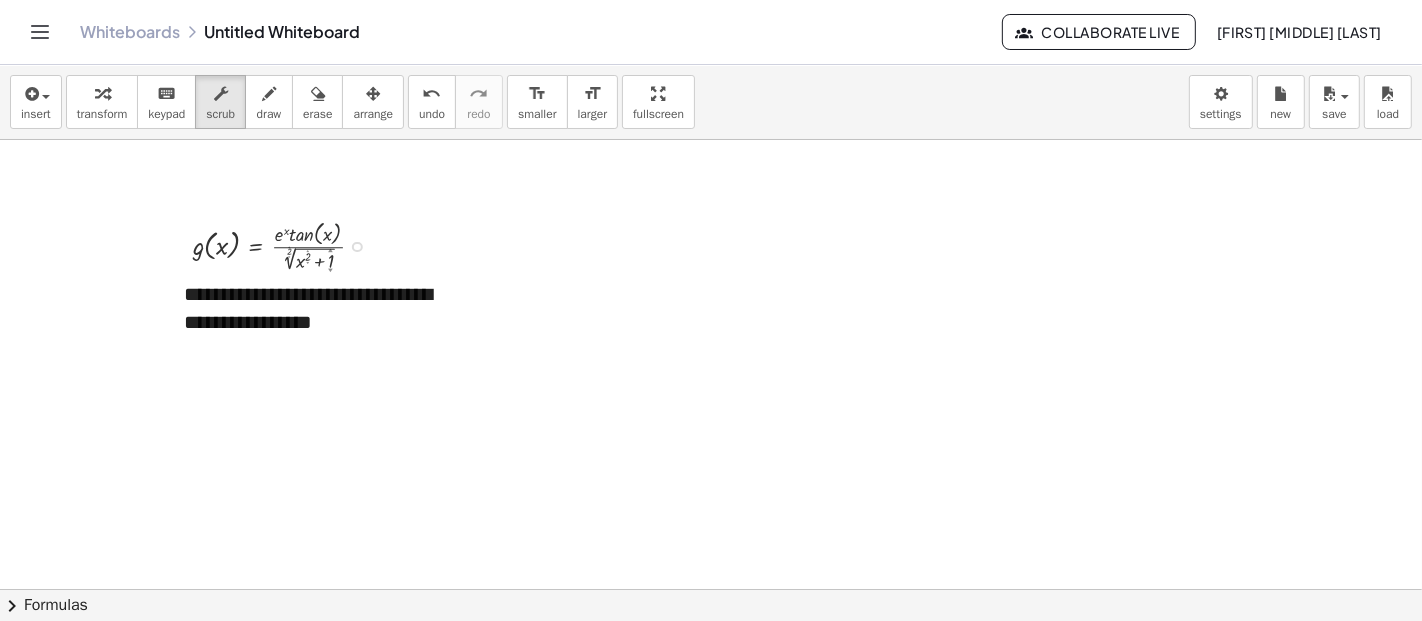 click on "Fix a mistake Transform line Copy line as LaTeX Copy derivation as LaTeX Expand new lines: On" at bounding box center (357, 247) 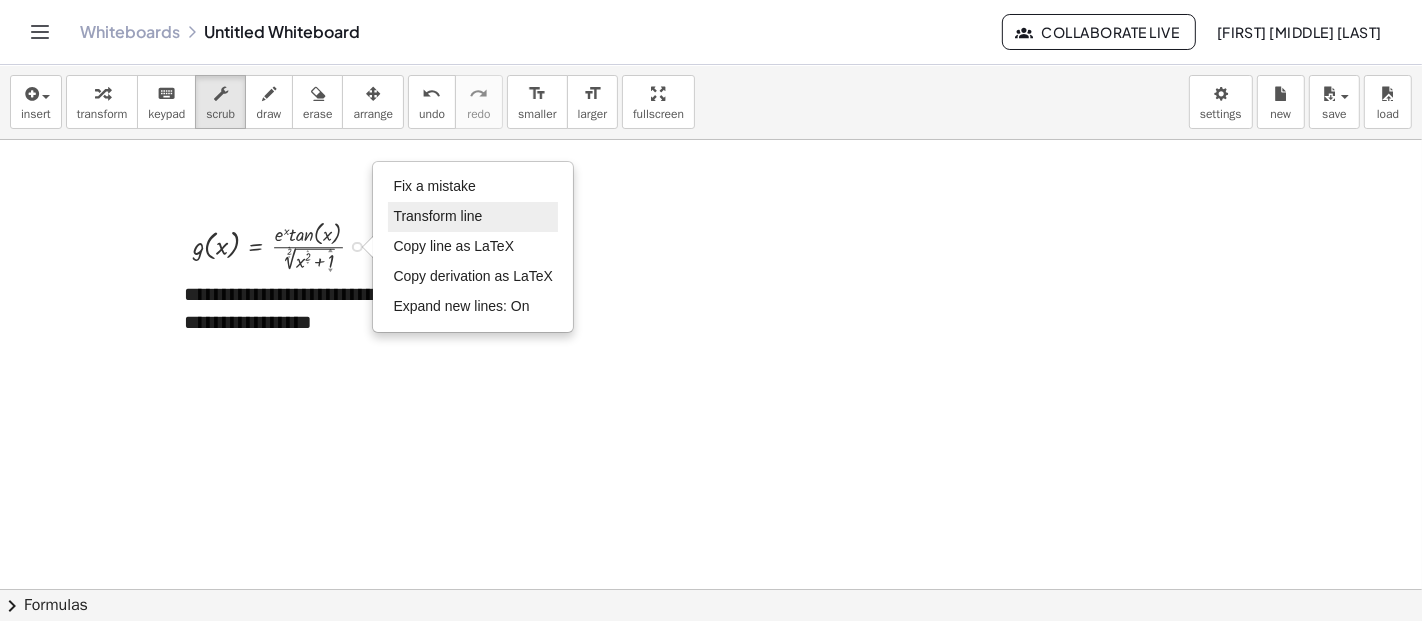 click on "Transform line" at bounding box center [437, 216] 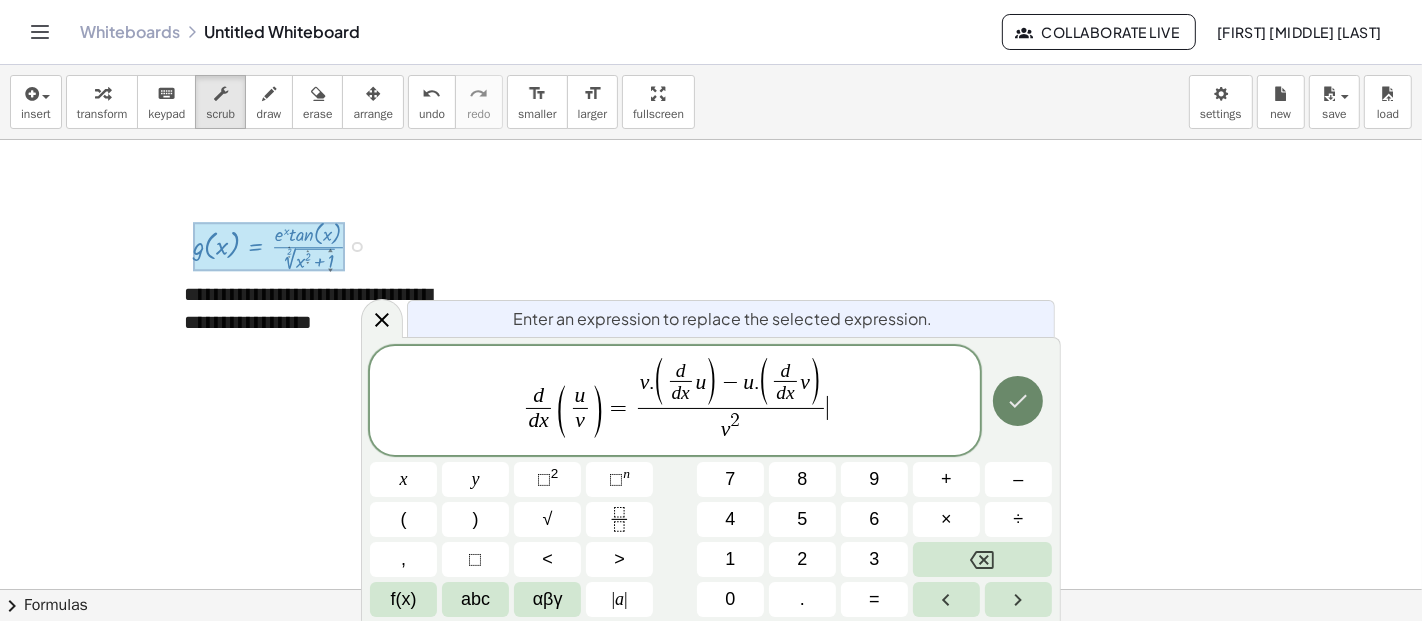 click 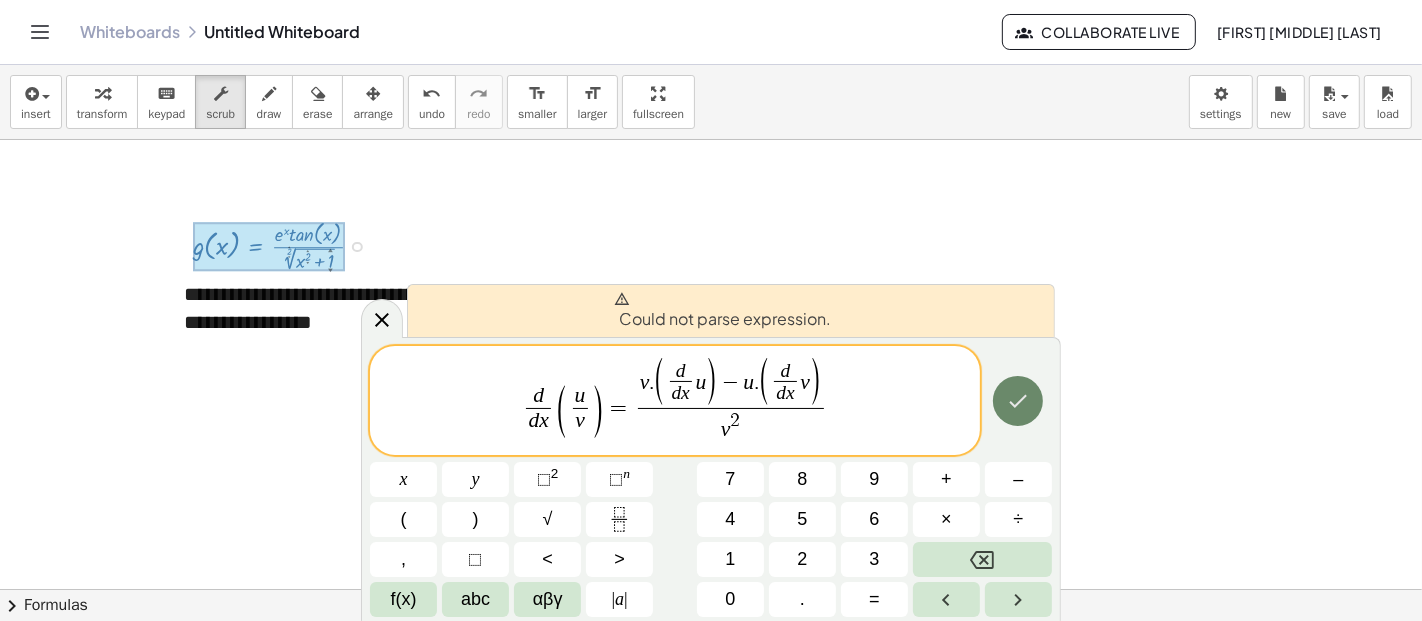 click 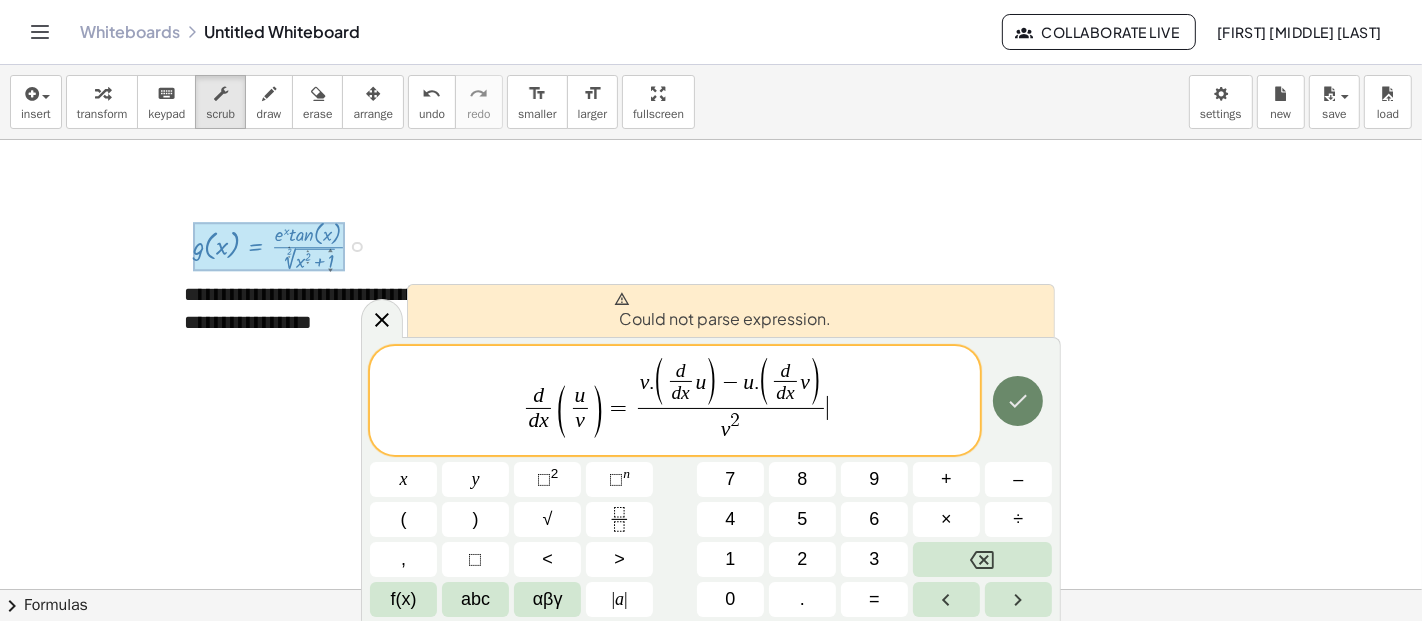 click 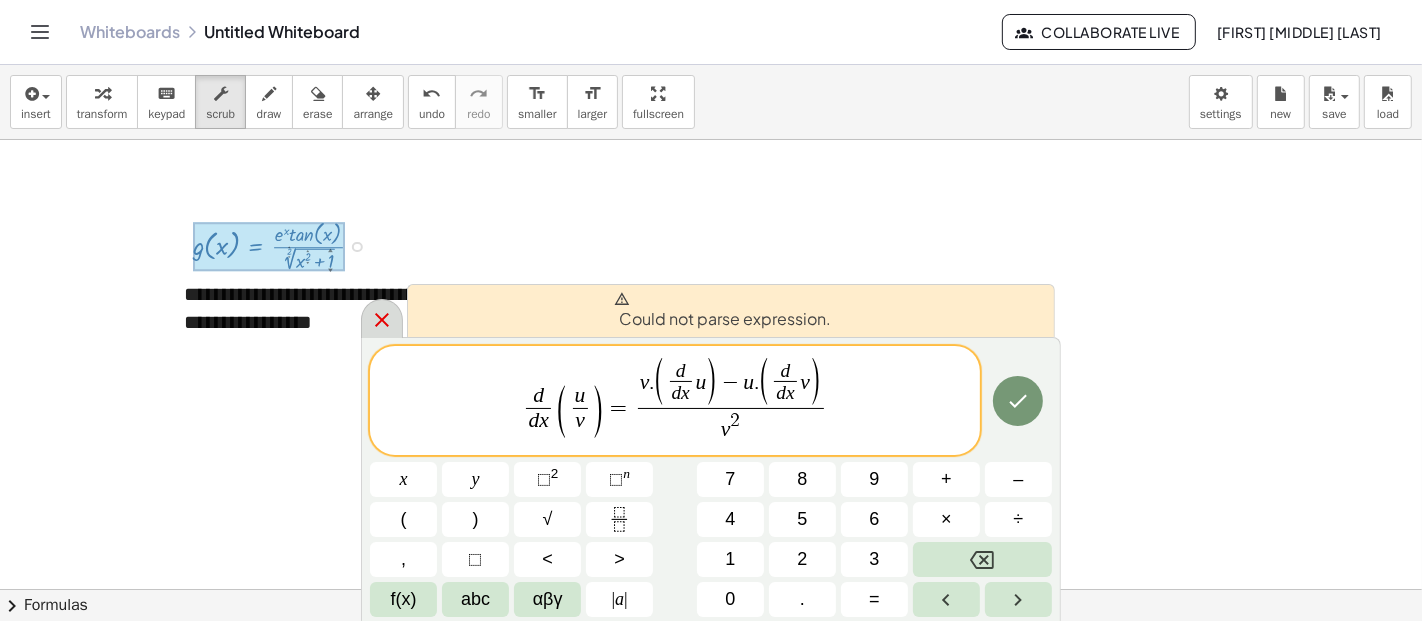 click 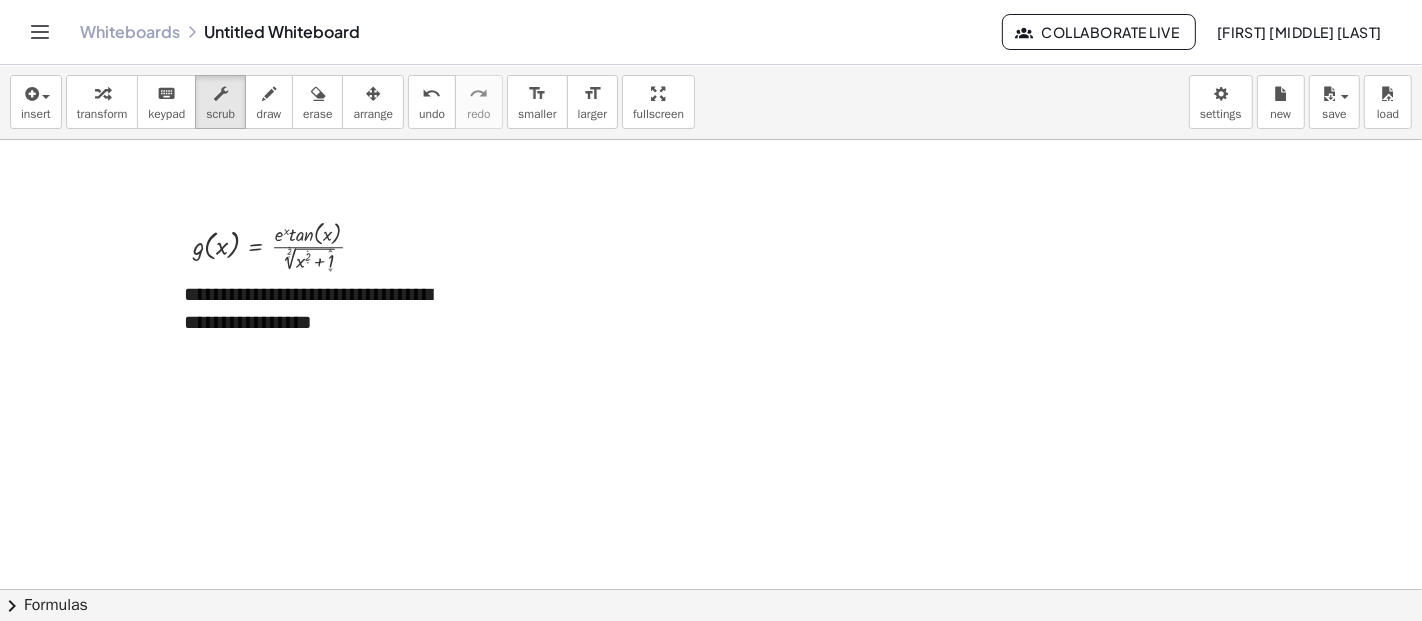 click at bounding box center [711, 1054] 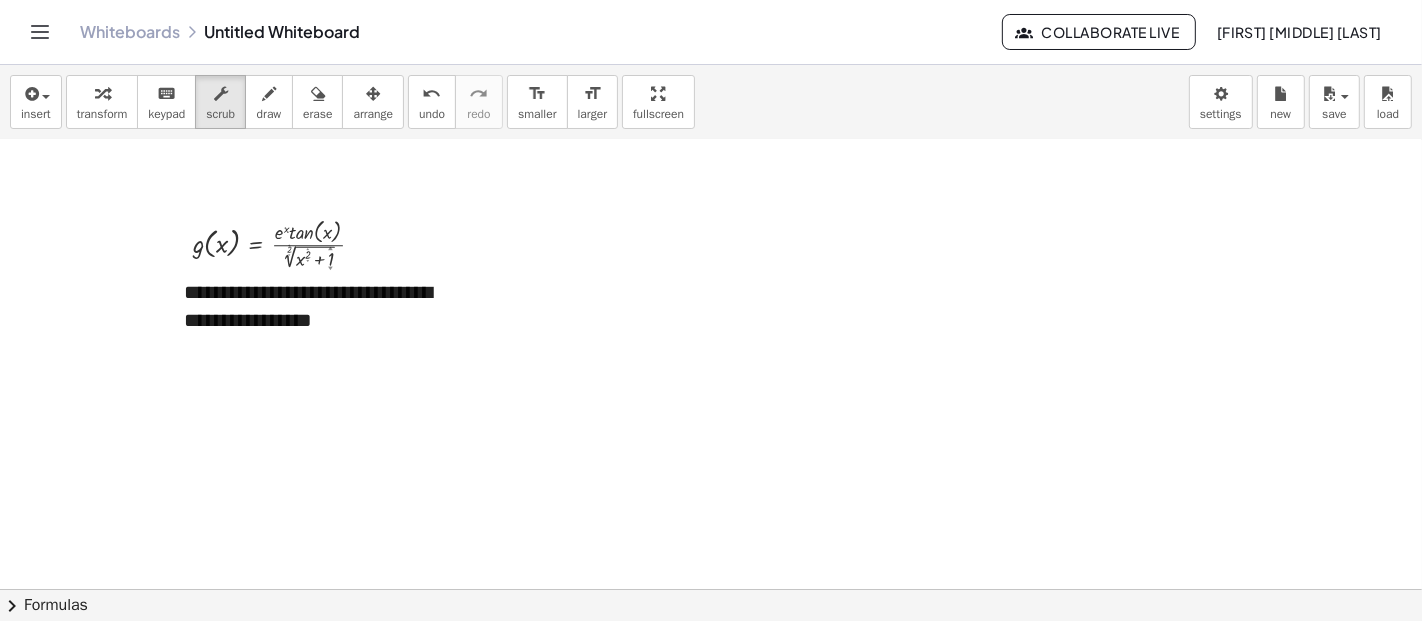 scroll, scrollTop: 0, scrollLeft: 0, axis: both 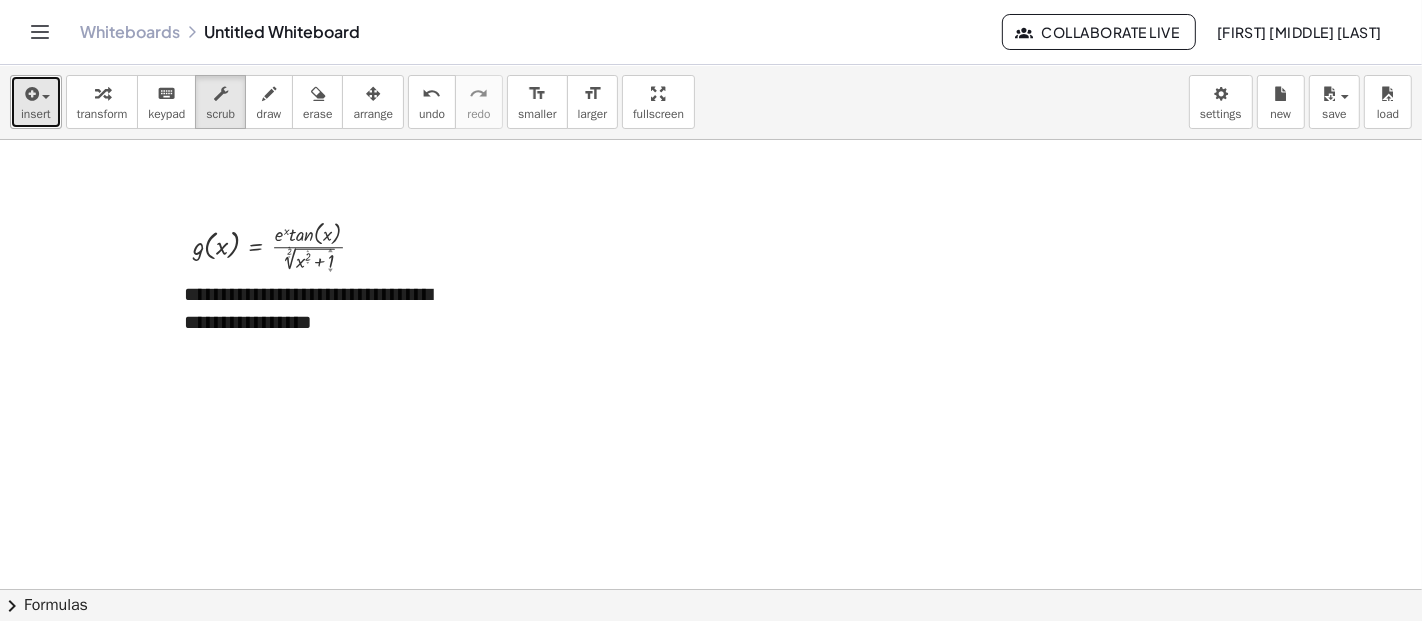 click on "insert" at bounding box center (36, 114) 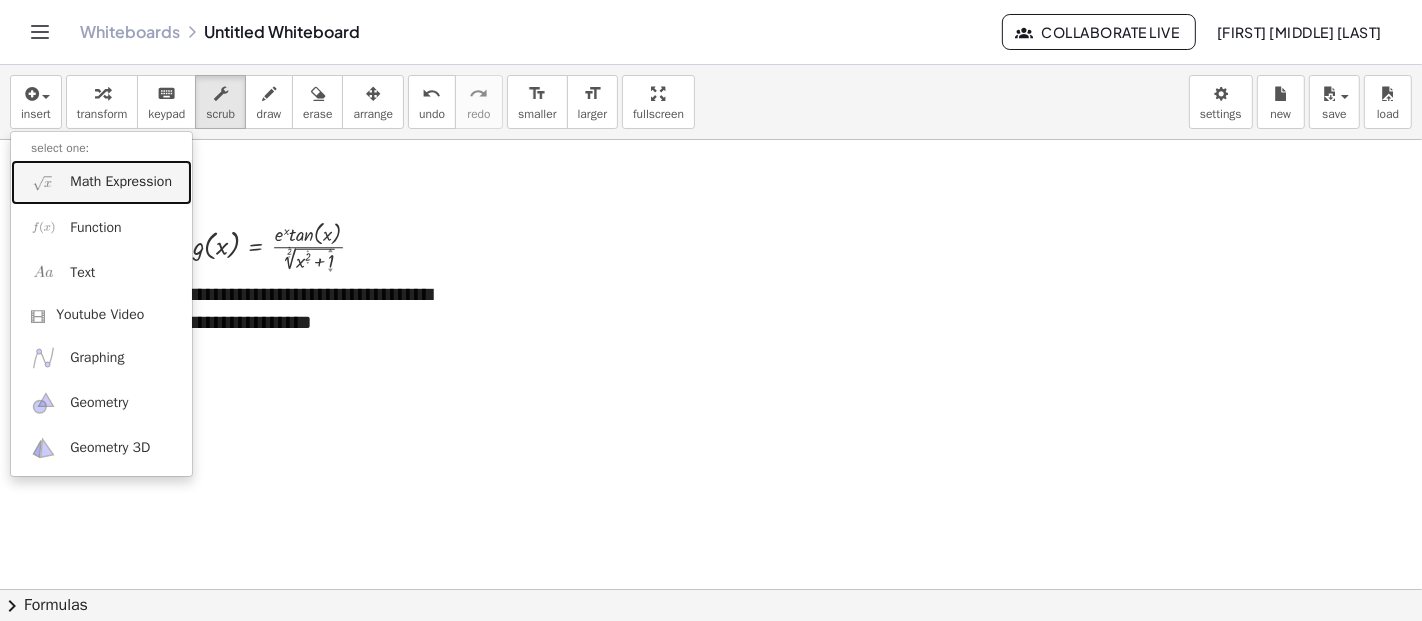 click on "Math Expression" at bounding box center [121, 182] 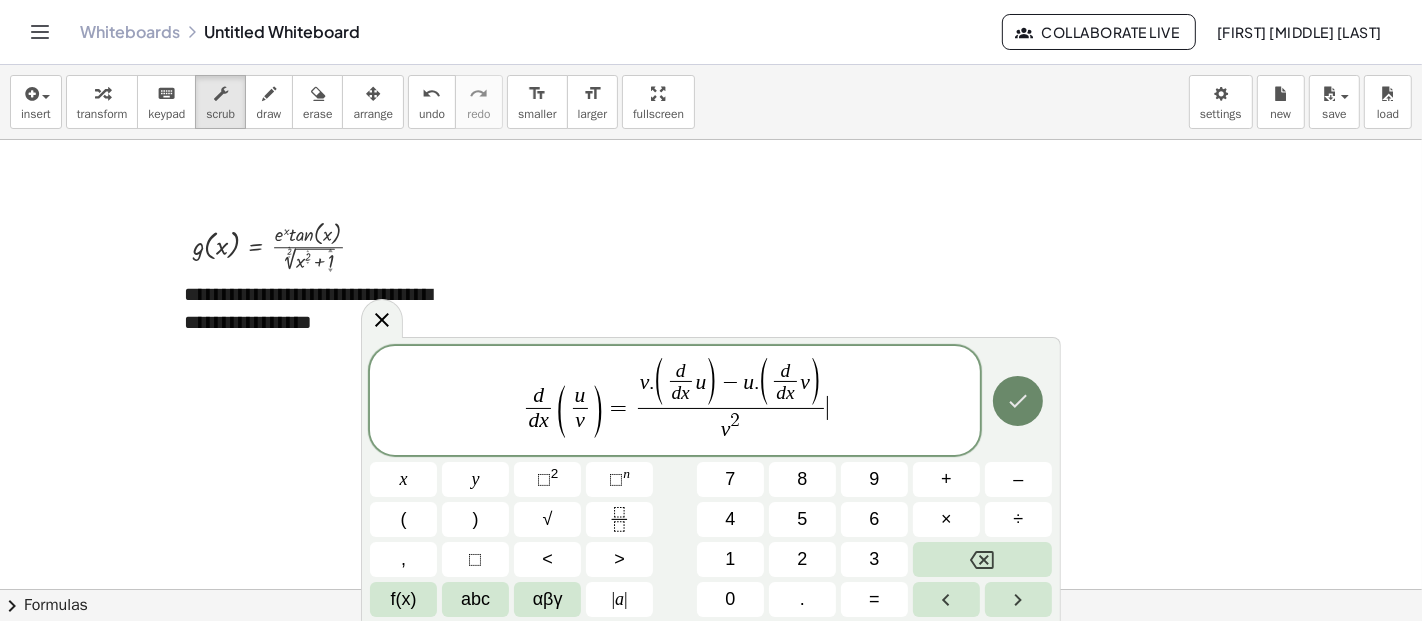 click at bounding box center [1018, 401] 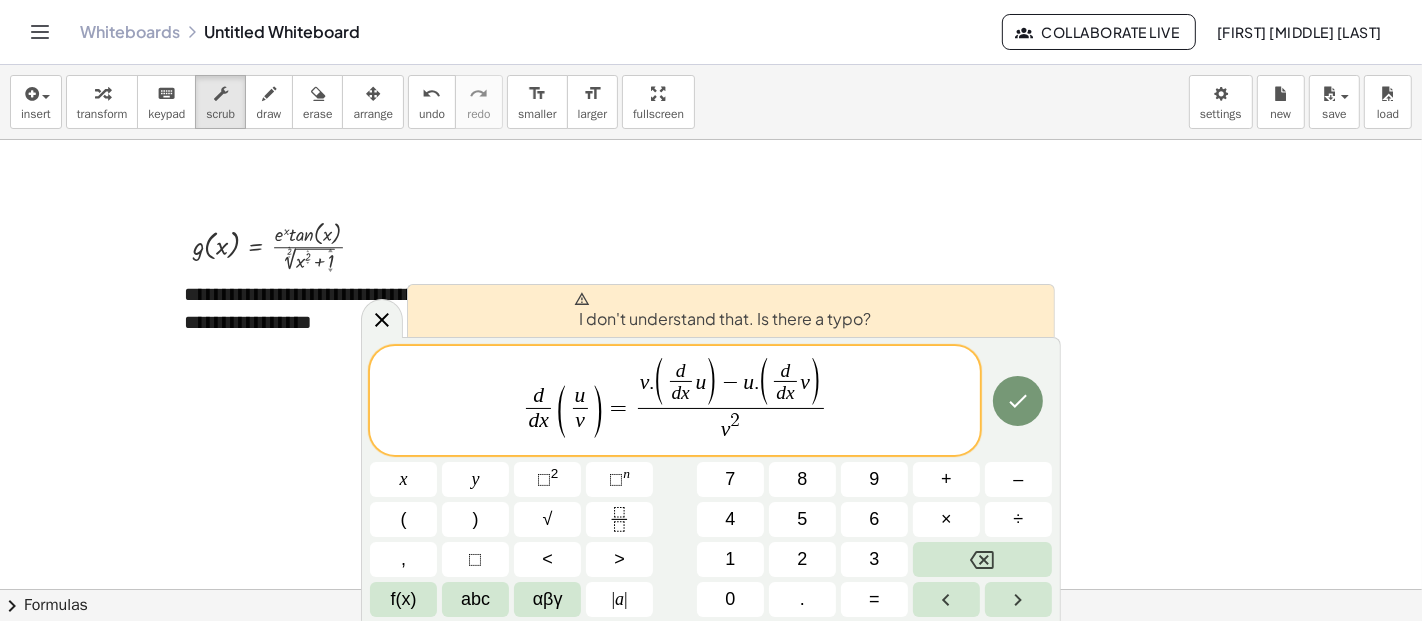 click at bounding box center [722, 299] 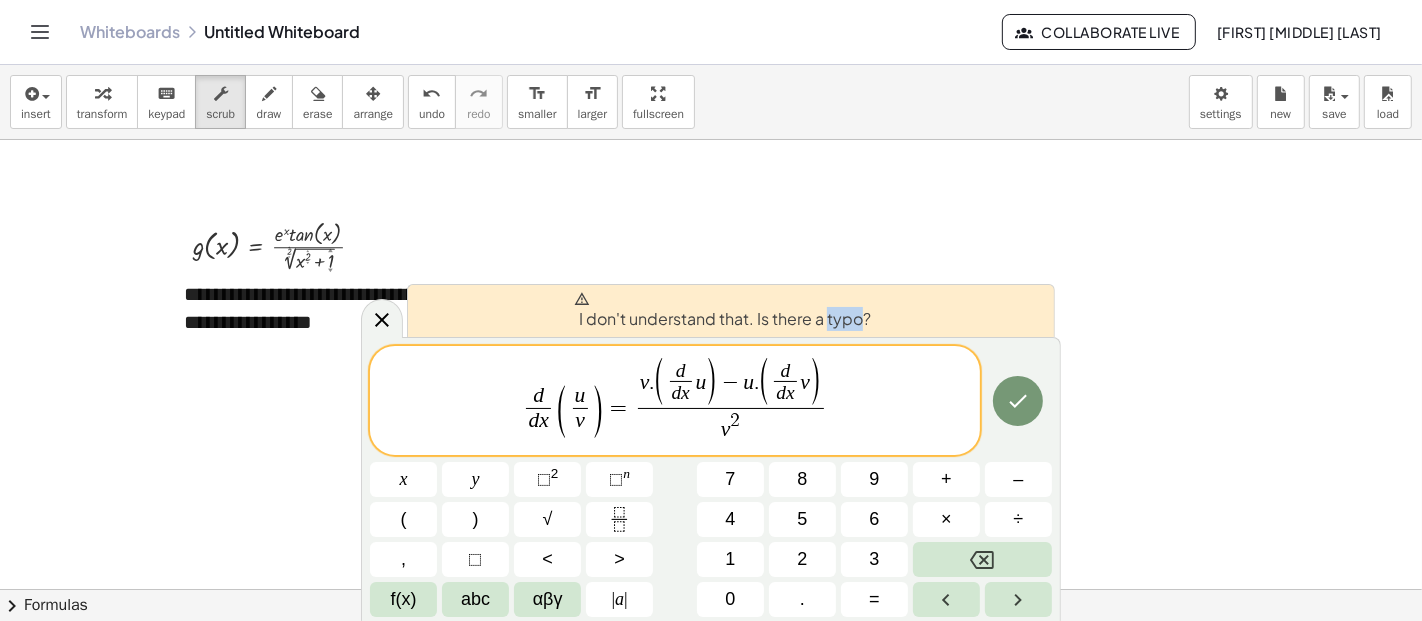 click on "I don't understand that. Is there a typo?" at bounding box center (722, 311) 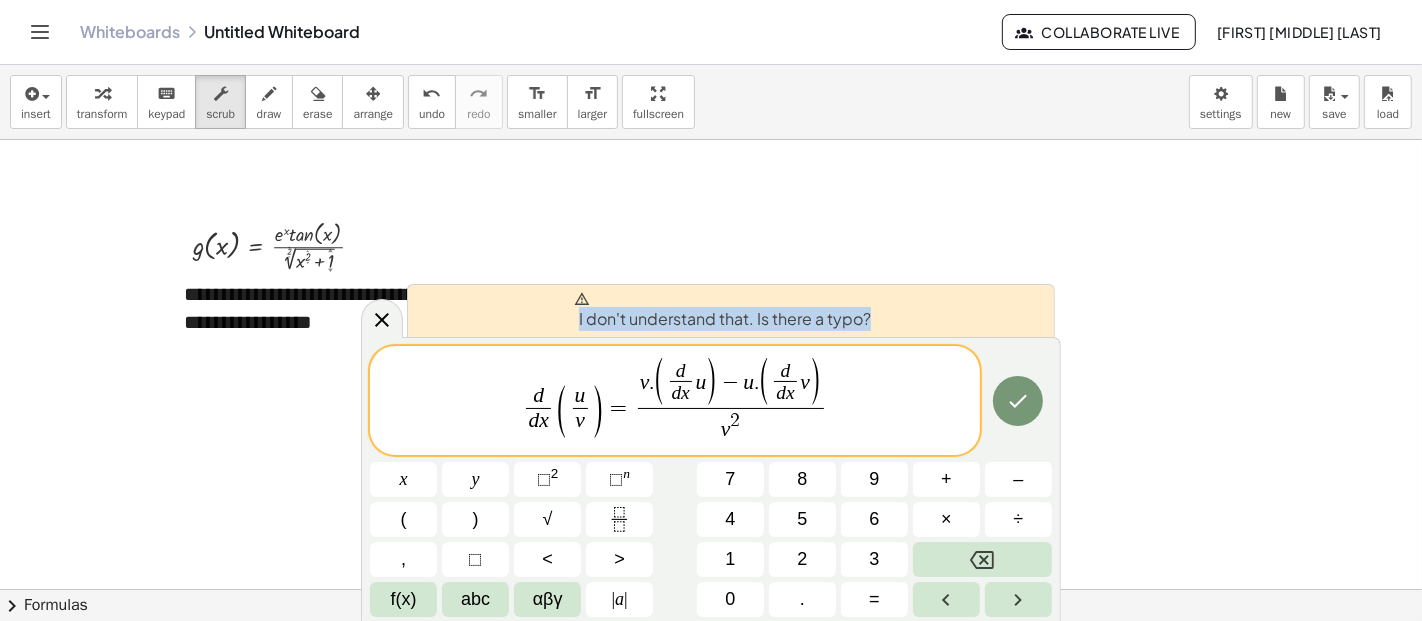 click on "I don't understand that. Is there a typo?" at bounding box center [722, 311] 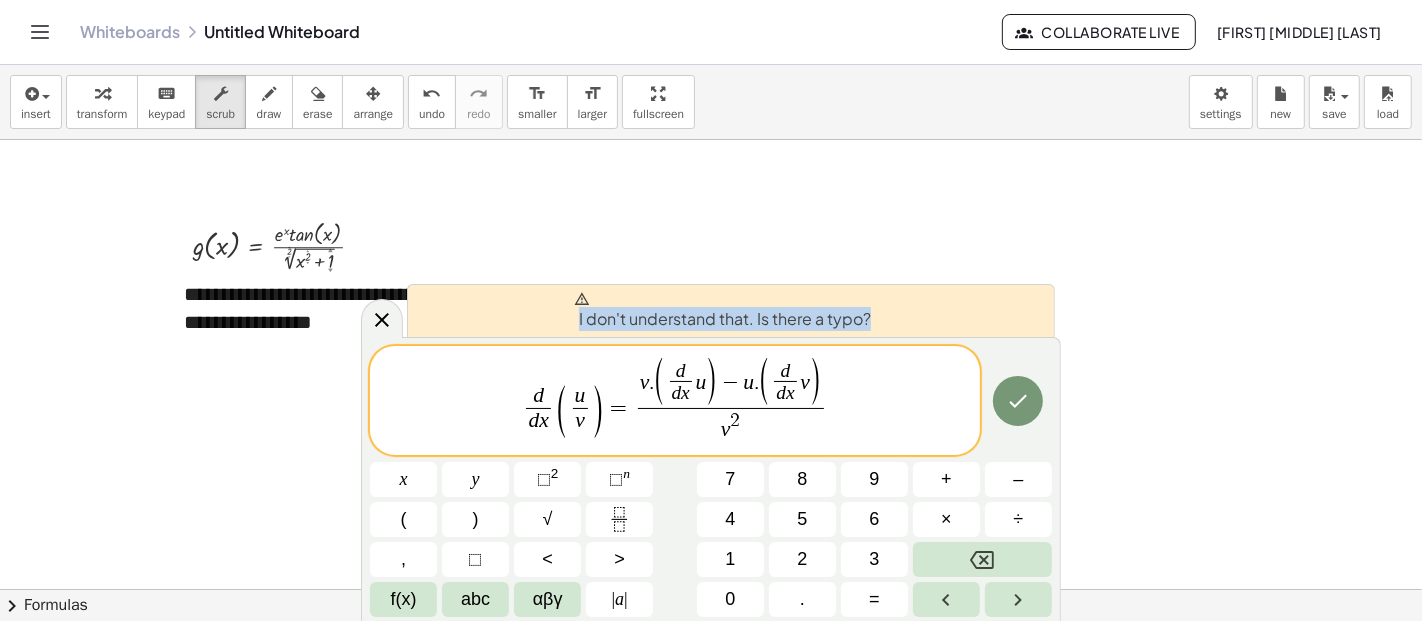 click on "x" at bounding box center (544, 420) 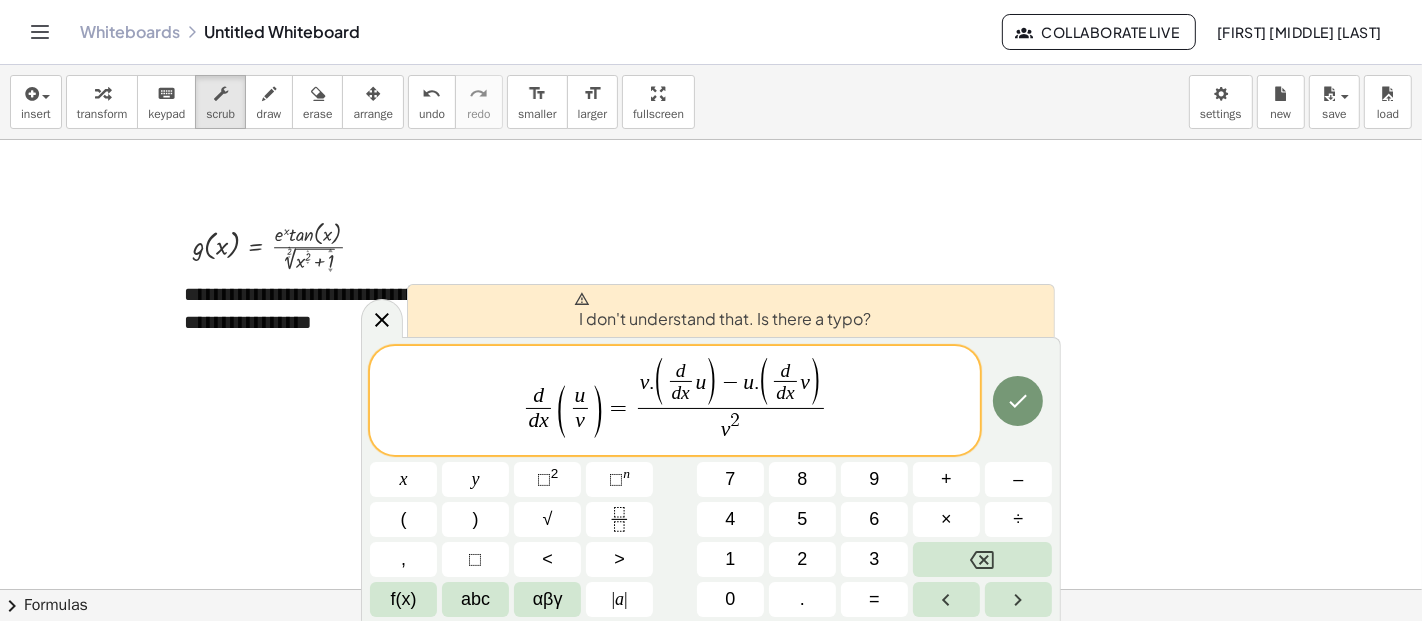 click on "(" at bounding box center [561, 411] 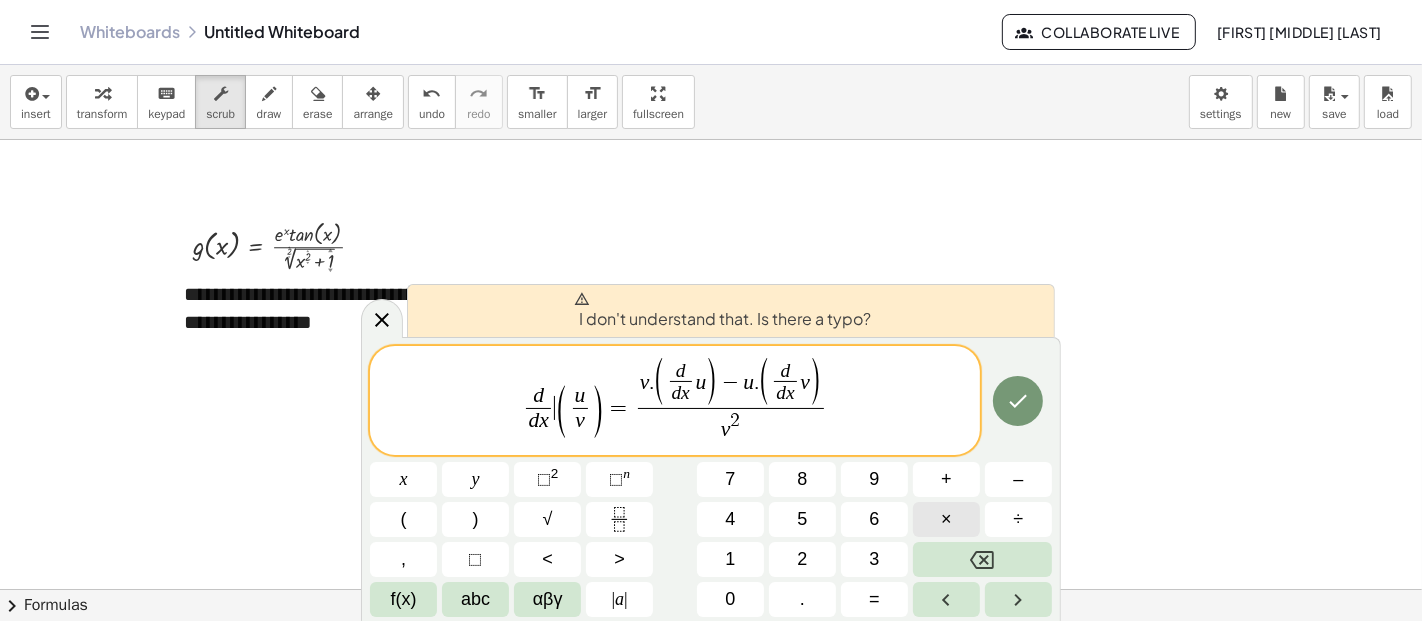 click on "×" at bounding box center (946, 519) 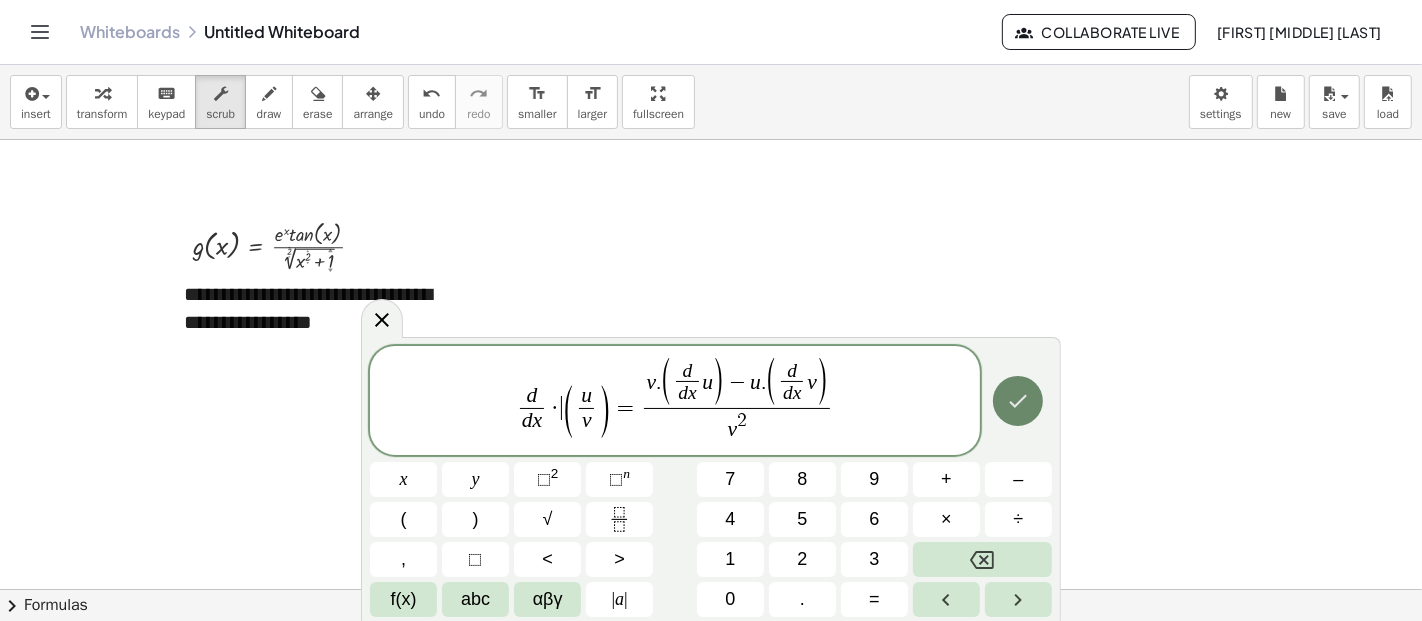 click at bounding box center [1018, 401] 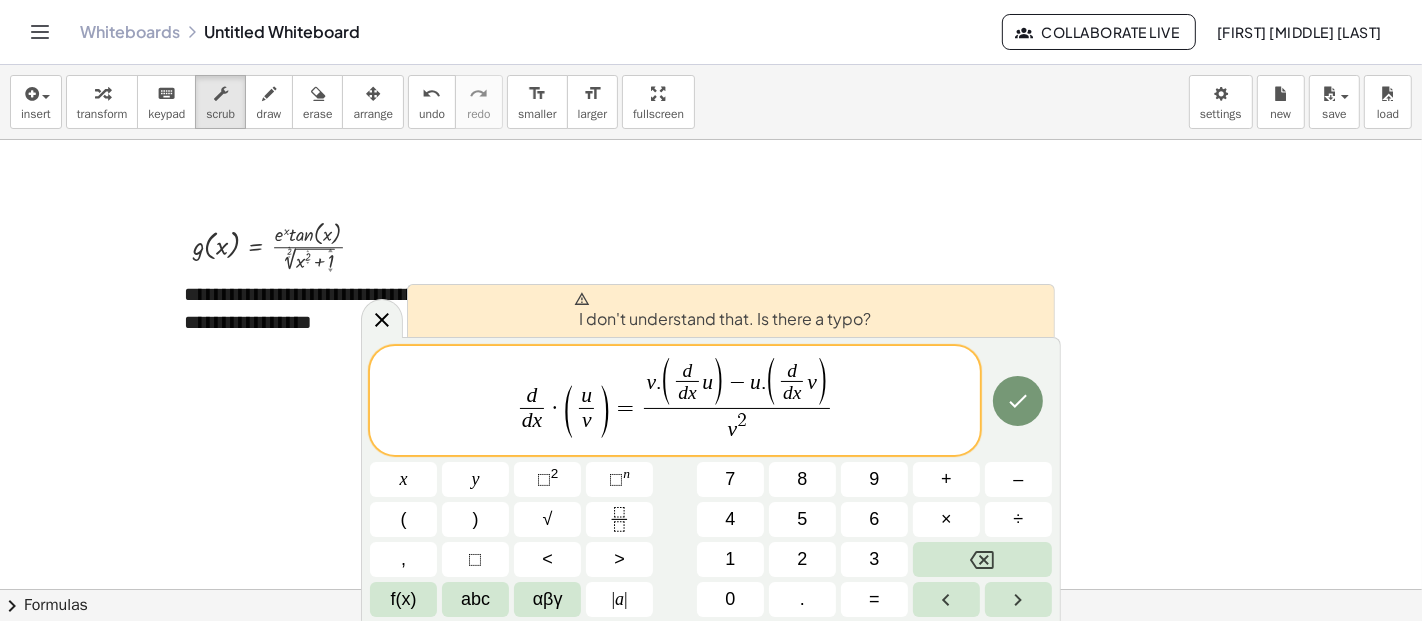 click on "v . ( d d x ​ u ) − u . ( d d x ​ v )" at bounding box center (737, 384) 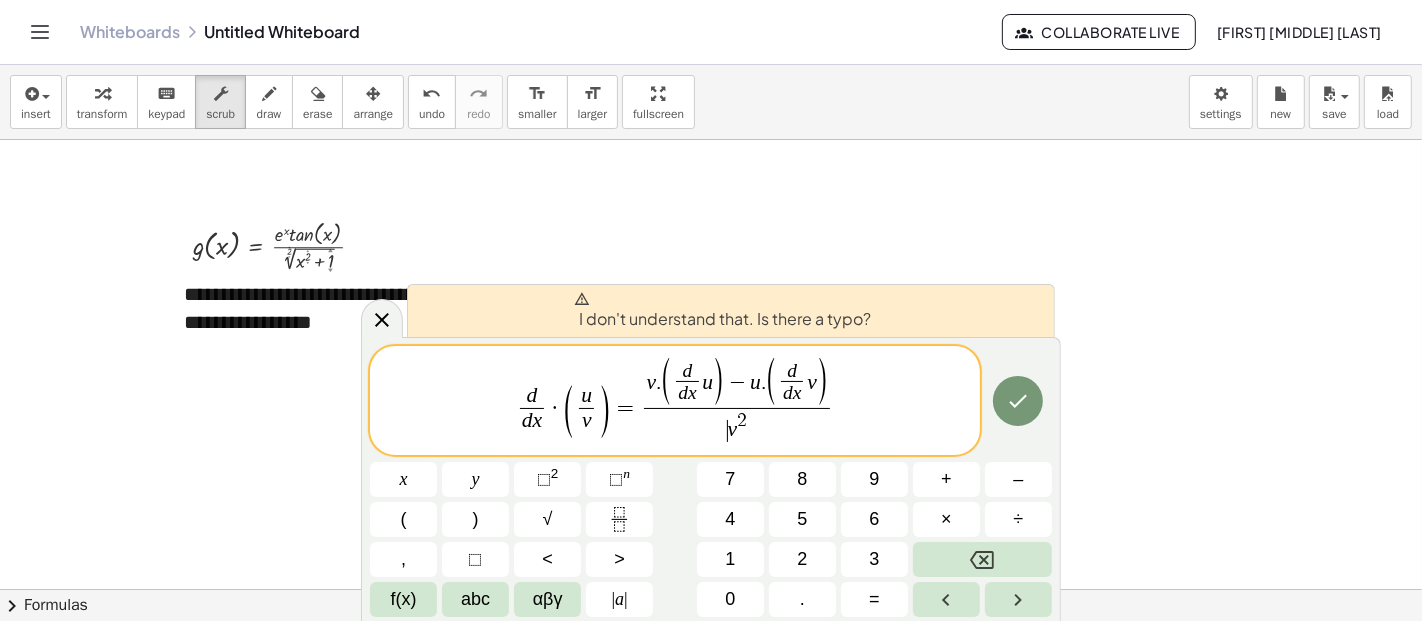 click on "​ v 2" at bounding box center (737, 426) 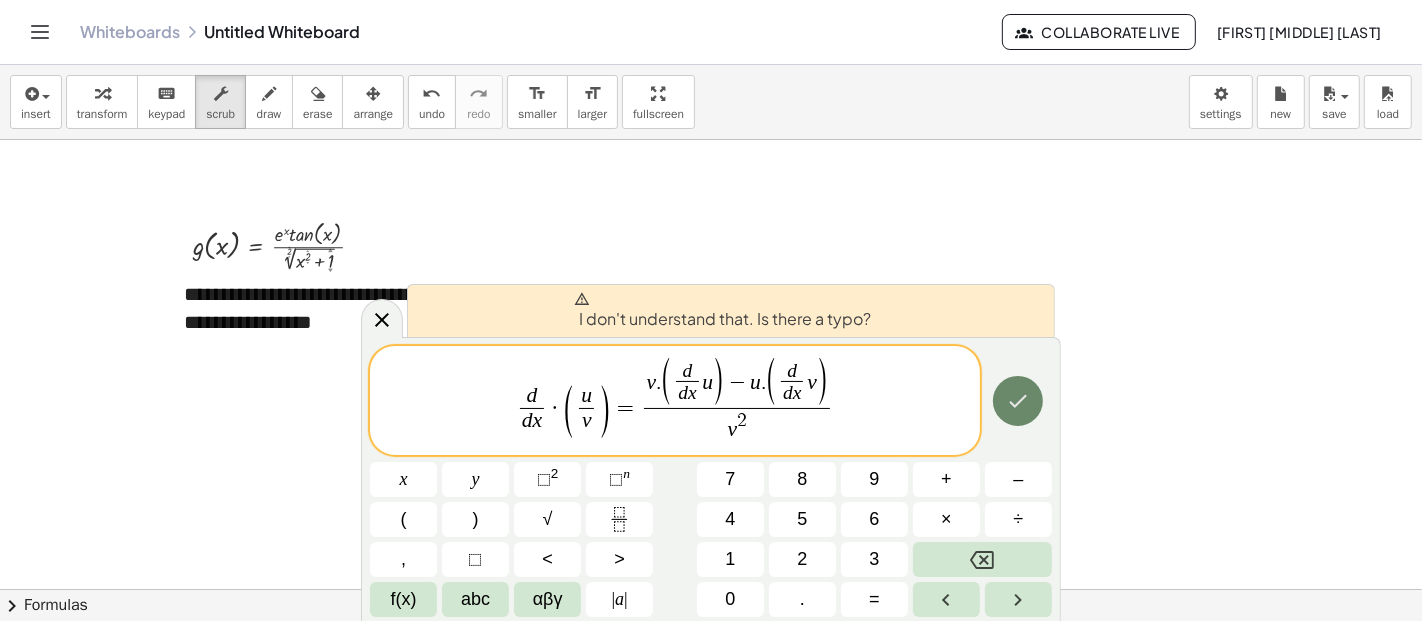 click 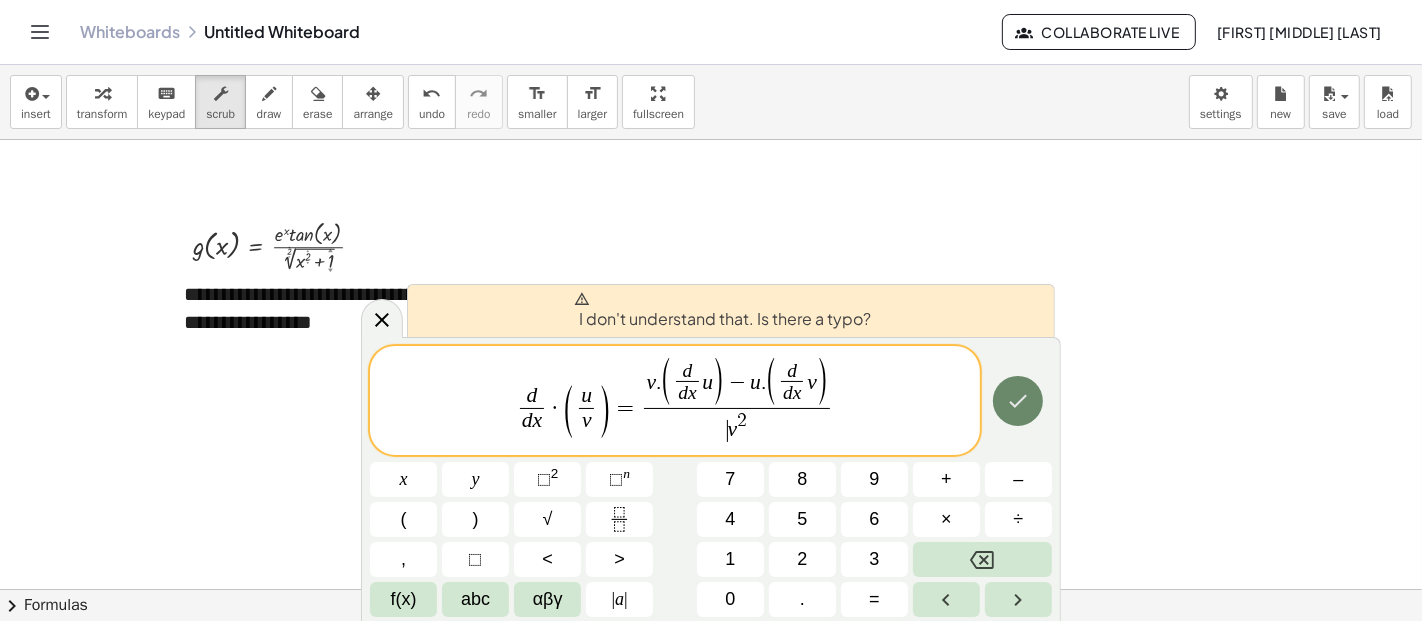 click 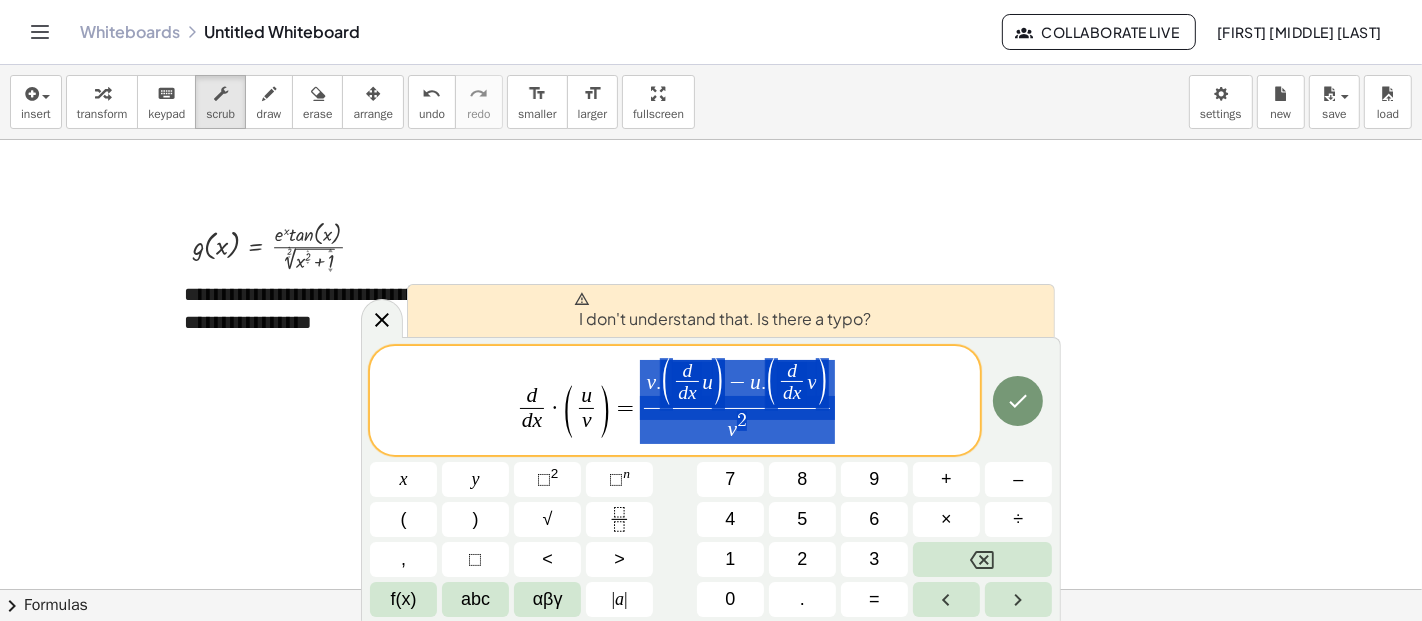 drag, startPoint x: 818, startPoint y: 441, endPoint x: 660, endPoint y: 399, distance: 163.487 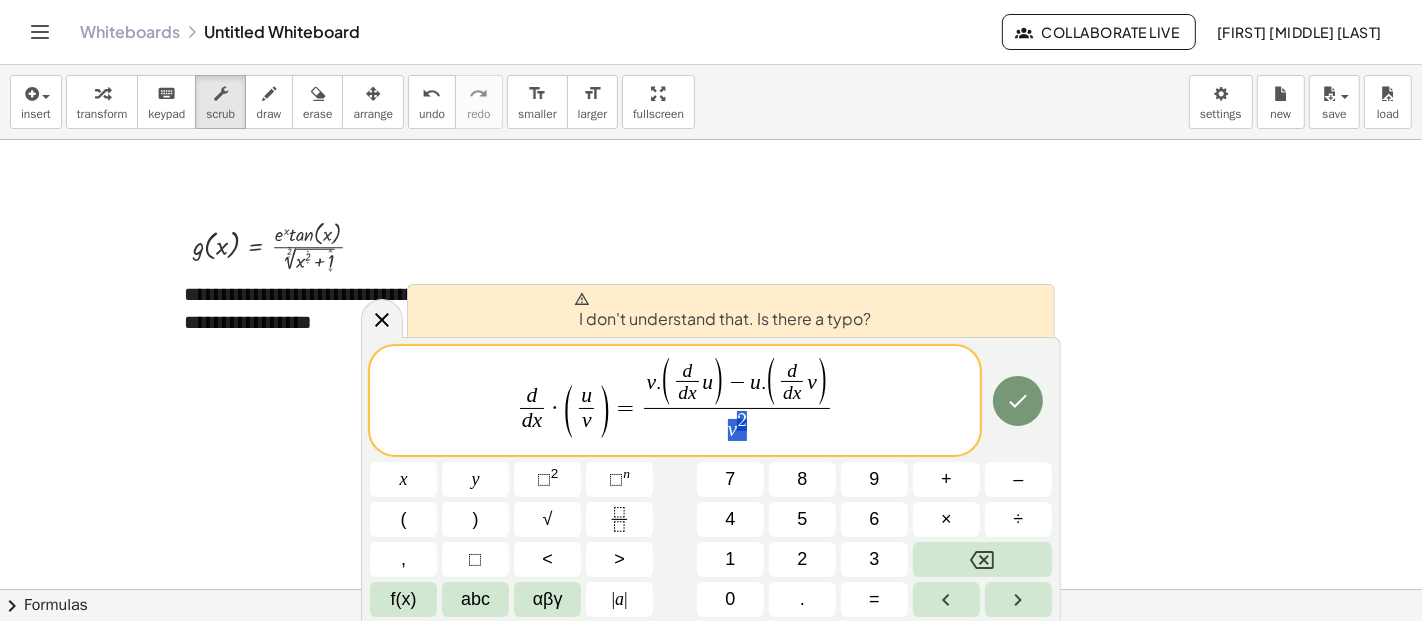 drag, startPoint x: 774, startPoint y: 433, endPoint x: 647, endPoint y: 430, distance: 127.03543 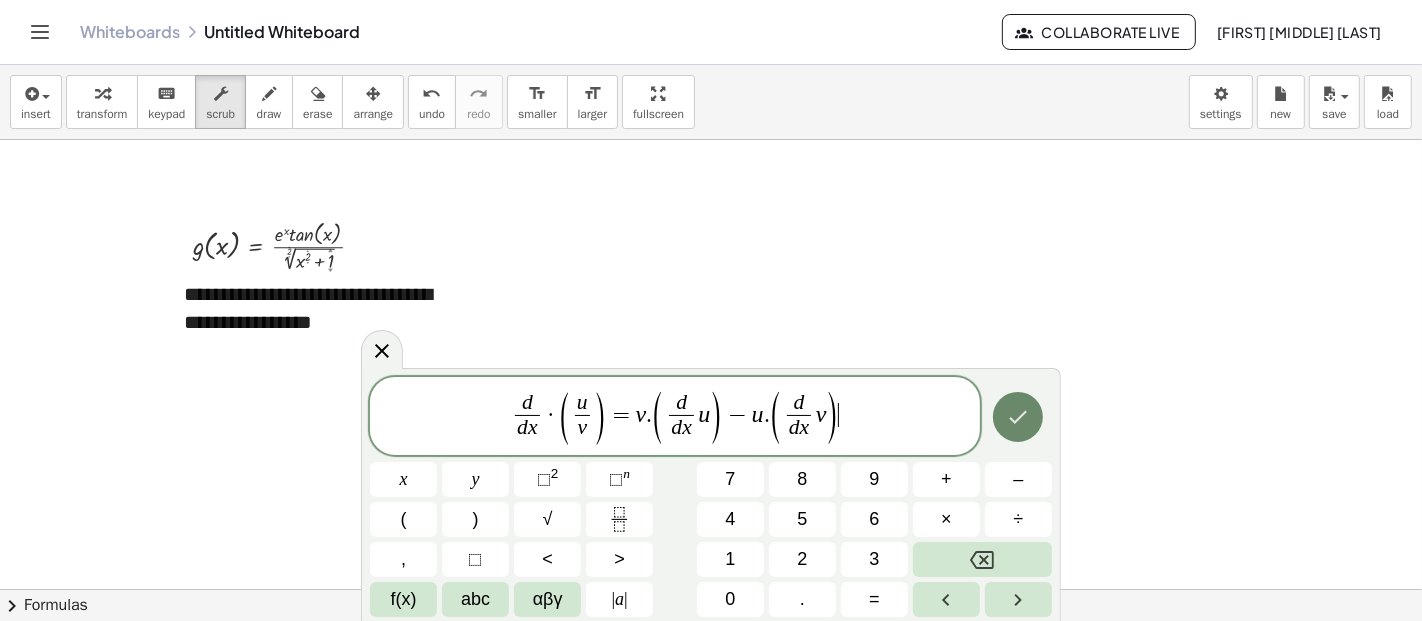 click 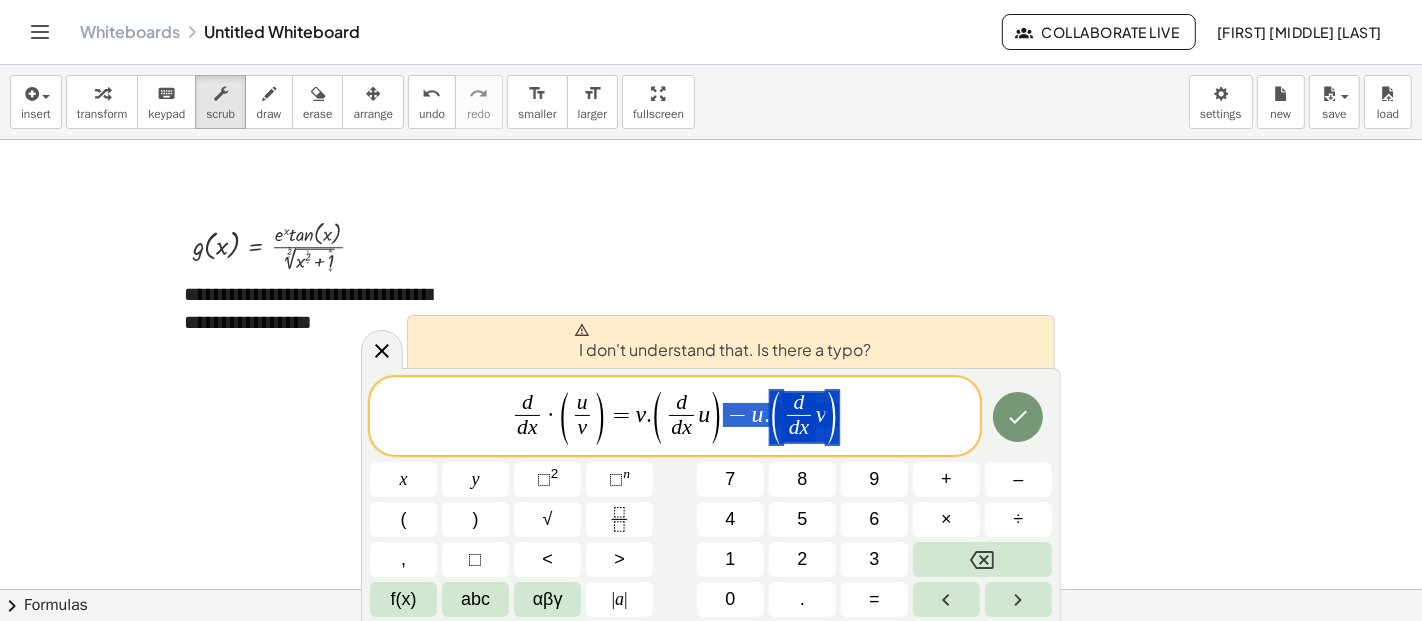 drag, startPoint x: 848, startPoint y: 426, endPoint x: 726, endPoint y: 424, distance: 122.016396 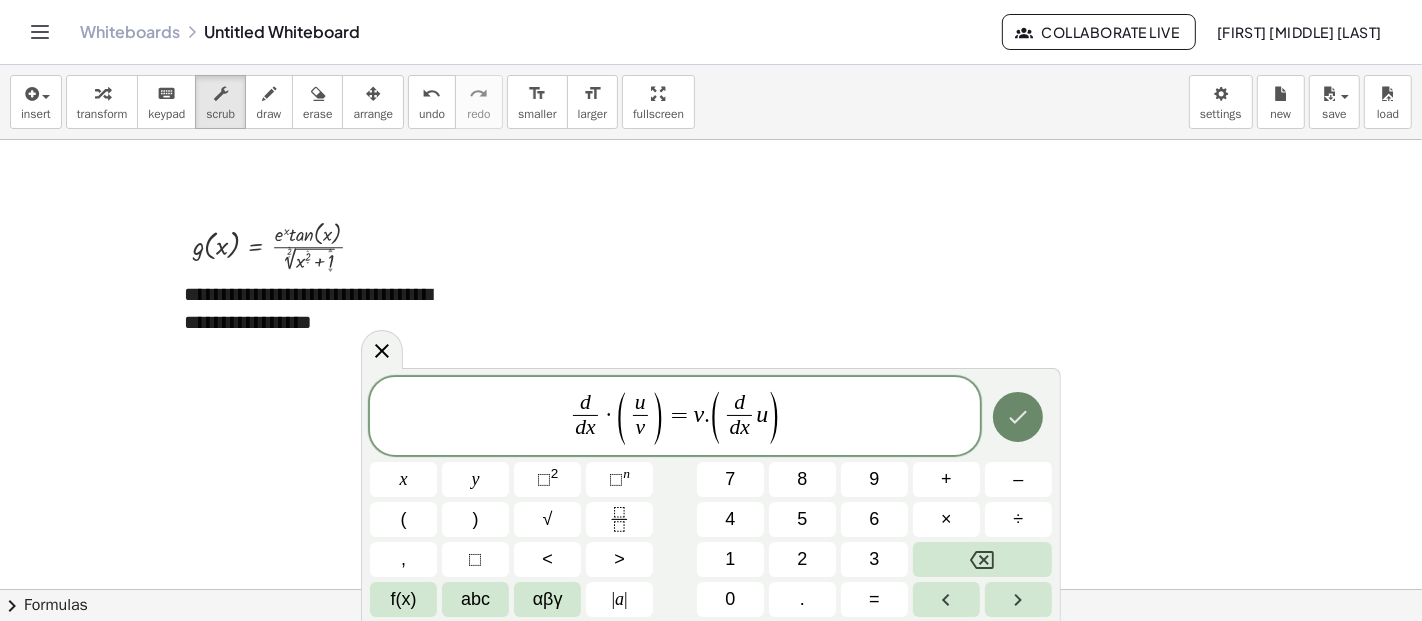 click at bounding box center [1018, 417] 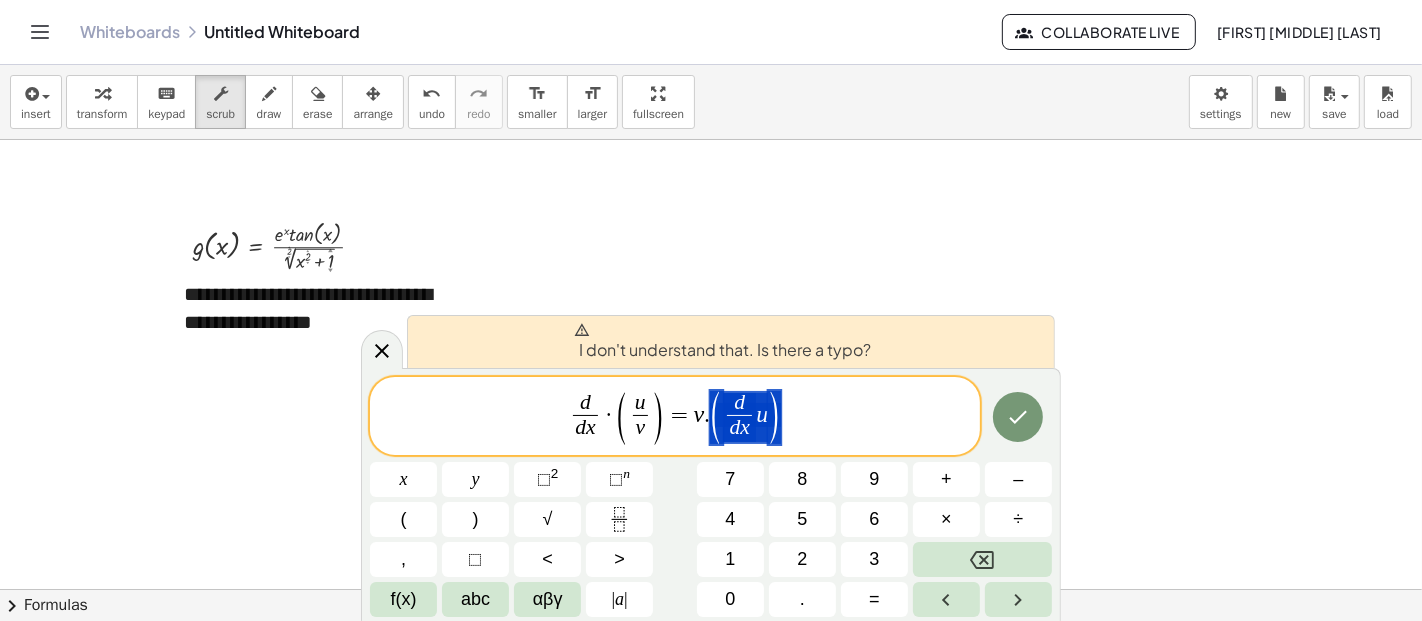 drag, startPoint x: 795, startPoint y: 427, endPoint x: 725, endPoint y: 412, distance: 71.5891 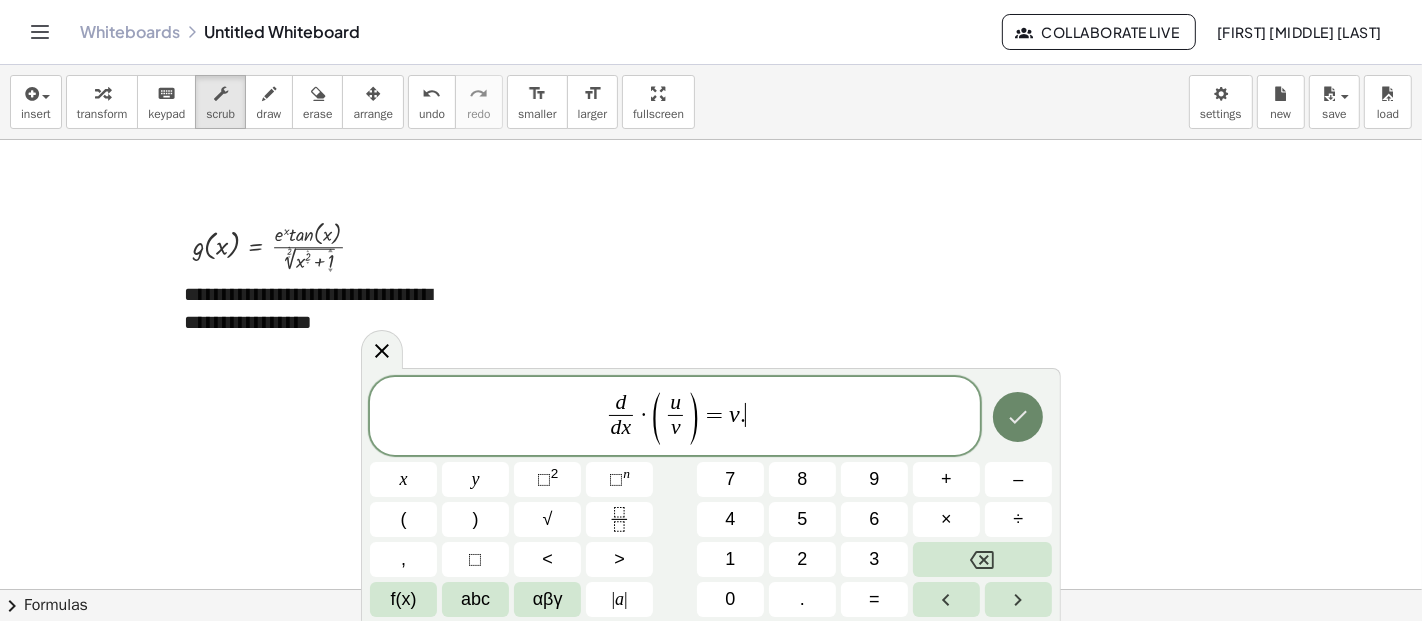 click 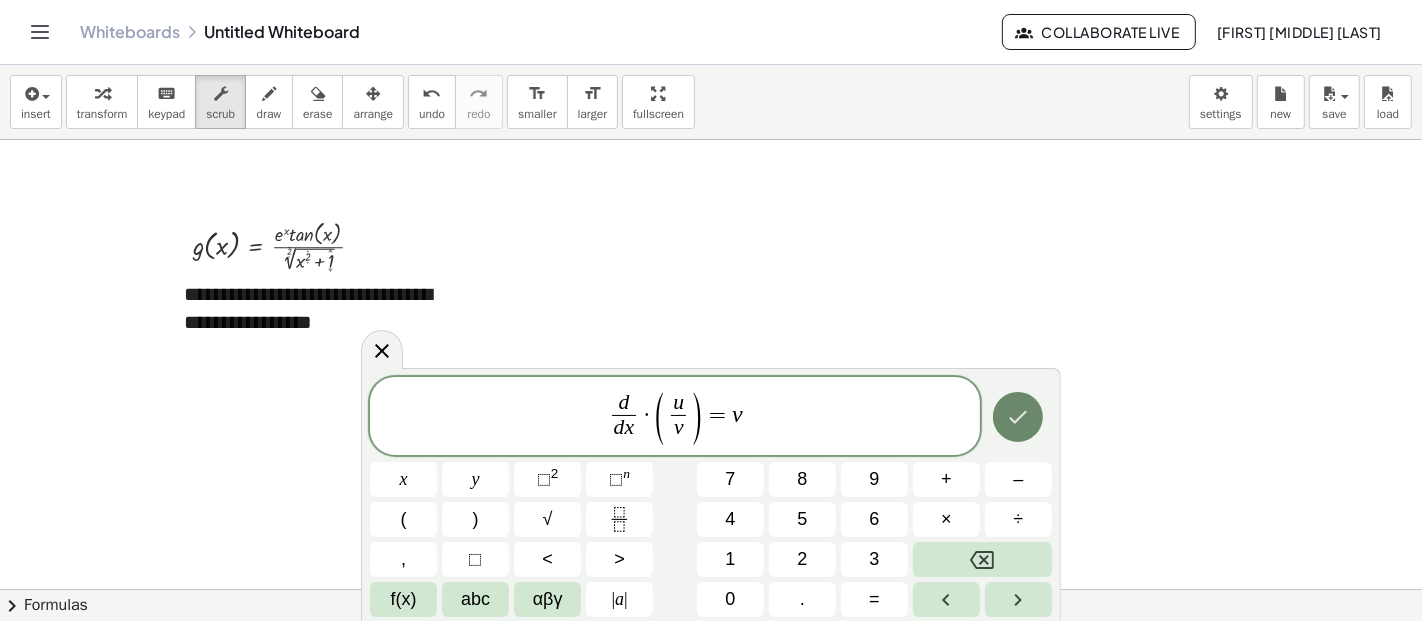 click at bounding box center [1018, 417] 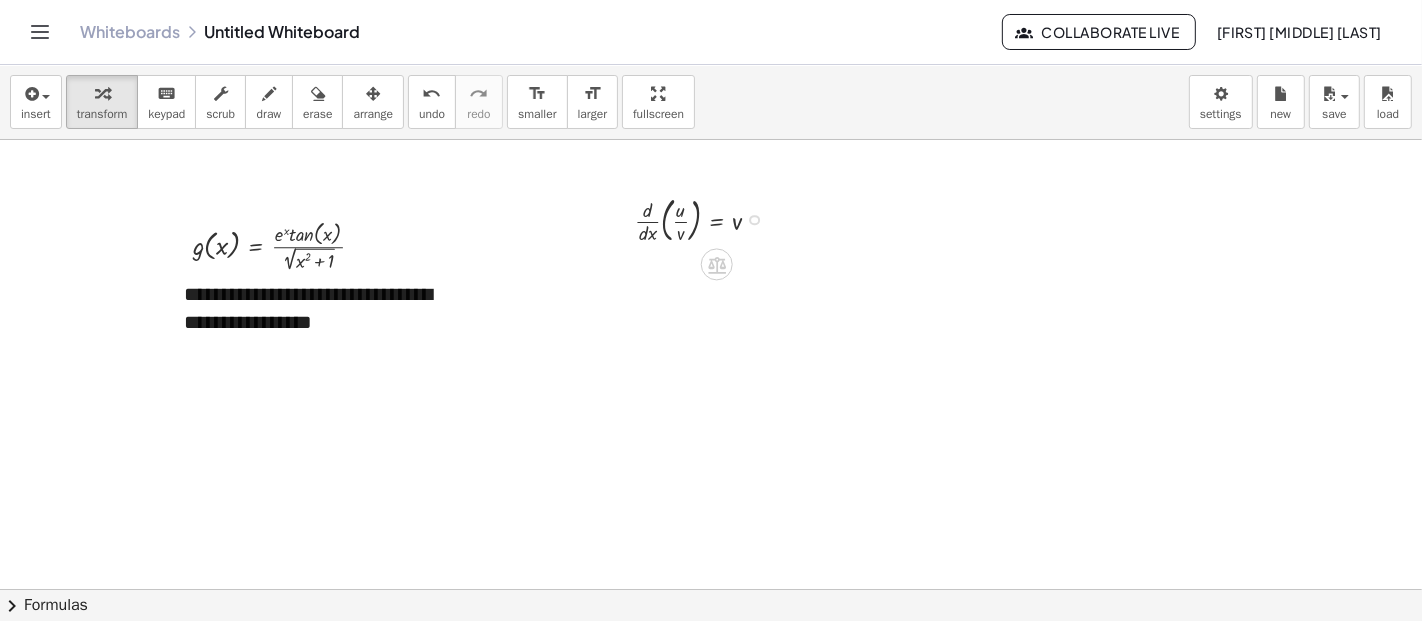 click at bounding box center [706, 218] 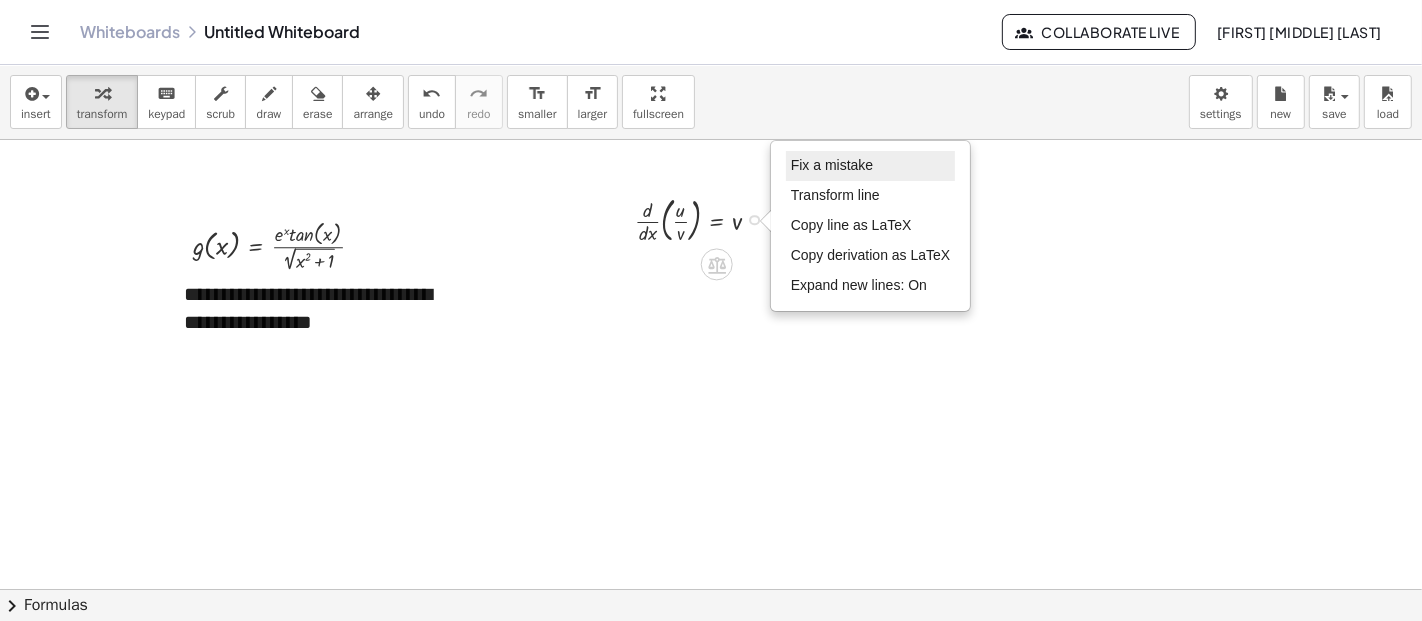 click on "Fix a mistake" at bounding box center (832, 165) 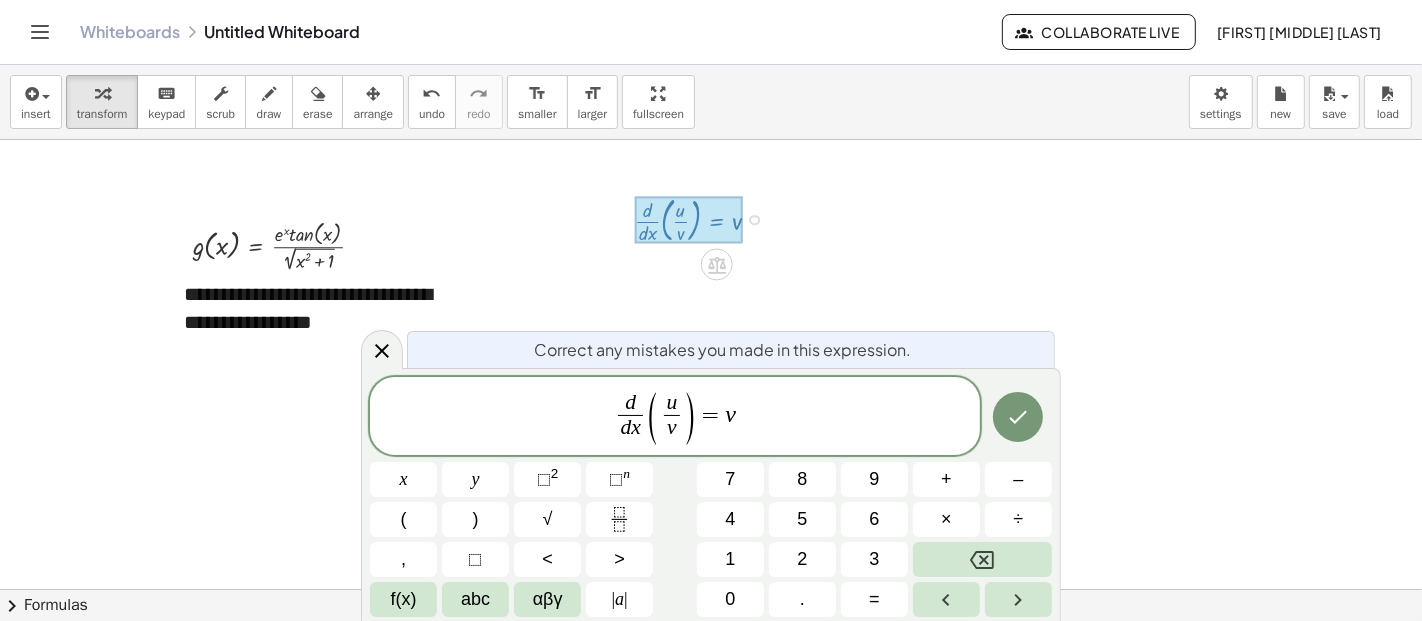 click on "d d x ​ ( u v ​ ) = v ​" at bounding box center [675, 417] 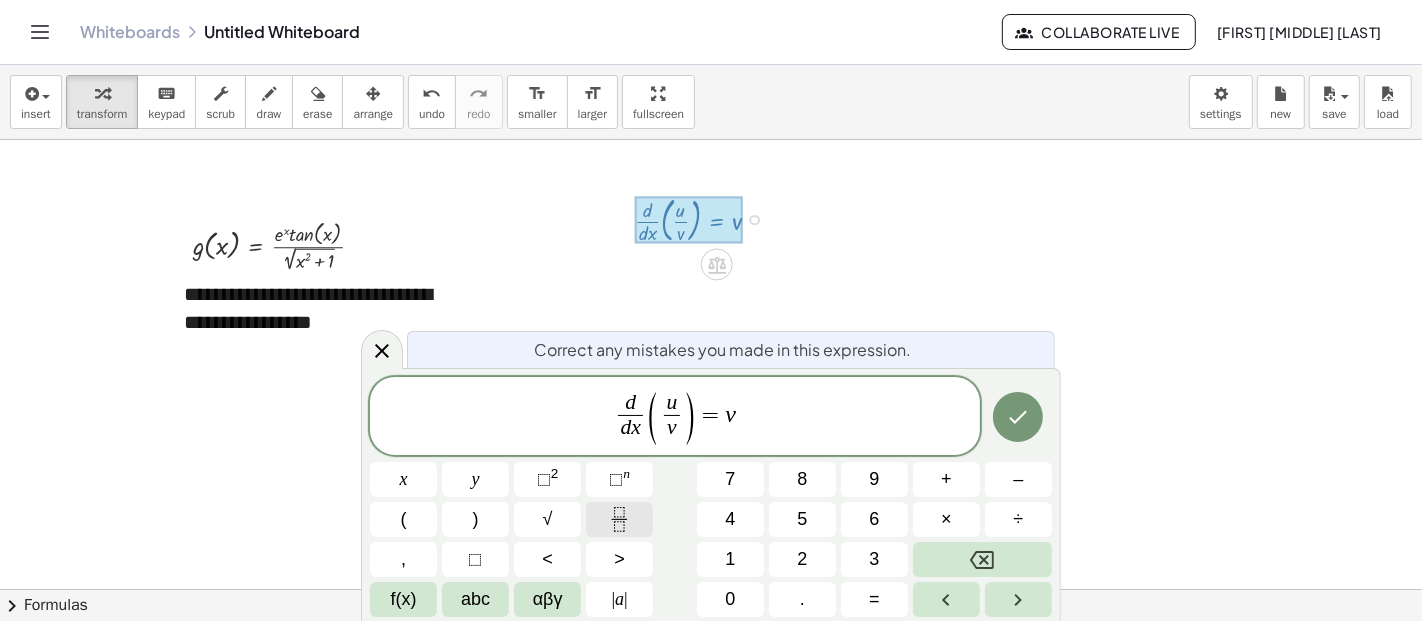 click 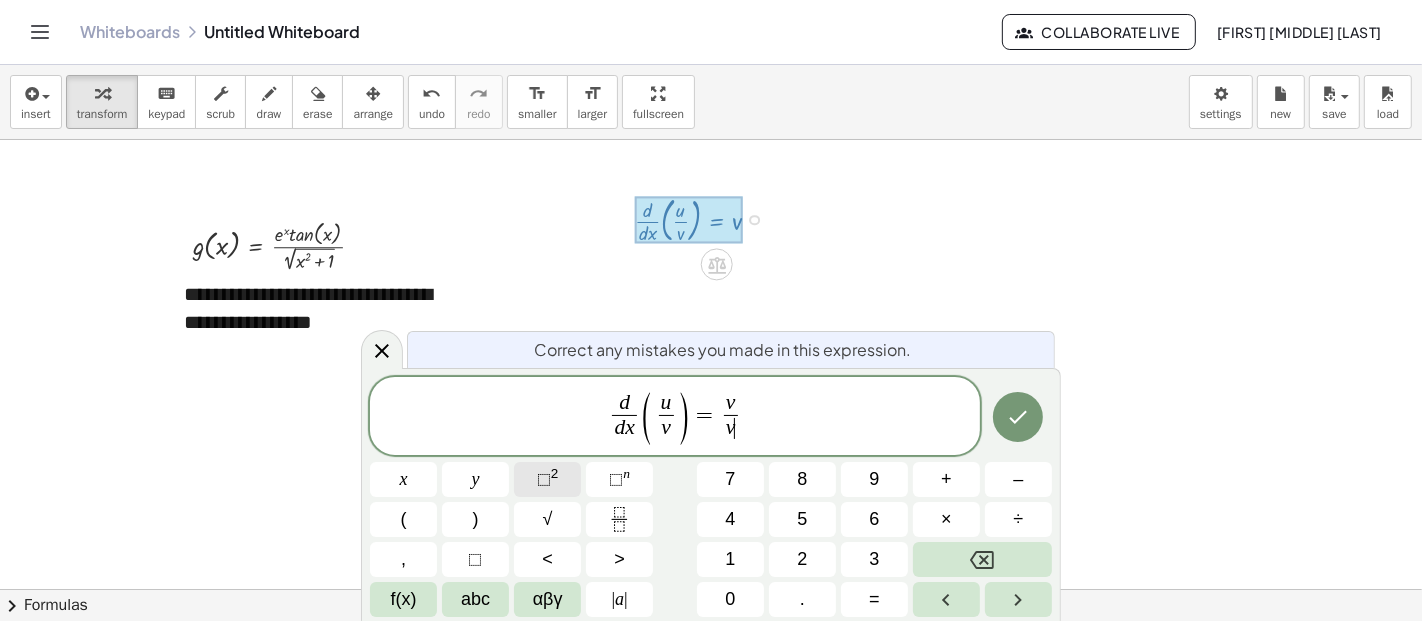 click on "⬚ 2" at bounding box center (547, 479) 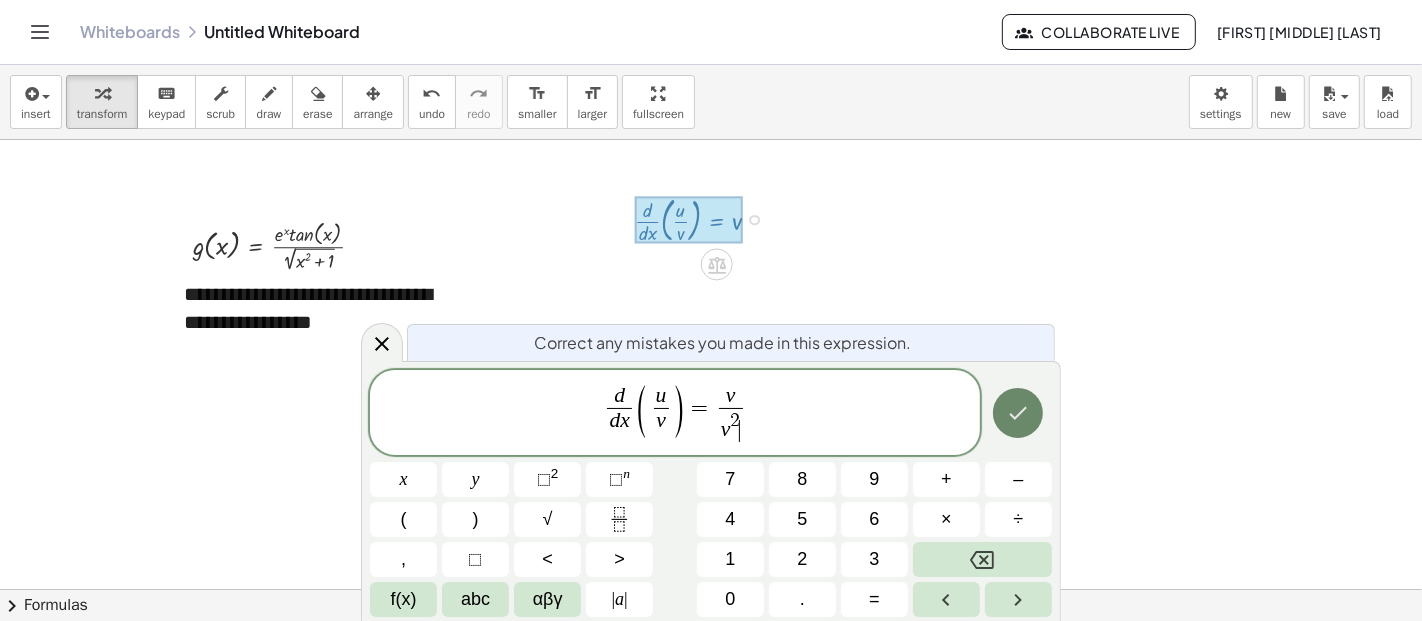 click 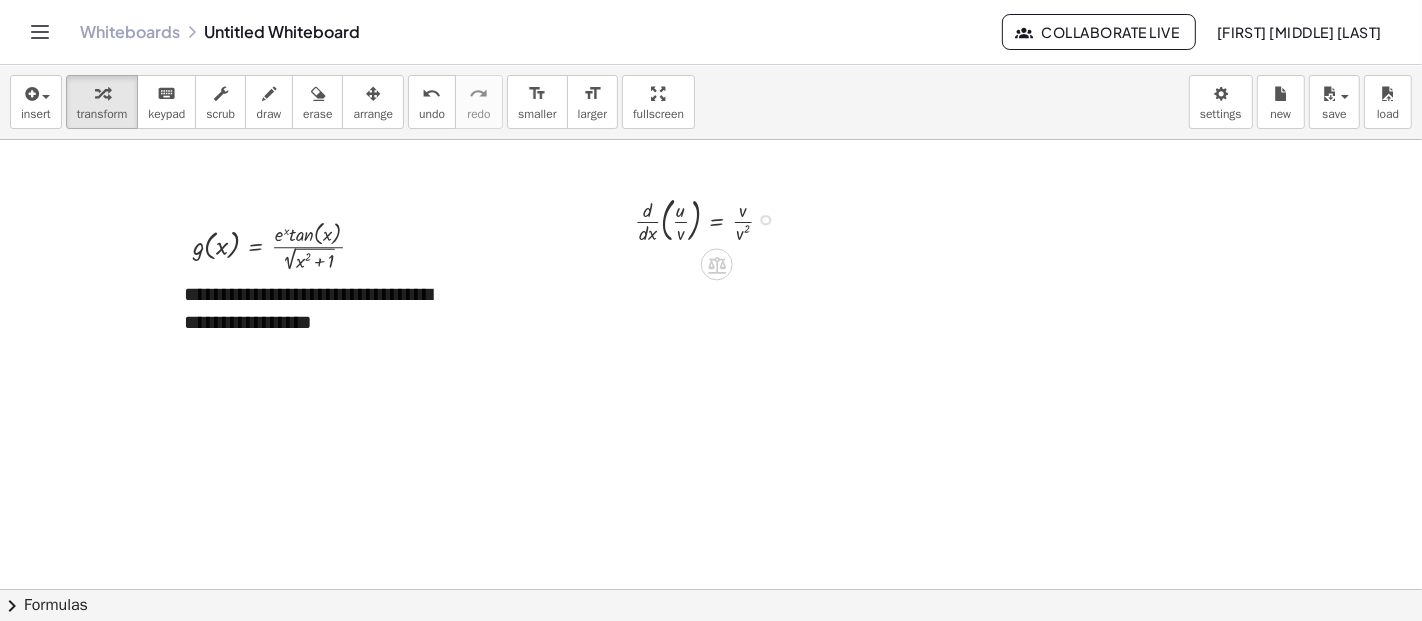click on "Fix a mistake Transform line Copy line as LaTeX Copy derivation as LaTeX Expand new lines: On" at bounding box center (765, 220) 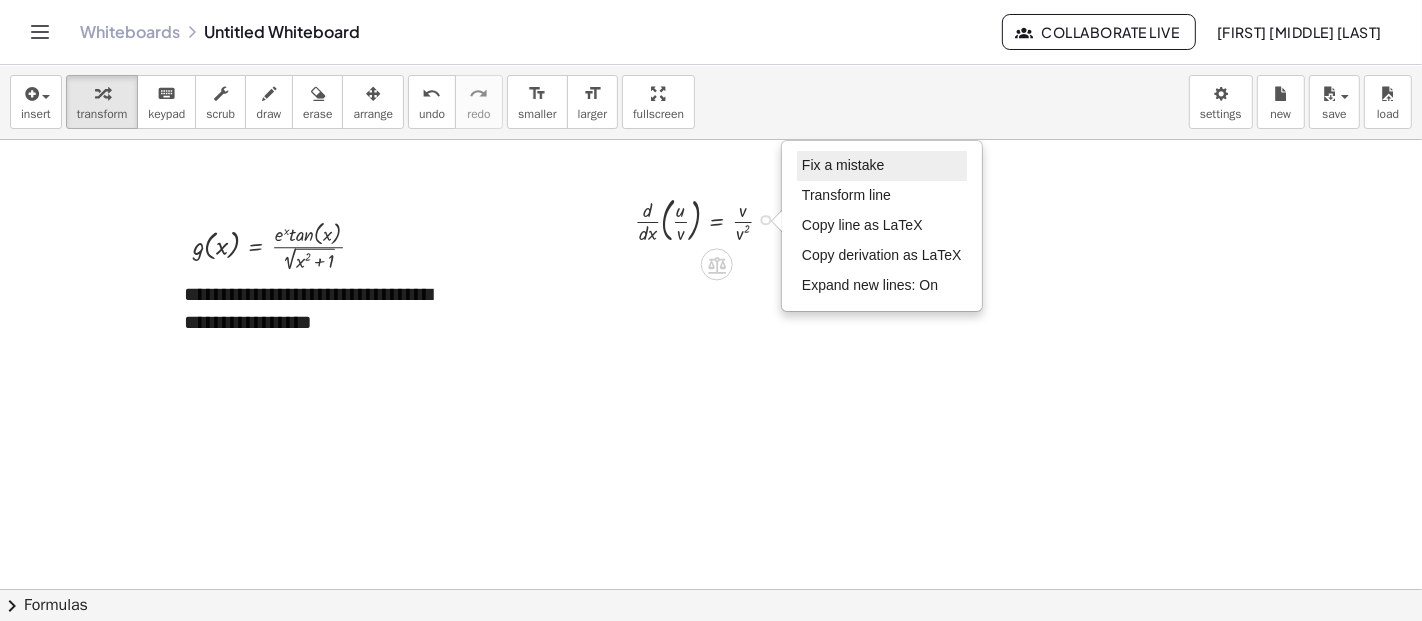 click on "Fix a mistake" at bounding box center [843, 165] 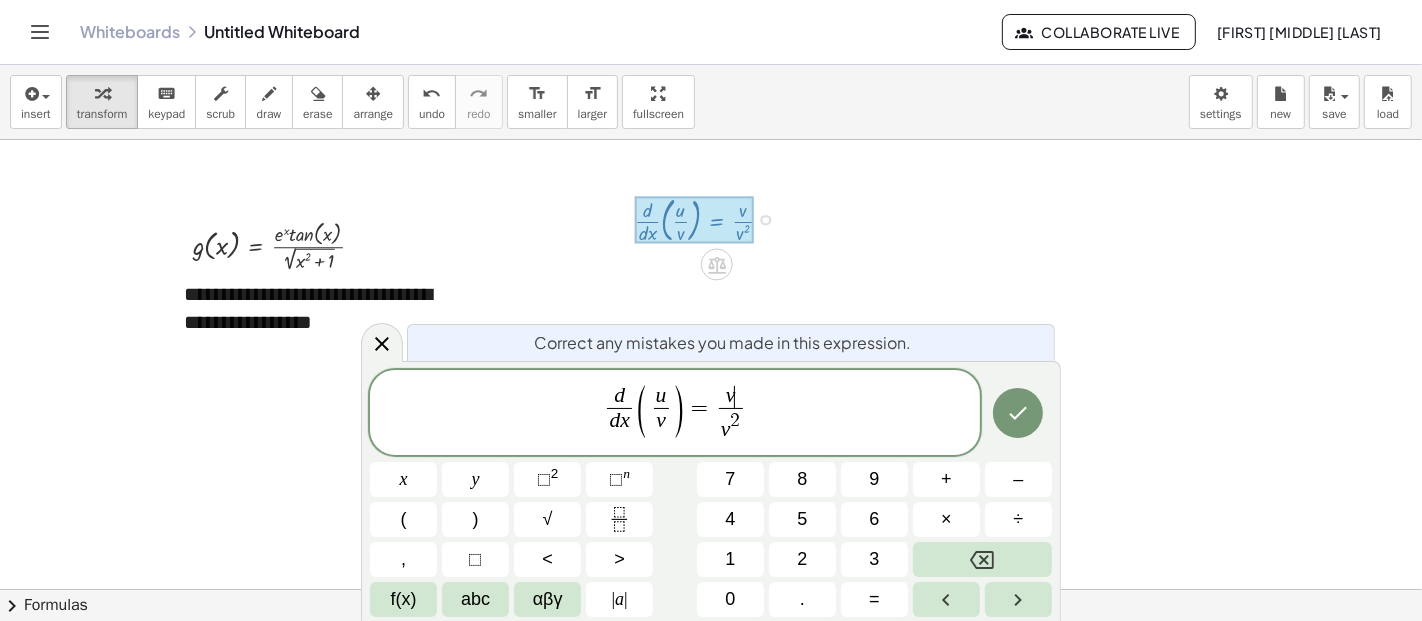 click on "v ​" at bounding box center [731, 397] 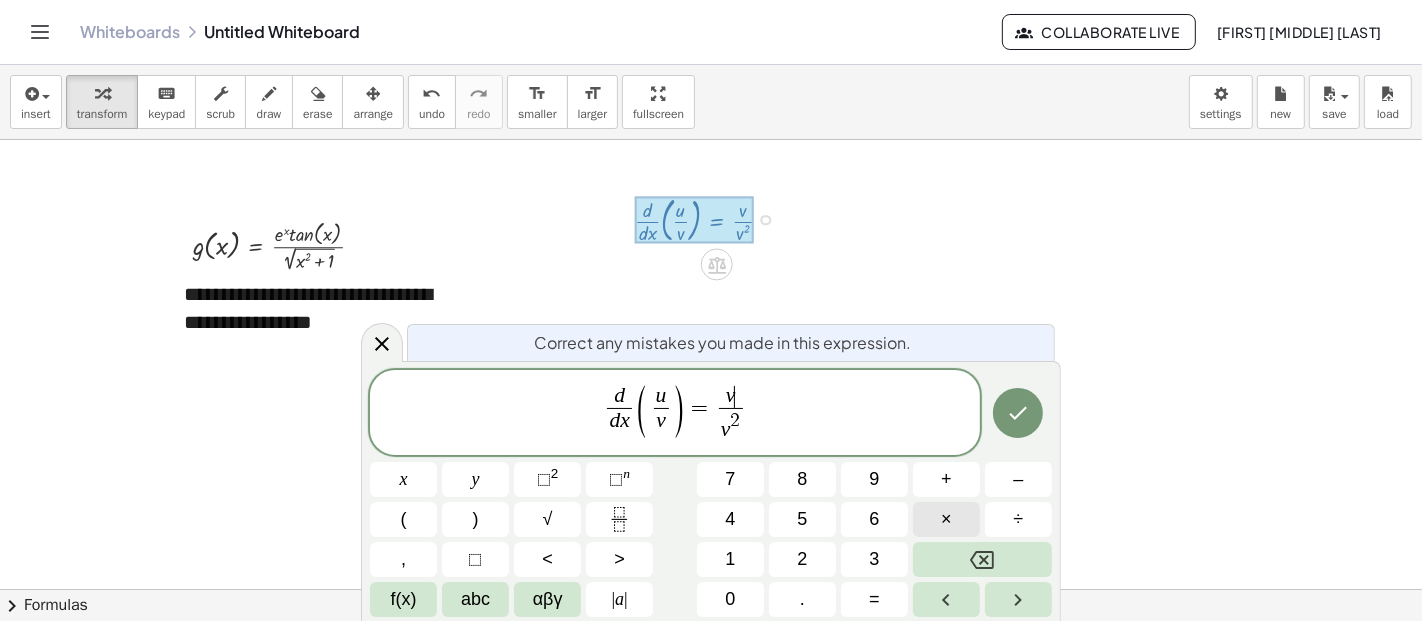 click on "×" at bounding box center [946, 519] 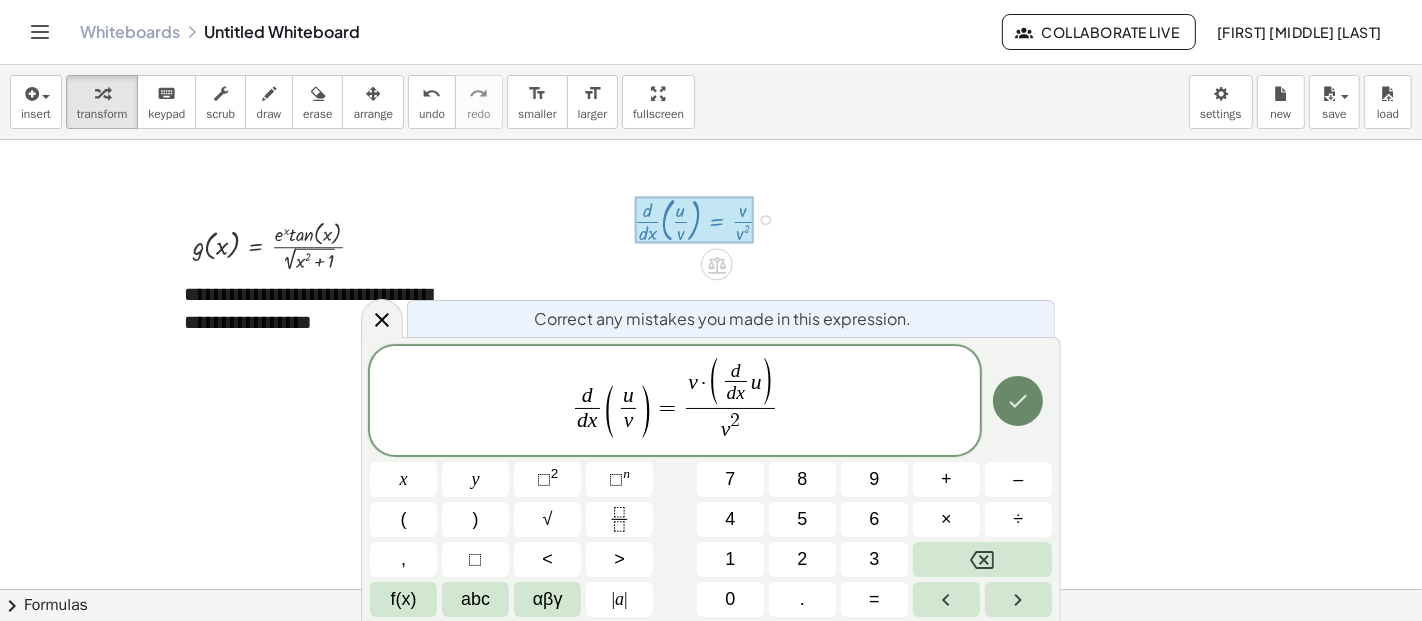 click 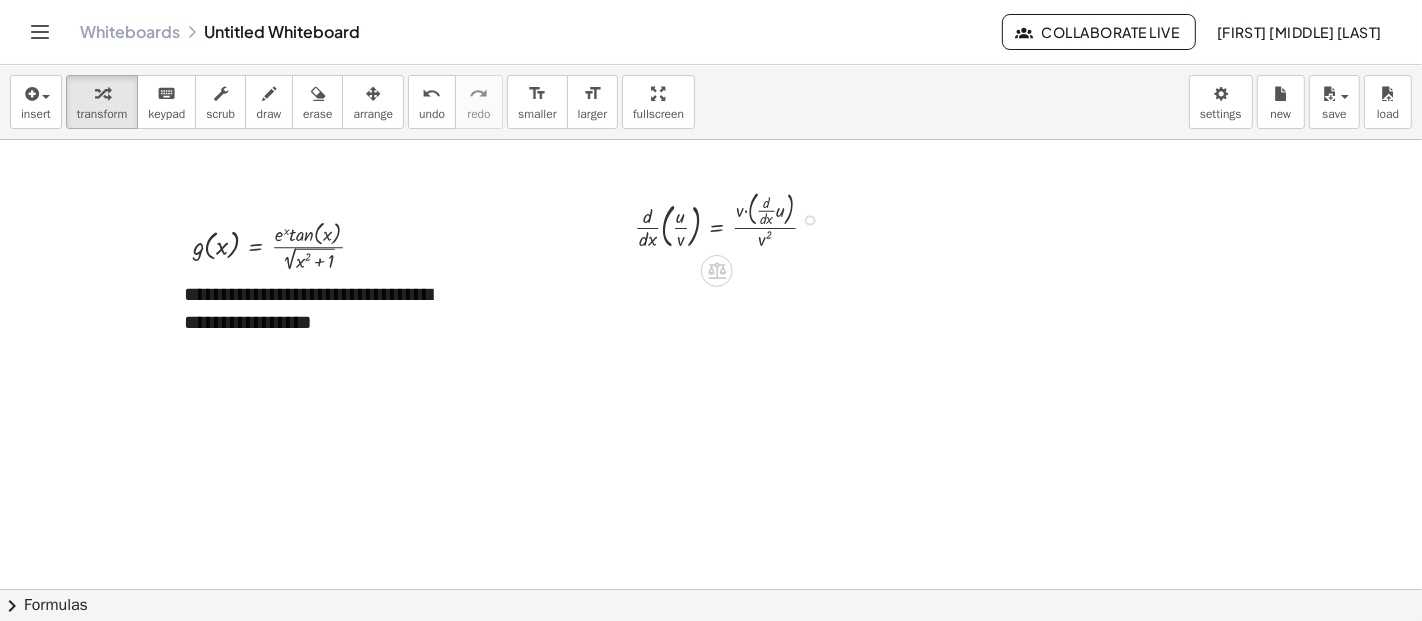 click at bounding box center (734, 219) 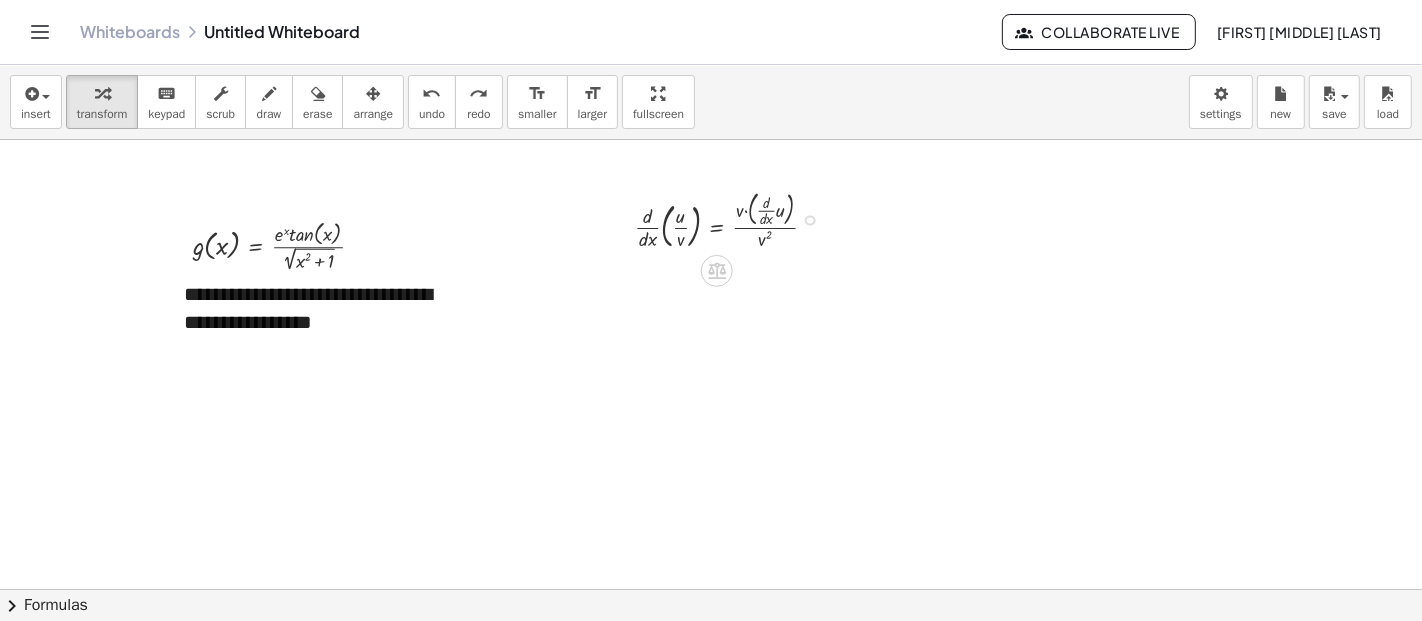 click at bounding box center [810, 220] 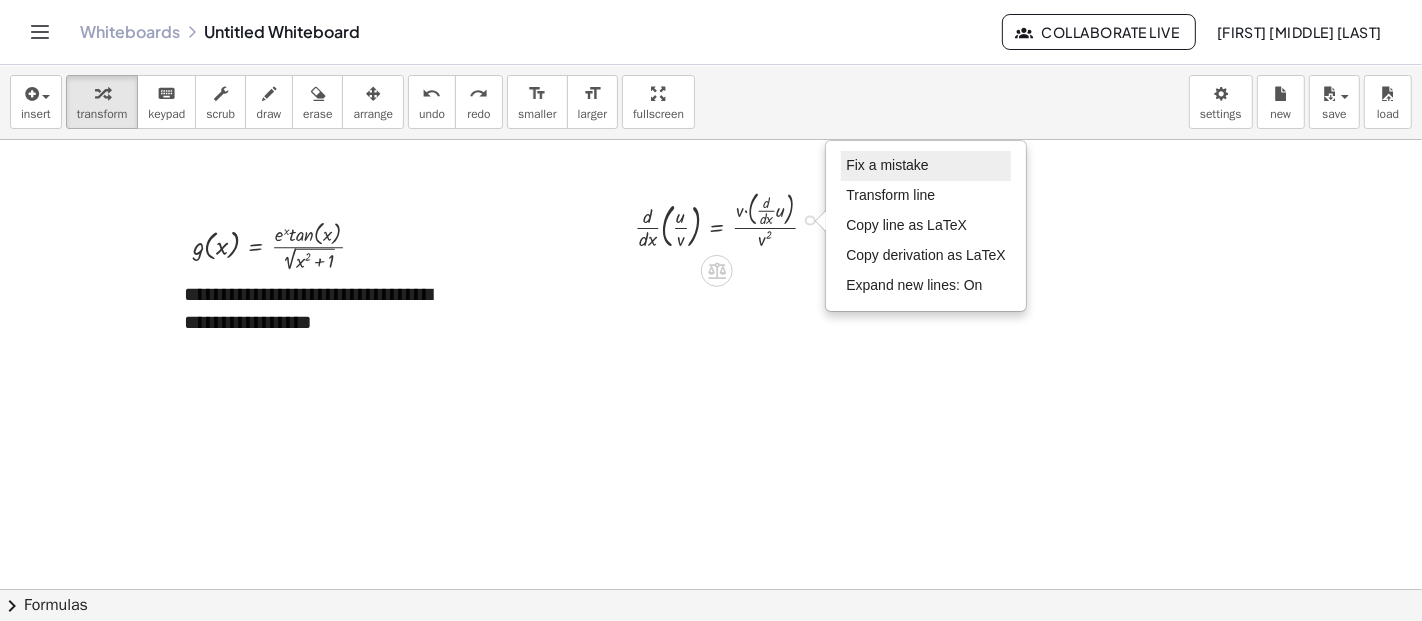 click on "Fix a mistake" at bounding box center [887, 165] 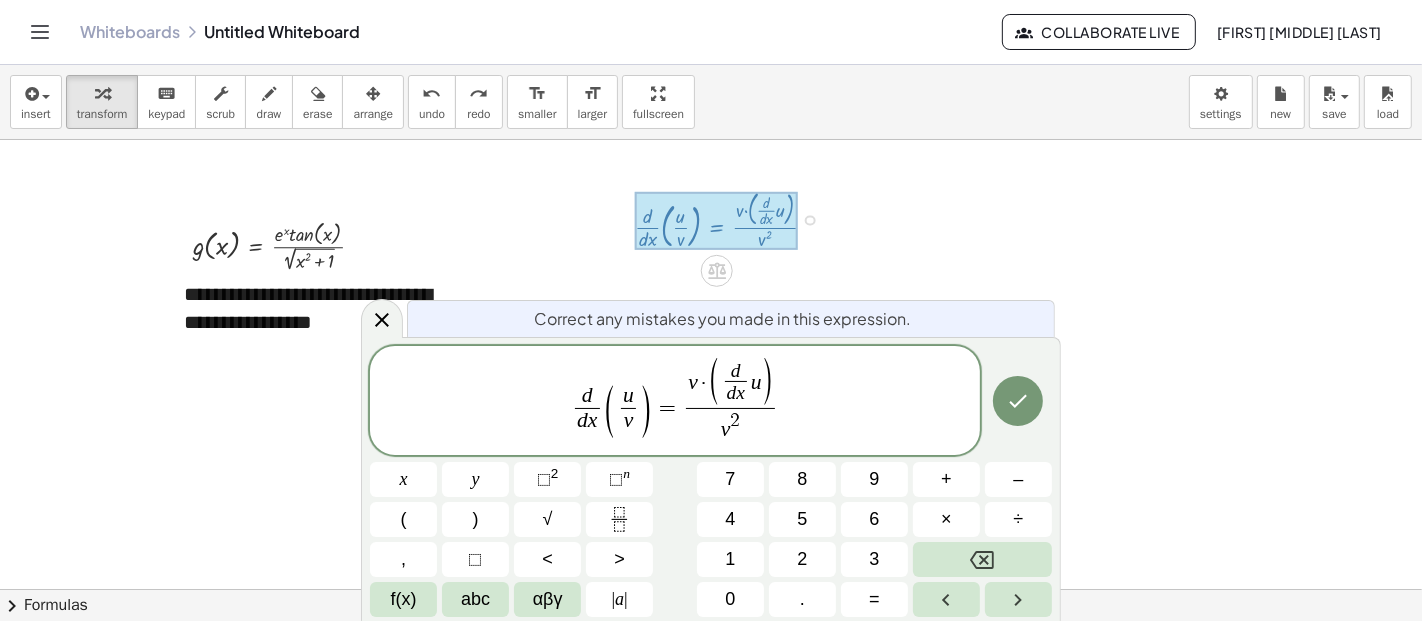 click on "v · ( d d x ​ u ) v 2 ​" at bounding box center (731, 402) 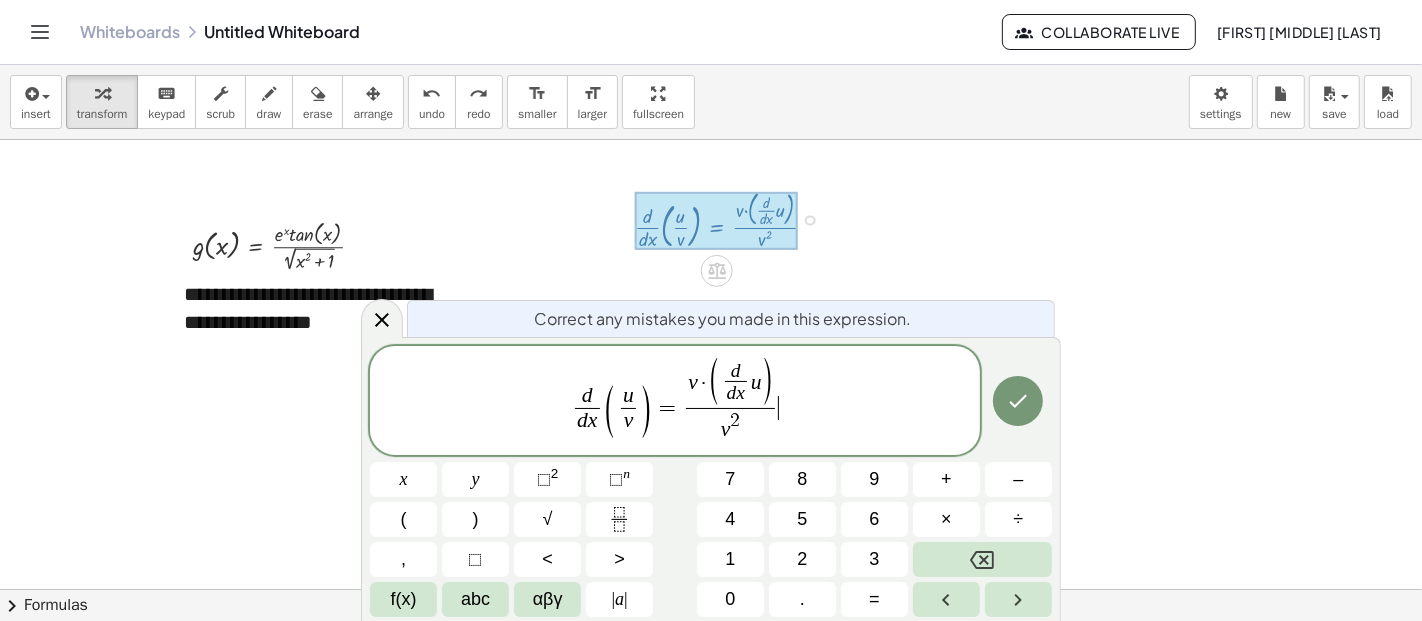click on "d d x ​ ( u v ​ ) = v · ( d d x ​ u ) v 2 ​ ​" at bounding box center (675, 402) 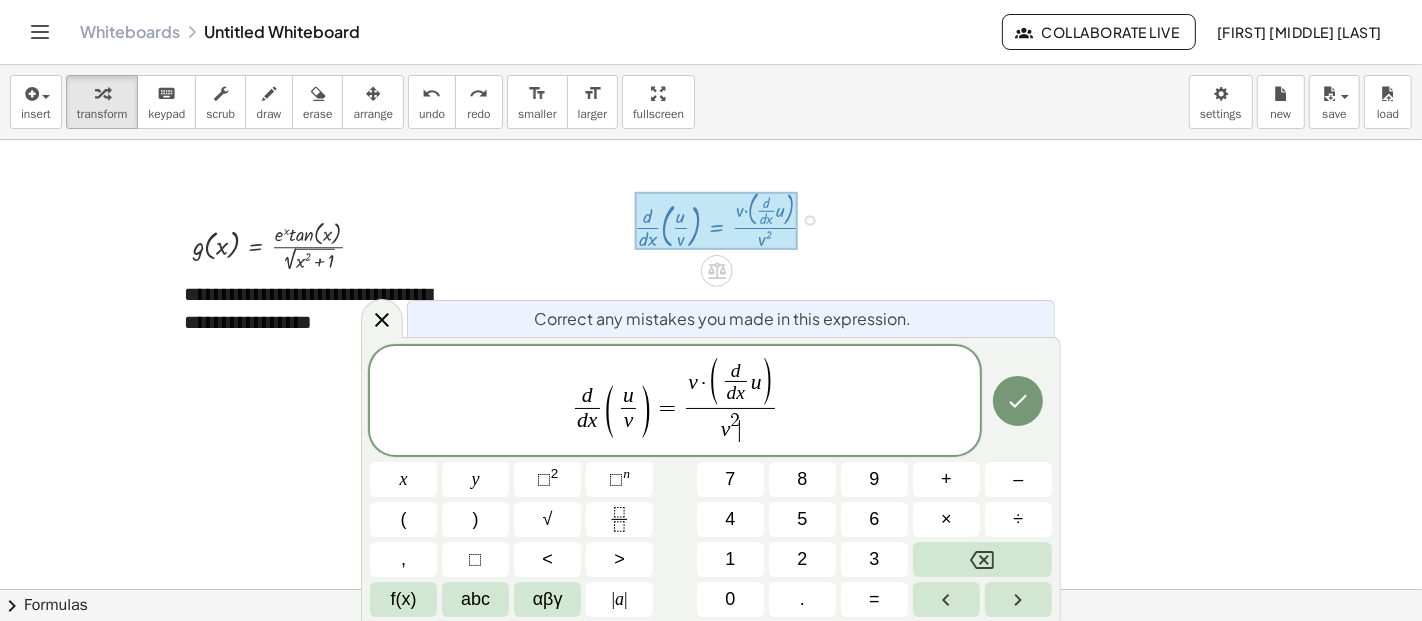 click on "v · ( d d x ​ u ) v 2 ​ ​" at bounding box center (731, 402) 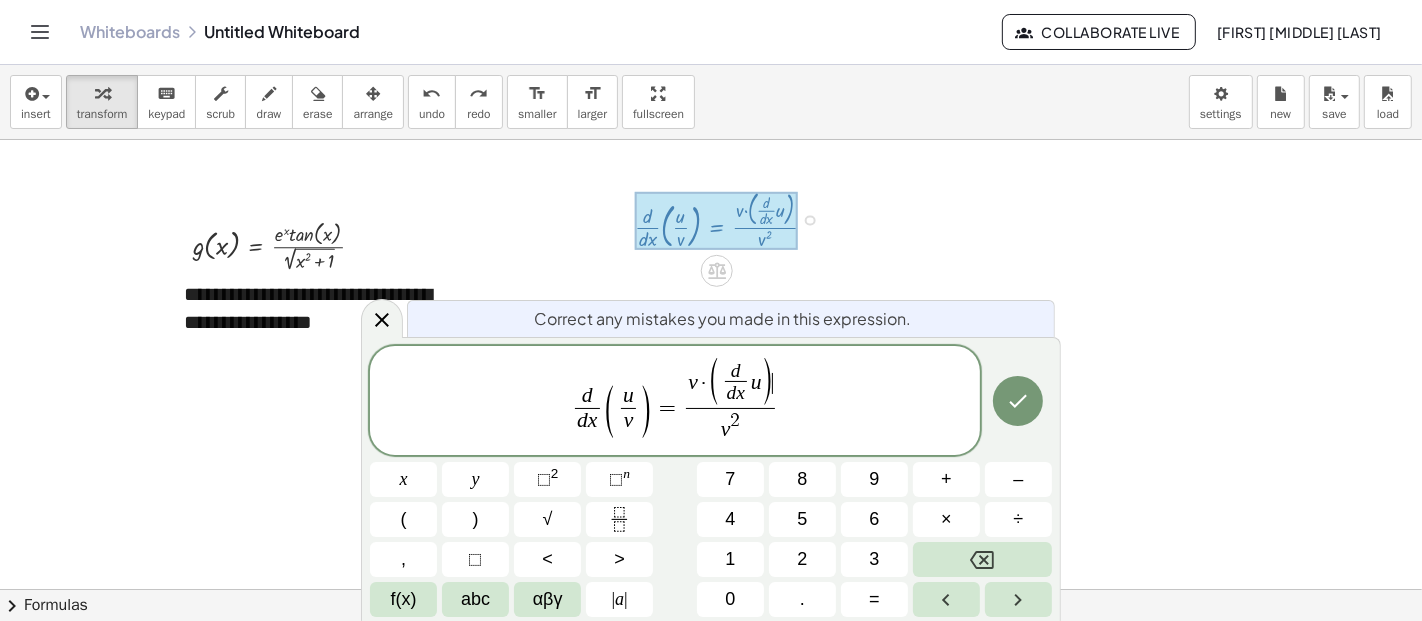 click on ")" at bounding box center [767, 384] 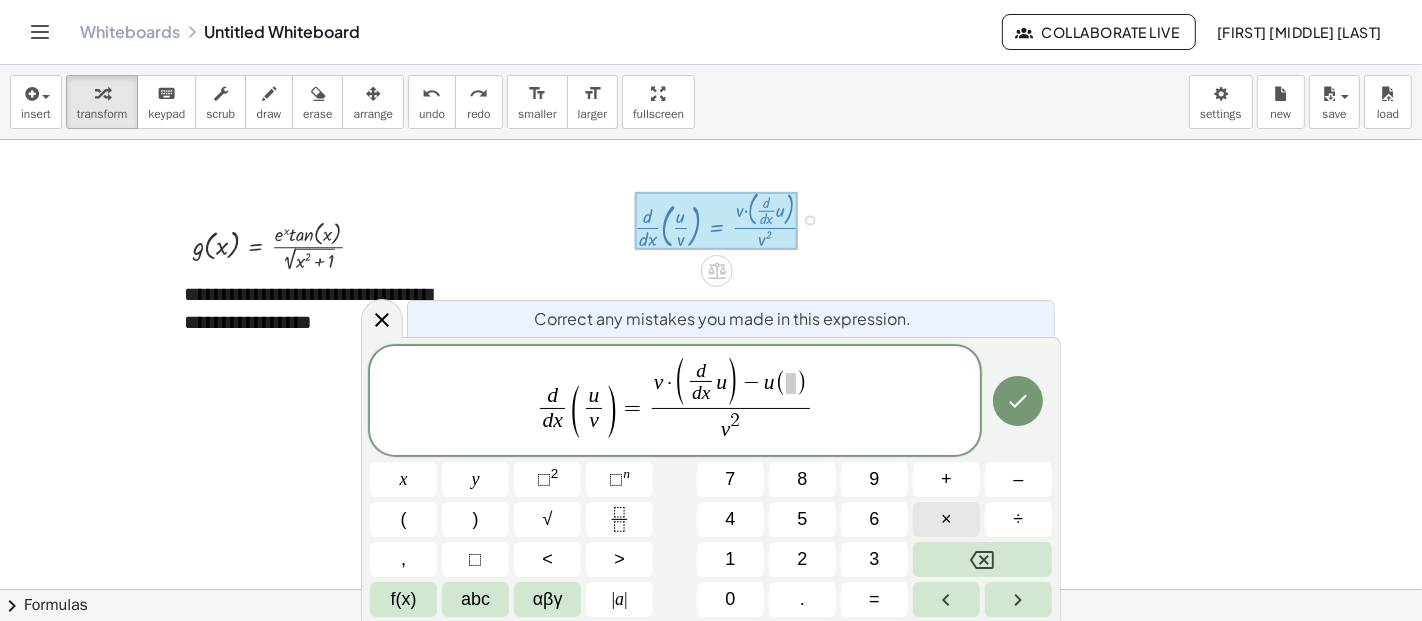 click on "×" at bounding box center [946, 519] 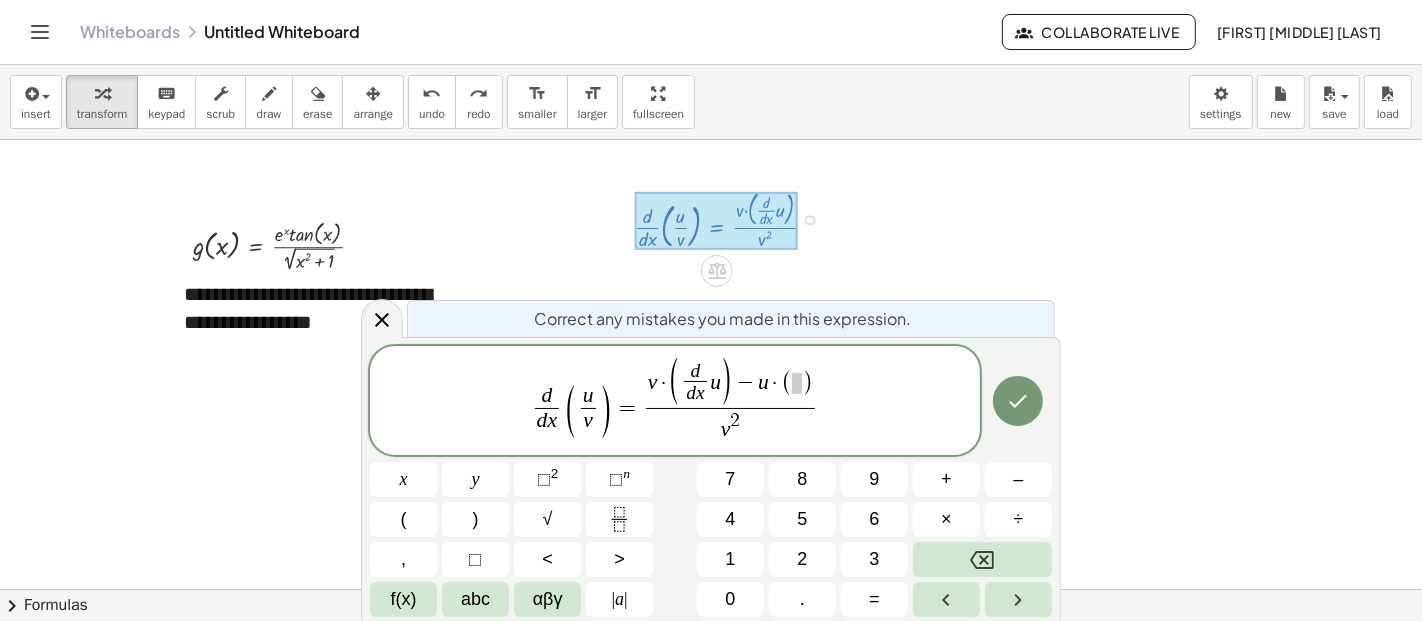click on "(" at bounding box center [786, 383] 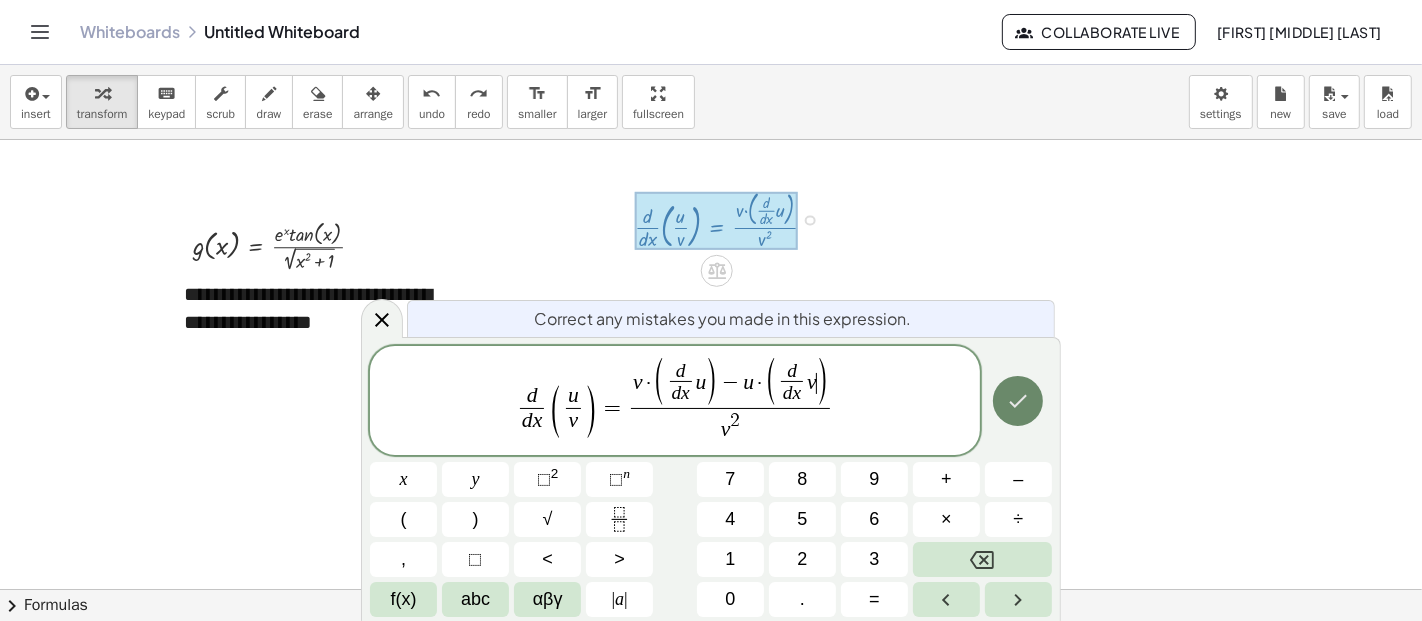click 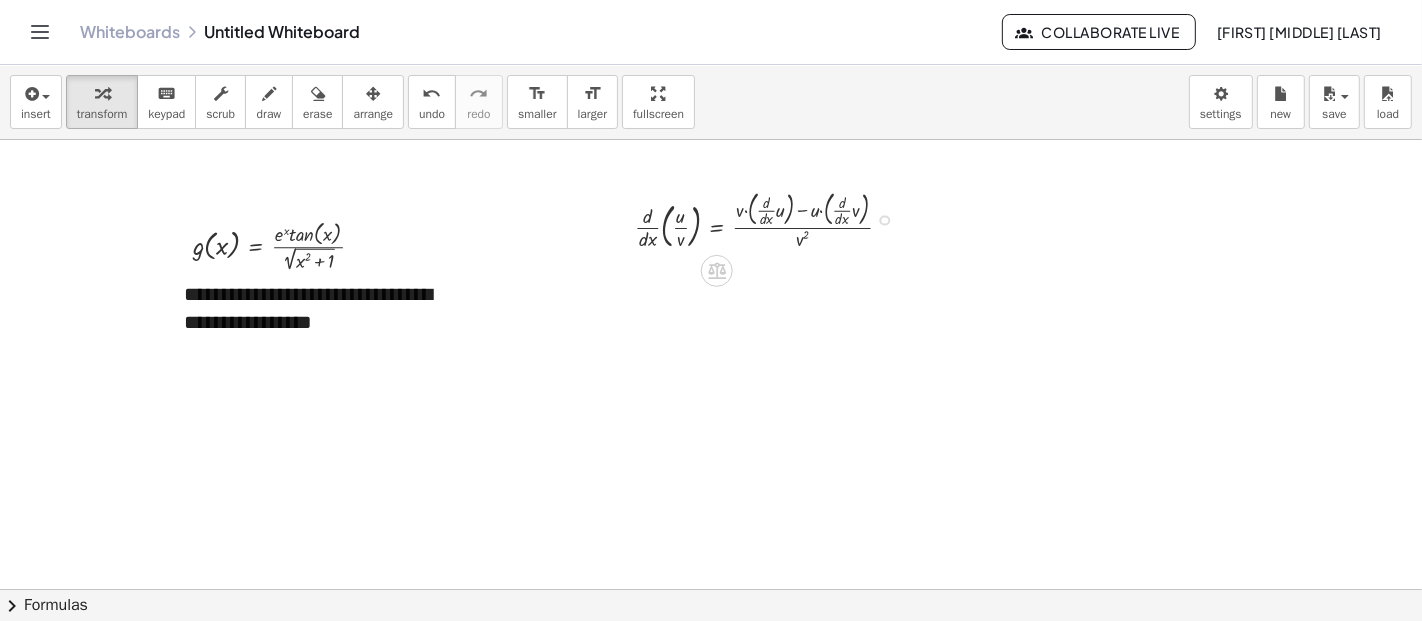 click at bounding box center [711, 590] 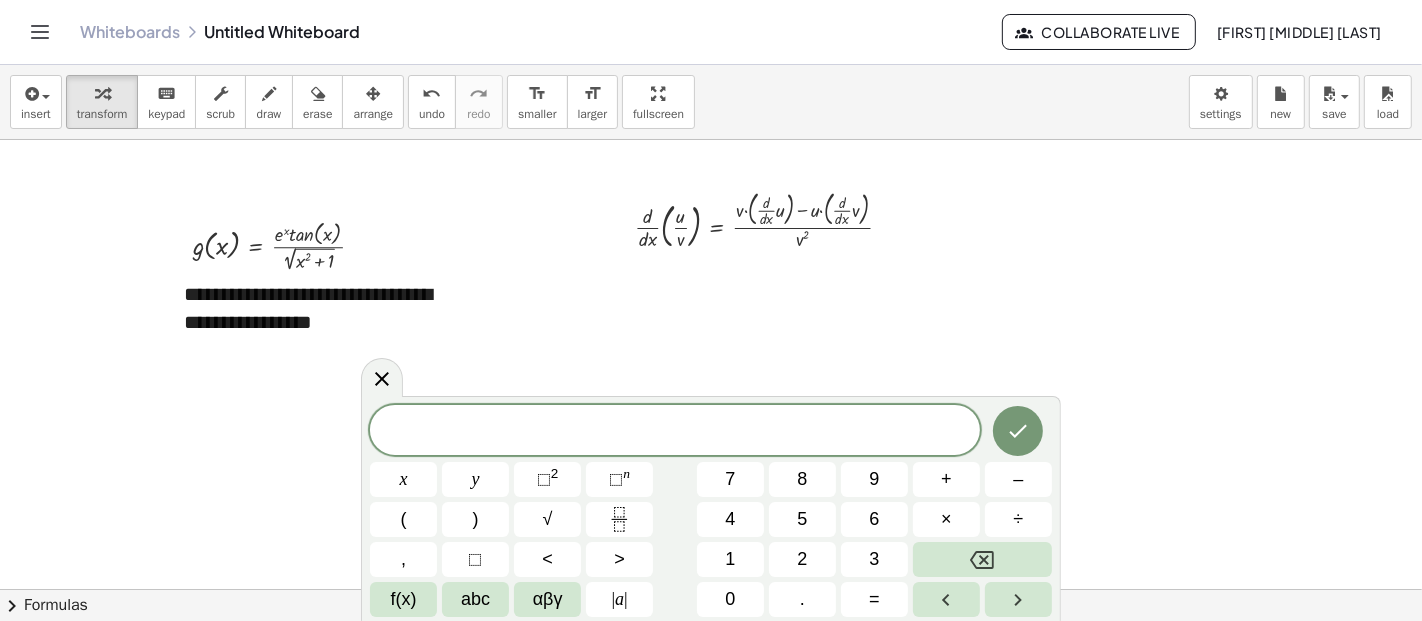 click at bounding box center [711, 590] 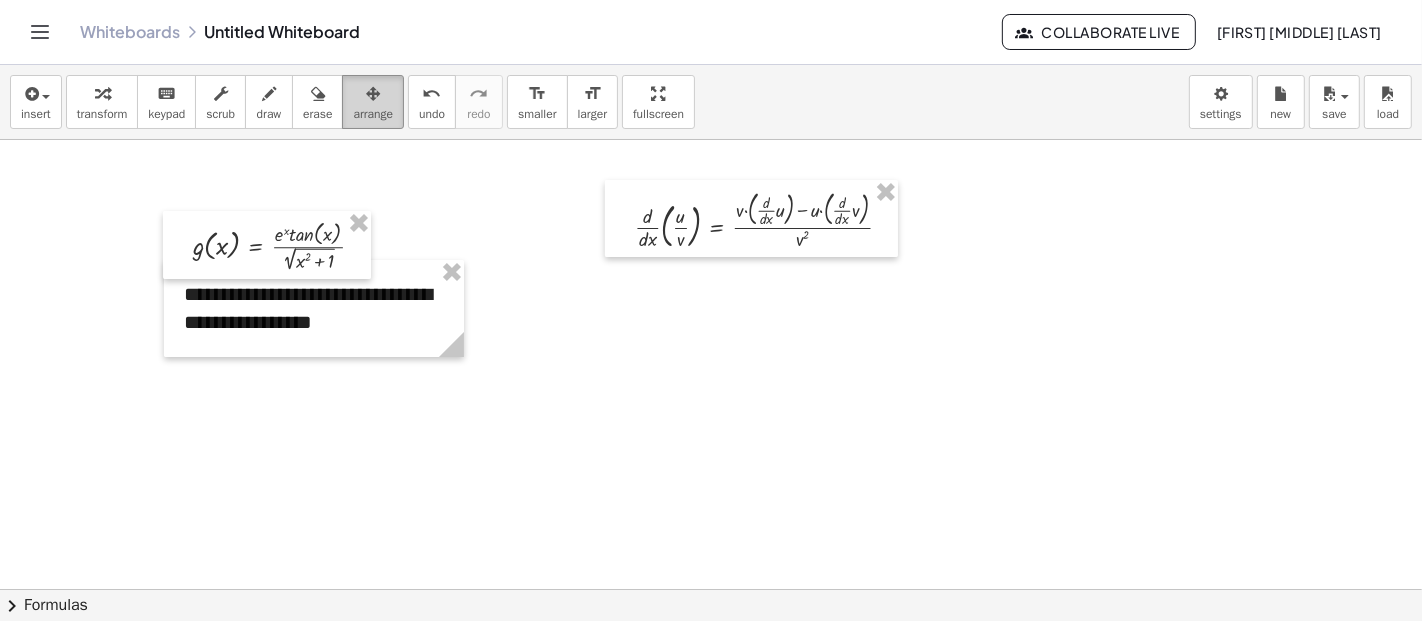 click on "arrange" at bounding box center [373, 114] 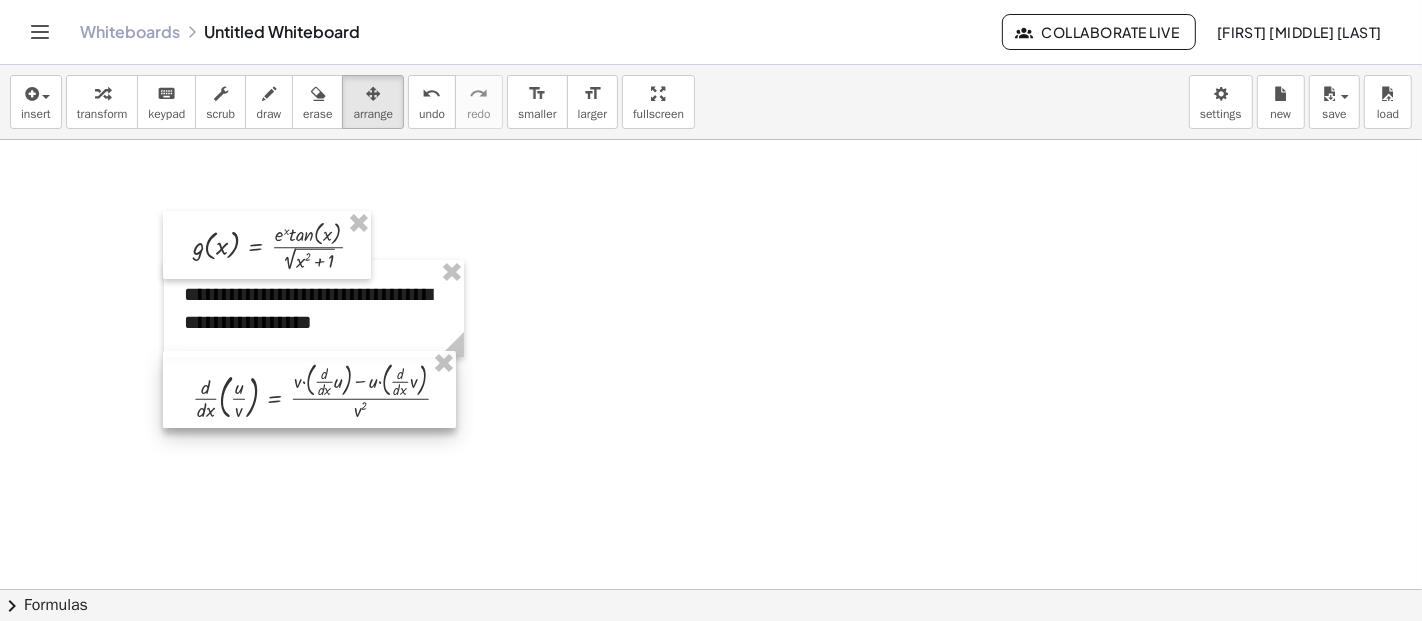drag, startPoint x: 734, startPoint y: 204, endPoint x: 291, endPoint y: 375, distance: 474.85788 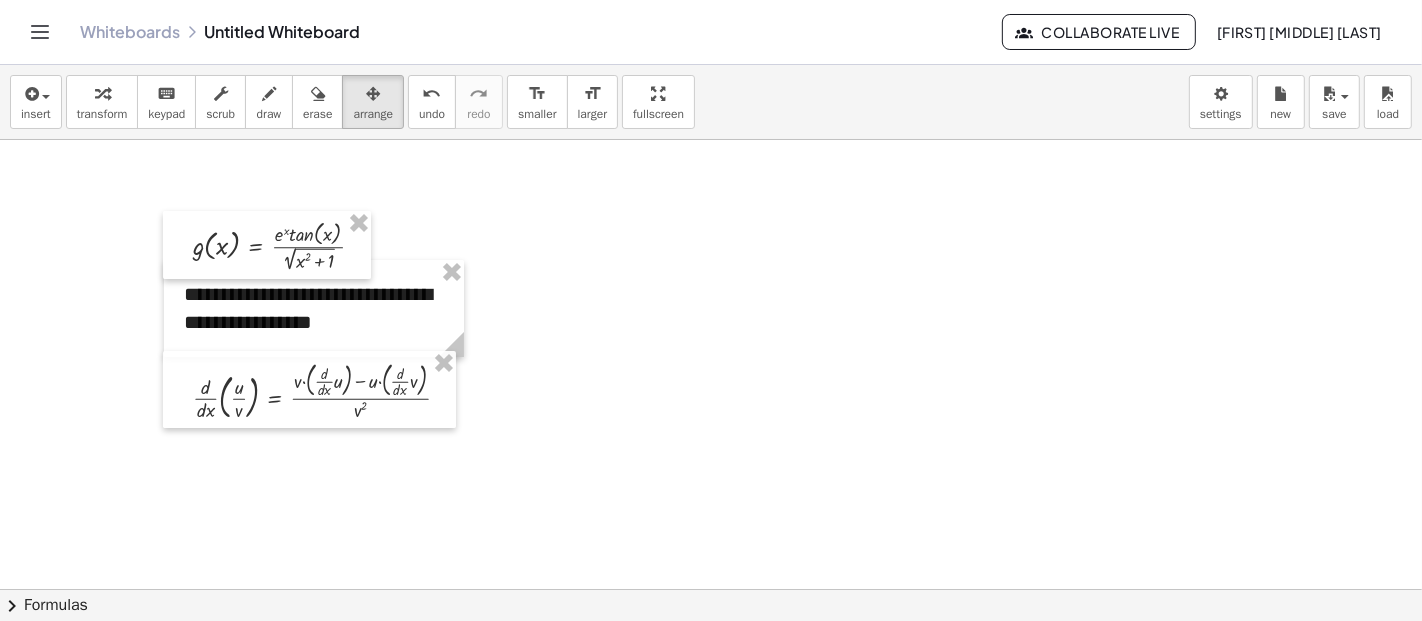 click at bounding box center (711, 590) 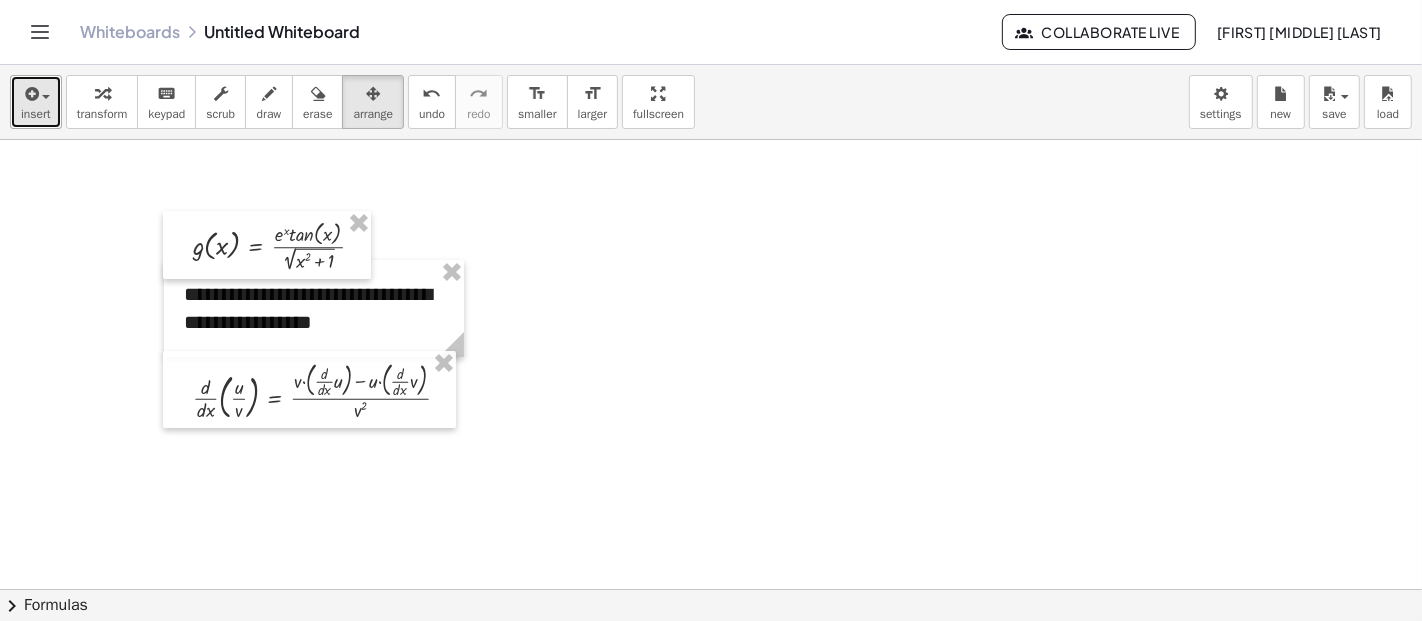 click on "insert" at bounding box center [36, 102] 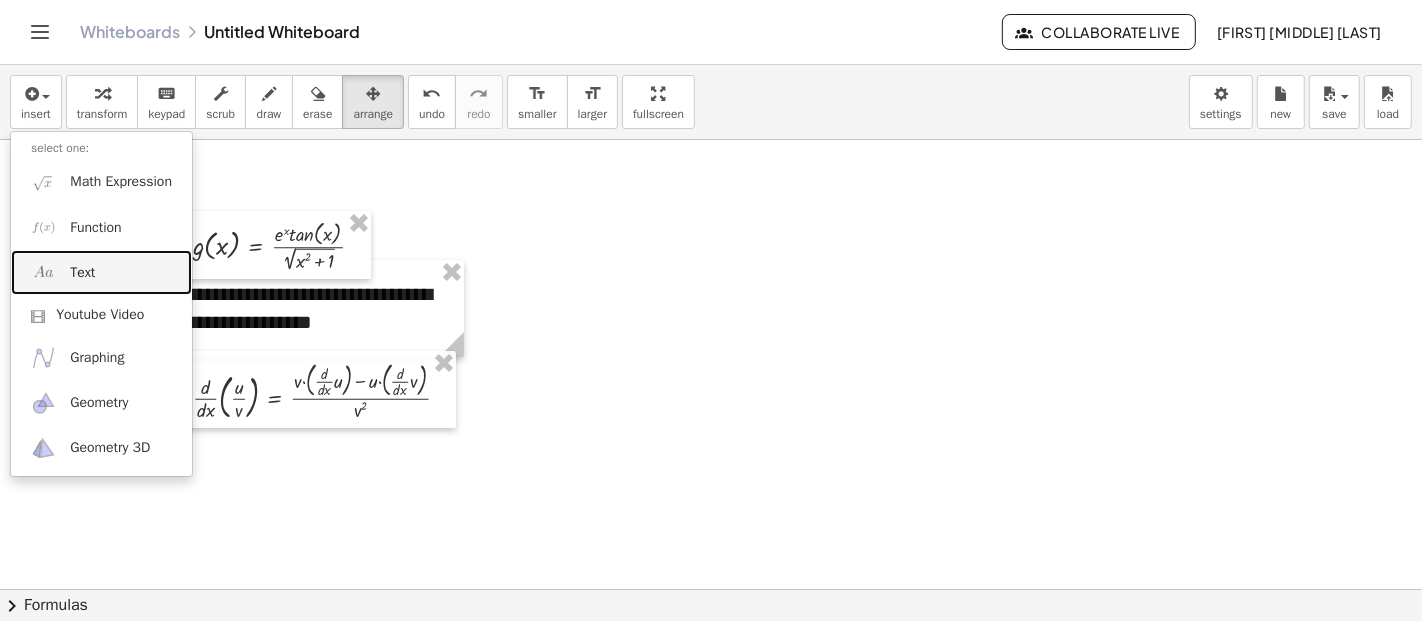 click on "Text" at bounding box center [101, 272] 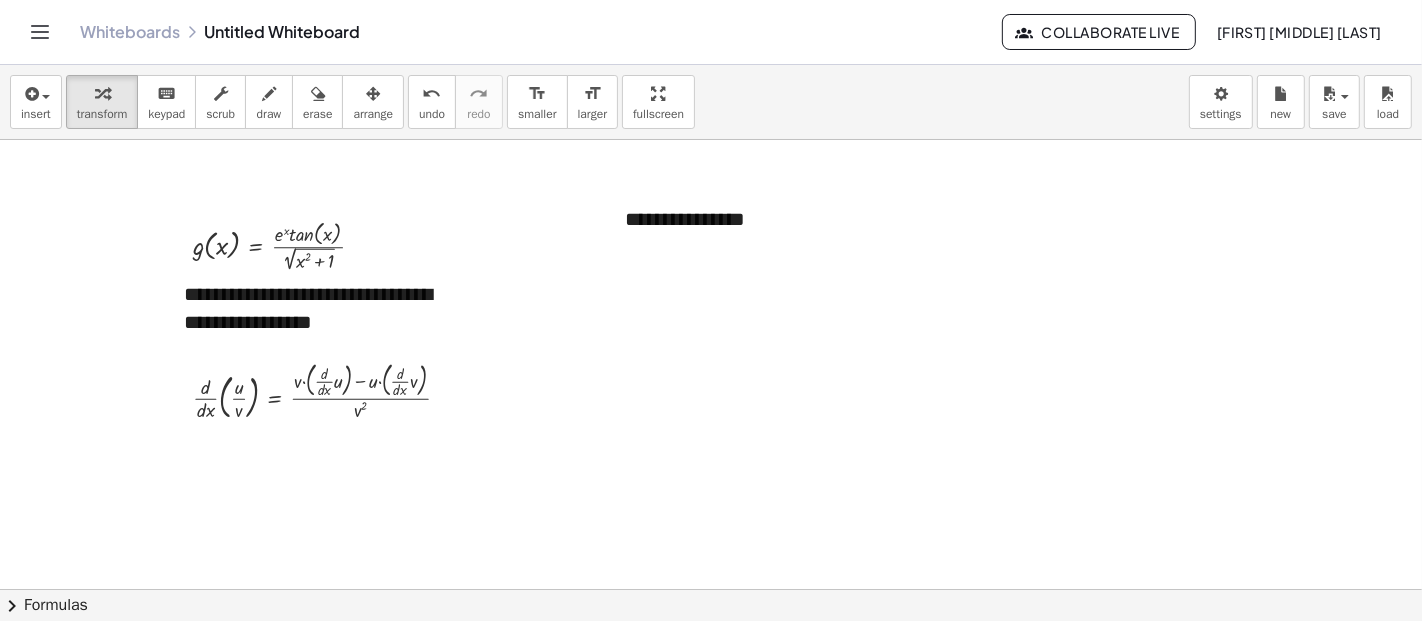 type 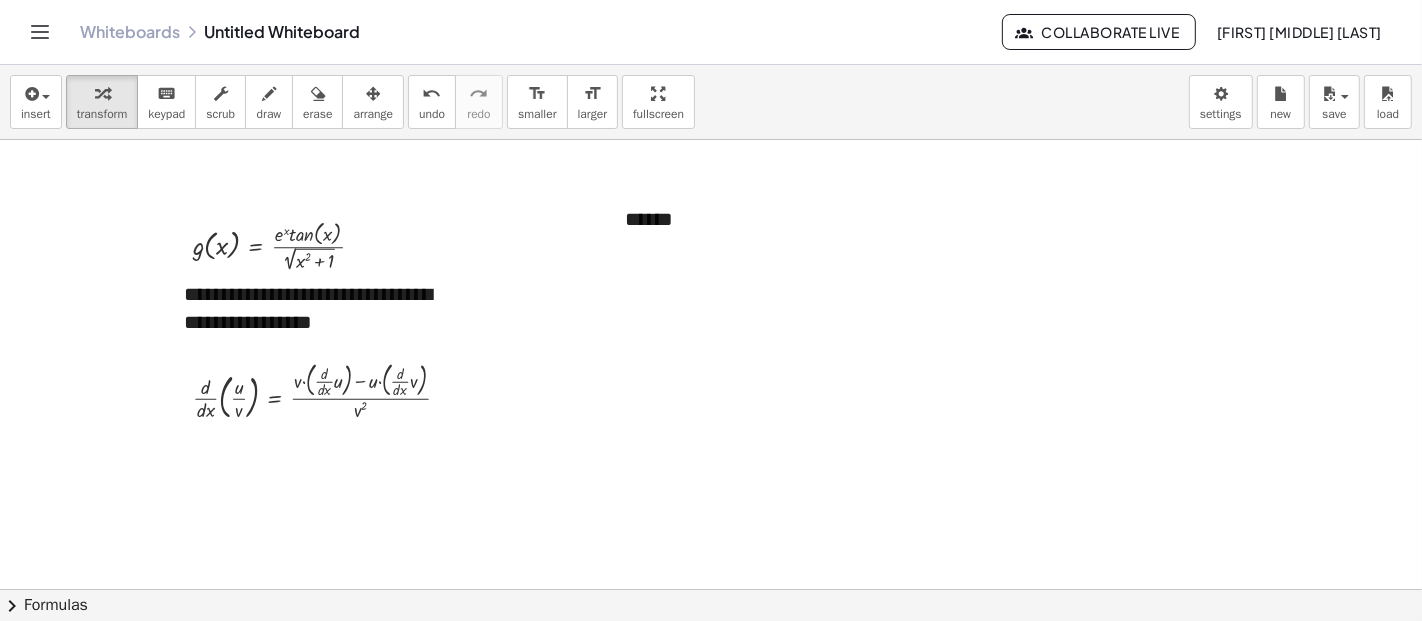 click at bounding box center [711, 590] 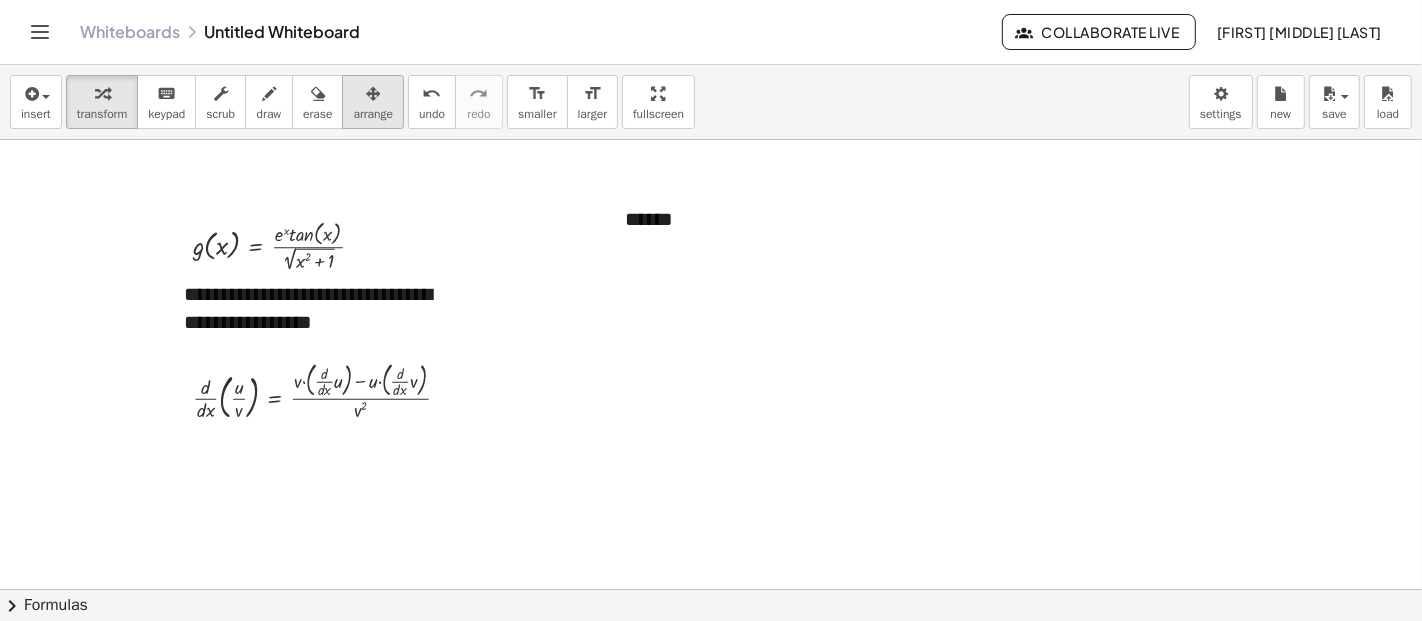 click on "arrange" at bounding box center [373, 114] 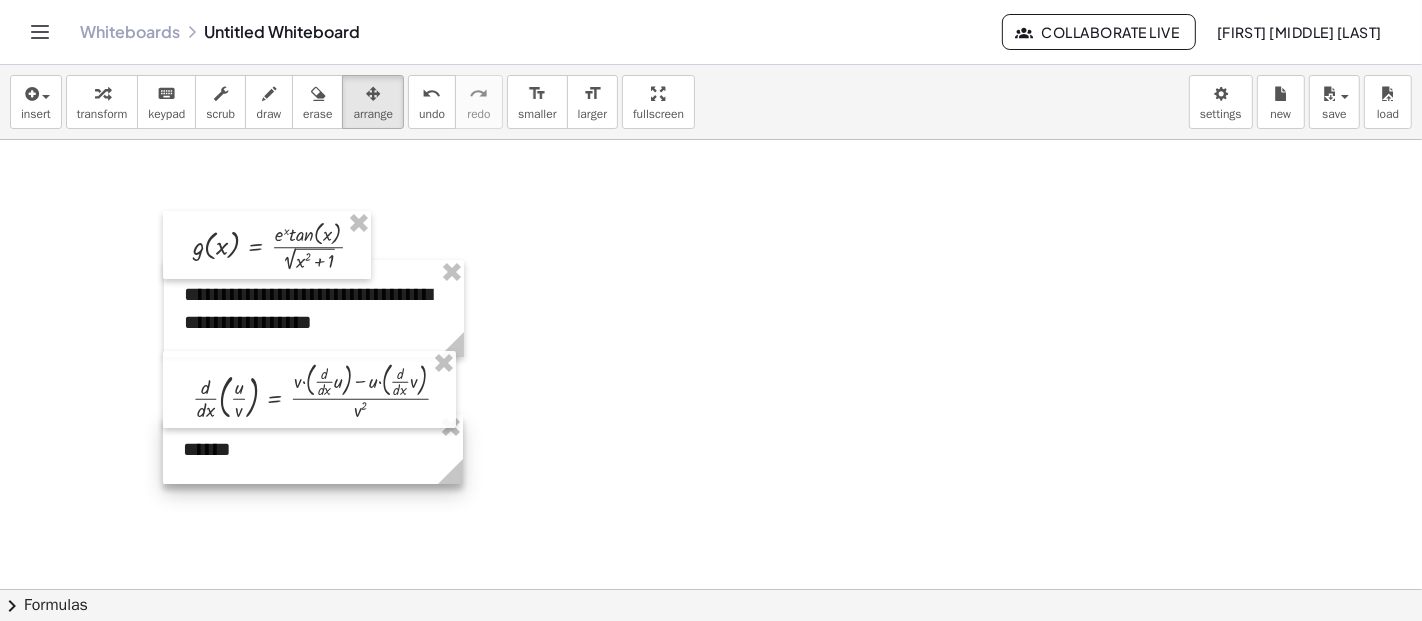 drag, startPoint x: 674, startPoint y: 236, endPoint x: 232, endPoint y: 466, distance: 498.261 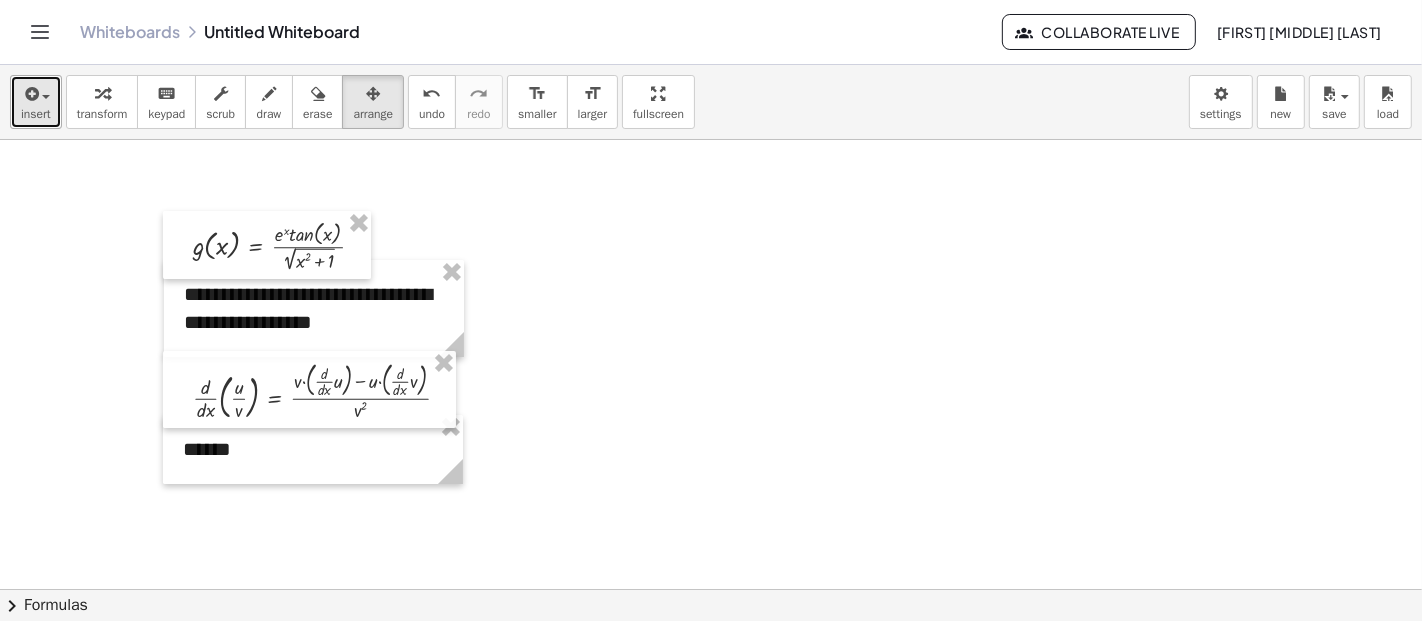 click on "insert" at bounding box center (36, 114) 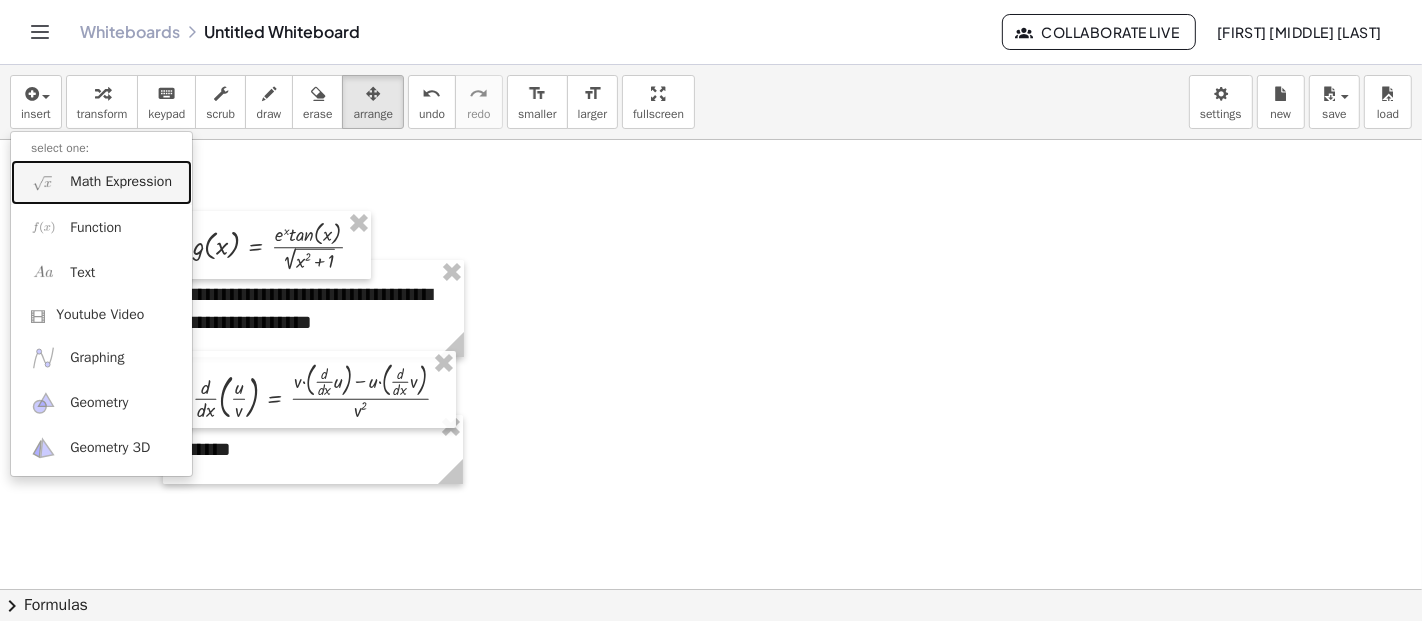 click on "Math Expression" at bounding box center (121, 182) 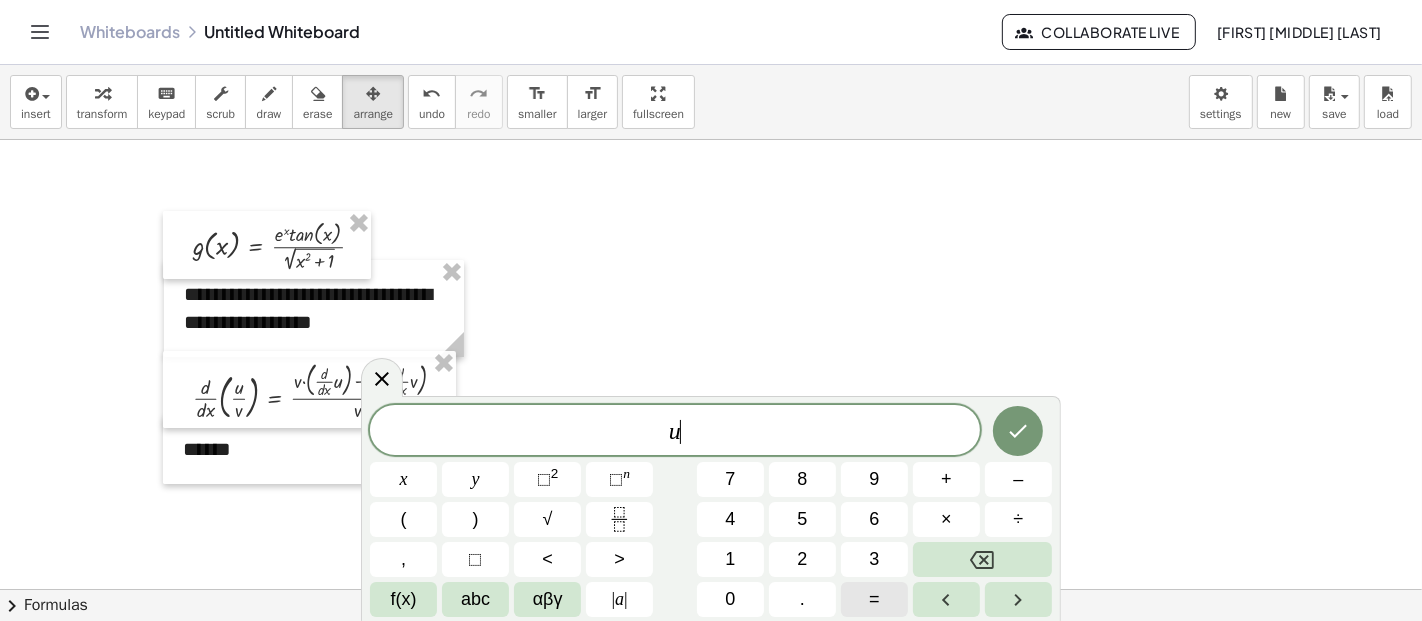 click on "=" at bounding box center [874, 599] 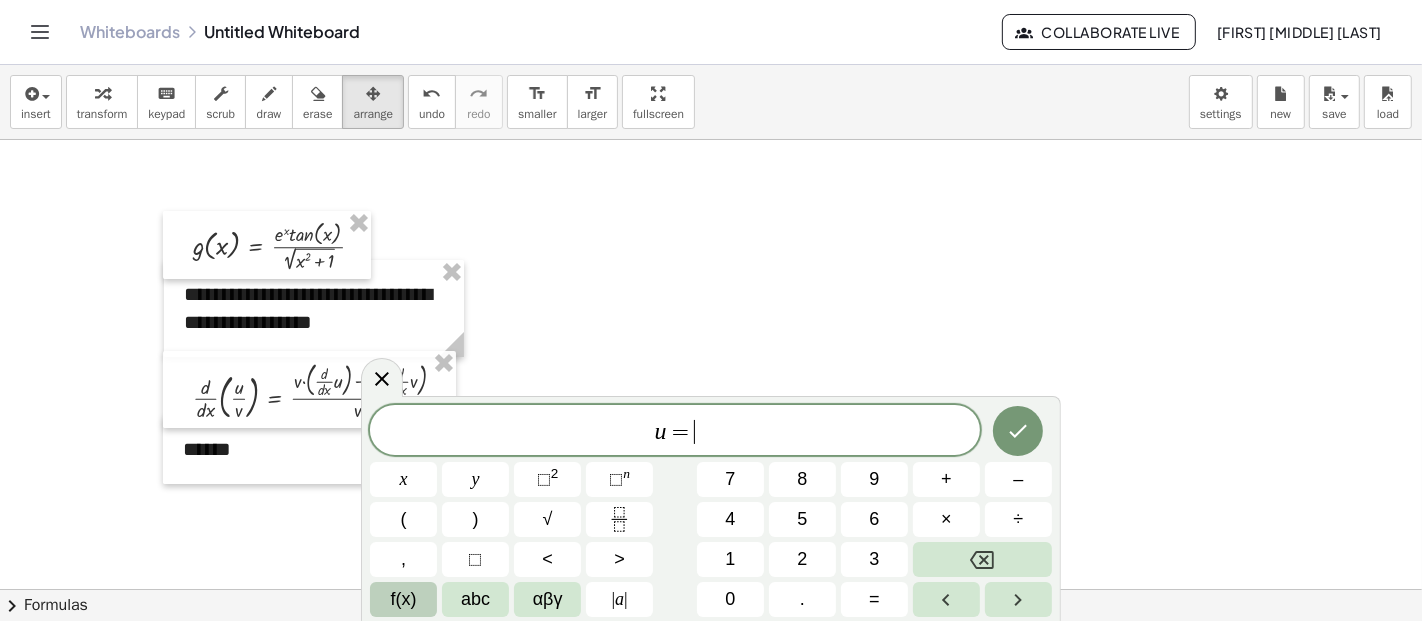 click on "f(x)" at bounding box center (404, 599) 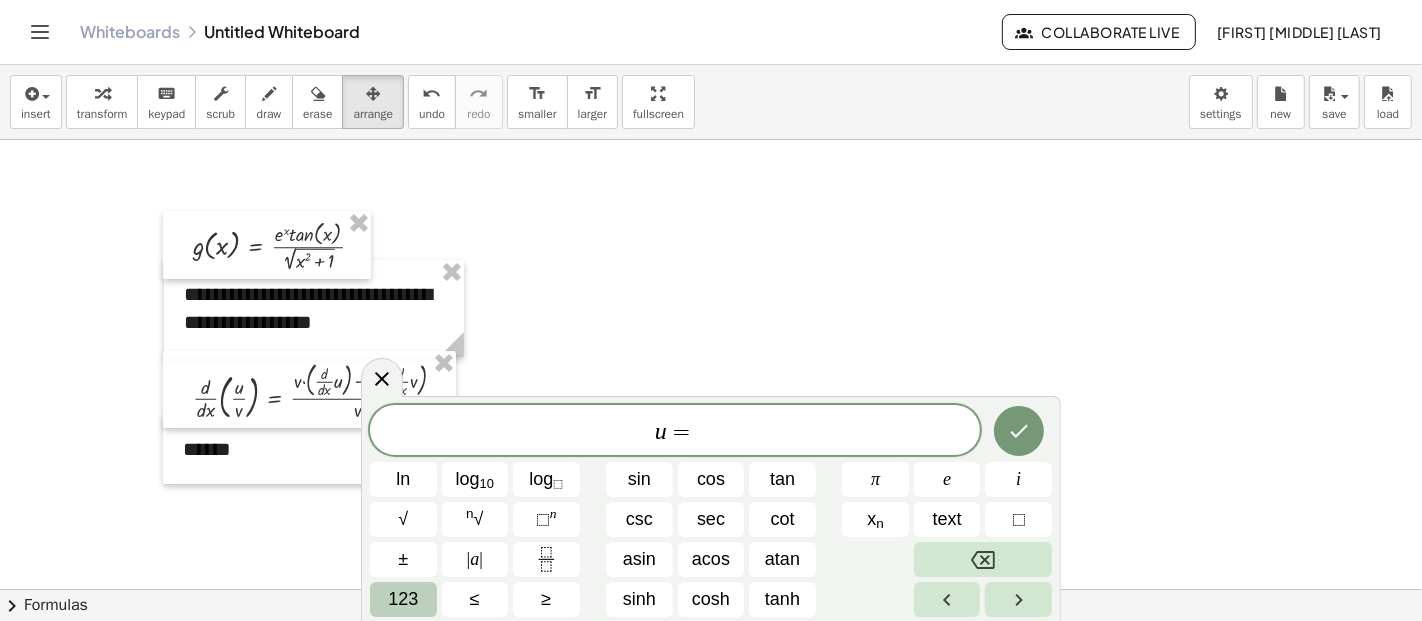 click on "123" at bounding box center [403, 599] 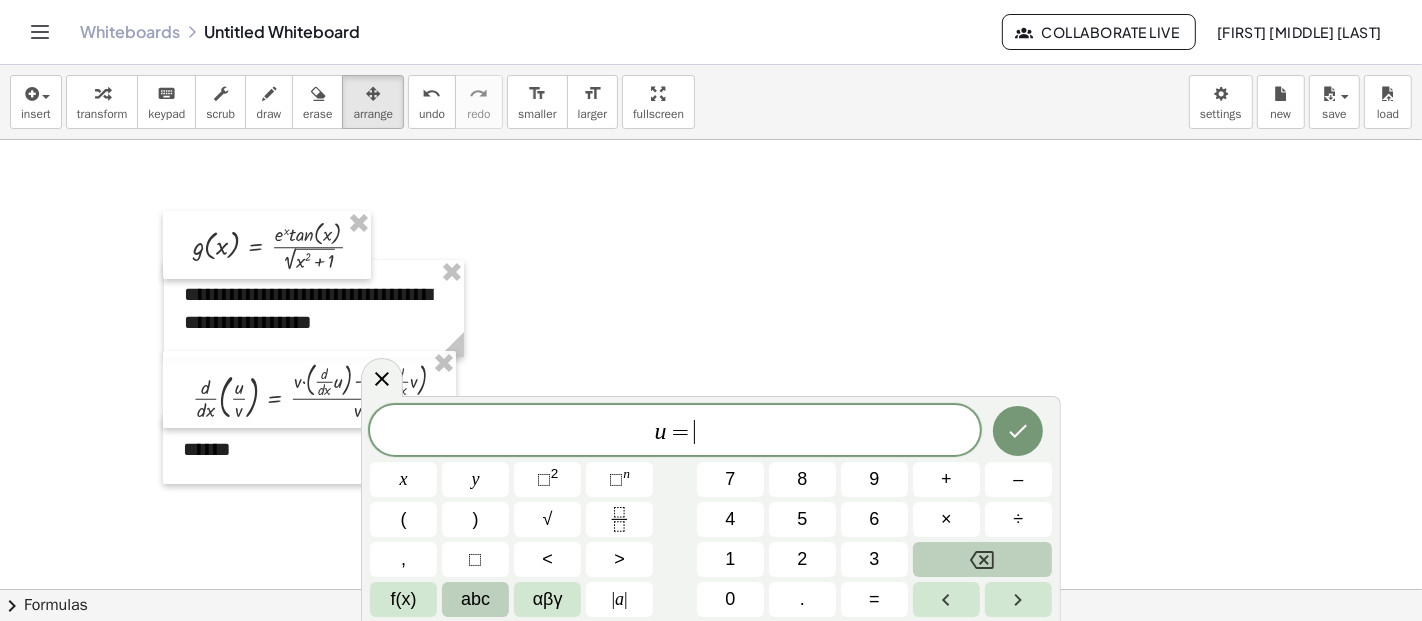 click on "abc" at bounding box center [475, 599] 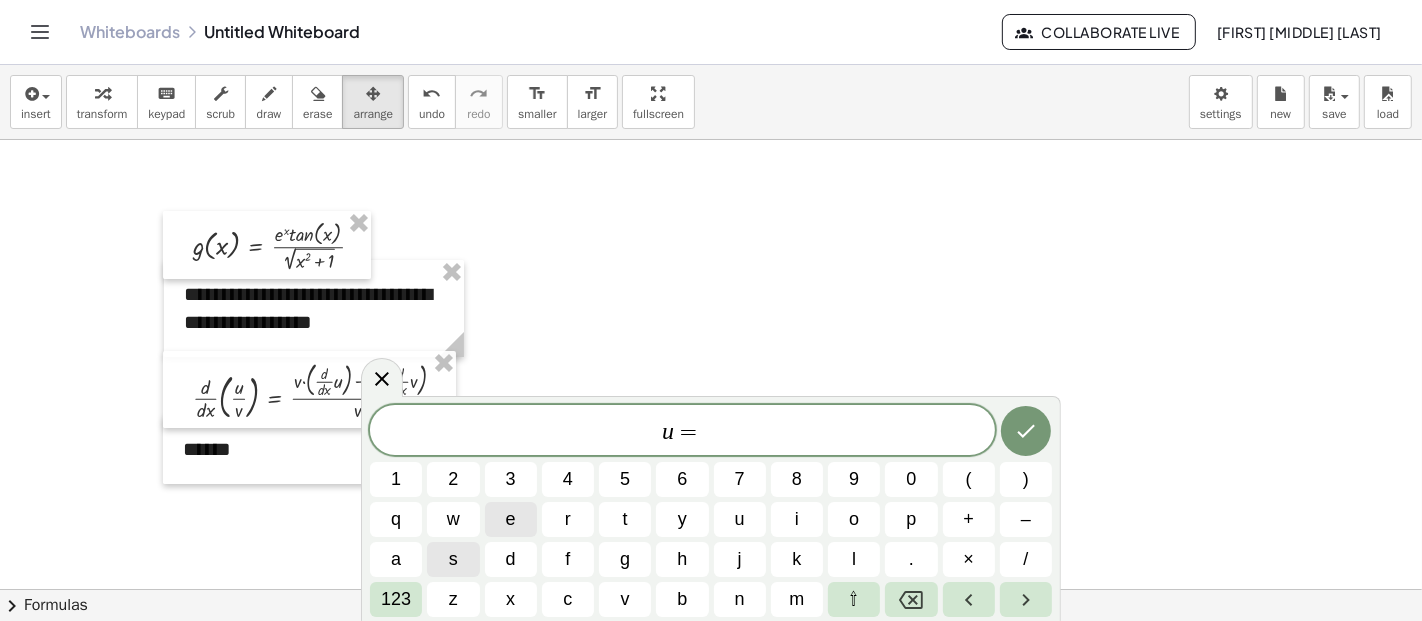 click on "e" at bounding box center [511, 519] 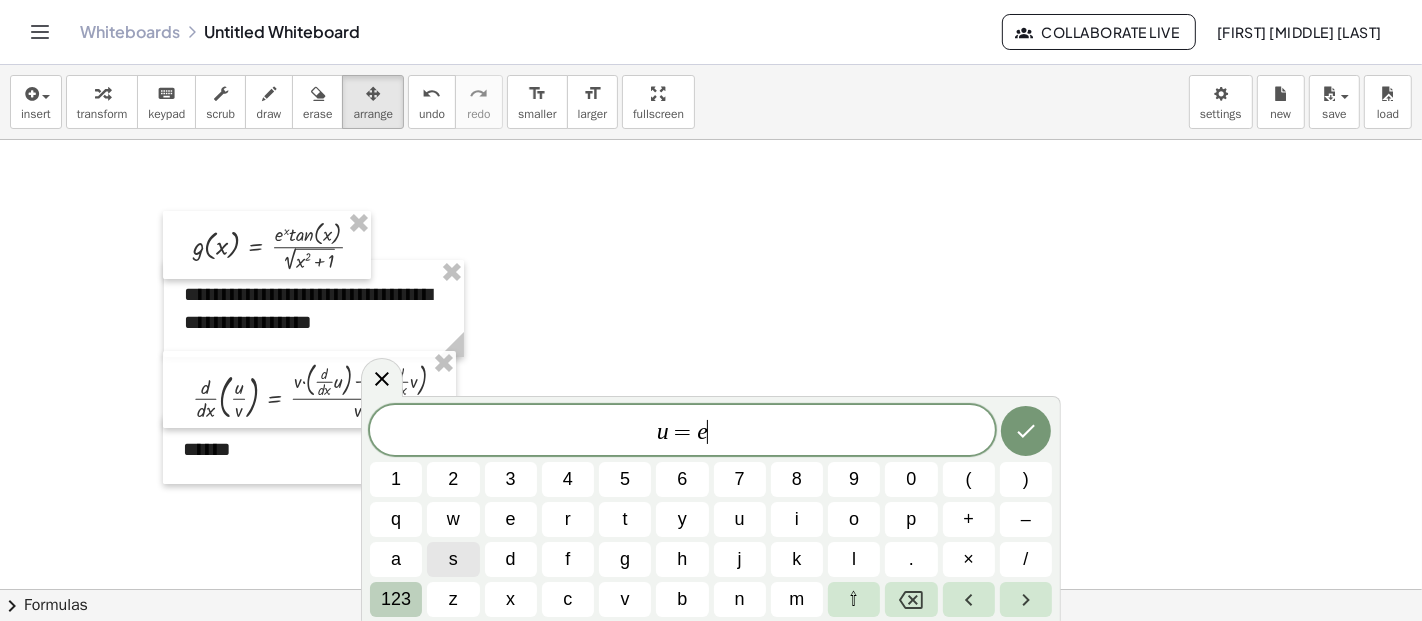 click on "123" at bounding box center (396, 599) 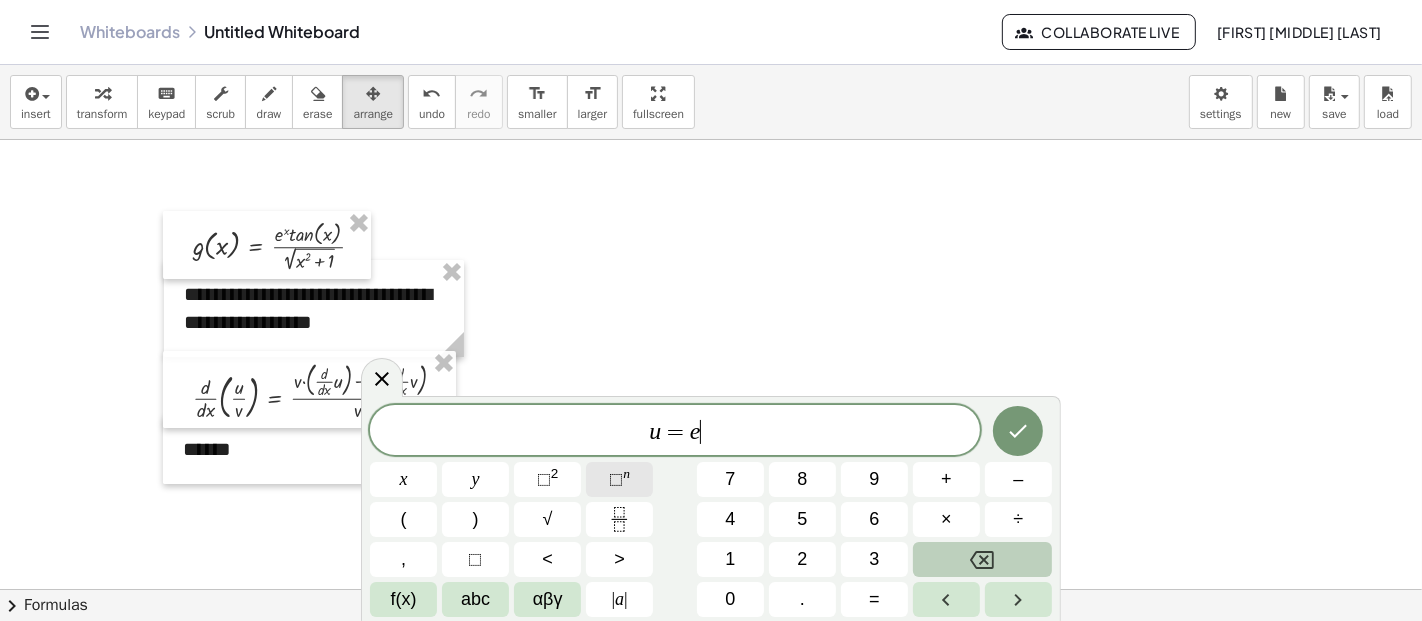 click on "⬚ n" 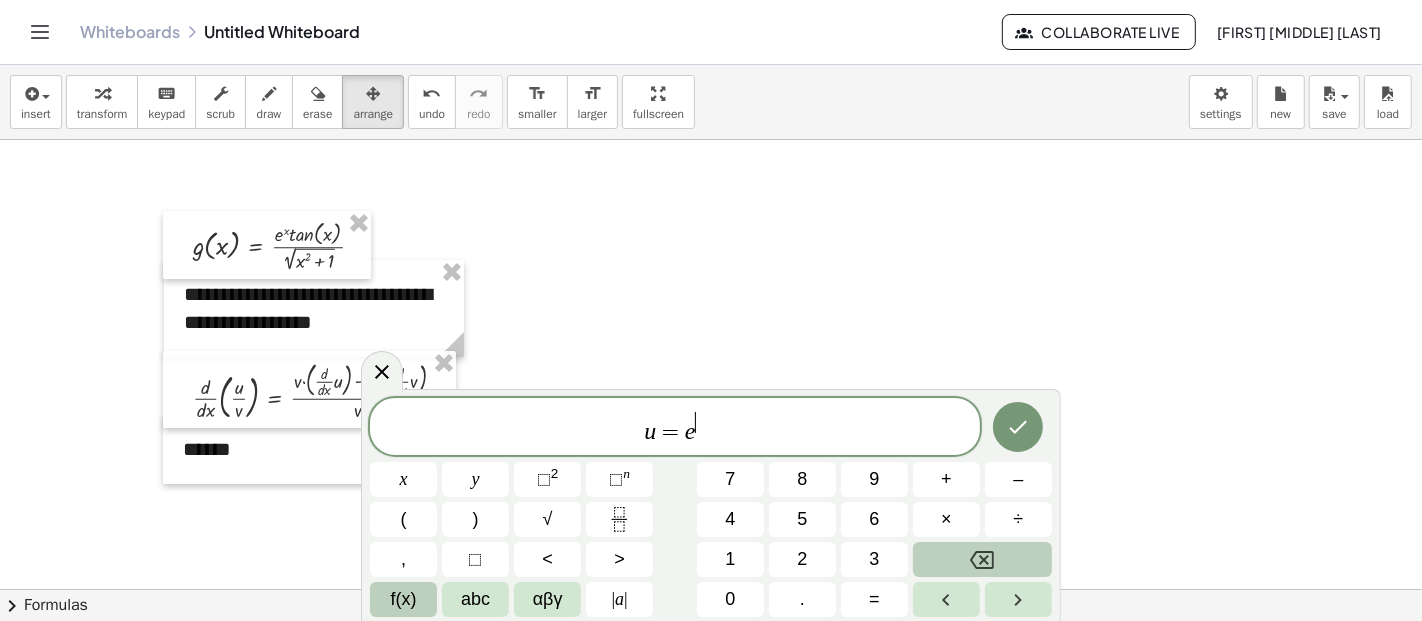 click on "f(x)" at bounding box center (404, 599) 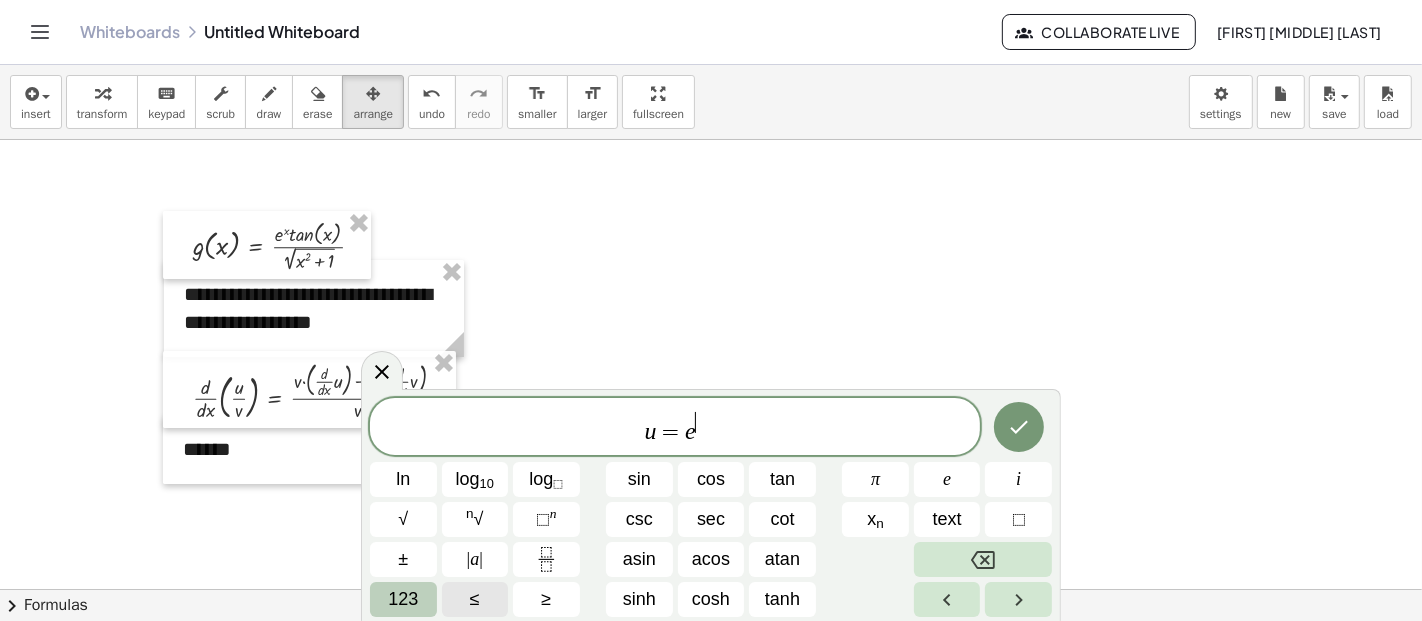 click on "123" at bounding box center [403, 599] 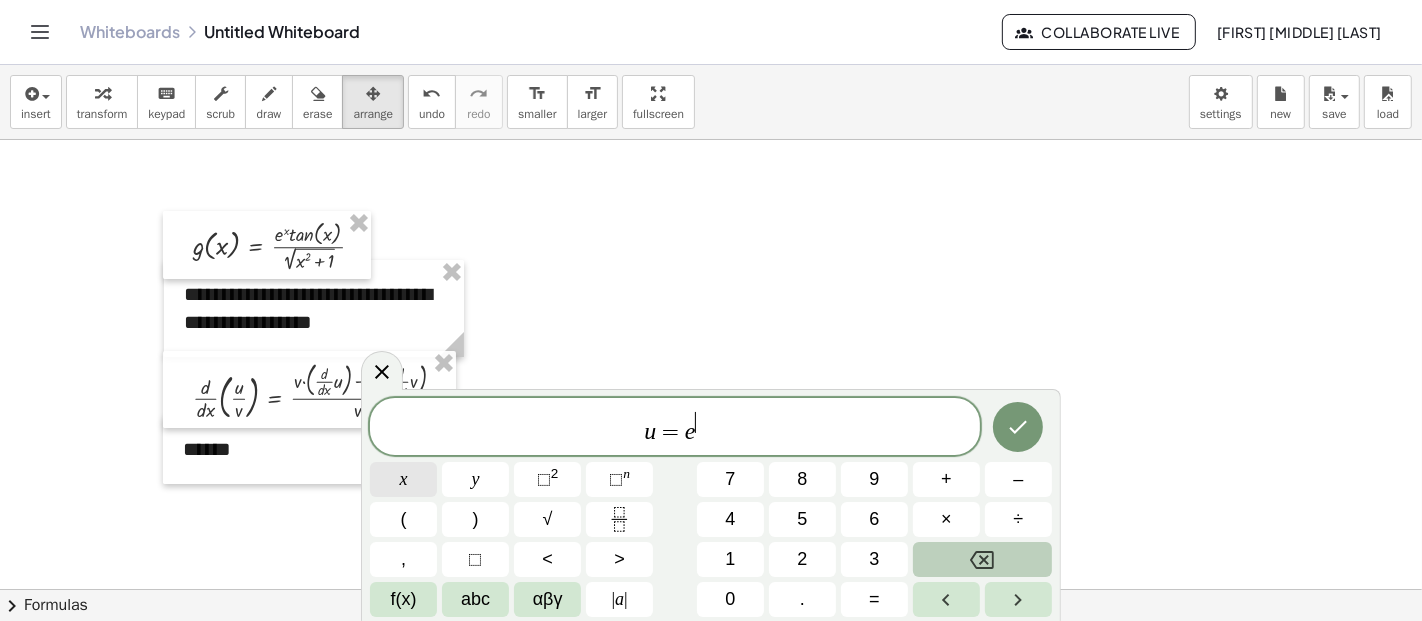 click on "x" at bounding box center [403, 479] 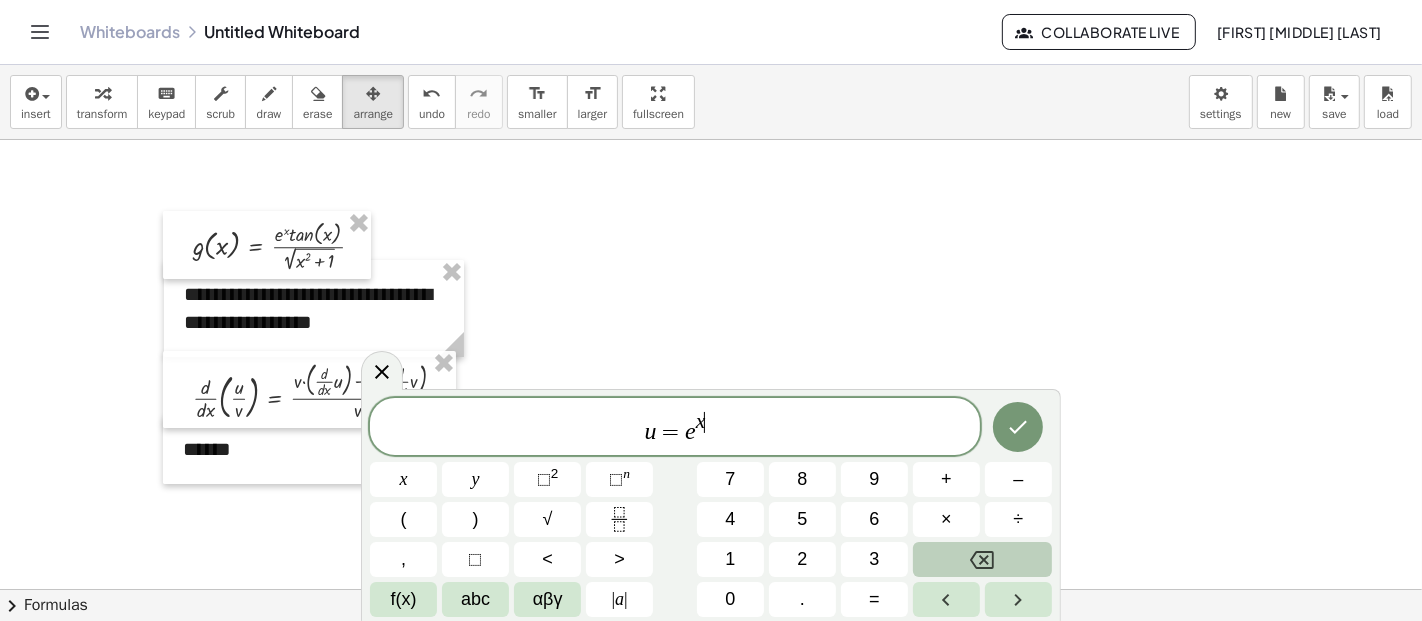 click on "u = e x ​" at bounding box center [675, 428] 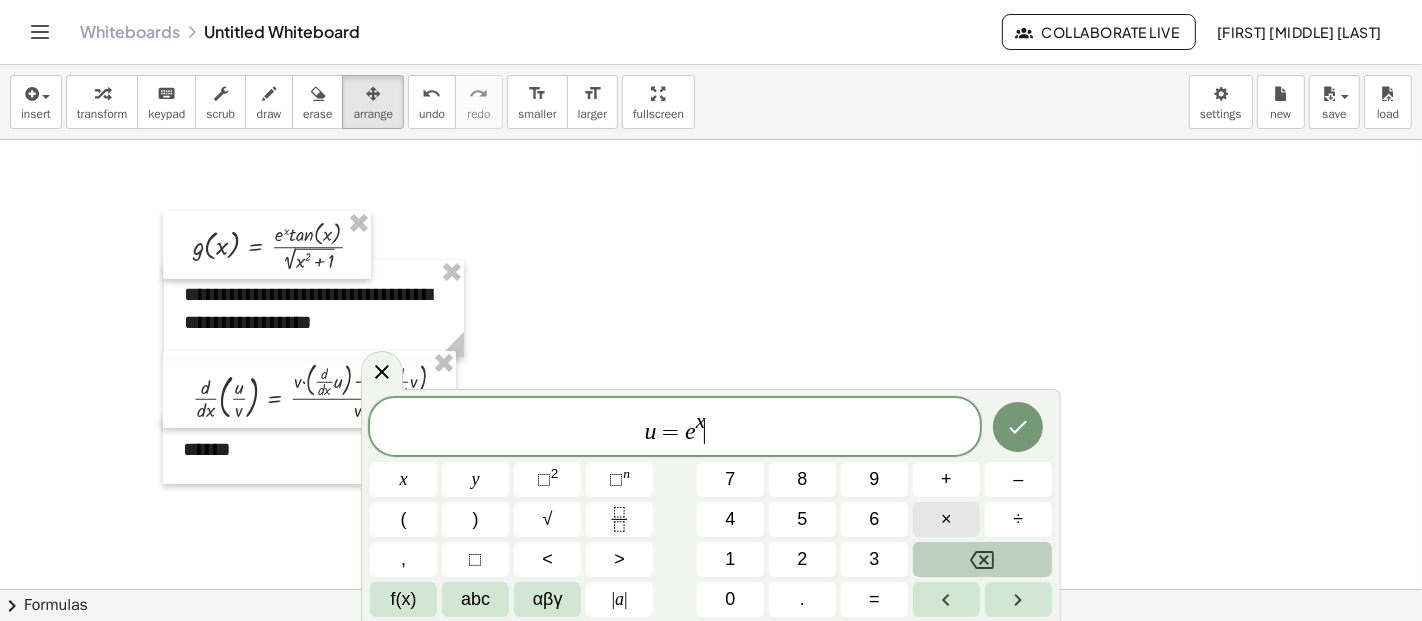 click on "×" at bounding box center (946, 519) 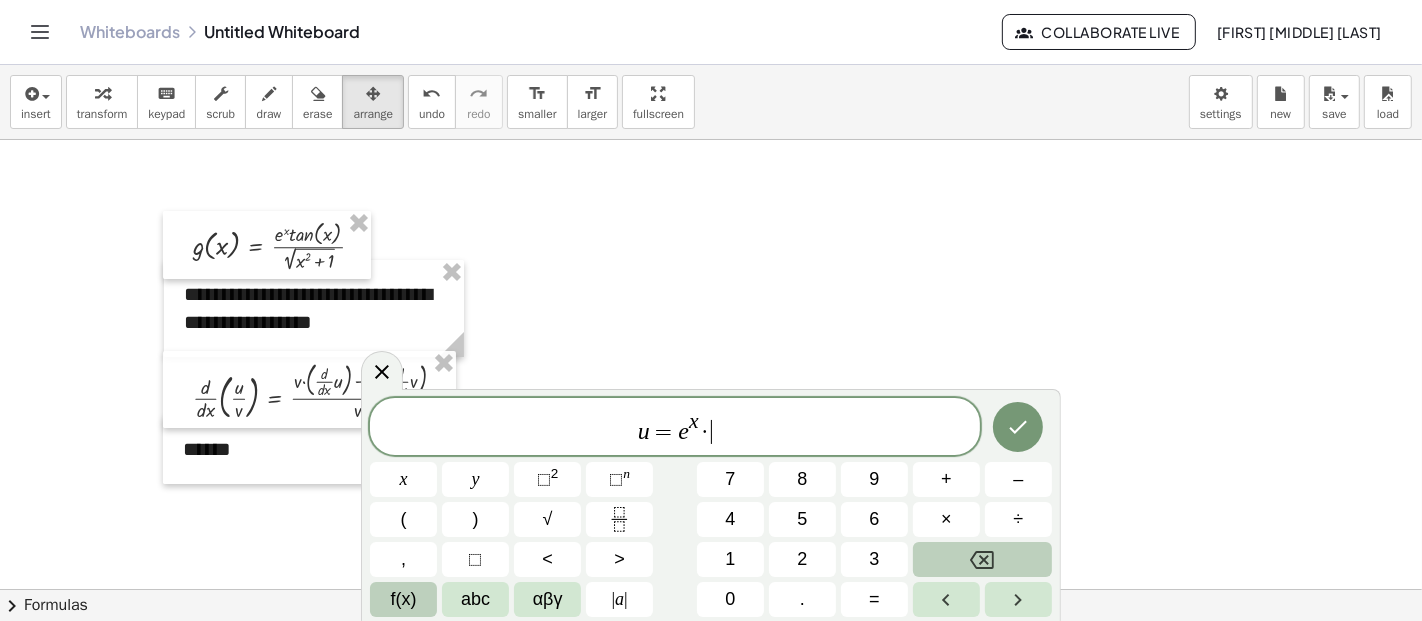 click on "f(x)" at bounding box center [403, 599] 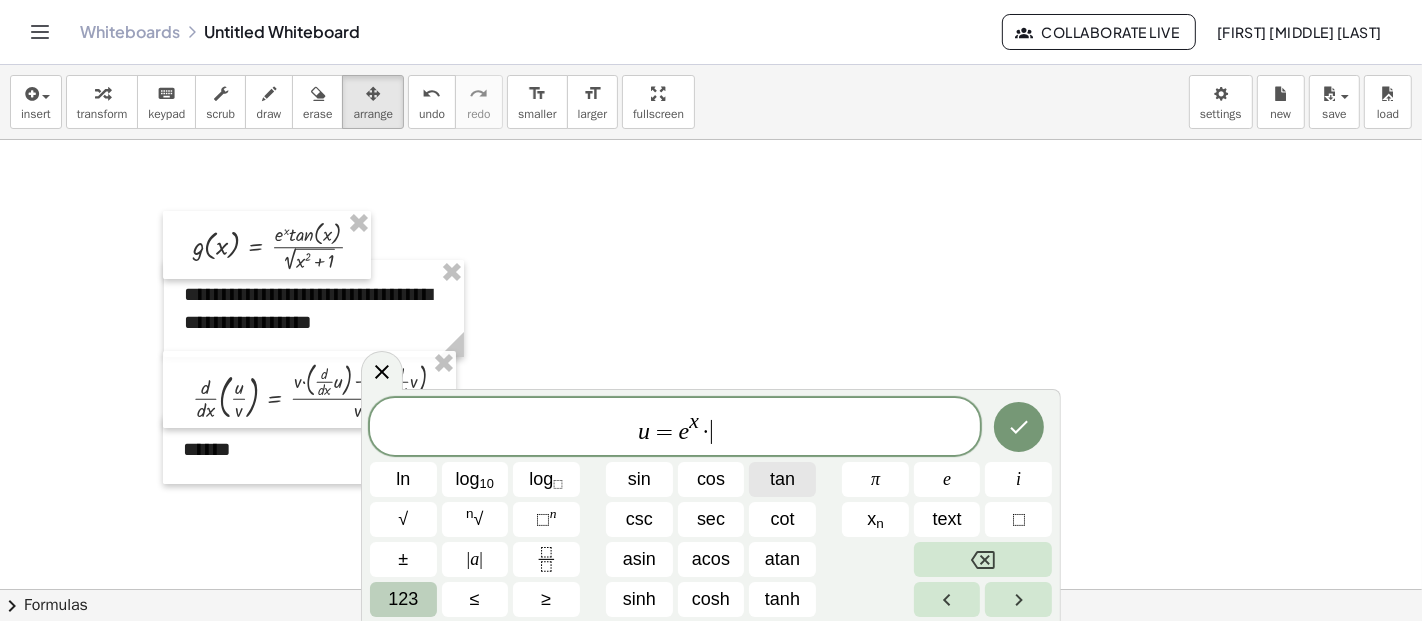 click on "tan" at bounding box center (782, 479) 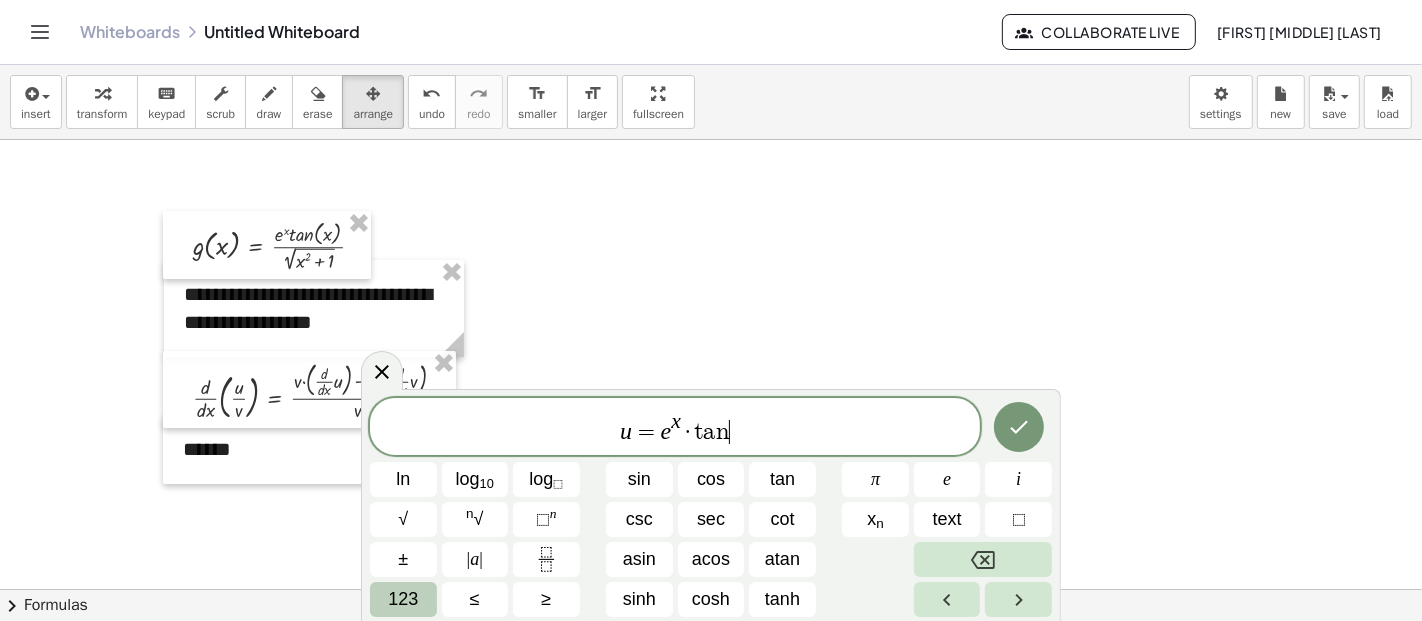 click on "123" at bounding box center [403, 599] 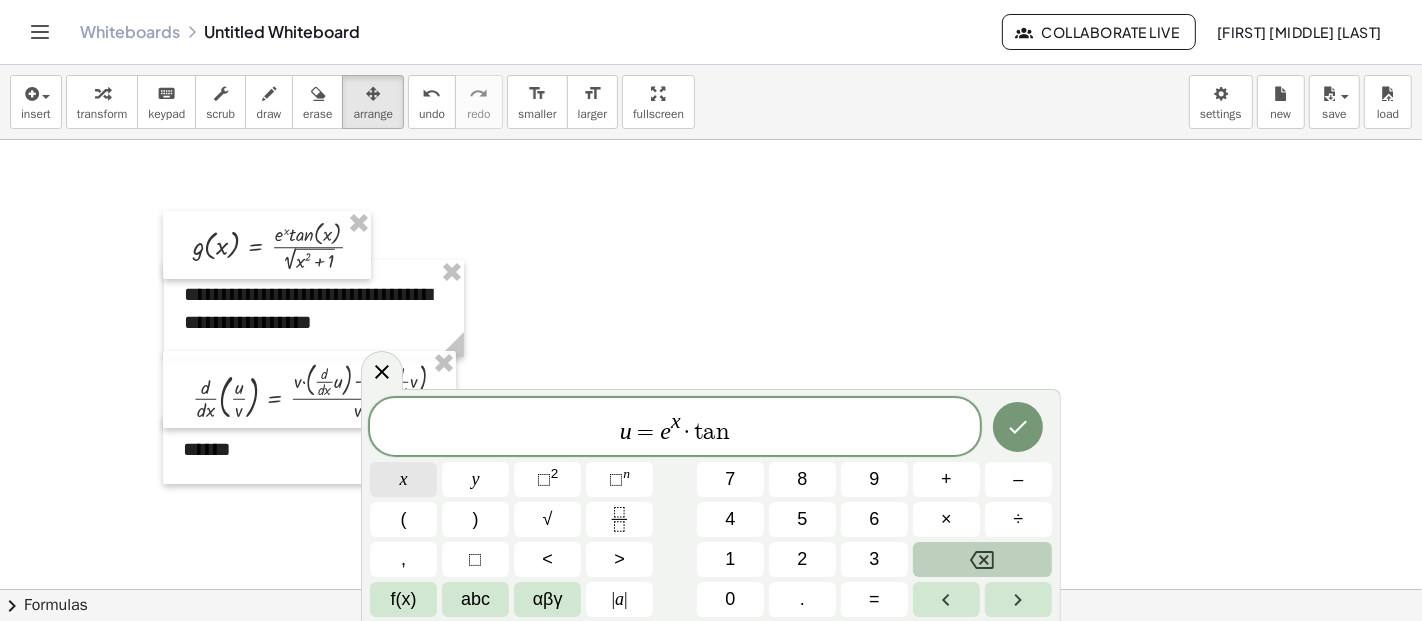 click on "x" at bounding box center [403, 479] 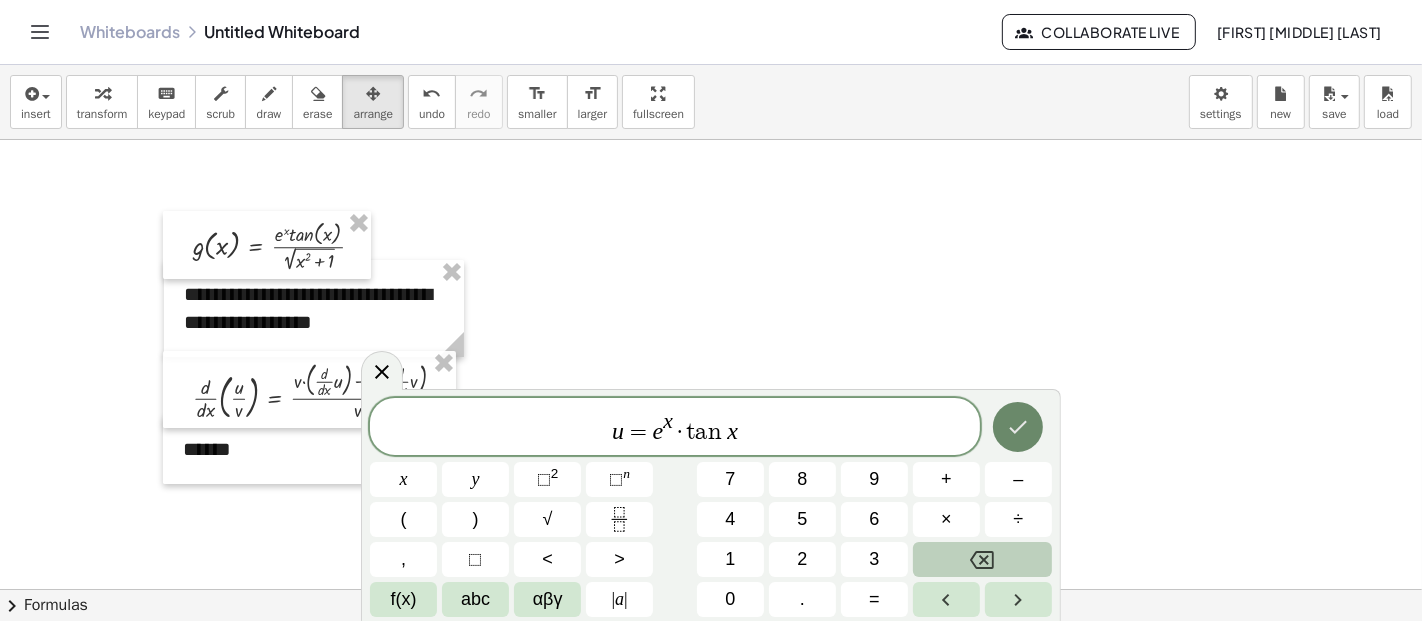 click at bounding box center [1018, 427] 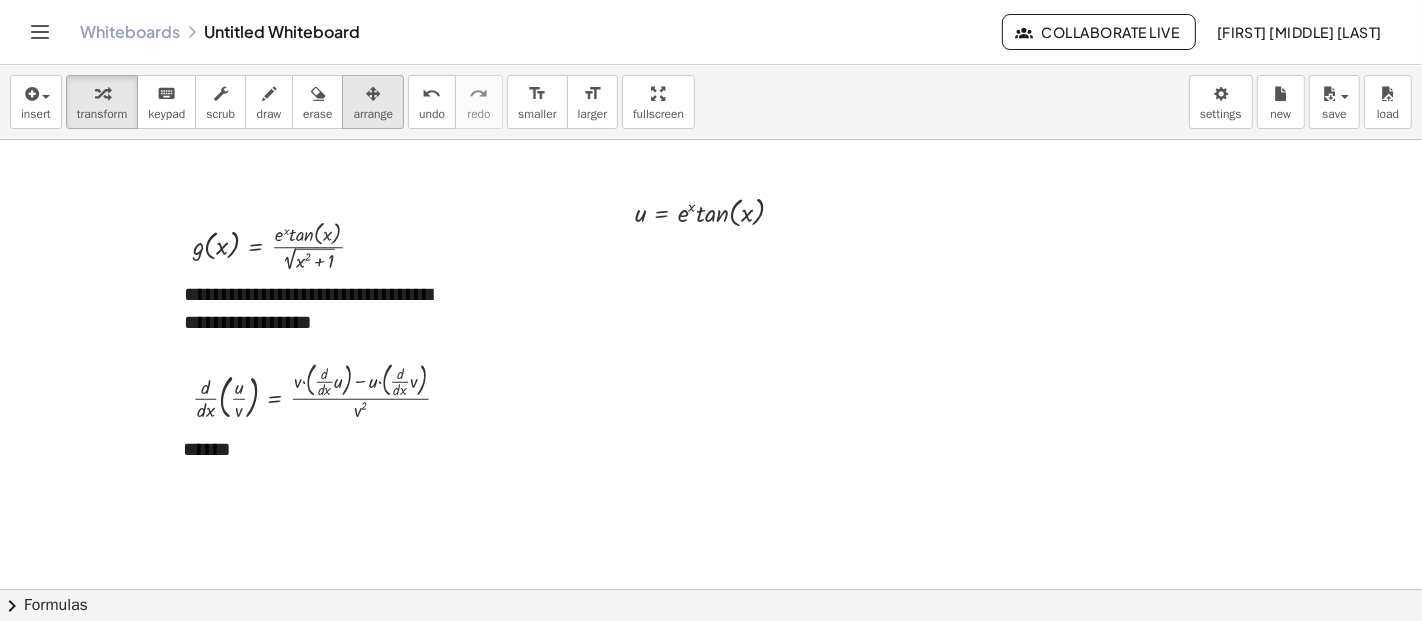 click on "arrange" at bounding box center [373, 114] 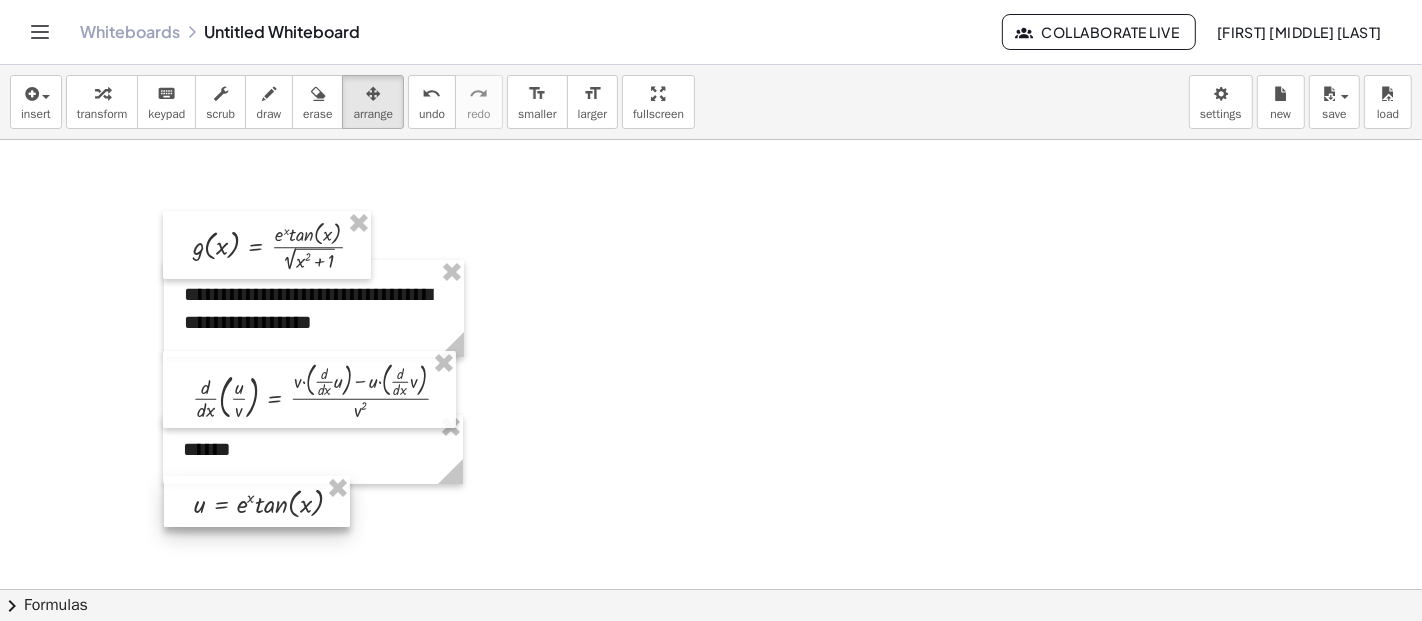 drag, startPoint x: 722, startPoint y: 198, endPoint x: 281, endPoint y: 489, distance: 528.35785 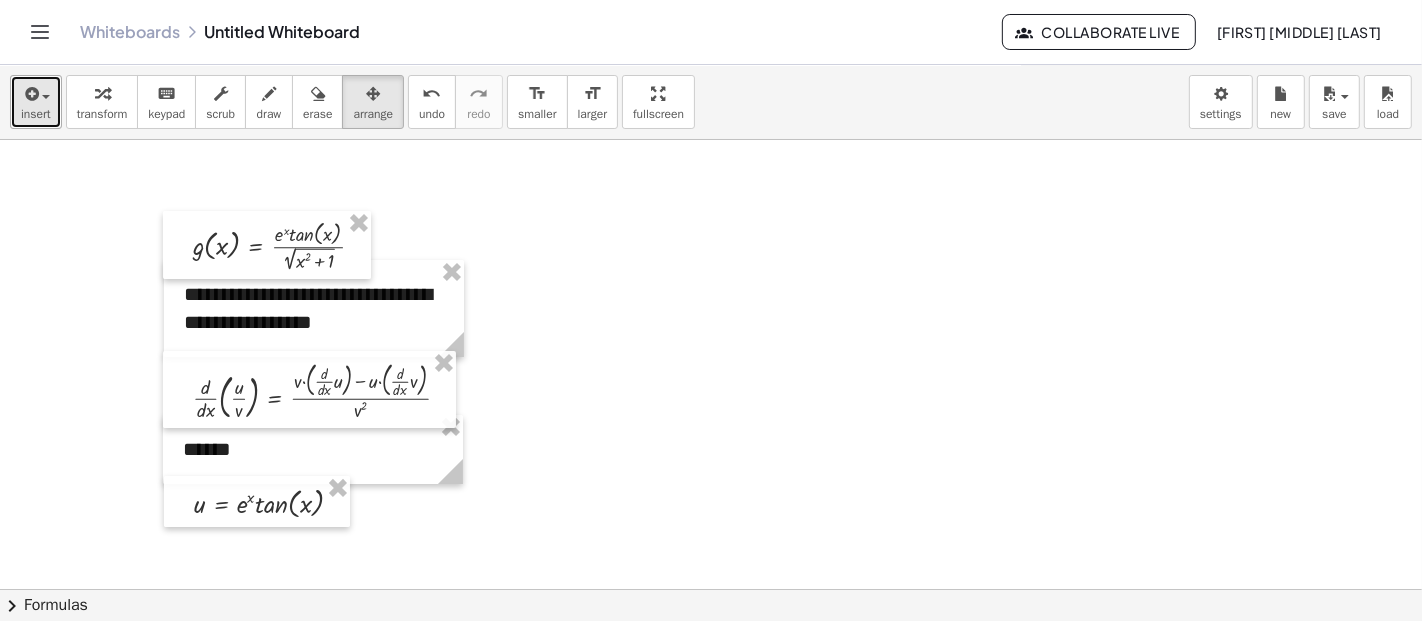 click on "insert" at bounding box center (36, 102) 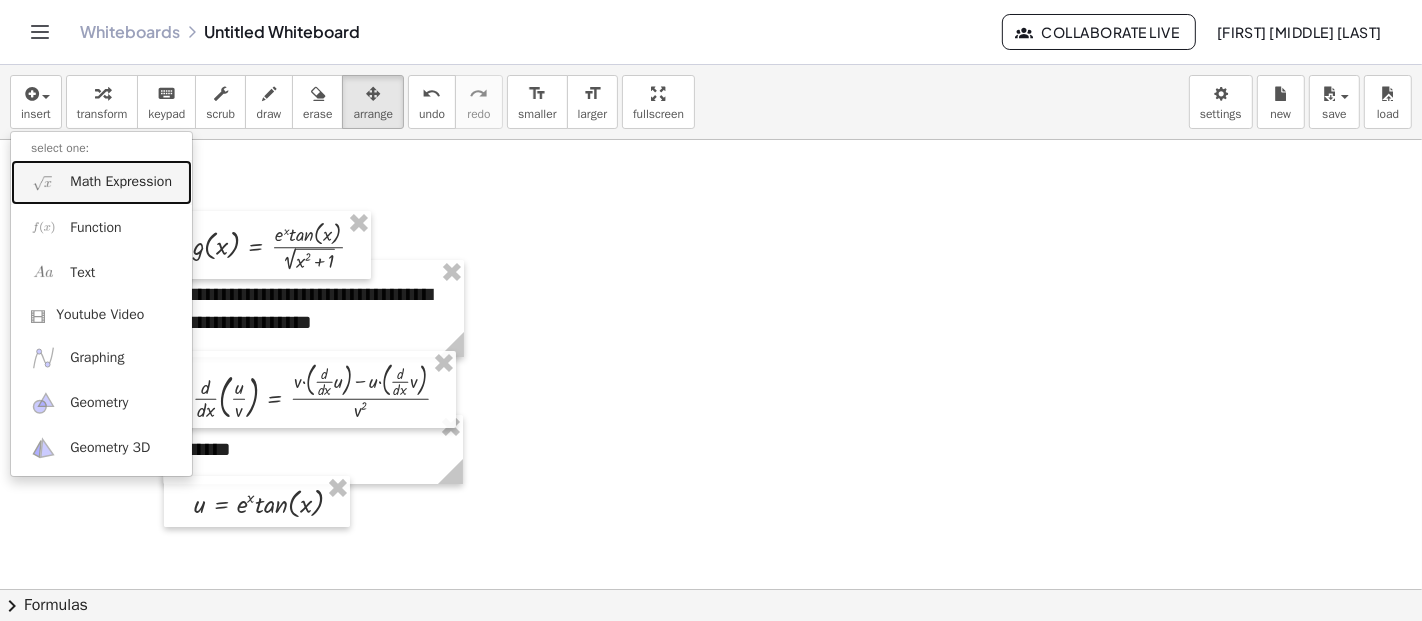 click on "Math Expression" at bounding box center [101, 182] 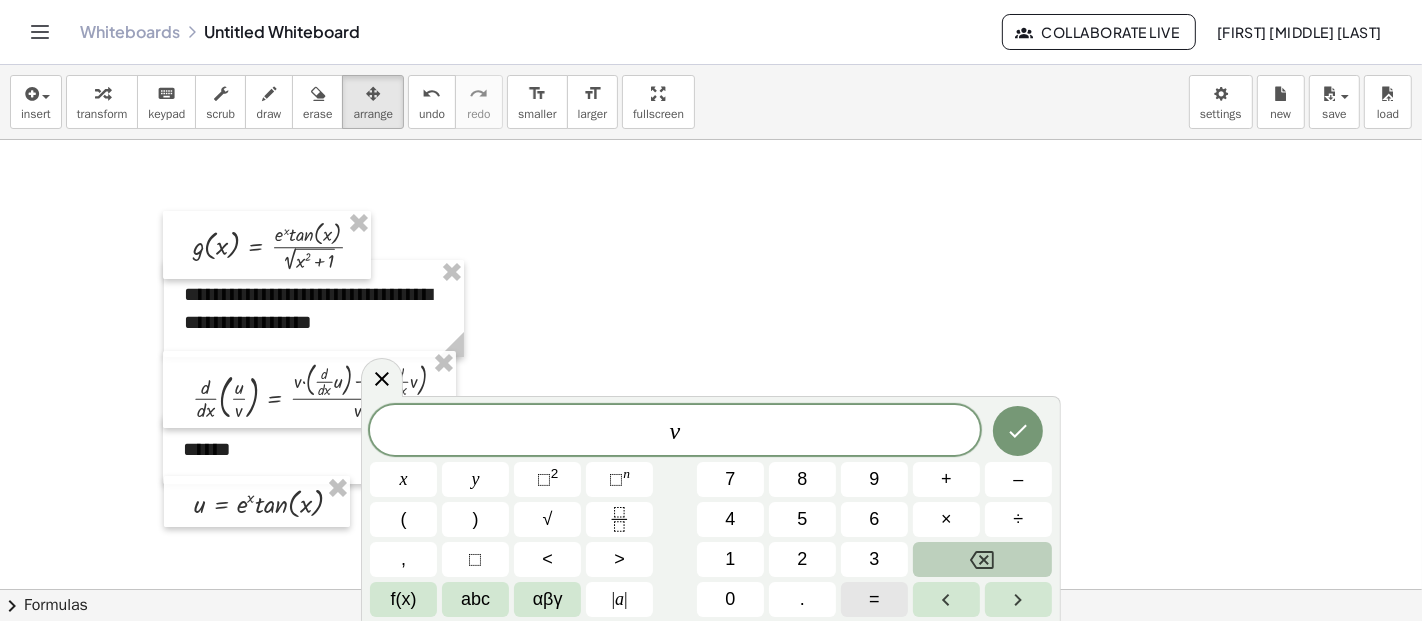 click on "=" at bounding box center [874, 599] 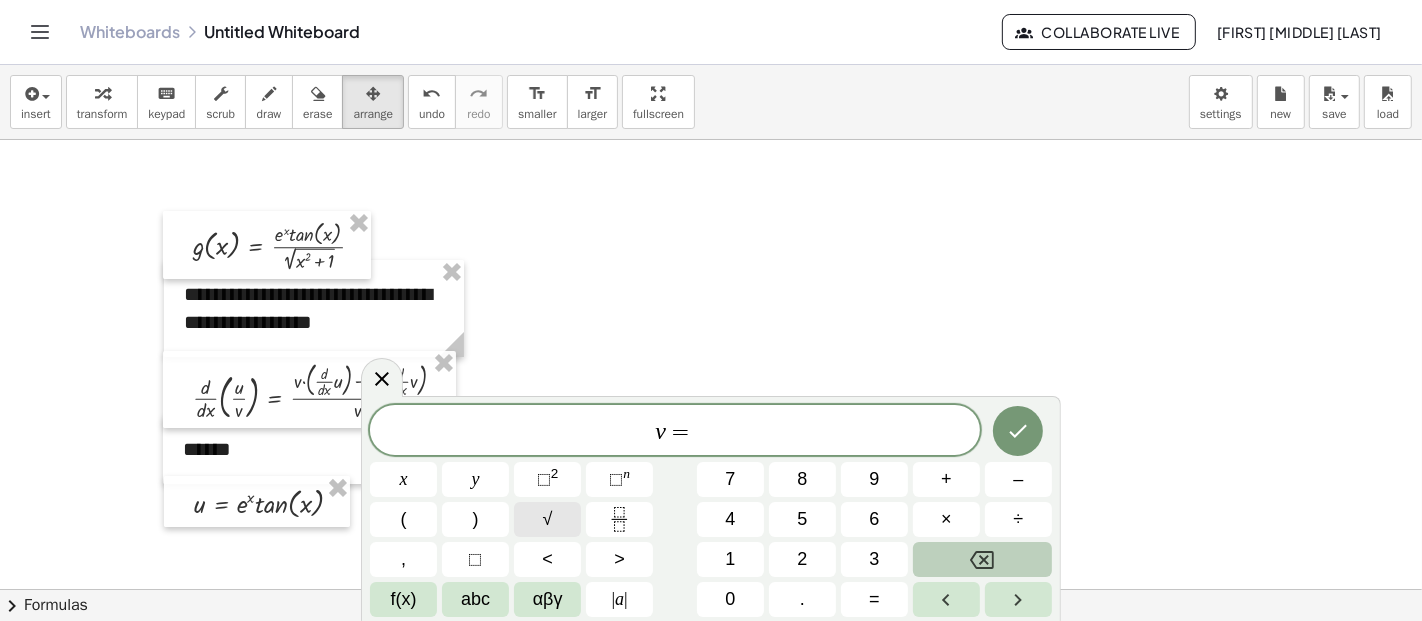 click on "√" at bounding box center [547, 519] 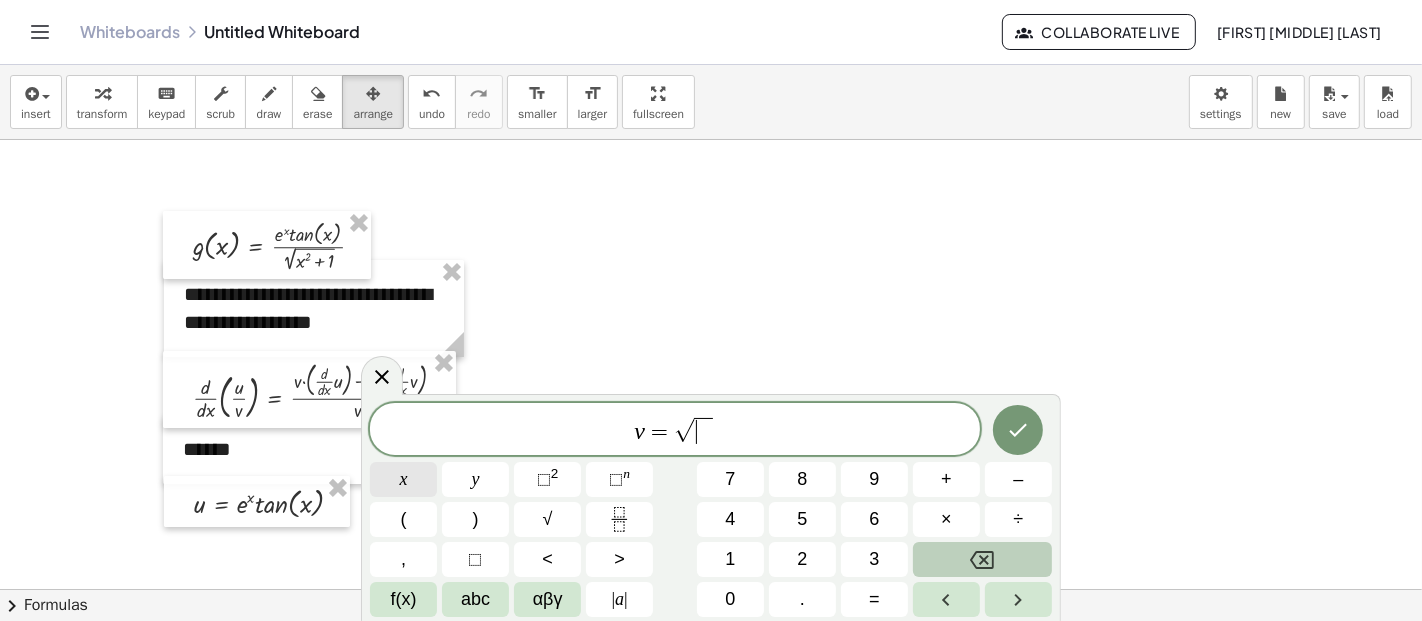 click on "x" at bounding box center [403, 479] 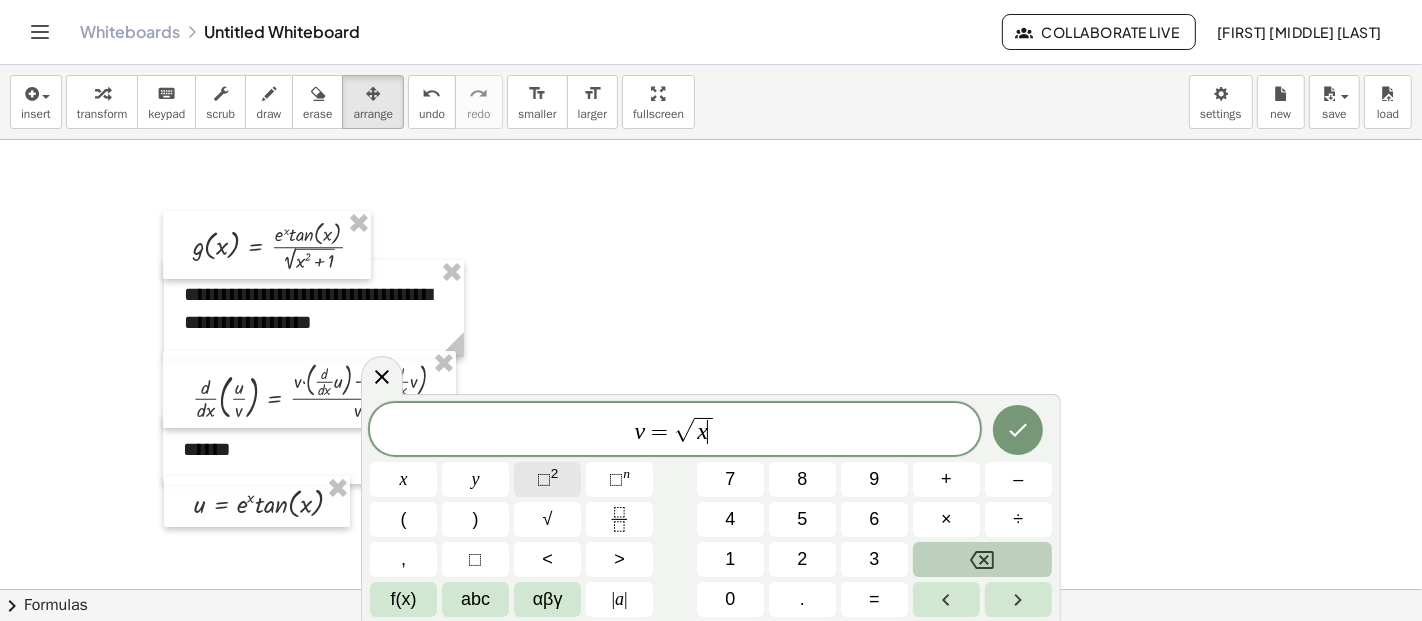 click on "⬚" at bounding box center (544, 479) 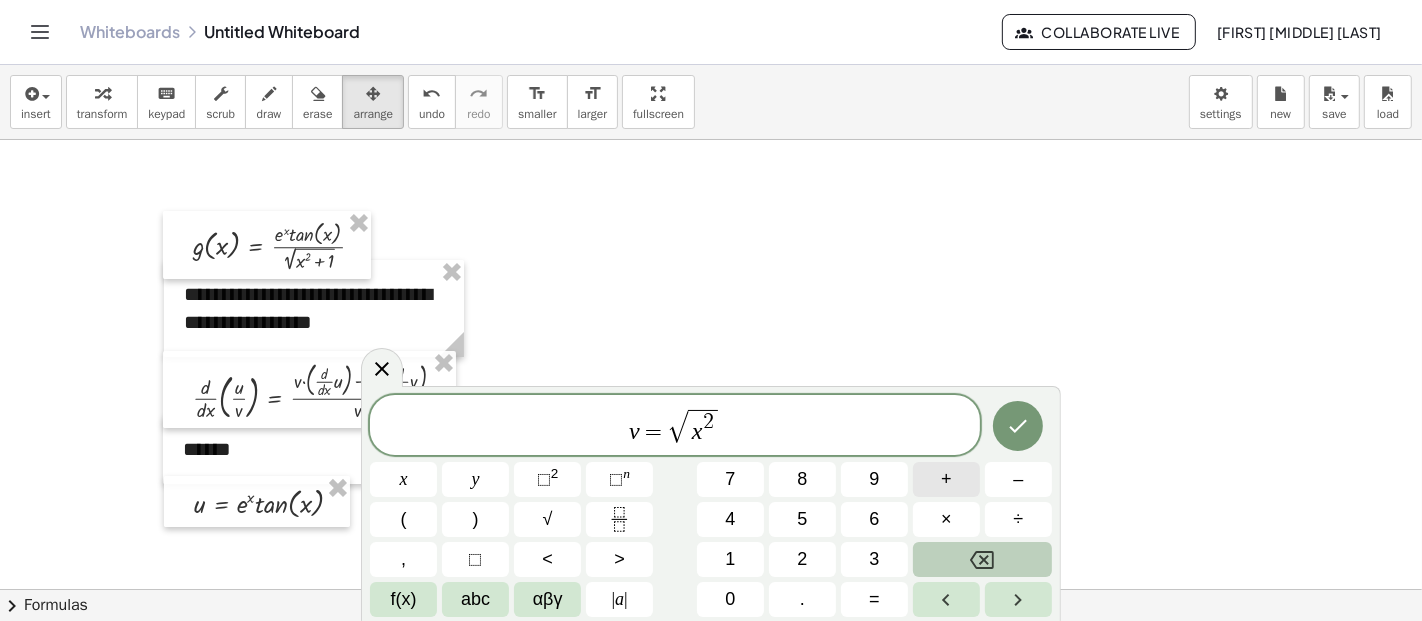 click on "+" at bounding box center (946, 479) 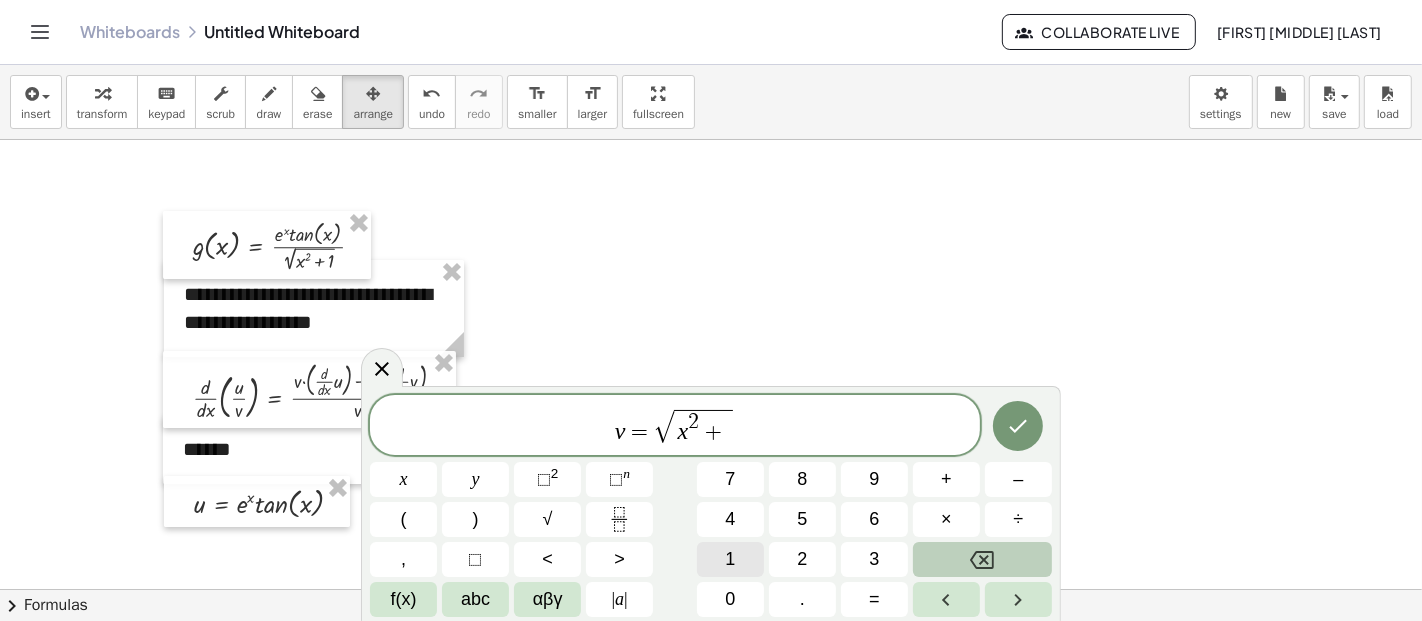 click on "1" at bounding box center [730, 559] 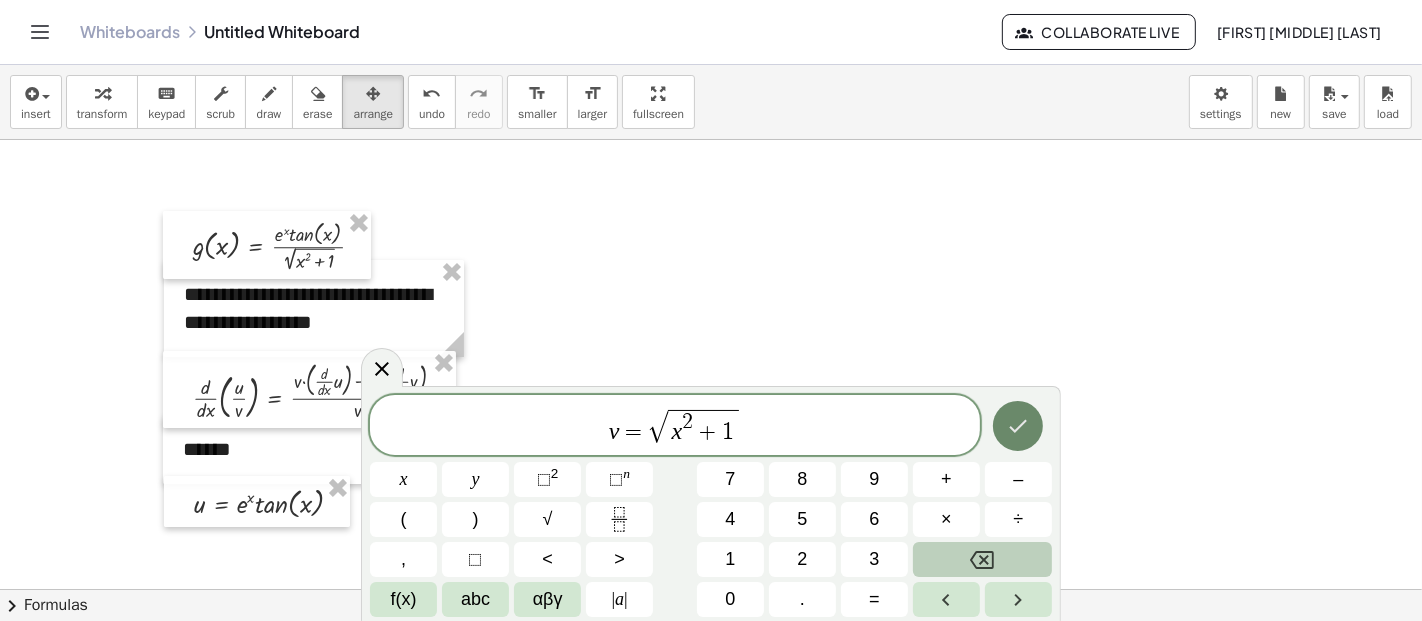 click 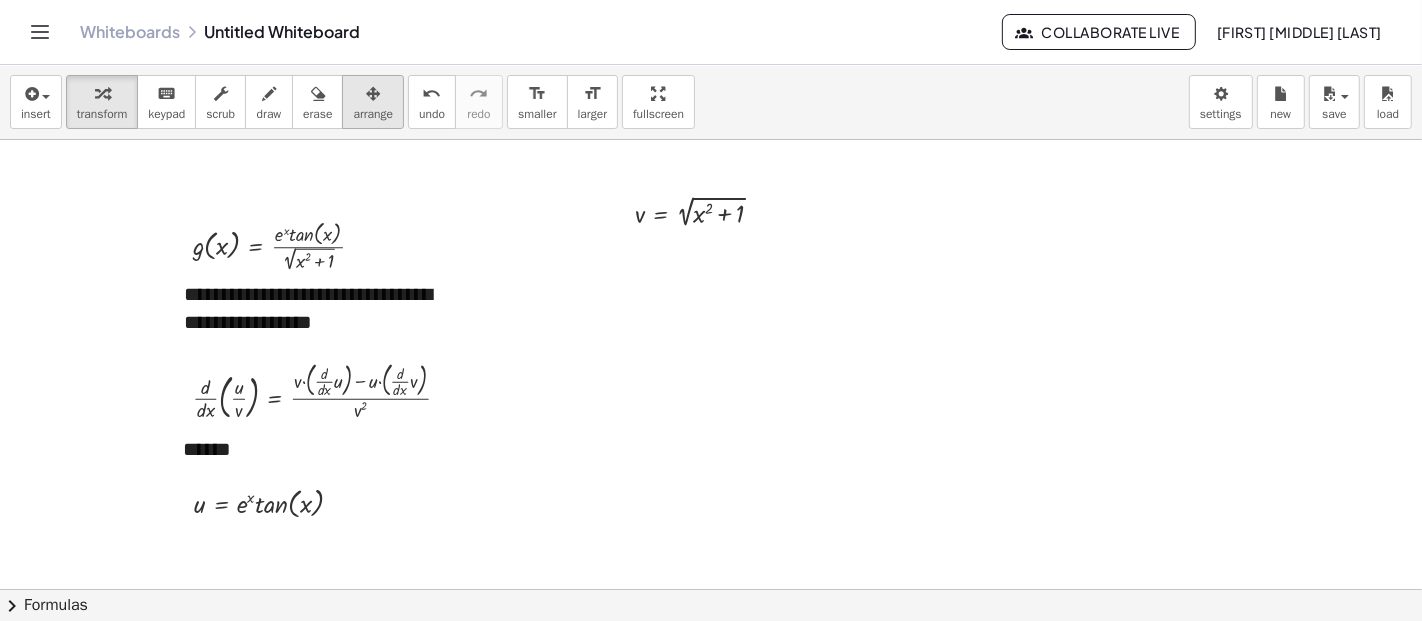 click at bounding box center (373, 94) 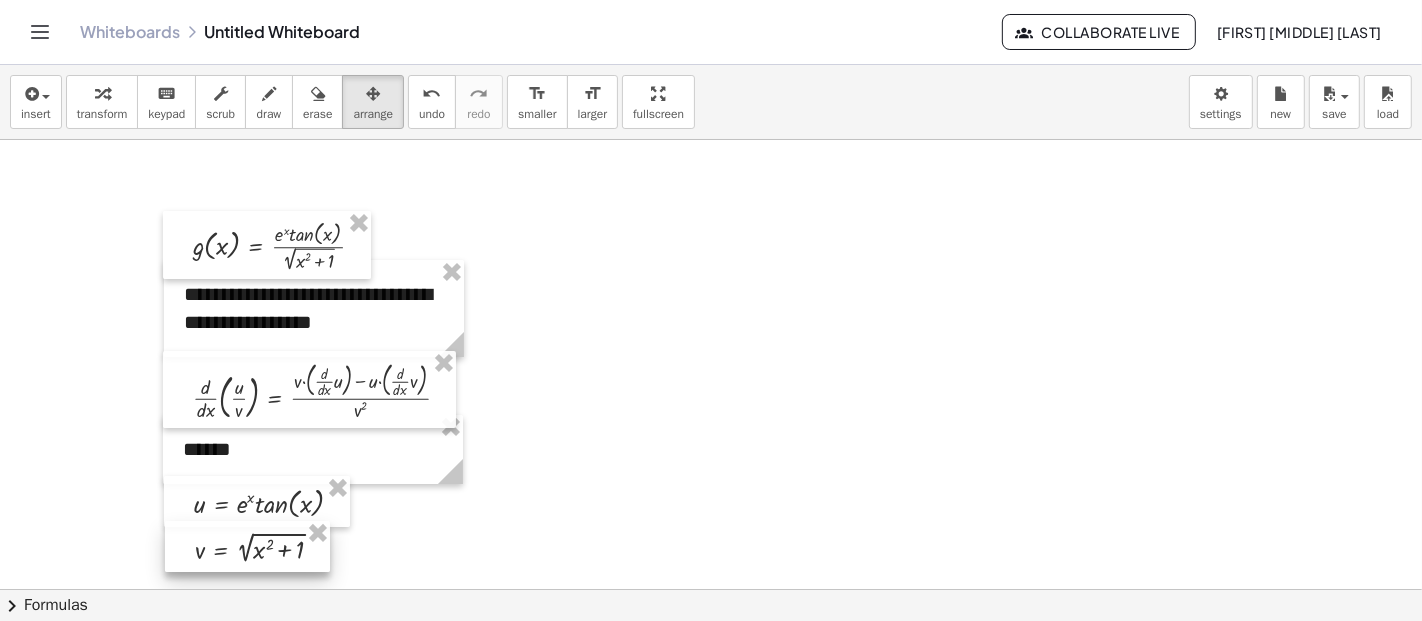 drag, startPoint x: 738, startPoint y: 209, endPoint x: 298, endPoint y: 544, distance: 553.01447 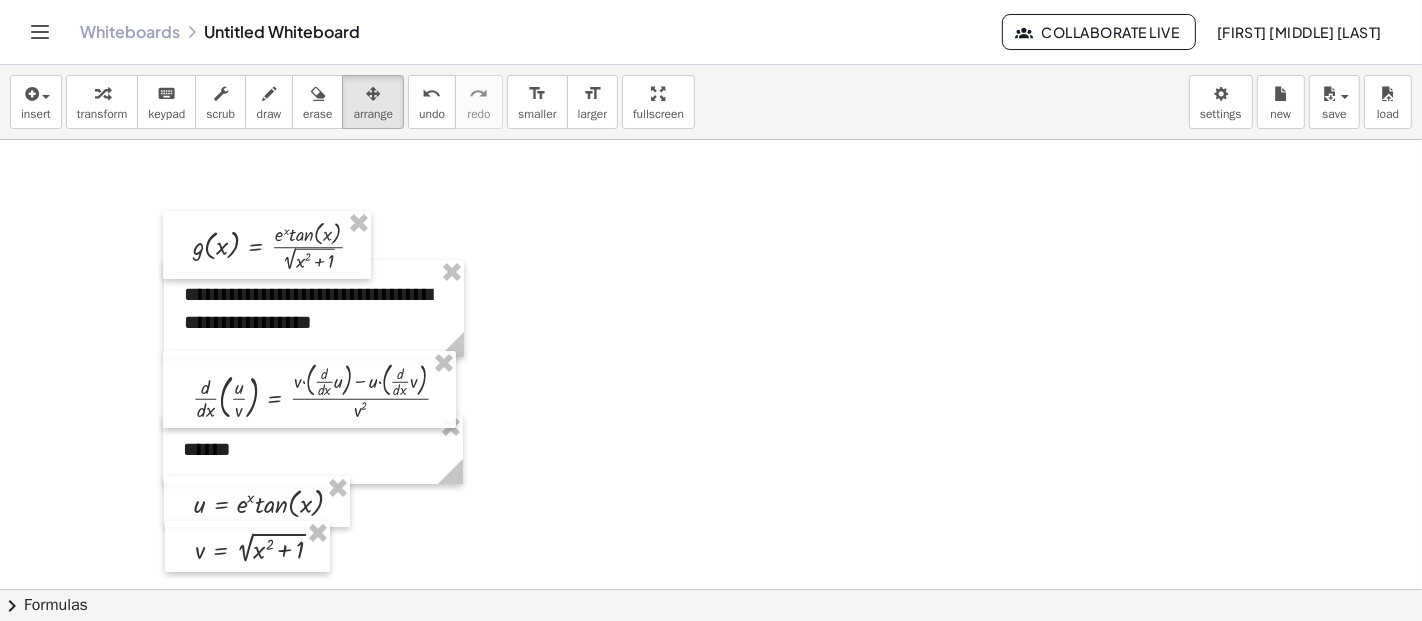 click at bounding box center (711, 590) 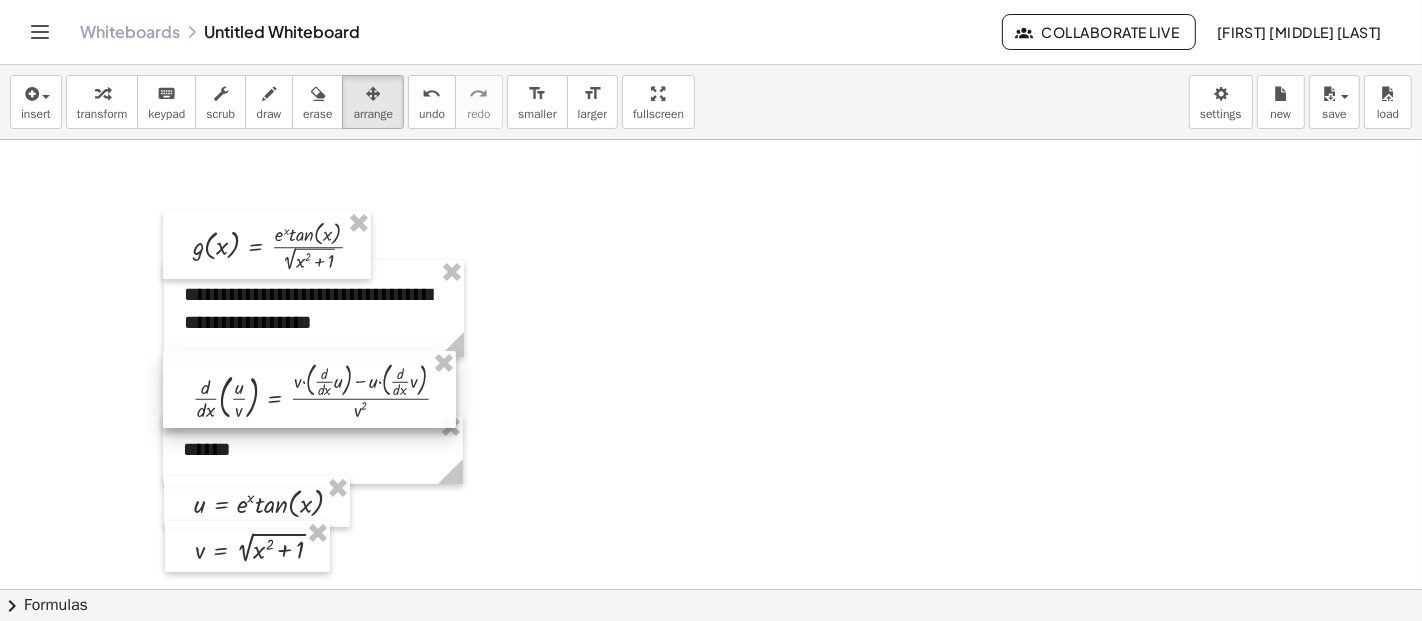 click at bounding box center (309, 390) 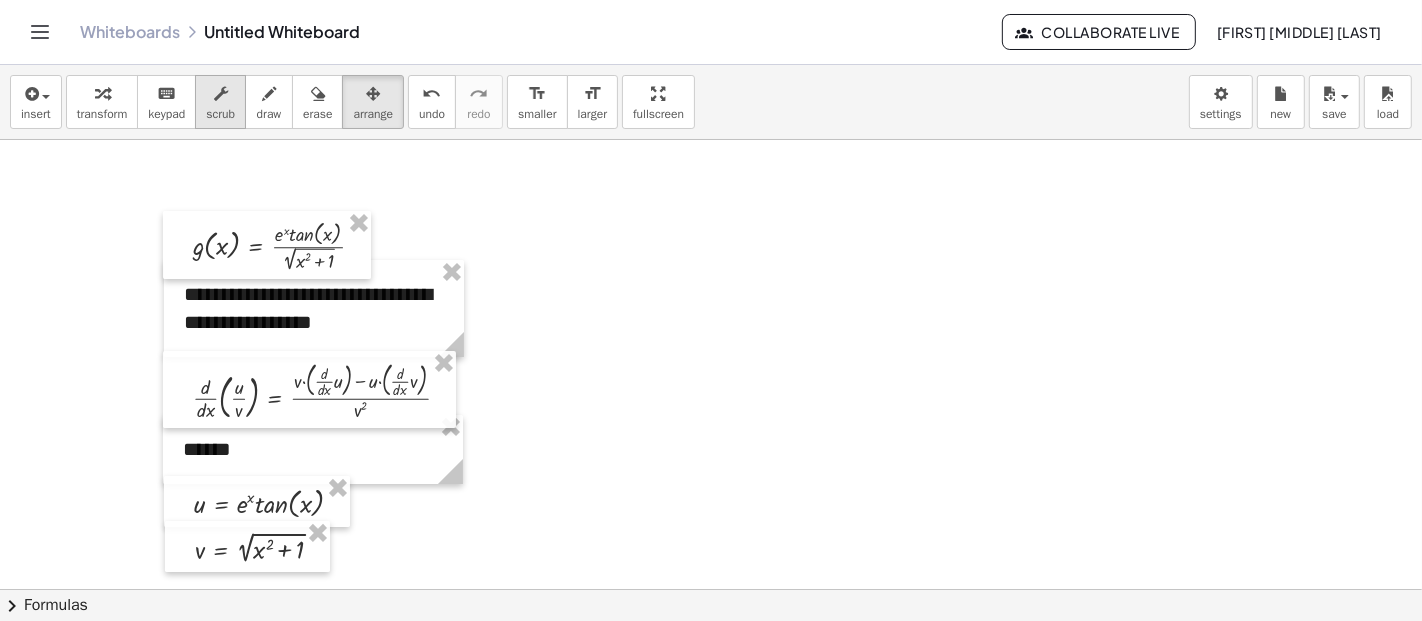 click on "scrub" at bounding box center [220, 114] 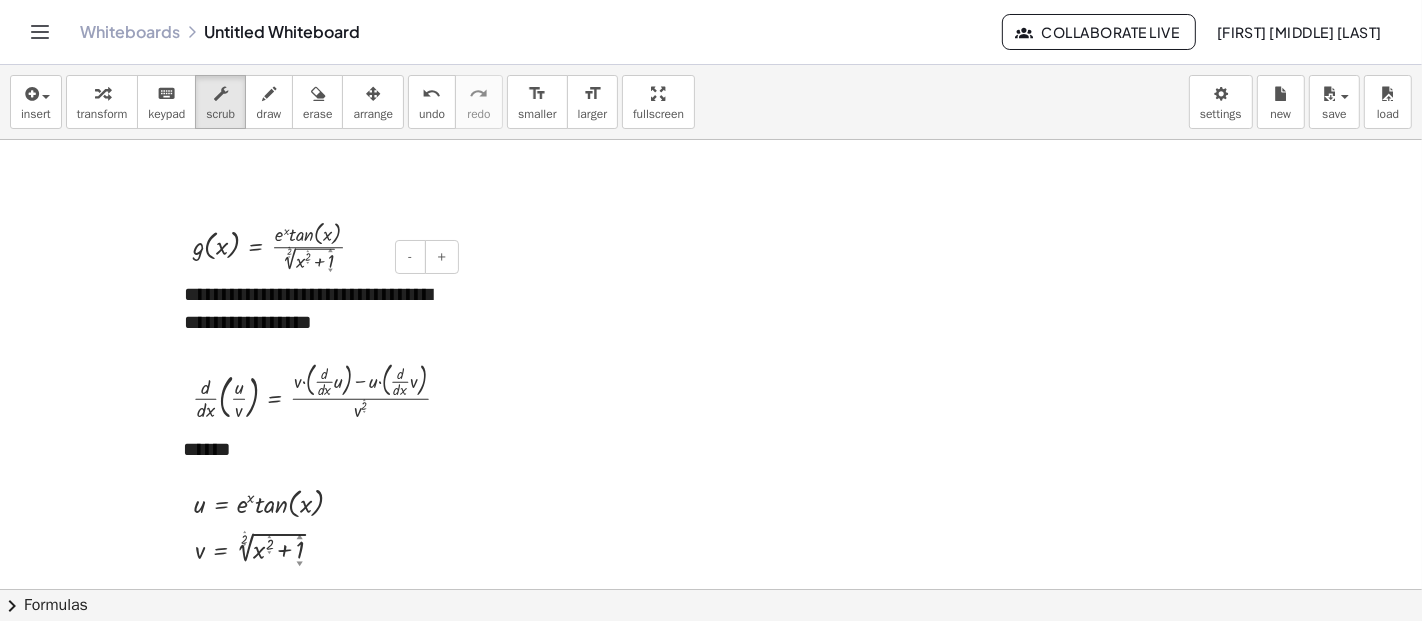 click on "**********" at bounding box center [314, 308] 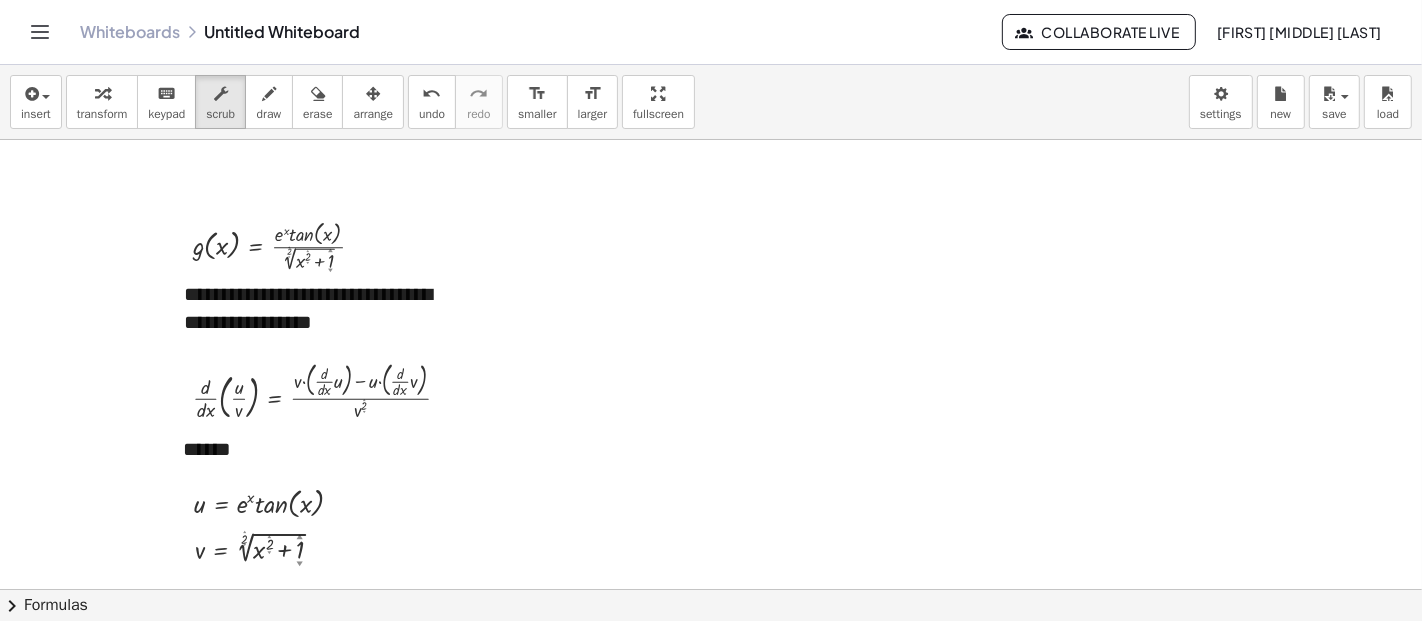 click at bounding box center [711, 590] 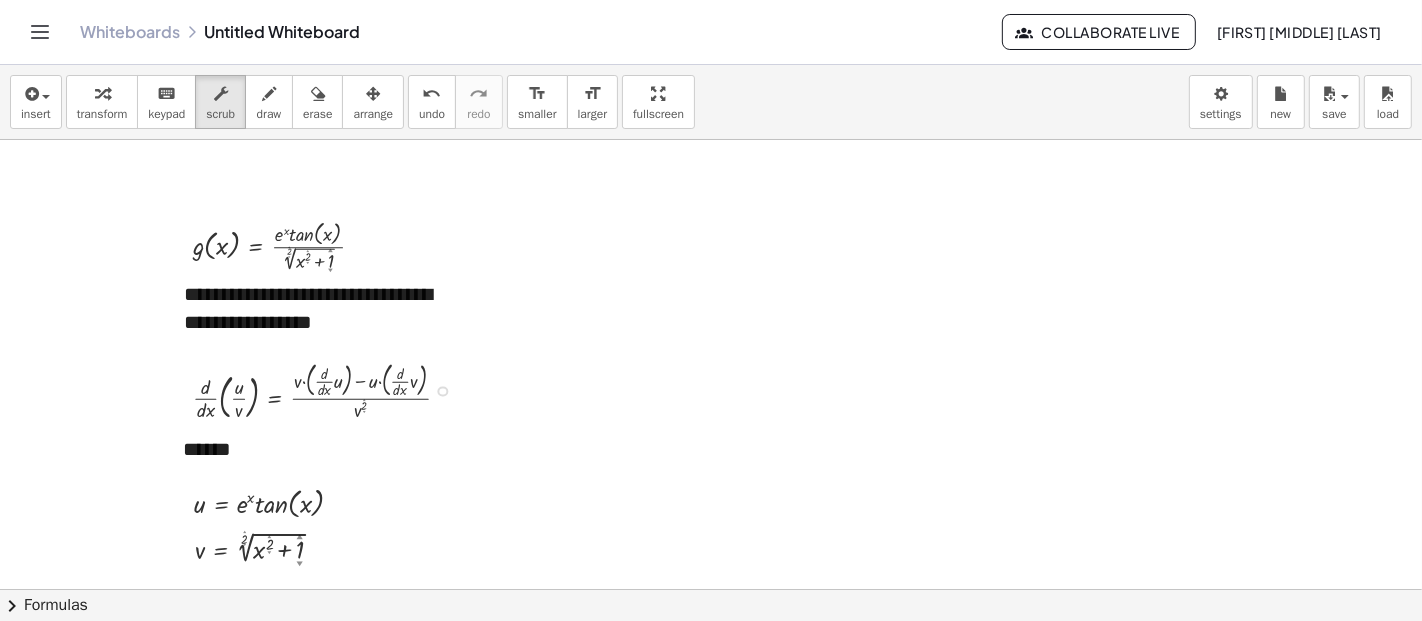 click at bounding box center (329, 390) 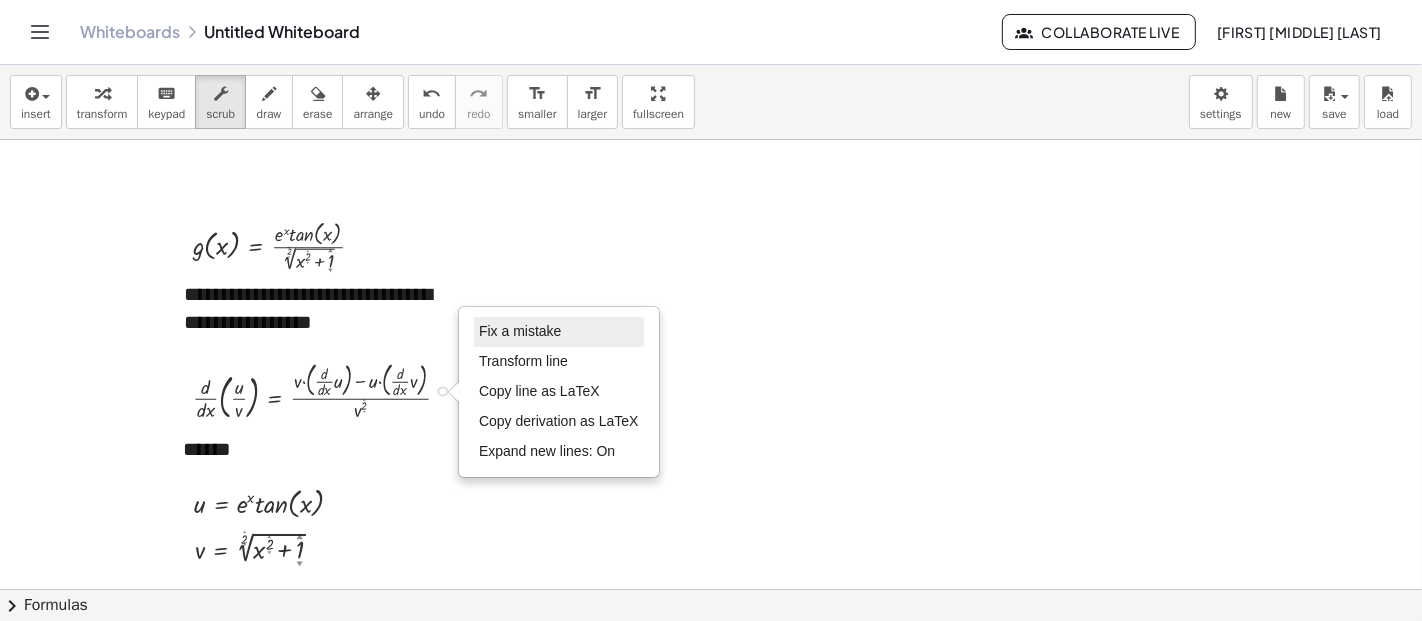 click on "Fix a mistake" at bounding box center (520, 331) 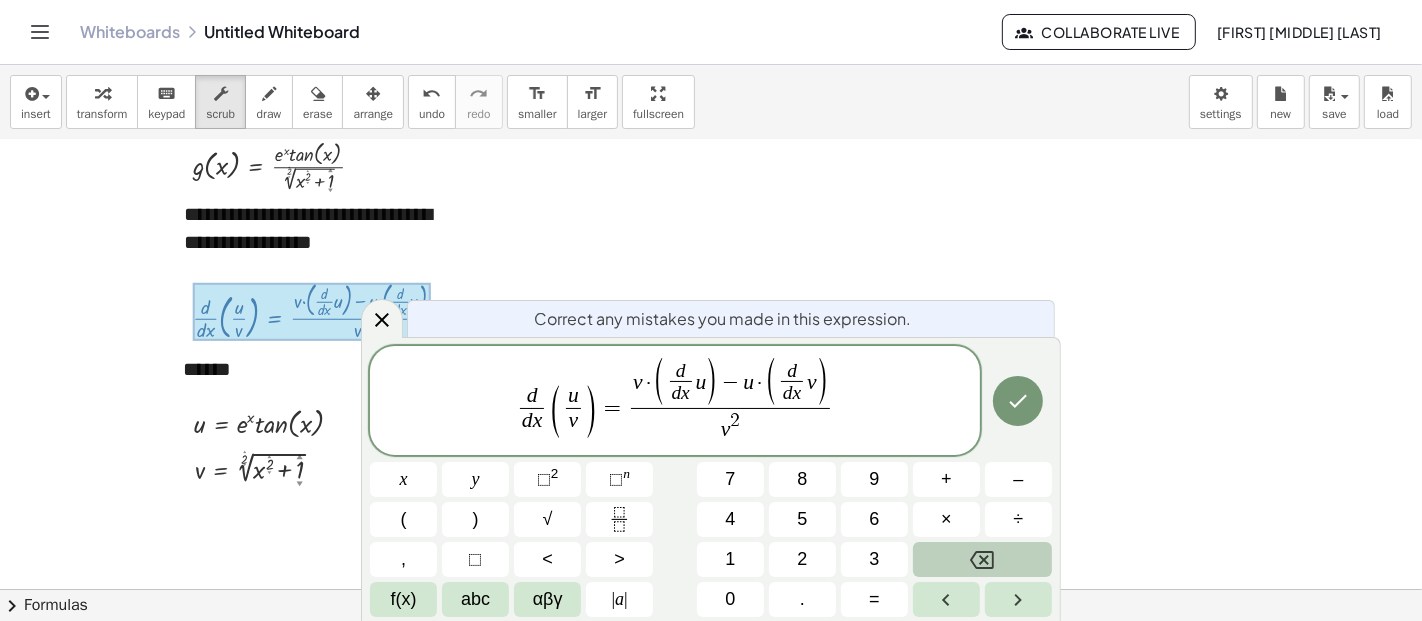 scroll, scrollTop: 81, scrollLeft: 0, axis: vertical 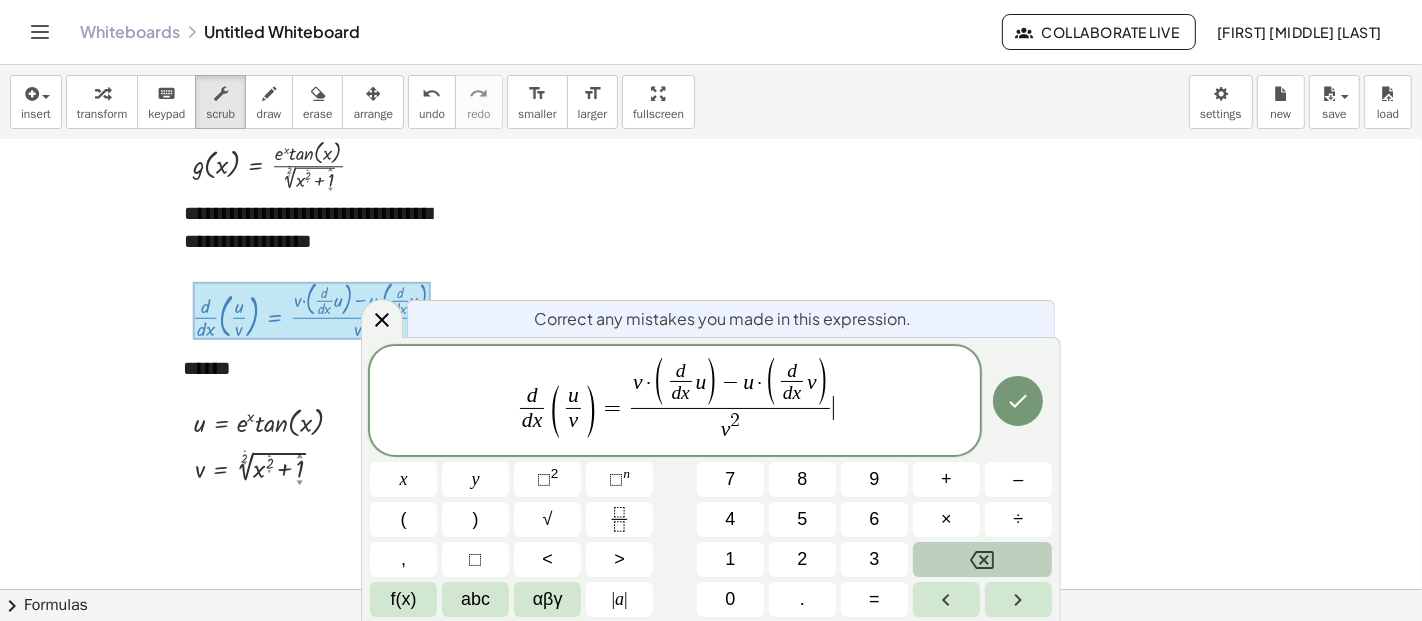 click on "u" at bounding box center (573, 395) 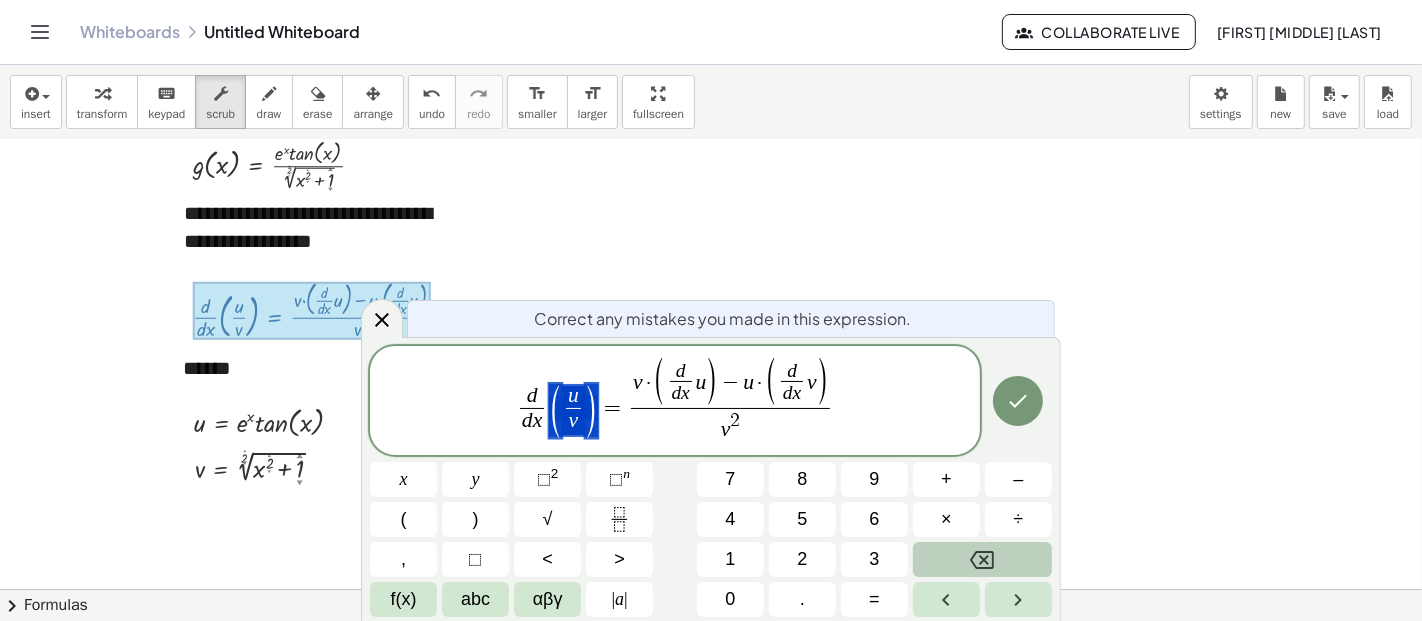 drag, startPoint x: 597, startPoint y: 418, endPoint x: 558, endPoint y: 418, distance: 39 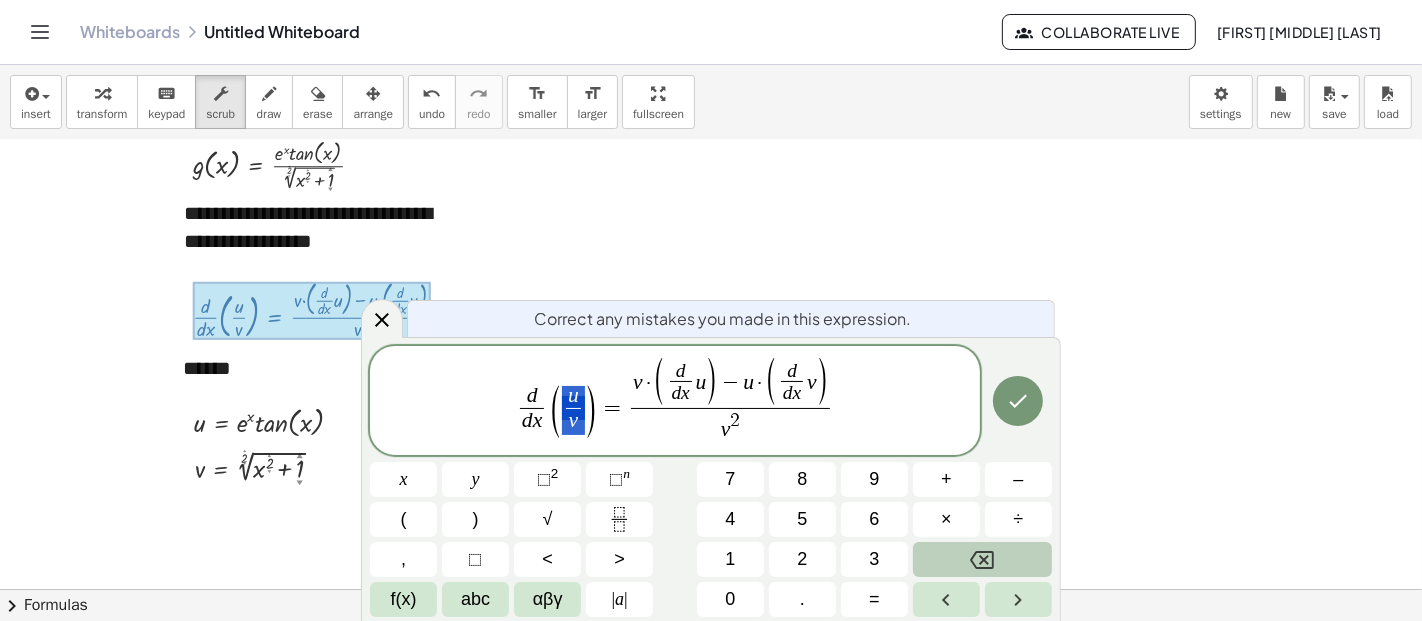 drag, startPoint x: 584, startPoint y: 415, endPoint x: 570, endPoint y: 413, distance: 14.142136 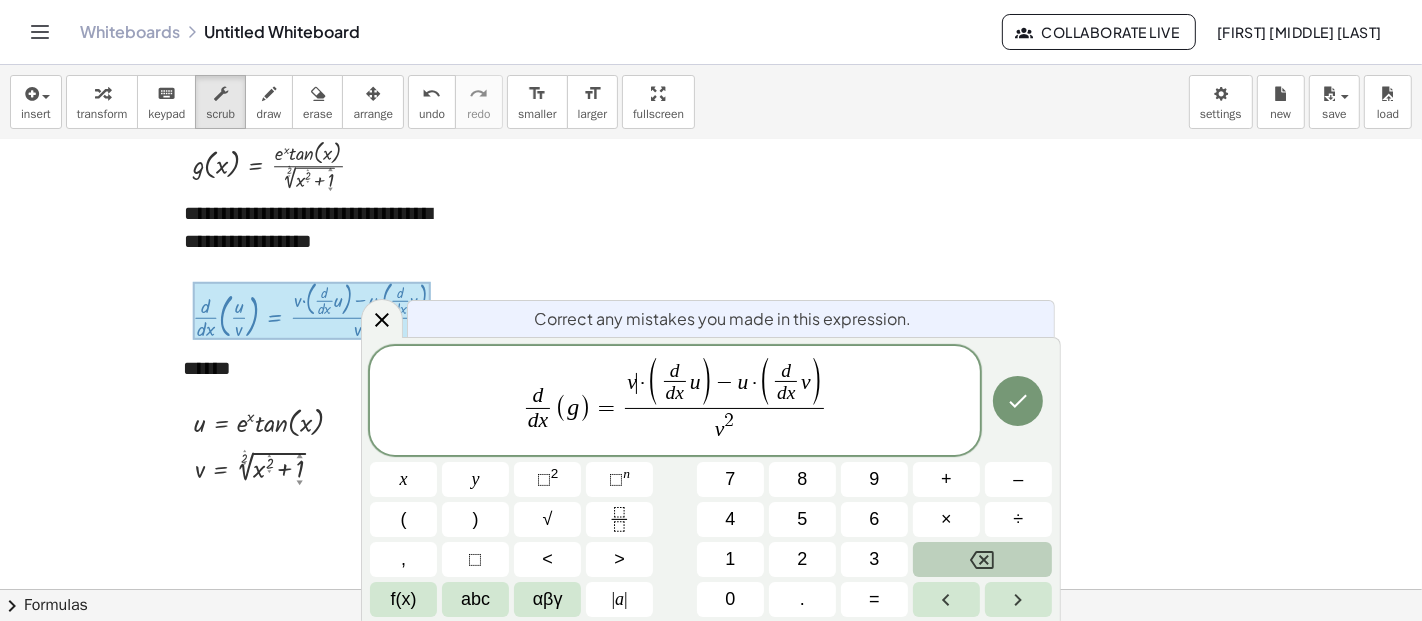 click on "·" at bounding box center (643, 384) 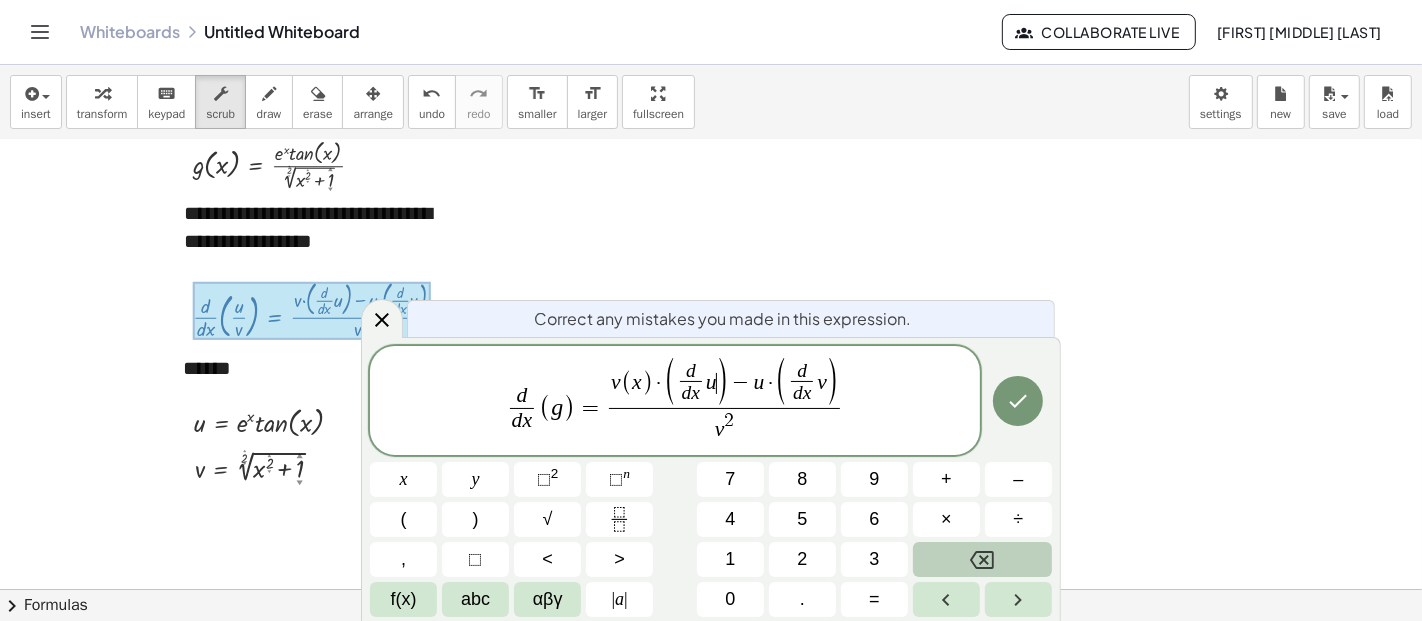 click on ")" at bounding box center [723, 384] 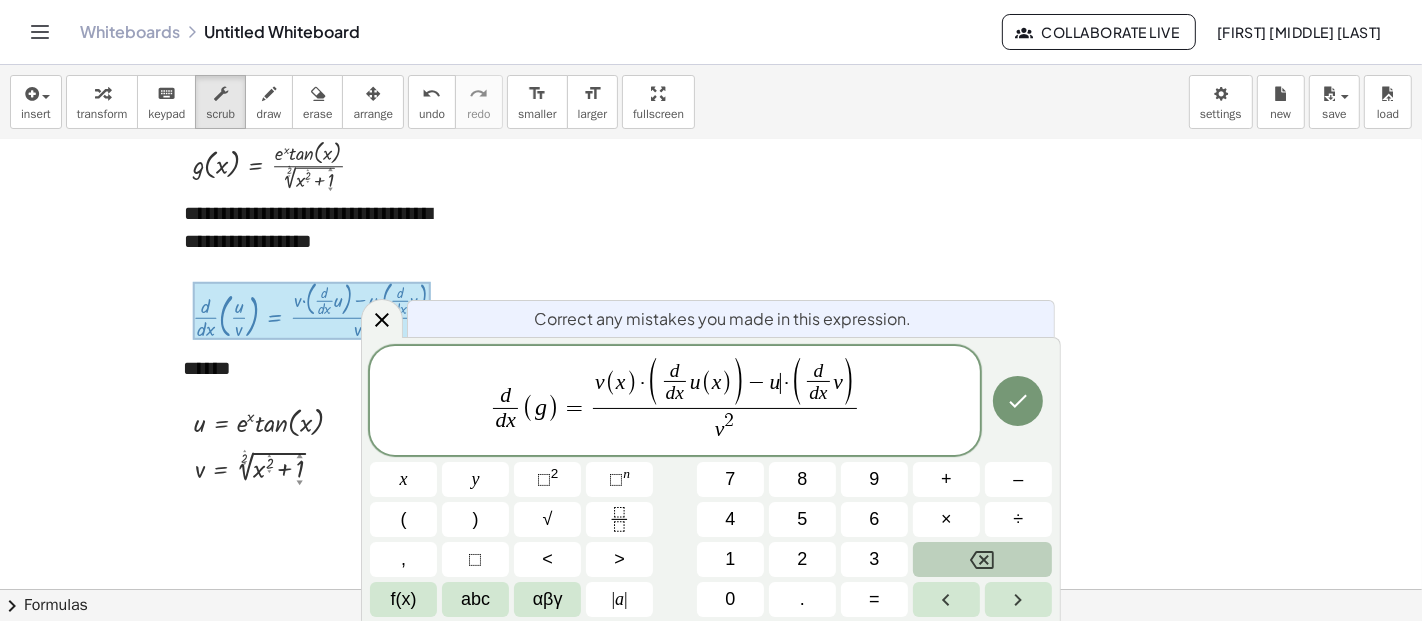 click on "·" at bounding box center (787, 384) 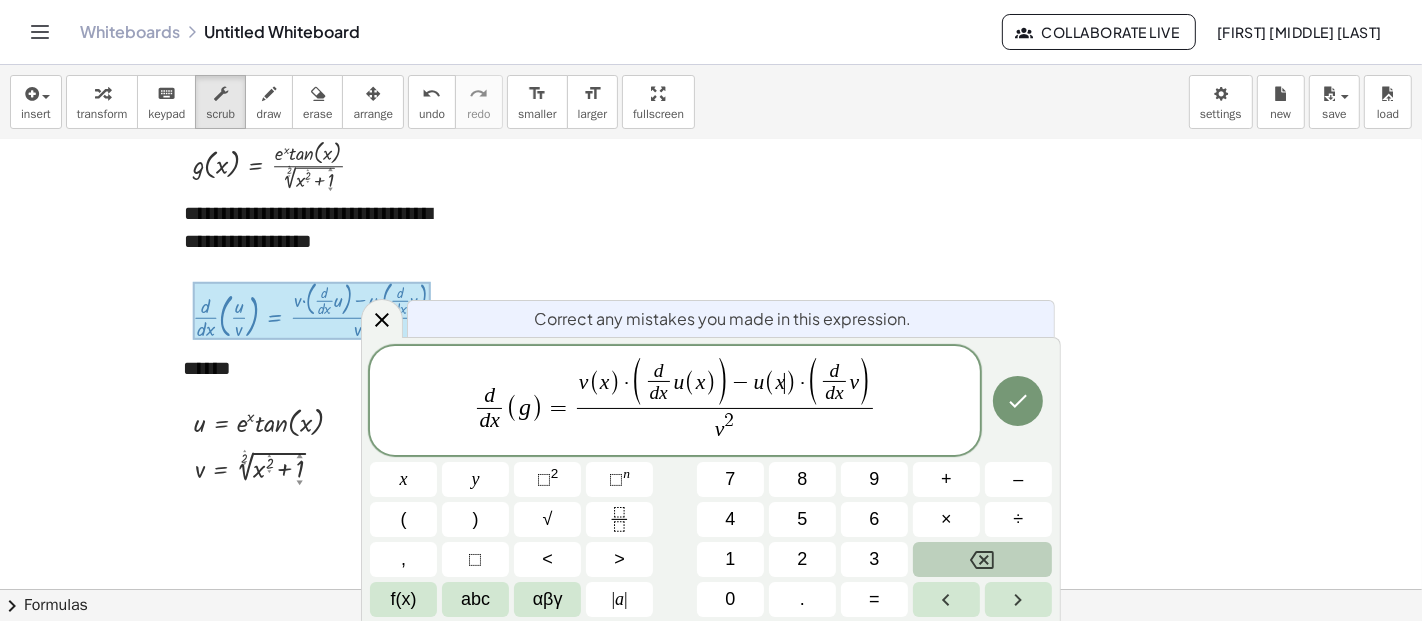 click on "( d d x ​ v )" at bounding box center [839, 384] 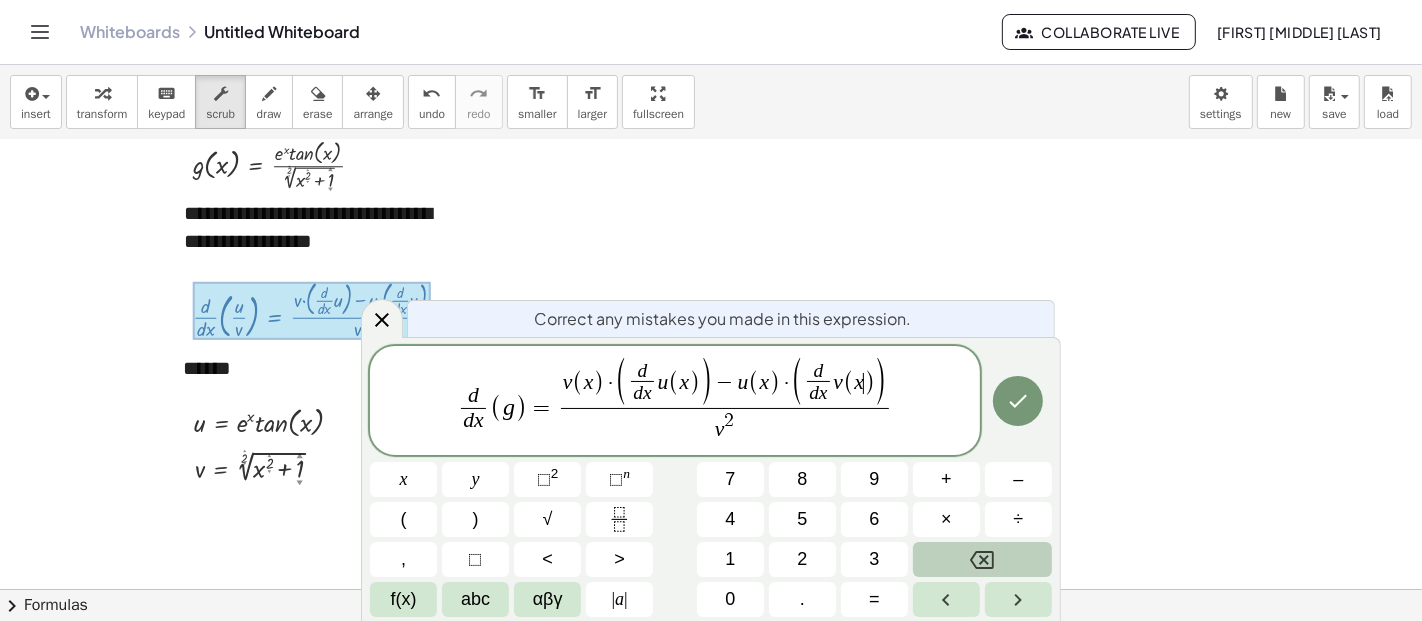click on "2" at bounding box center (730, 420) 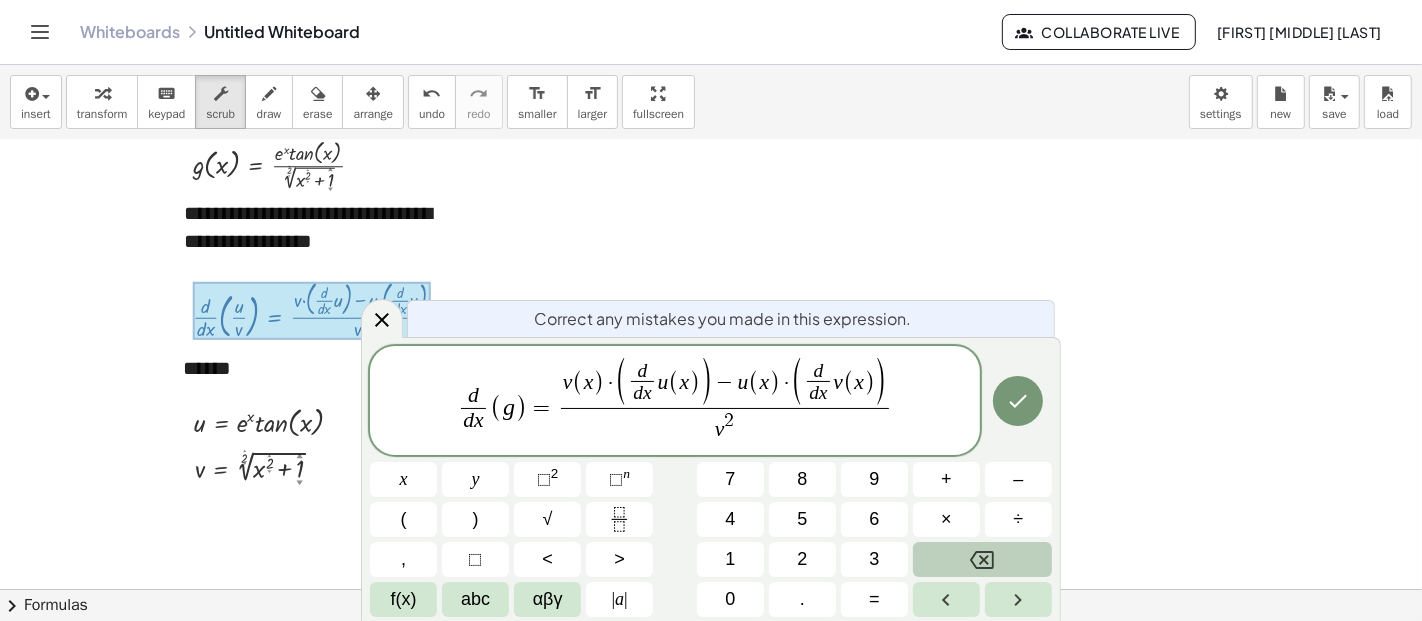 click on "​ 2" at bounding box center [730, 420] 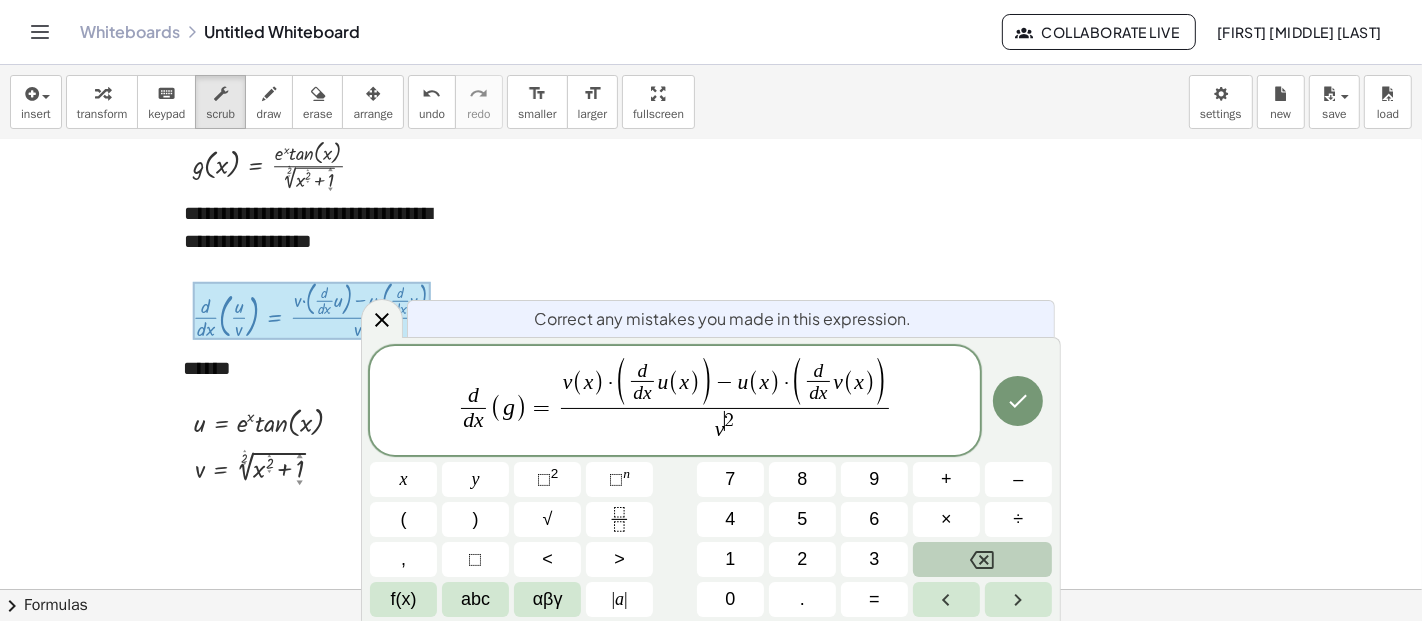 click on "v ​ 2" at bounding box center [725, 426] 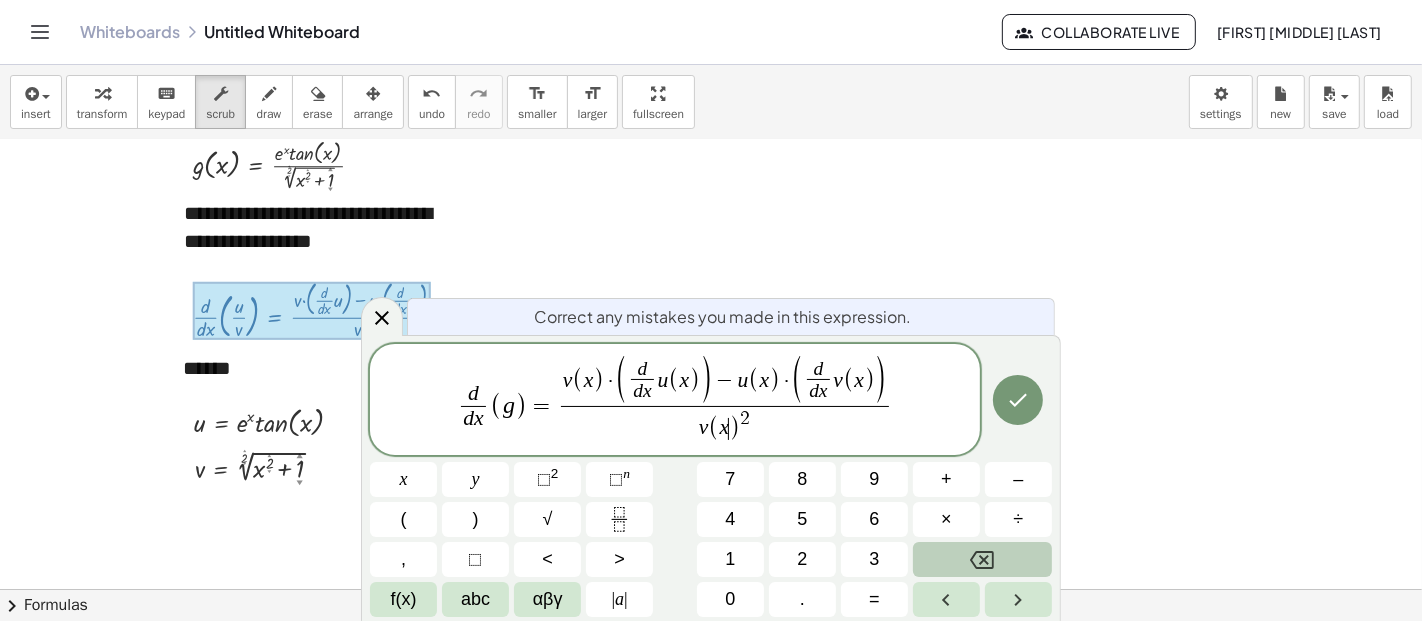 click on ")" at bounding box center (734, 429) 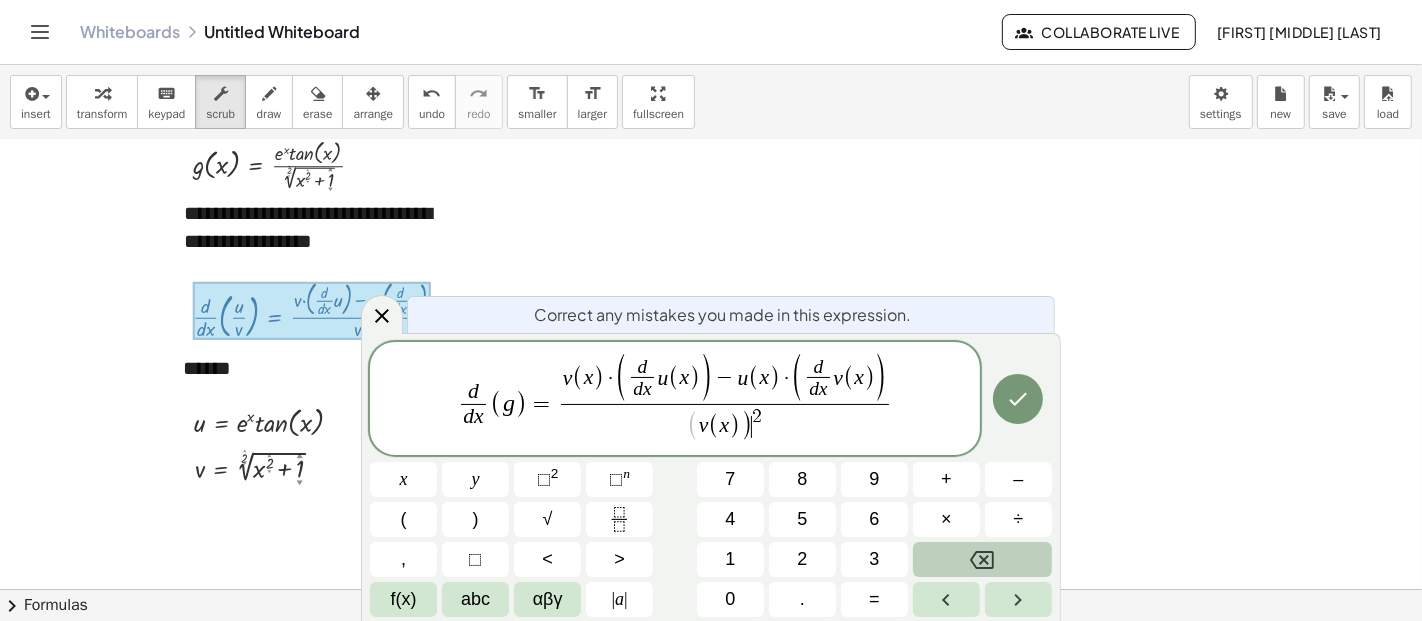 click on "(" at bounding box center [693, 426] 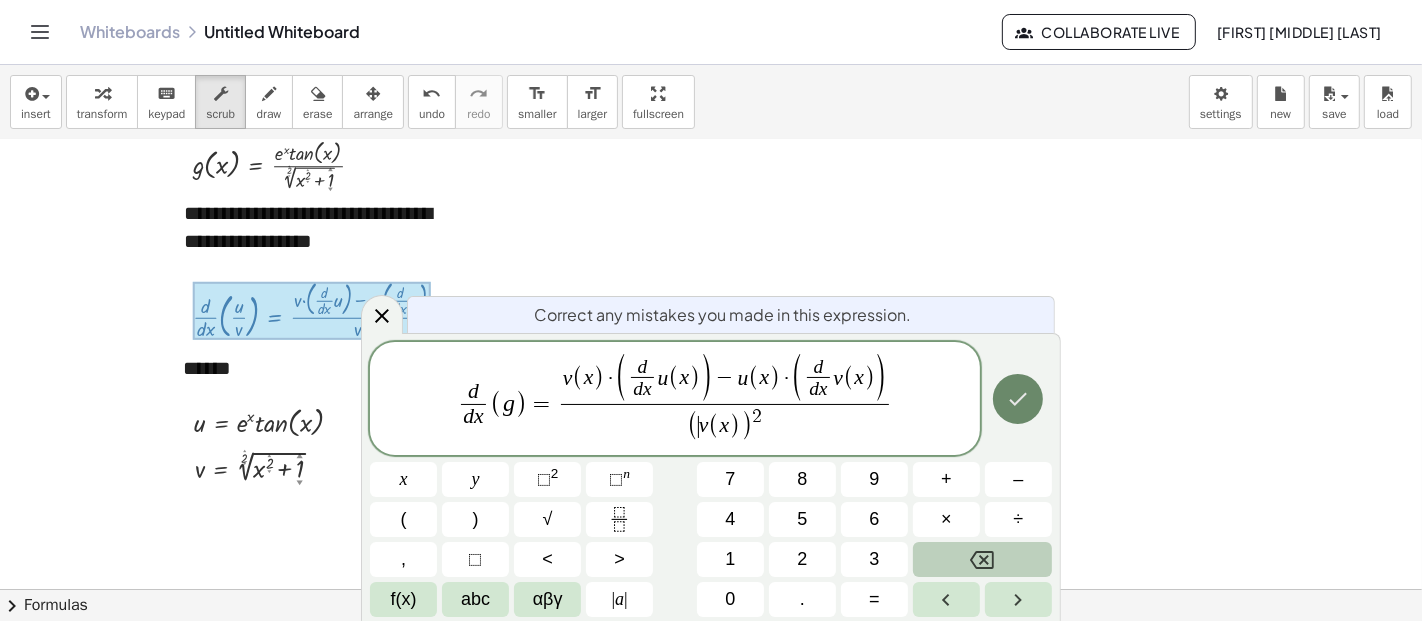 click at bounding box center (1018, 399) 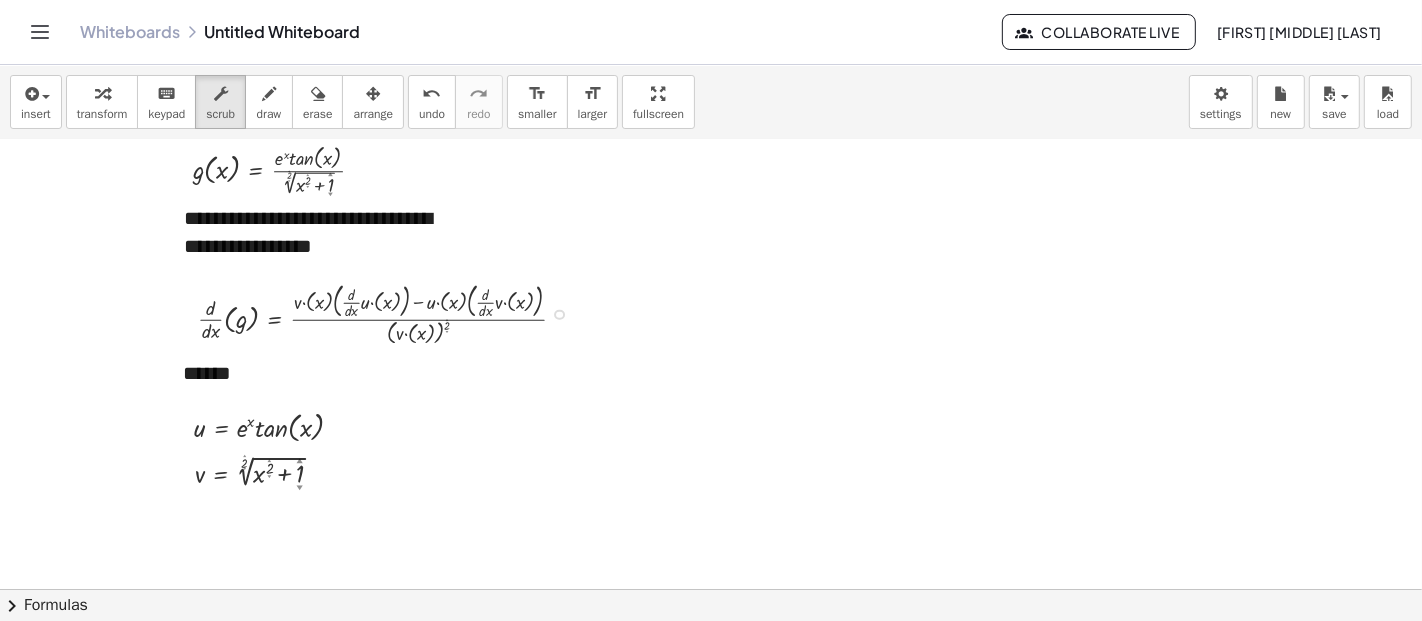 scroll, scrollTop: 111, scrollLeft: 0, axis: vertical 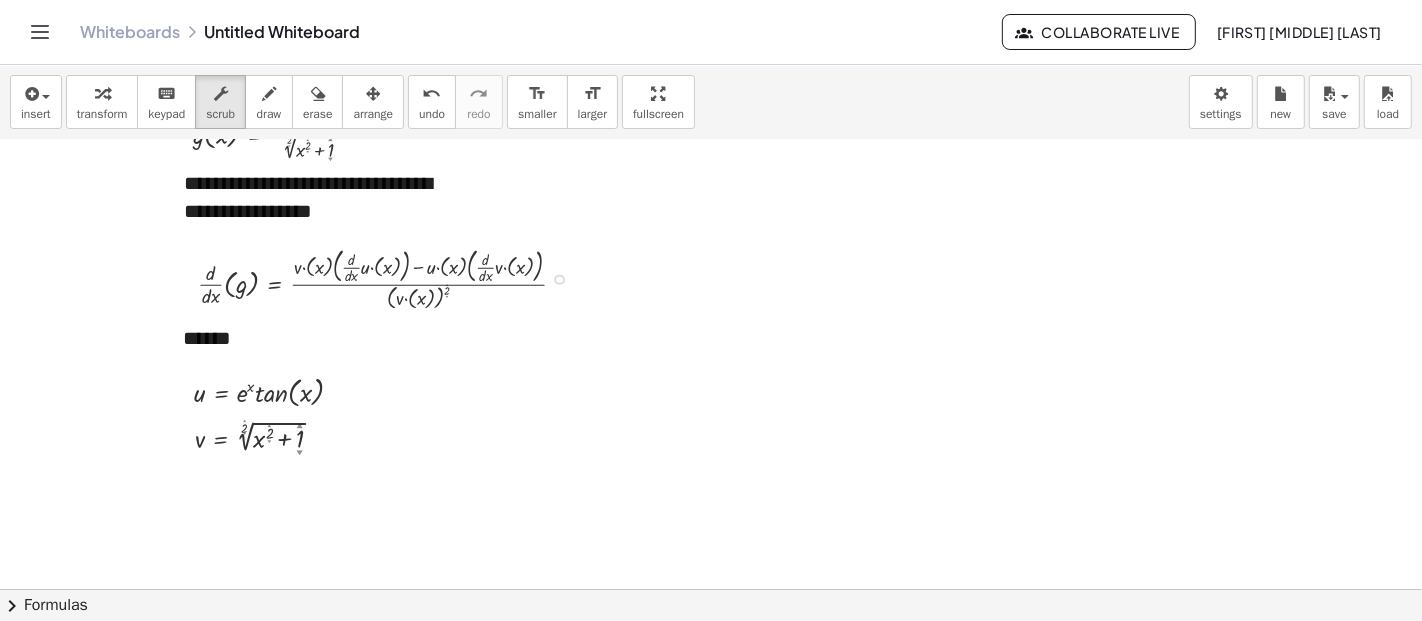 click at bounding box center [390, 278] 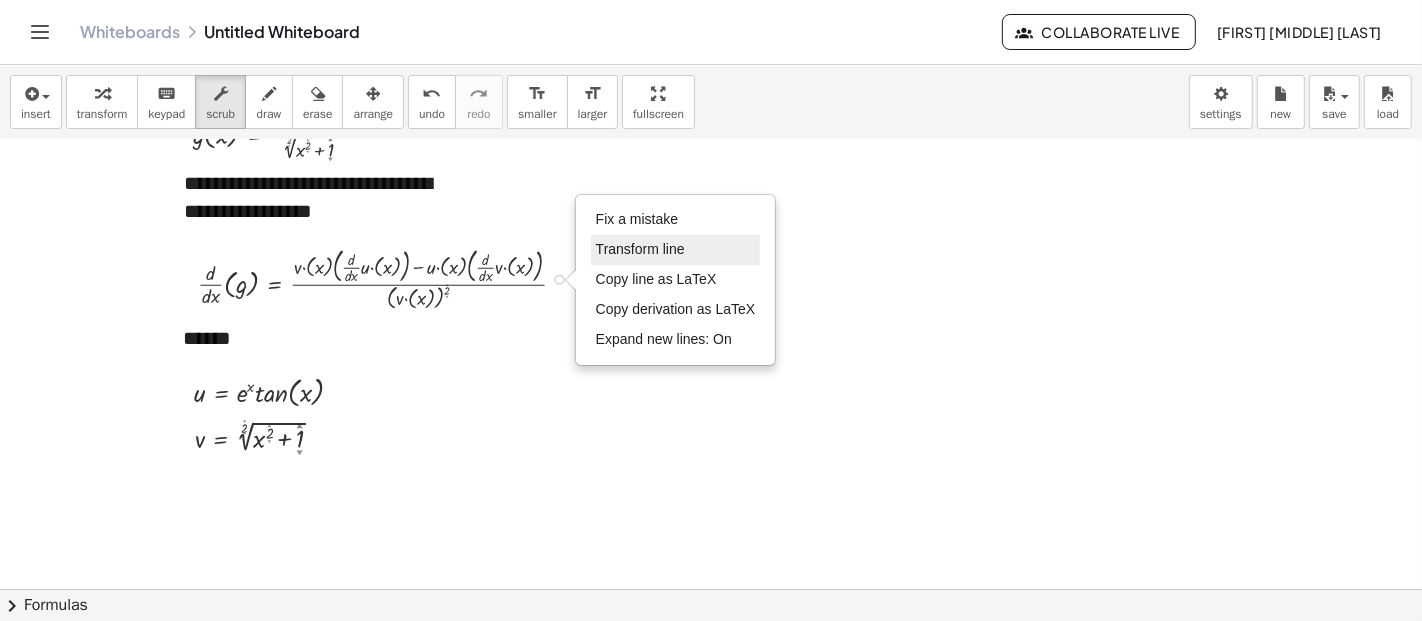 click on "Transform line" at bounding box center (676, 250) 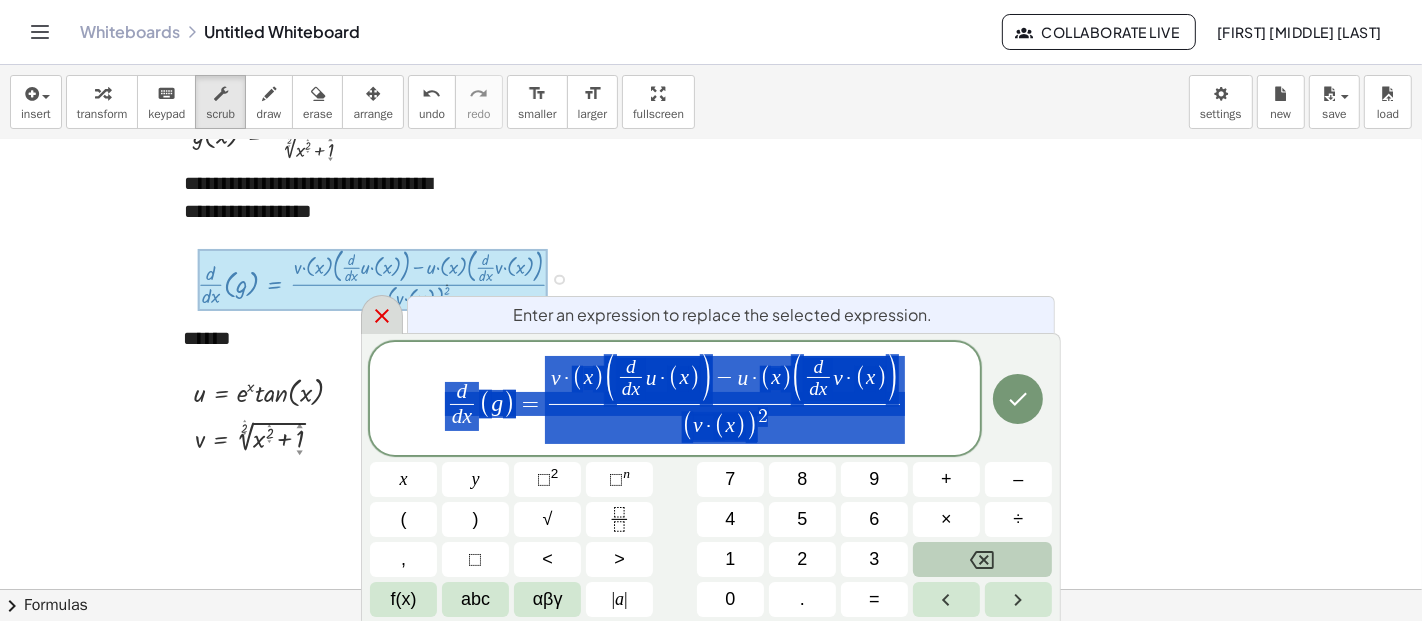 click 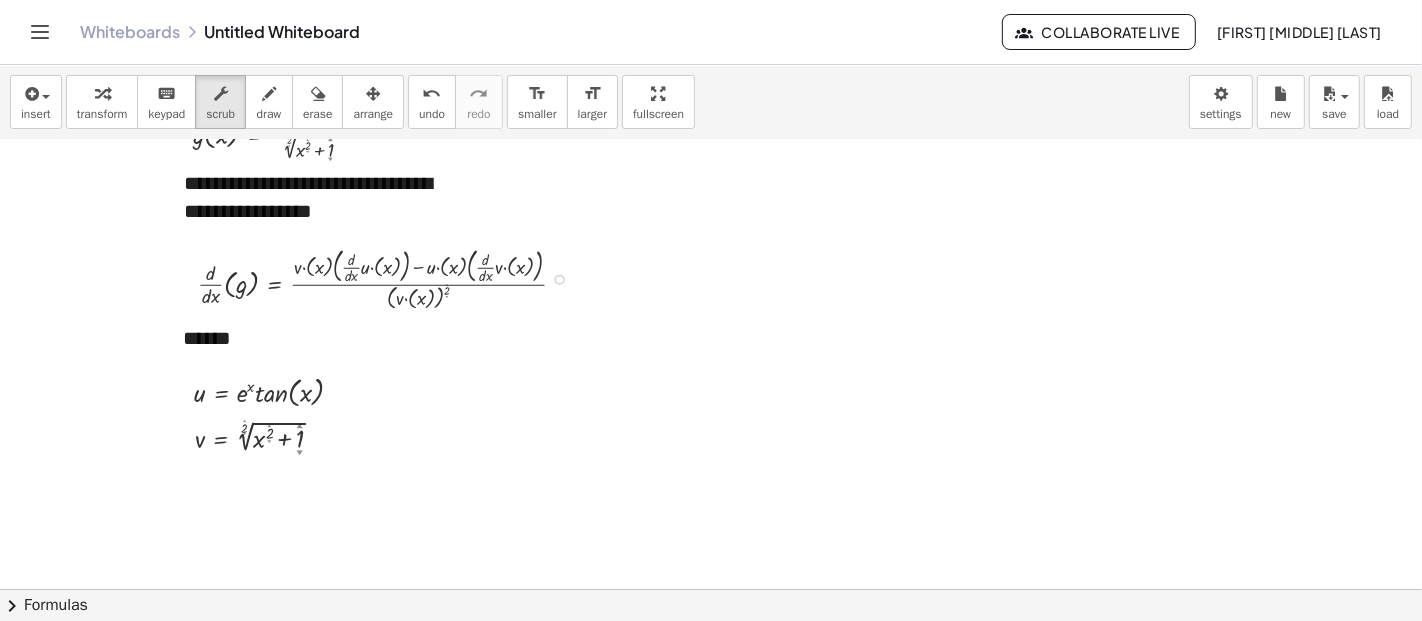 click on "Fix a mistake Transform line Copy line as LaTeX Copy derivation as LaTeX Expand new lines: On" at bounding box center (559, 279) 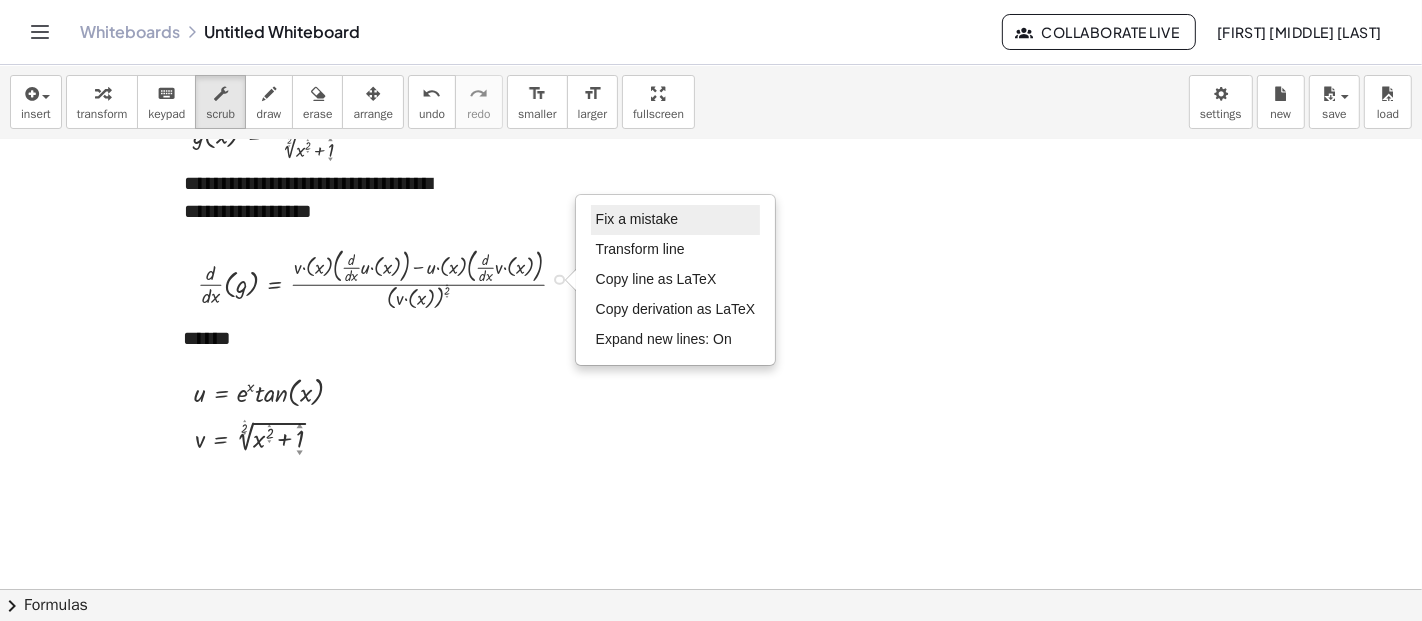 click on "Fix a mistake" at bounding box center [676, 220] 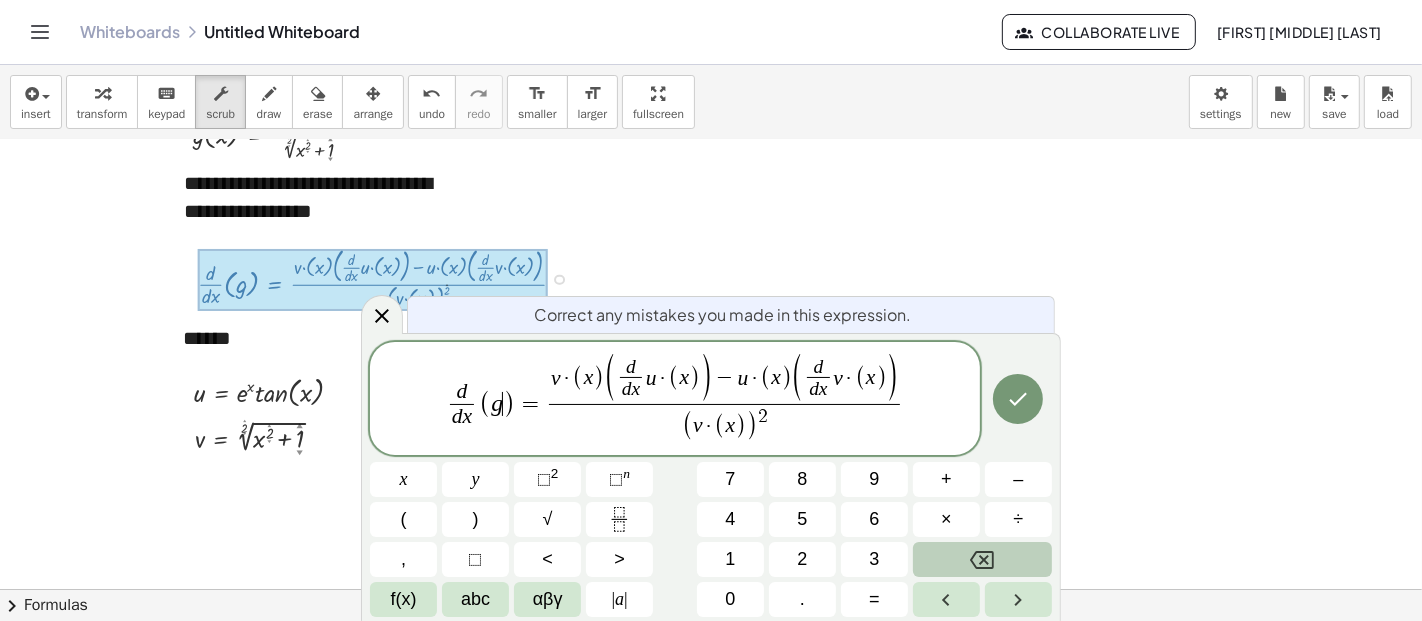 click on ")" at bounding box center [509, 403] 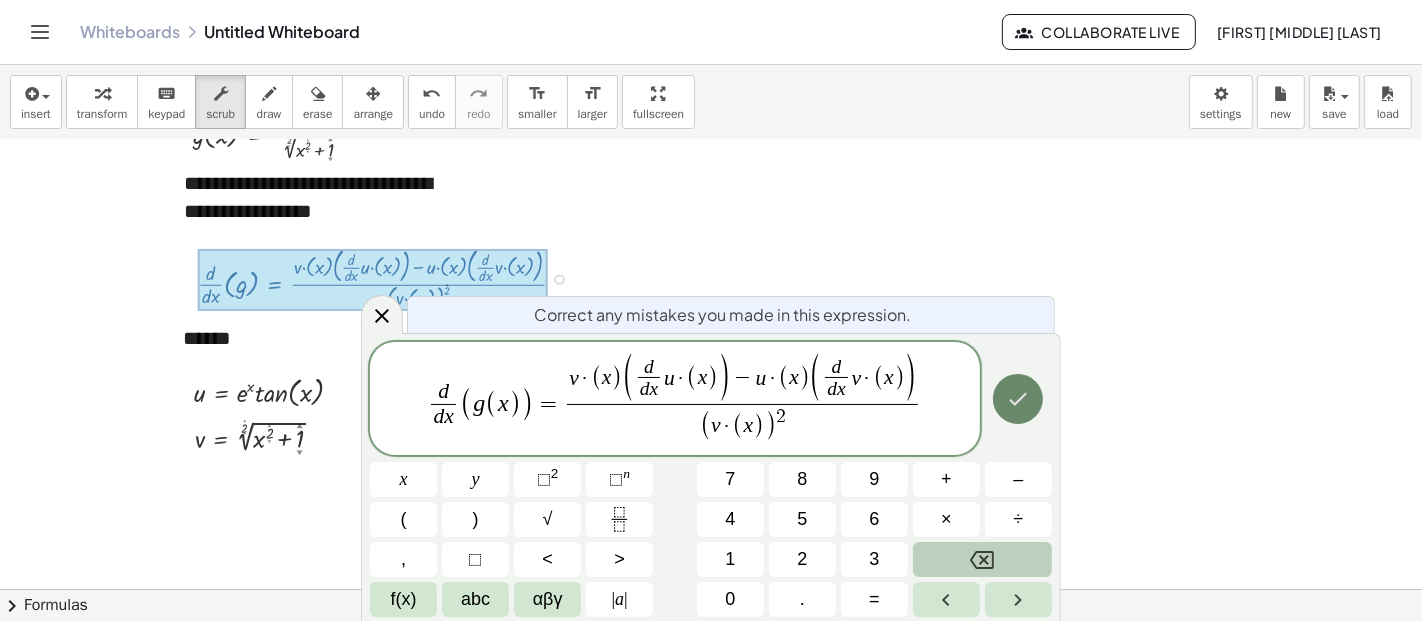 click at bounding box center [1018, 399] 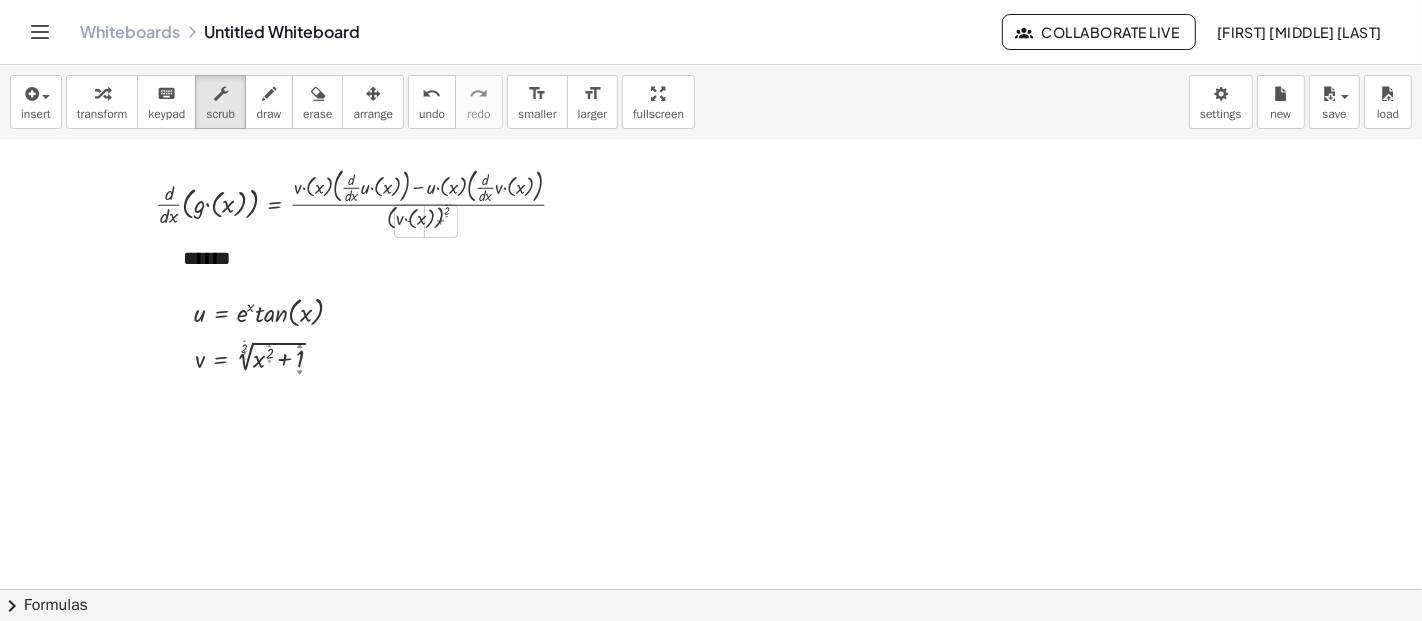 scroll, scrollTop: 222, scrollLeft: 0, axis: vertical 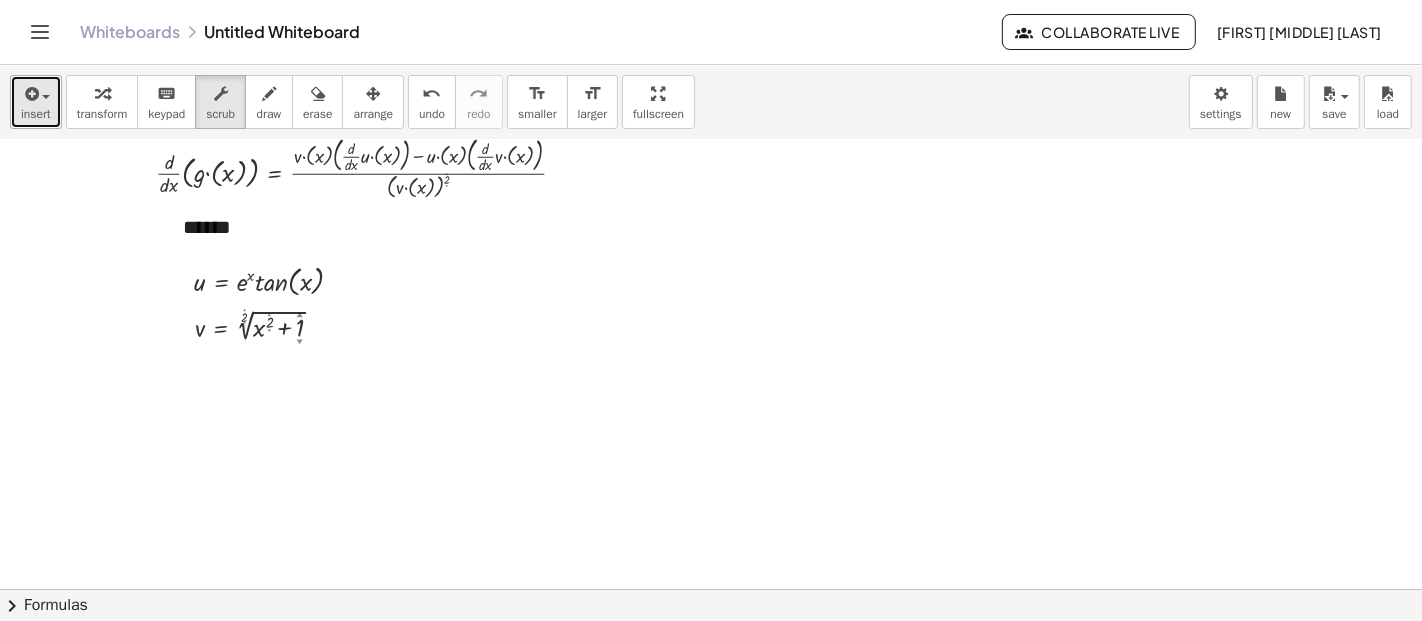 click at bounding box center (36, 93) 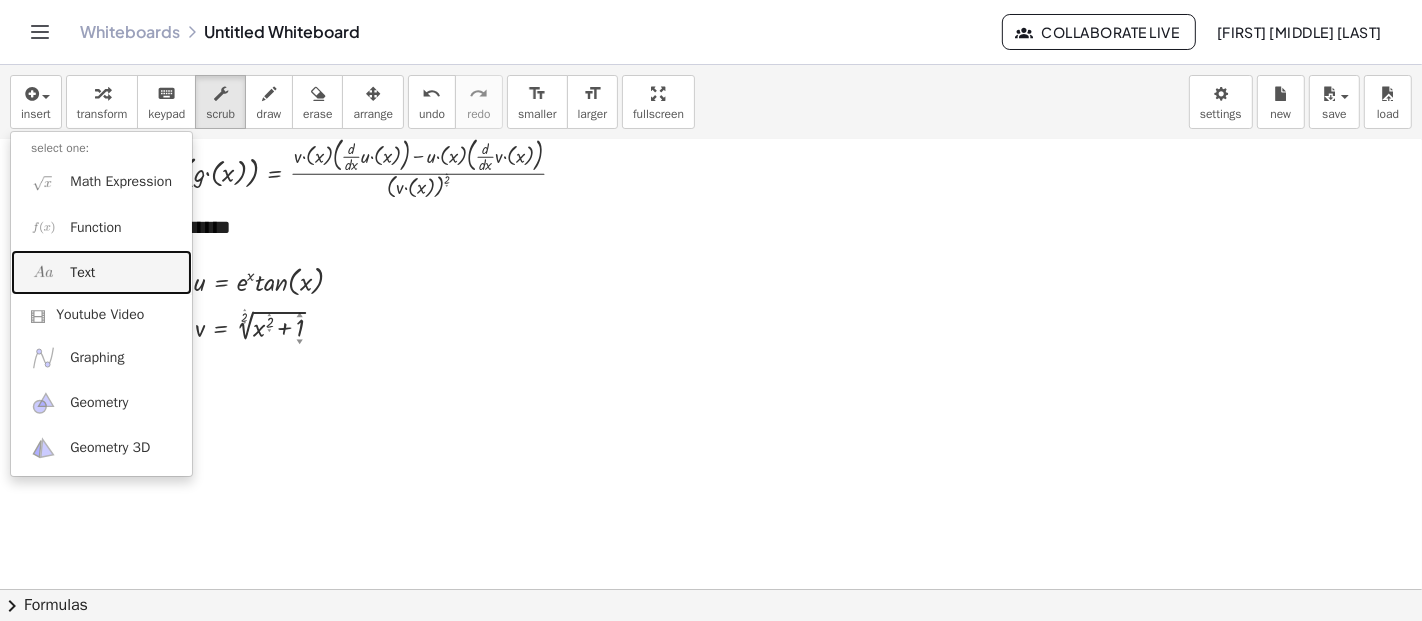 click on "Text" at bounding box center (101, 272) 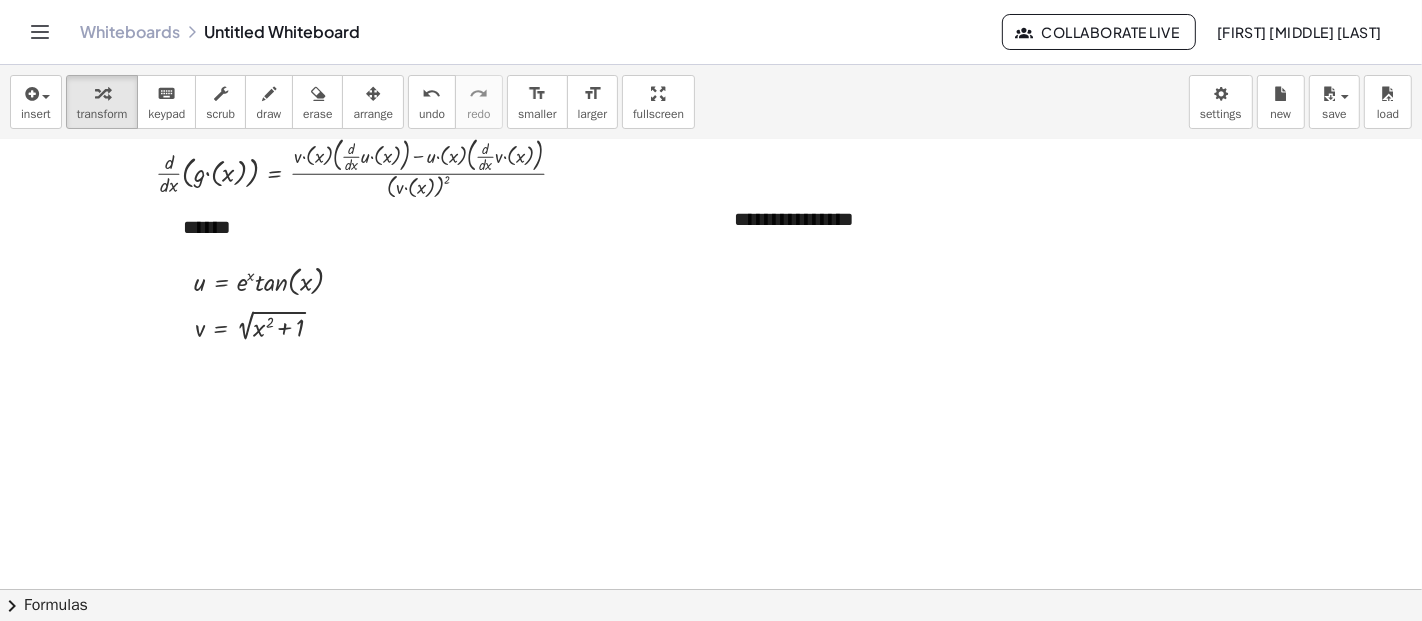 type 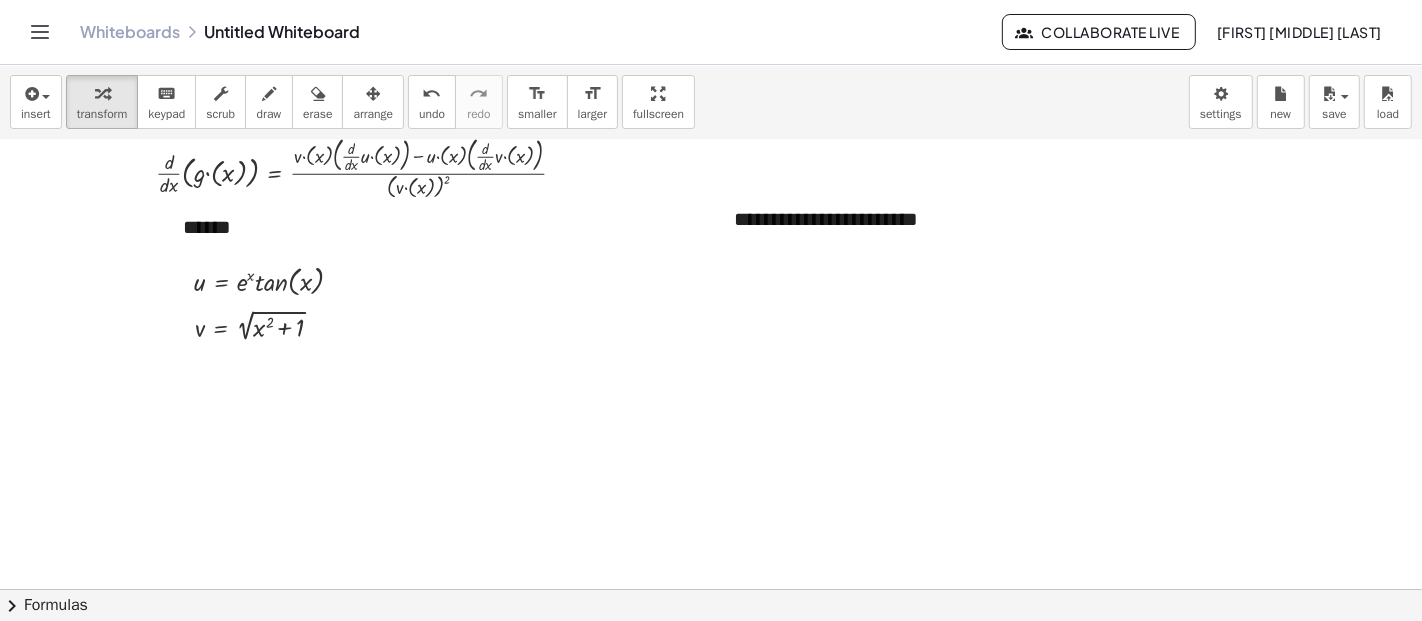 click at bounding box center (711, 368) 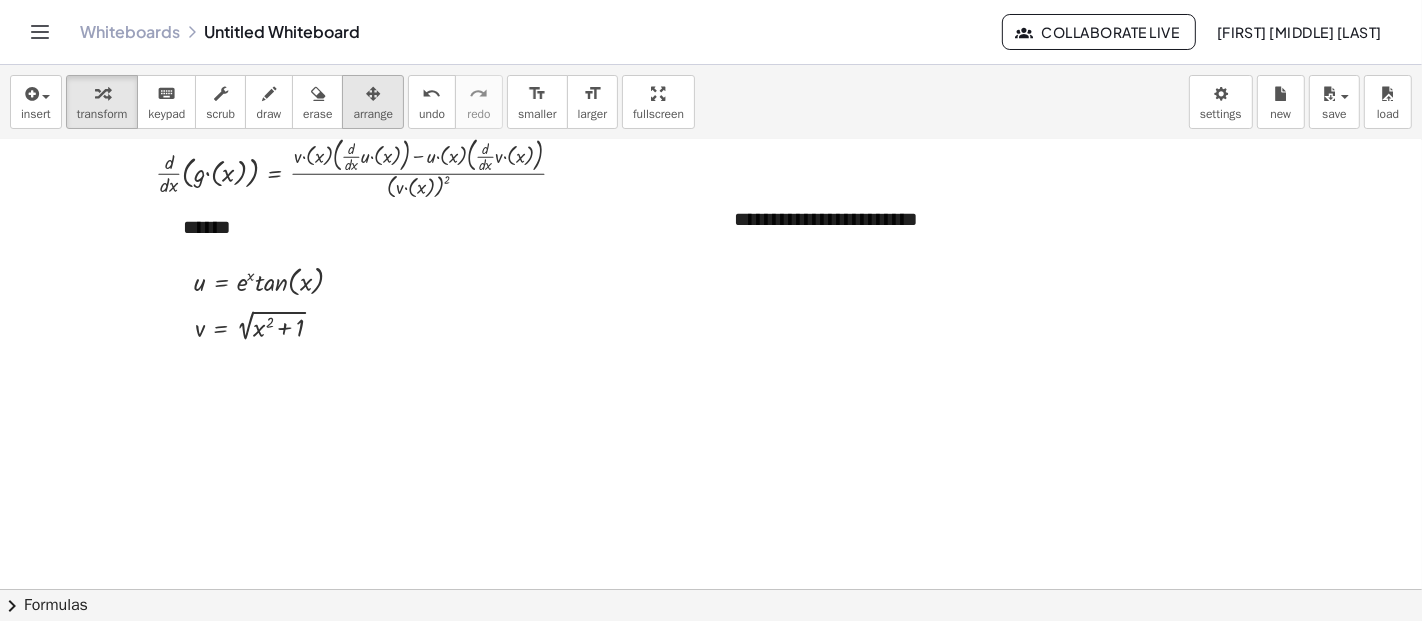 click on "arrange" at bounding box center (373, 114) 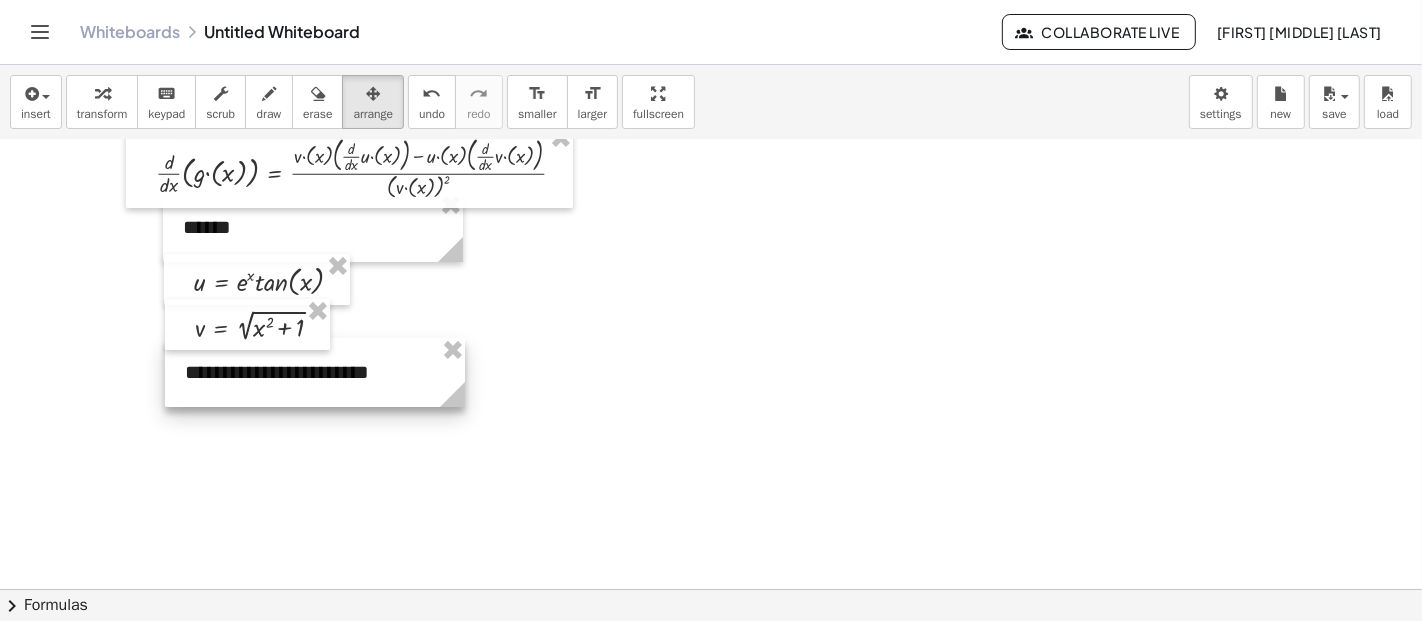 drag, startPoint x: 808, startPoint y: 231, endPoint x: 260, endPoint y: 384, distance: 568.9578 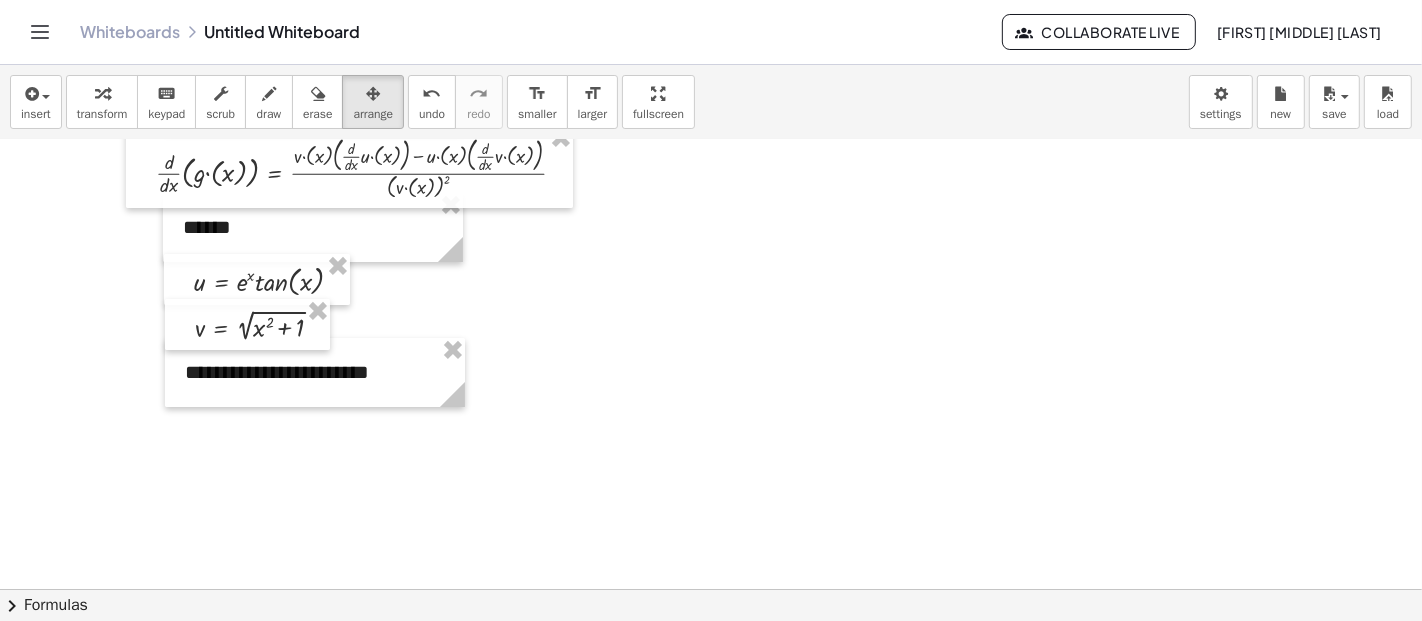 click at bounding box center (711, 368) 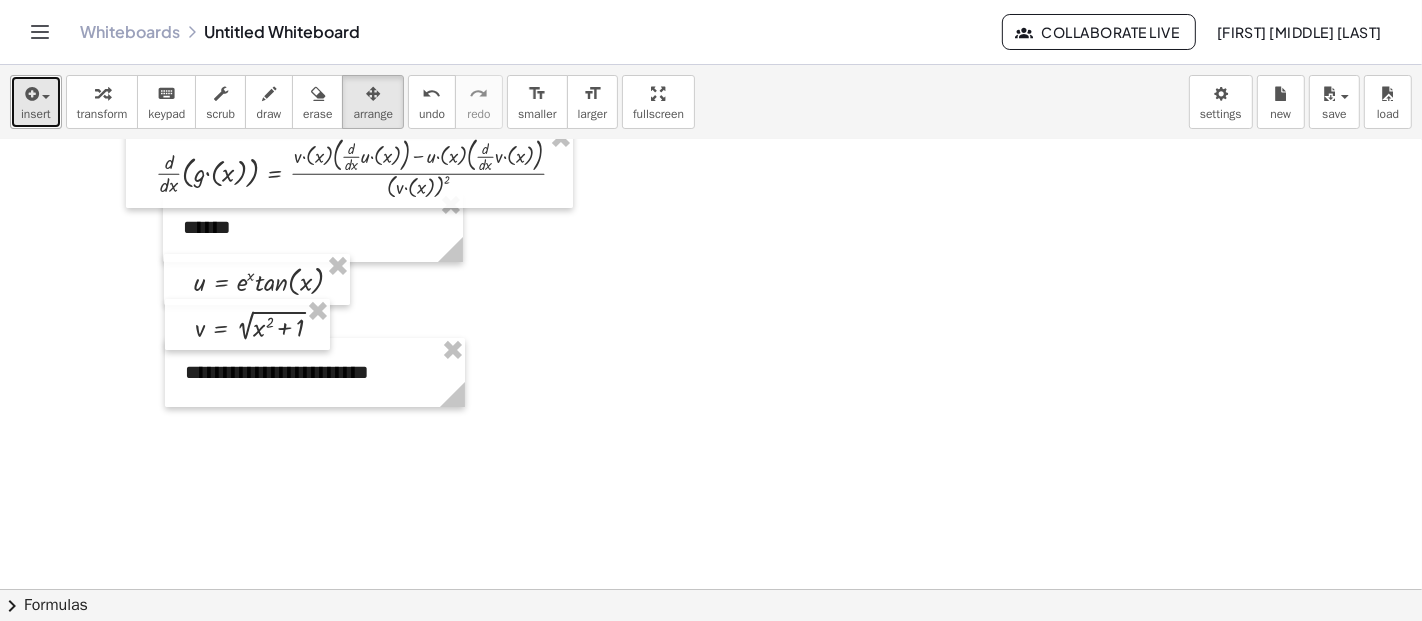 click on "insert" at bounding box center [36, 114] 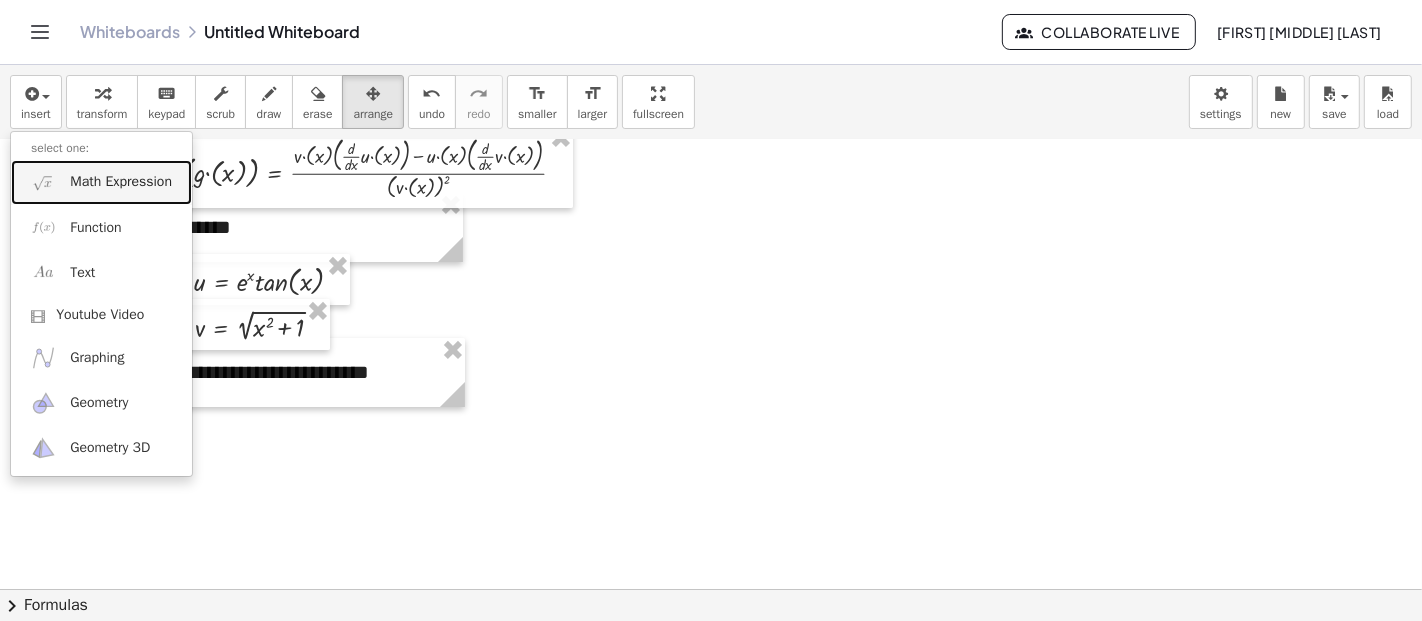 click on "Math Expression" at bounding box center (101, 182) 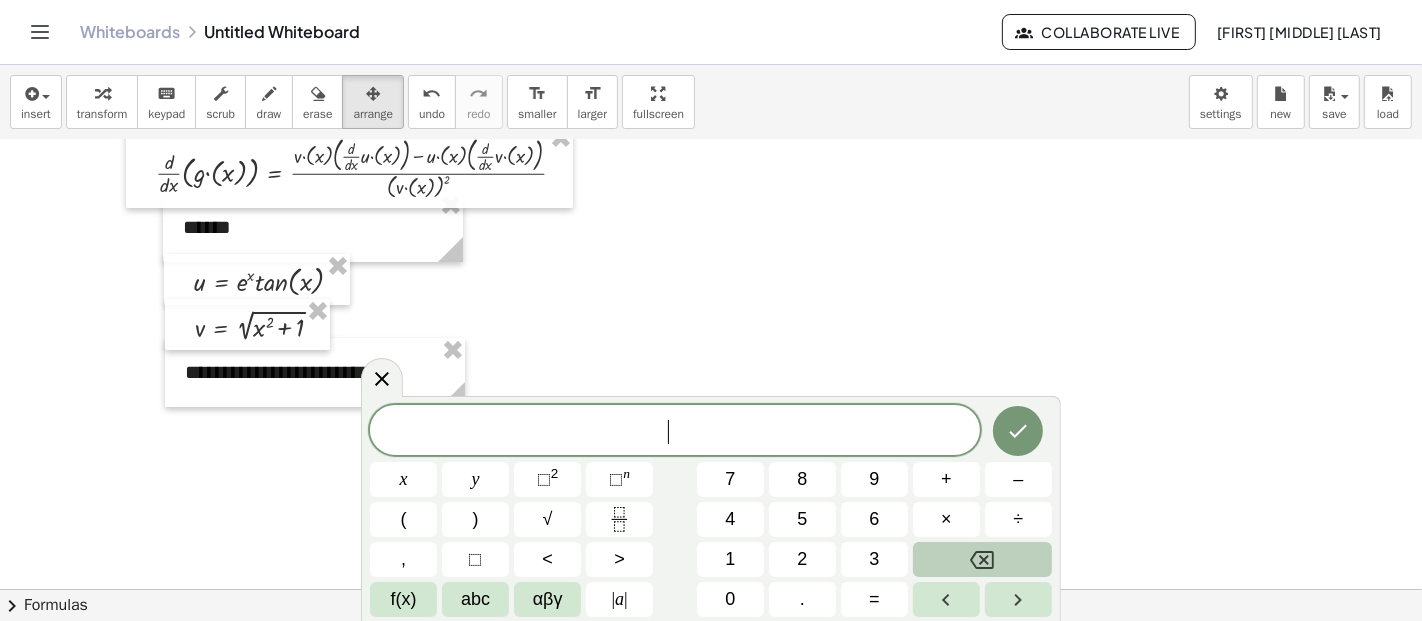 scroll, scrollTop: 333, scrollLeft: 0, axis: vertical 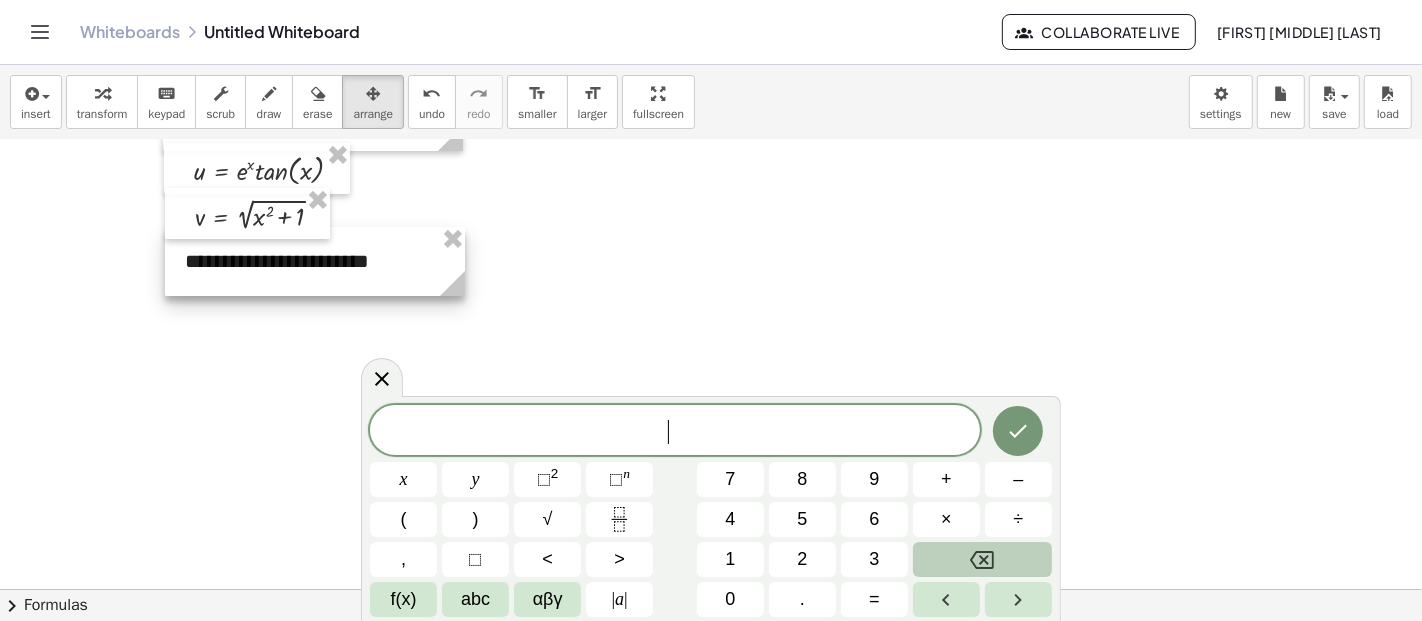 click at bounding box center [315, 261] 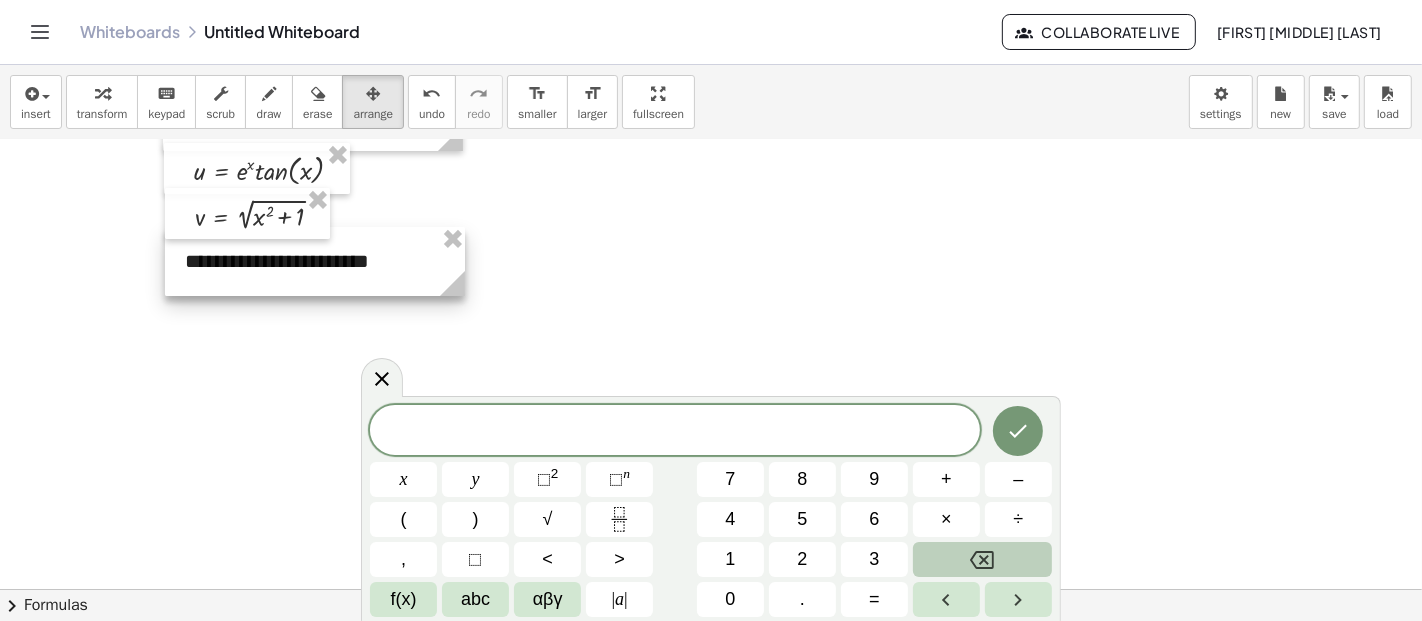 click at bounding box center [315, 261] 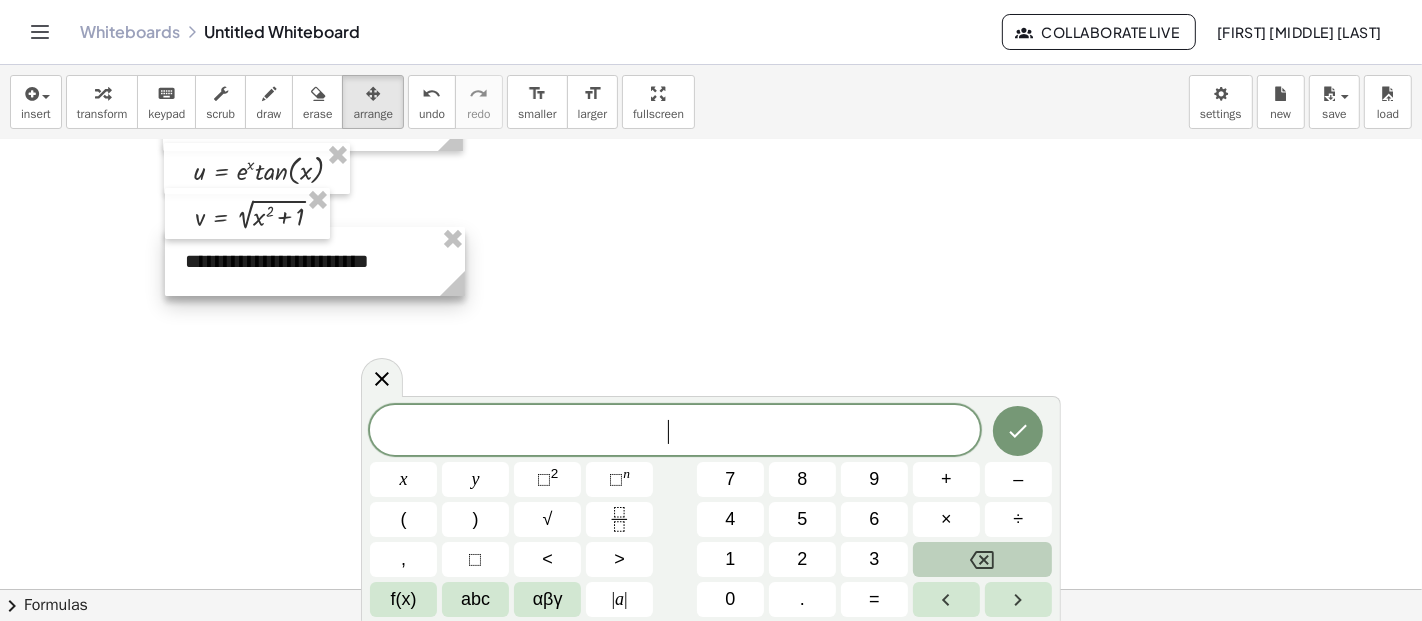 click at bounding box center [315, 261] 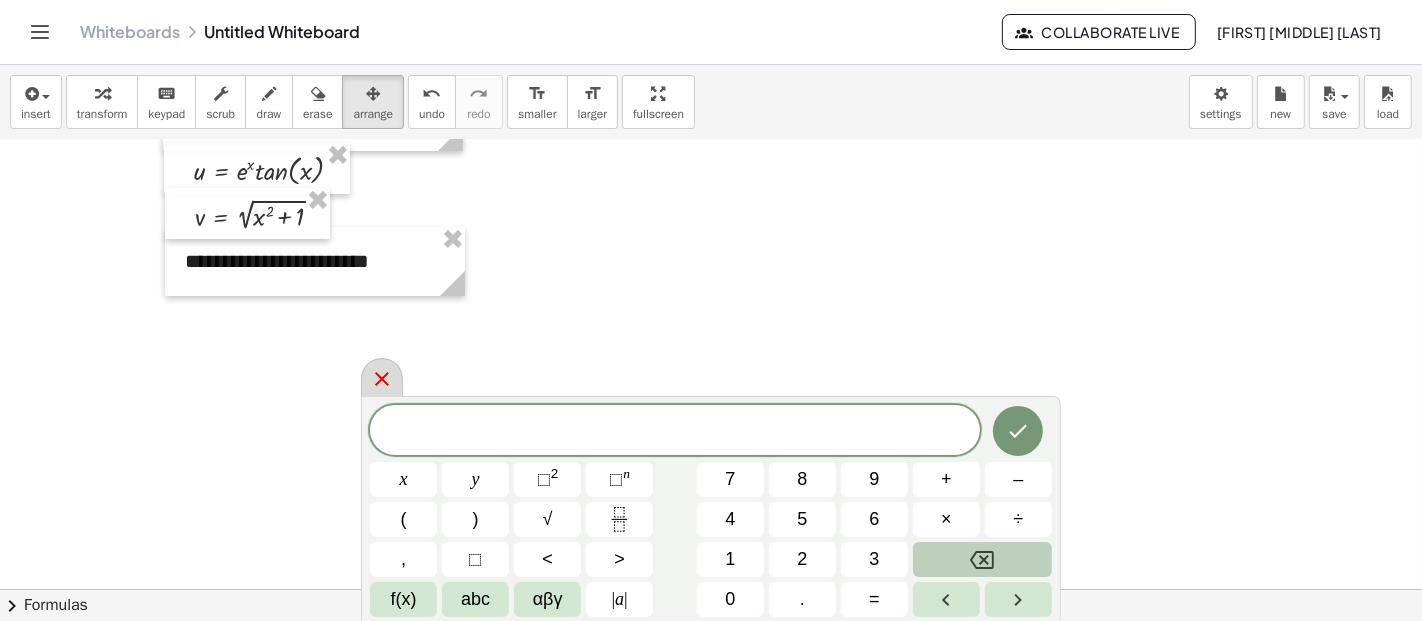 click 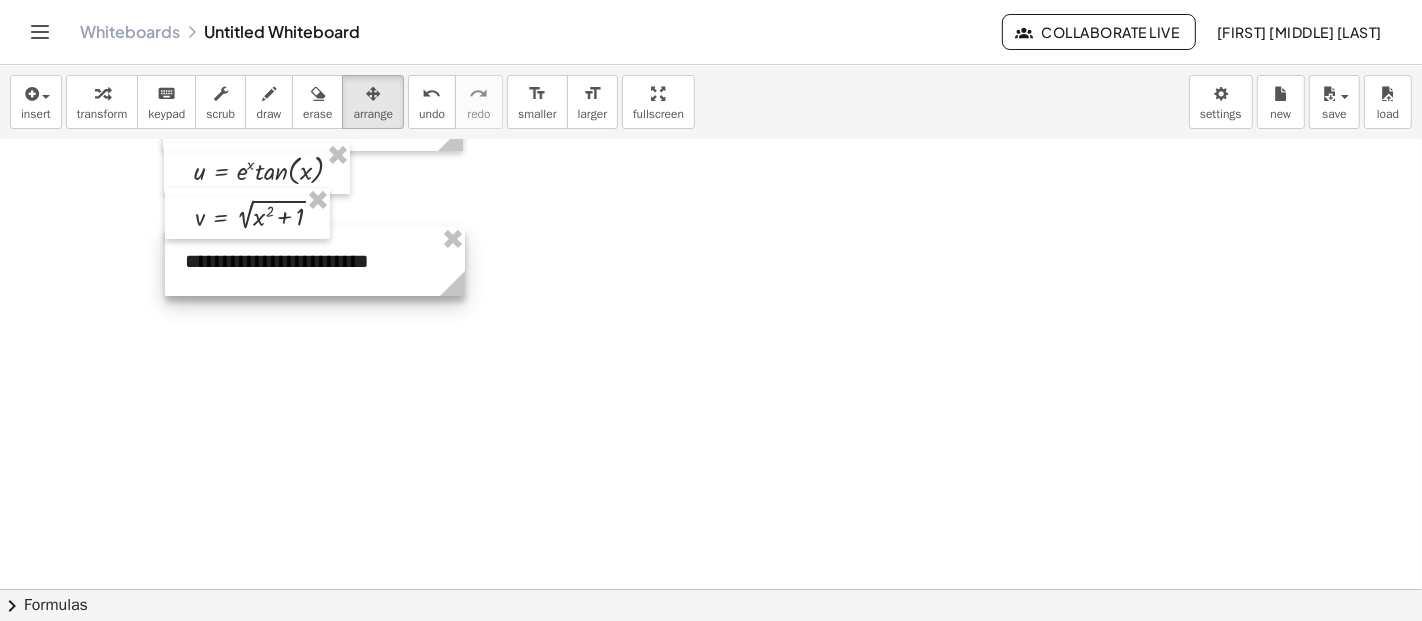 click at bounding box center (315, 261) 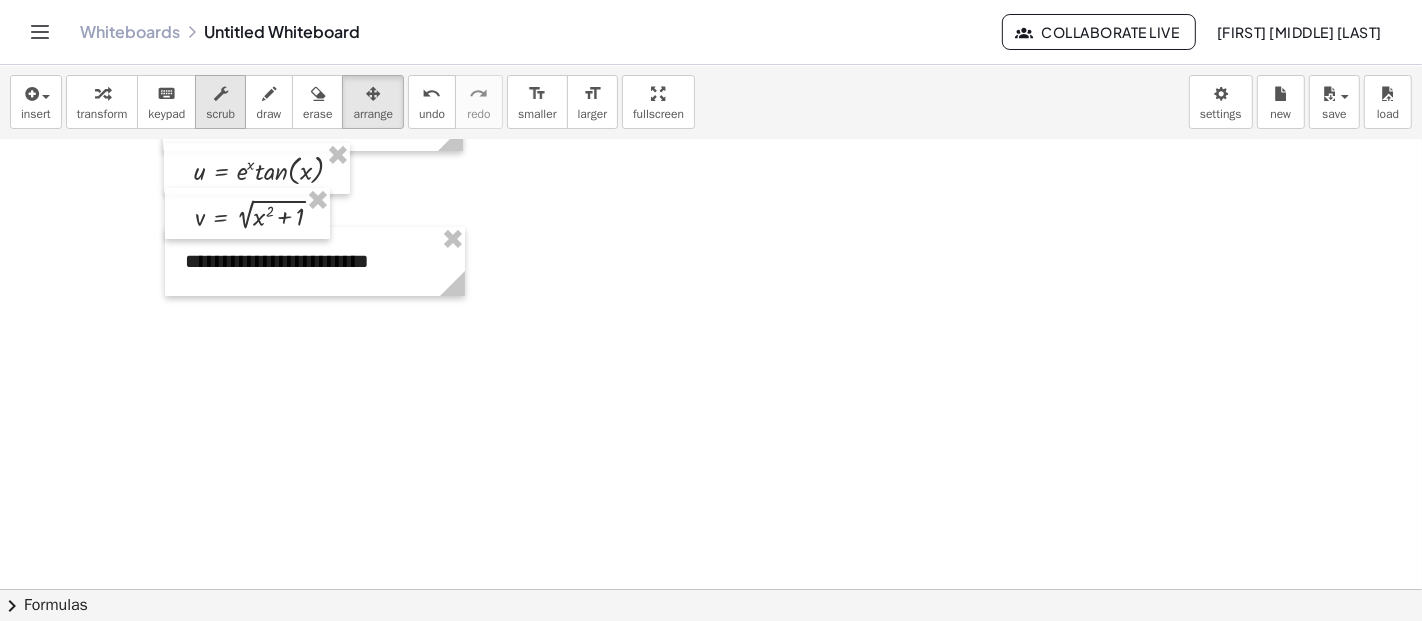 click on "scrub" at bounding box center [220, 102] 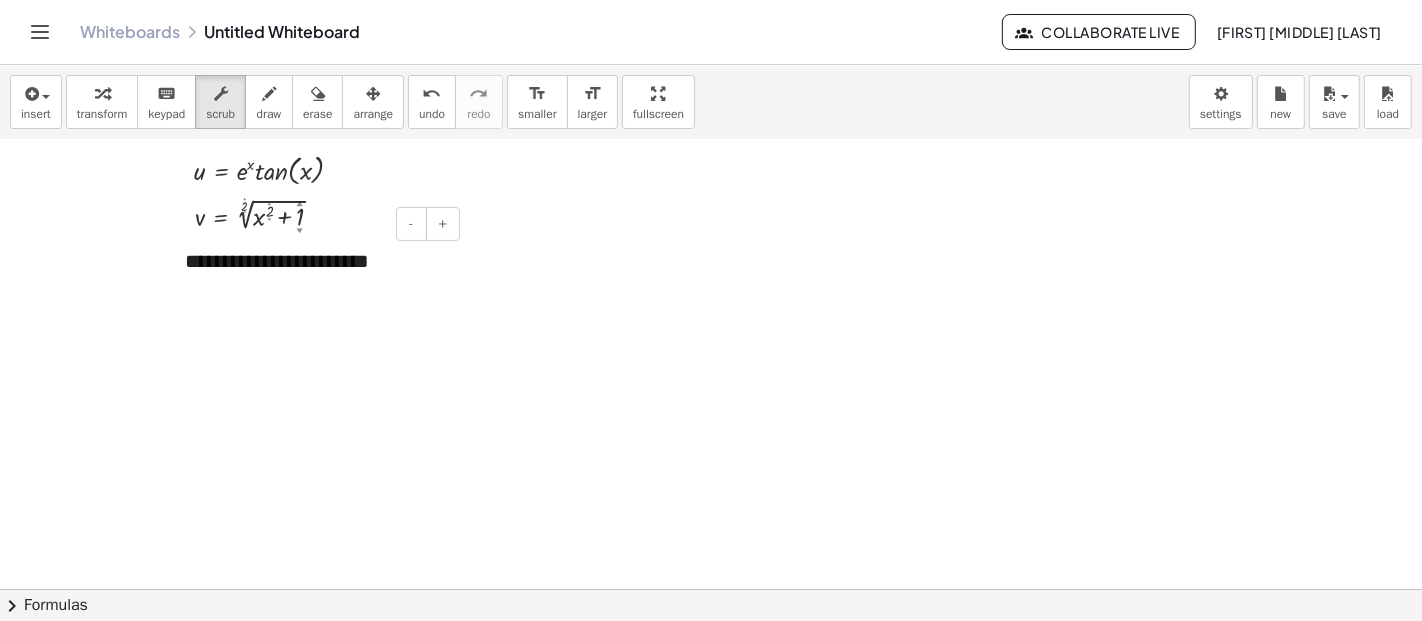 click on "**********" at bounding box center [315, 261] 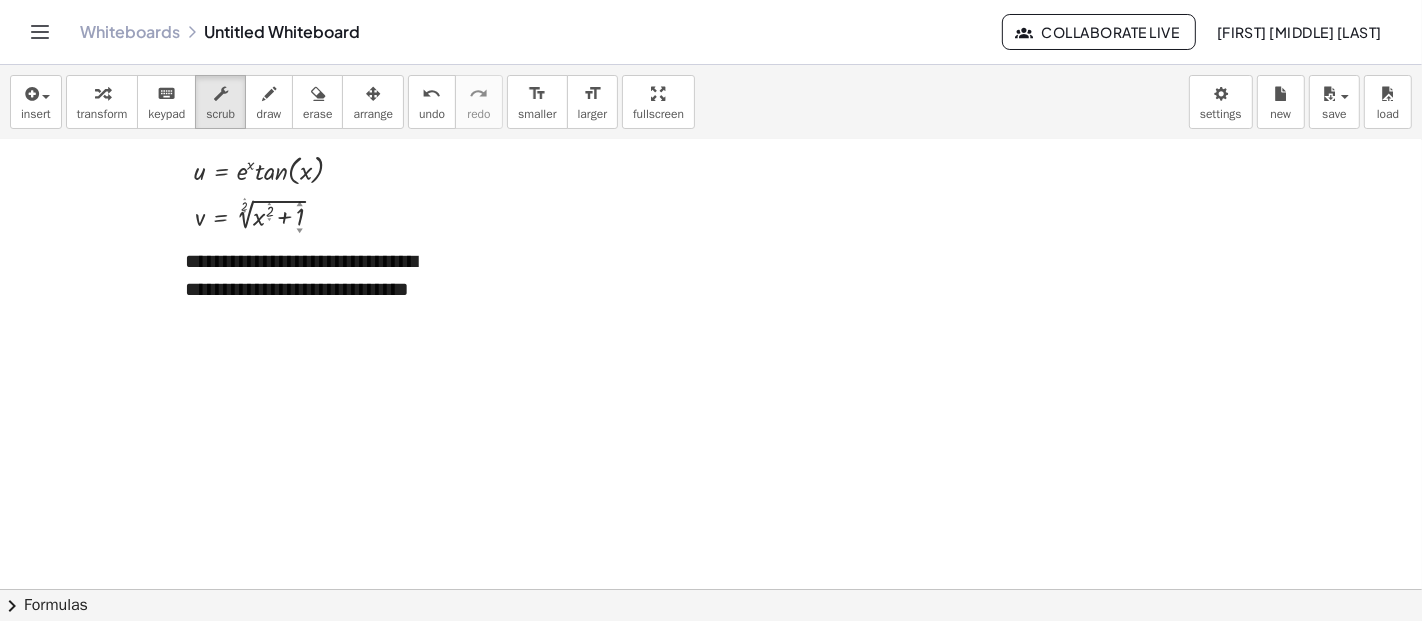 click at bounding box center (711, 257) 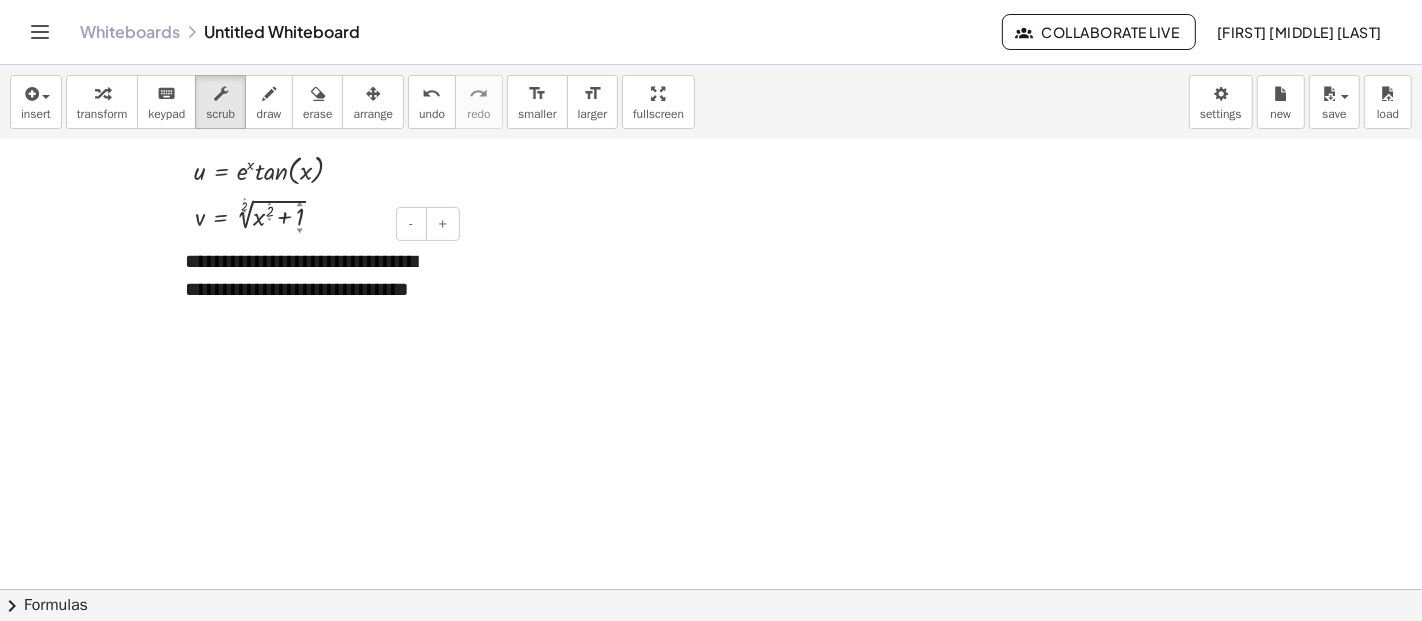 click on "**********" at bounding box center (315, 290) 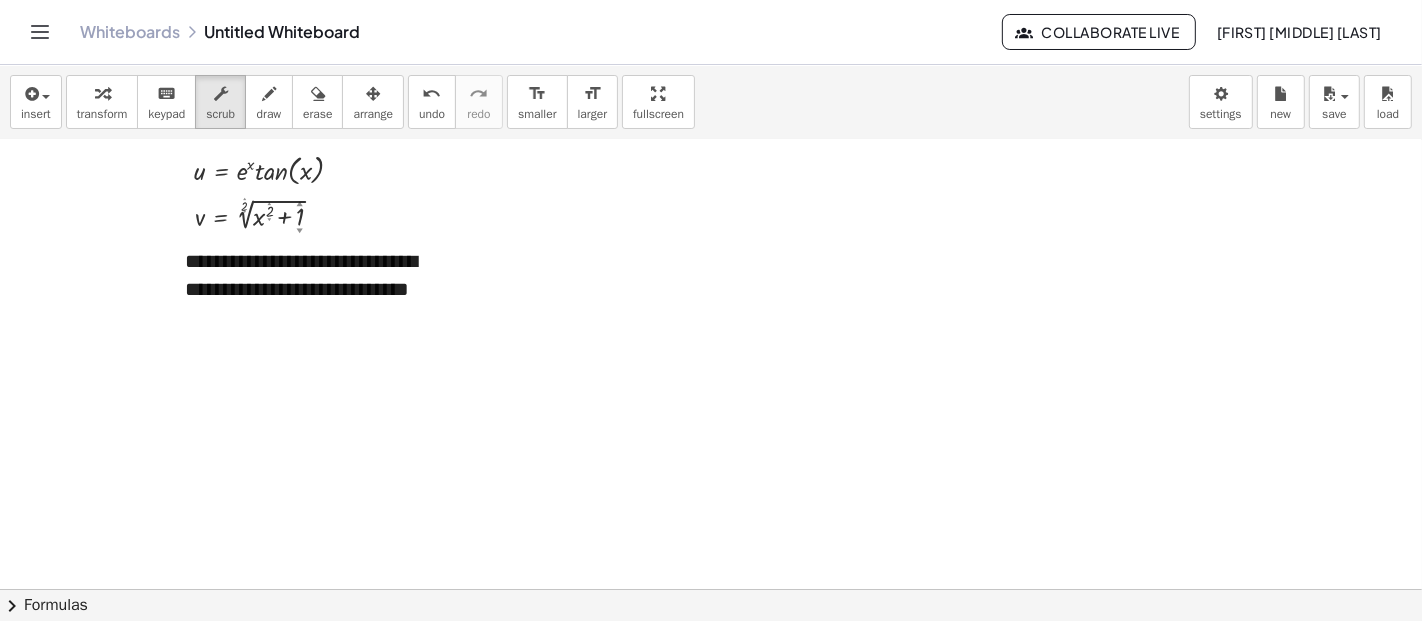 click at bounding box center (711, 257) 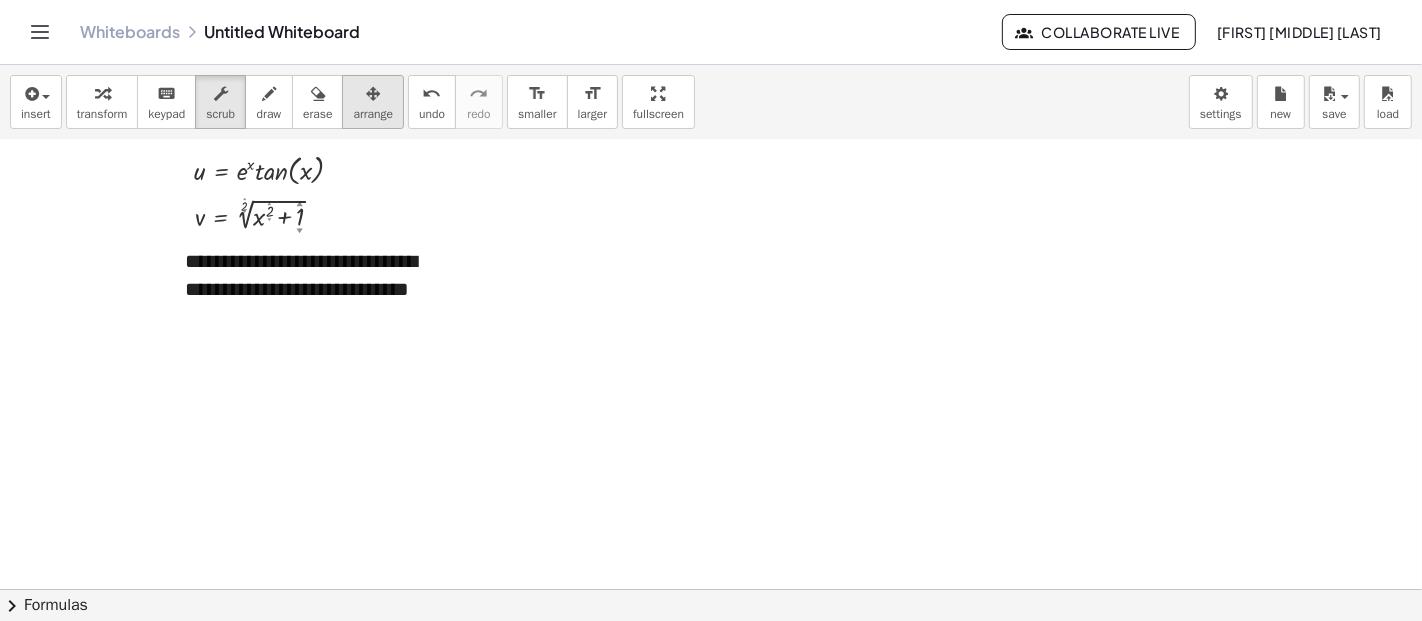 click at bounding box center (373, 93) 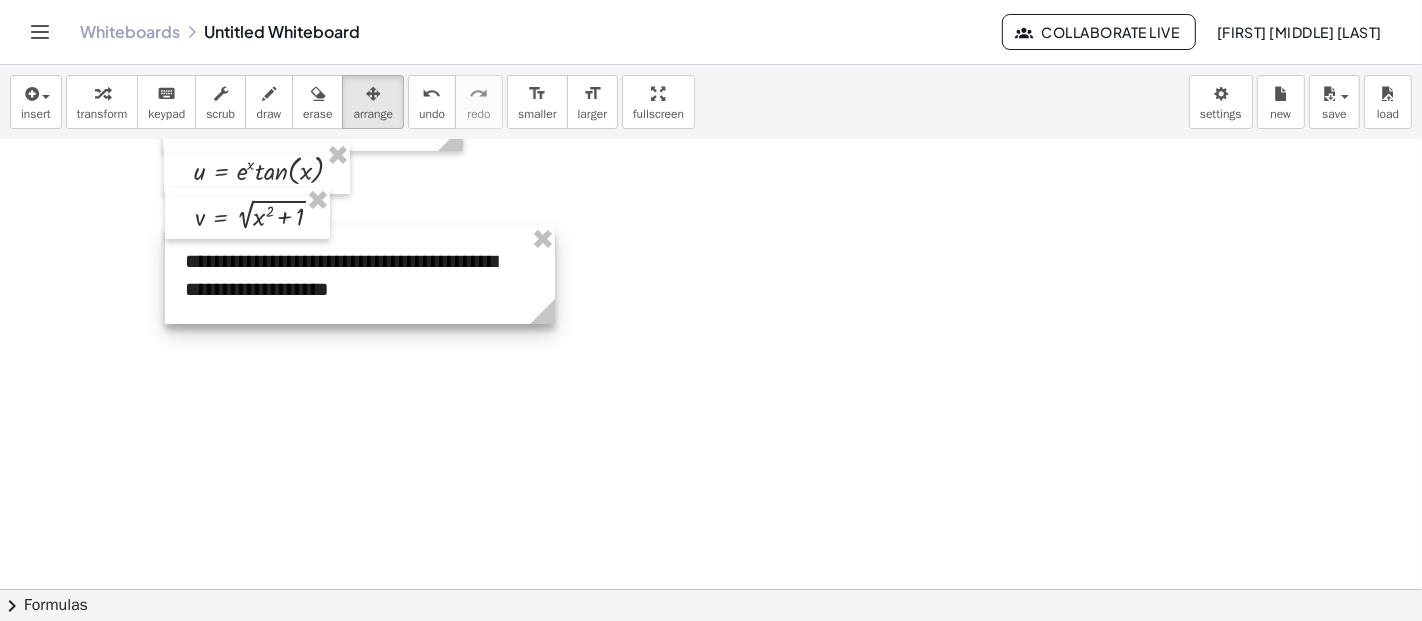 drag, startPoint x: 460, startPoint y: 354, endPoint x: 550, endPoint y: 334, distance: 92.19544 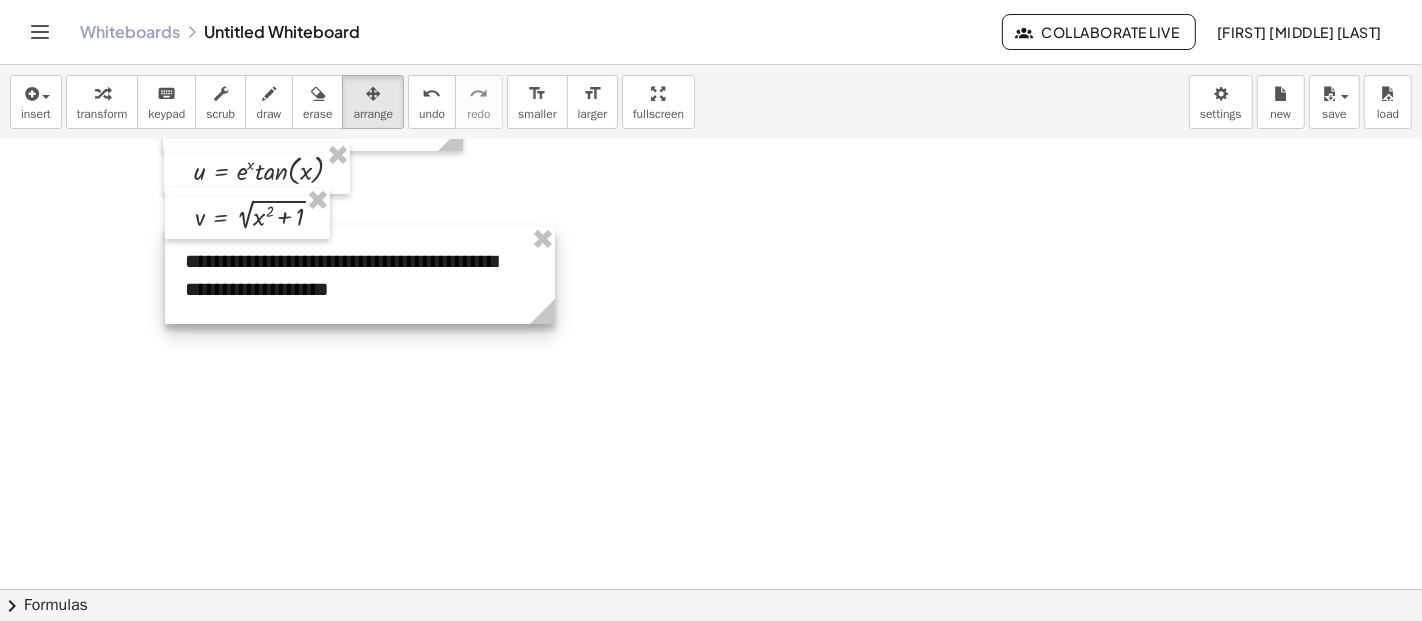 click at bounding box center (360, 275) 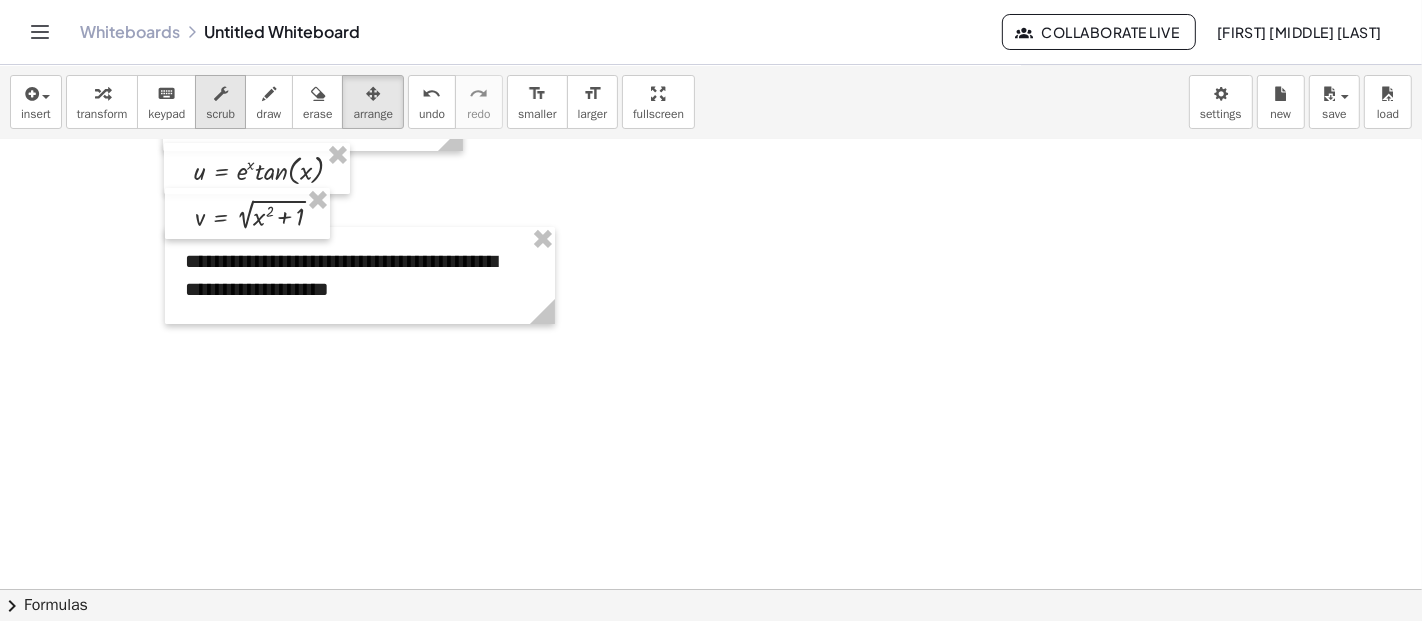 click on "scrub" at bounding box center [220, 102] 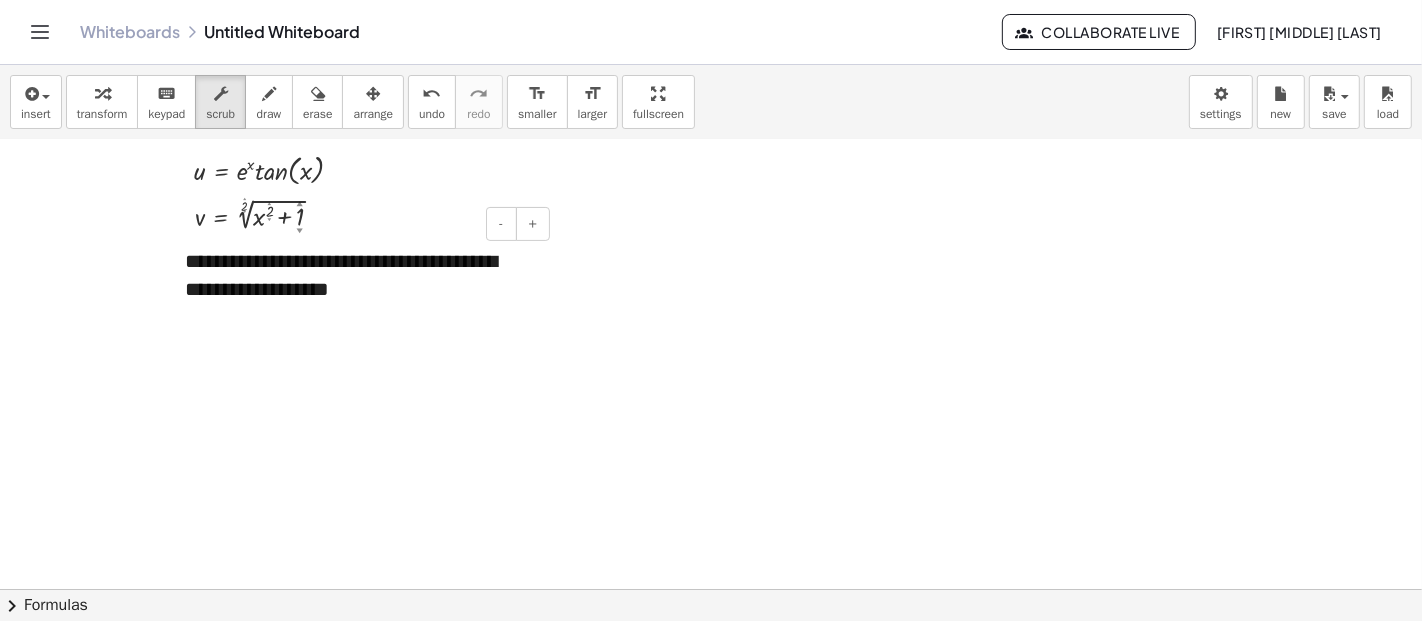 click on "**********" at bounding box center [360, 275] 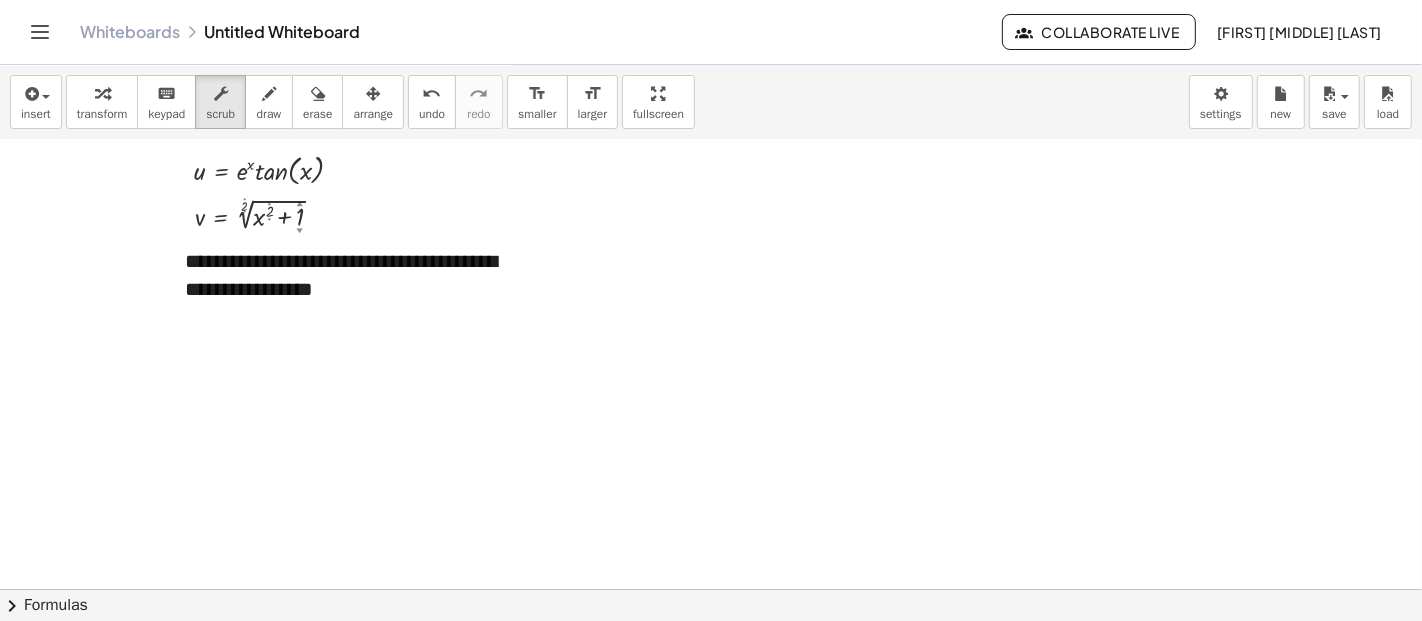 click at bounding box center (711, 257) 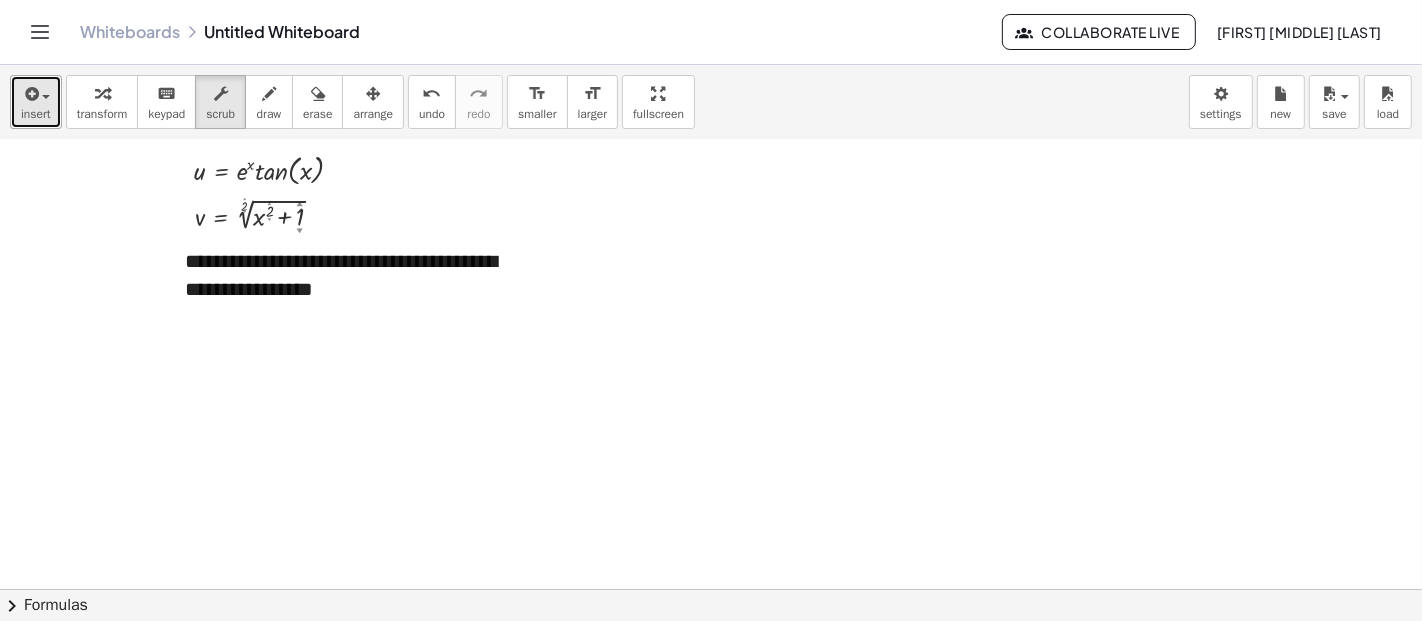 click at bounding box center (46, 97) 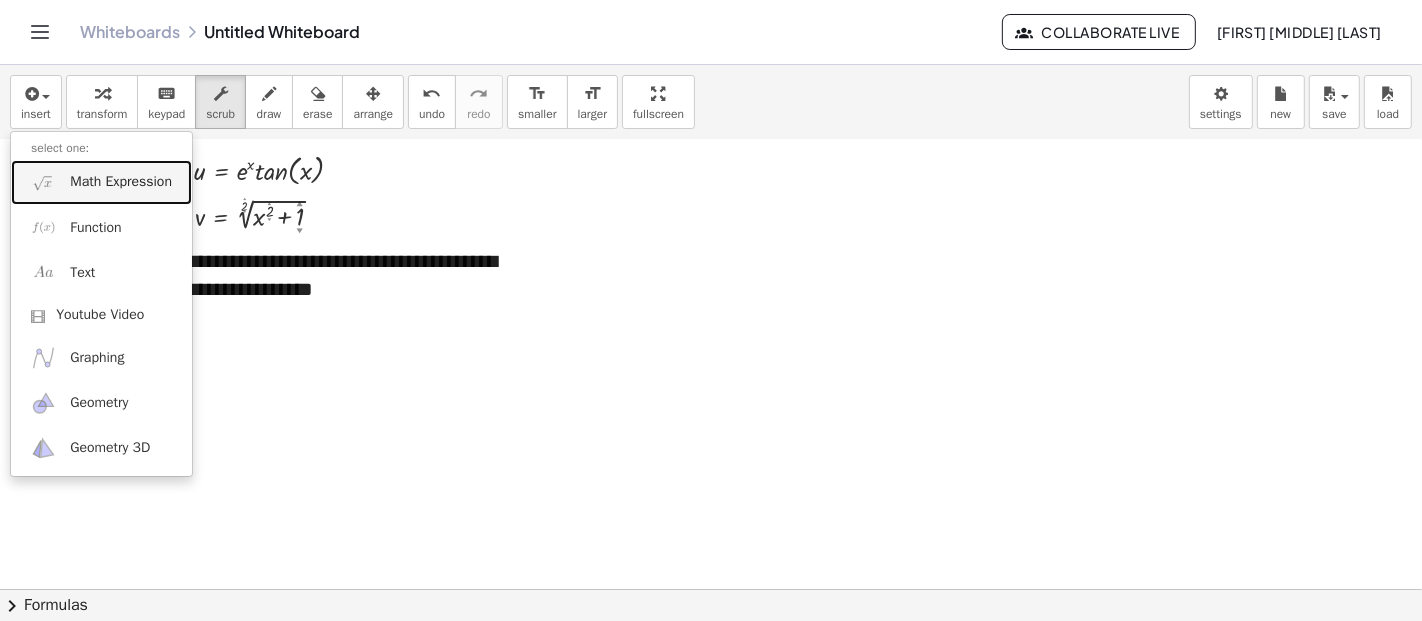 click on "Math Expression" at bounding box center (121, 182) 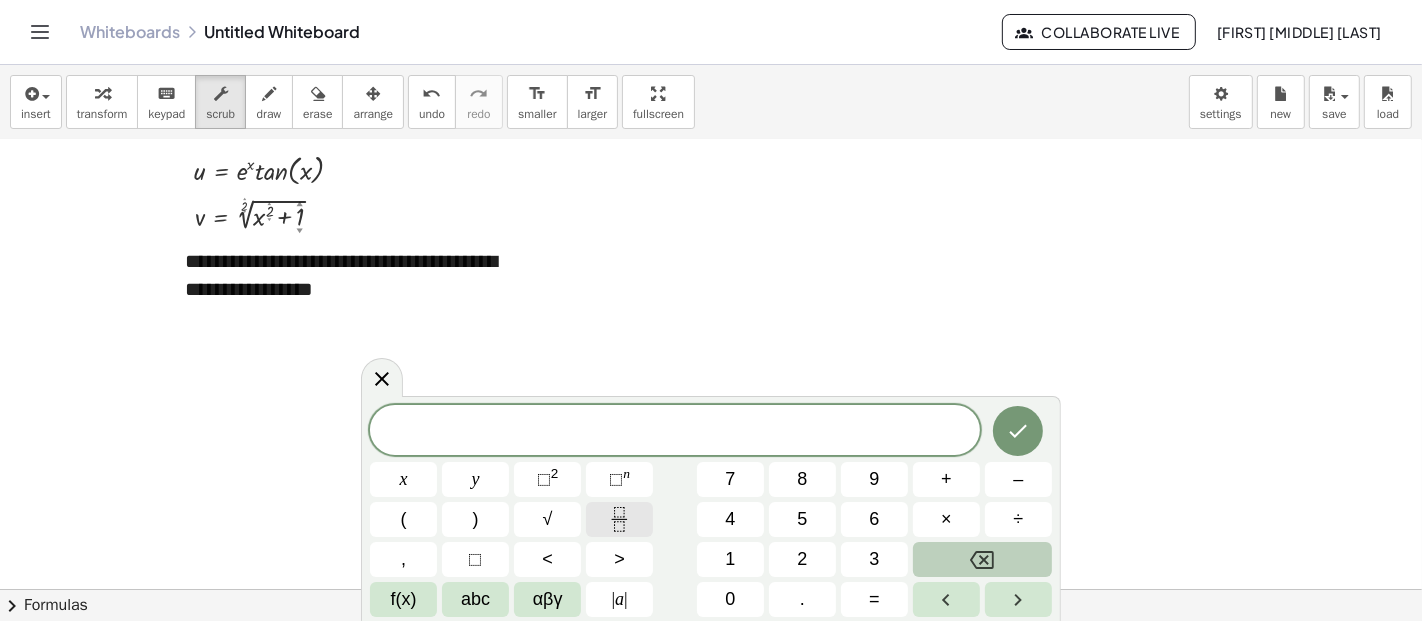 click 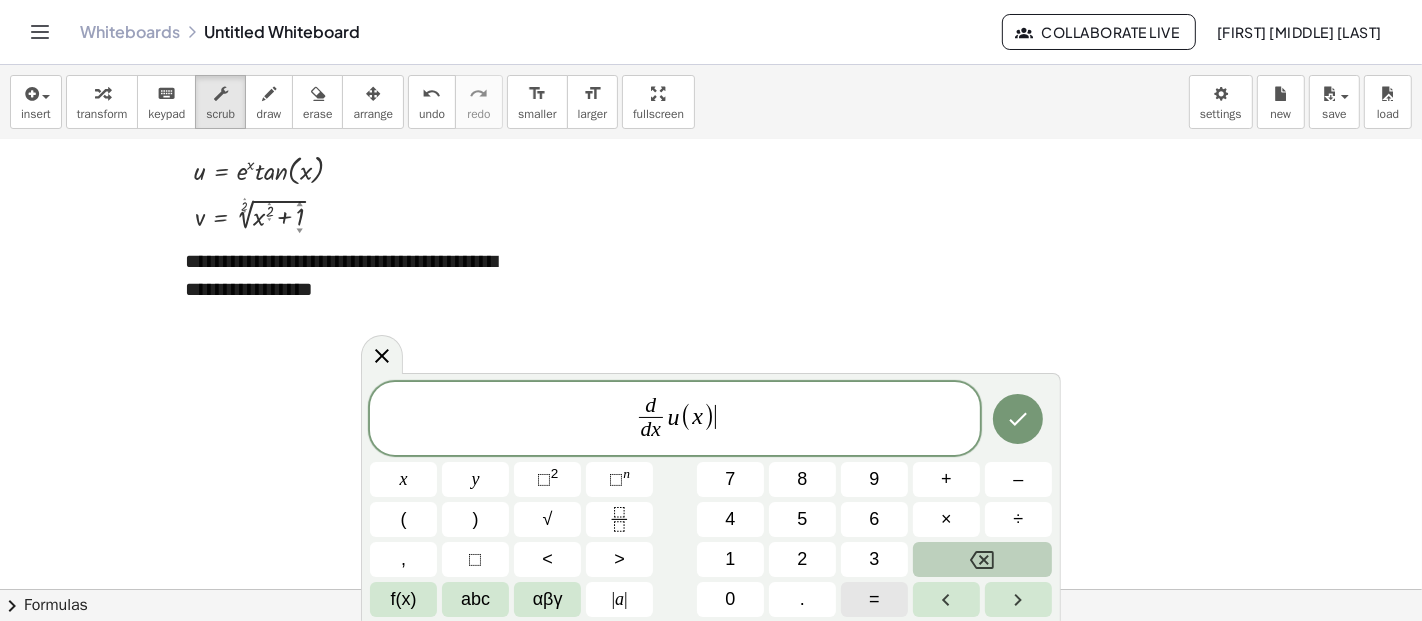 click on "=" at bounding box center (874, 599) 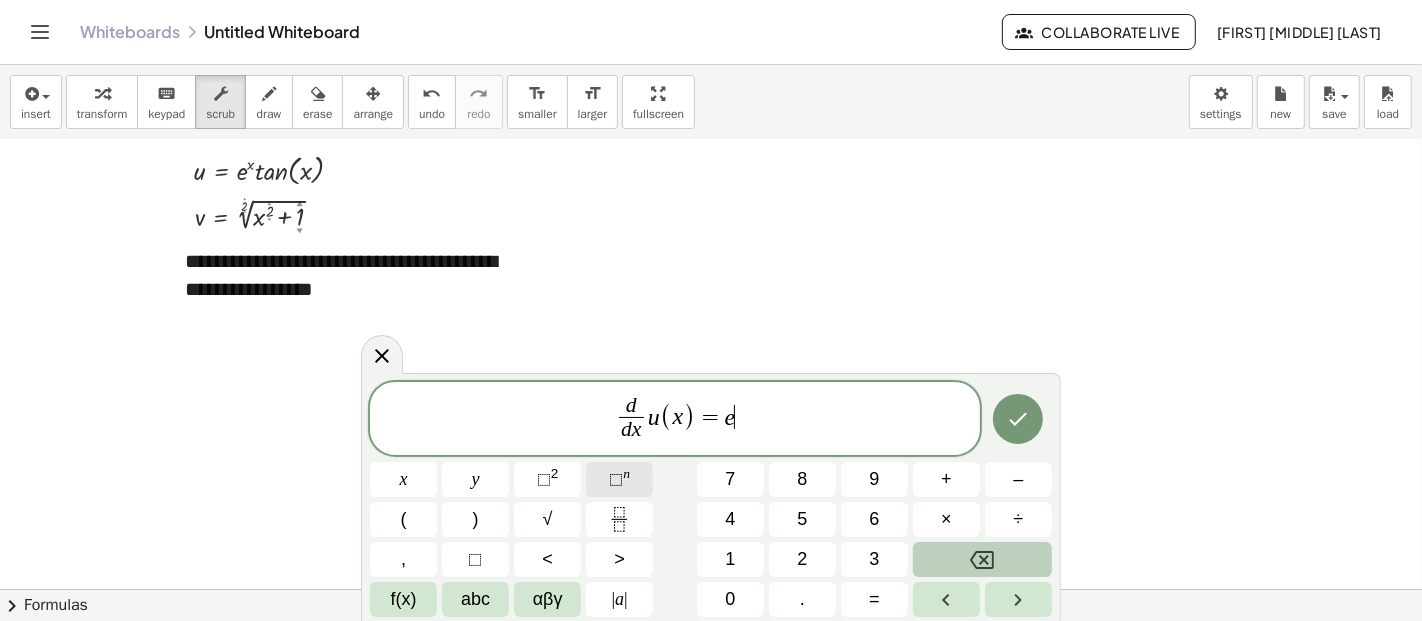 click on "⬚ n" at bounding box center [619, 479] 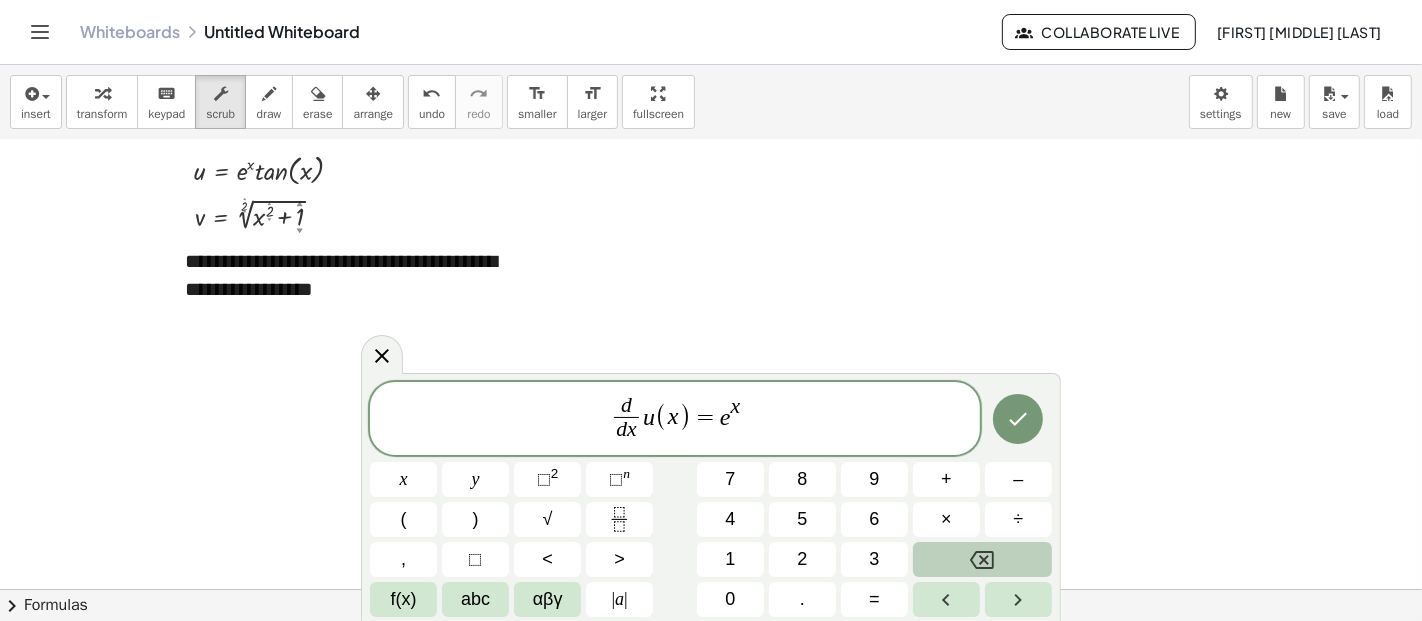 click on "d d x ​ u ( x ) = e x ​" at bounding box center [675, 420] 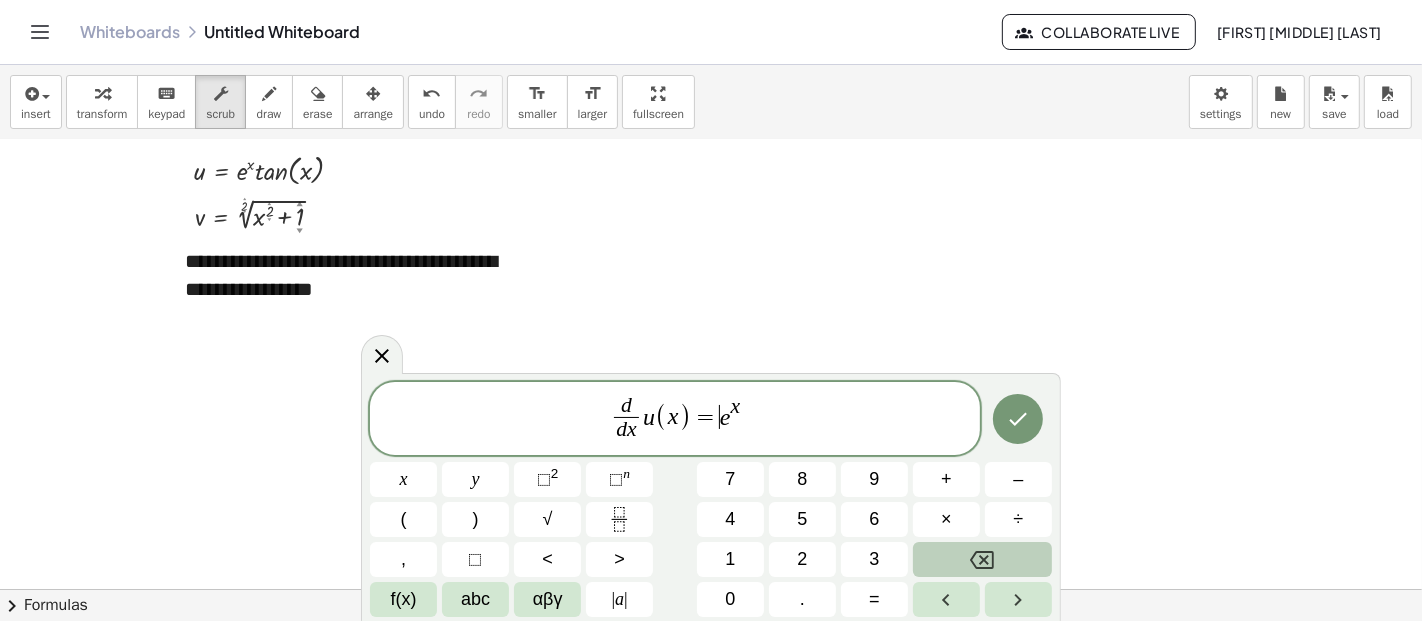 click on "=" at bounding box center [705, 417] 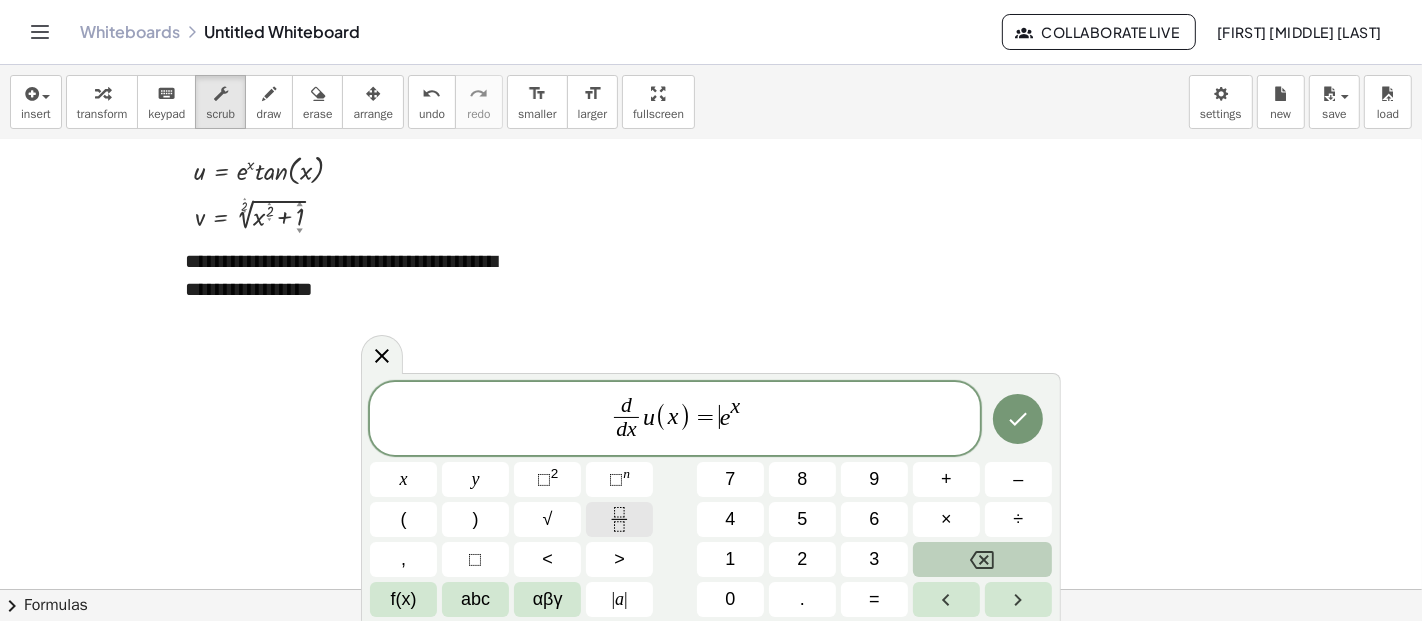 click 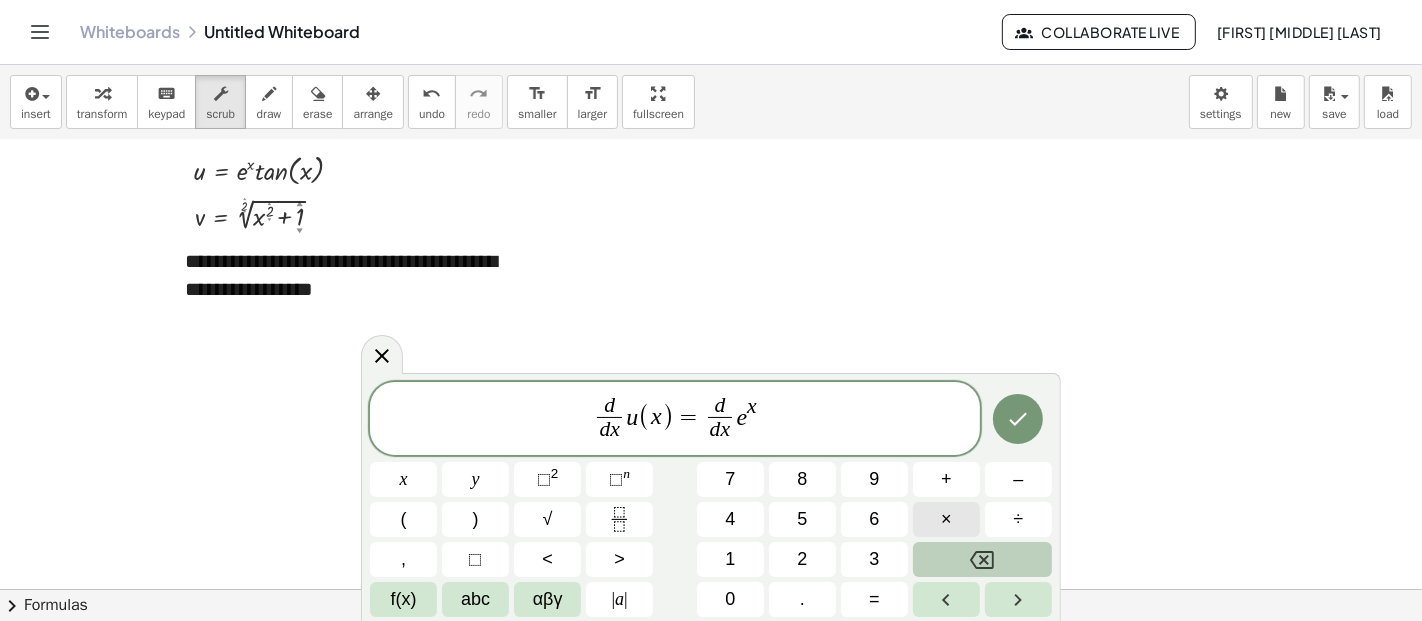 click on "×" at bounding box center [946, 519] 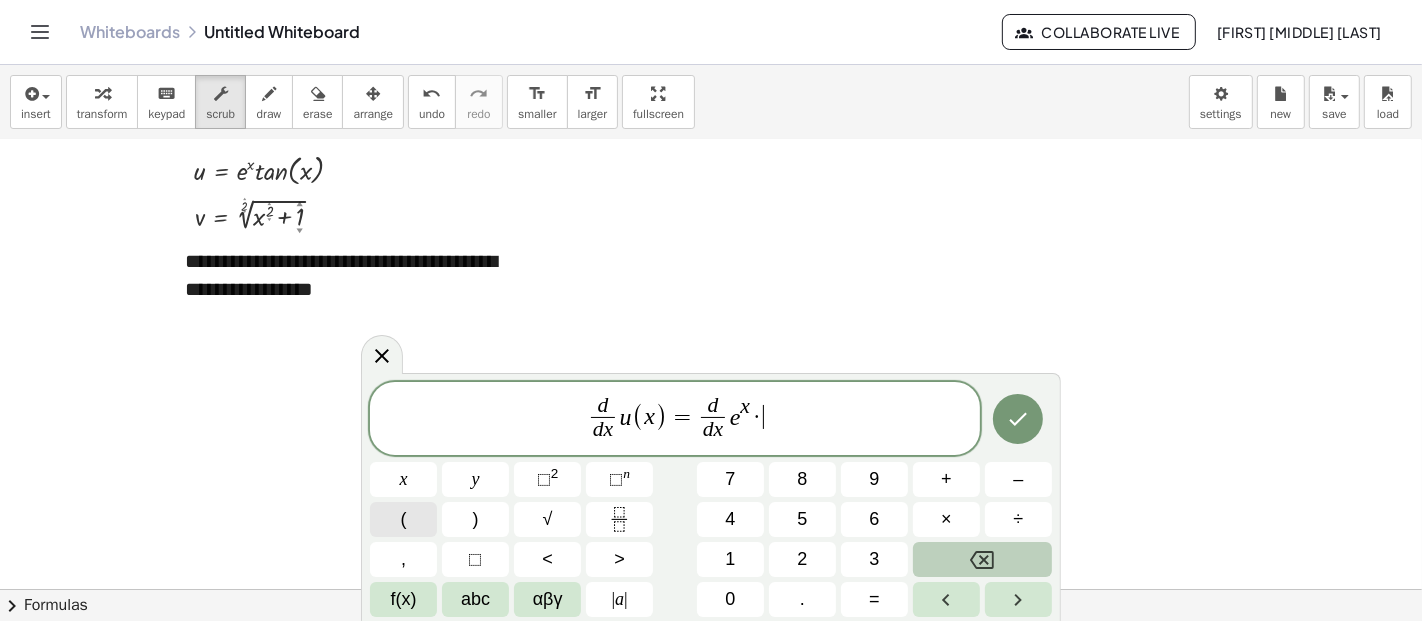 click on "(" at bounding box center [403, 519] 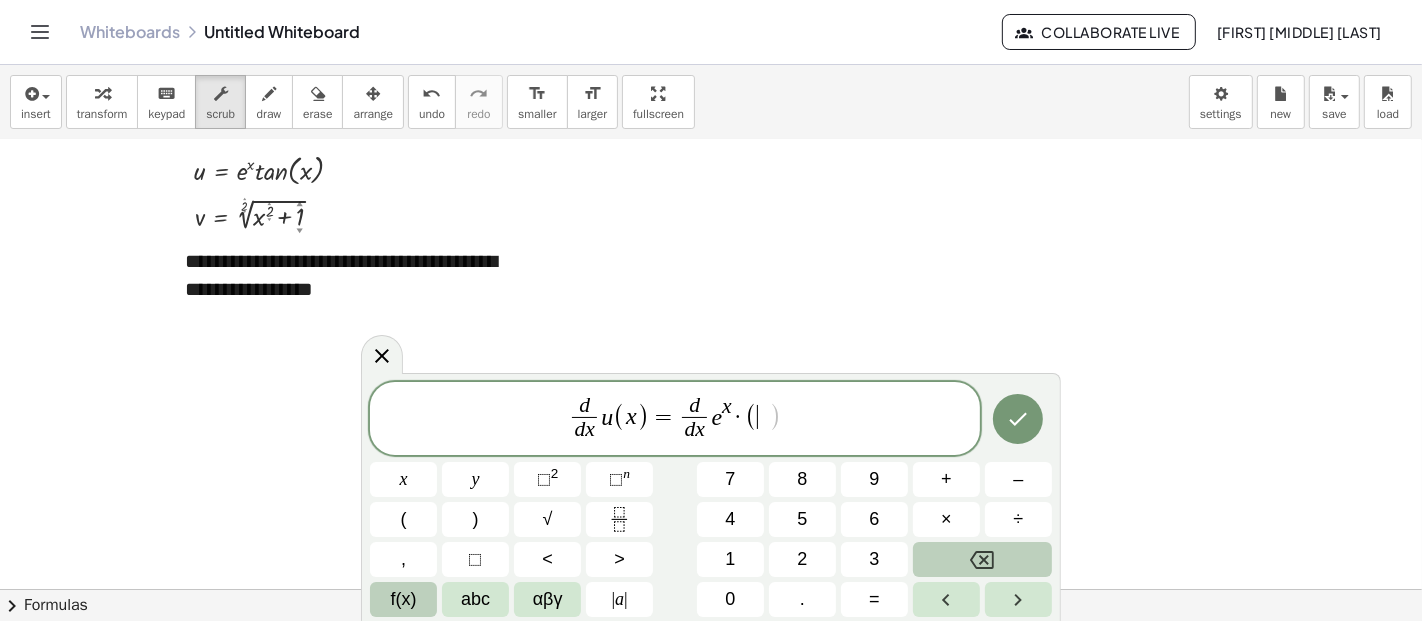 click on "f(x)" at bounding box center (404, 599) 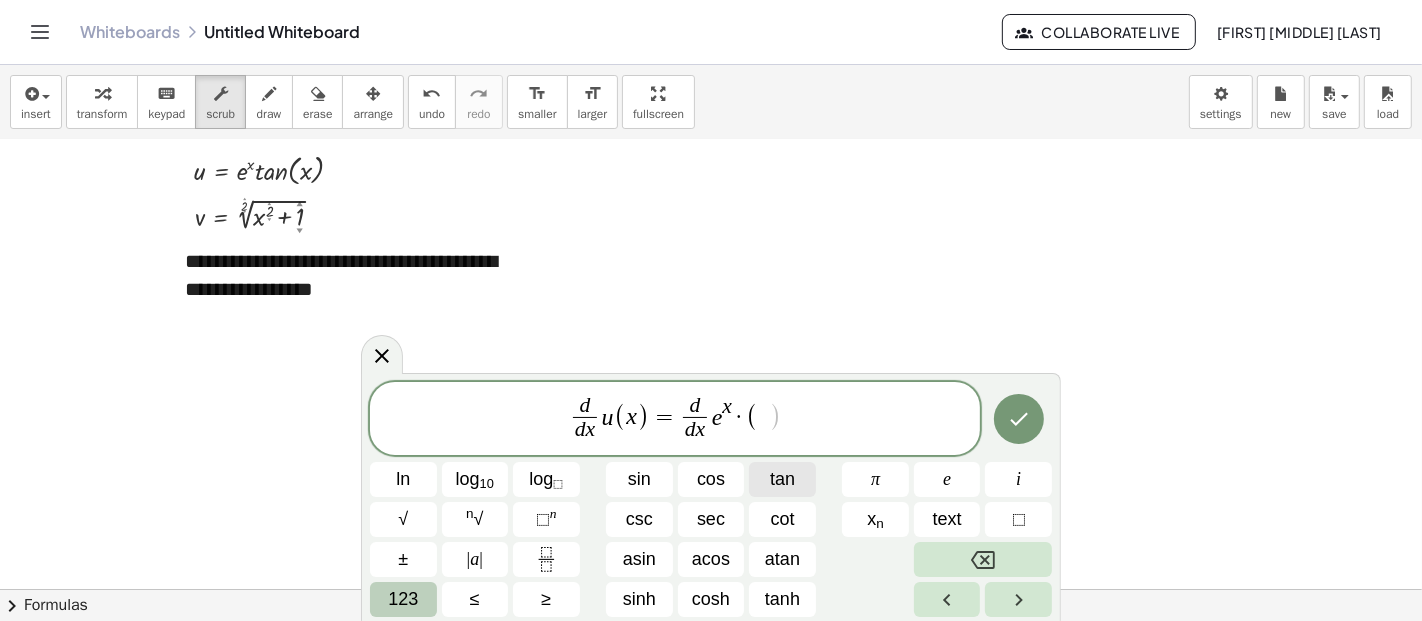 click on "tan" at bounding box center [782, 479] 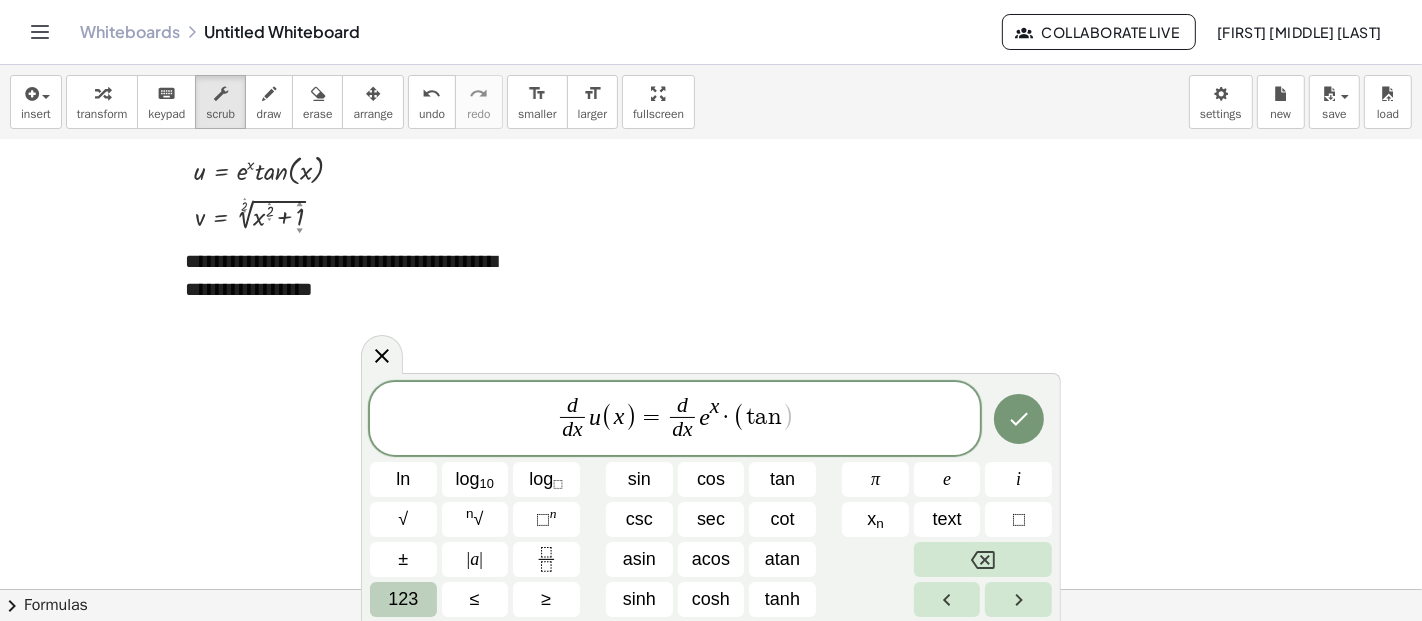 click on "123" at bounding box center (403, 599) 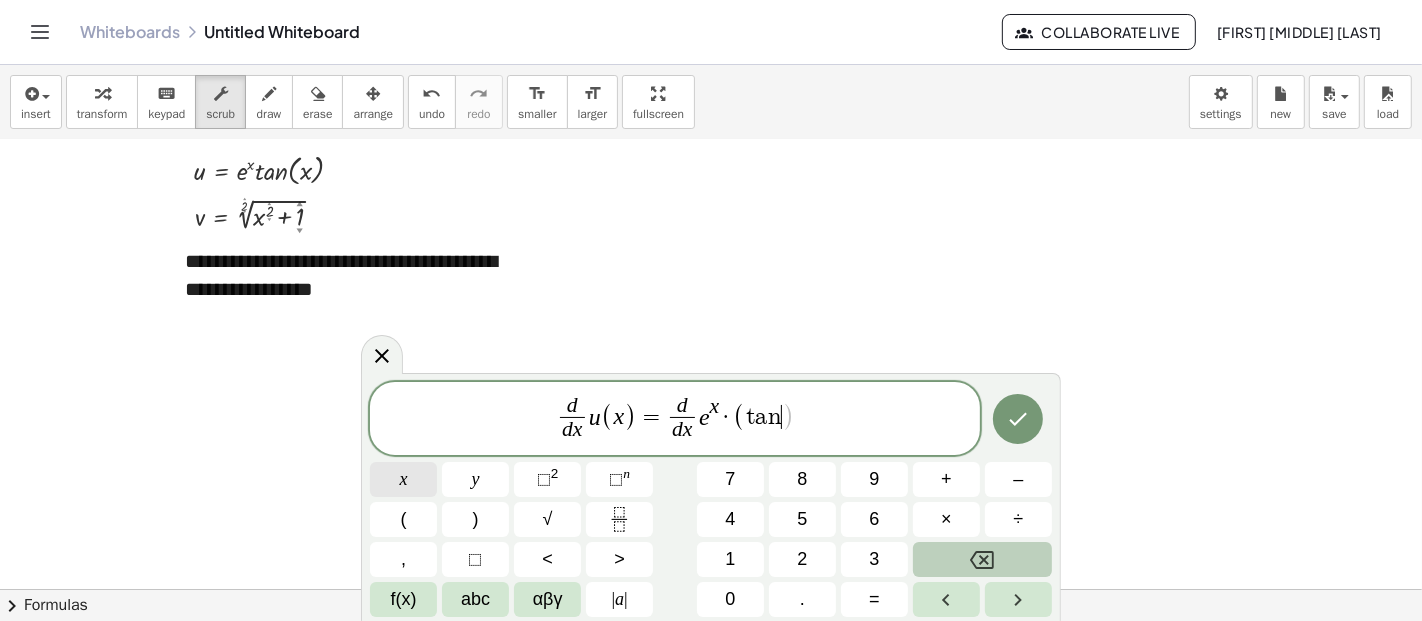 click on "x" at bounding box center (403, 479) 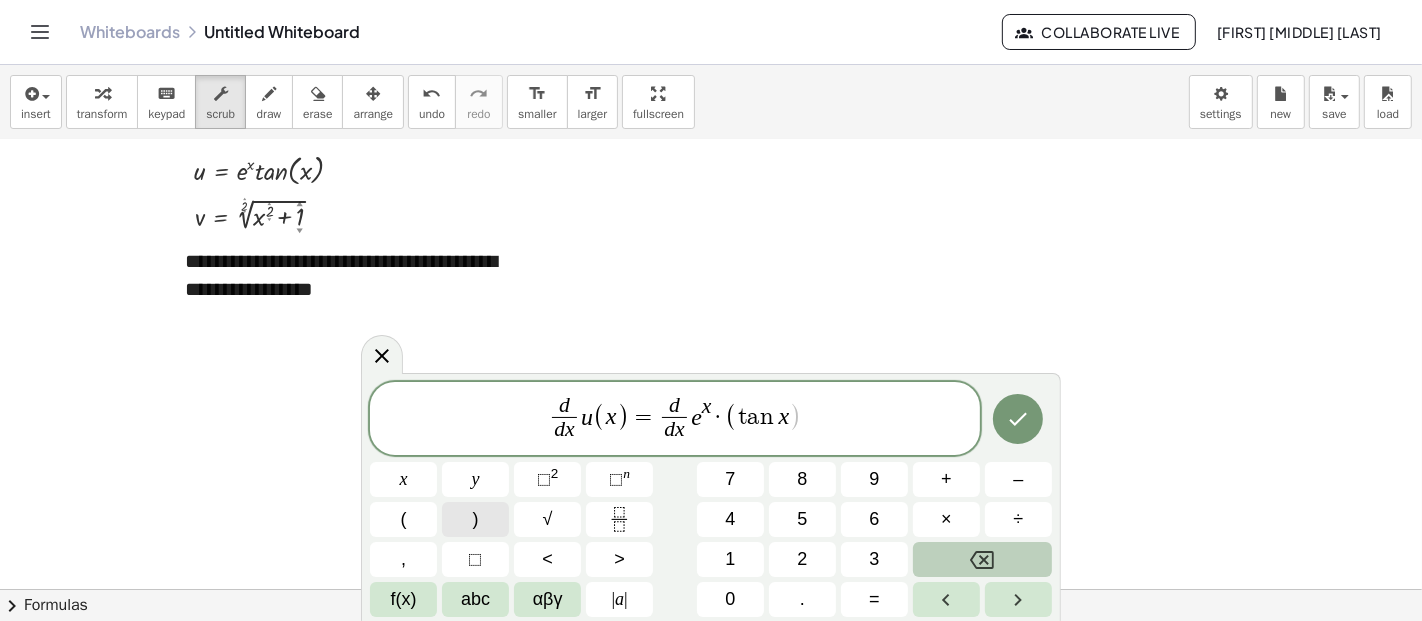 click on ")" at bounding box center [475, 519] 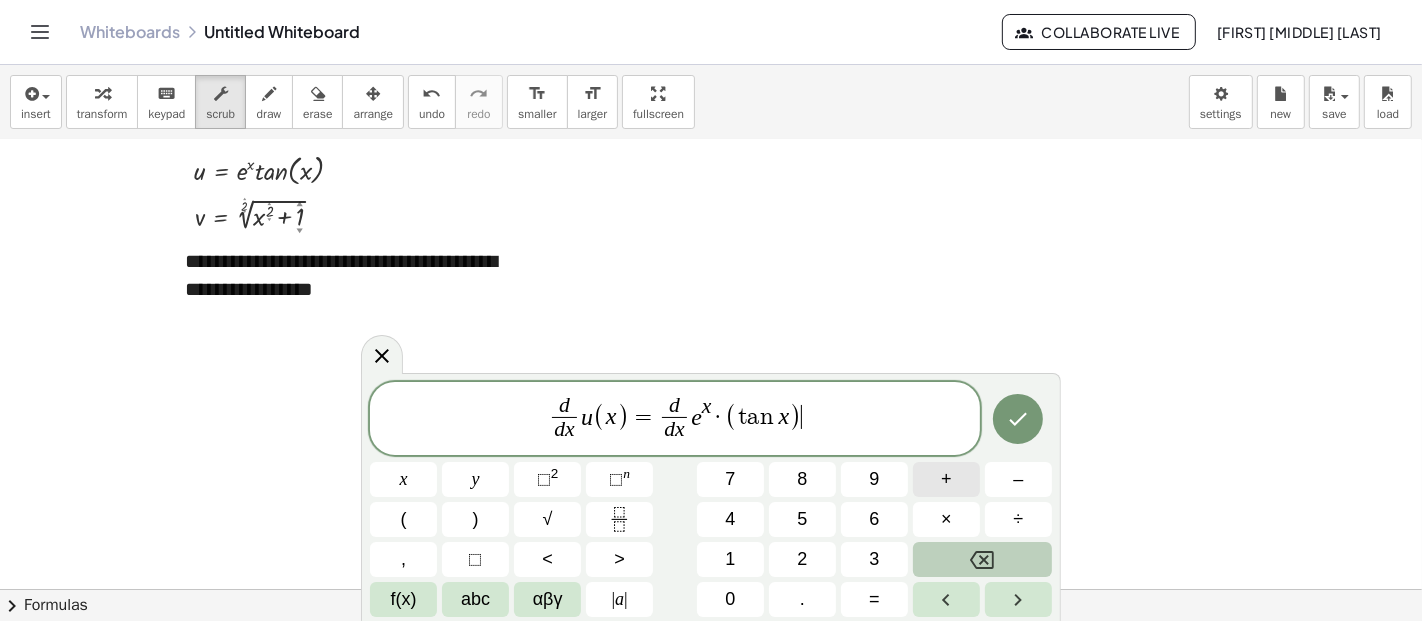 click on "+" at bounding box center (946, 479) 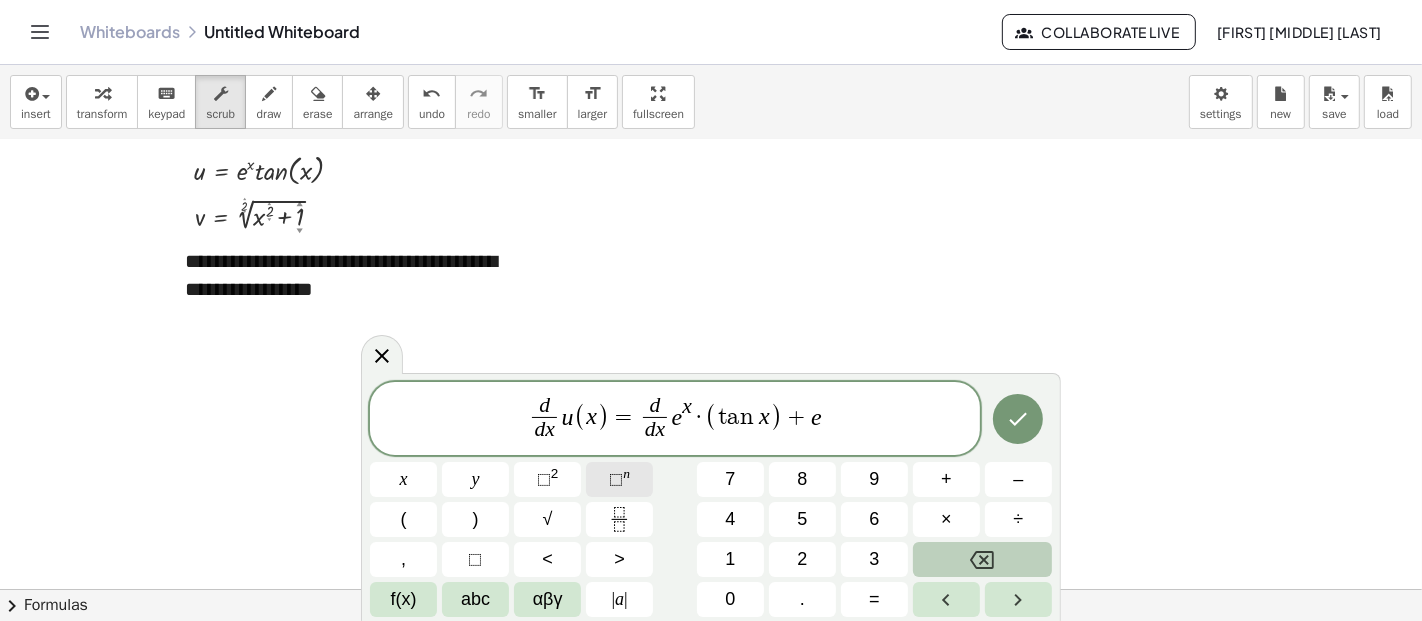 click on "n" at bounding box center [626, 473] 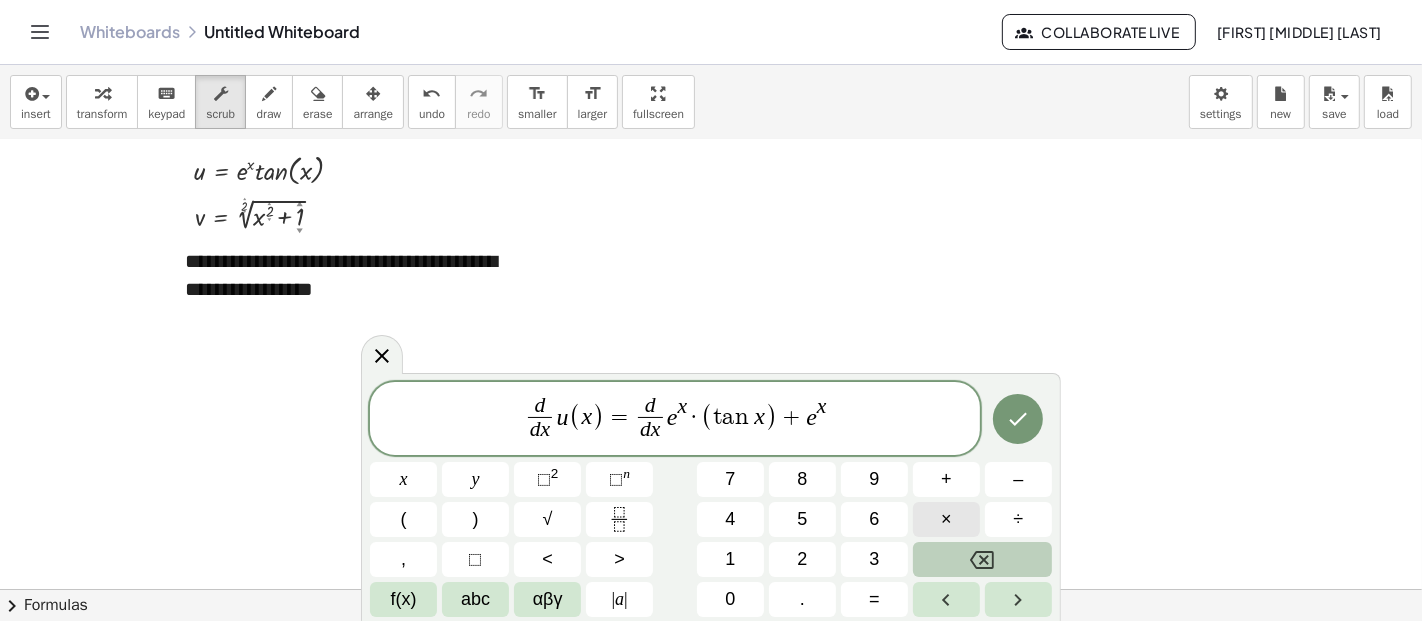 click on "×" at bounding box center [946, 519] 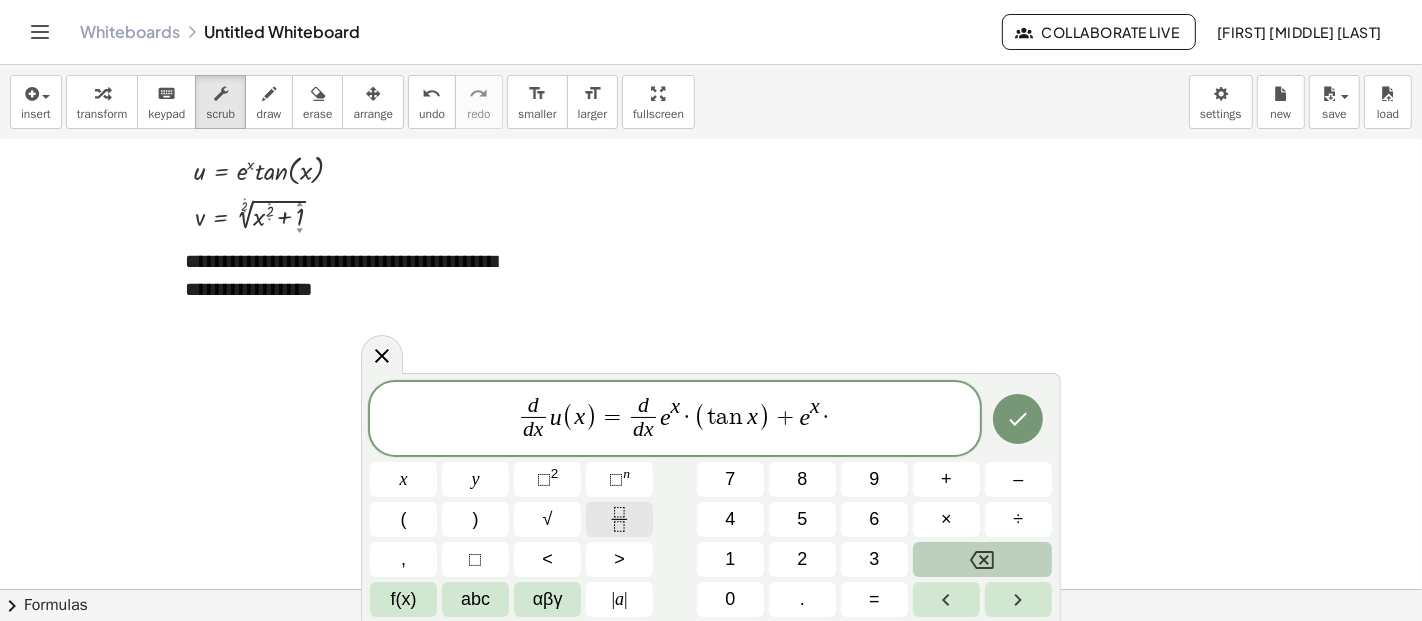 click at bounding box center [619, 519] 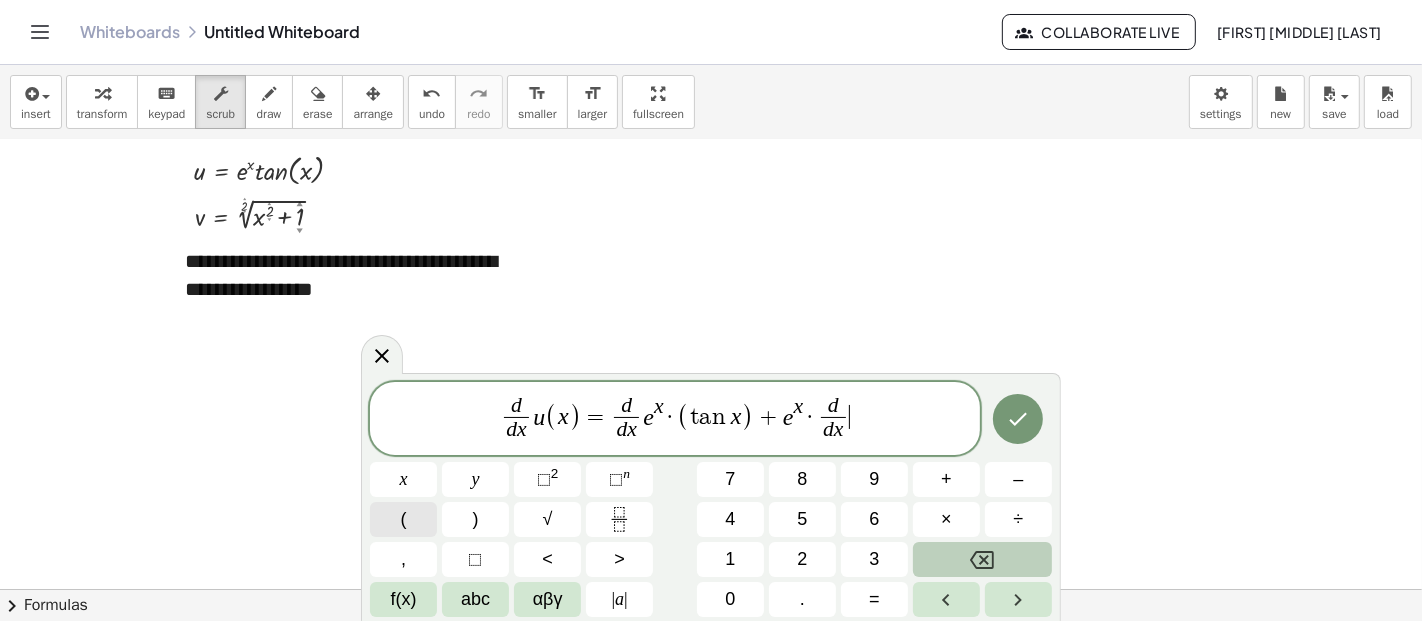 click on "(" at bounding box center (404, 519) 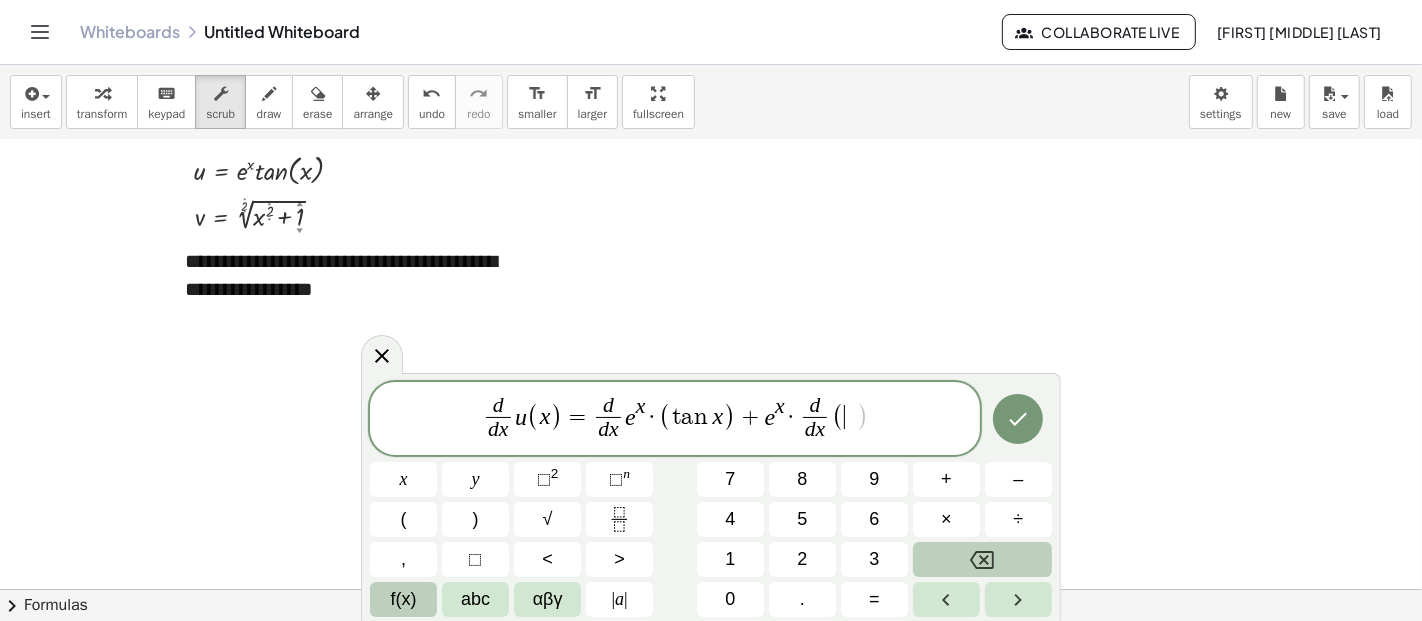 click on "f(x)" at bounding box center (404, 599) 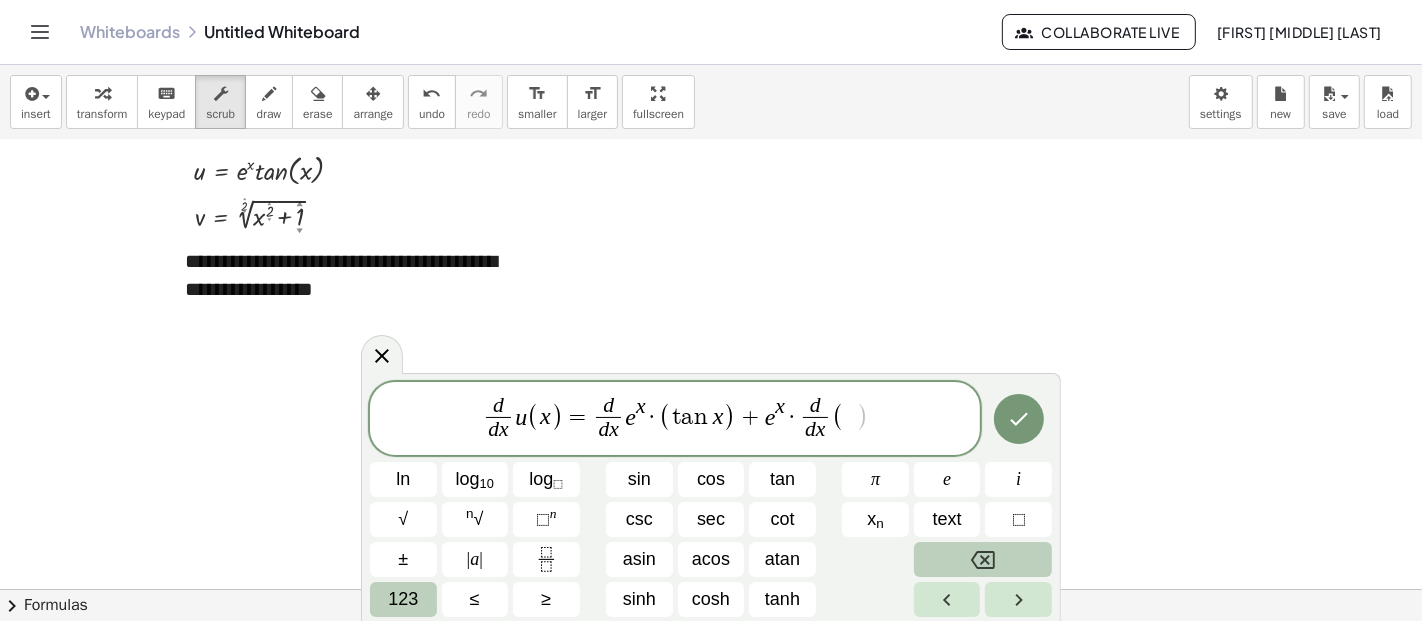 click at bounding box center (983, 559) 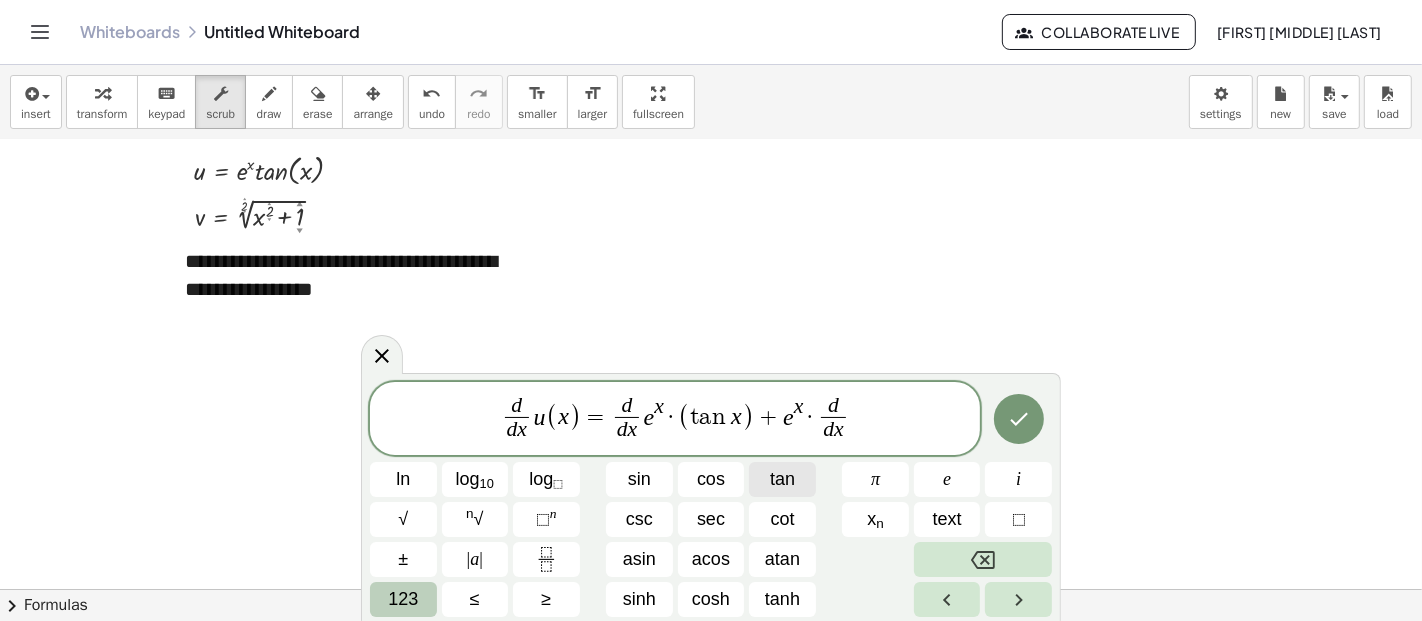 click on "tan" at bounding box center (782, 479) 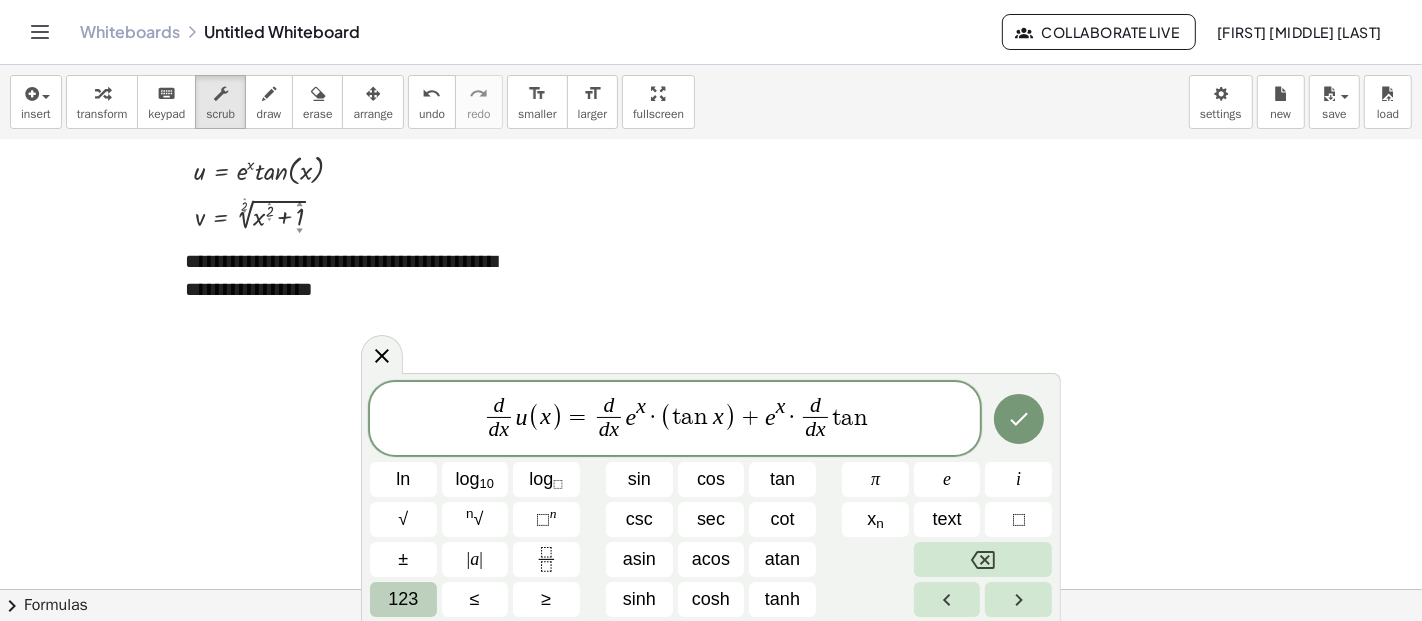 click on "123" at bounding box center [403, 599] 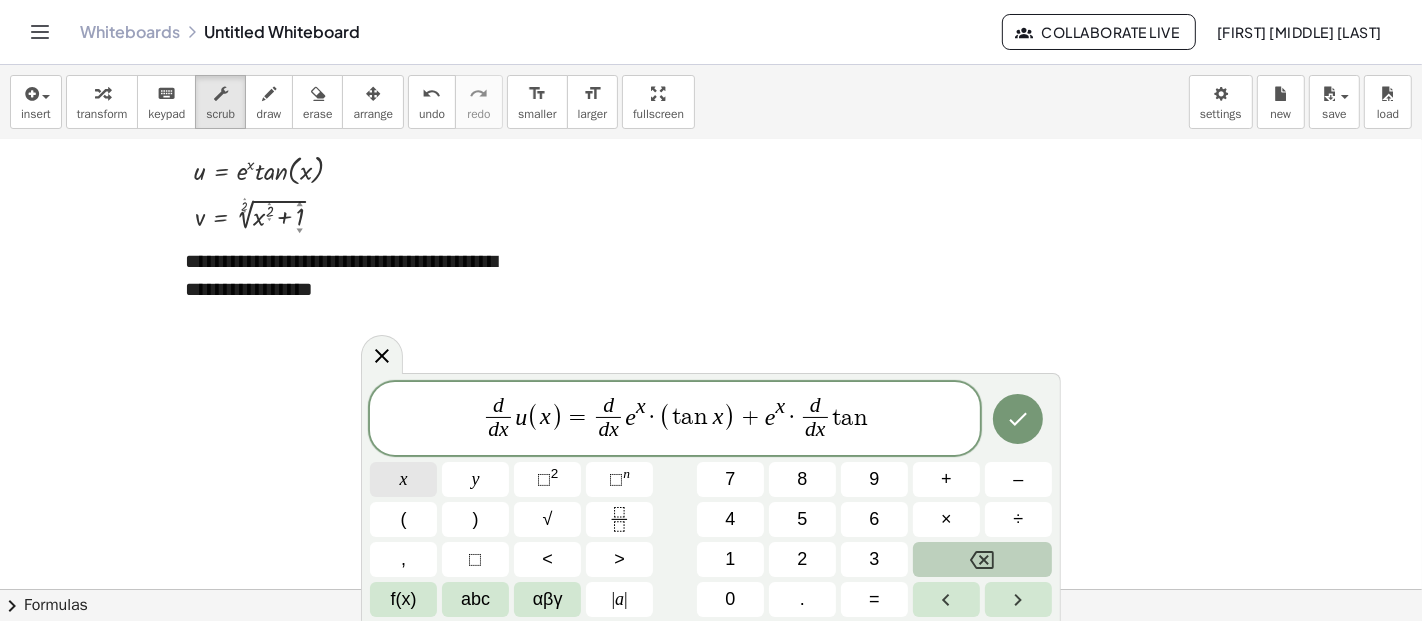 click on "x" at bounding box center (403, 479) 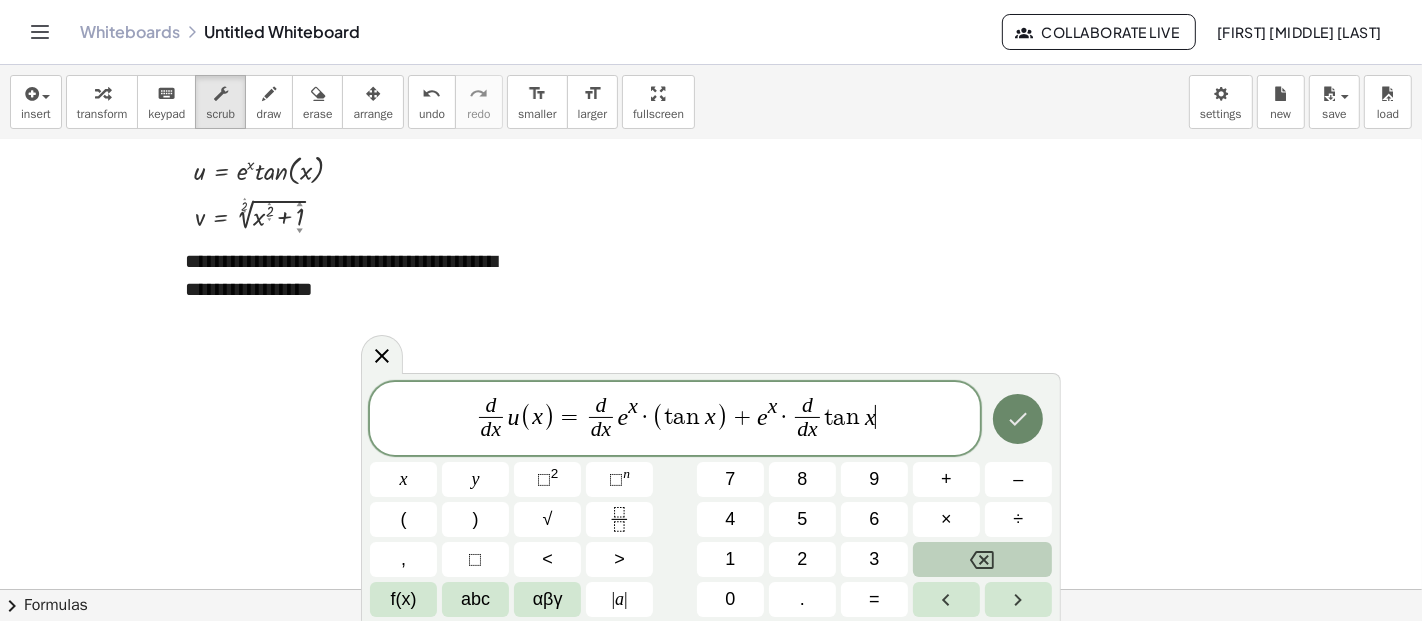 click 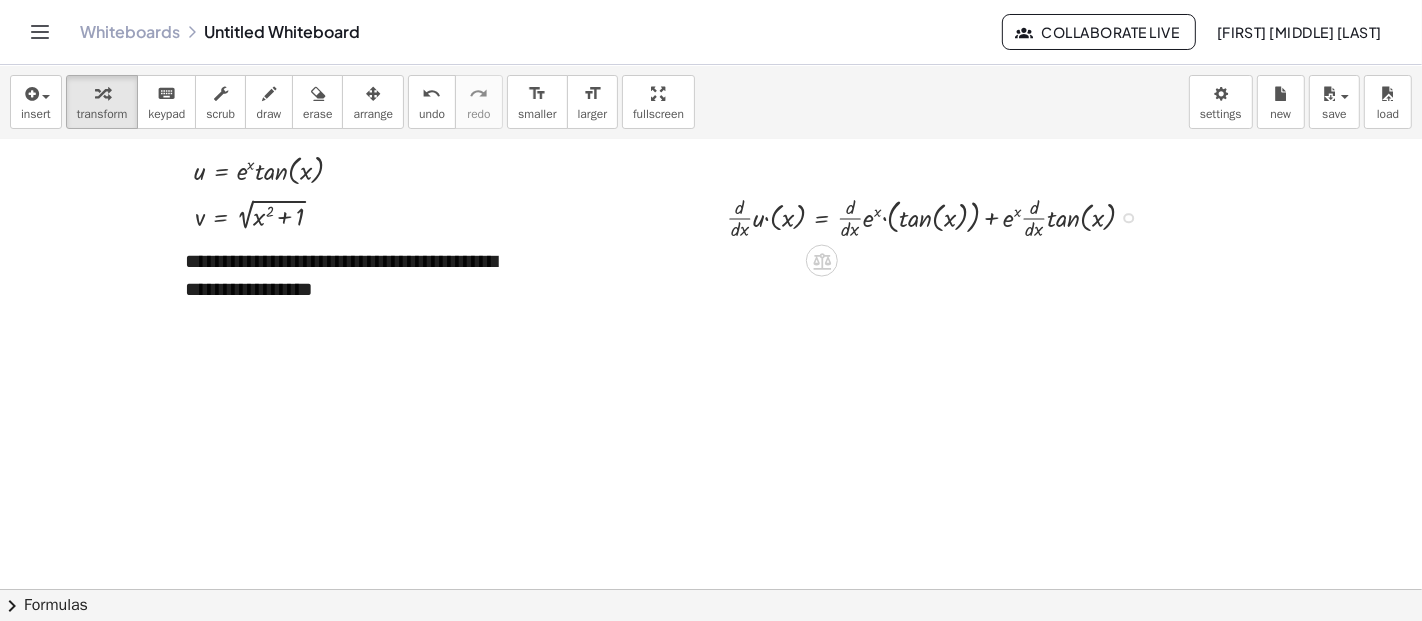 click at bounding box center (939, 216) 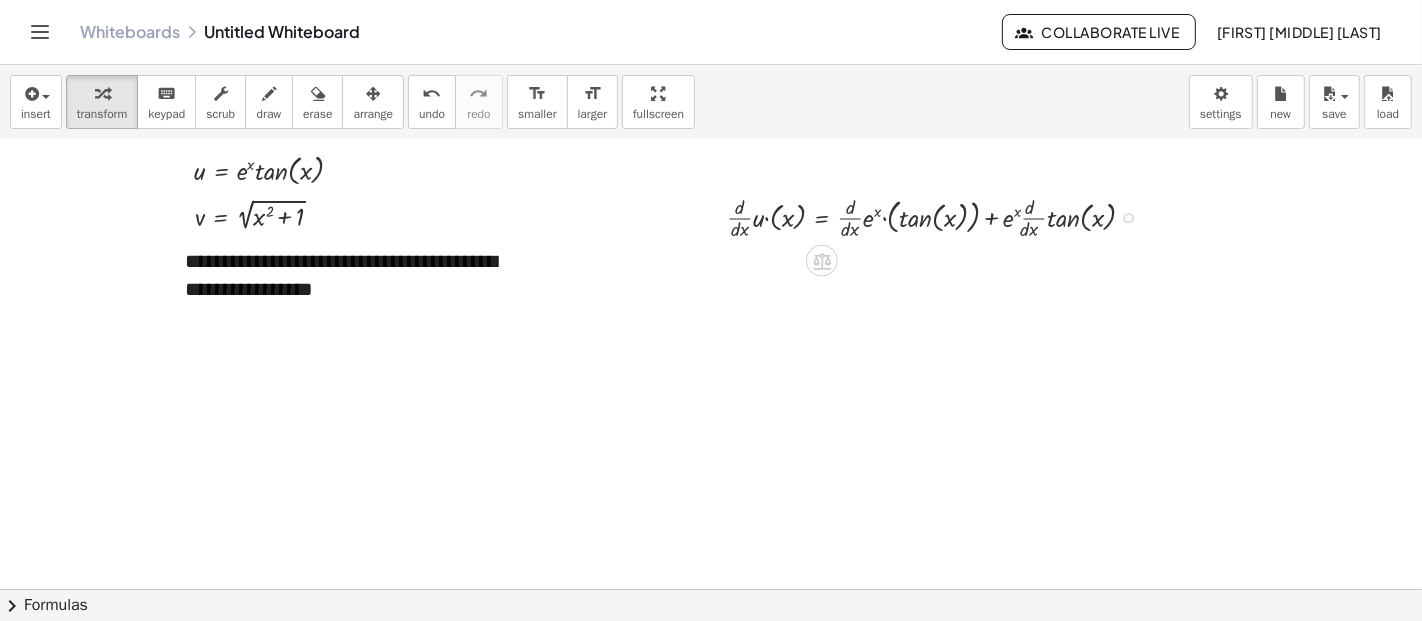 click at bounding box center (1128, 218) 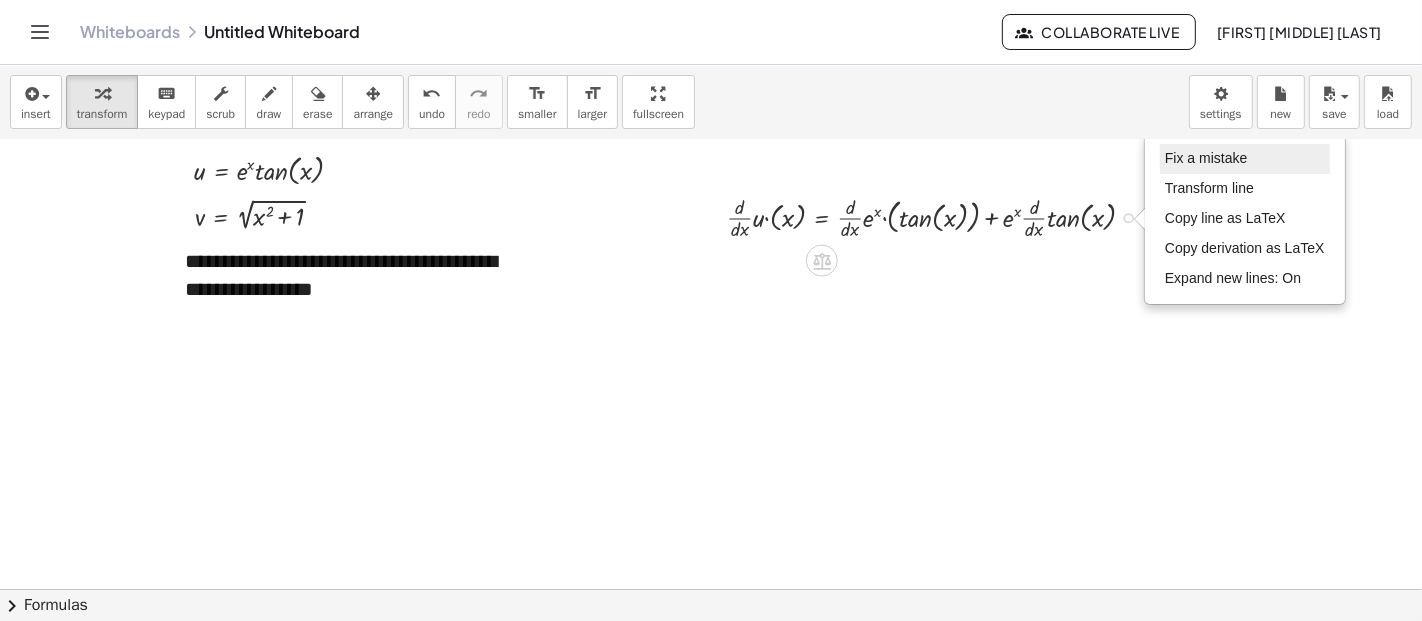 click on "Fix a mistake" at bounding box center (1245, 159) 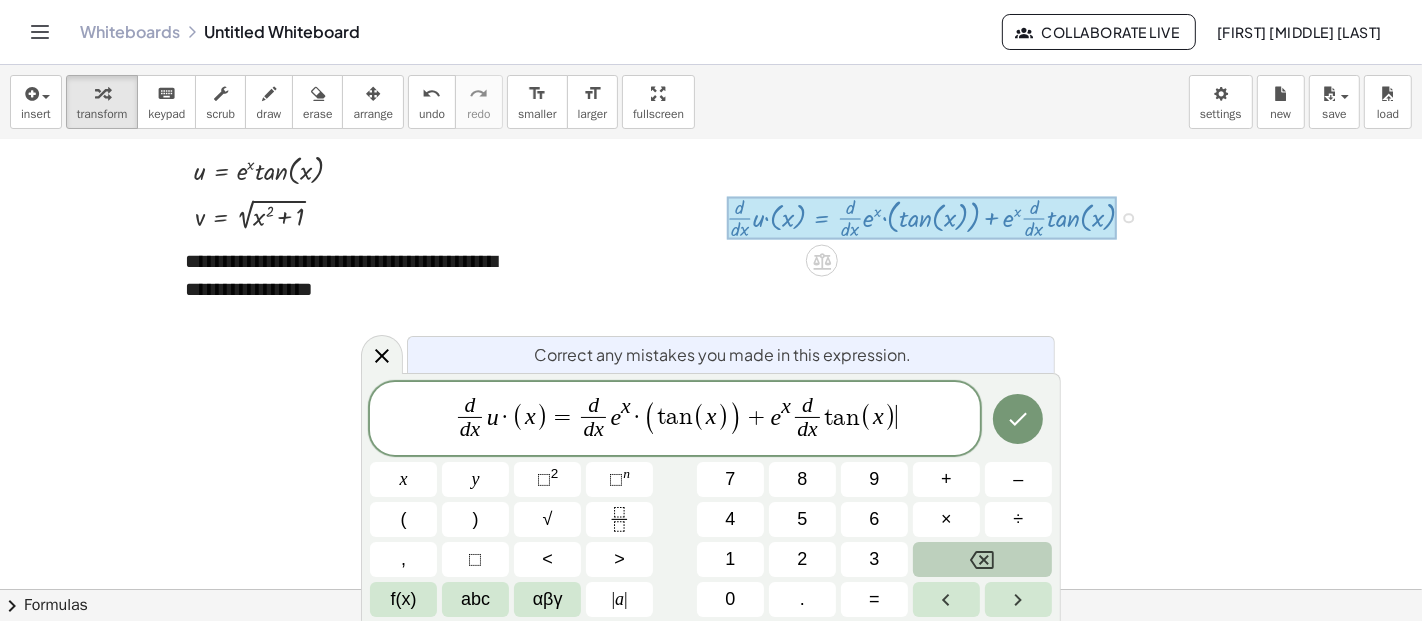 click on "d" at bounding box center (802, 429) 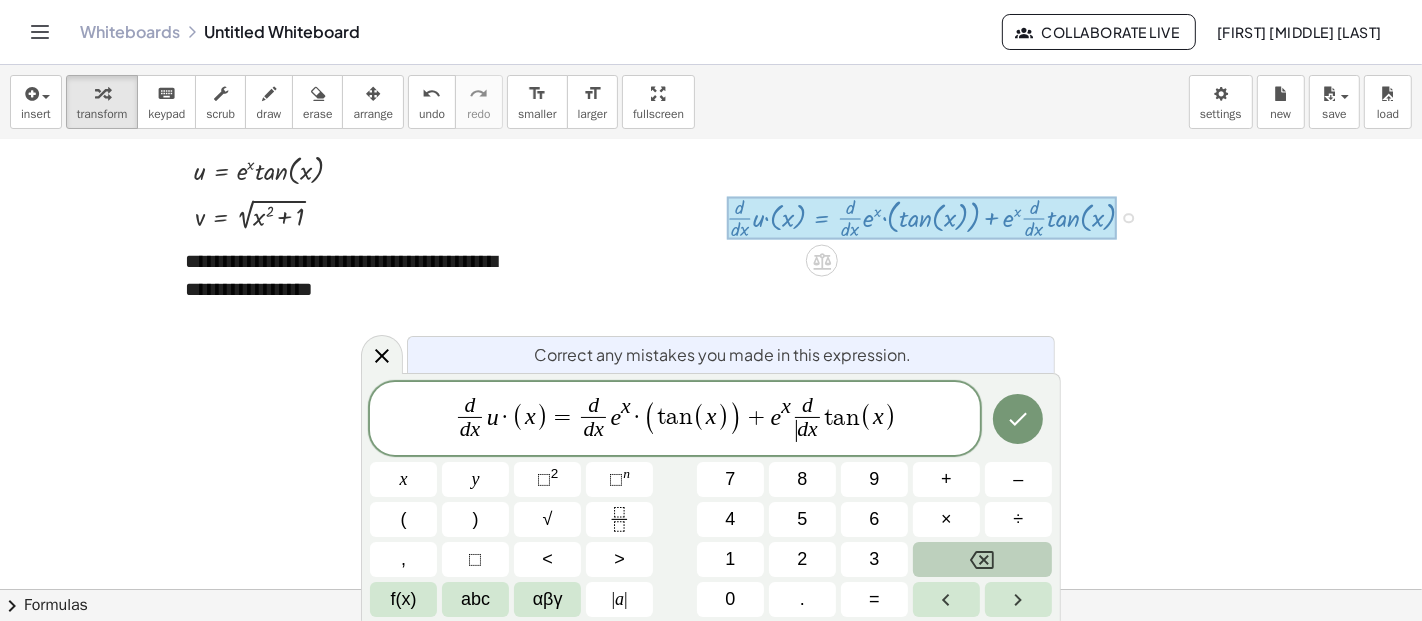 click on "d ​ d x ​" at bounding box center [807, 420] 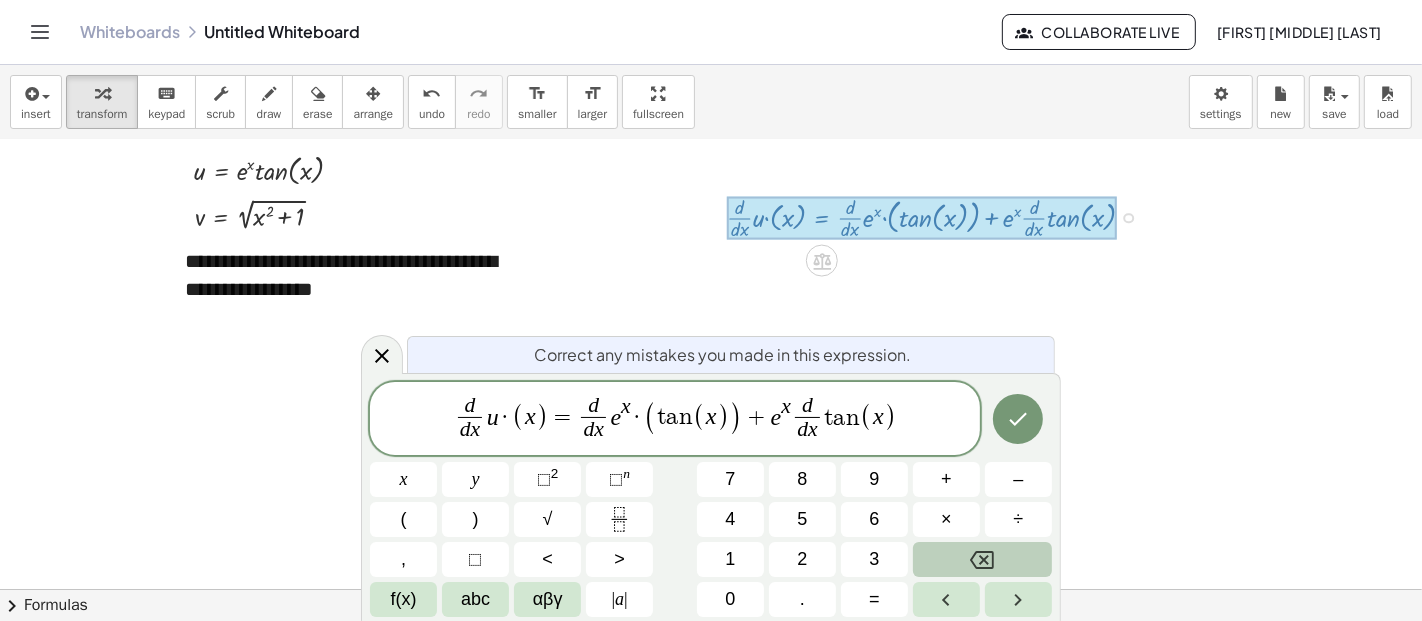 click on "d d x ​ u · ( x ) = d d x ​ e x · ( t a n ( x ) ) + e x ​ d d x ​ t a n ( x )" at bounding box center [675, 420] 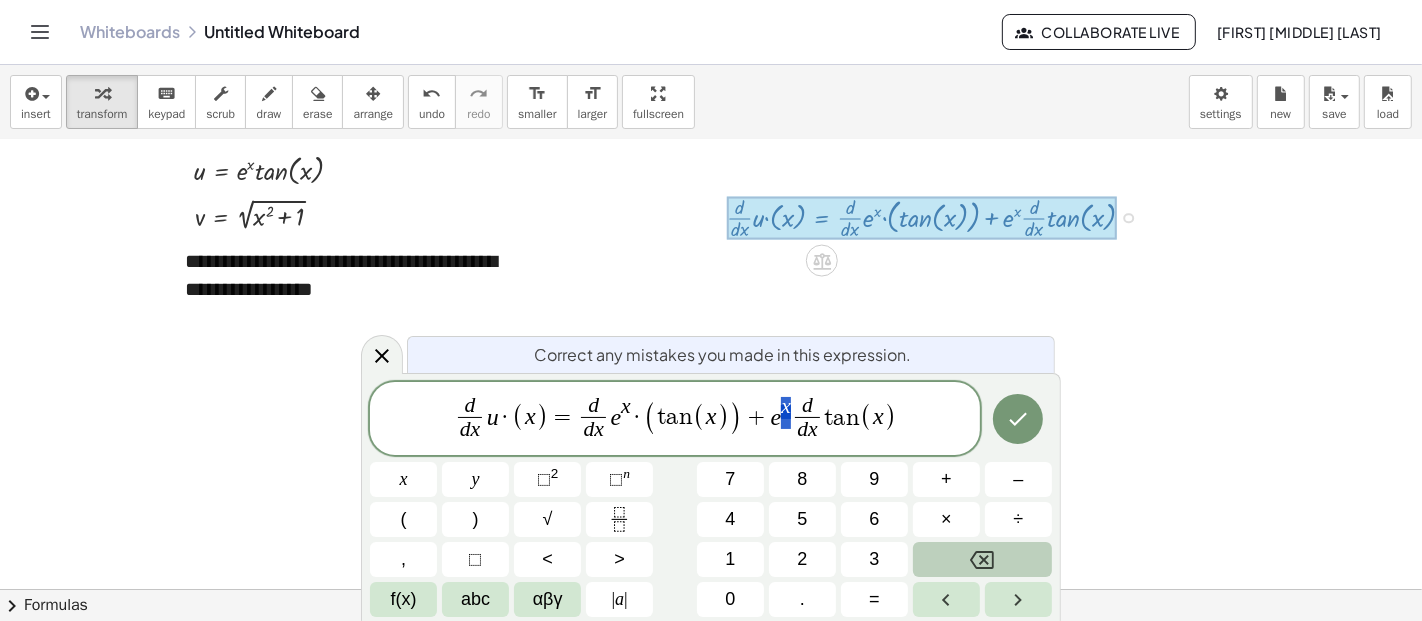 click on "d d x ​" at bounding box center (807, 420) 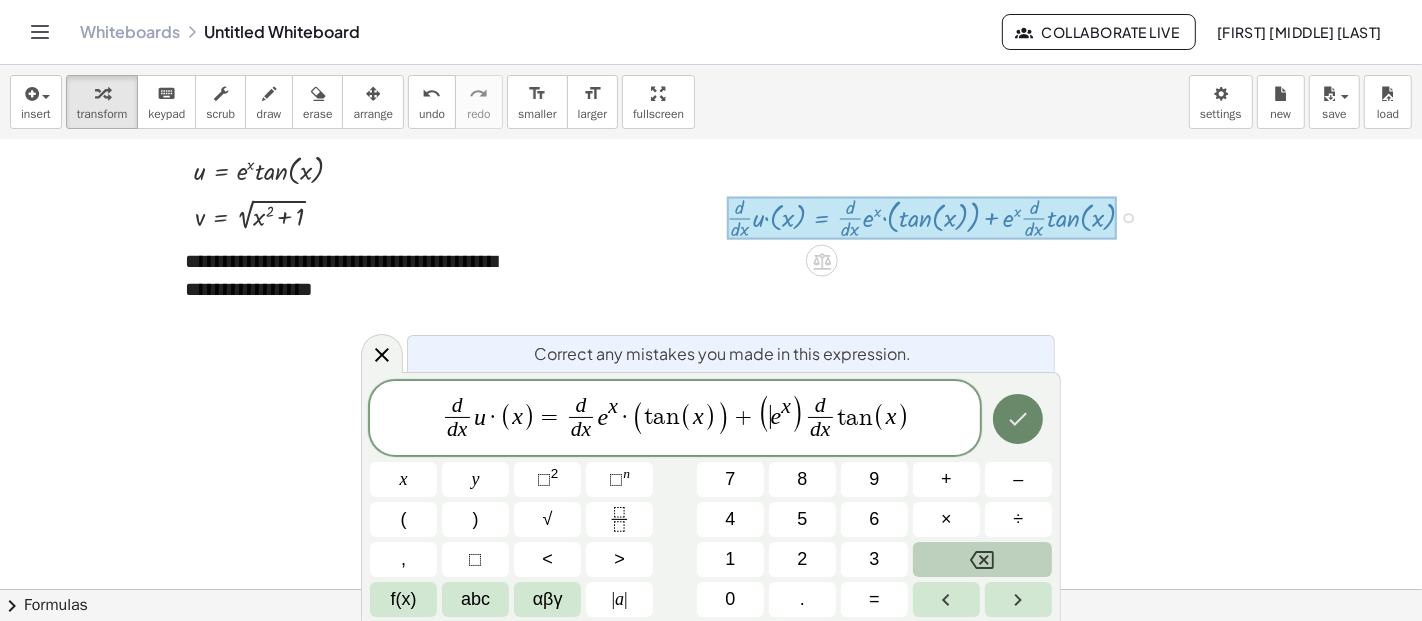click at bounding box center (1018, 419) 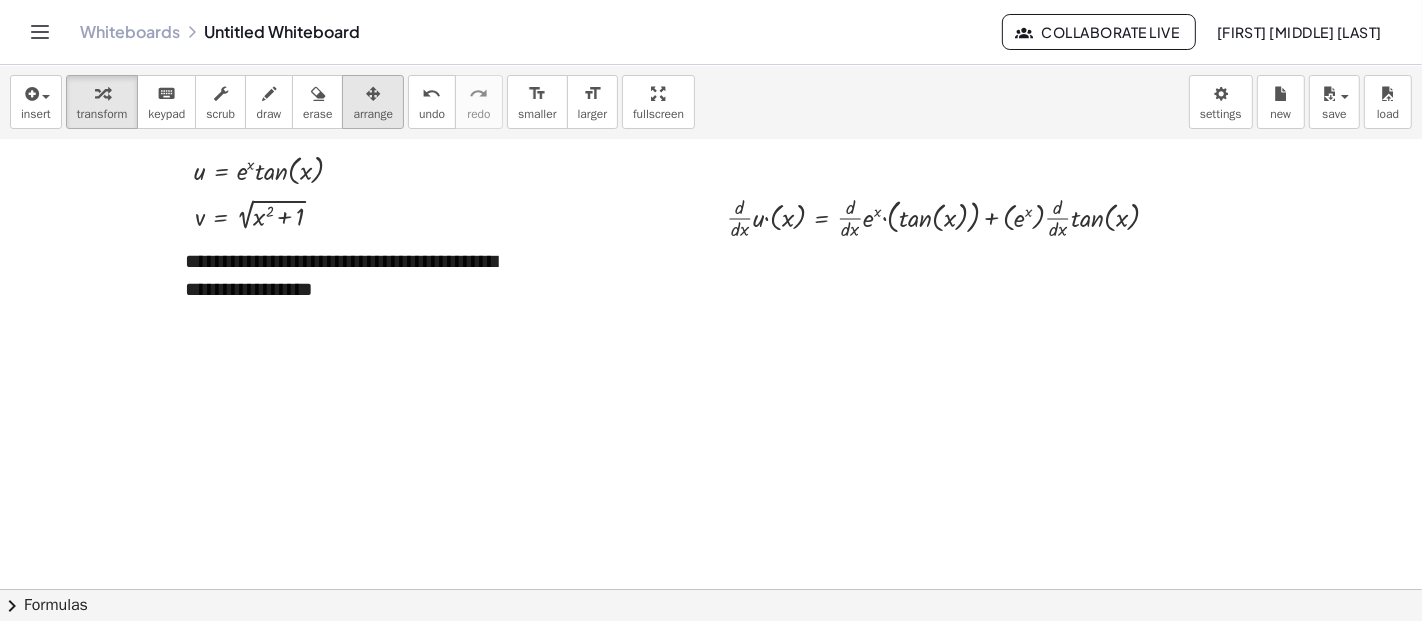 click on "arrange" at bounding box center (373, 114) 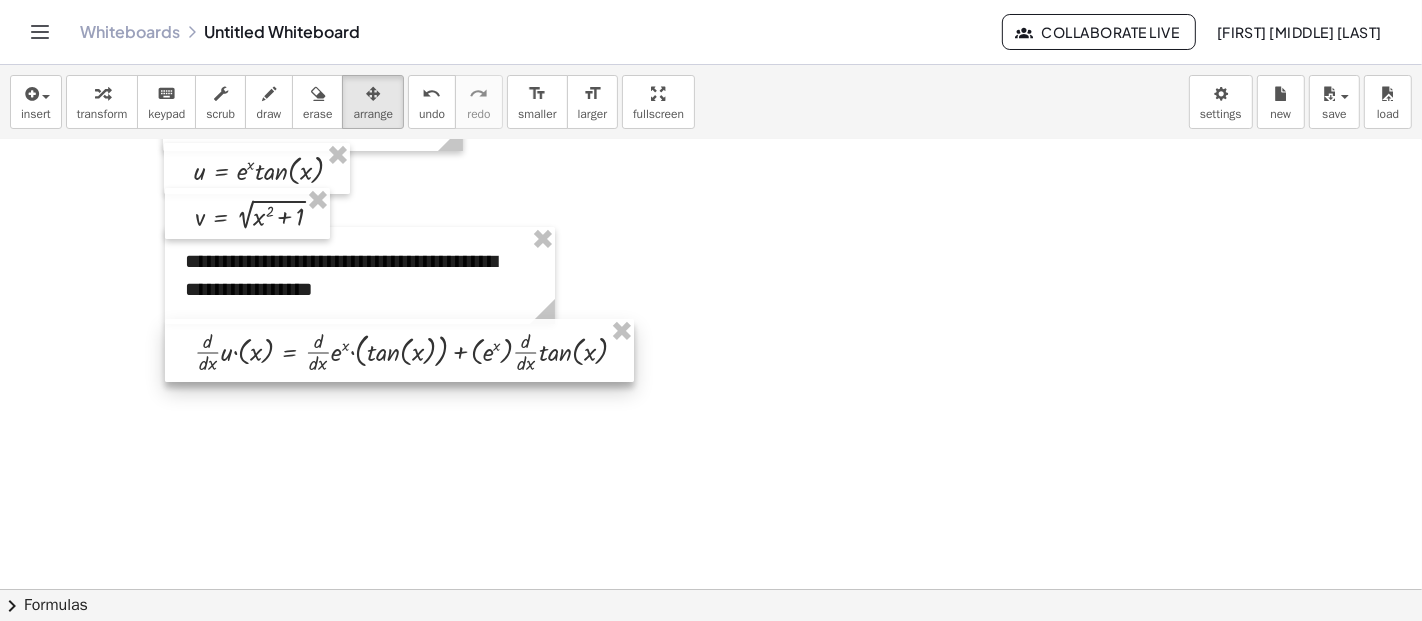drag, startPoint x: 917, startPoint y: 218, endPoint x: 385, endPoint y: 352, distance: 548.61646 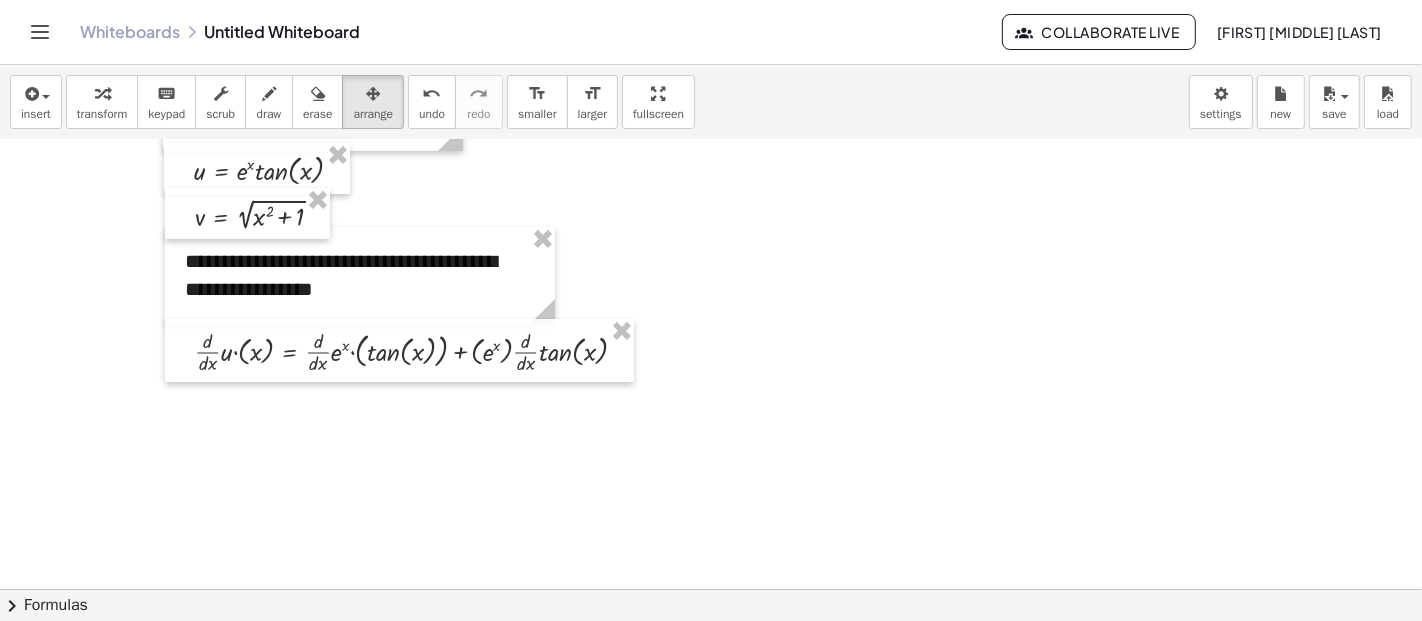 click at bounding box center [711, 257] 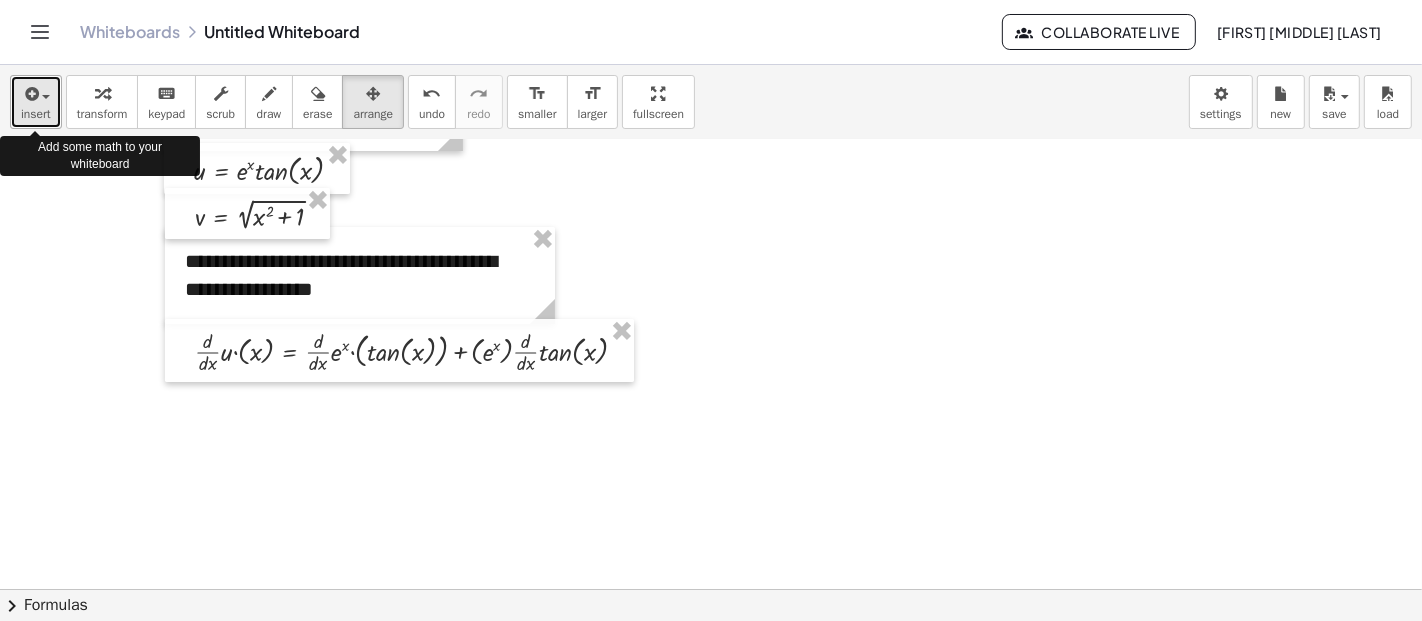 click at bounding box center (36, 93) 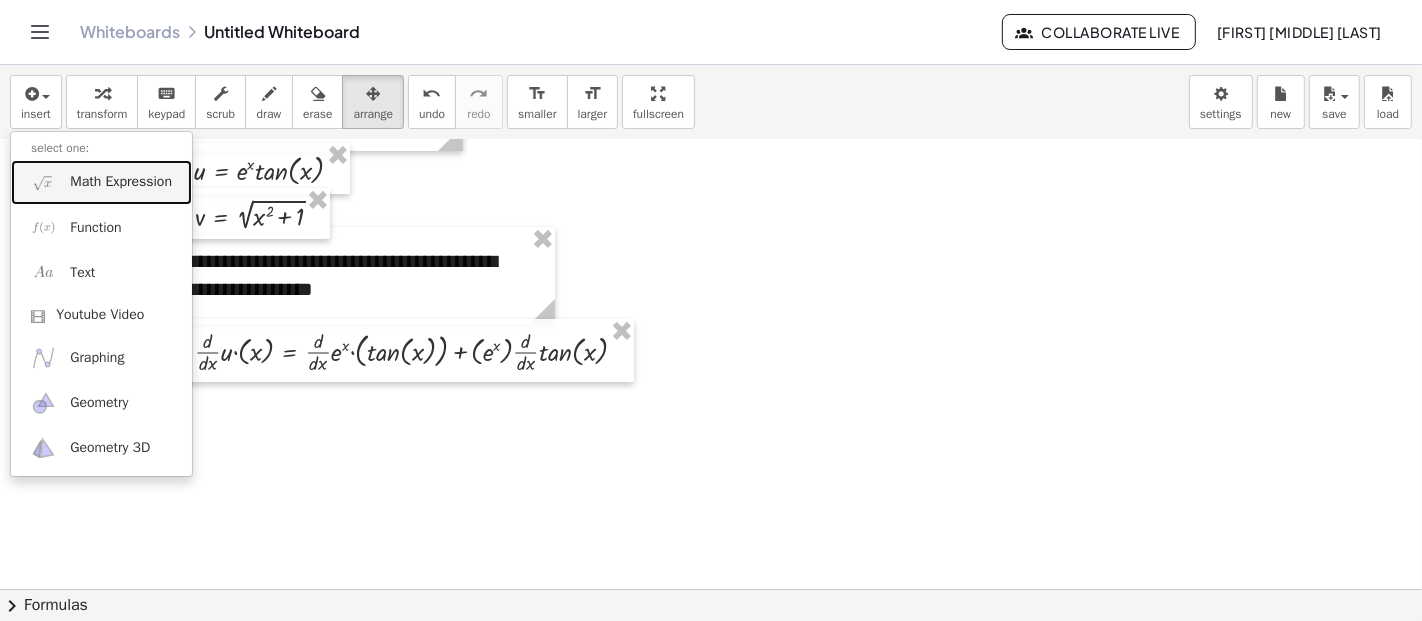 click on "Math Expression" at bounding box center (121, 182) 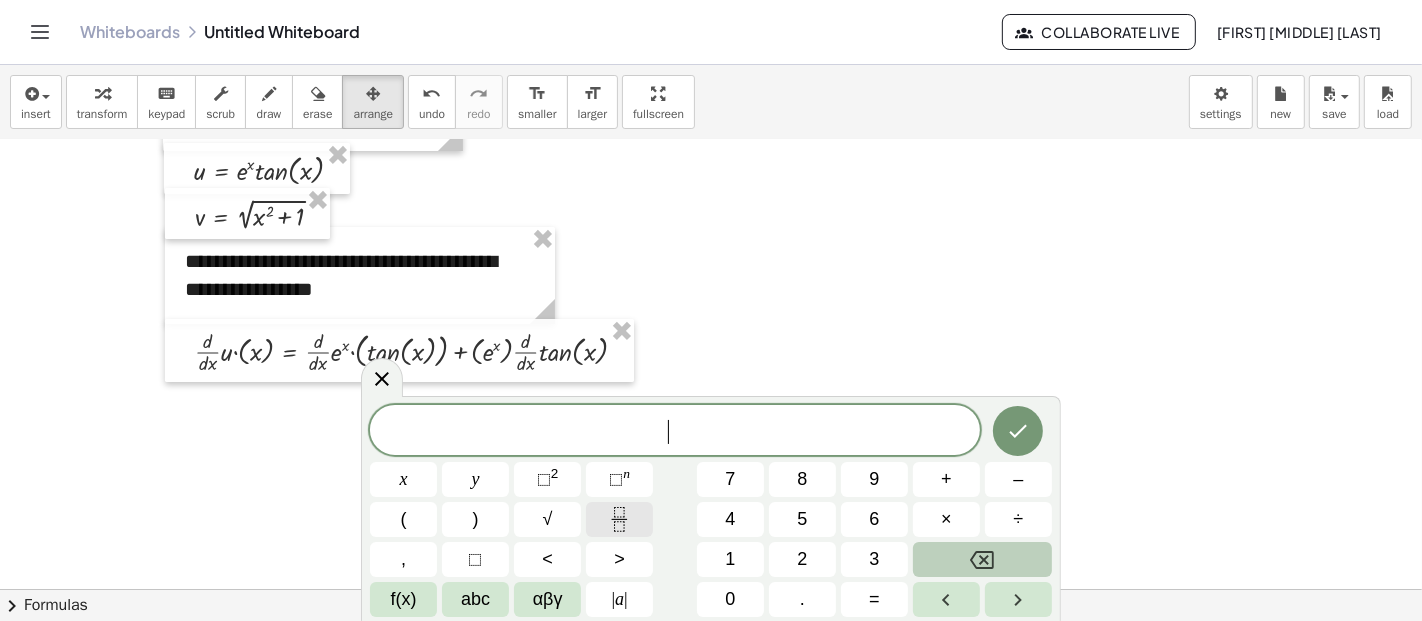 click 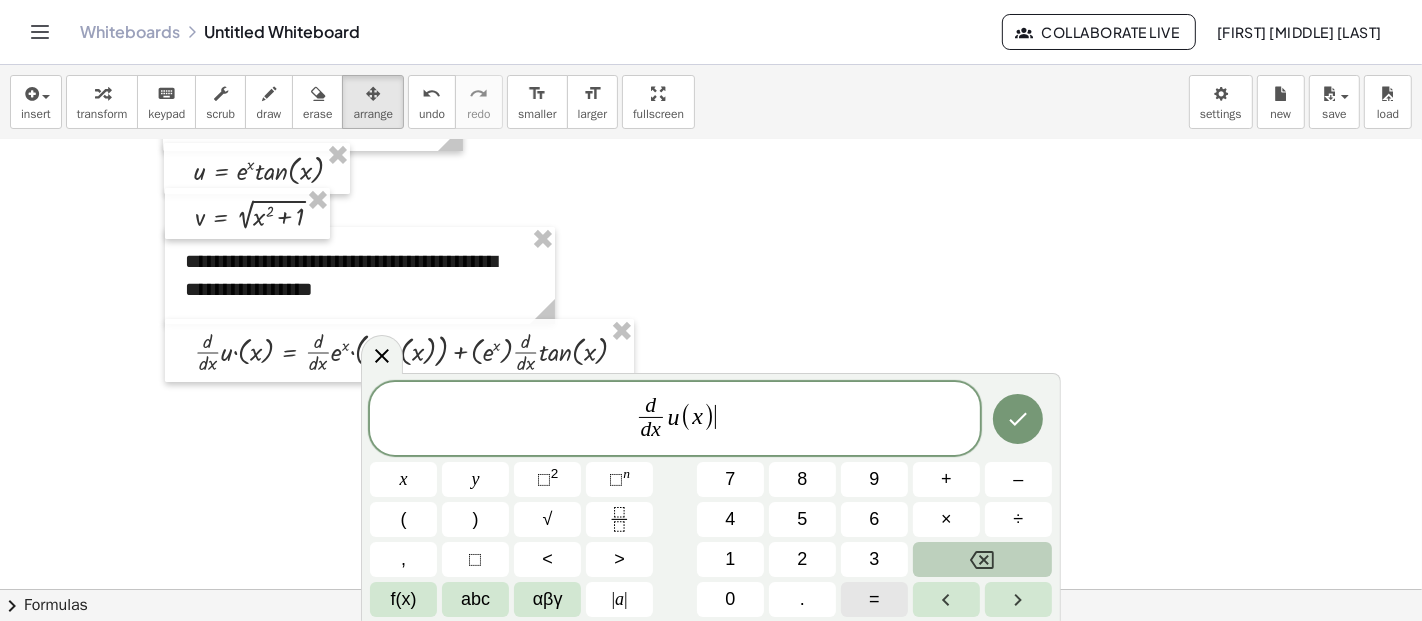 click on "=" at bounding box center (874, 599) 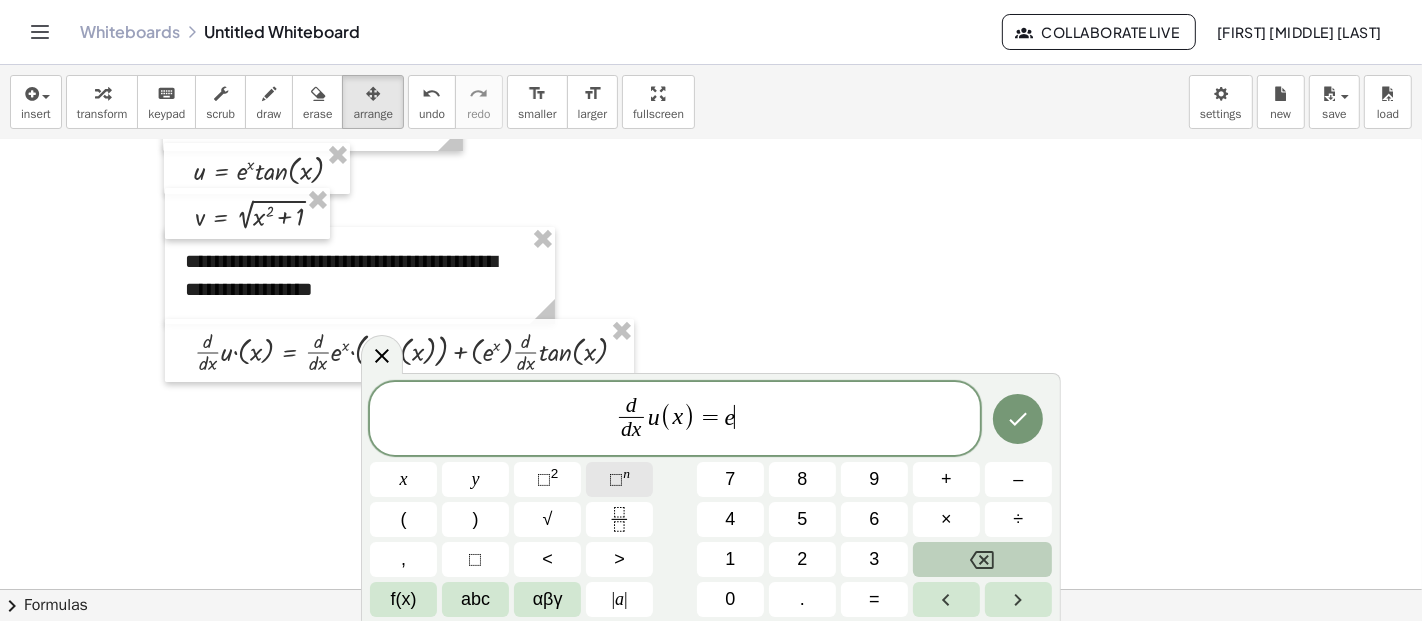 click on "⬚" at bounding box center [616, 479] 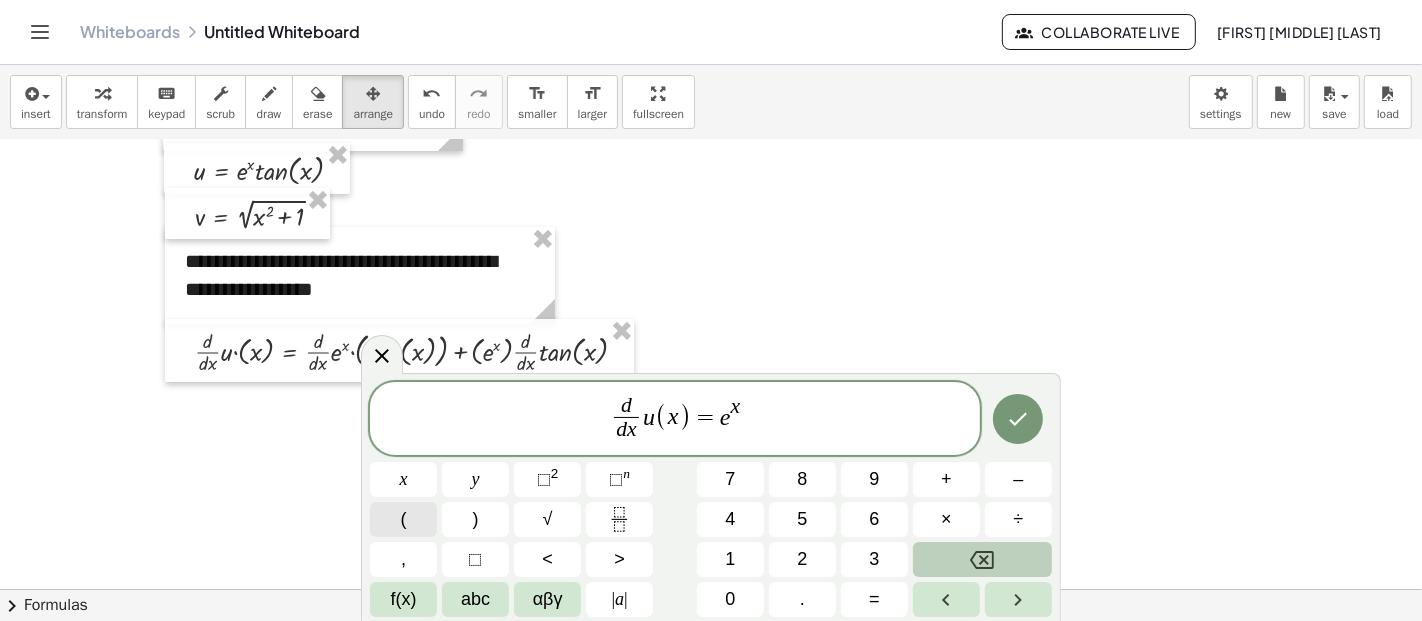 click on "(" at bounding box center (403, 519) 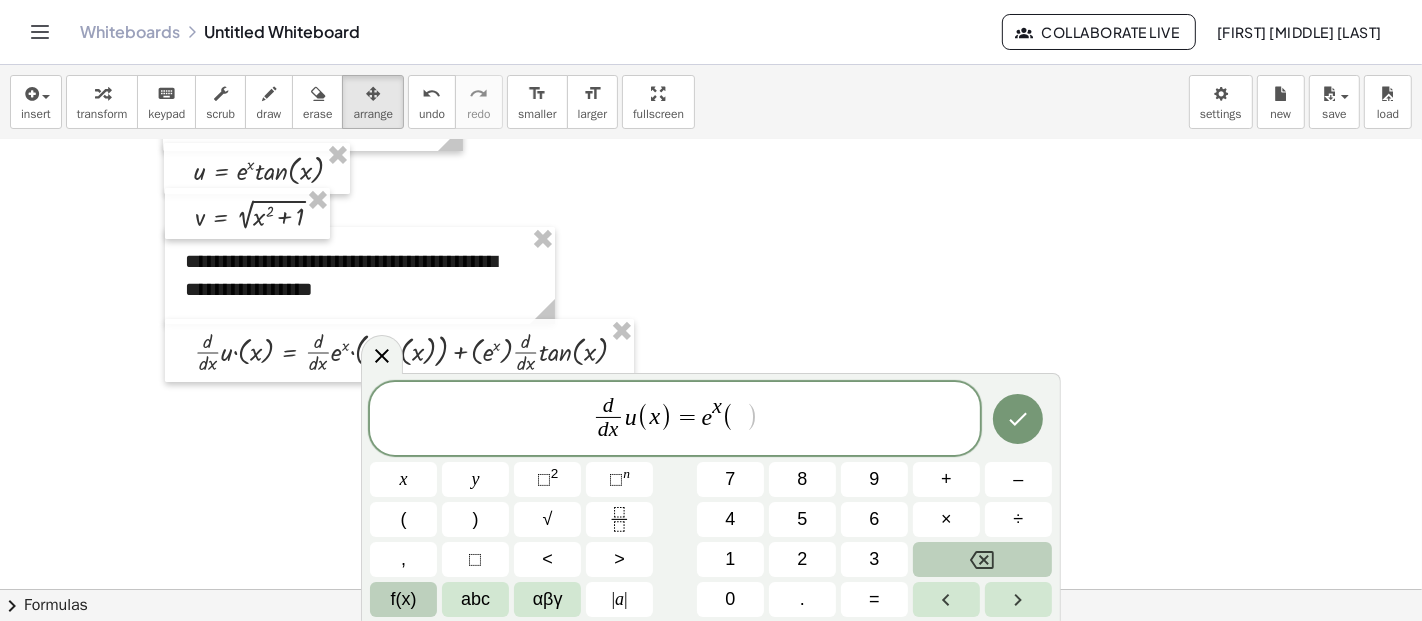 click on "f(x)" at bounding box center [403, 599] 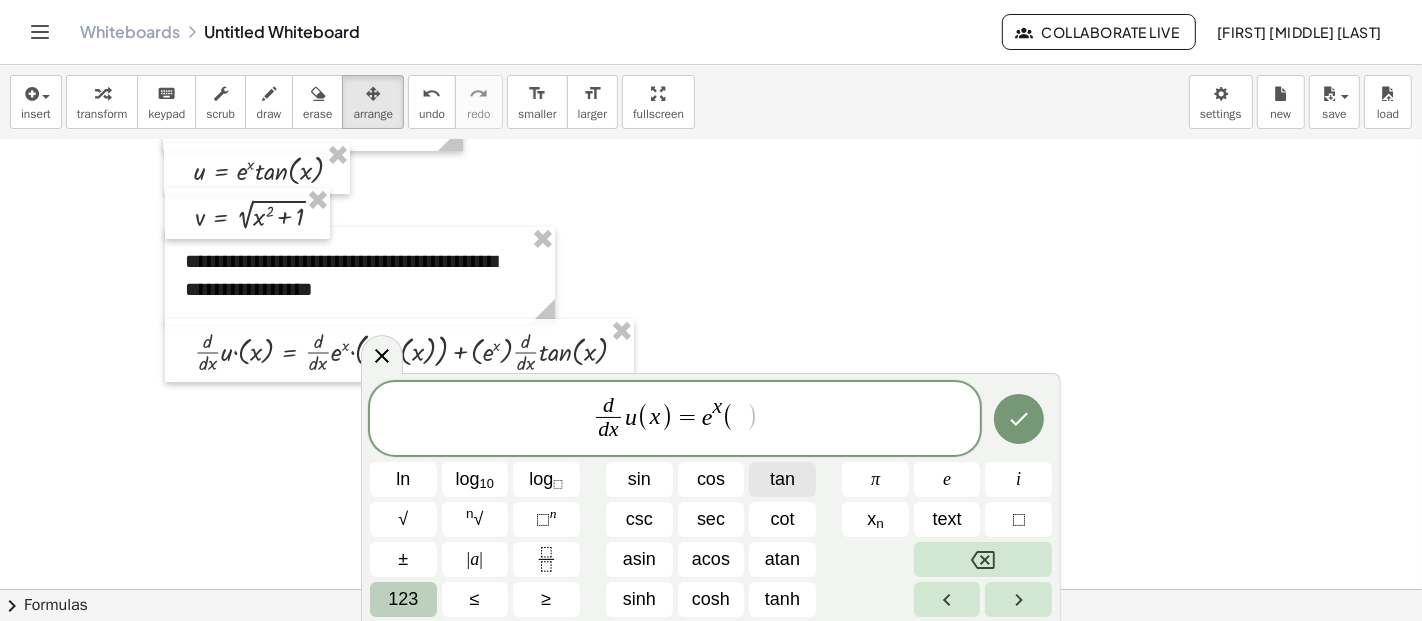 click on "tan" at bounding box center [782, 479] 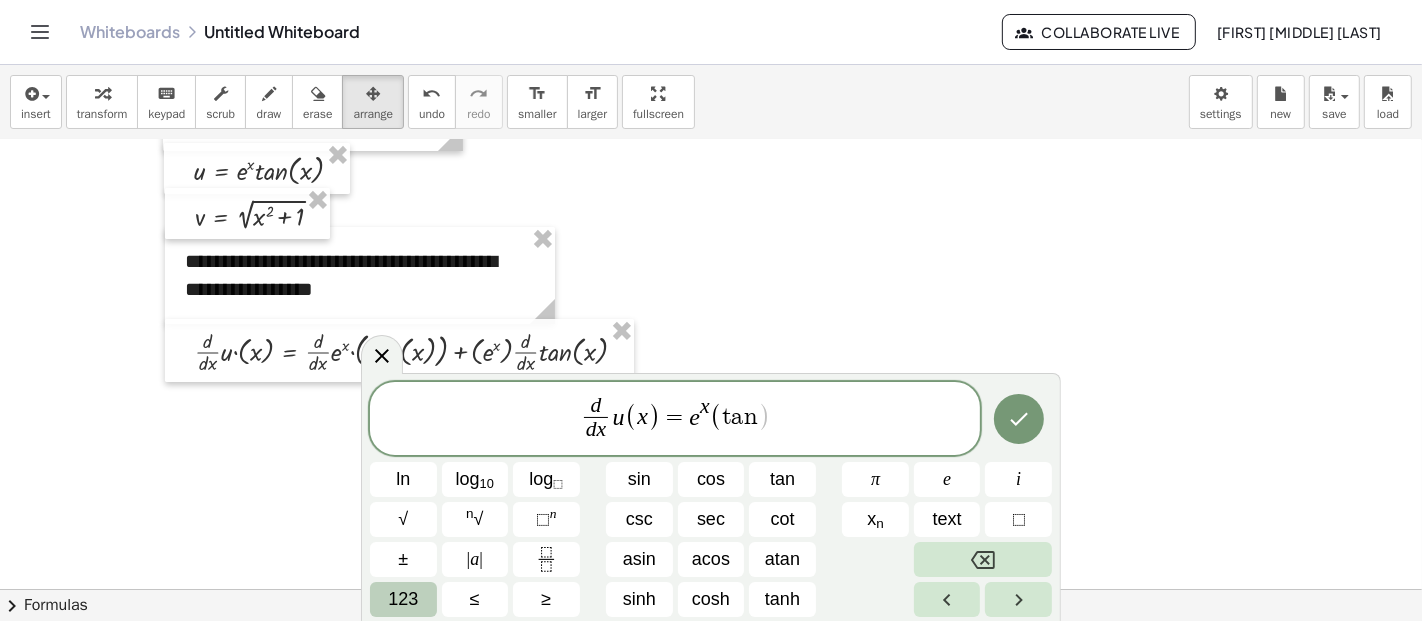 click on "123" at bounding box center [403, 599] 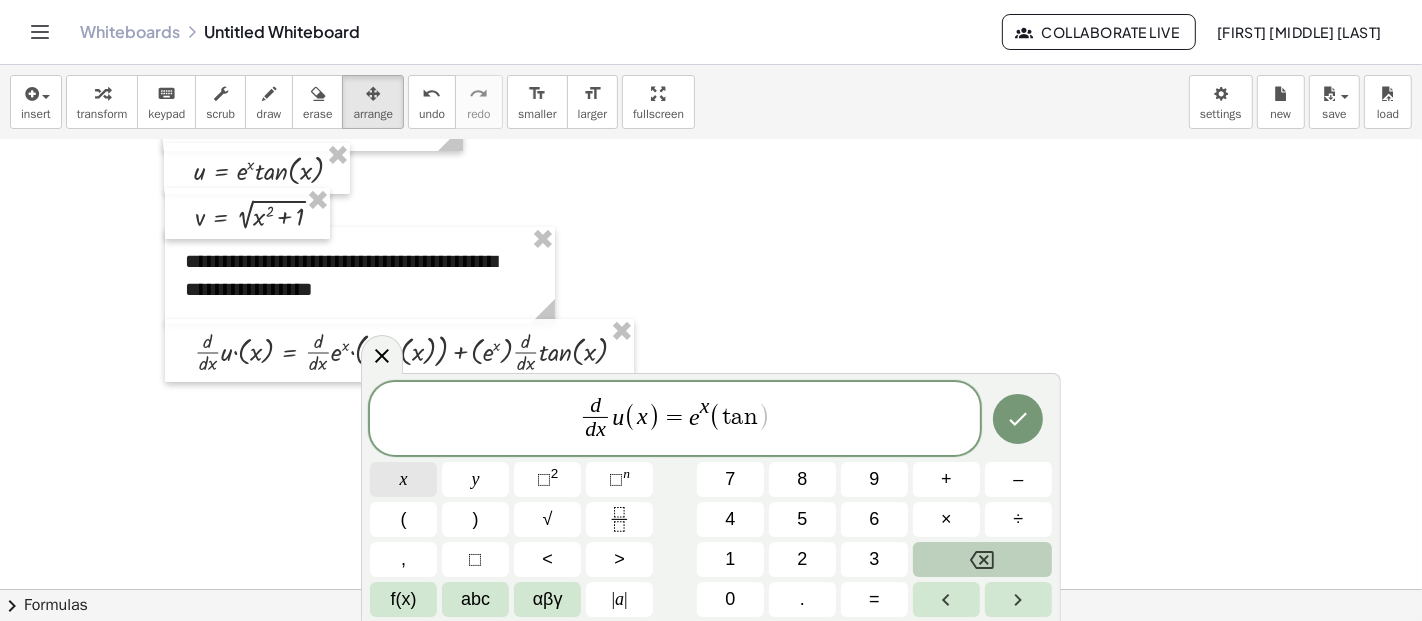 click on "x" at bounding box center (403, 479) 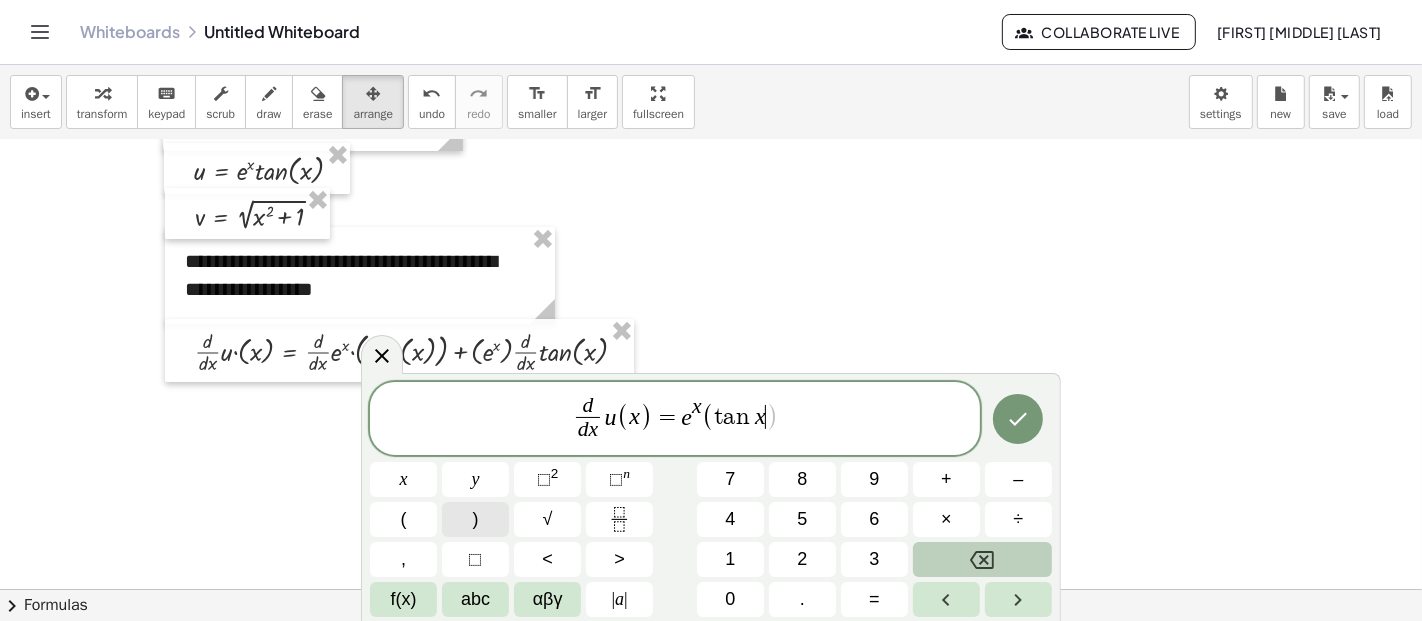 click on ")" at bounding box center (475, 519) 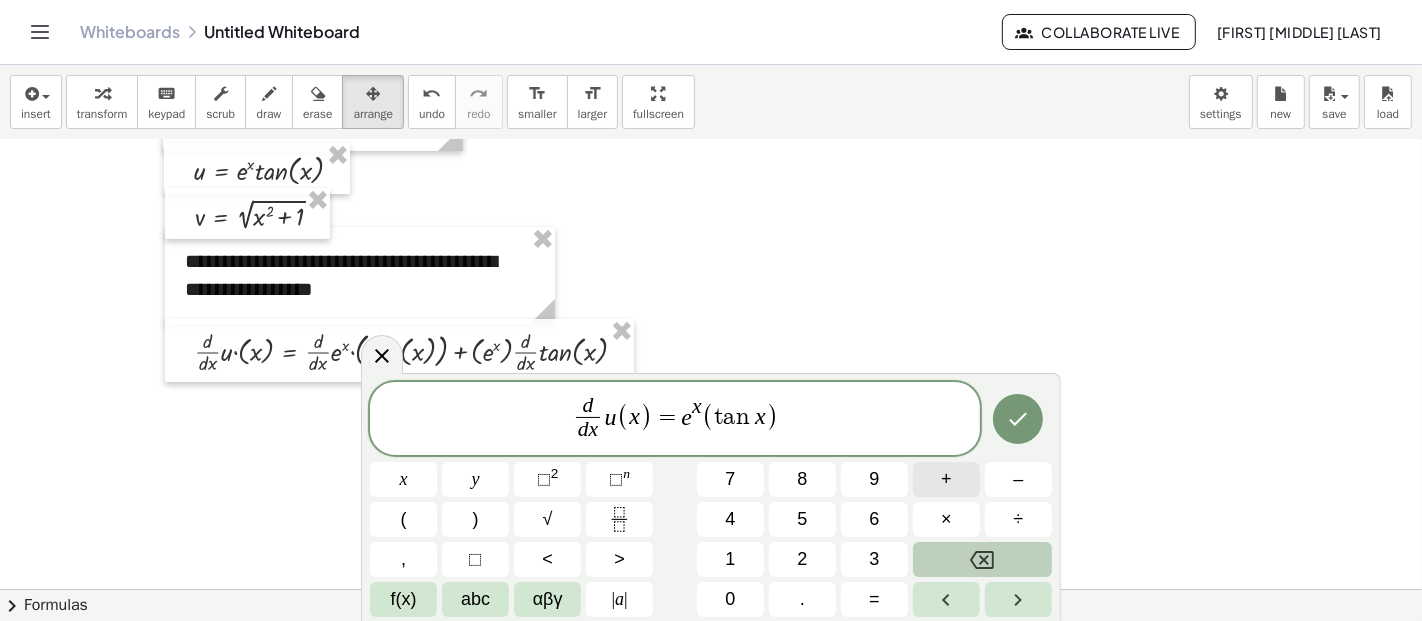 click on "+" at bounding box center (946, 479) 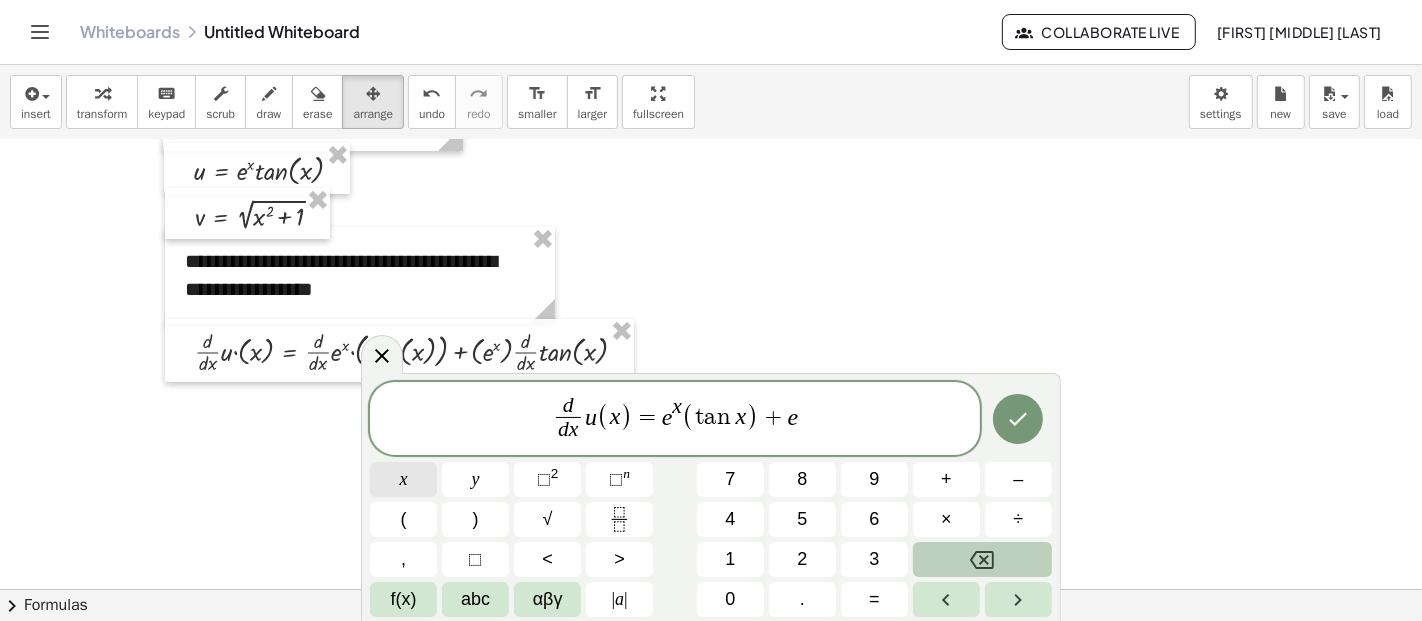 click on "x" at bounding box center (404, 479) 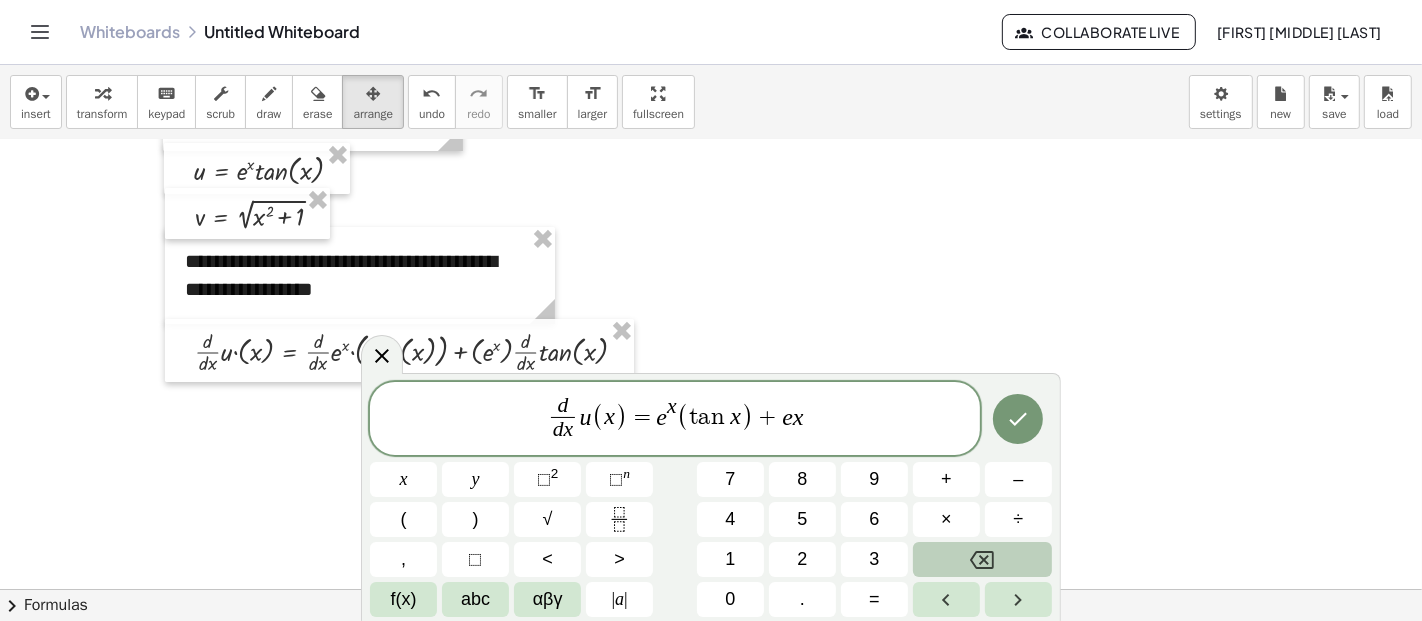 click at bounding box center (982, 559) 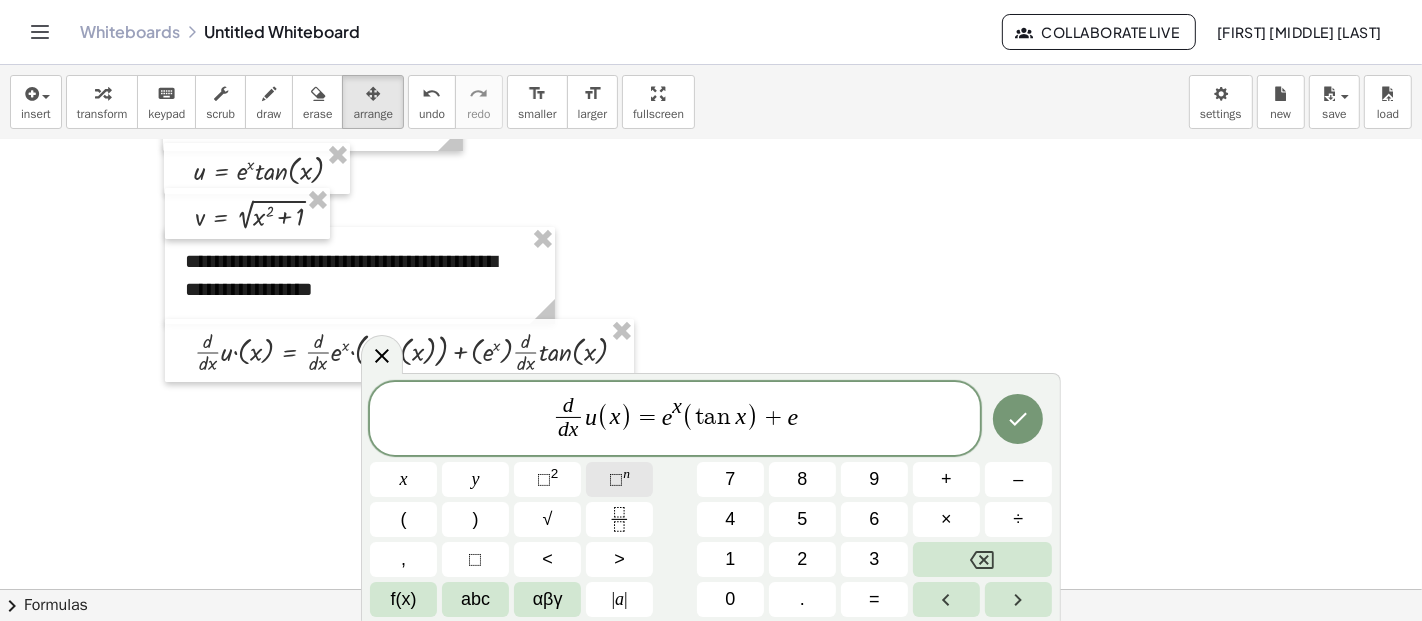 click on "⬚" at bounding box center [616, 479] 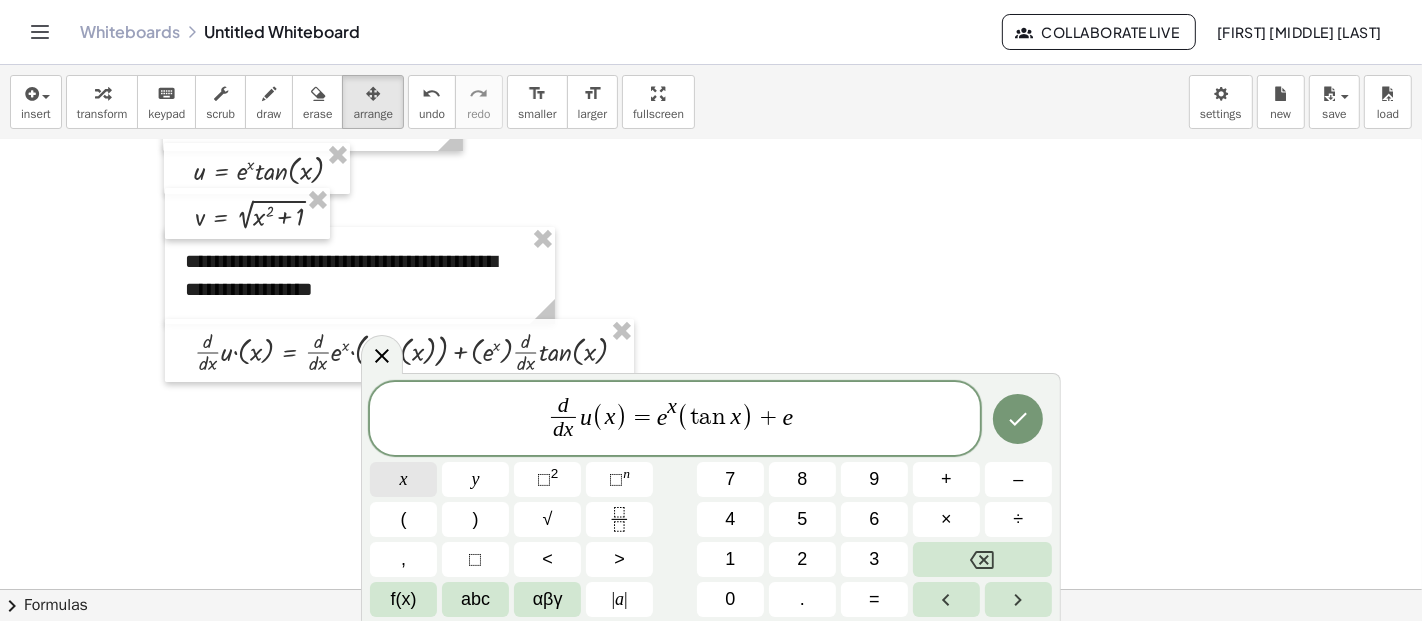 click on "x" at bounding box center (404, 479) 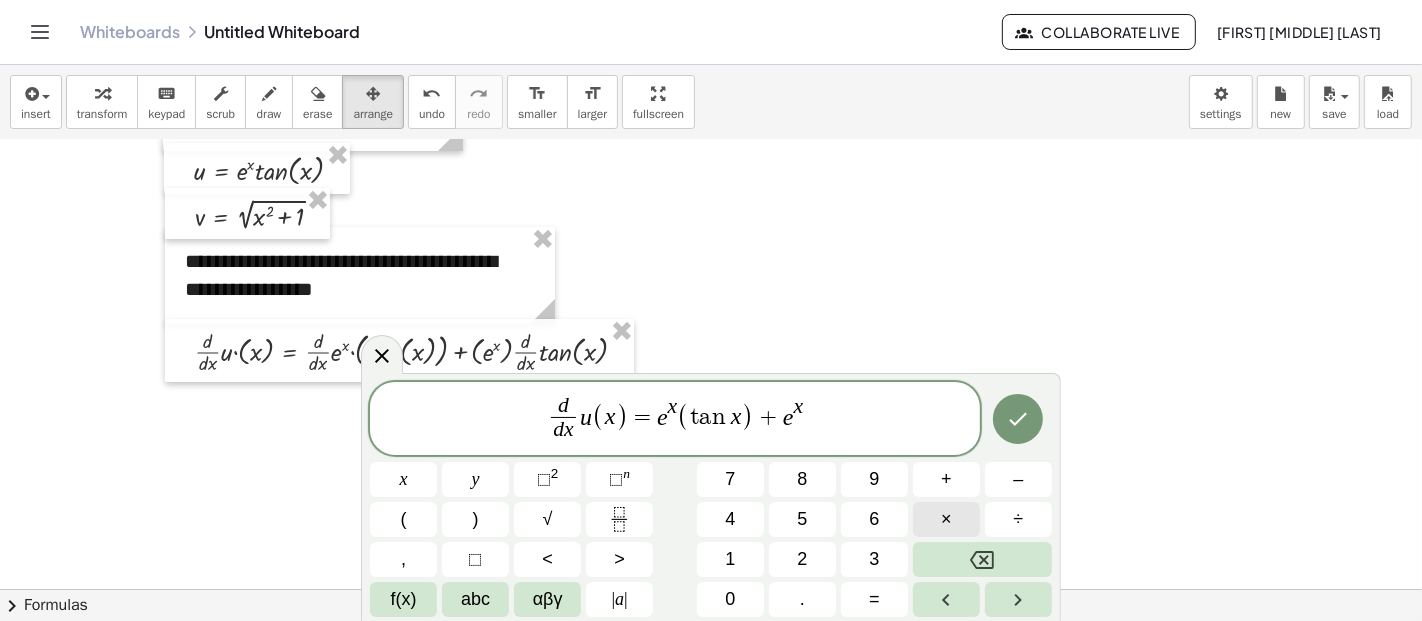 click on "×" at bounding box center [946, 519] 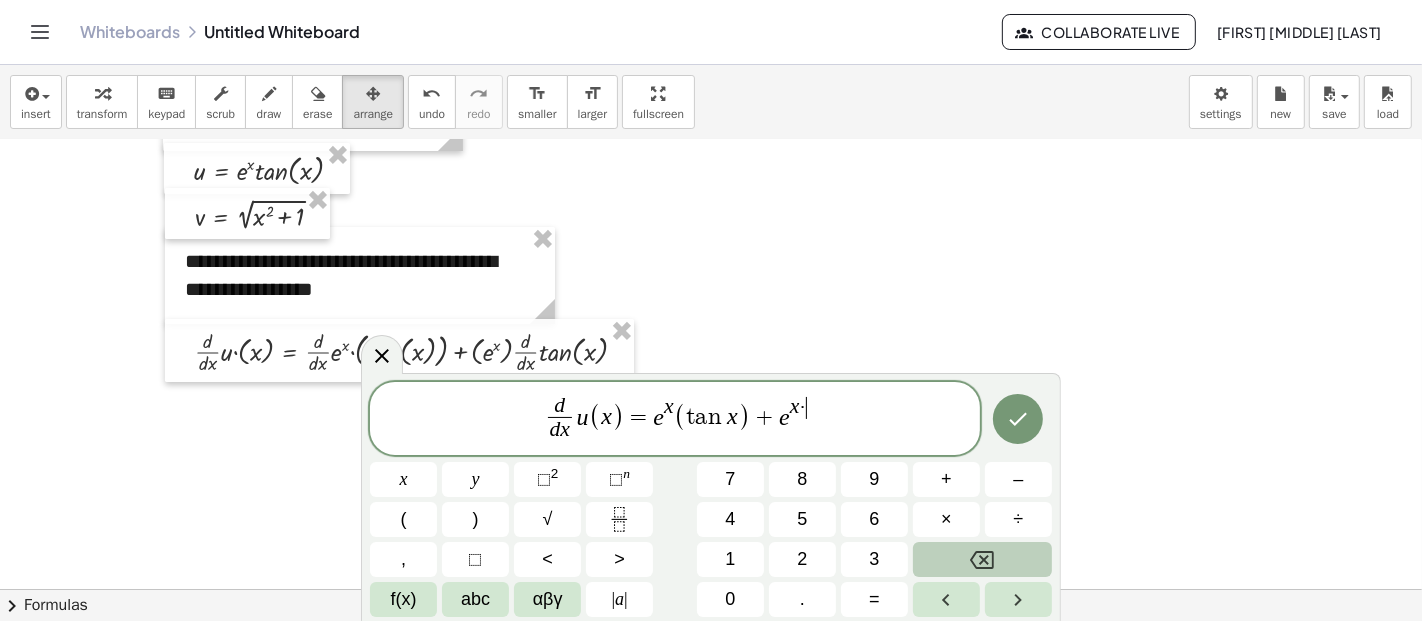 click at bounding box center (982, 559) 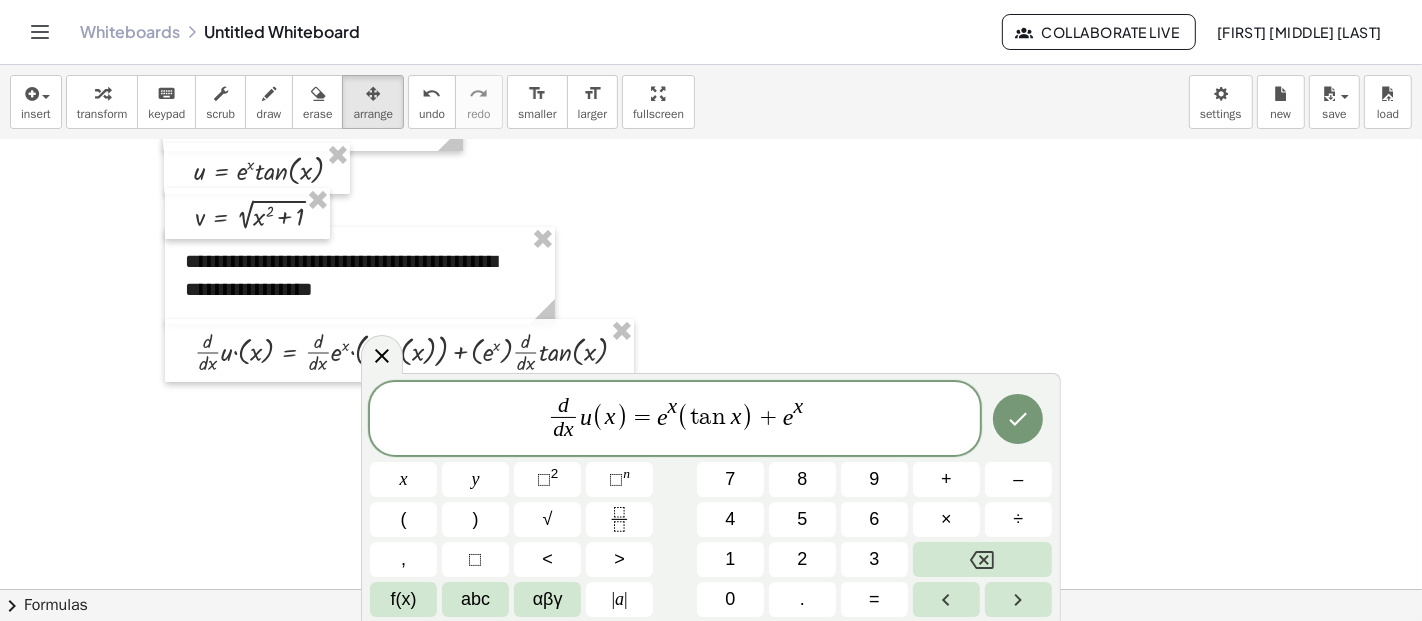 click on "d d x ​ u ( x ) = e x ( t a n x ) + e x ​" at bounding box center [675, 420] 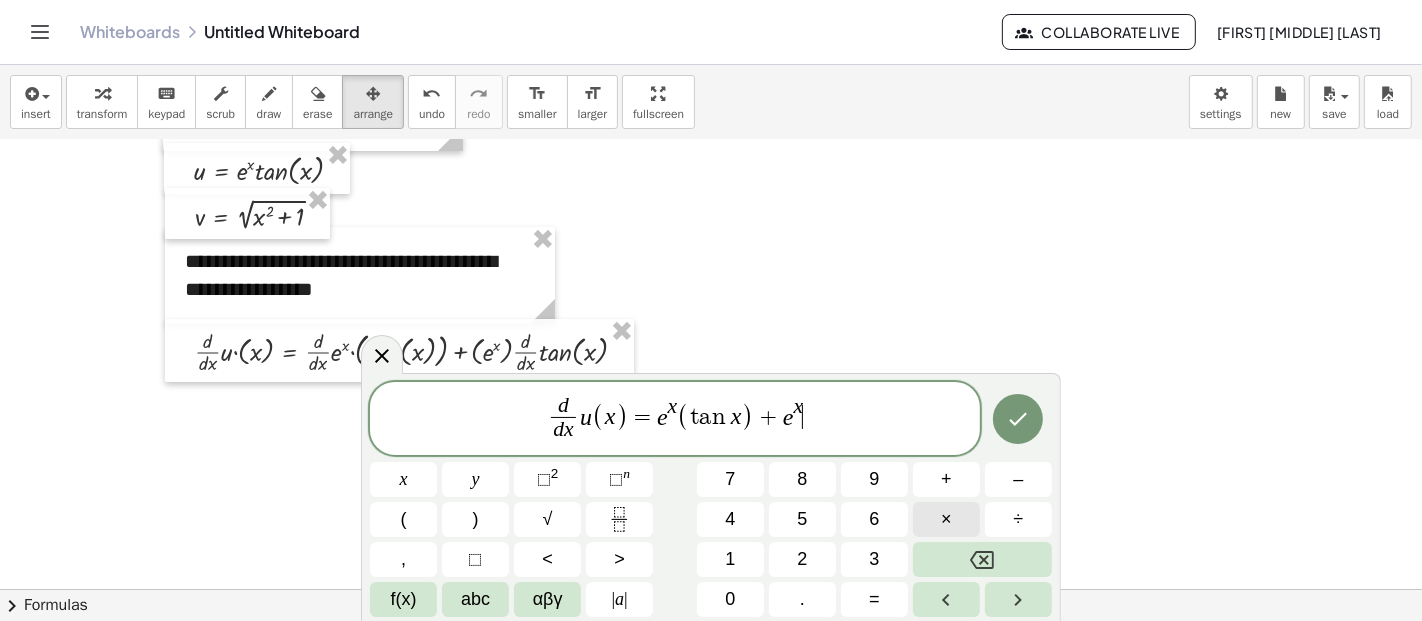 click on "×" at bounding box center [946, 519] 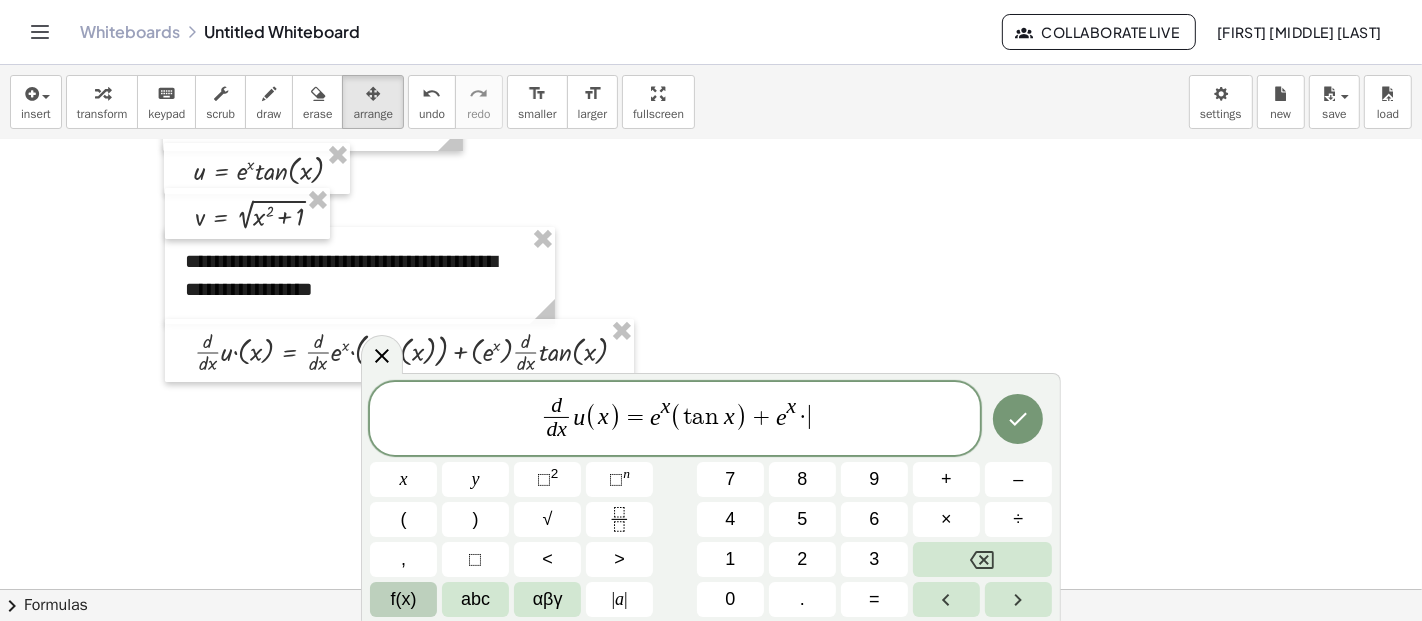 click on "f(x)" at bounding box center [404, 599] 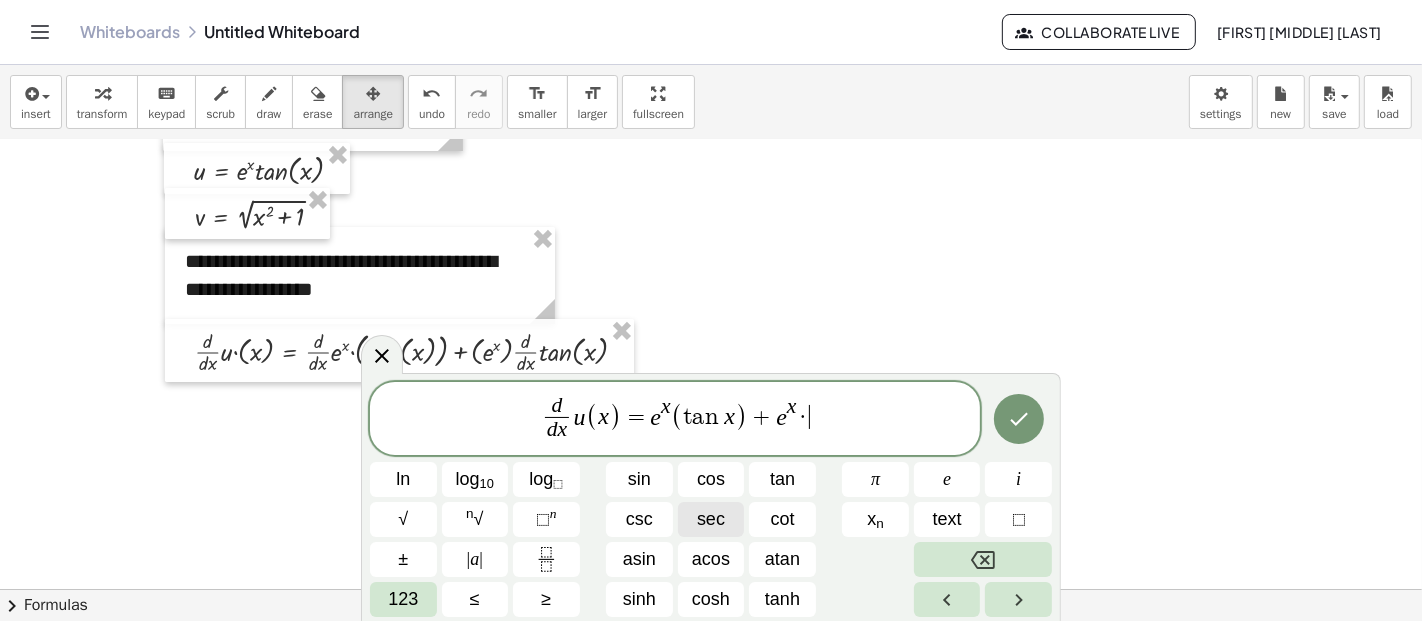 click on "sec" at bounding box center [711, 519] 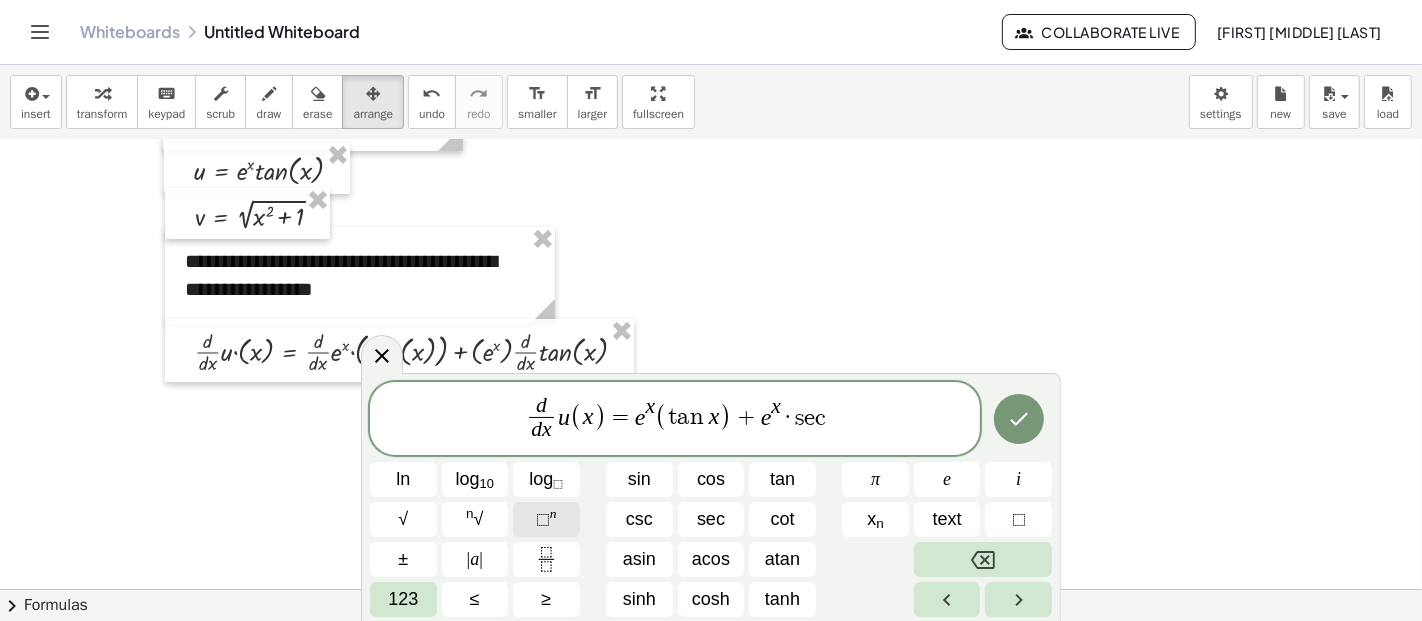click on "⬚ n" at bounding box center (546, 519) 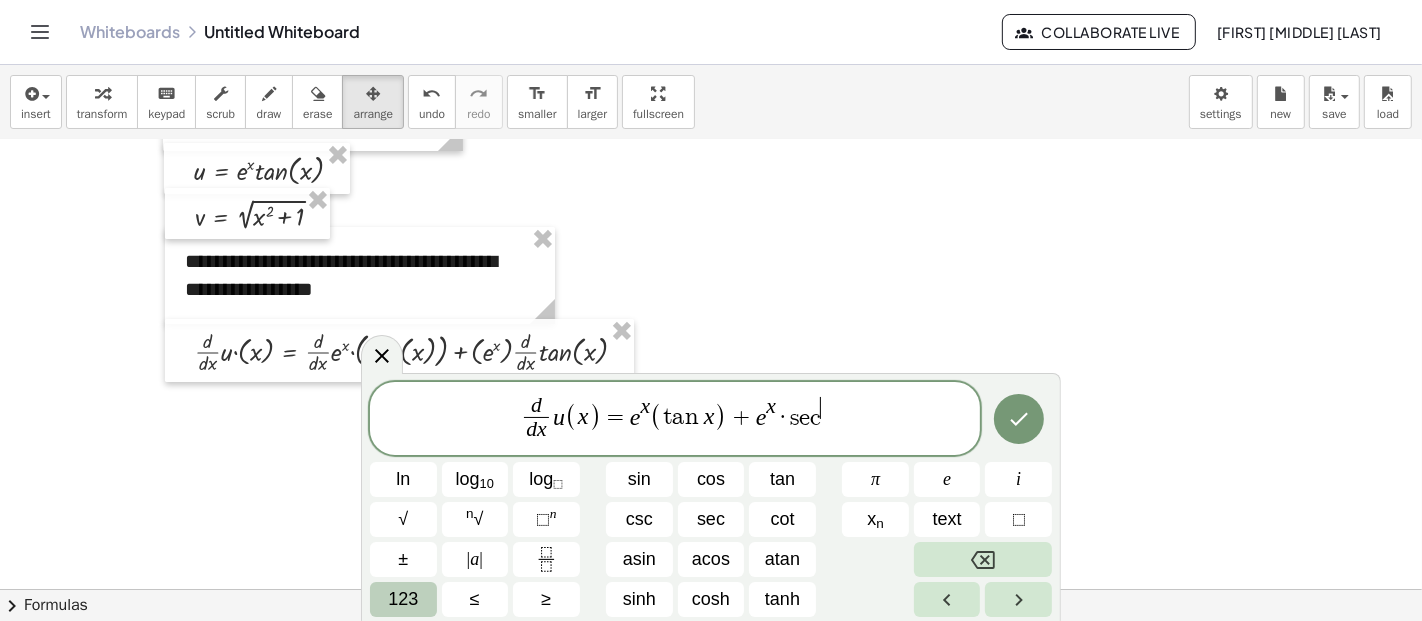 click on "123" at bounding box center (403, 599) 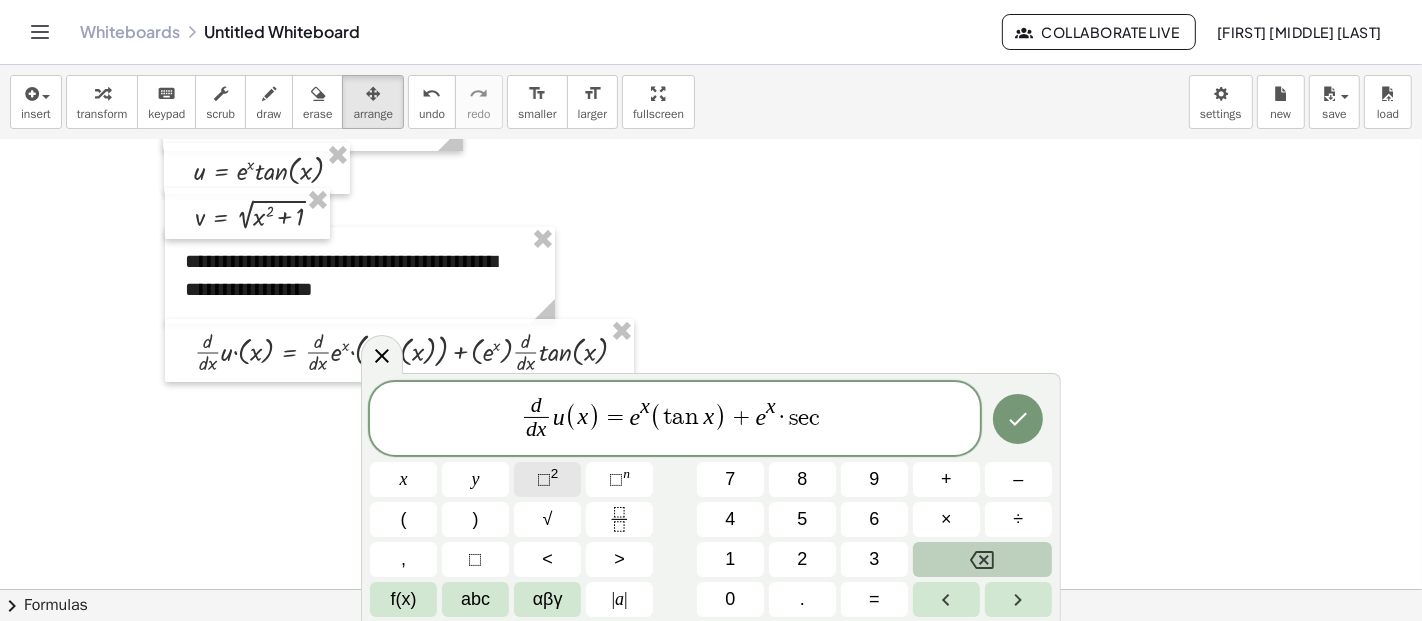 click on "⬚ 2" at bounding box center [547, 479] 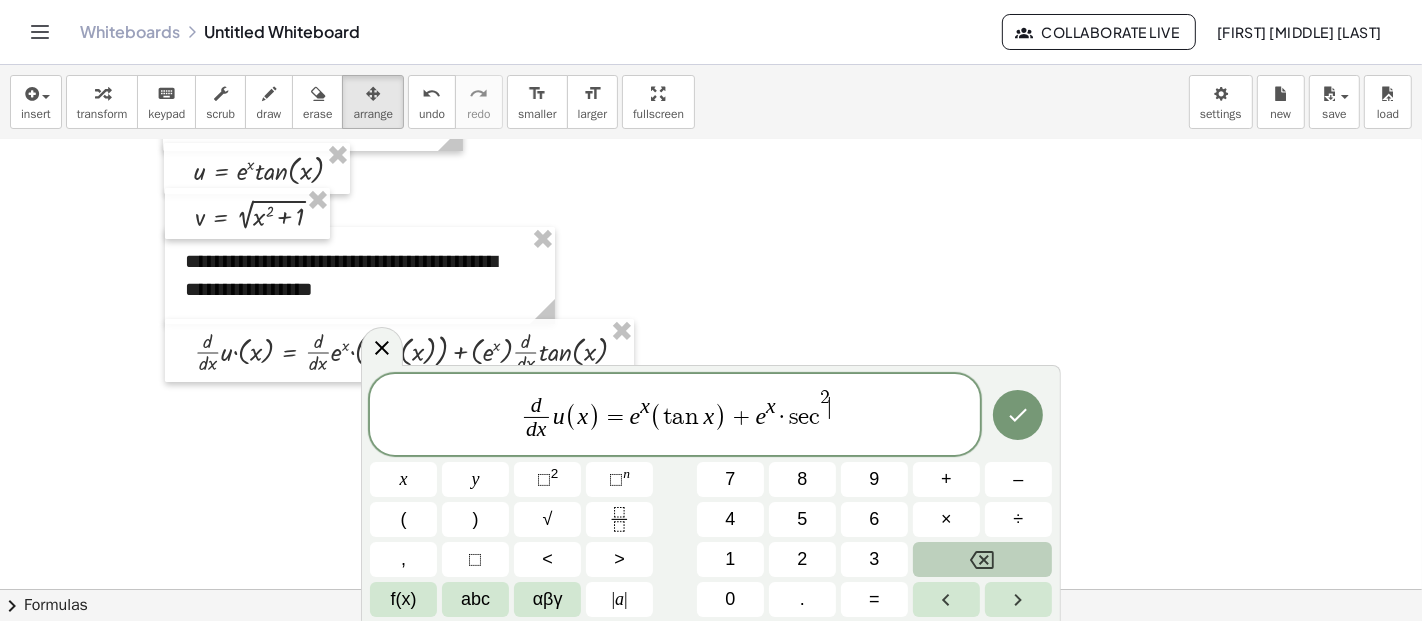 click on "d d x ​ u ( x ) = e x ( t a n x ) + e x · s e c 2 ​" at bounding box center (675, 416) 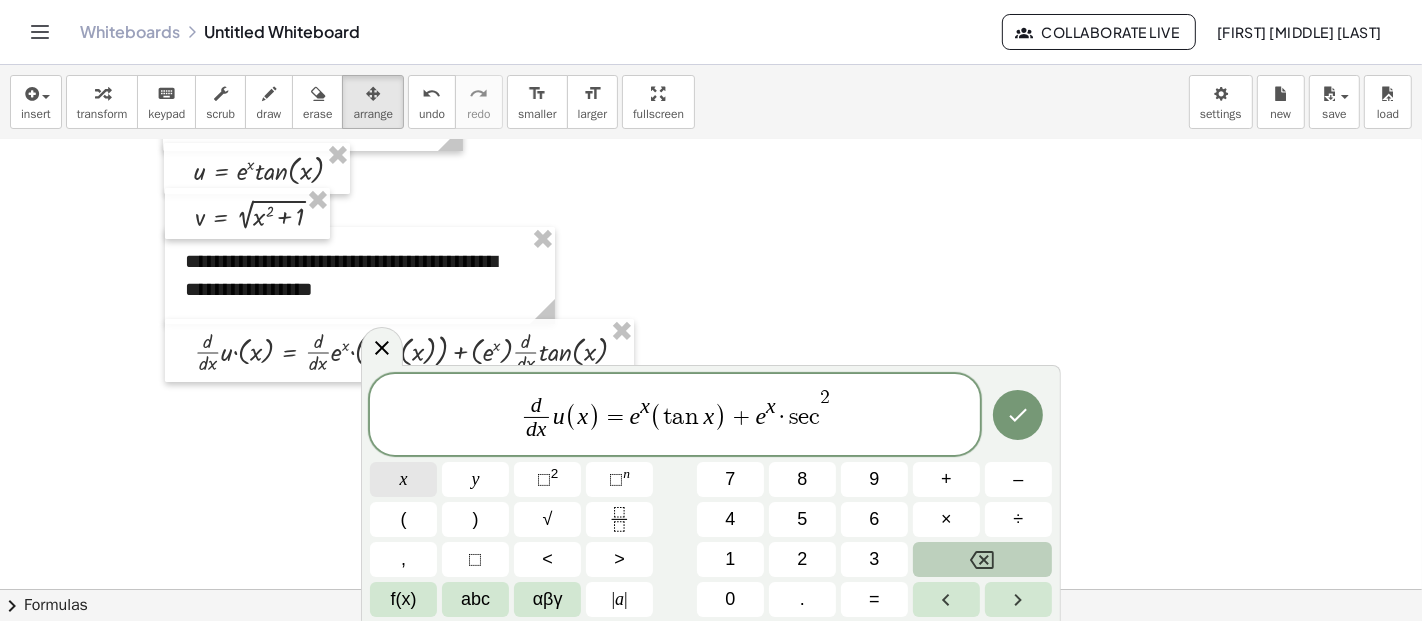 click on "x" at bounding box center (404, 479) 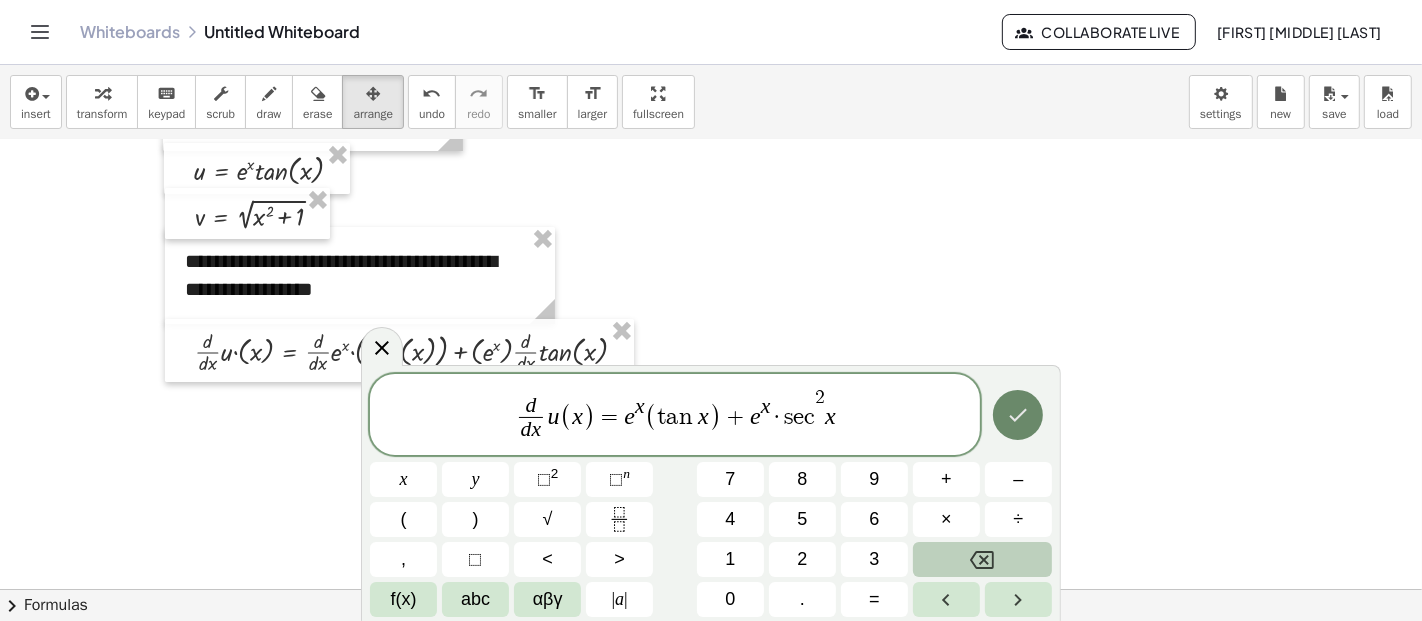 click 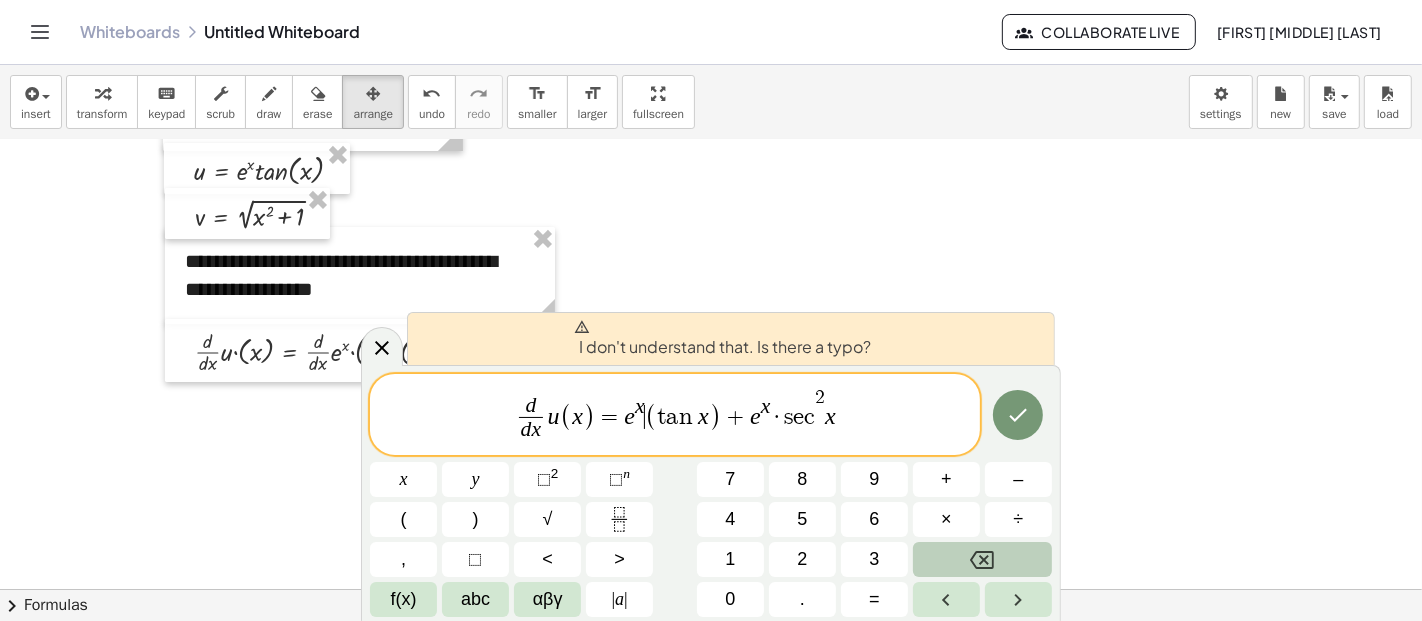 click on "(" at bounding box center (651, 417) 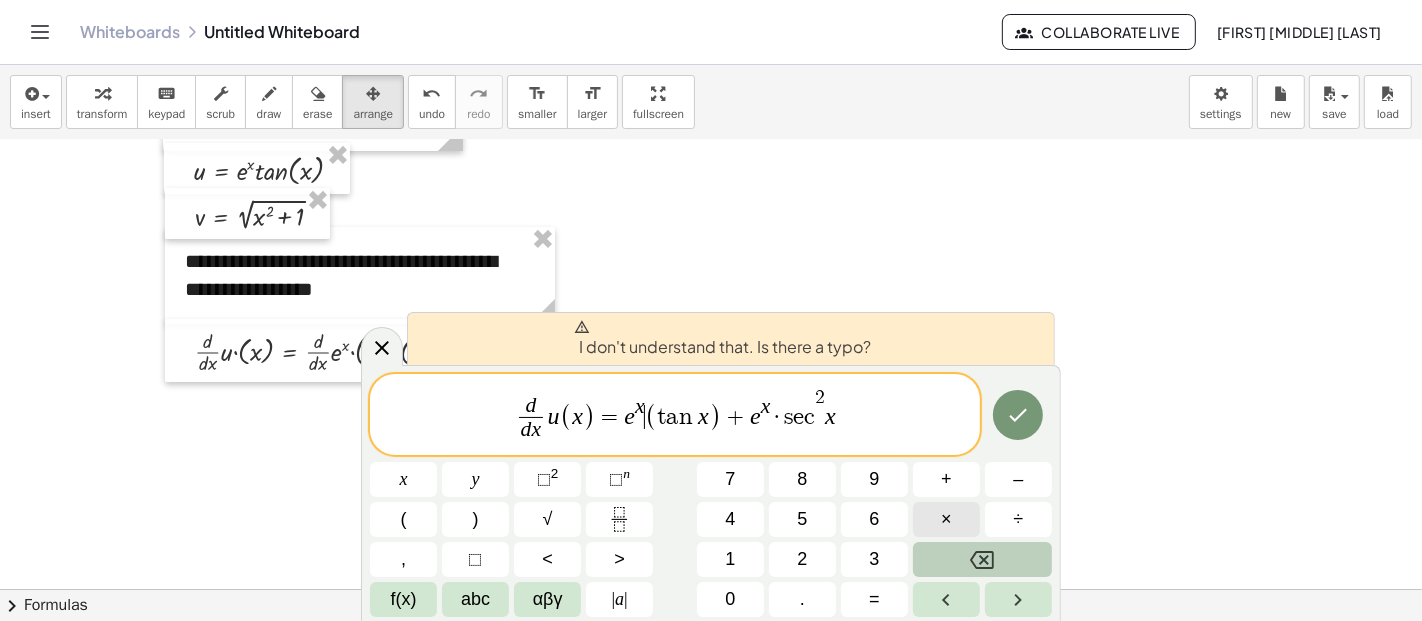 click on "×" at bounding box center [946, 519] 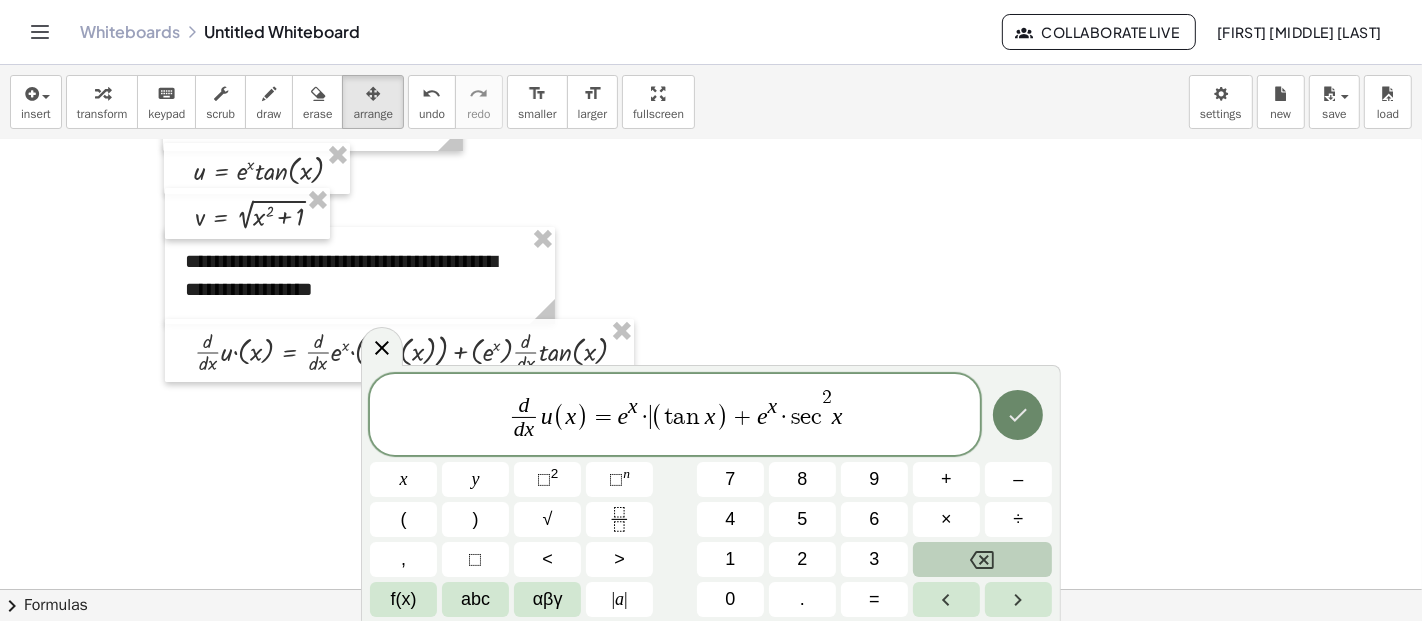click 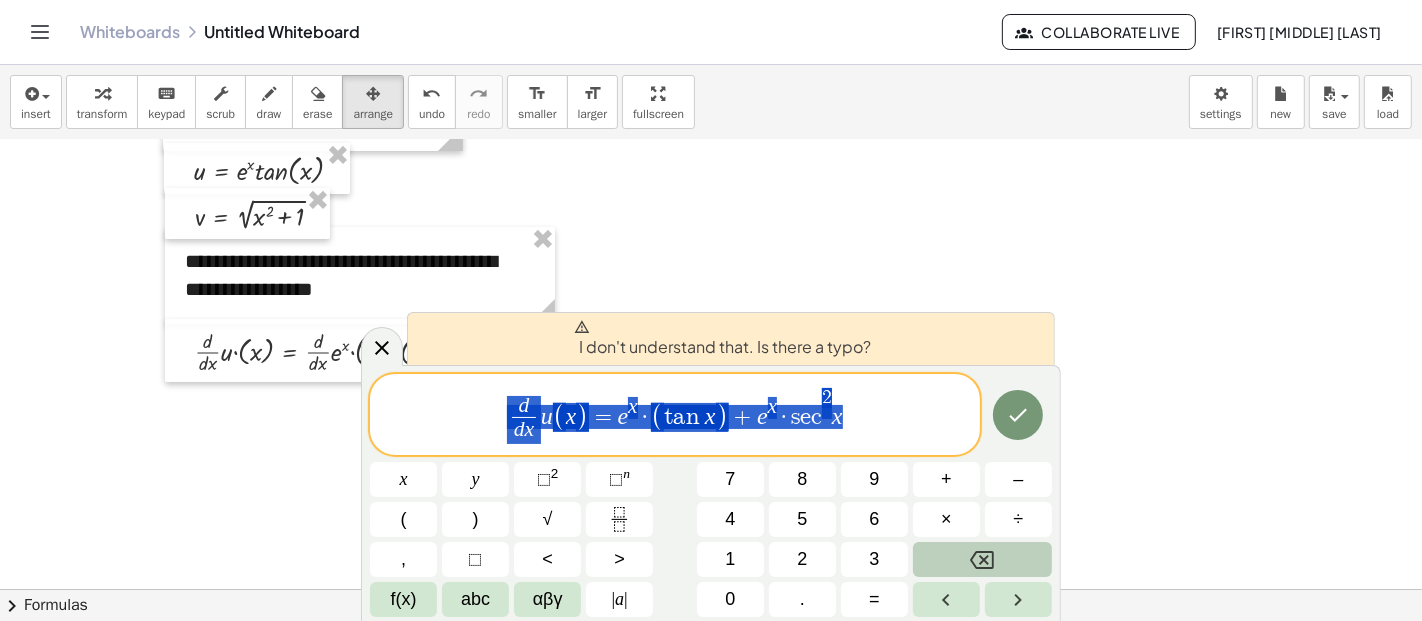 drag, startPoint x: 865, startPoint y: 421, endPoint x: 514, endPoint y: 434, distance: 351.24066 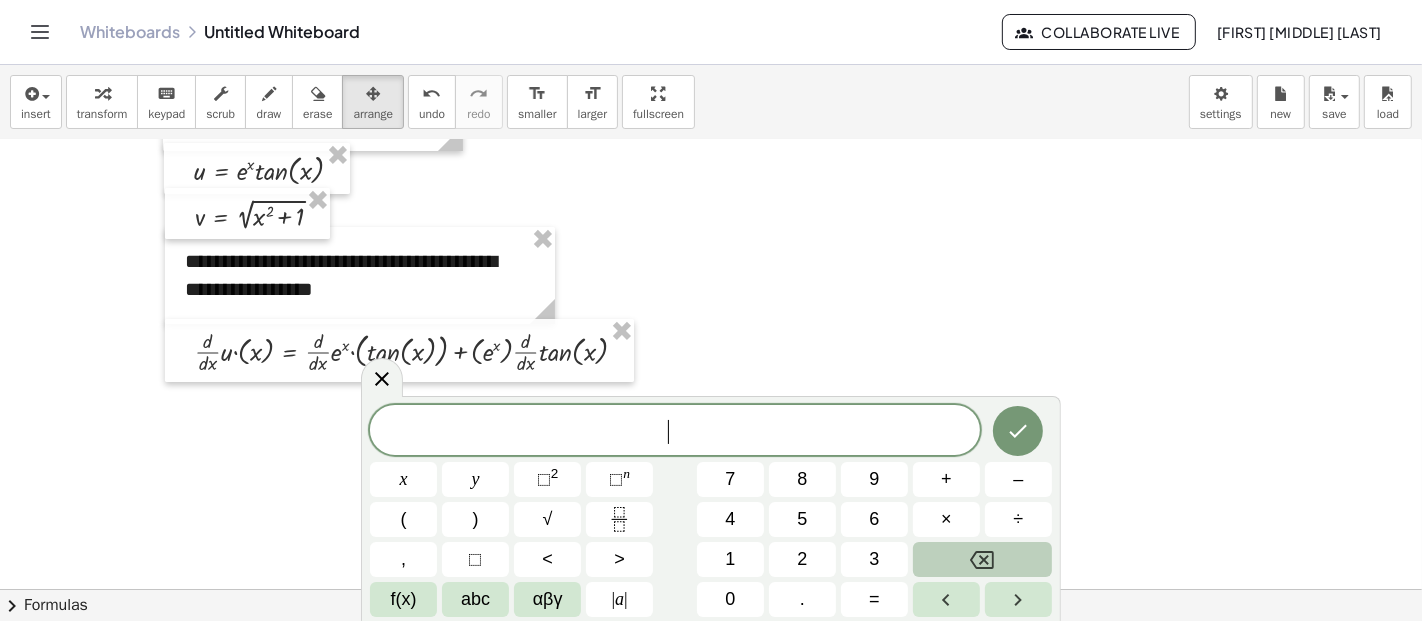 click 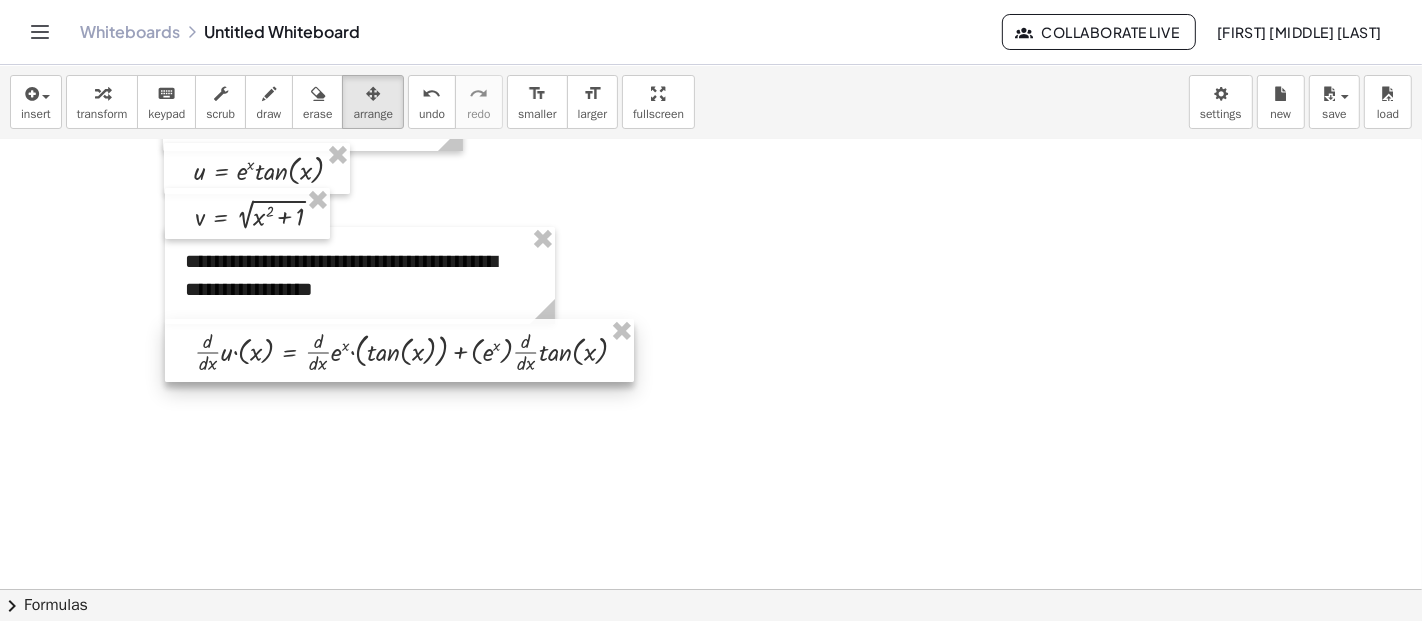 click at bounding box center (399, 350) 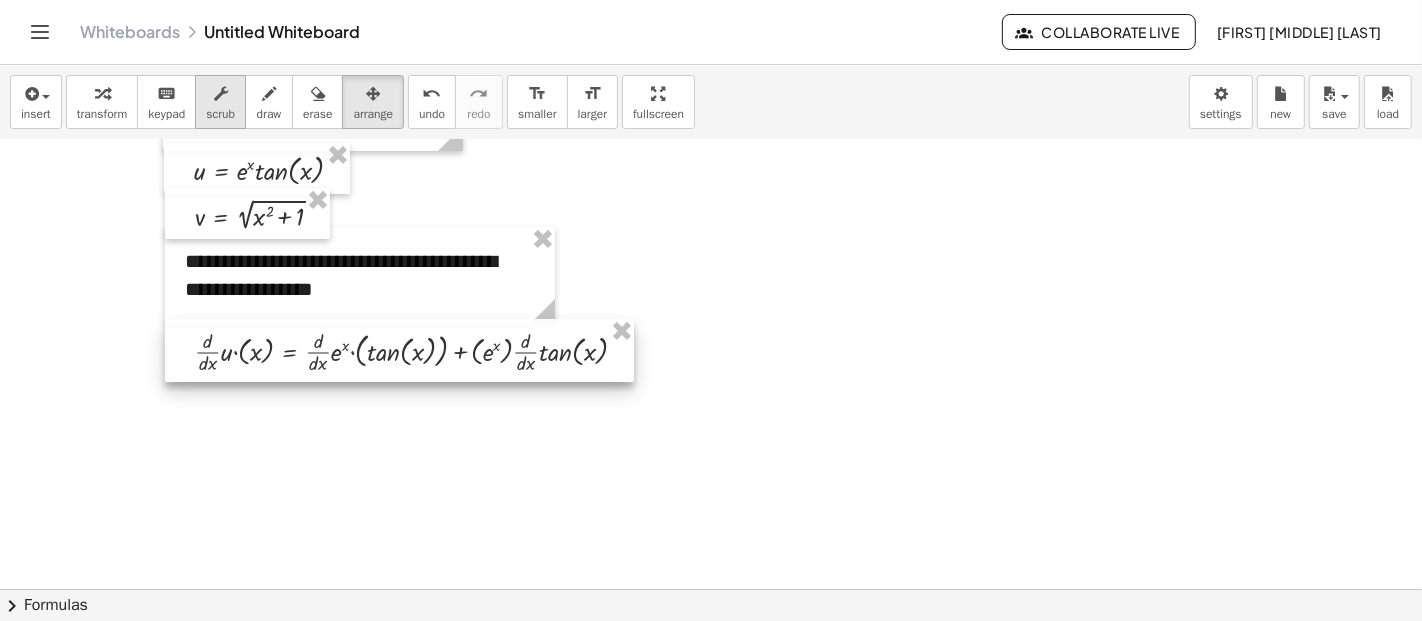 drag, startPoint x: 614, startPoint y: 355, endPoint x: 202, endPoint y: 104, distance: 482.43652 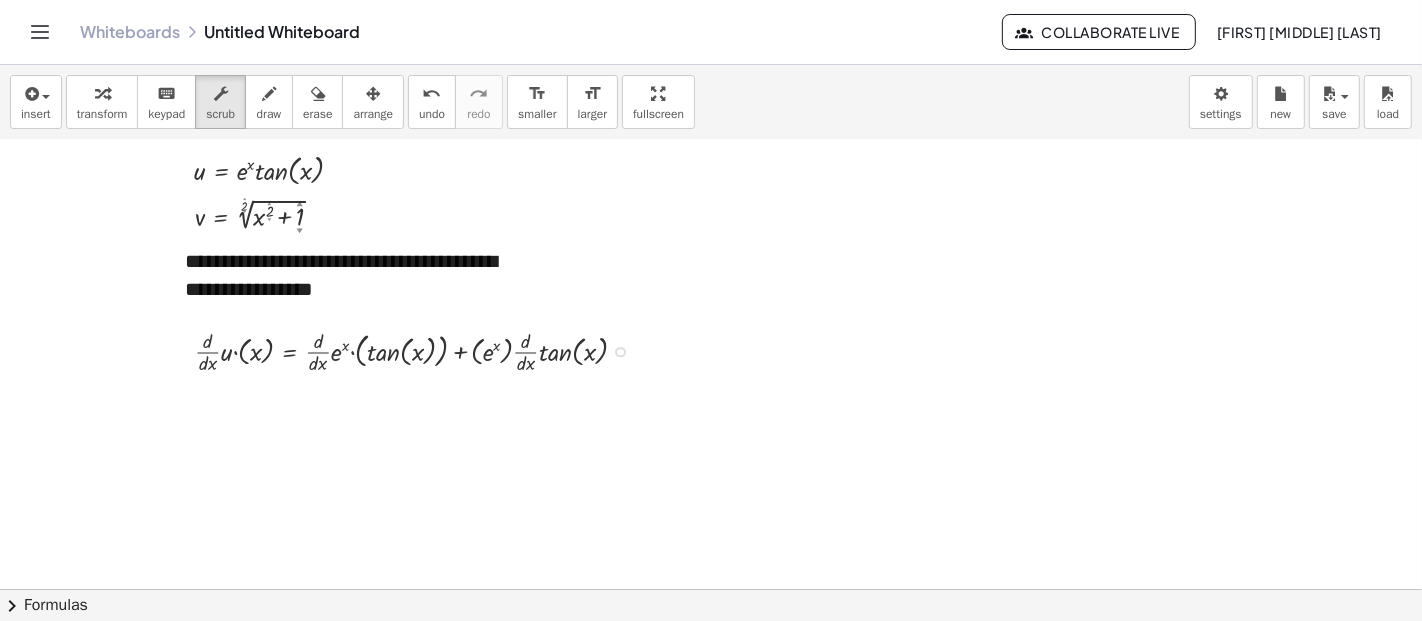 click on "Fix a mistake Transform line Copy line as LaTeX Copy derivation as LaTeX Expand new lines: On" at bounding box center (620, 352) 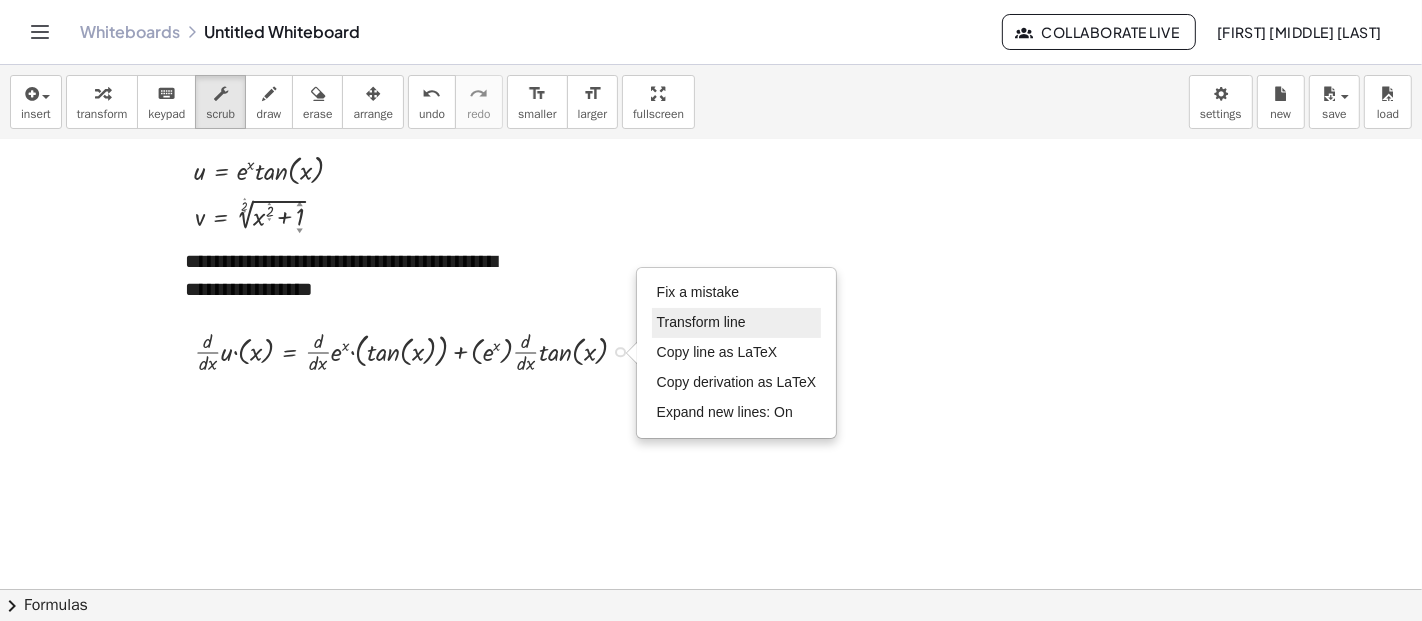 click on "Transform line" at bounding box center [701, 322] 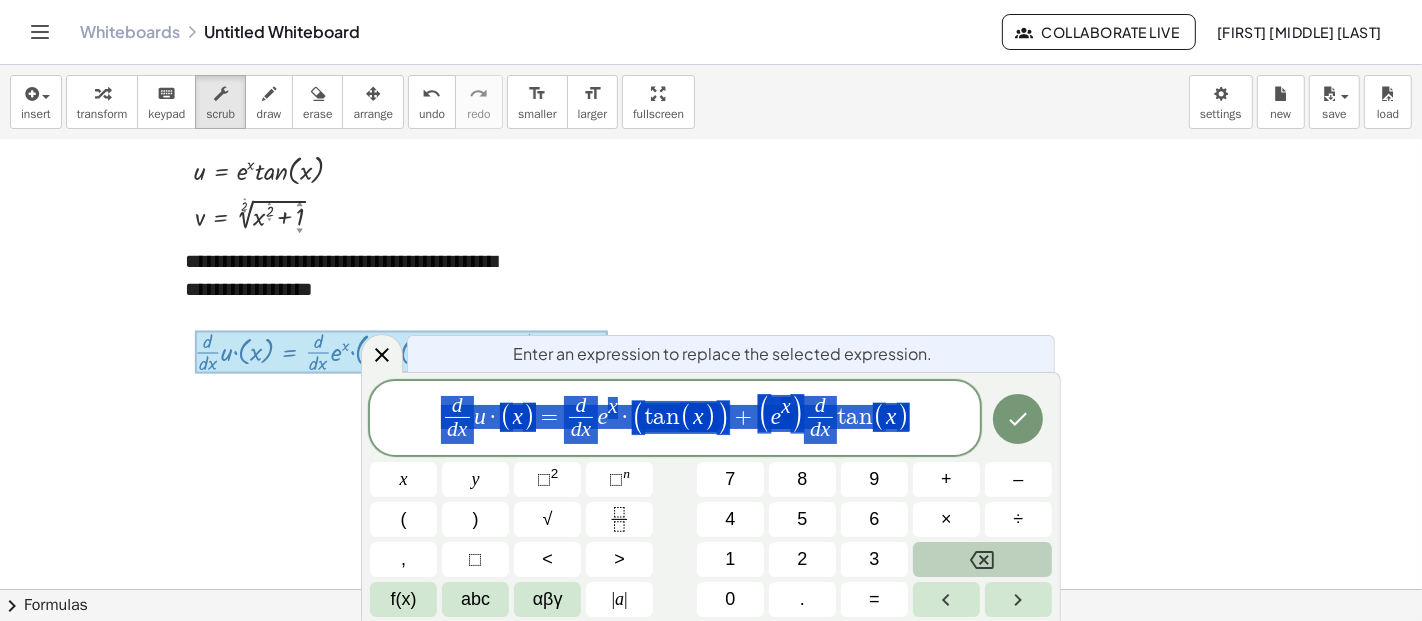 drag, startPoint x: 917, startPoint y: 431, endPoint x: 298, endPoint y: 432, distance: 619.0008 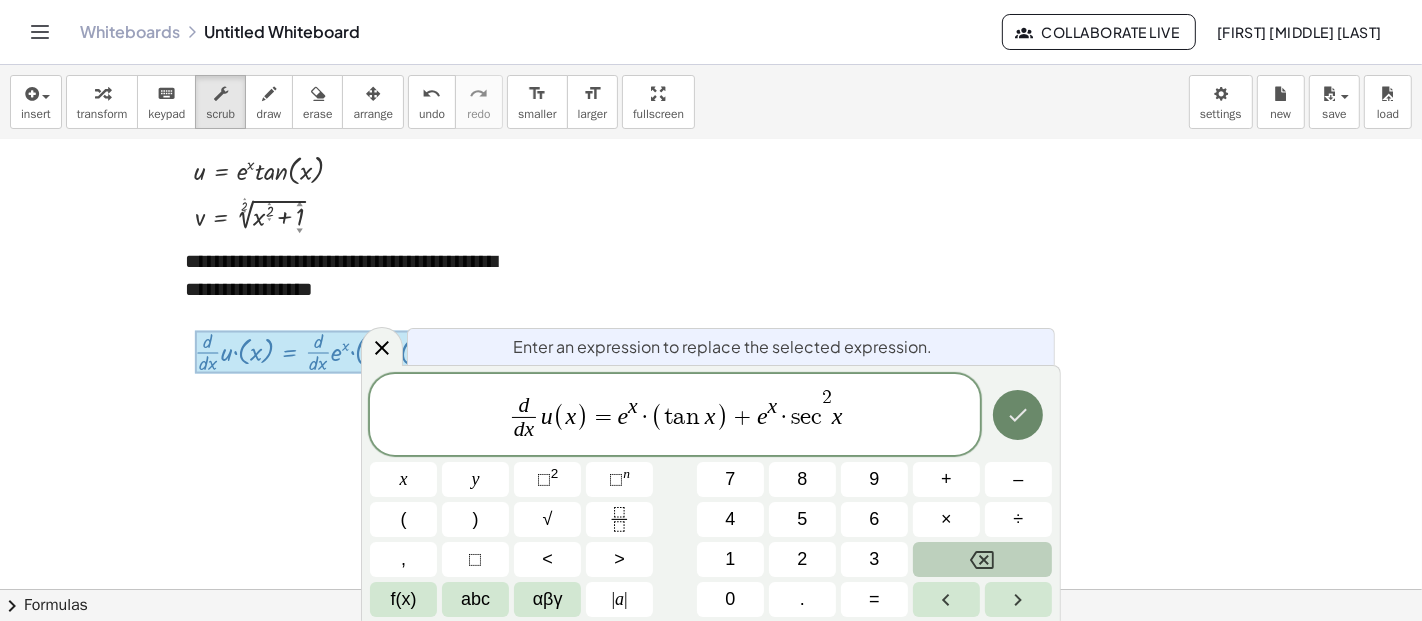 click at bounding box center (1018, 415) 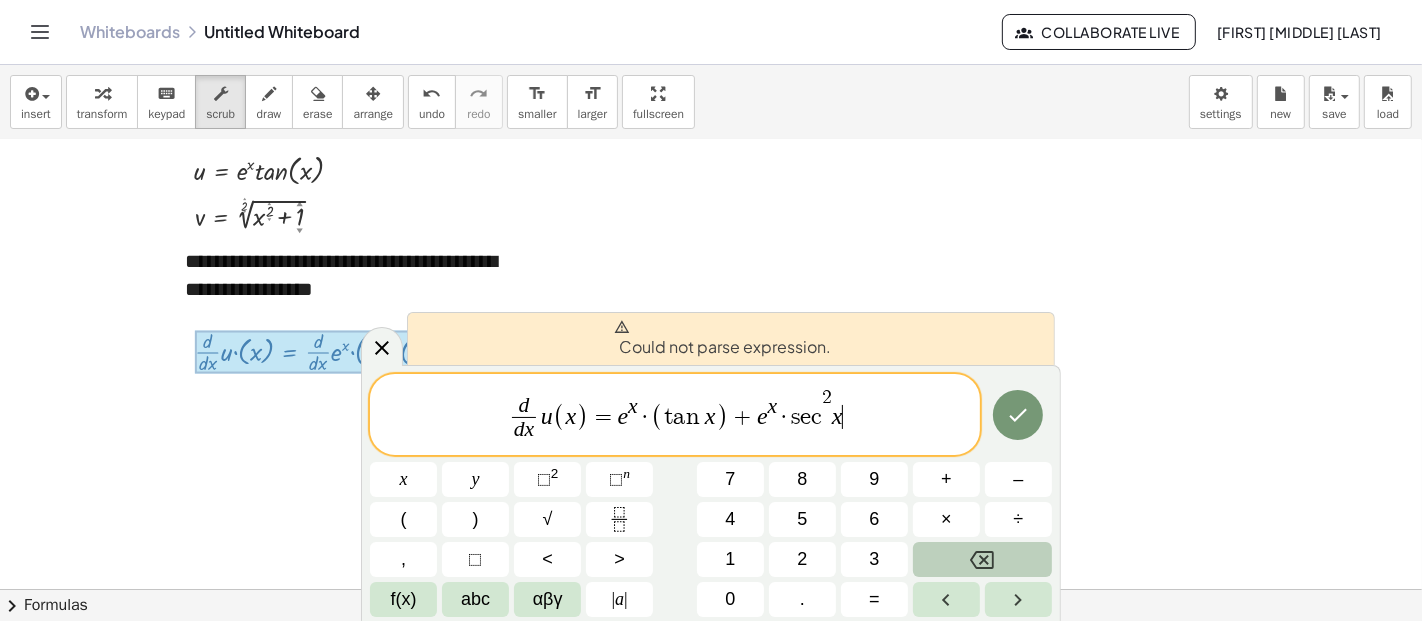 click on "s" at bounding box center [795, 417] 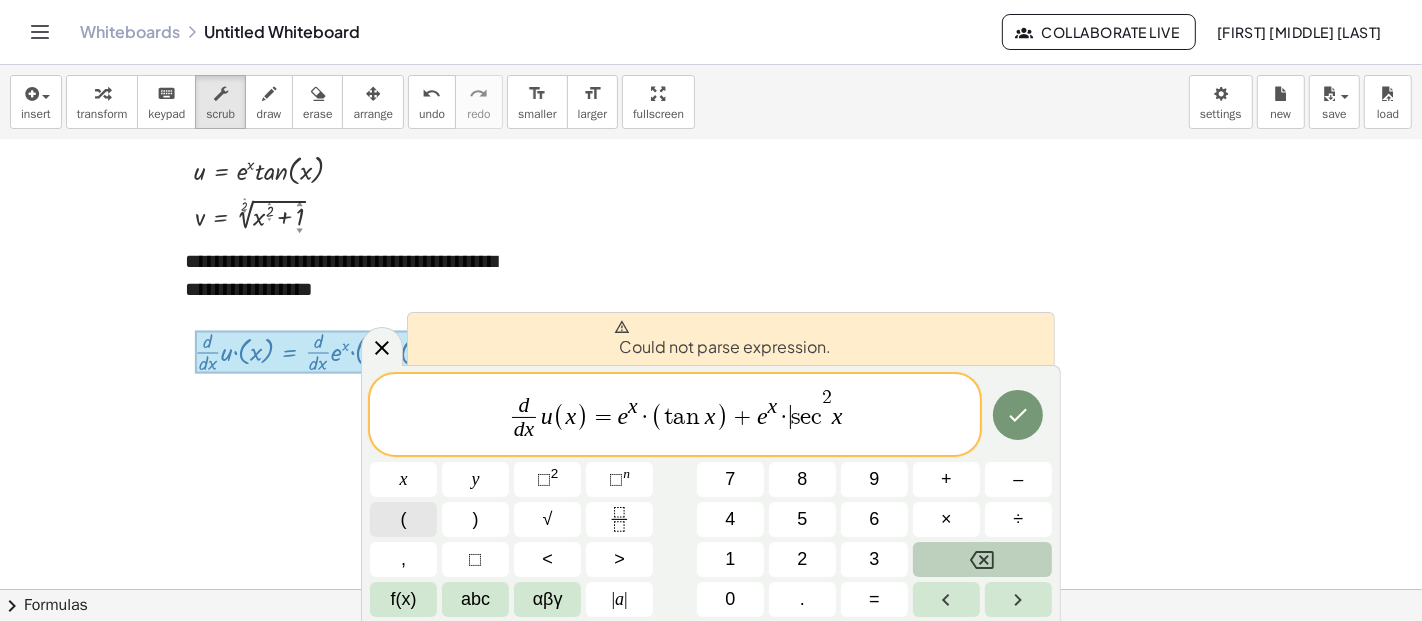 click on "(" at bounding box center (403, 519) 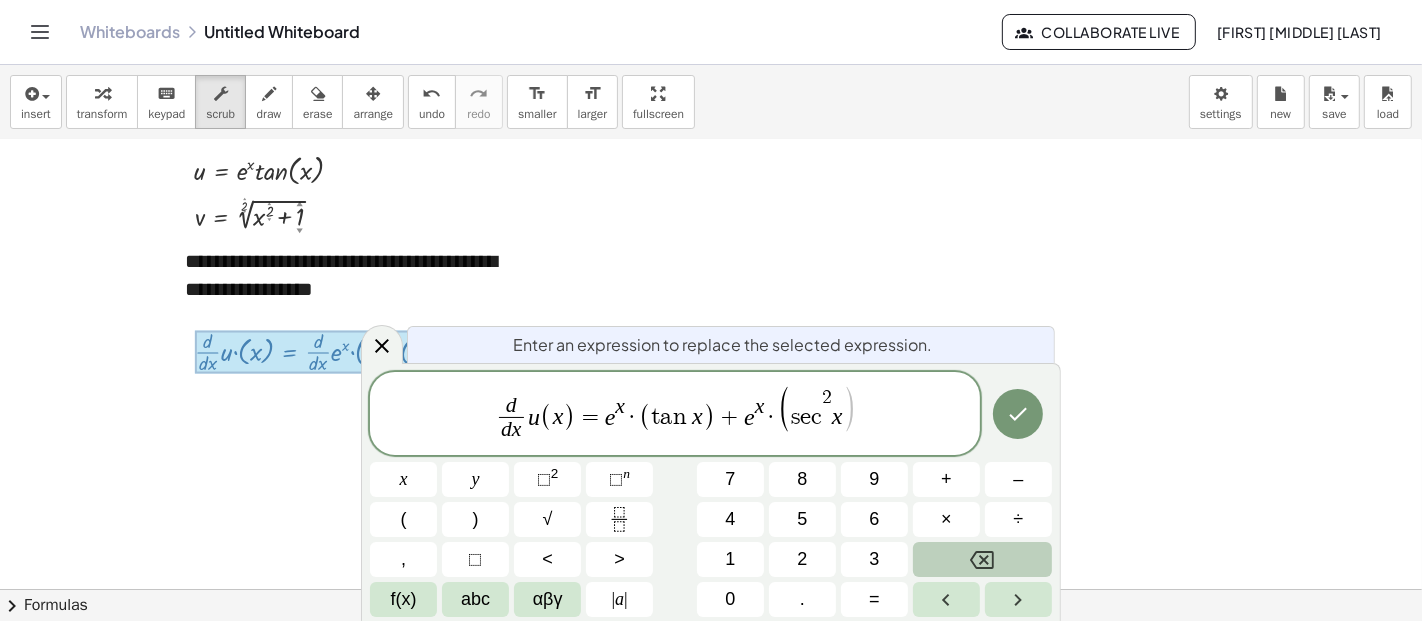 click on "d d x ​ u ( x ) = e x · ( t a n x ) + e x · ( ​ s e c 2 x )" at bounding box center [675, 415] 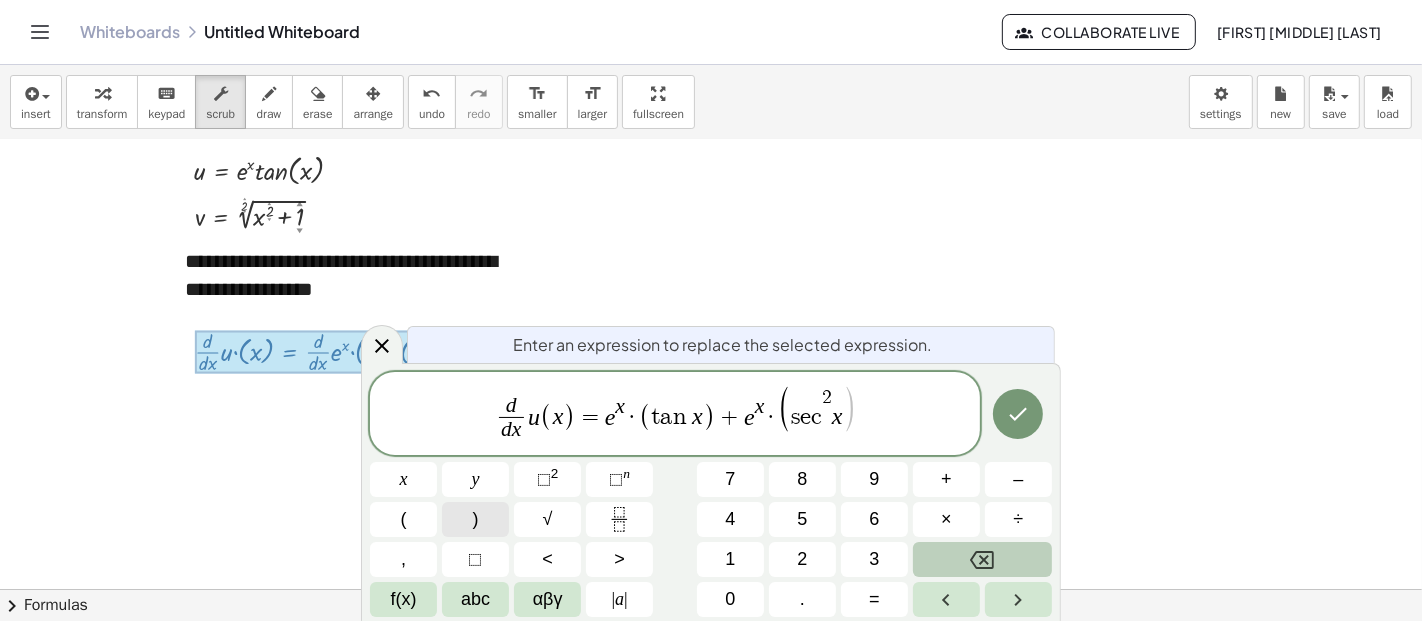 click on ")" at bounding box center [475, 519] 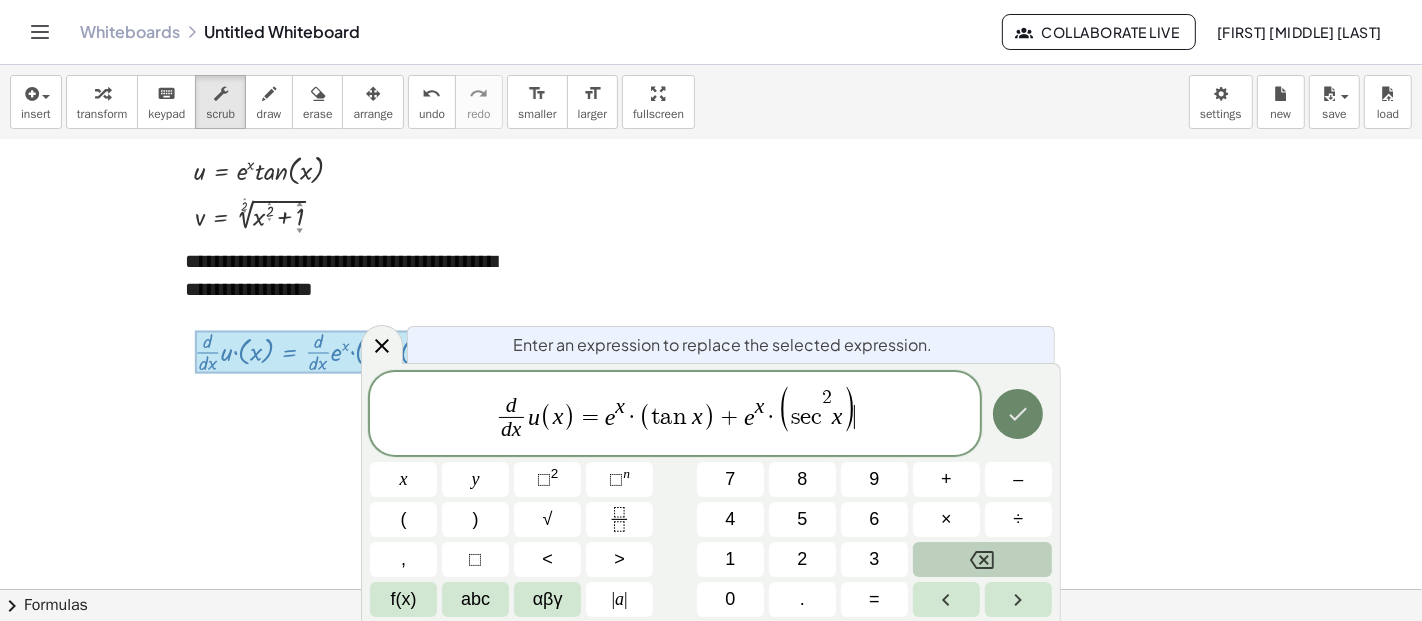 click 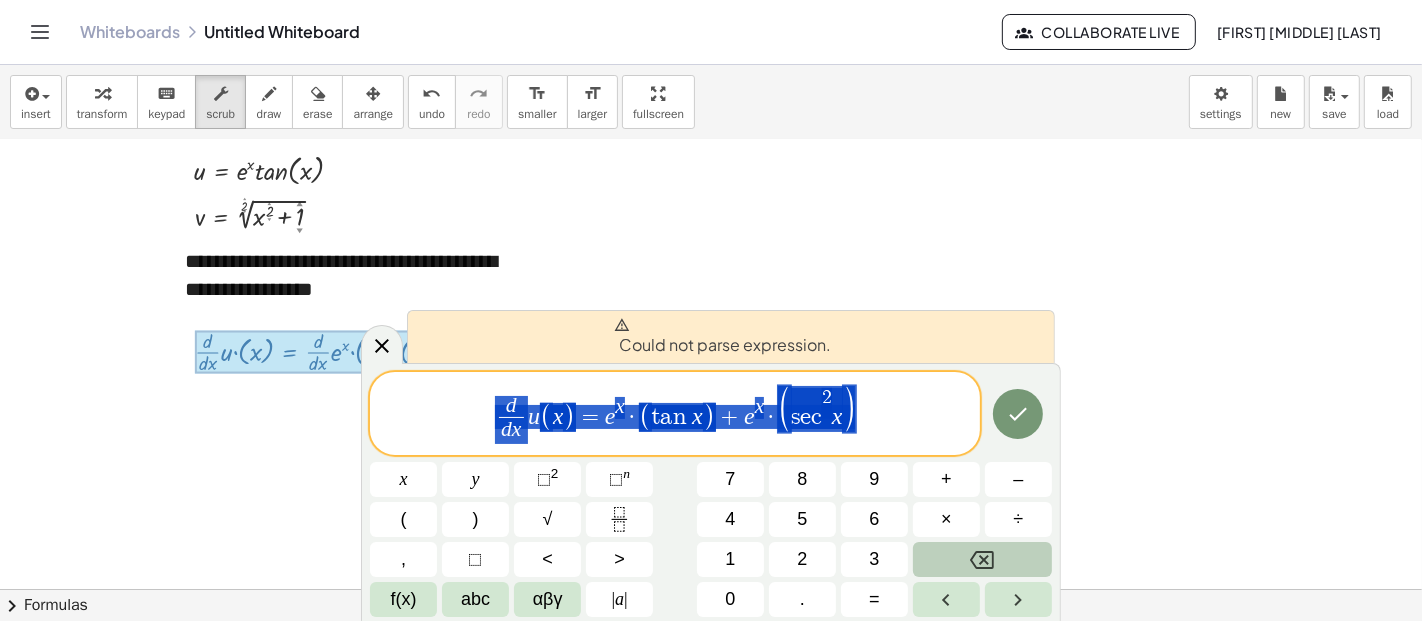 drag, startPoint x: 920, startPoint y: 419, endPoint x: 302, endPoint y: 474, distance: 620.44257 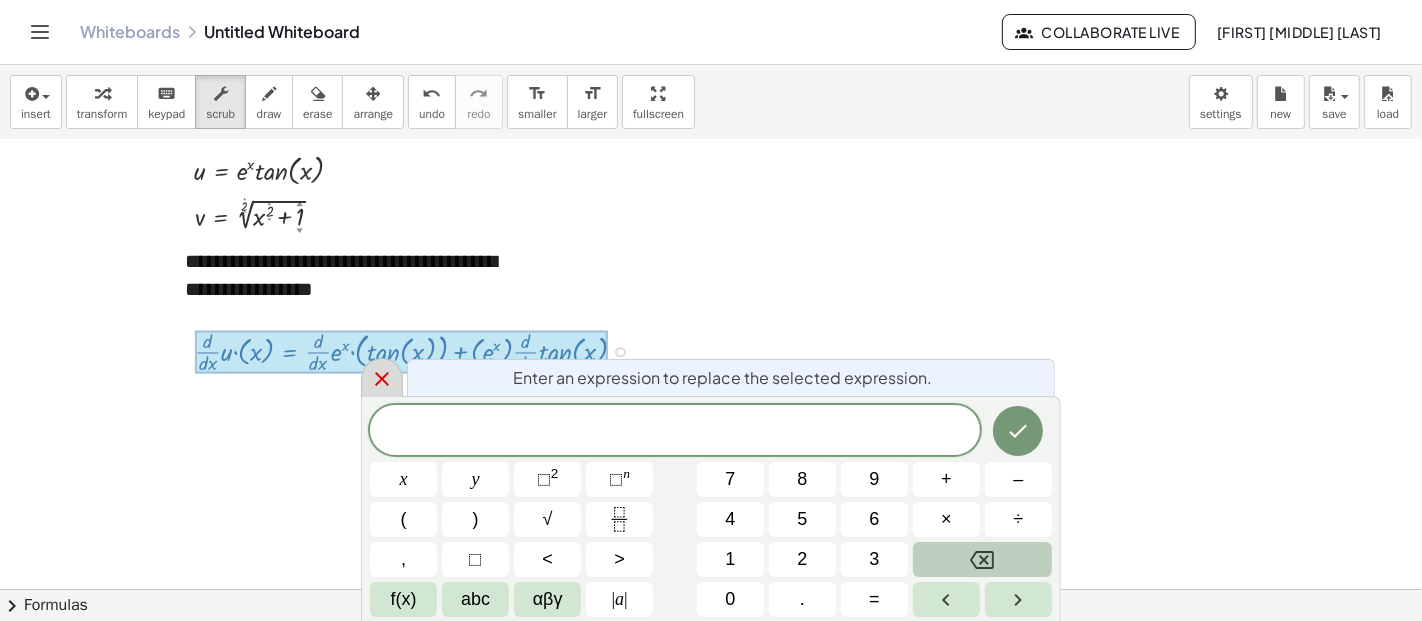click 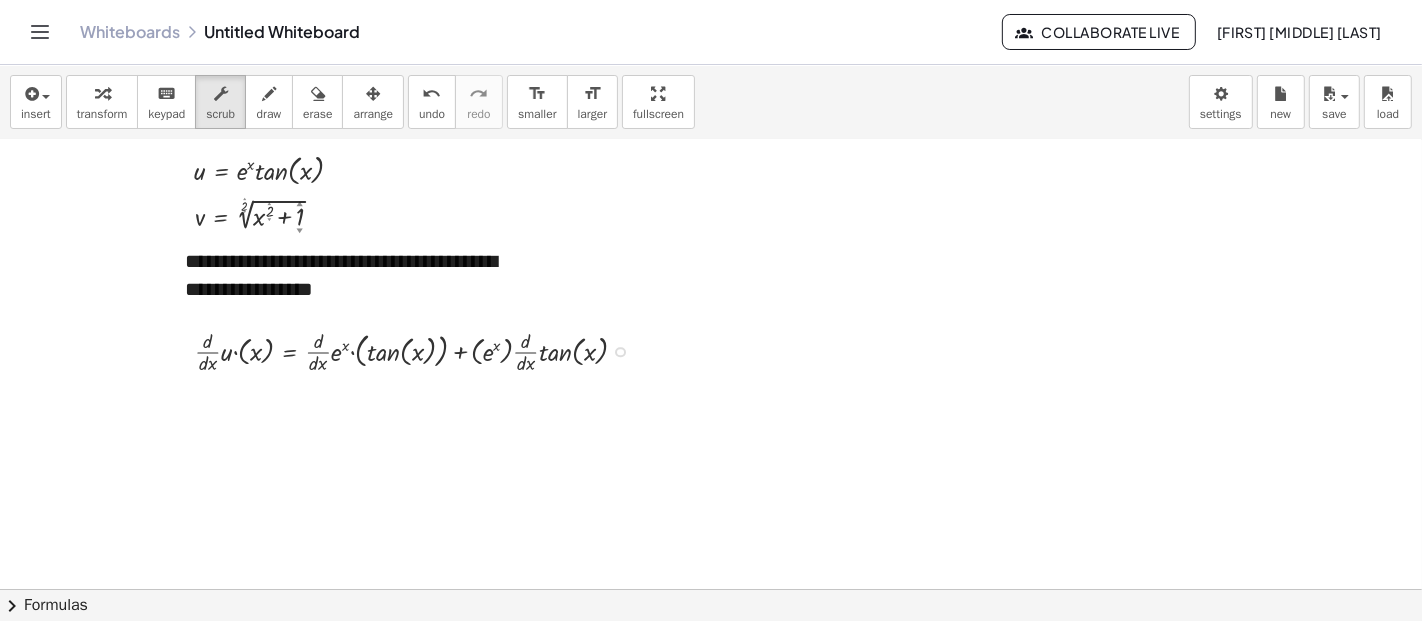 click on "Fix a mistake Transform line Copy line as LaTeX Copy derivation as LaTeX Expand new lines: On" at bounding box center (620, 352) 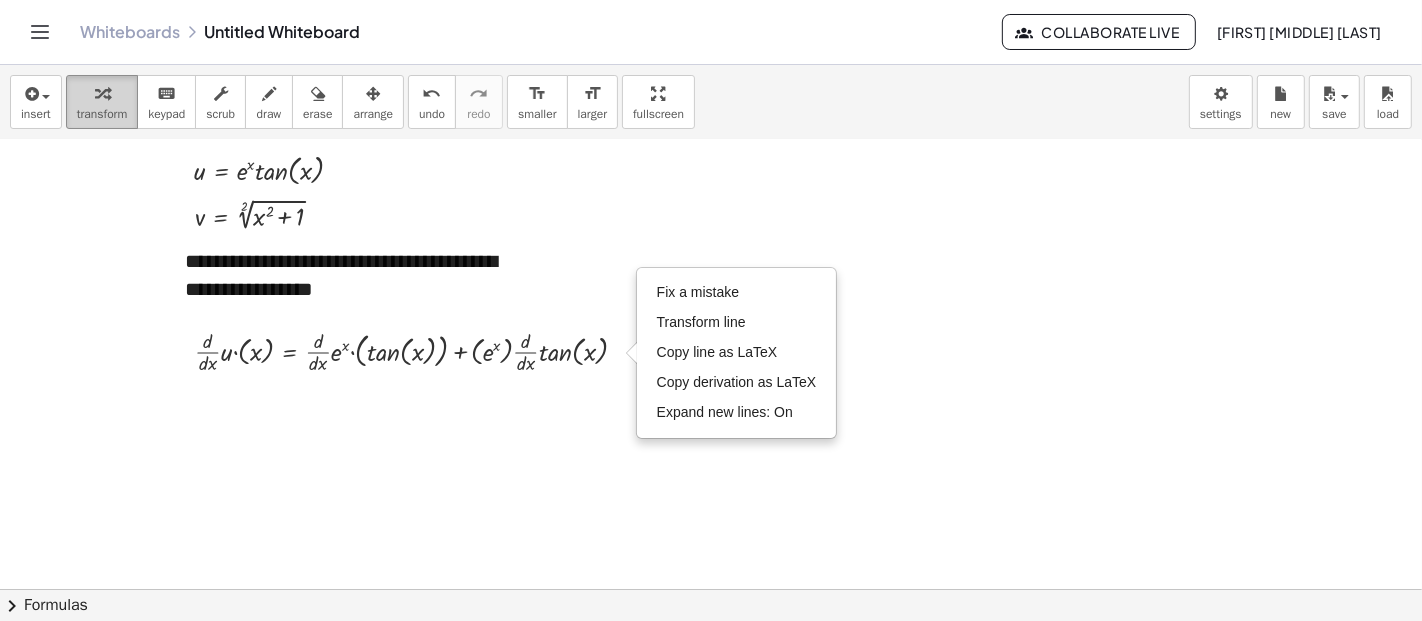 click at bounding box center [102, 93] 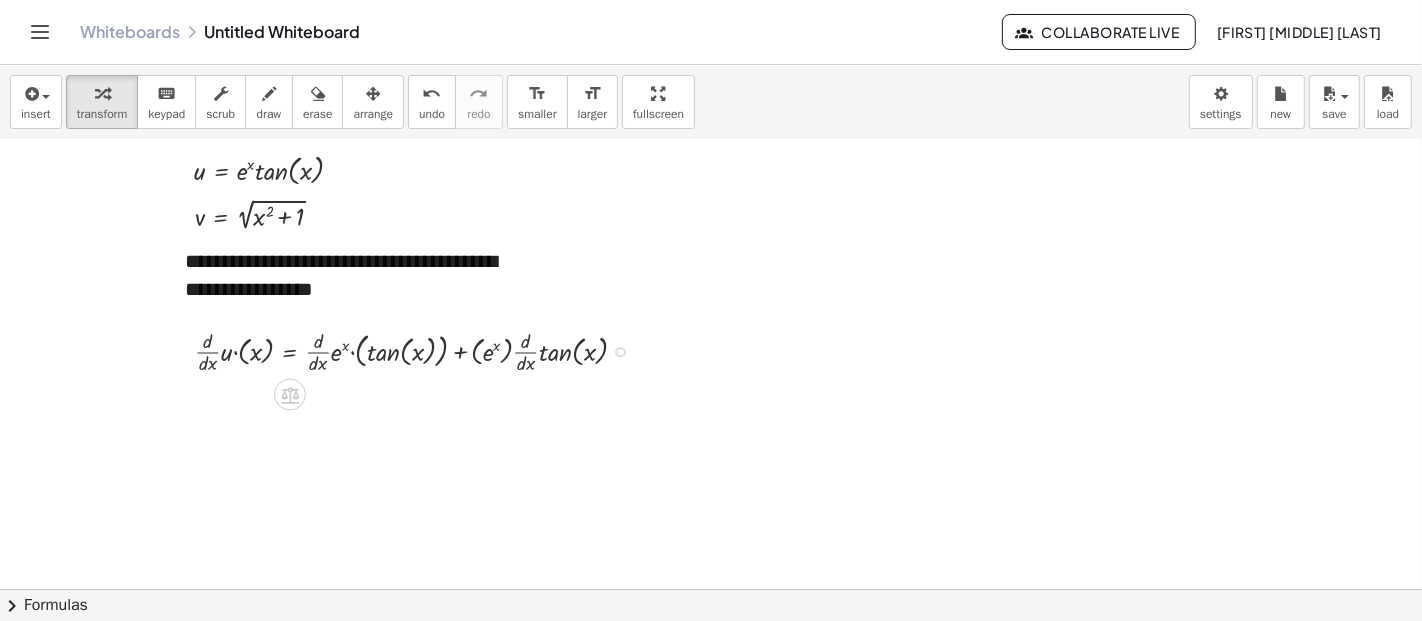 click on "Fix a mistake Transform line Copy line as LaTeX Copy derivation as LaTeX Expand new lines: On" at bounding box center [620, 352] 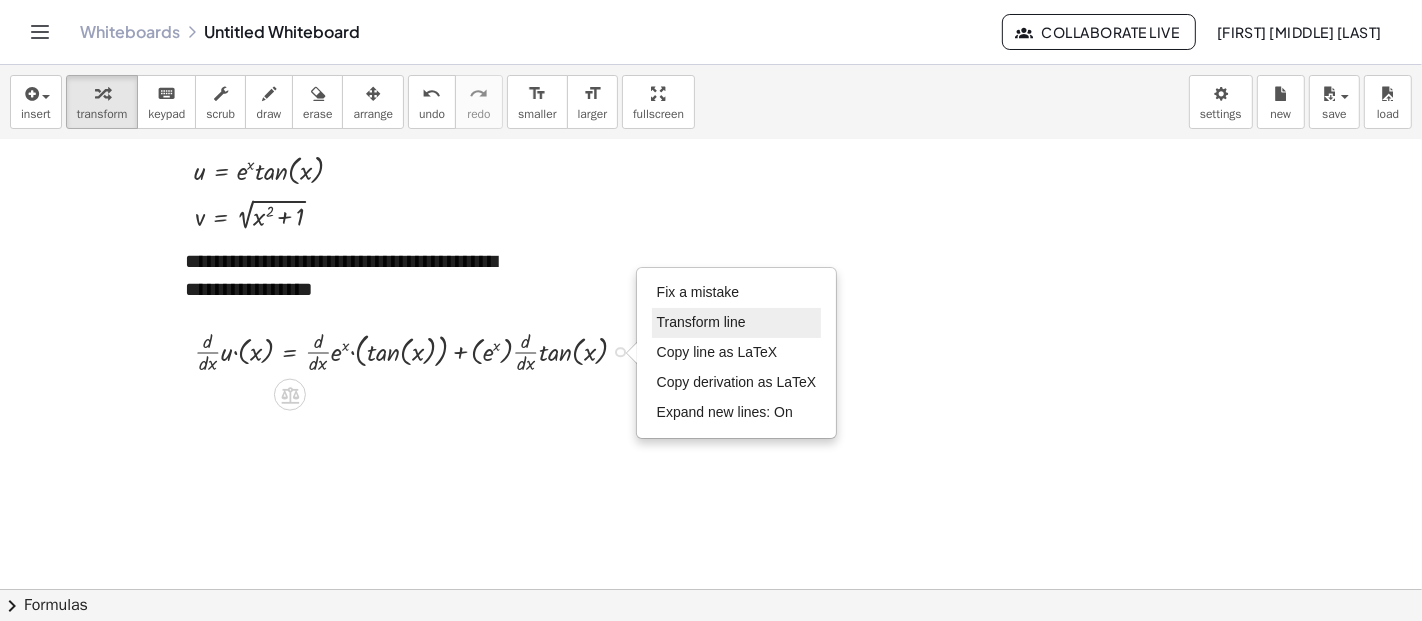 click on "Transform line" at bounding box center [701, 322] 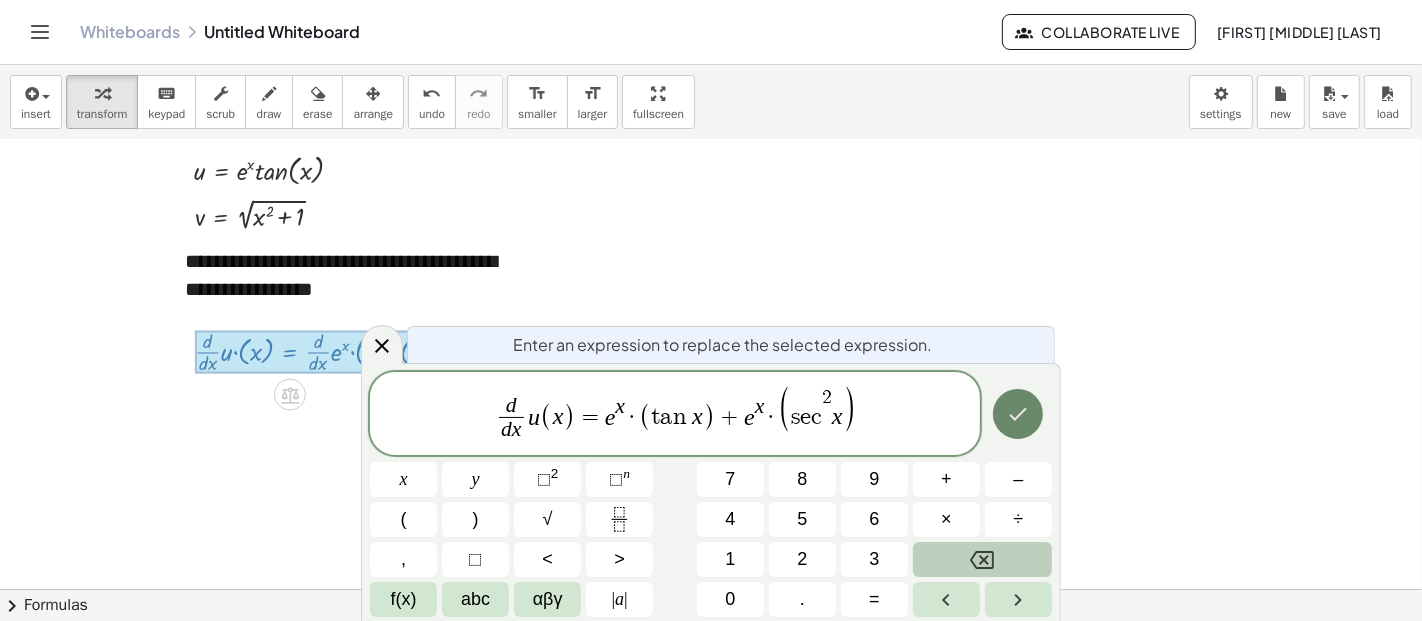 click at bounding box center (1018, 414) 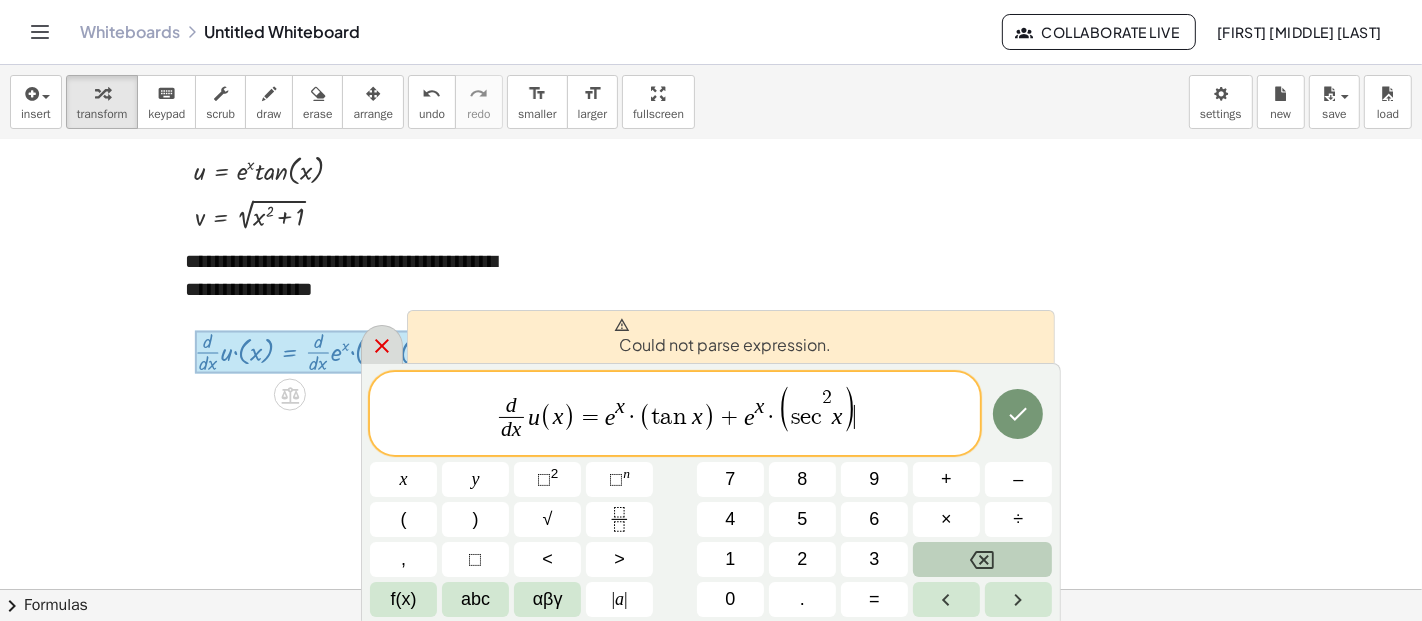 click 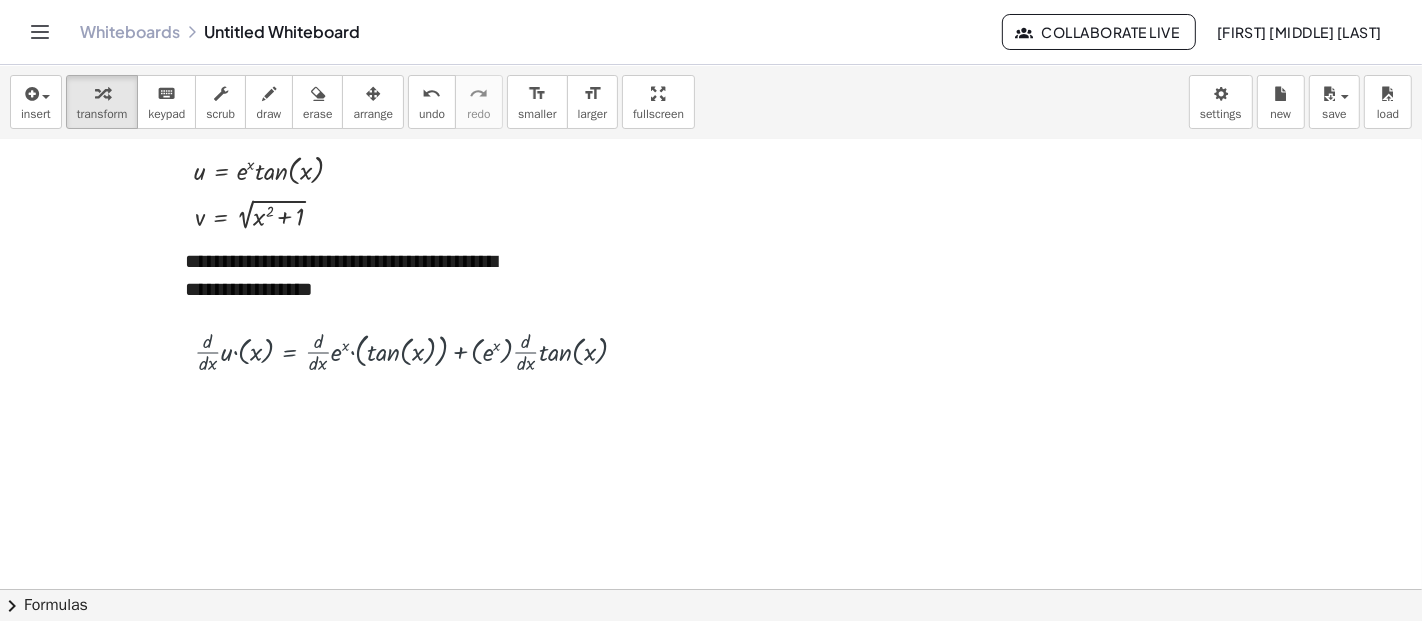 click at bounding box center (711, 257) 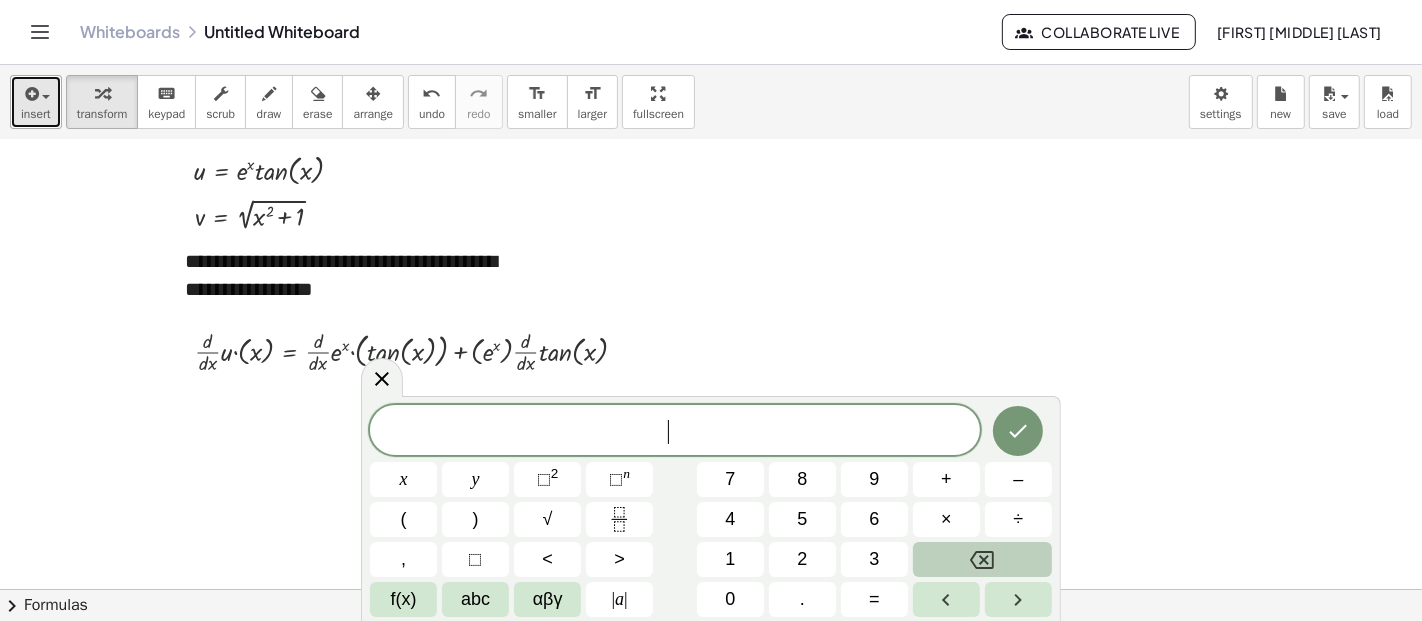 click on "insert" at bounding box center (36, 102) 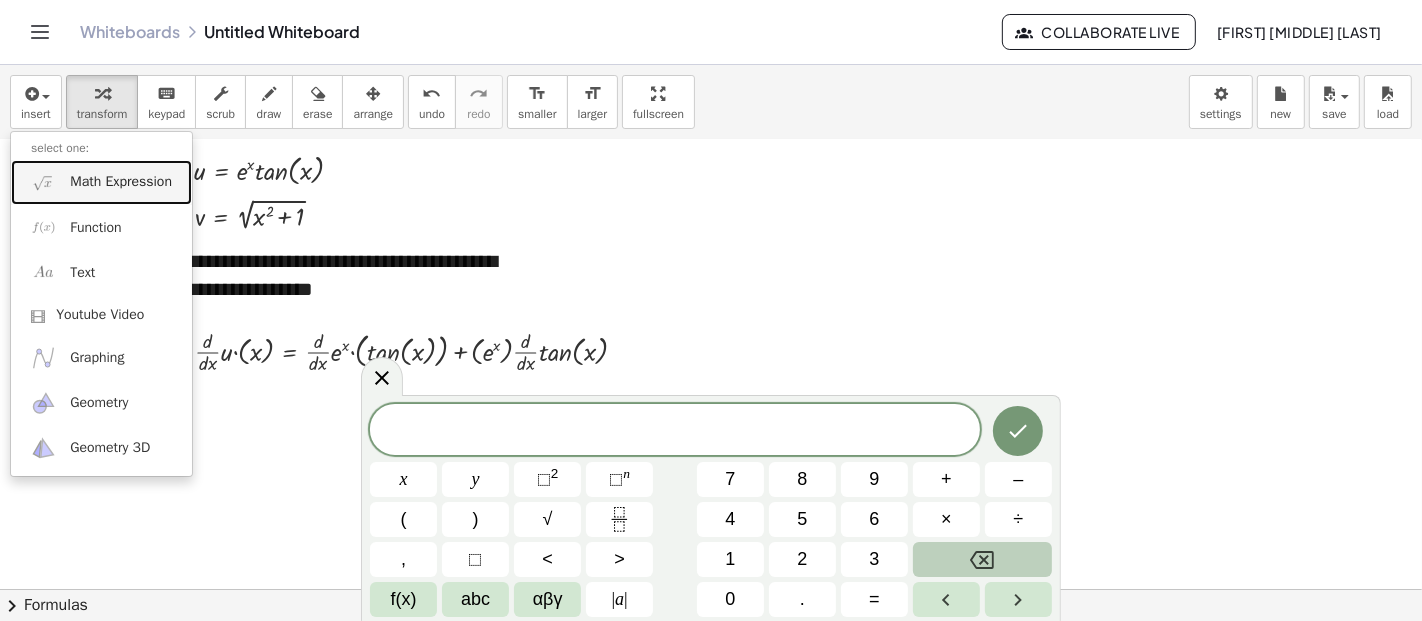 click on "Math Expression" at bounding box center [101, 182] 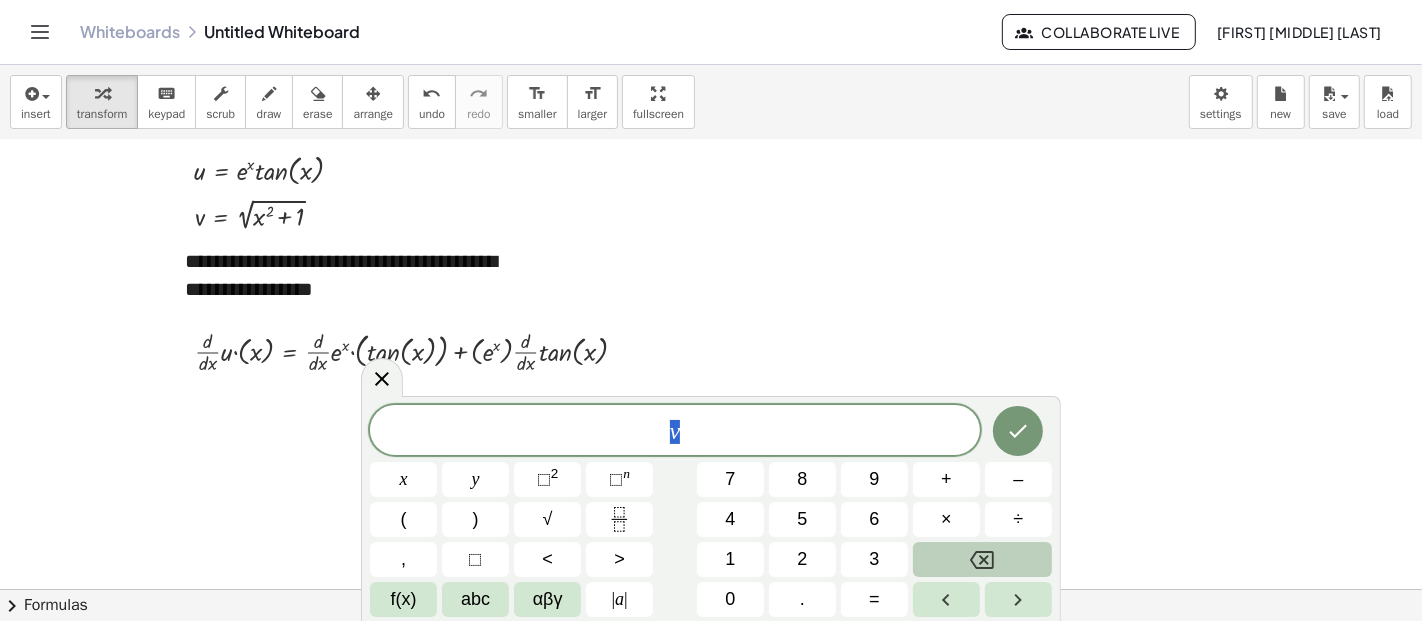 drag, startPoint x: 778, startPoint y: 424, endPoint x: 545, endPoint y: 435, distance: 233.2595 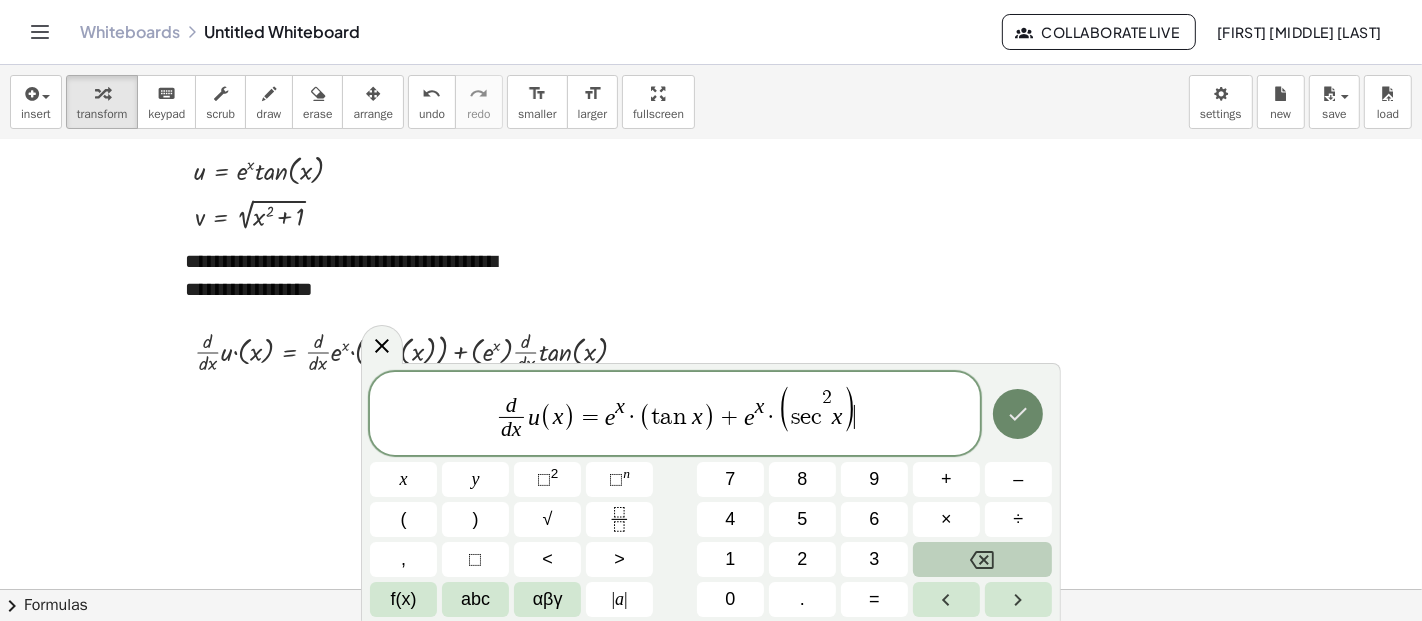 click 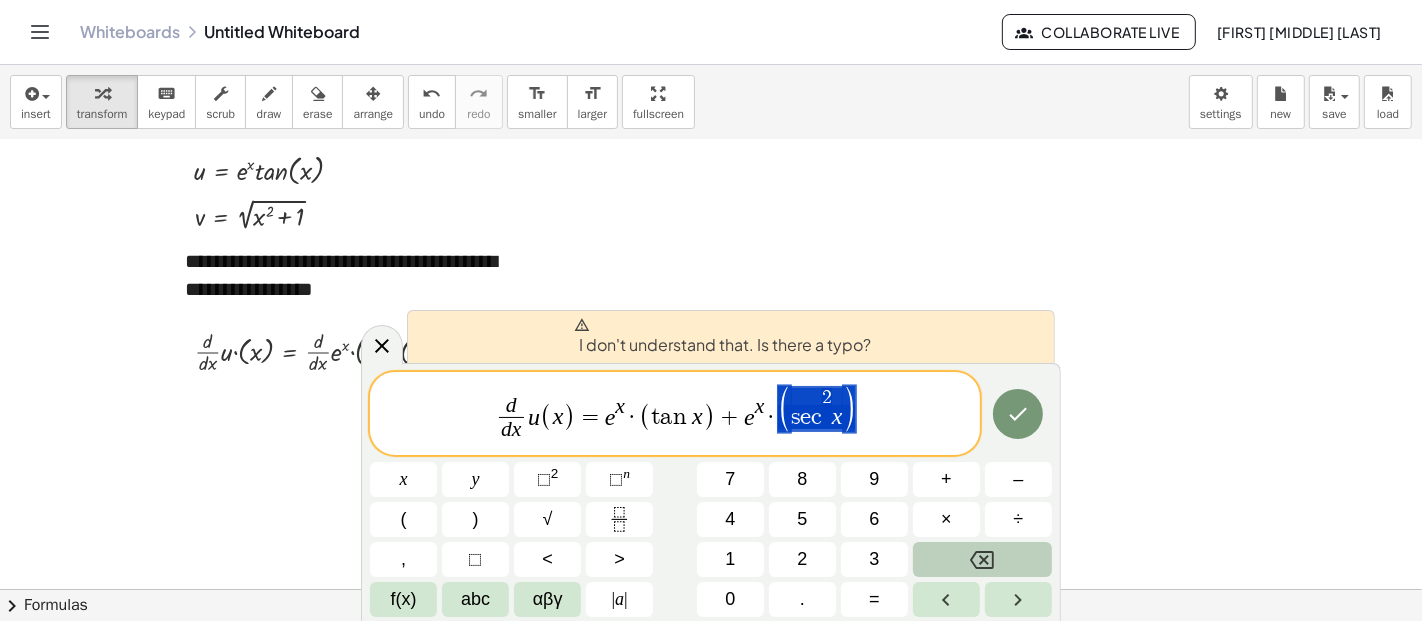 drag, startPoint x: 869, startPoint y: 418, endPoint x: 779, endPoint y: 425, distance: 90.27181 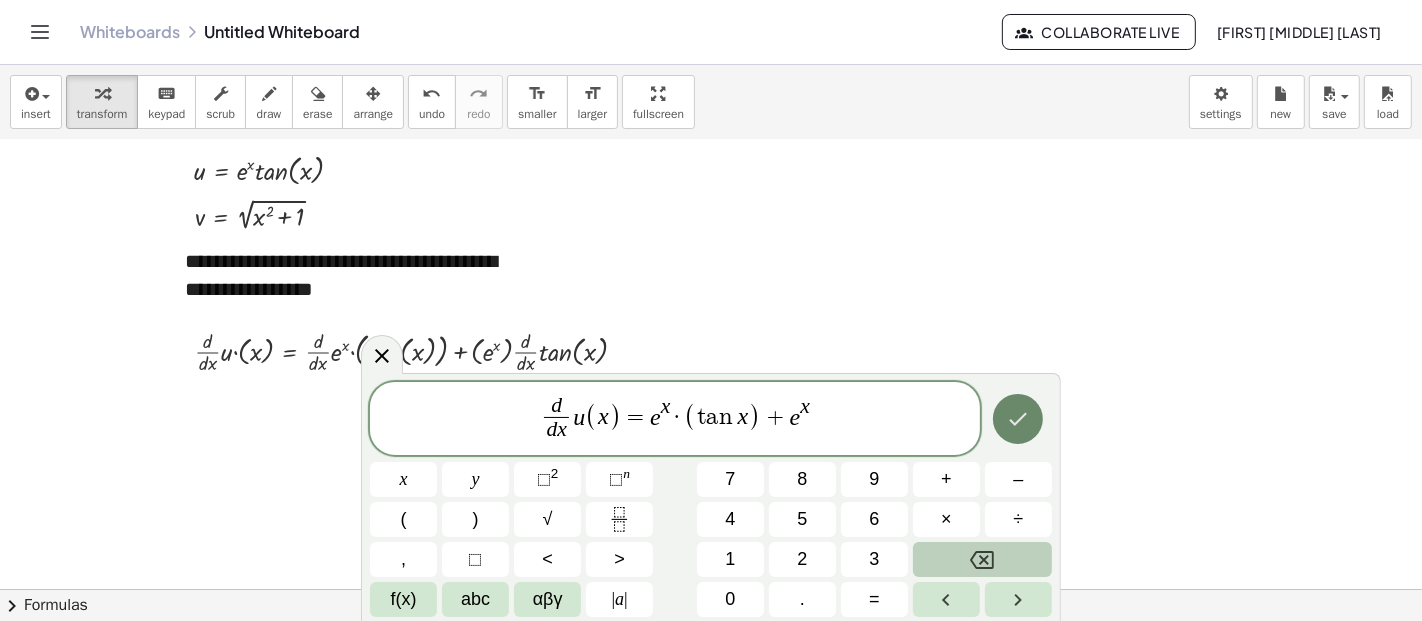 click at bounding box center [1018, 419] 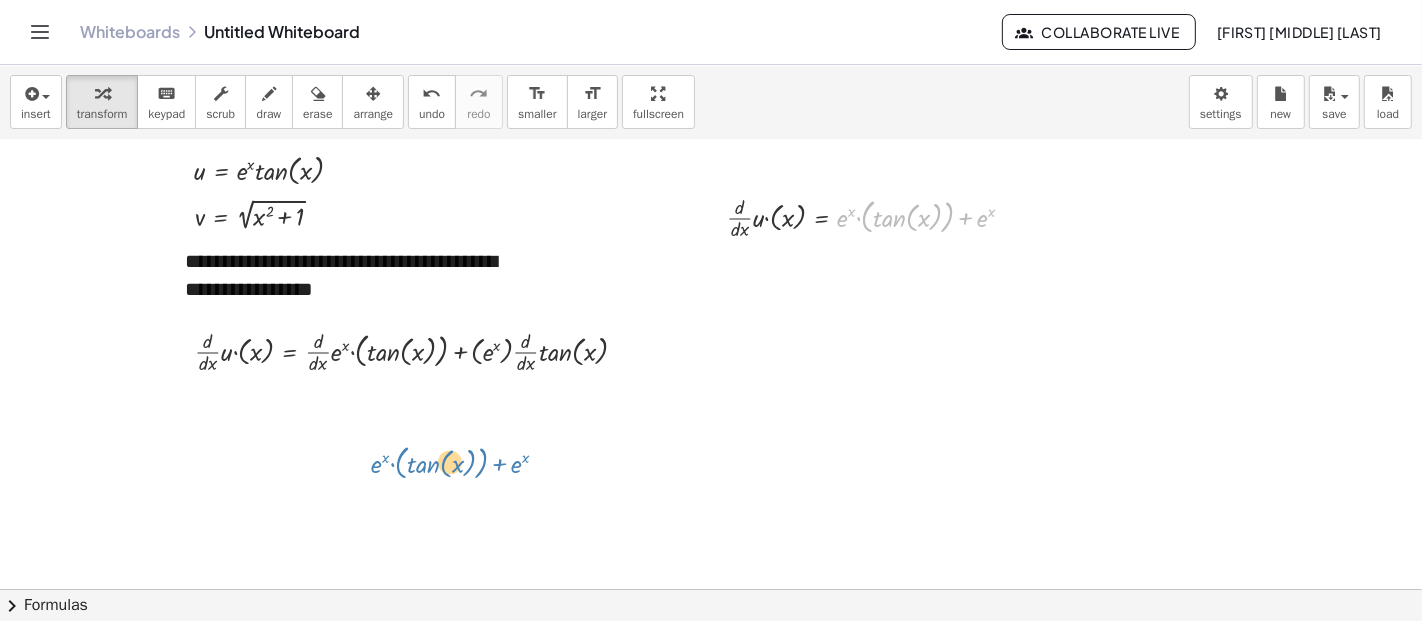 drag, startPoint x: 888, startPoint y: 230, endPoint x: 632, endPoint y: 418, distance: 317.61612 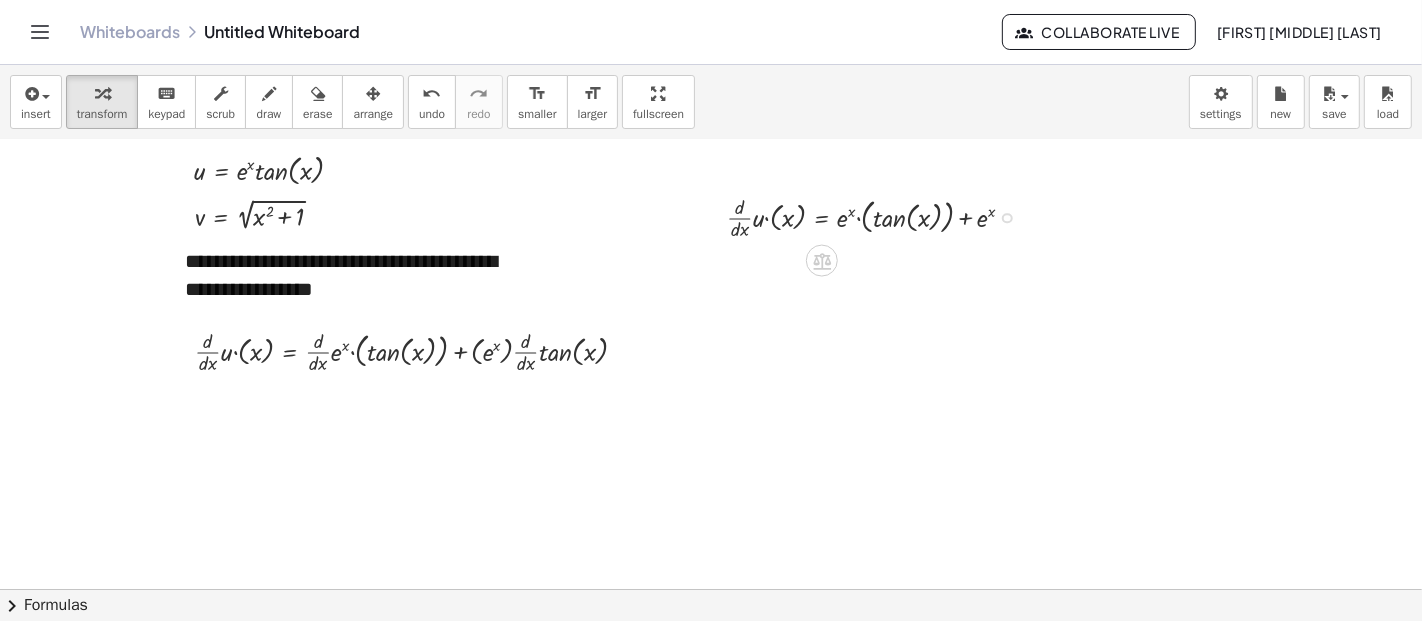 click at bounding box center (878, 216) 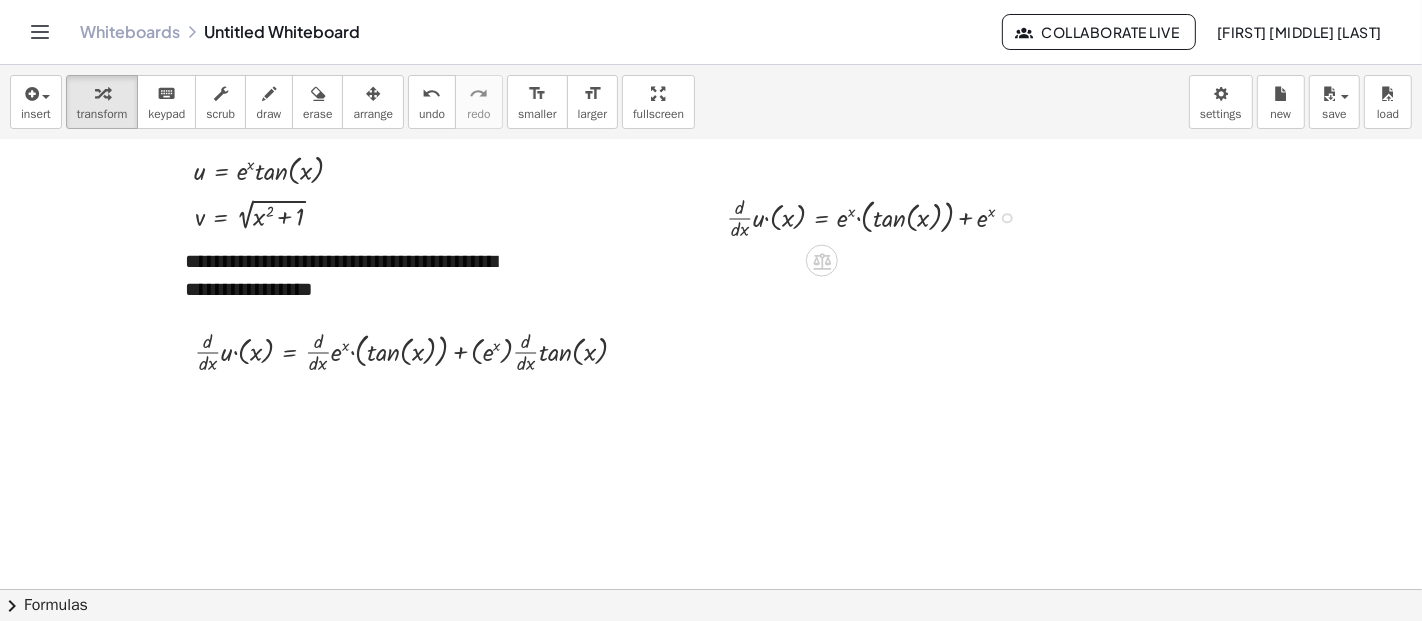 click at bounding box center [1007, 218] 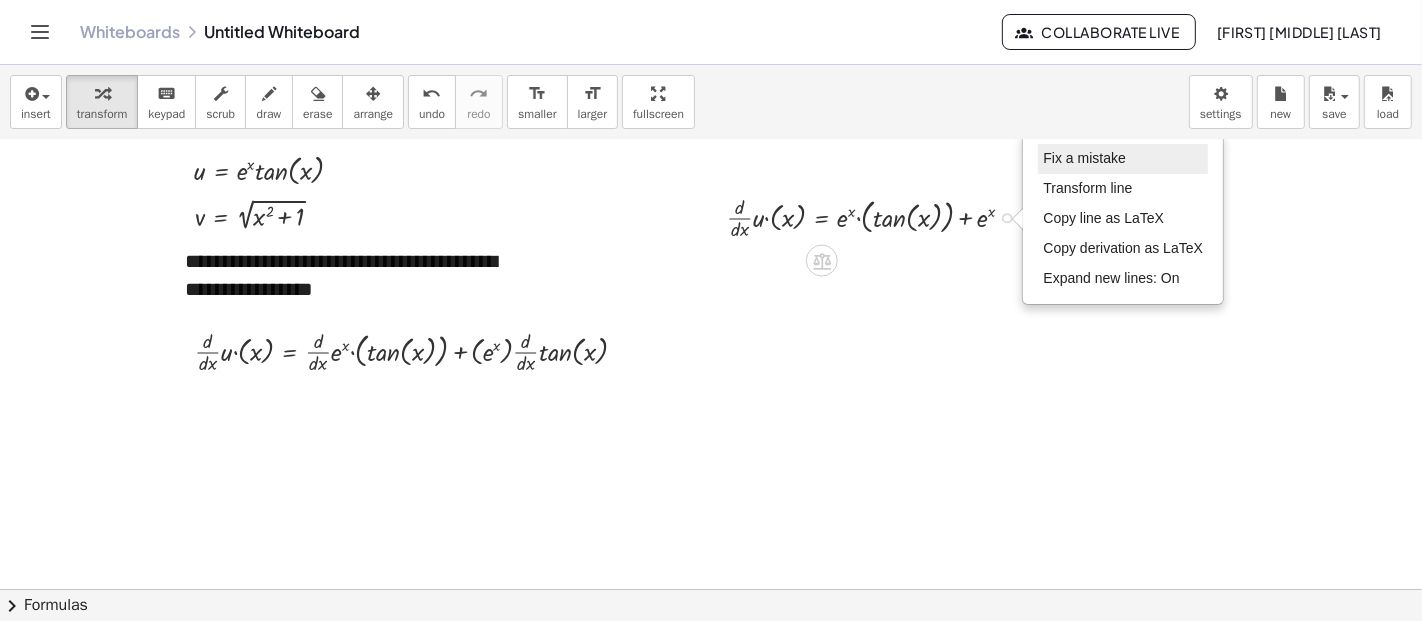 click on "Fix a mistake" at bounding box center (1084, 158) 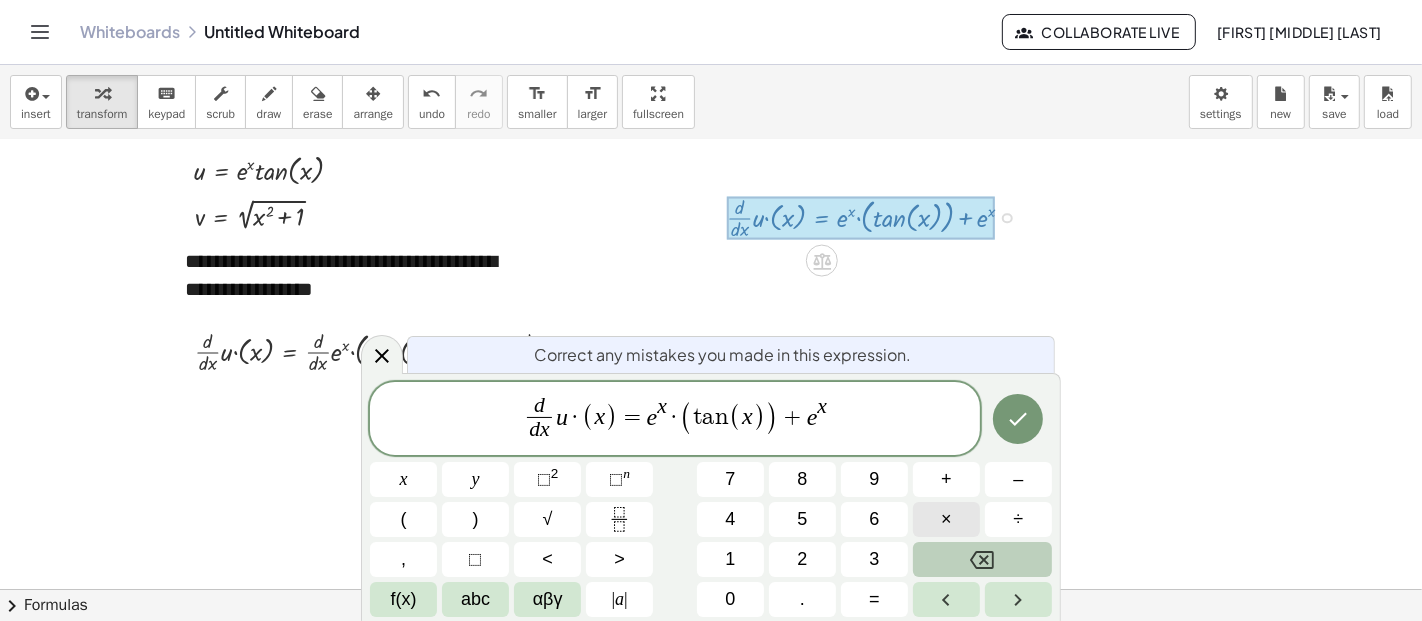 click on "×" at bounding box center [946, 519] 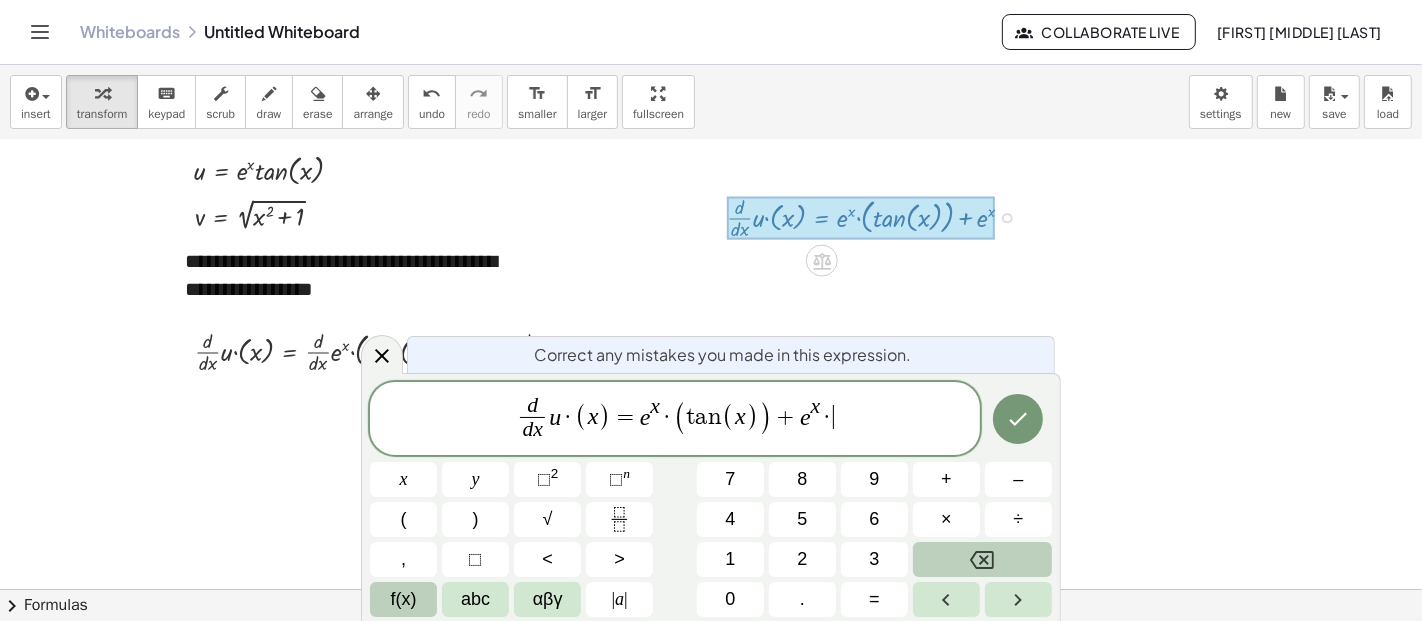 click on "f(x)" at bounding box center (403, 599) 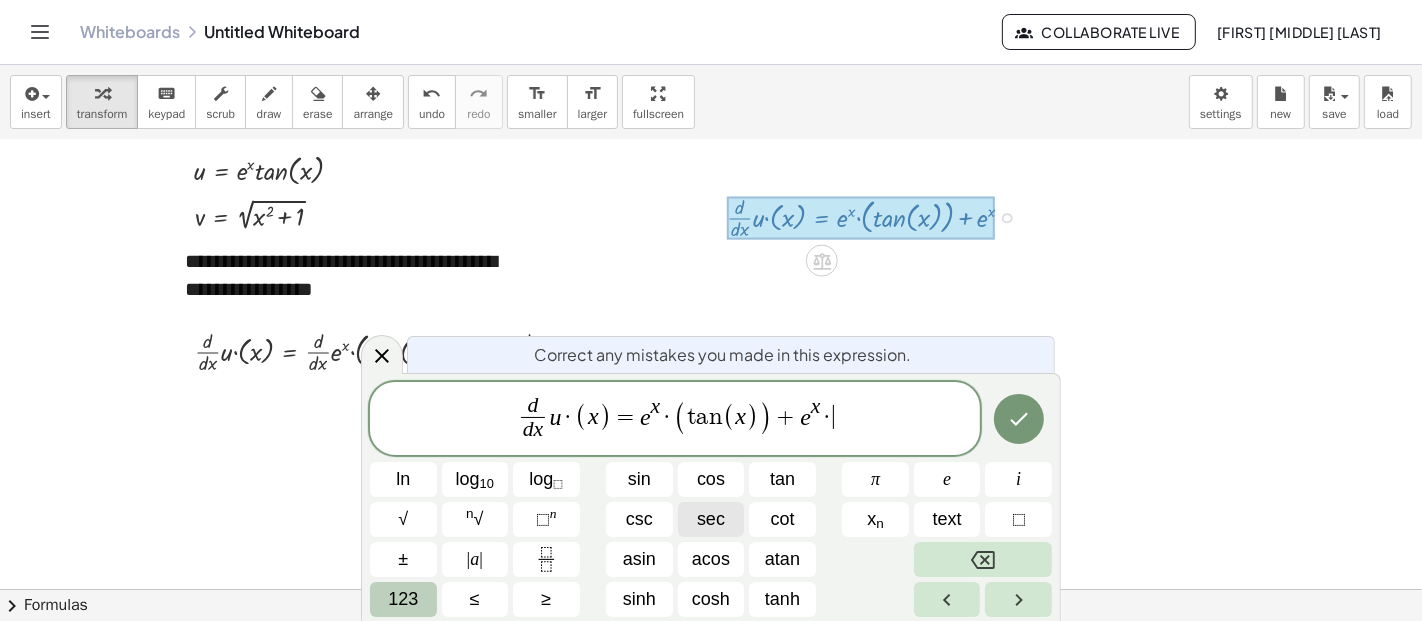 click on "sec" at bounding box center (711, 519) 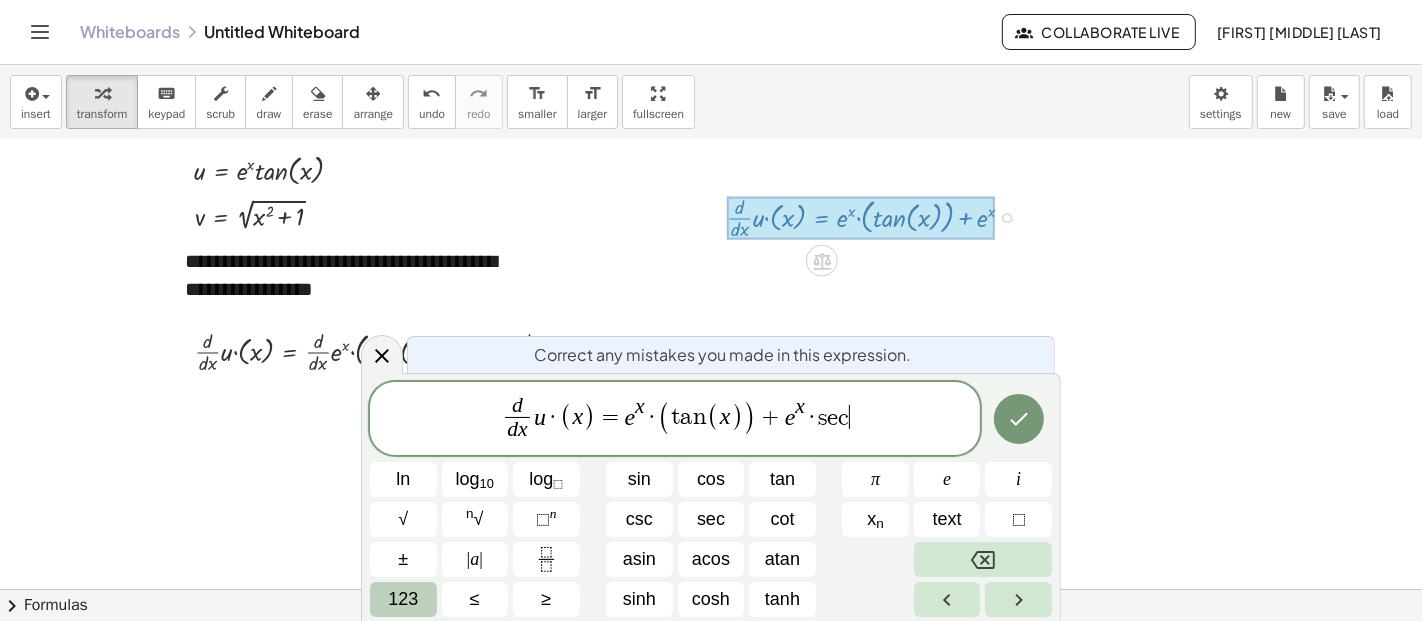 click on "123" at bounding box center [403, 599] 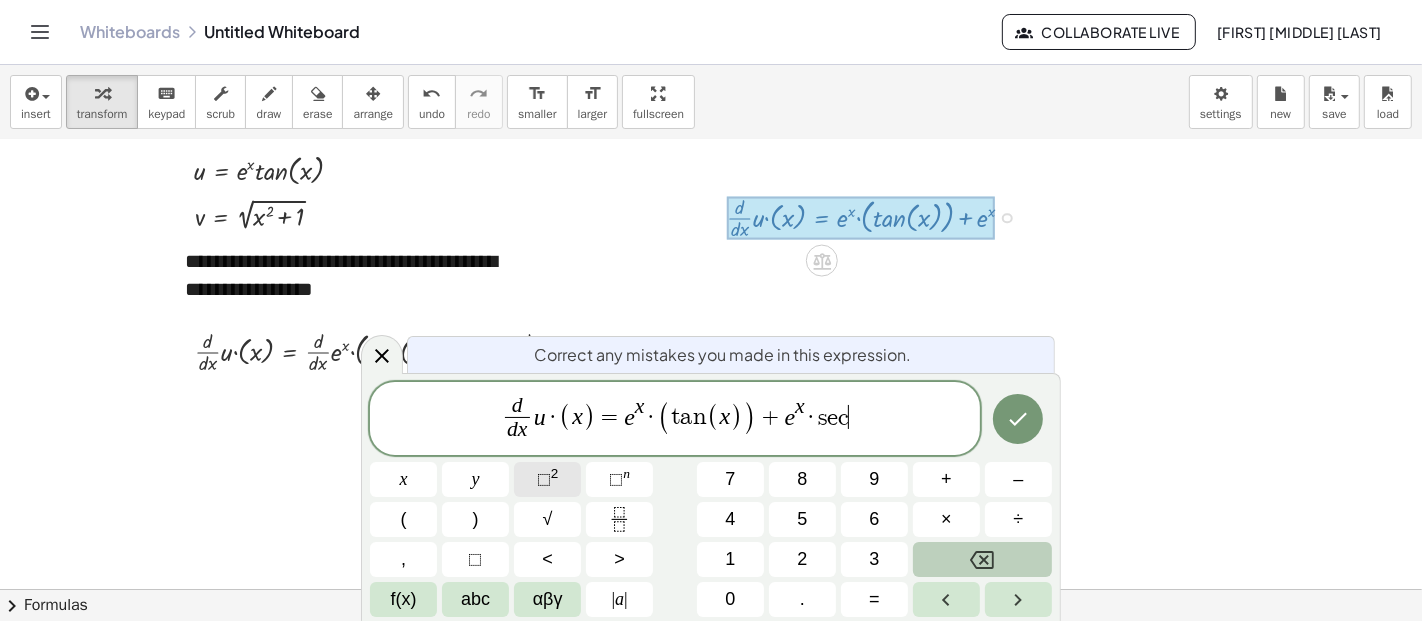 click on "2" at bounding box center (555, 473) 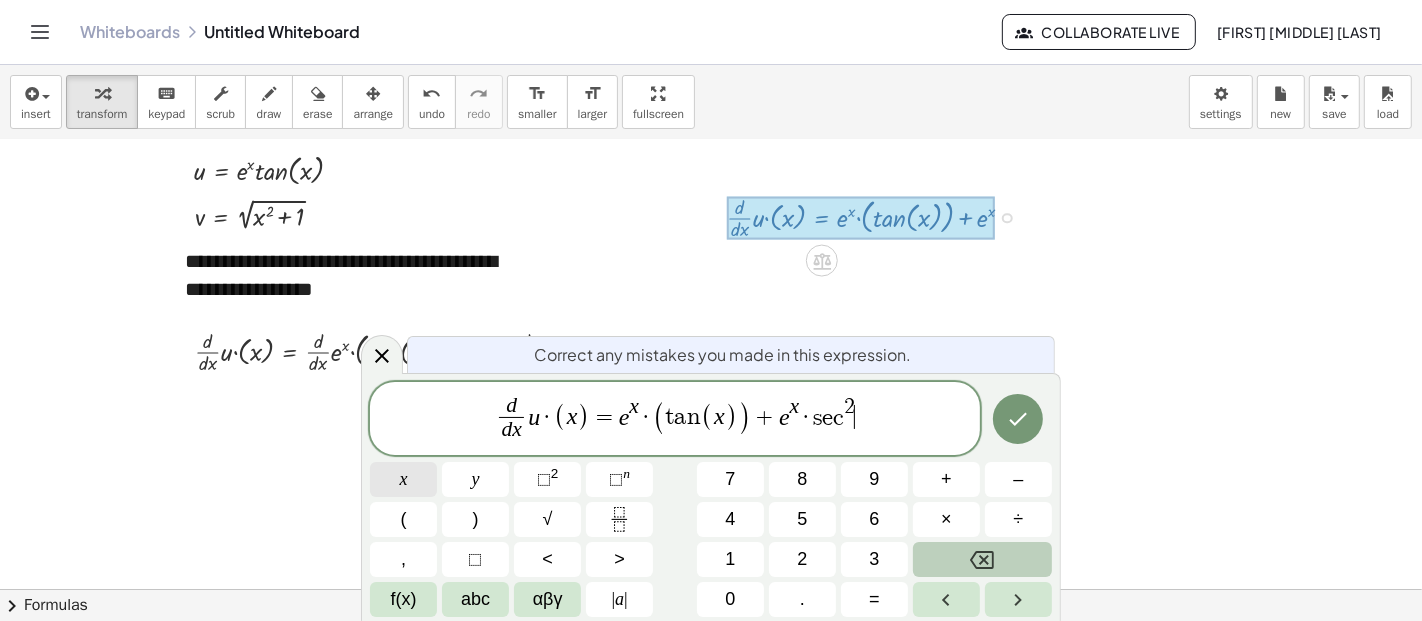 click on "x" at bounding box center [403, 479] 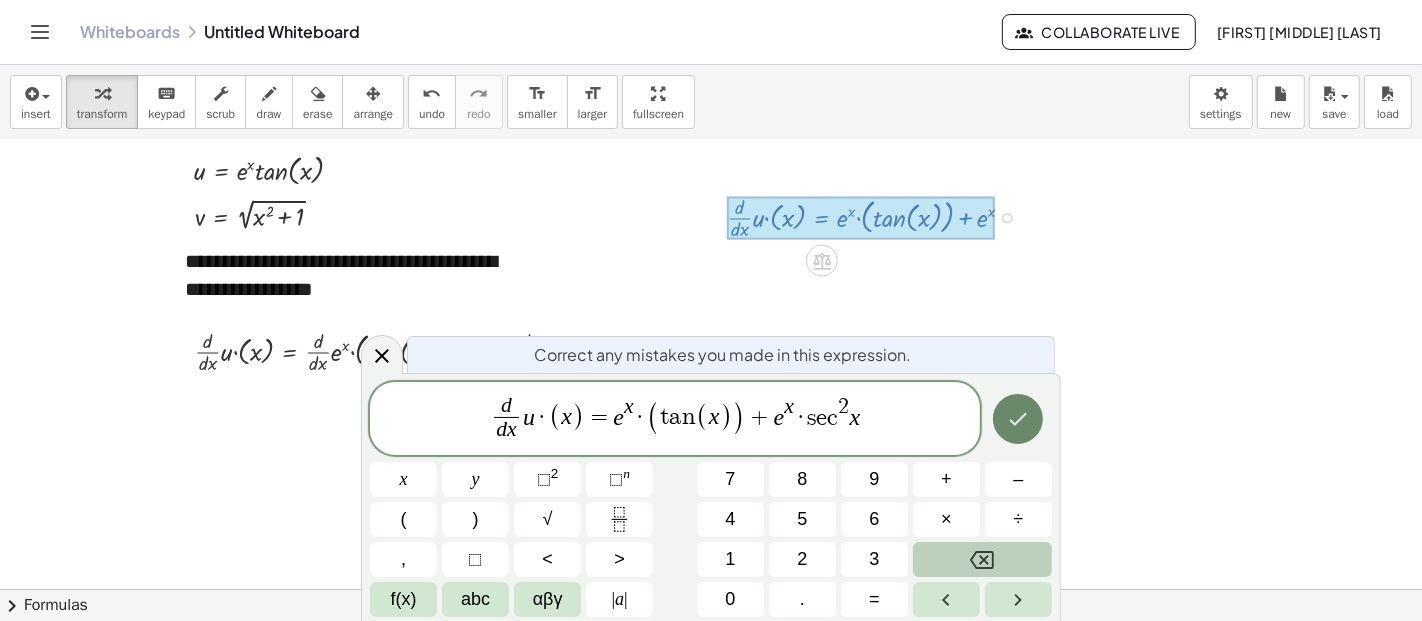click 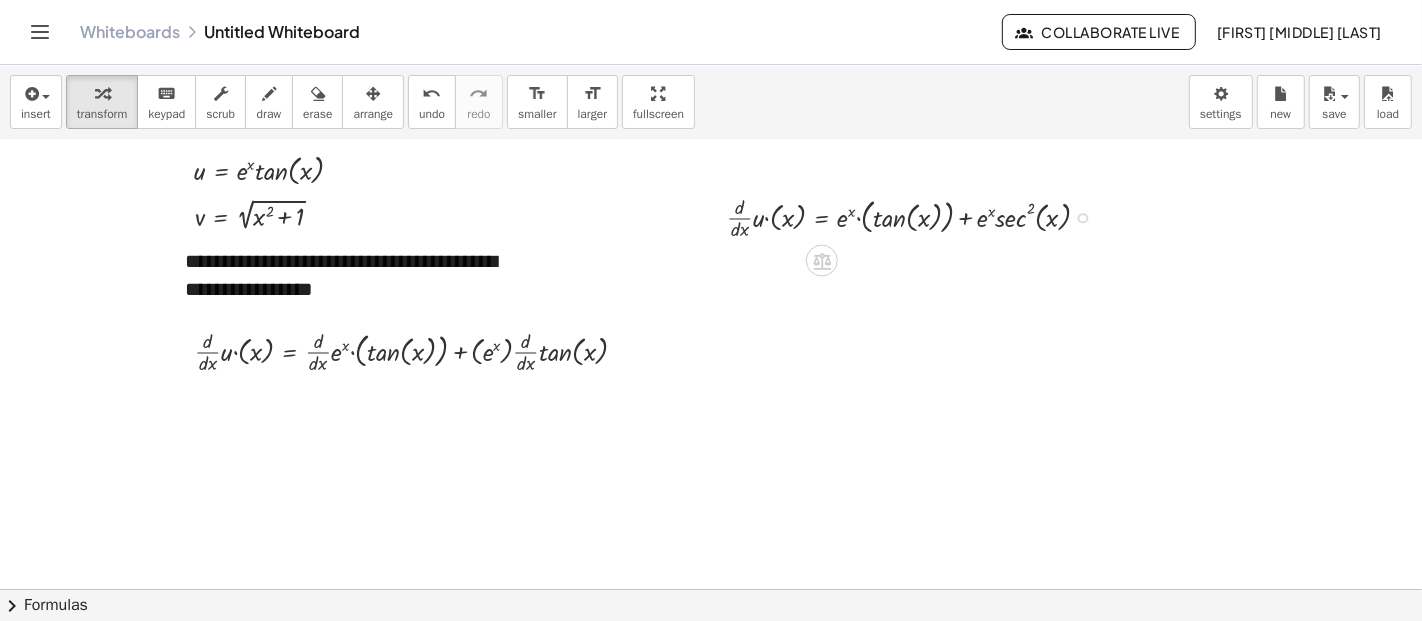 click on "Fix a mistake Transform line Copy line as LaTeX Copy derivation as LaTeX Expand new lines: On" at bounding box center [1083, 218] 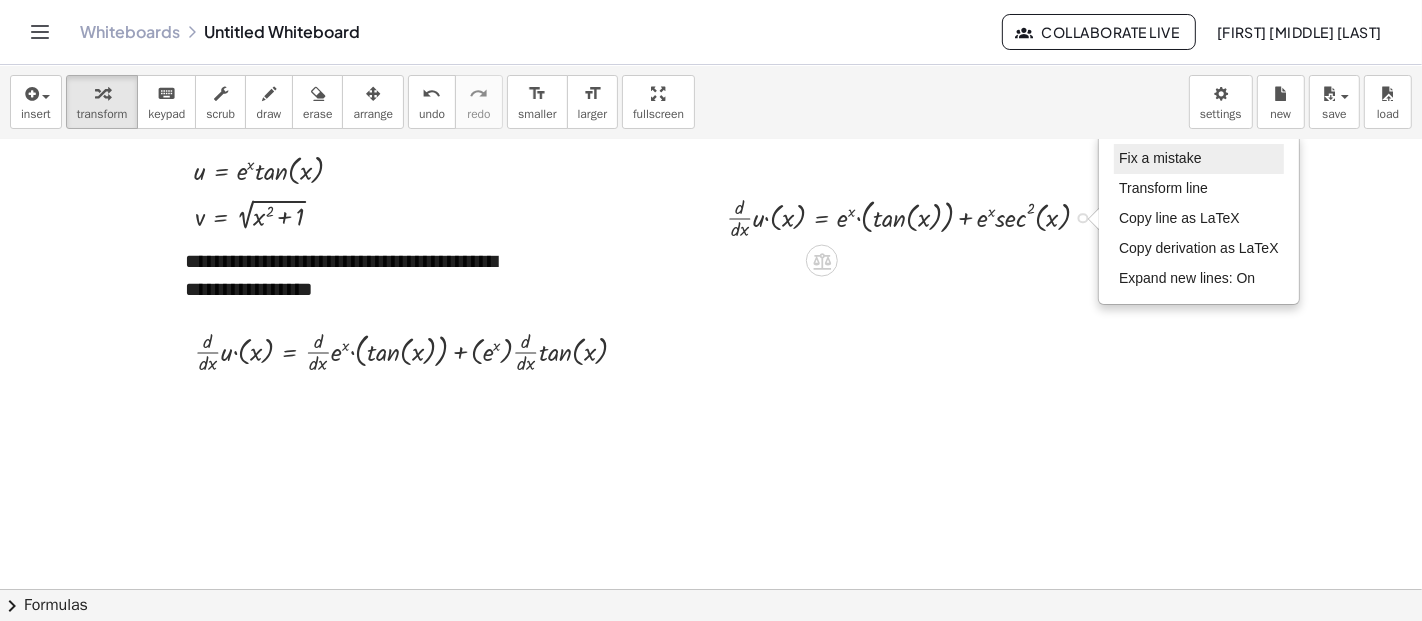 click on "Fix a mistake" at bounding box center [1199, 159] 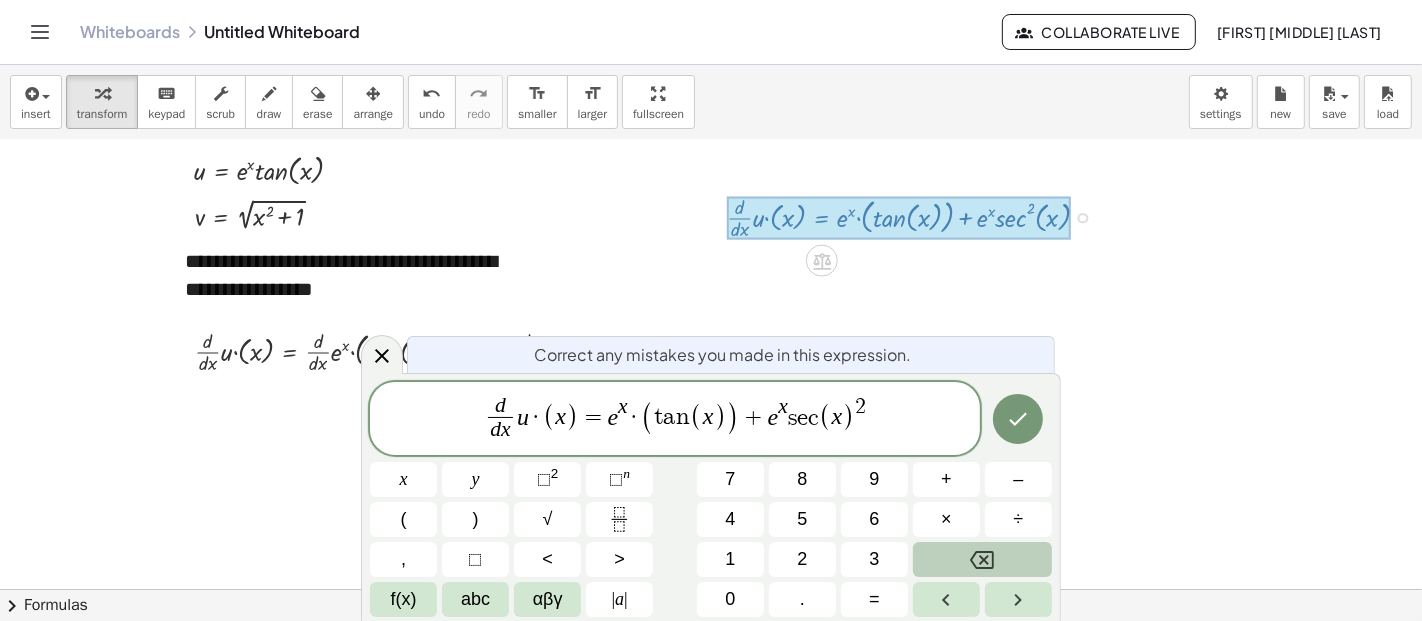 click on "x" at bounding box center (783, 408) 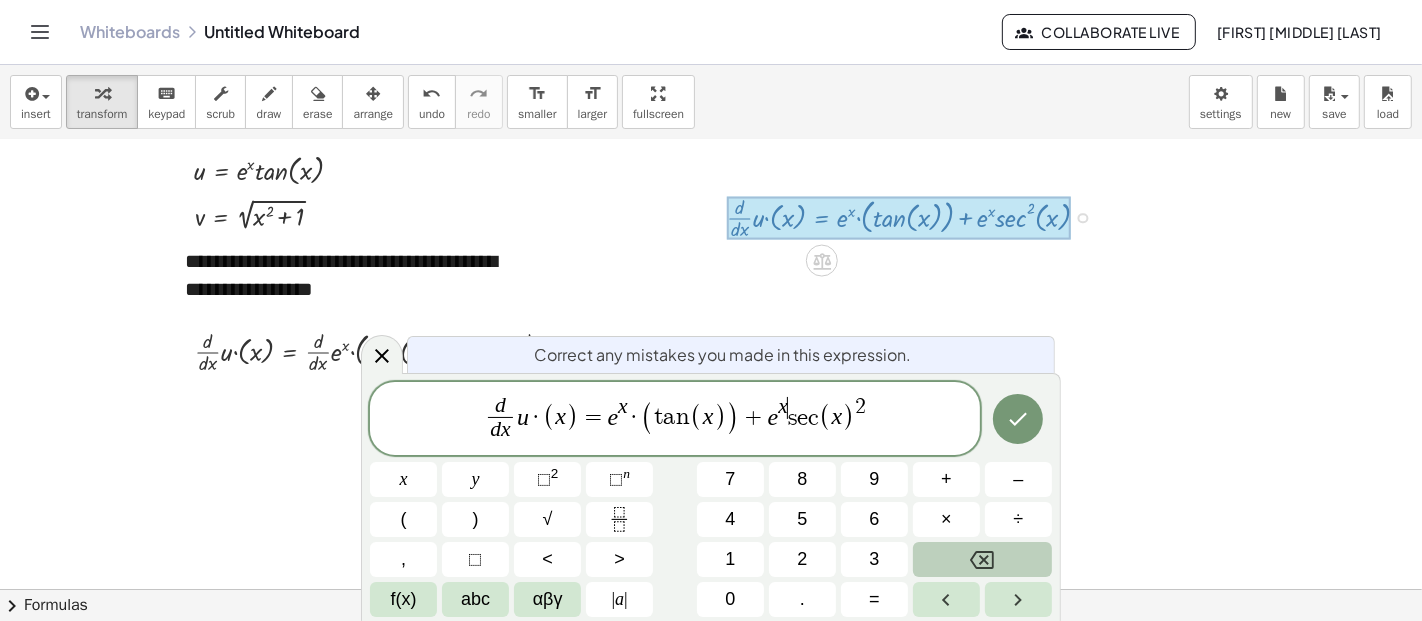 click on "d d x ​ u · ( x ) = e x · ( t a n ( x ) ) + e x ​ s e c ( x ) 2" at bounding box center (675, 420) 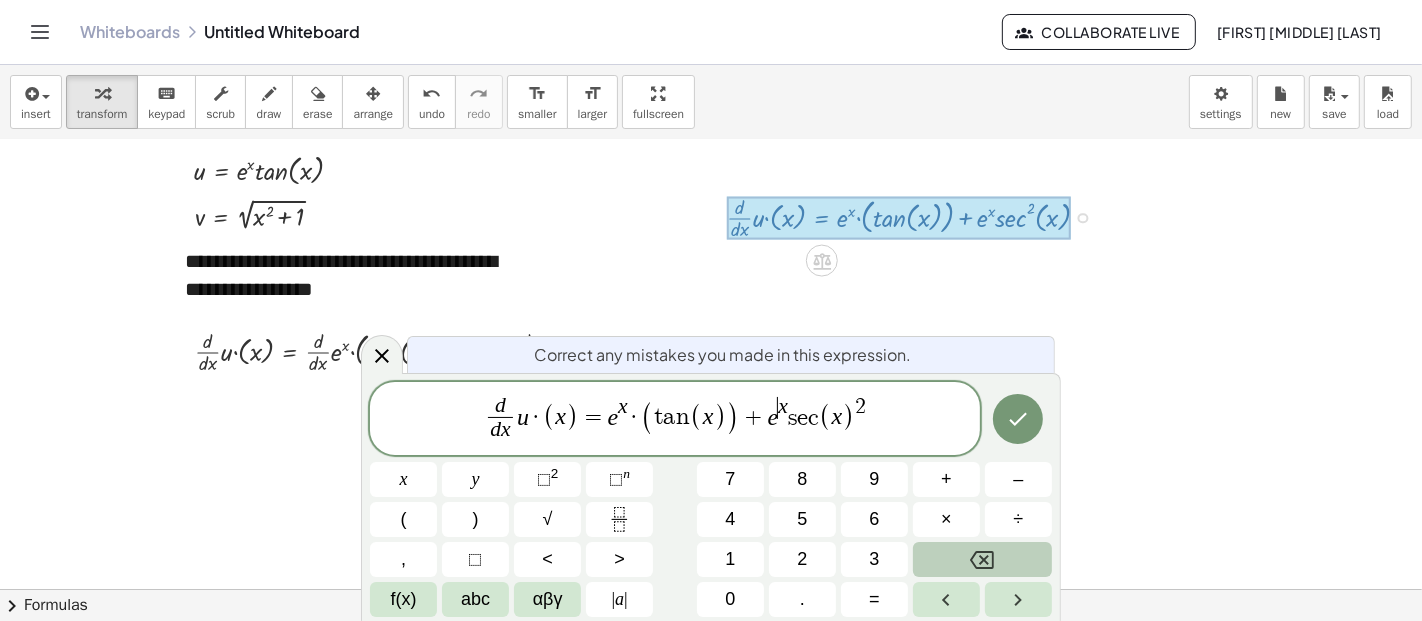 click on "d d x ​ u · ( x ) = e x · ( t a n ( x ) ) + e ​ x s e c ( x ) 2" at bounding box center (675, 420) 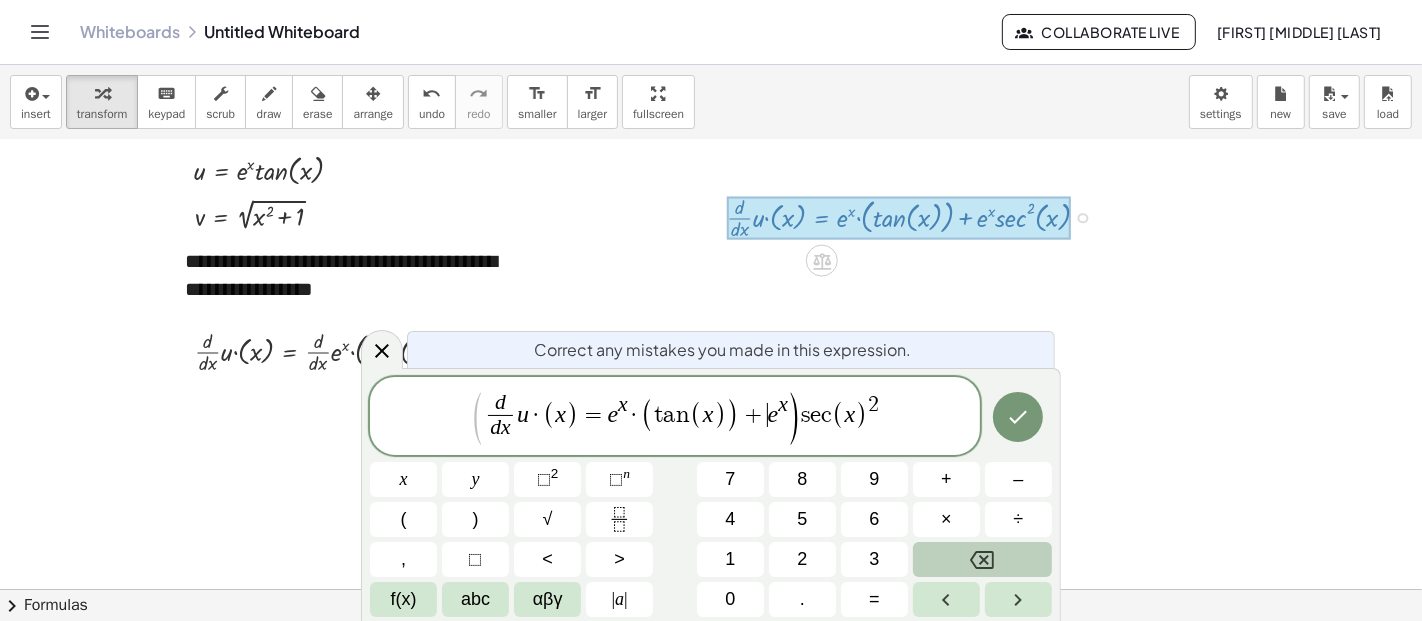 click on "+" at bounding box center (753, 415) 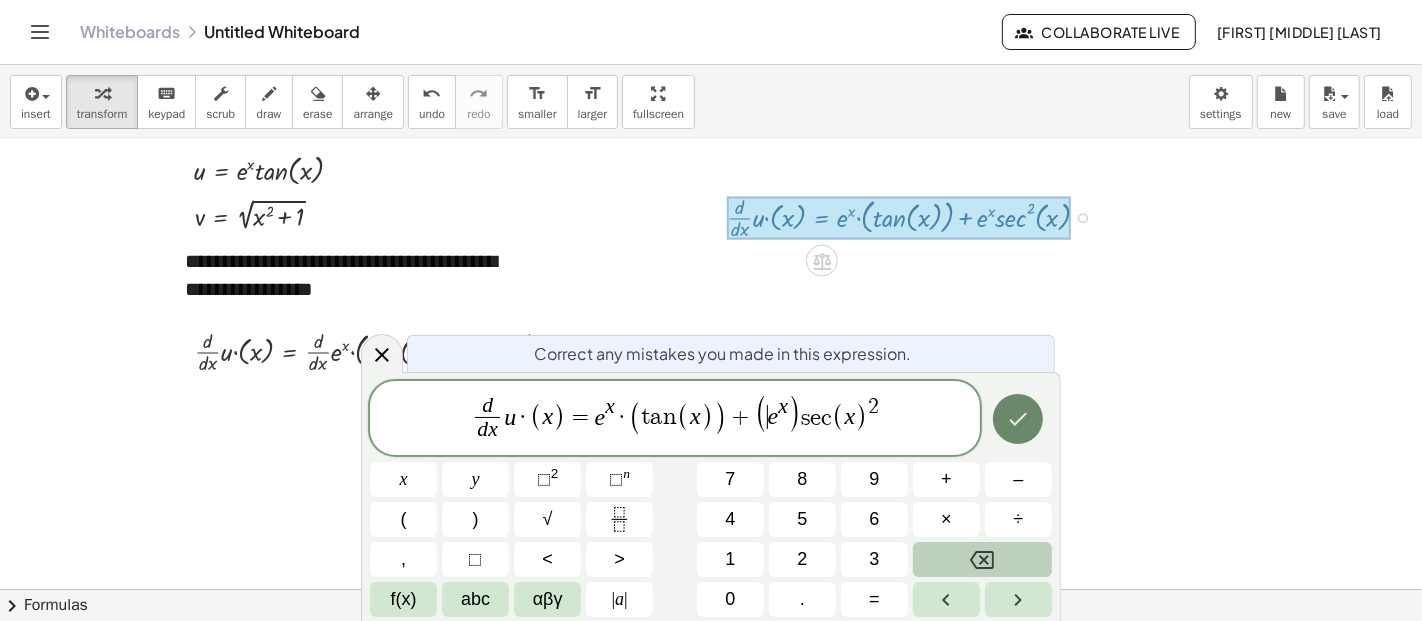 click 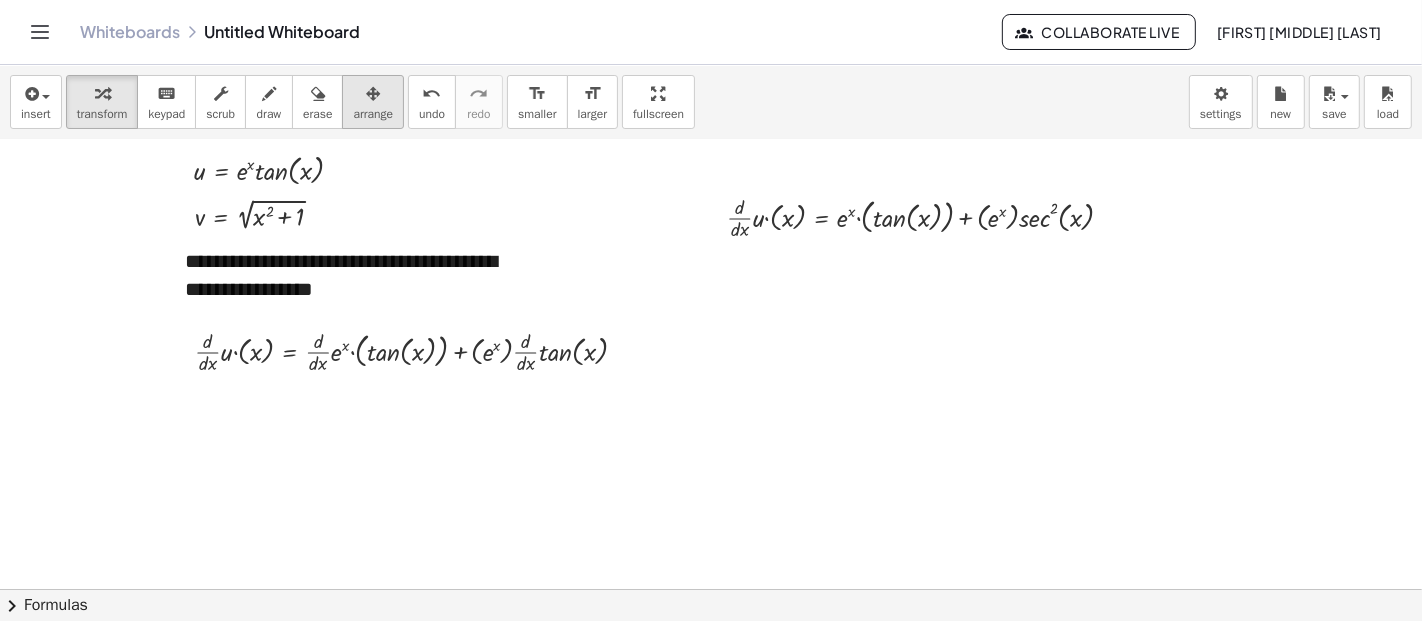 click at bounding box center [373, 93] 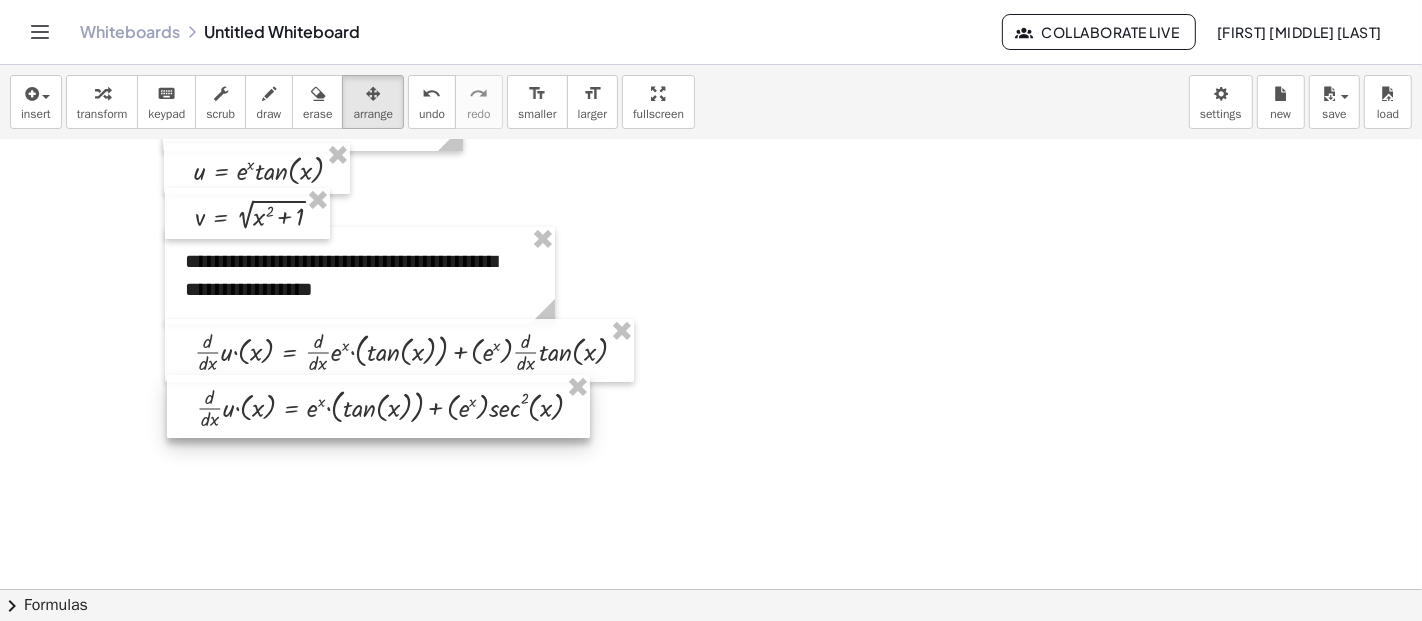 drag, startPoint x: 854, startPoint y: 203, endPoint x: 324, endPoint y: 393, distance: 563.0275 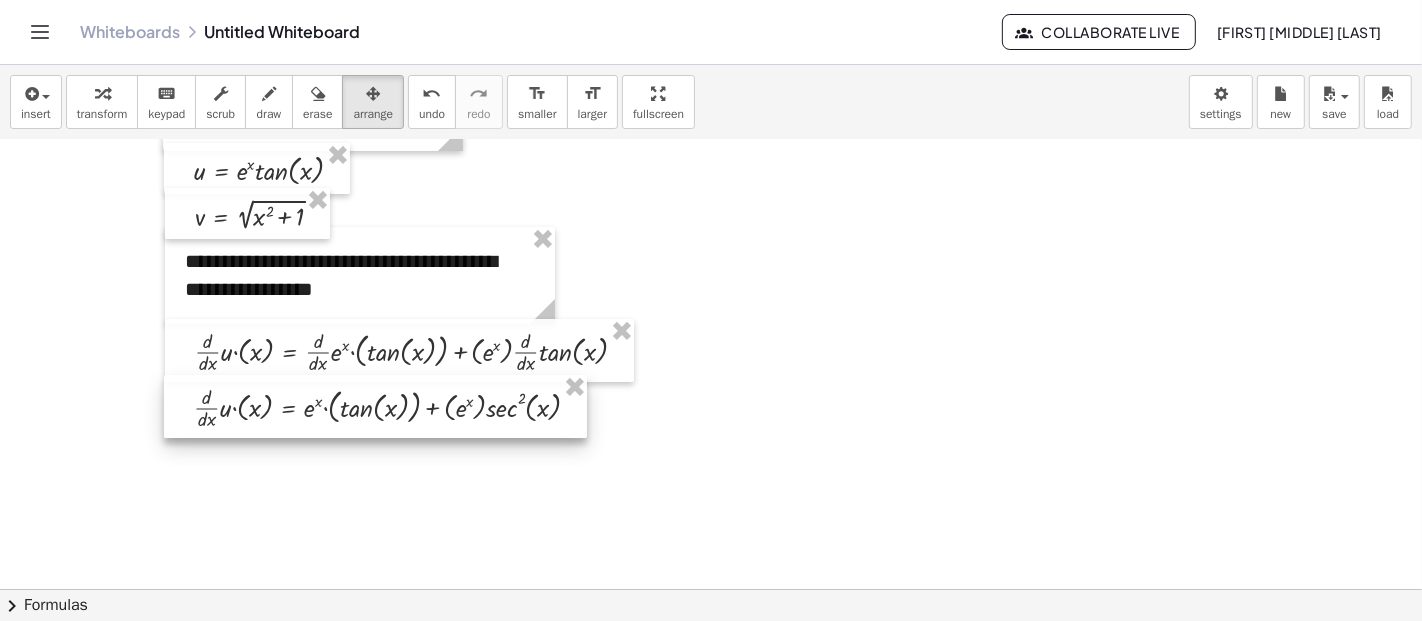 click at bounding box center (375, 406) 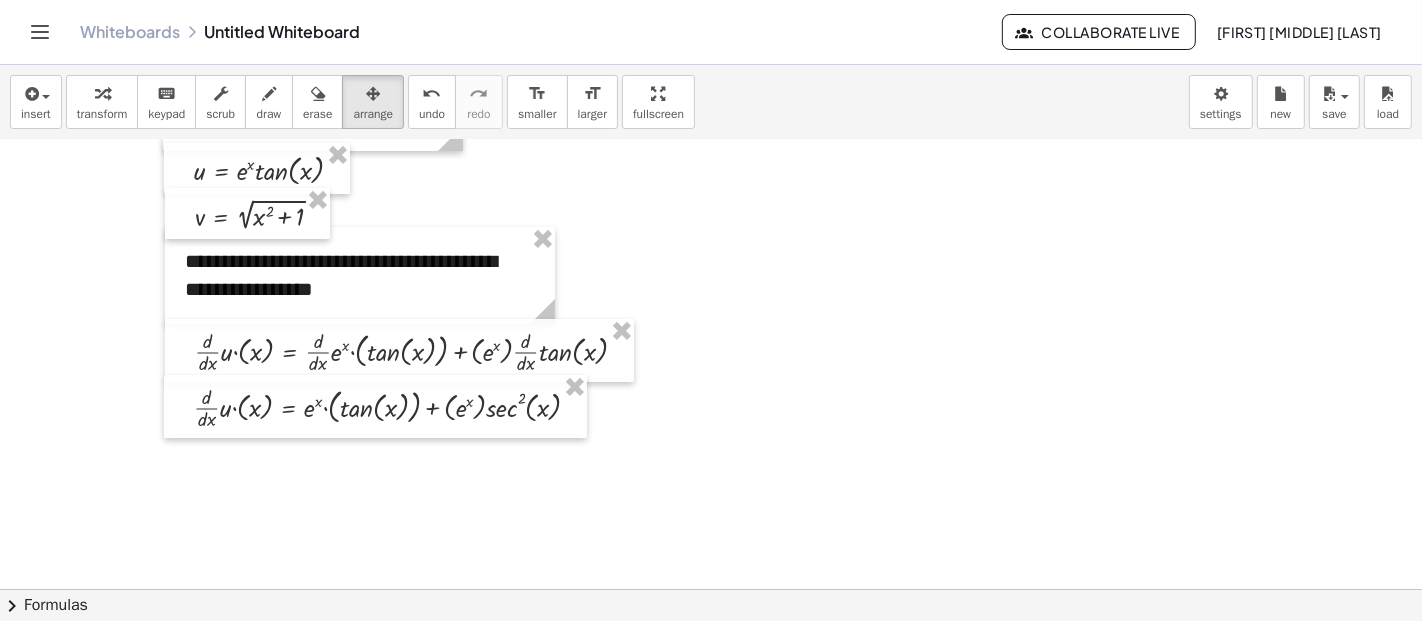 click at bounding box center (711, 257) 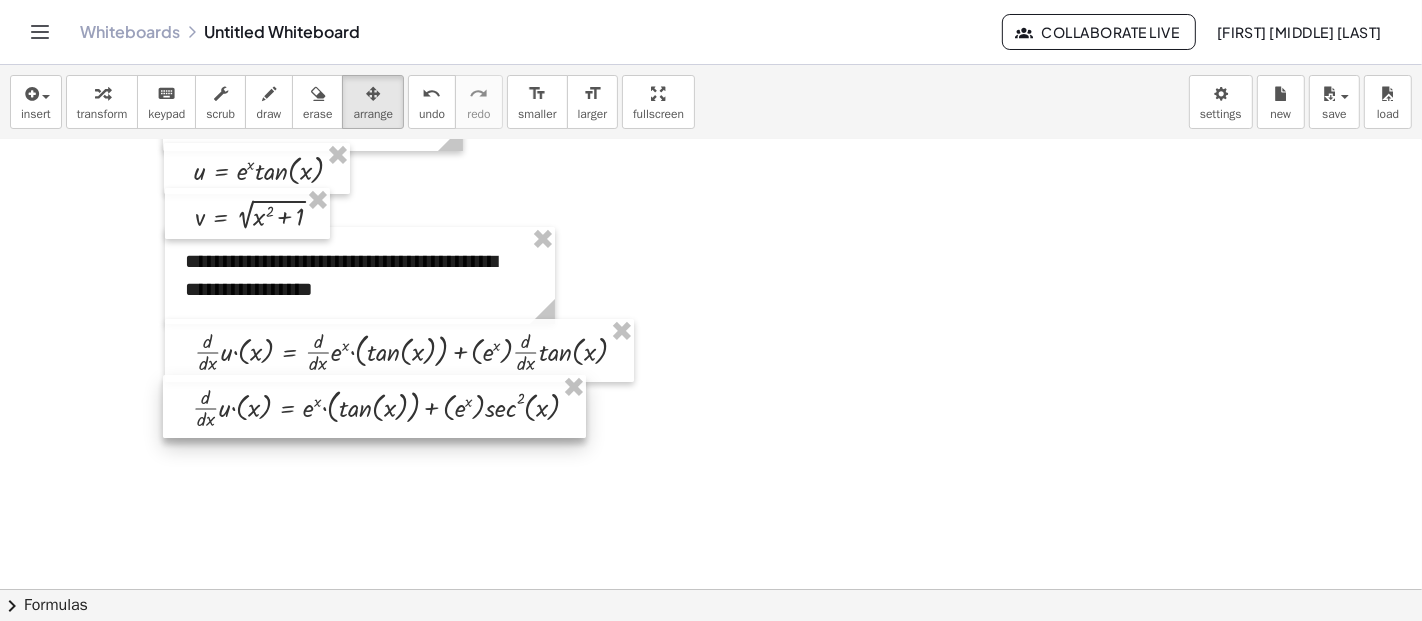 click at bounding box center (374, 406) 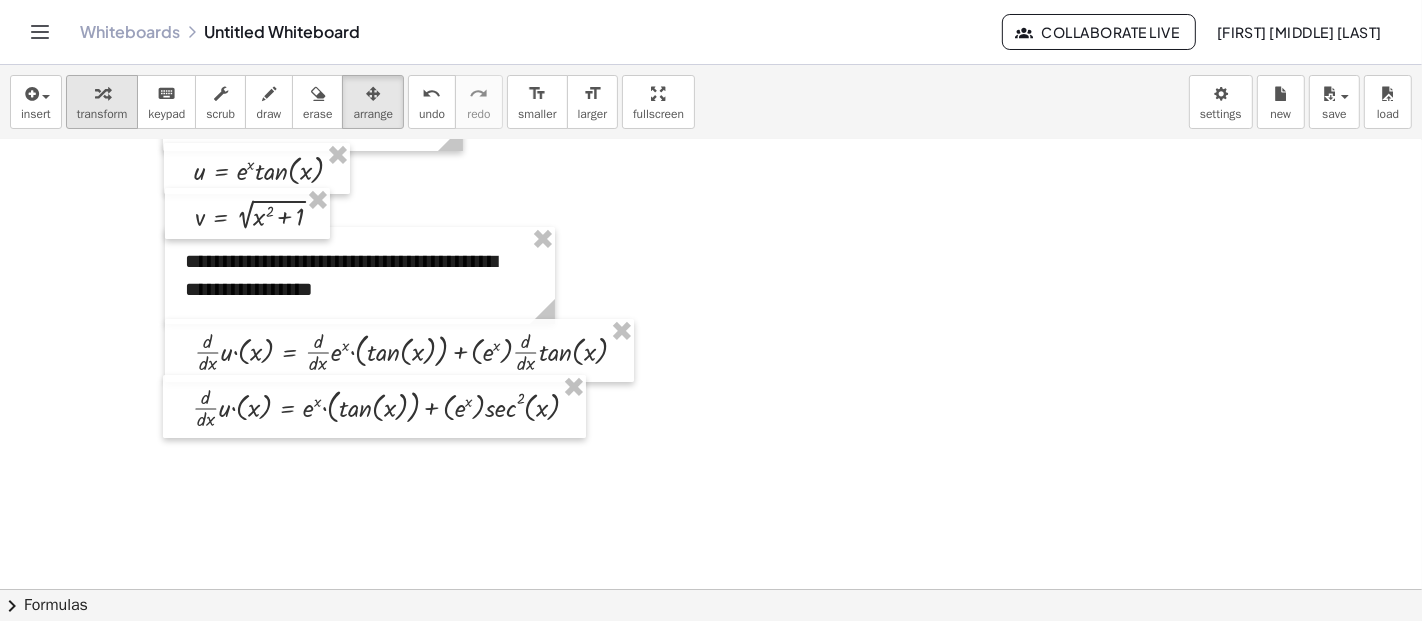 click at bounding box center (102, 93) 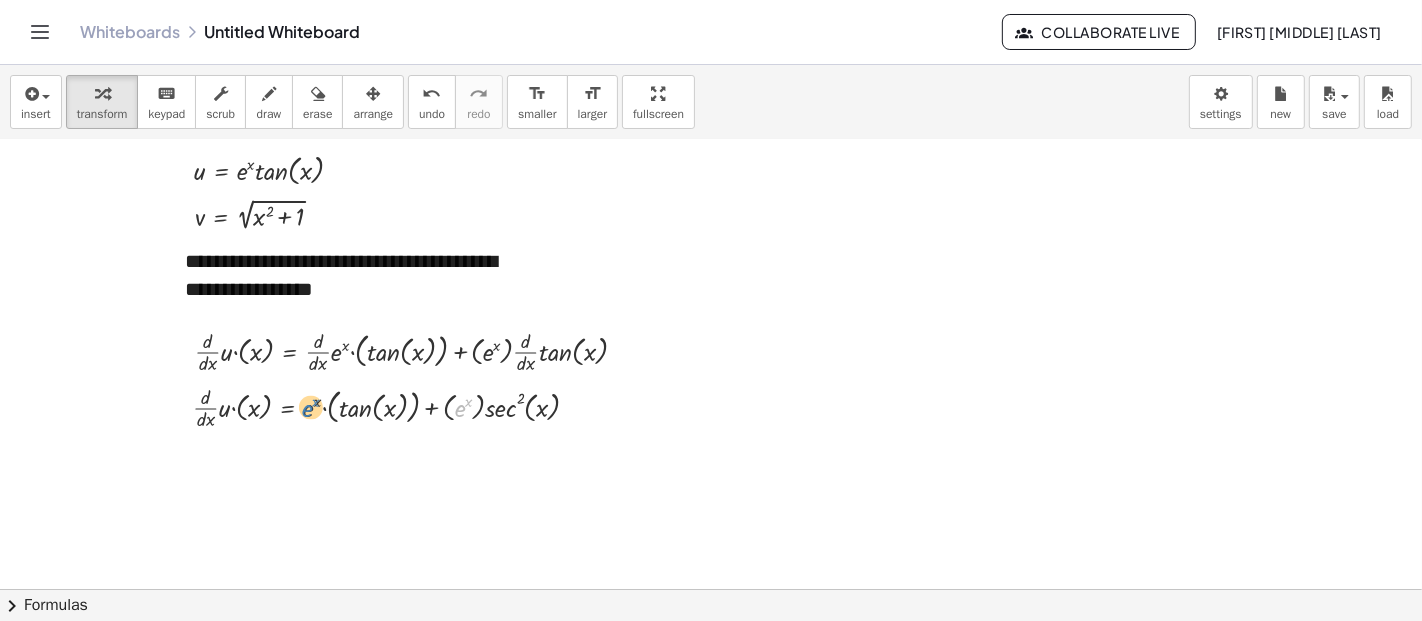 drag, startPoint x: 461, startPoint y: 401, endPoint x: 308, endPoint y: 401, distance: 153 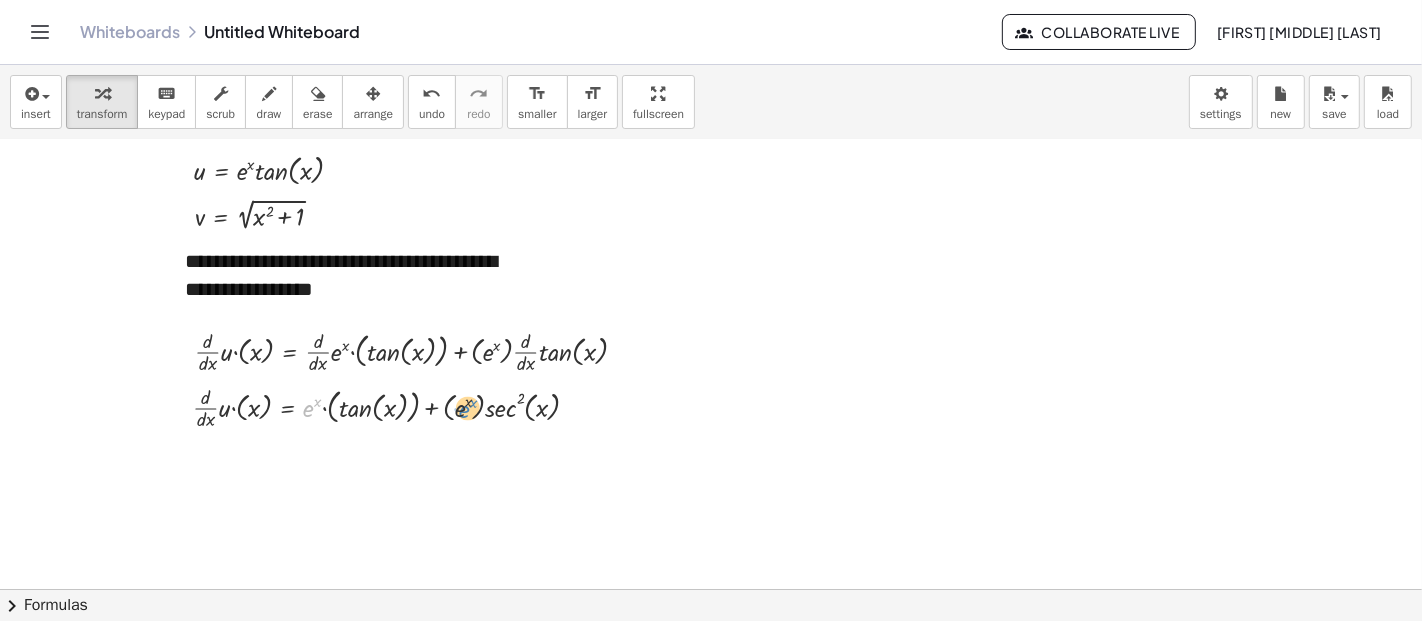 drag, startPoint x: 308, startPoint y: 412, endPoint x: 465, endPoint y: 413, distance: 157.00319 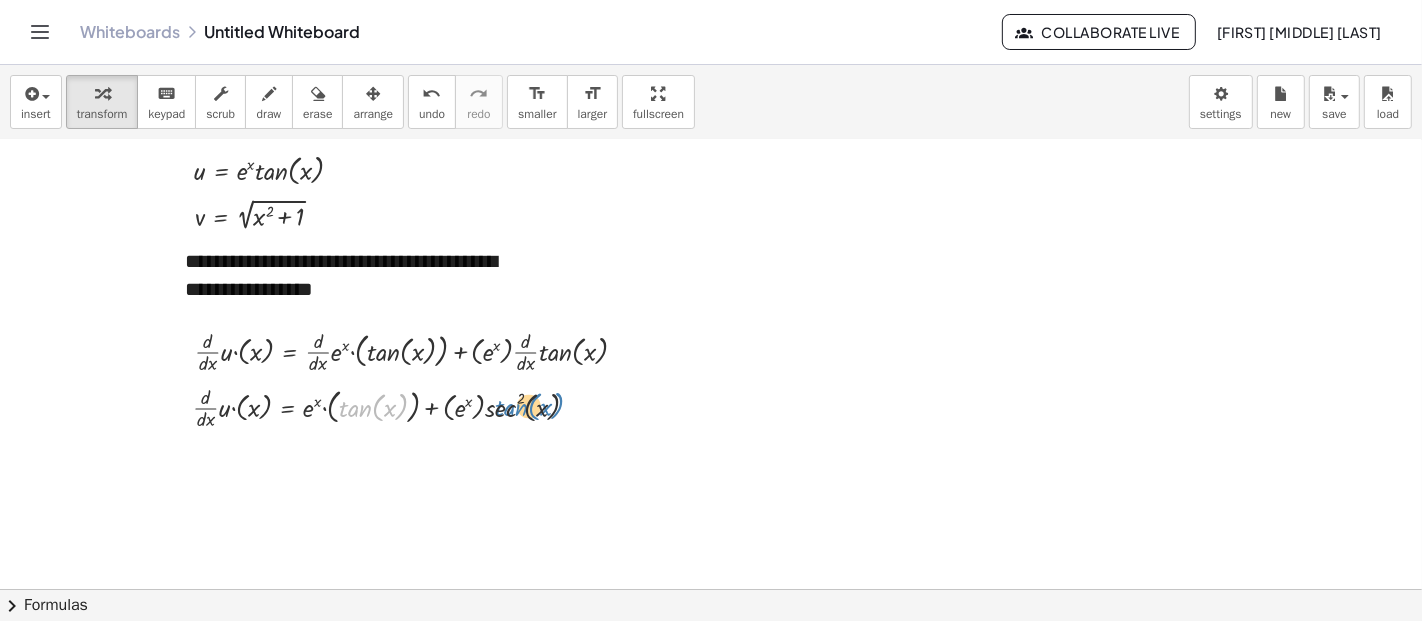 drag, startPoint x: 356, startPoint y: 410, endPoint x: 511, endPoint y: 409, distance: 155.00322 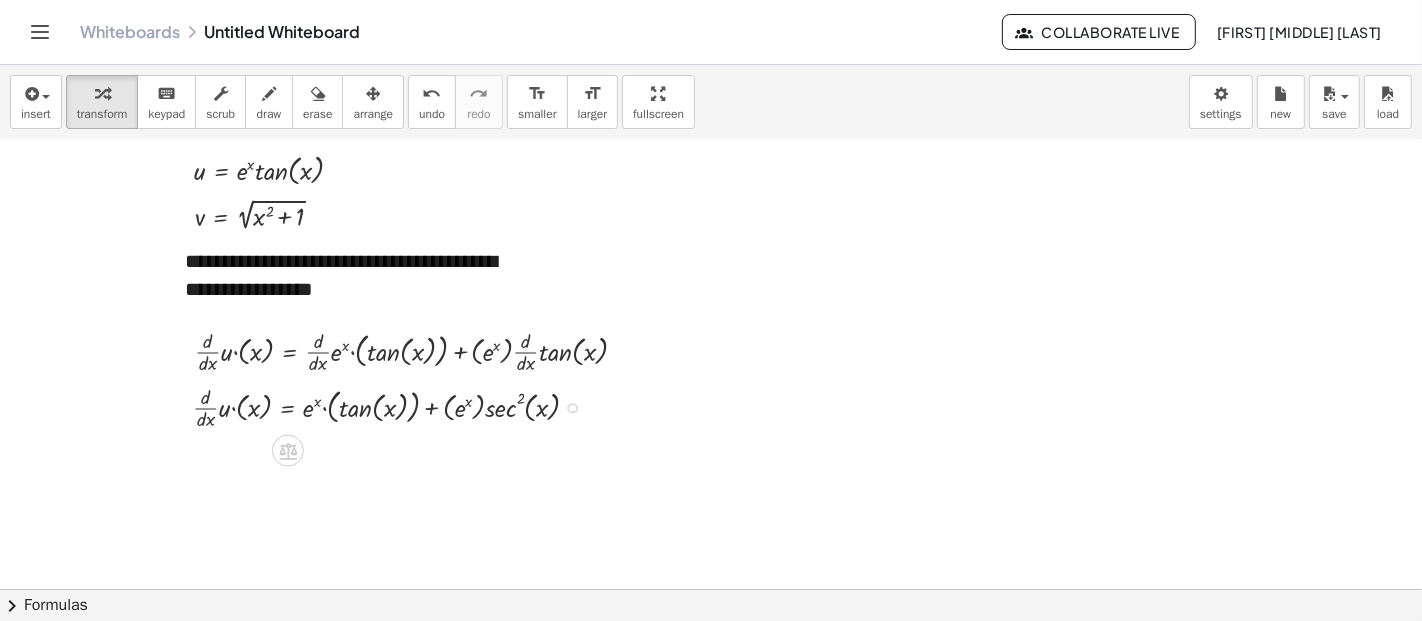 click at bounding box center (394, 406) 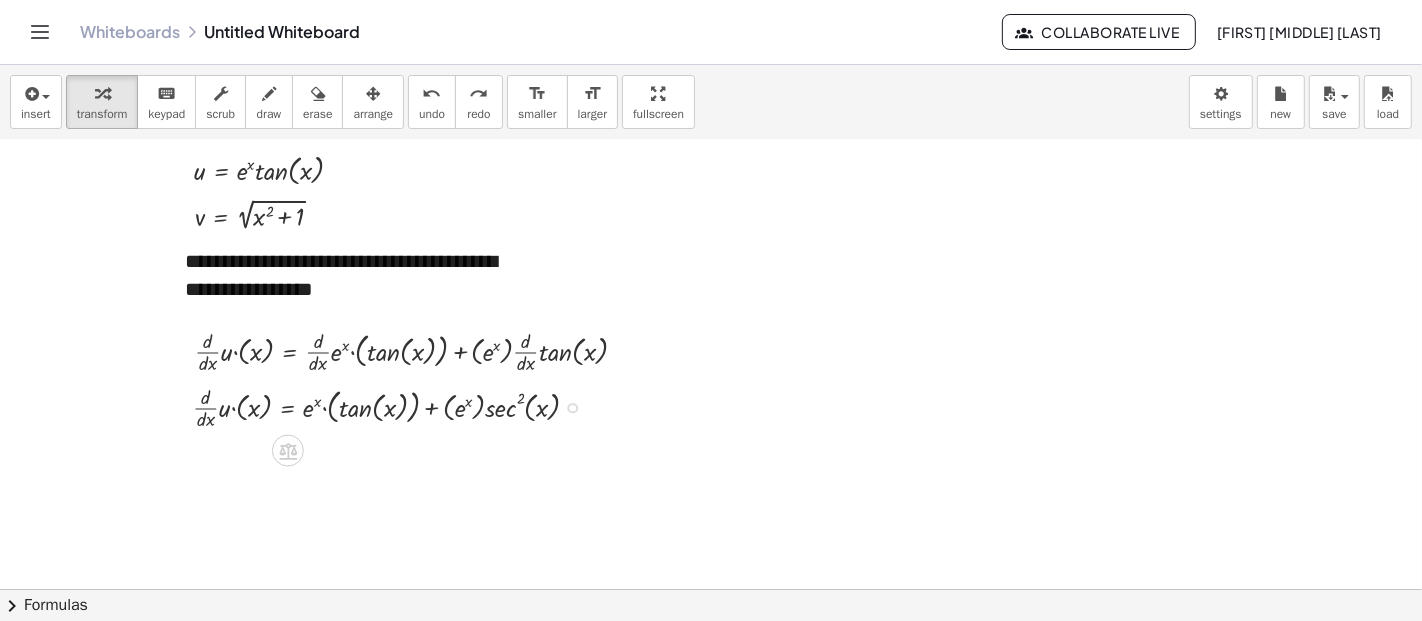 click at bounding box center (394, 406) 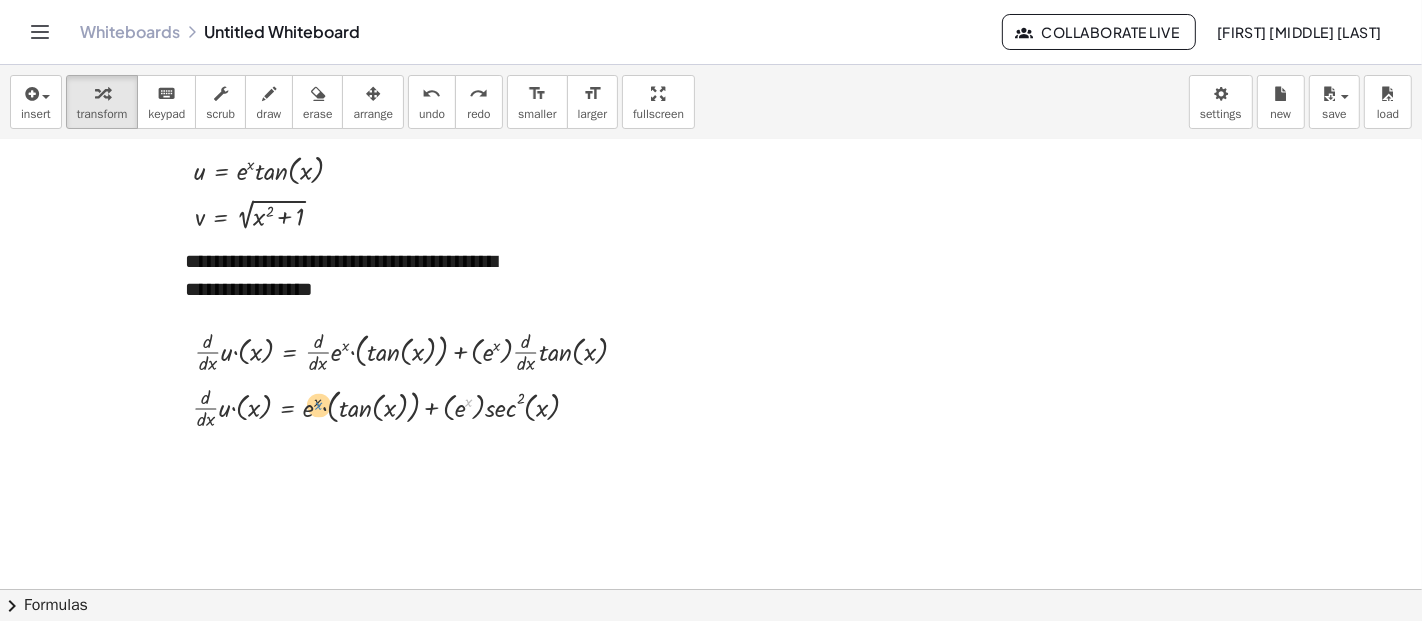 drag, startPoint x: 468, startPoint y: 409, endPoint x: 318, endPoint y: 412, distance: 150.03 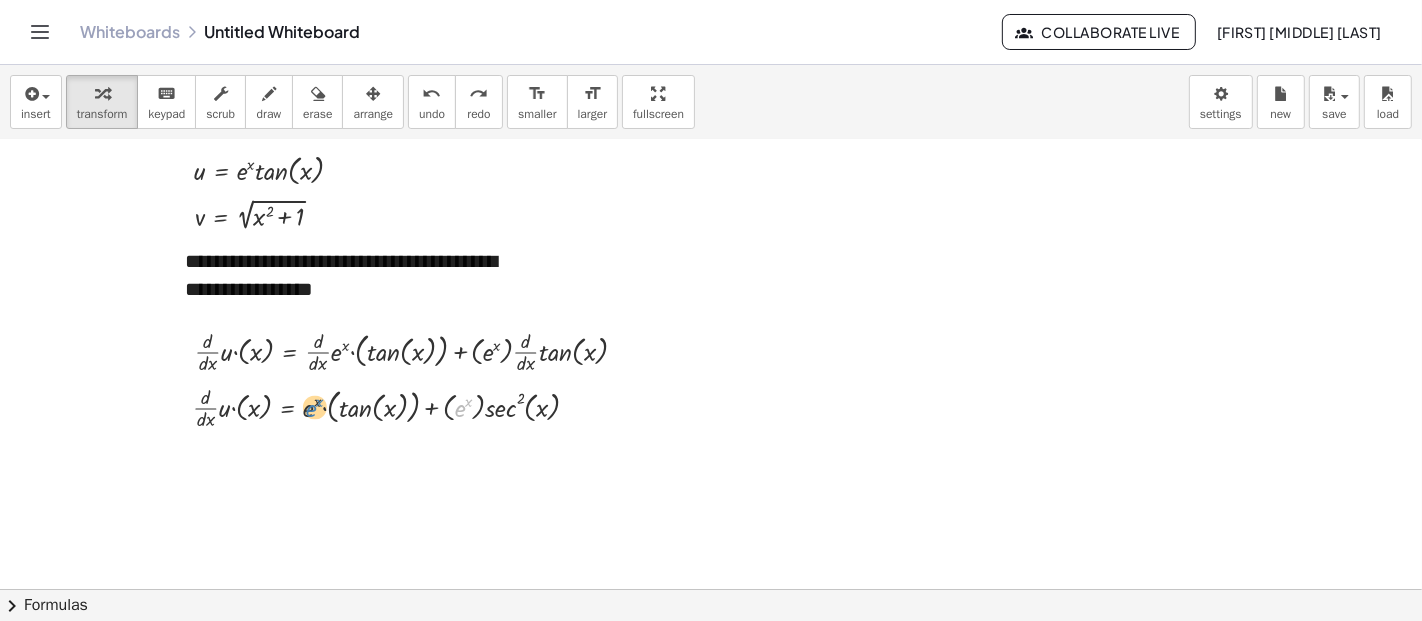 drag, startPoint x: 459, startPoint y: 407, endPoint x: 309, endPoint y: 407, distance: 150 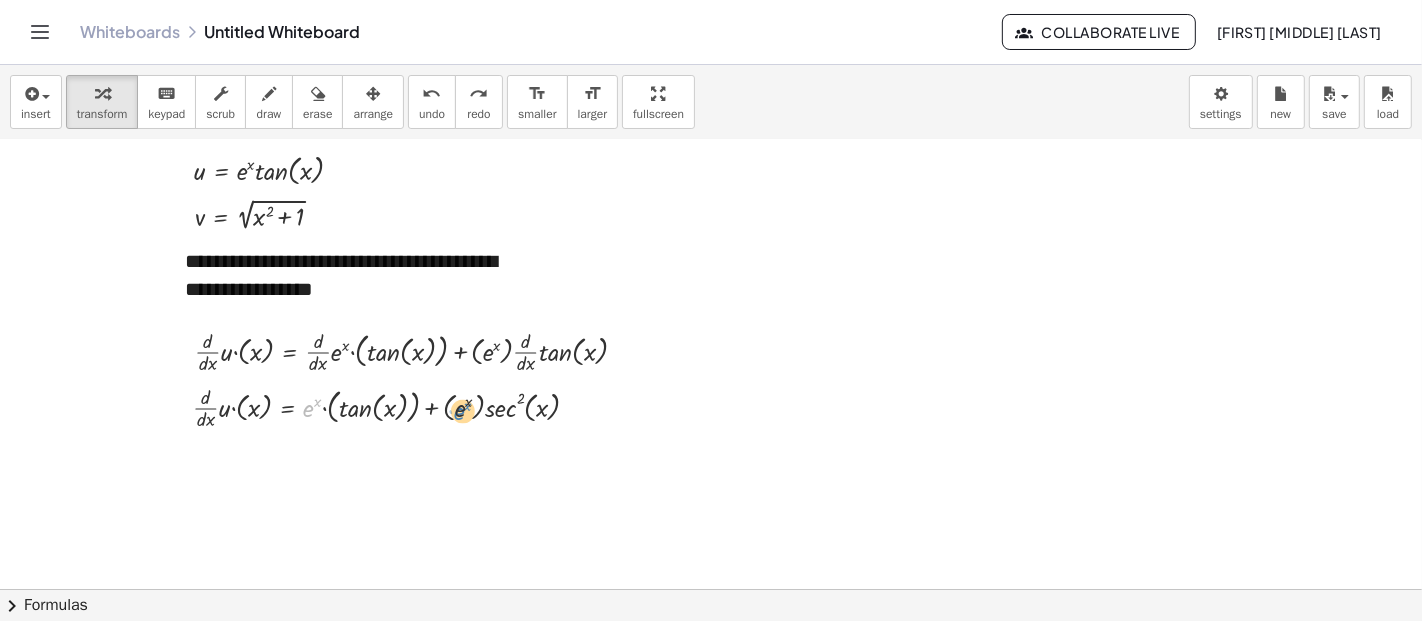 drag, startPoint x: 309, startPoint y: 407, endPoint x: 459, endPoint y: 410, distance: 150.03 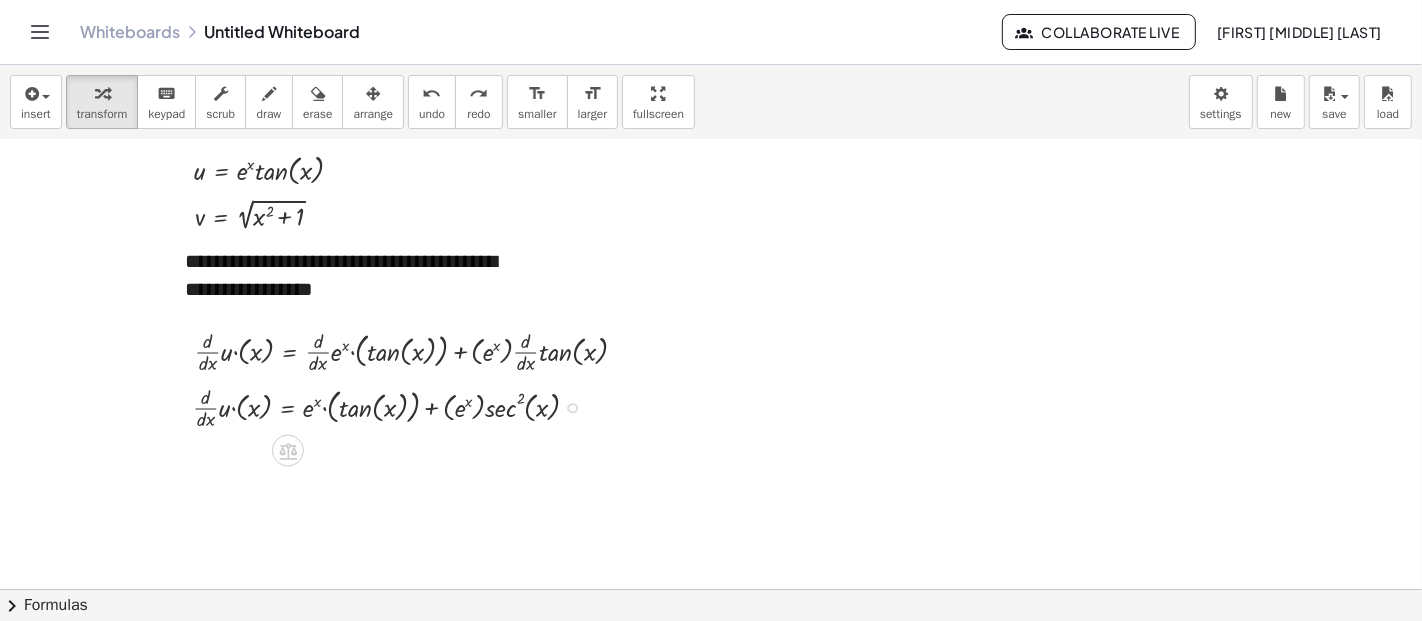 click at bounding box center (394, 406) 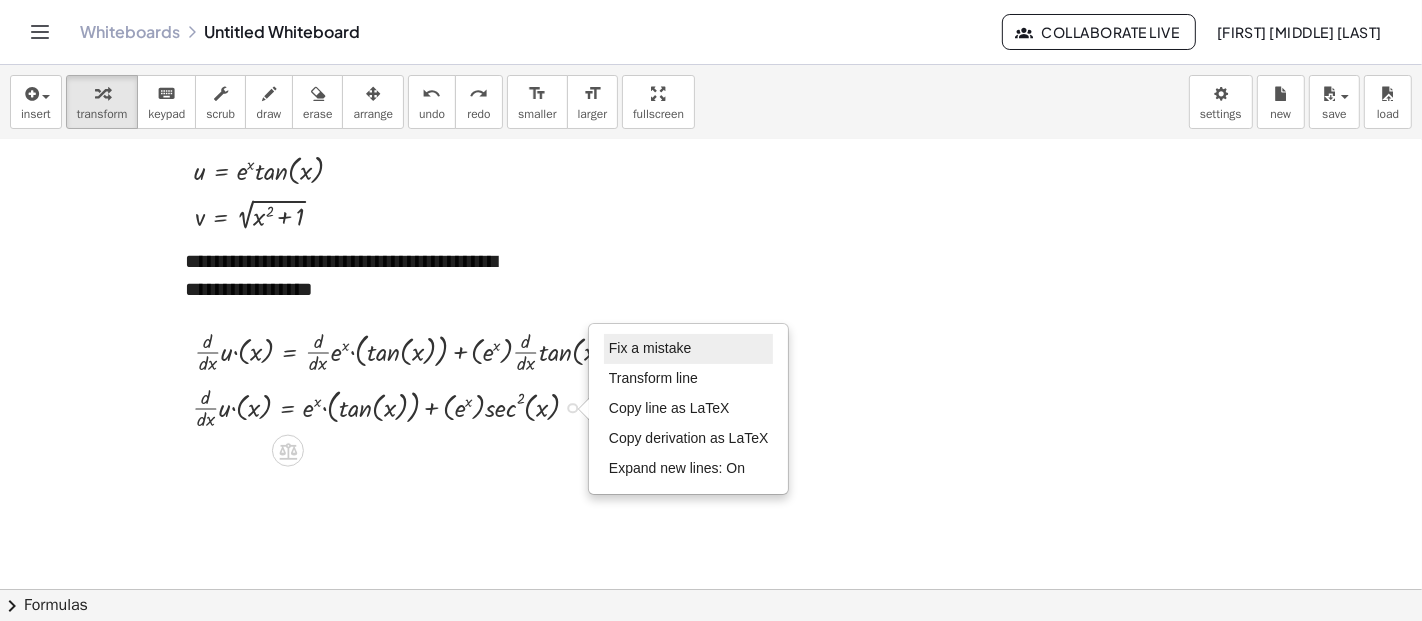 click on "Fix a mistake" at bounding box center [650, 348] 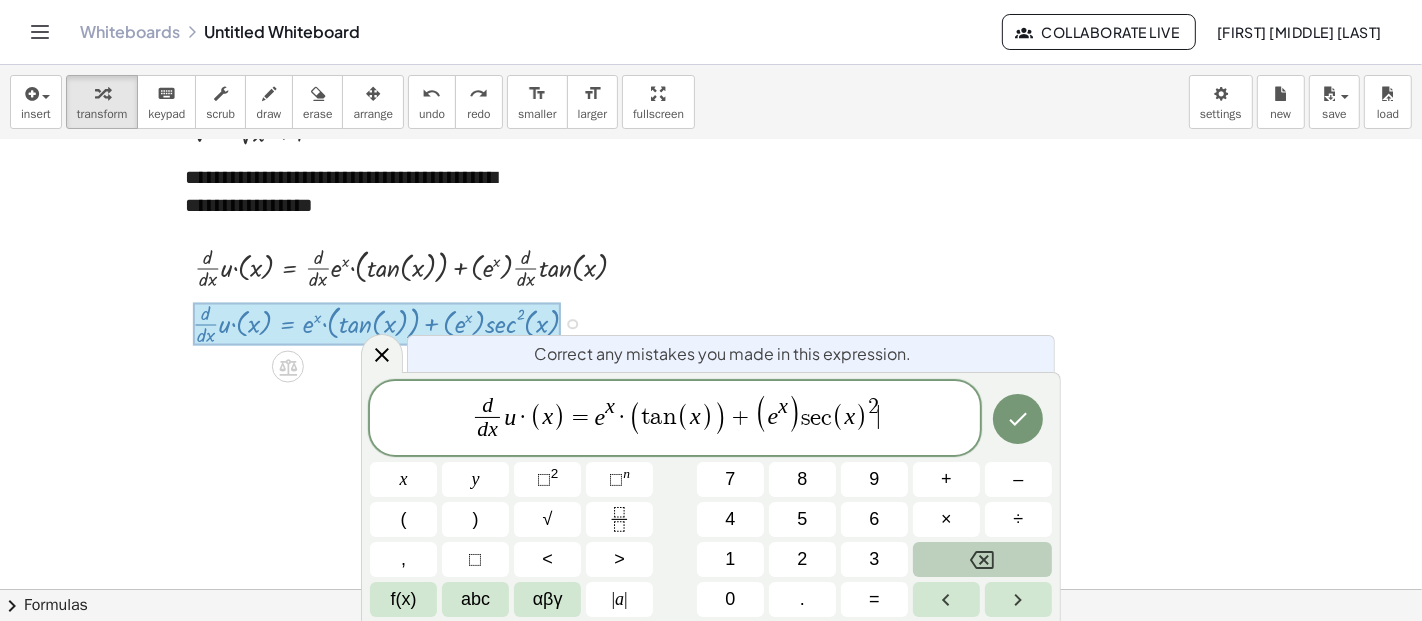 scroll, scrollTop: 424, scrollLeft: 0, axis: vertical 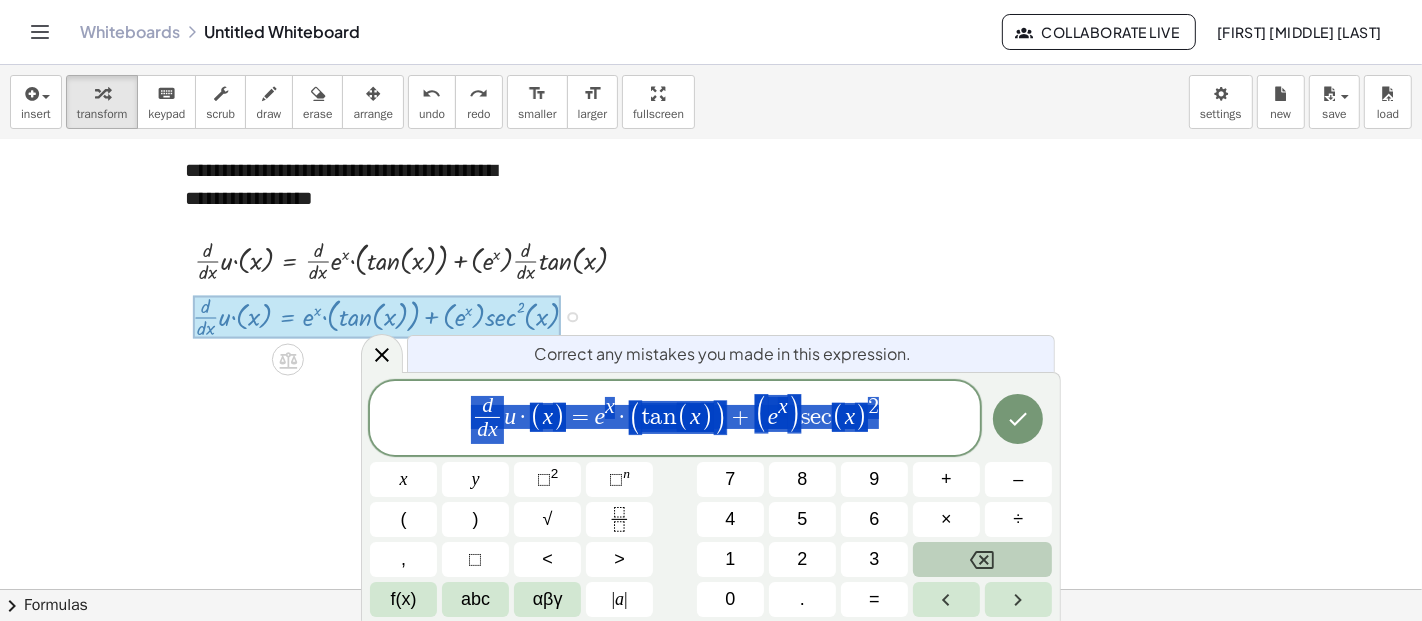 drag, startPoint x: 905, startPoint y: 413, endPoint x: 400, endPoint y: 427, distance: 505.19403 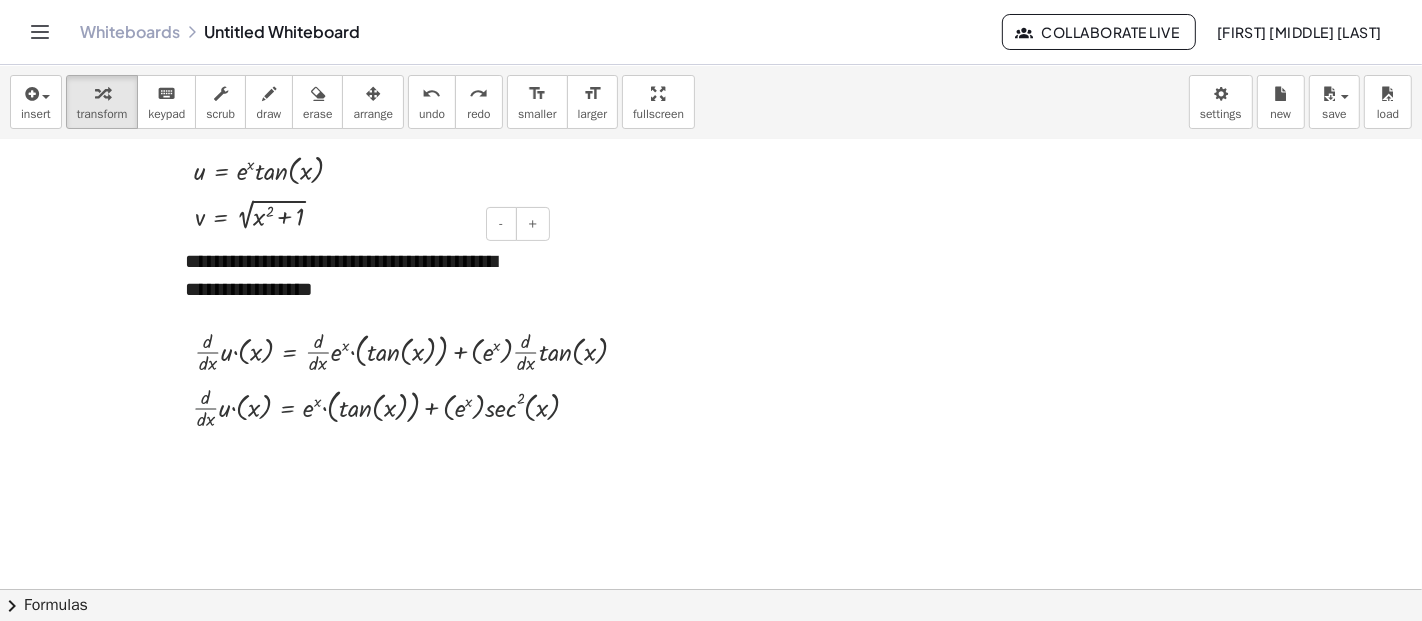 scroll, scrollTop: 333, scrollLeft: 0, axis: vertical 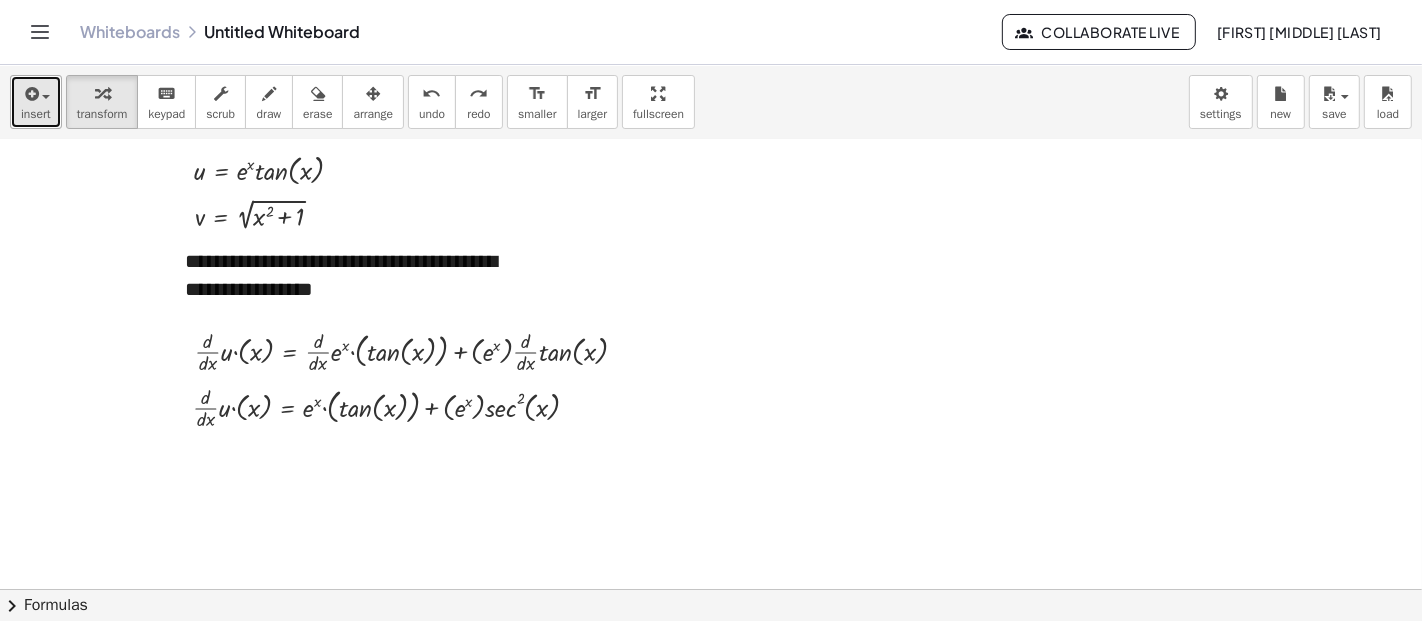 click on "insert" at bounding box center [36, 114] 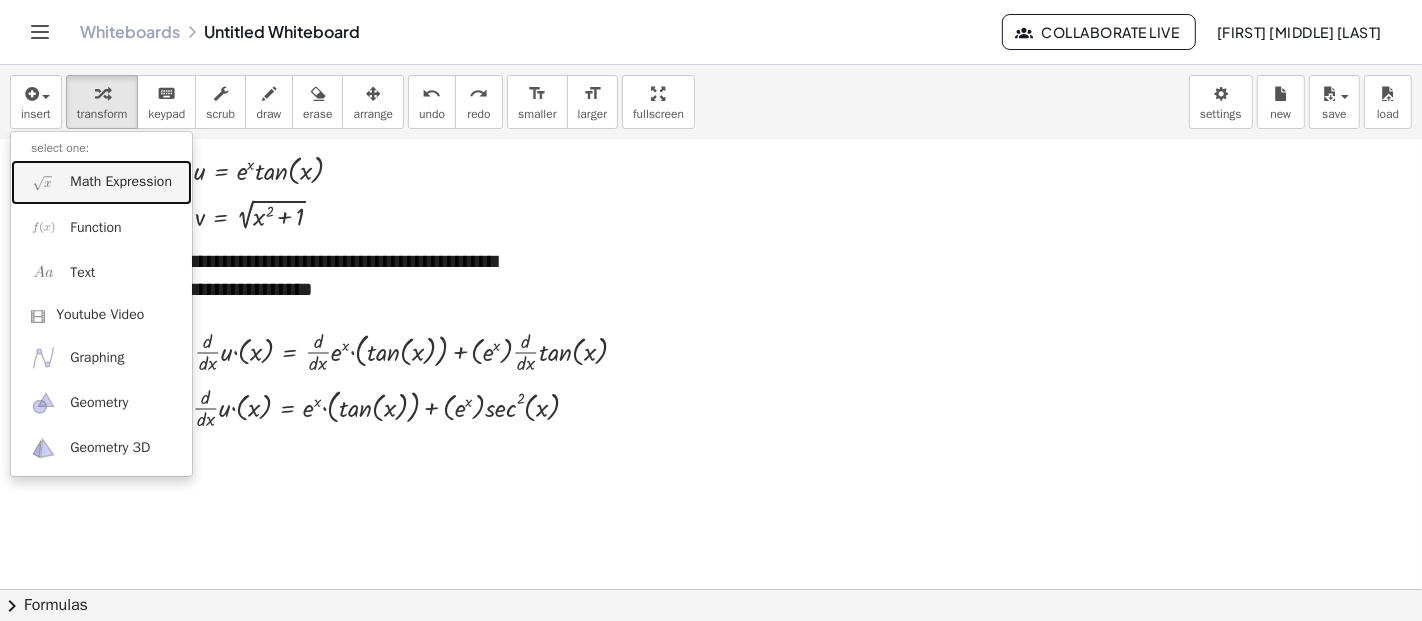 click on "Math Expression" at bounding box center [101, 182] 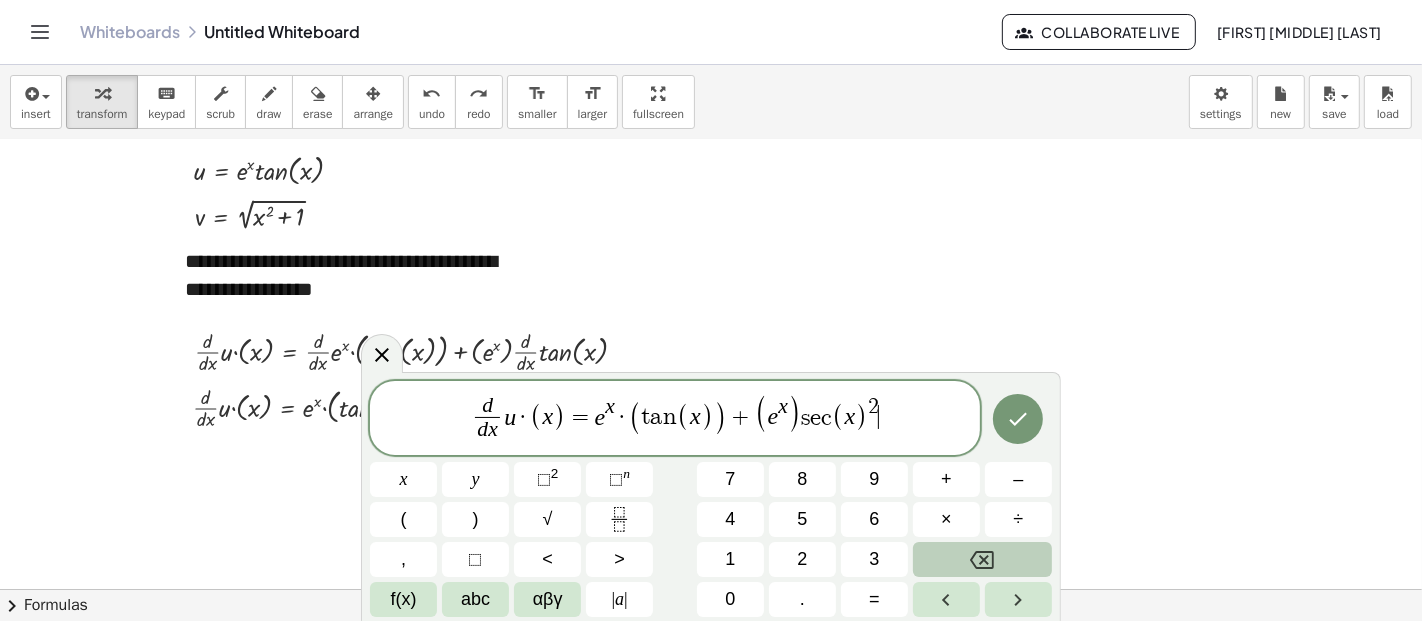 click on "s" at bounding box center [805, 417] 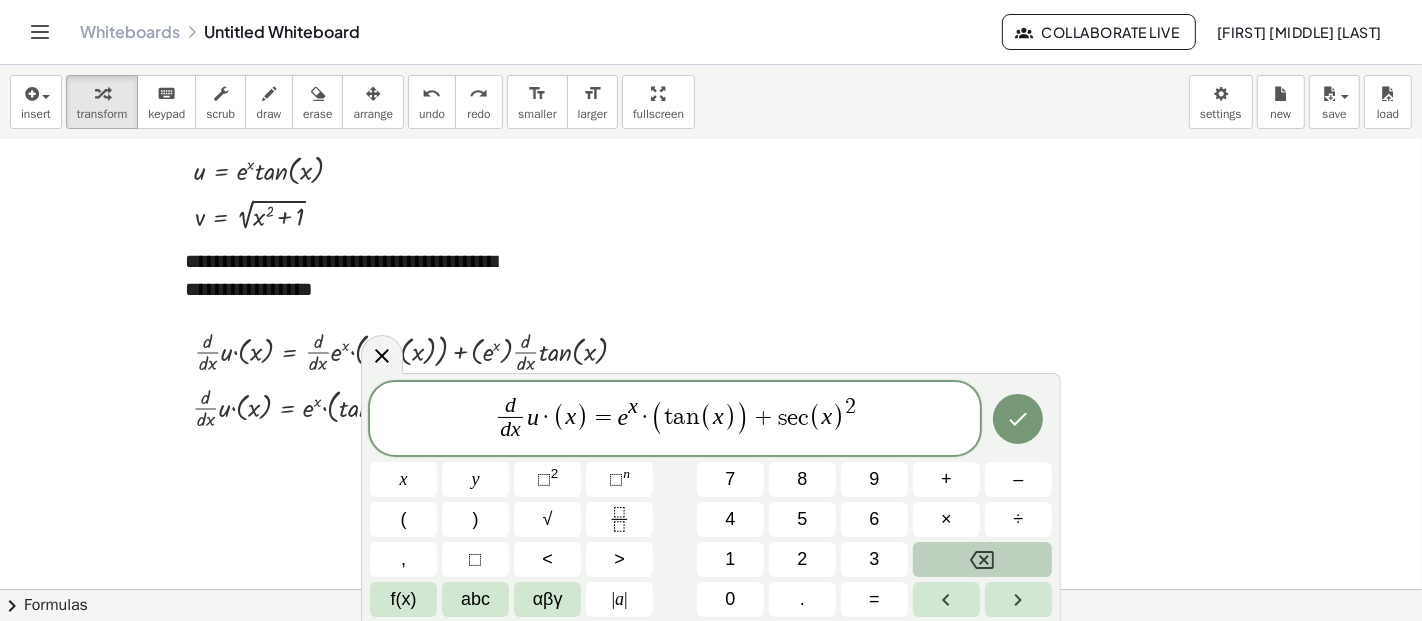 click on "d d x ​ u · ( x ) = e x · ( t a n ( x ) ) + ​ s e c ( x ) 2" at bounding box center [675, 420] 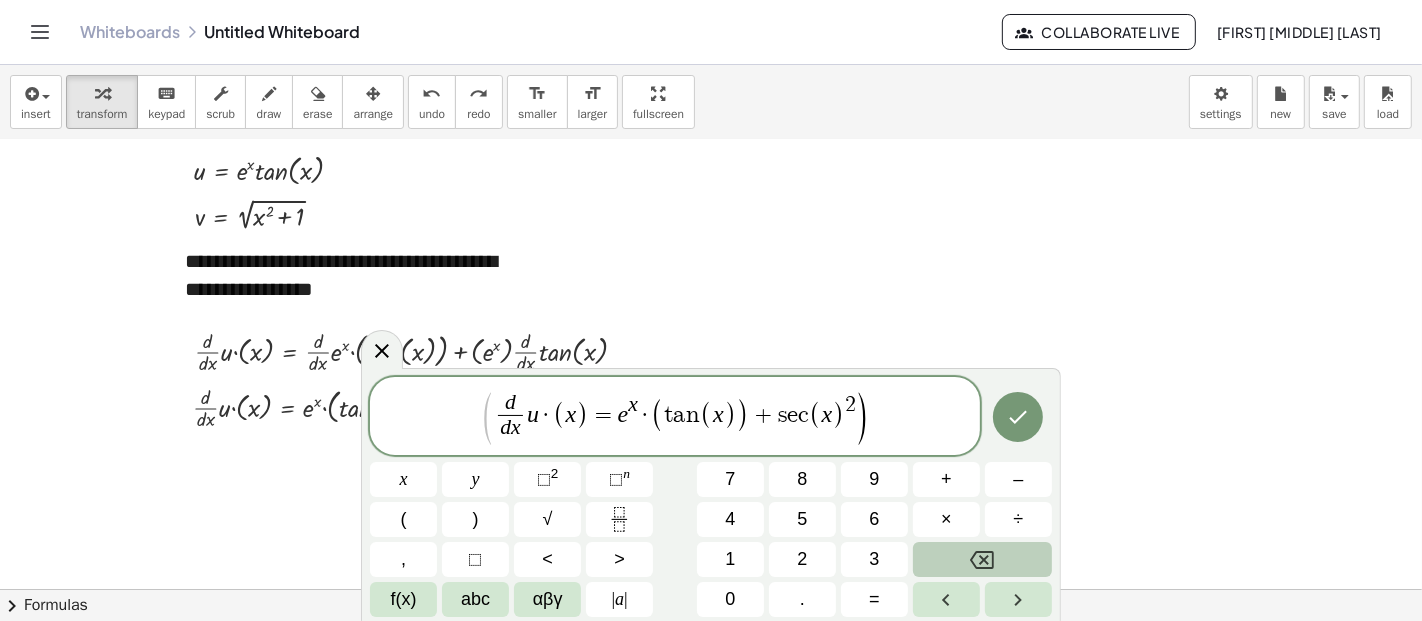click on "(" at bounding box center [657, 415] 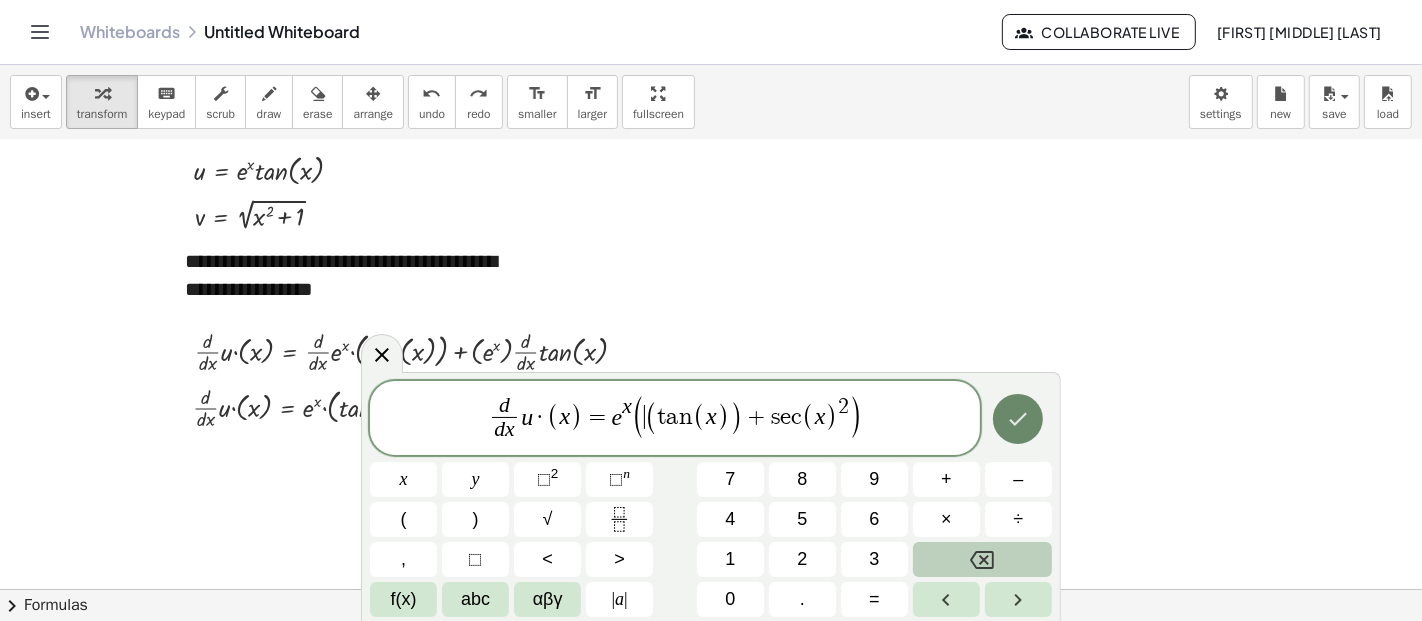 click 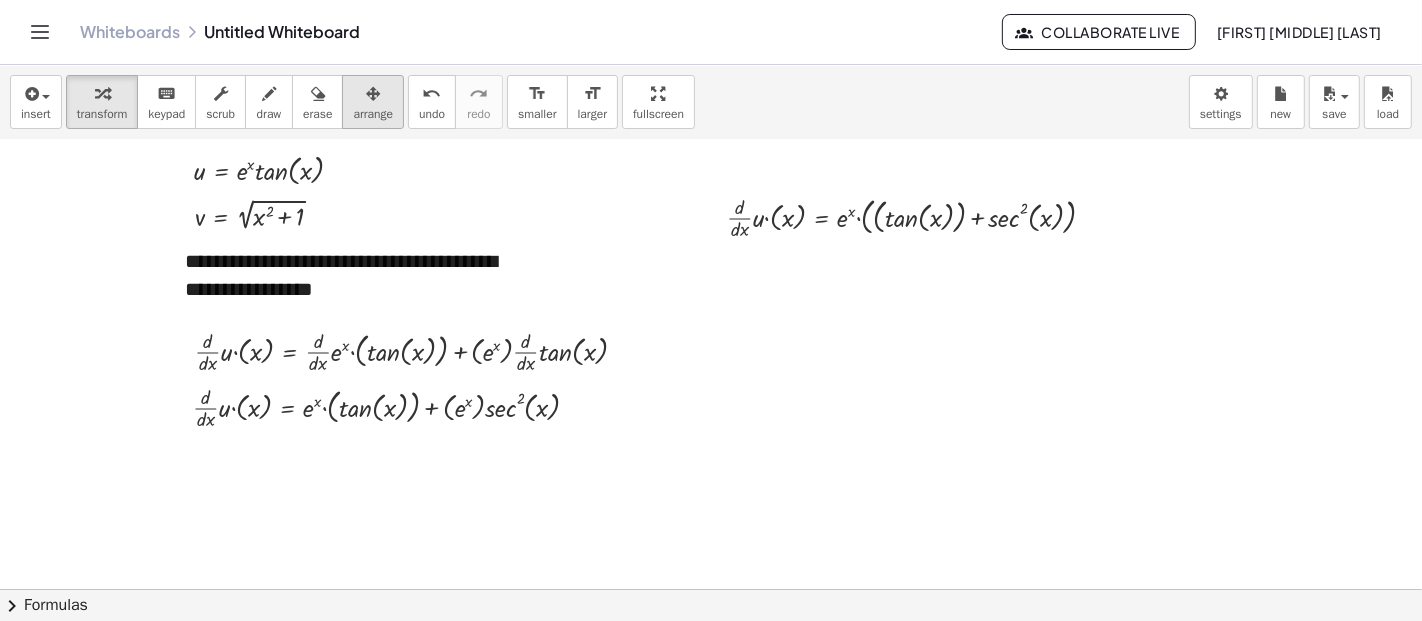 click at bounding box center [373, 93] 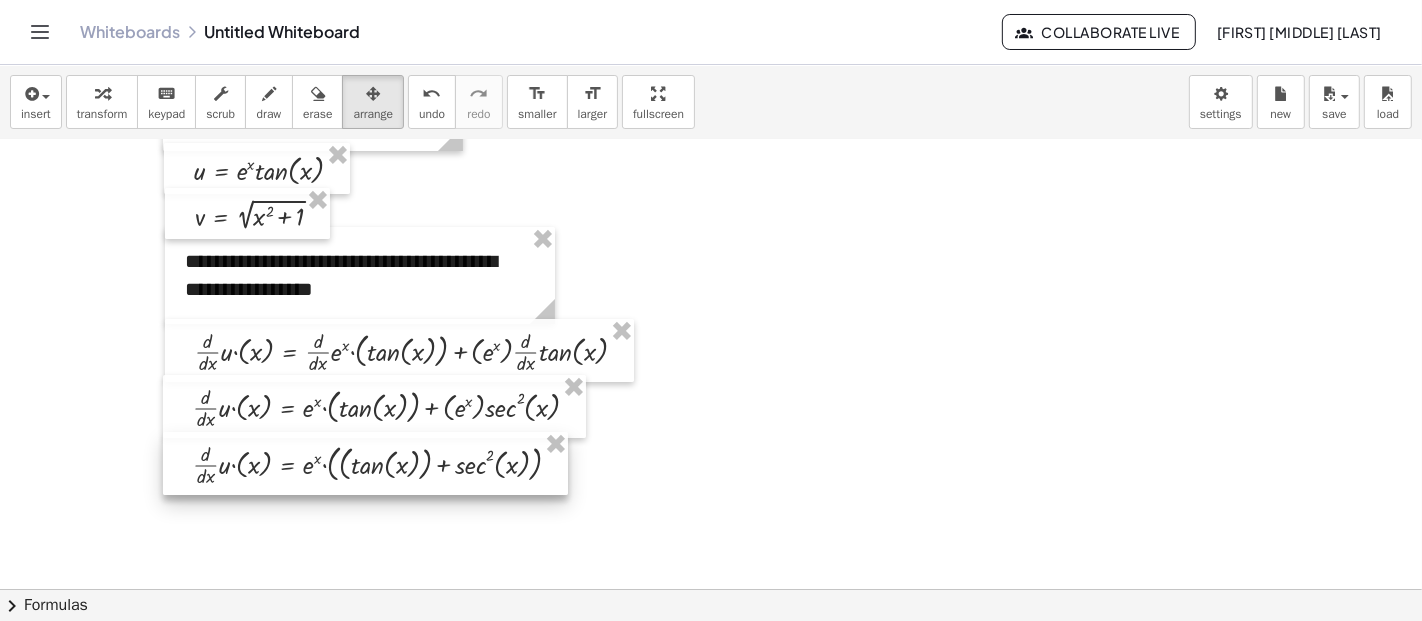 drag, startPoint x: 778, startPoint y: 234, endPoint x: 251, endPoint y: 462, distance: 574.2064 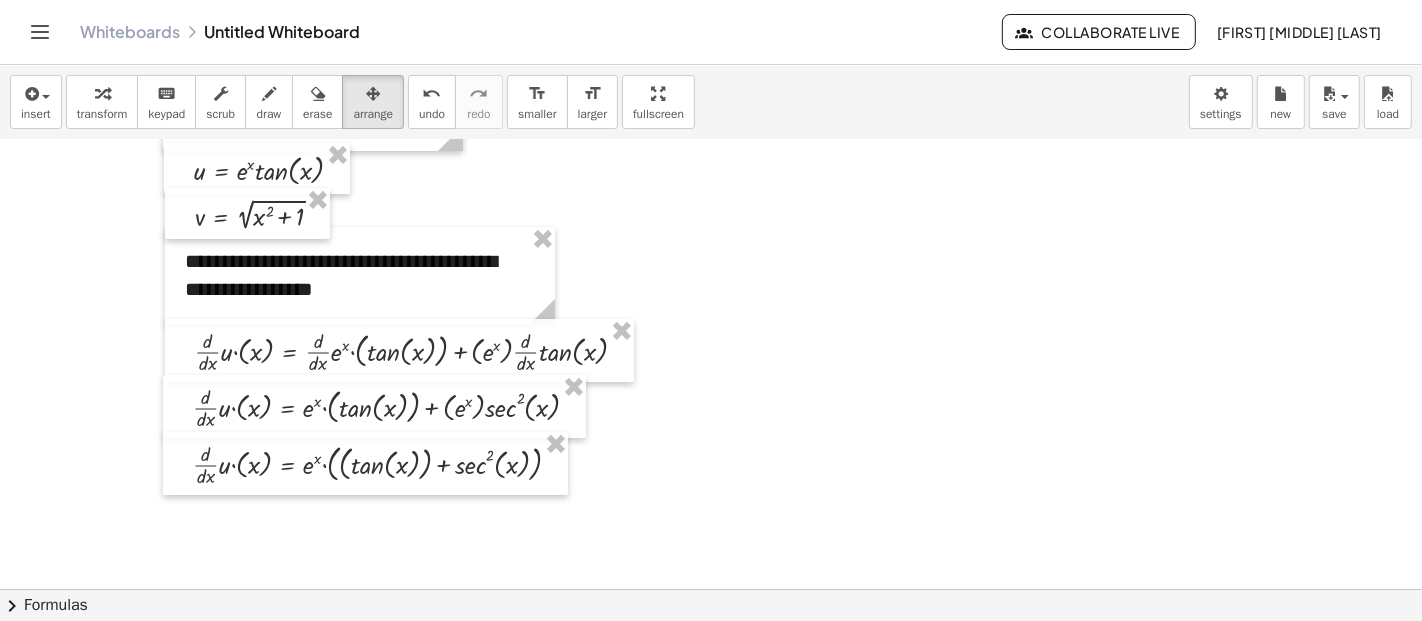 click at bounding box center (711, 257) 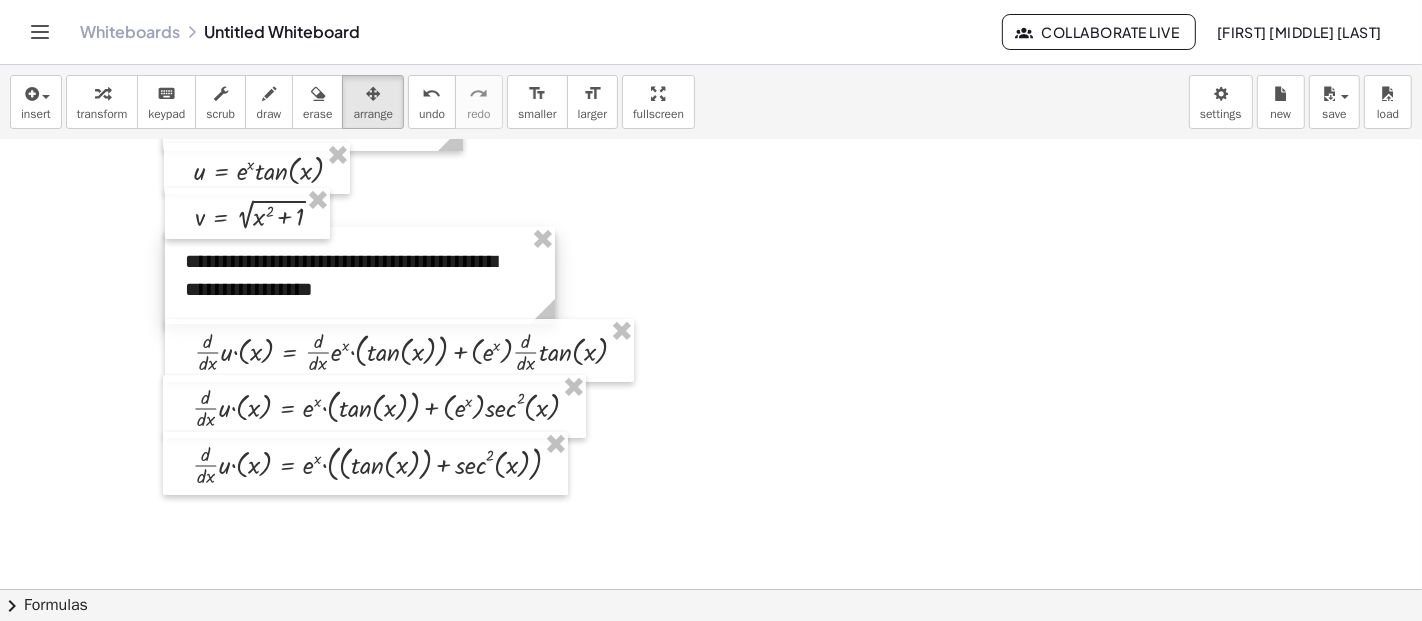 click at bounding box center (360, 275) 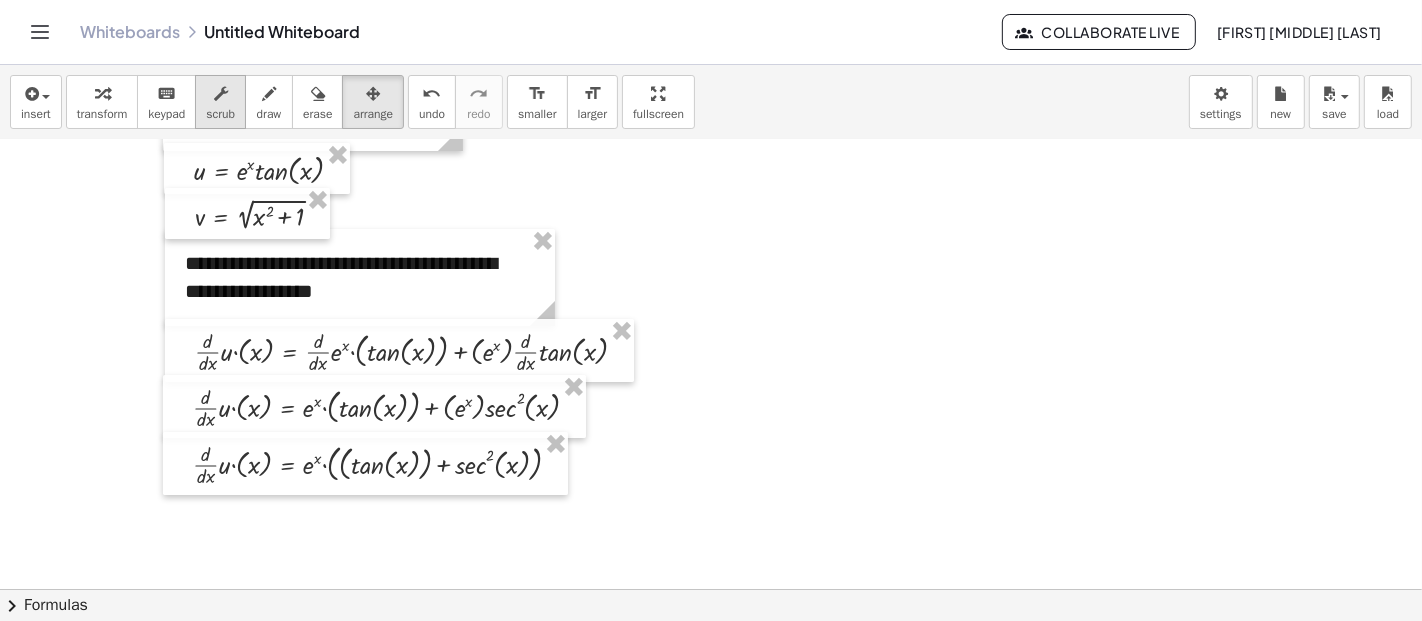 click at bounding box center [221, 94] 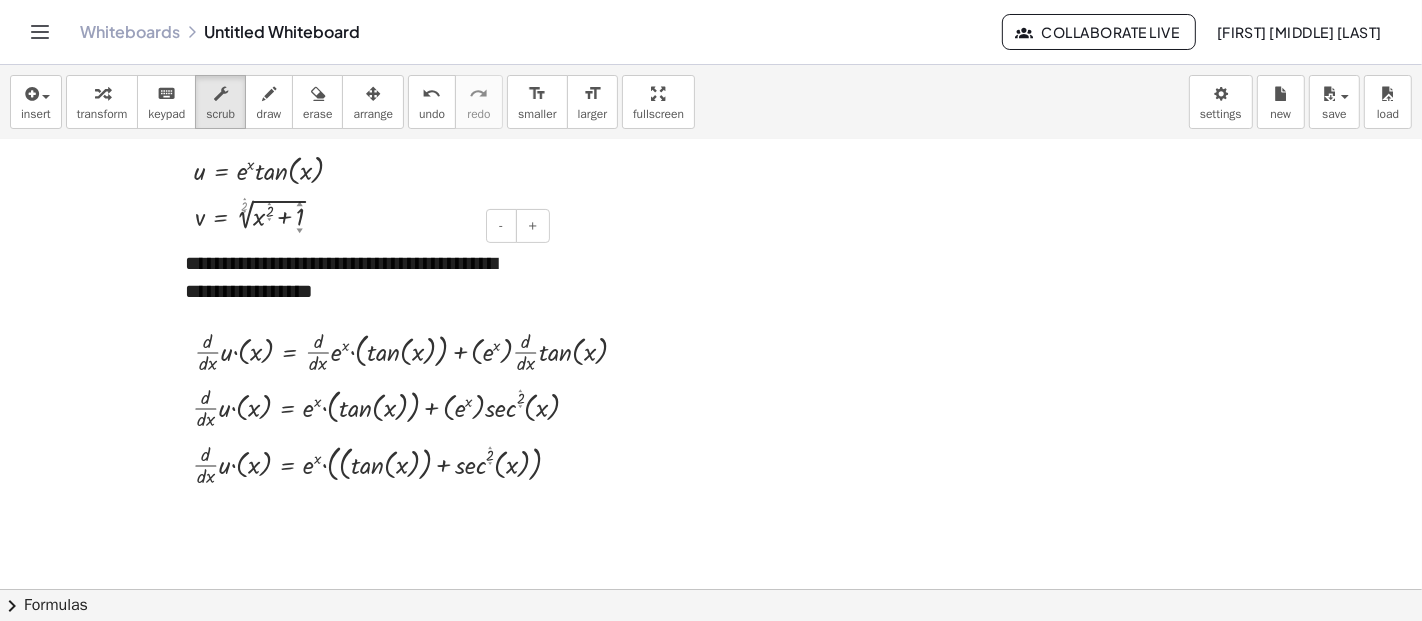 click on "**********" at bounding box center (360, 277) 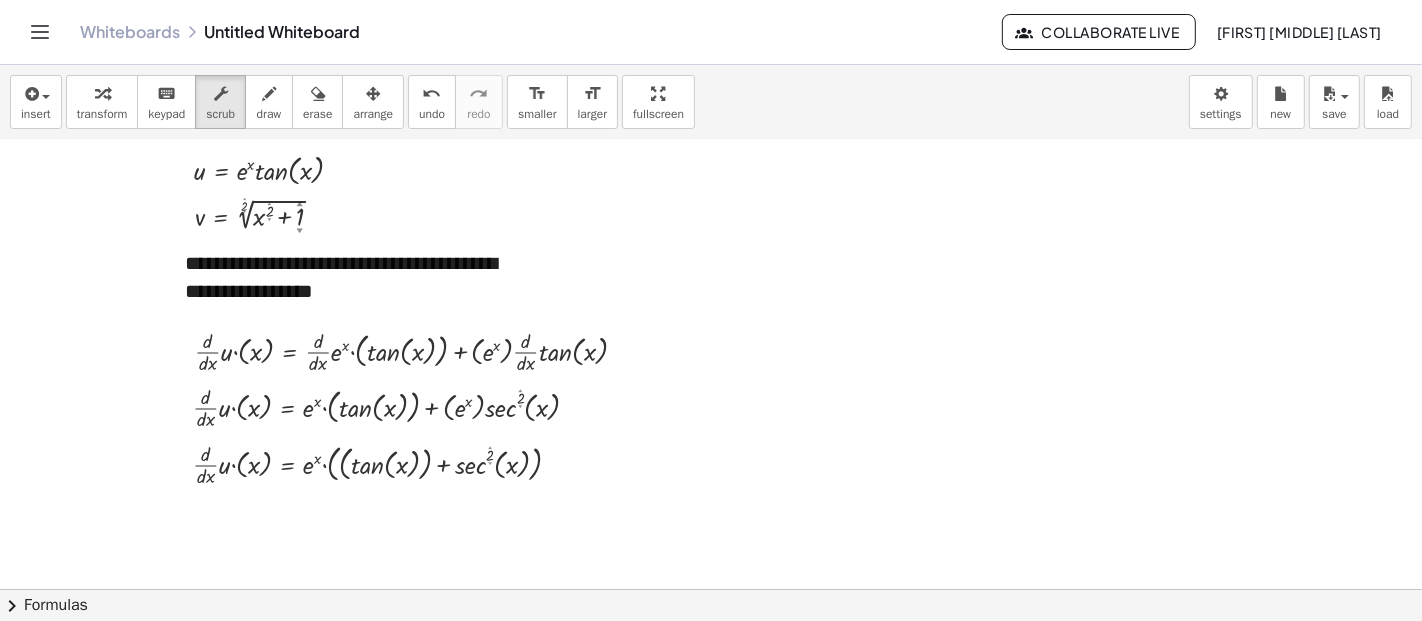click at bounding box center [711, 257] 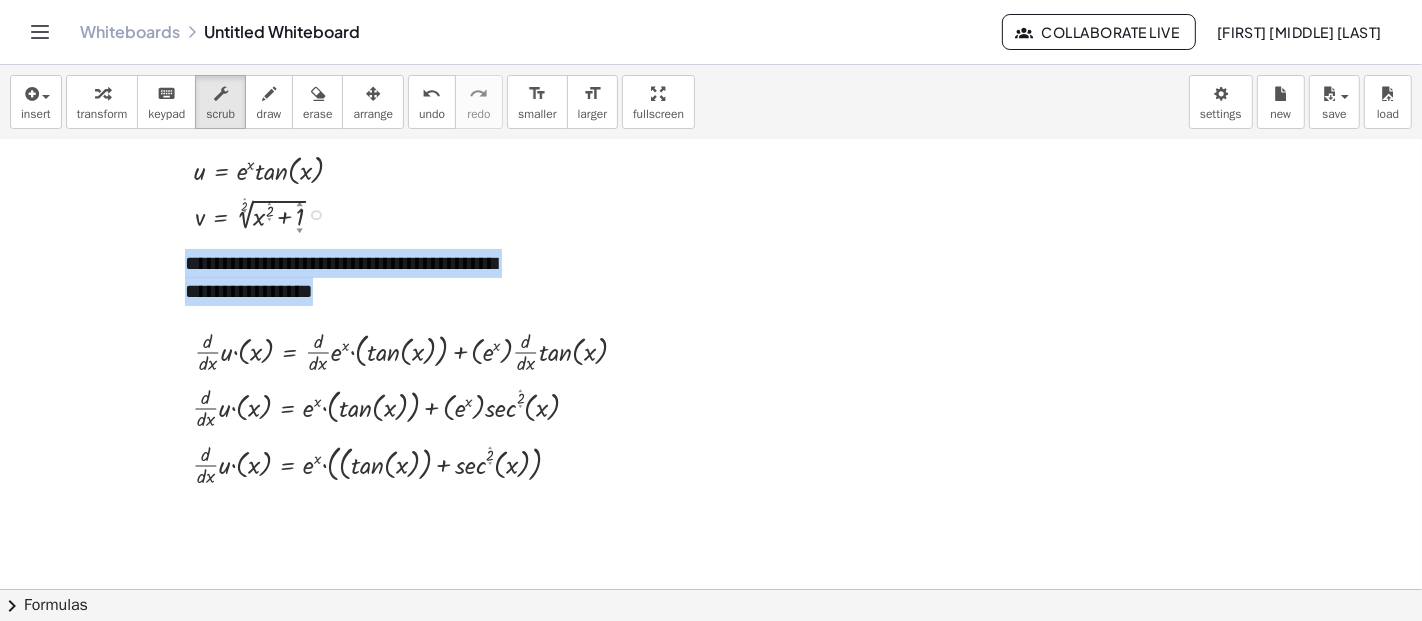 drag, startPoint x: 288, startPoint y: 295, endPoint x: 173, endPoint y: 232, distance: 131.1259 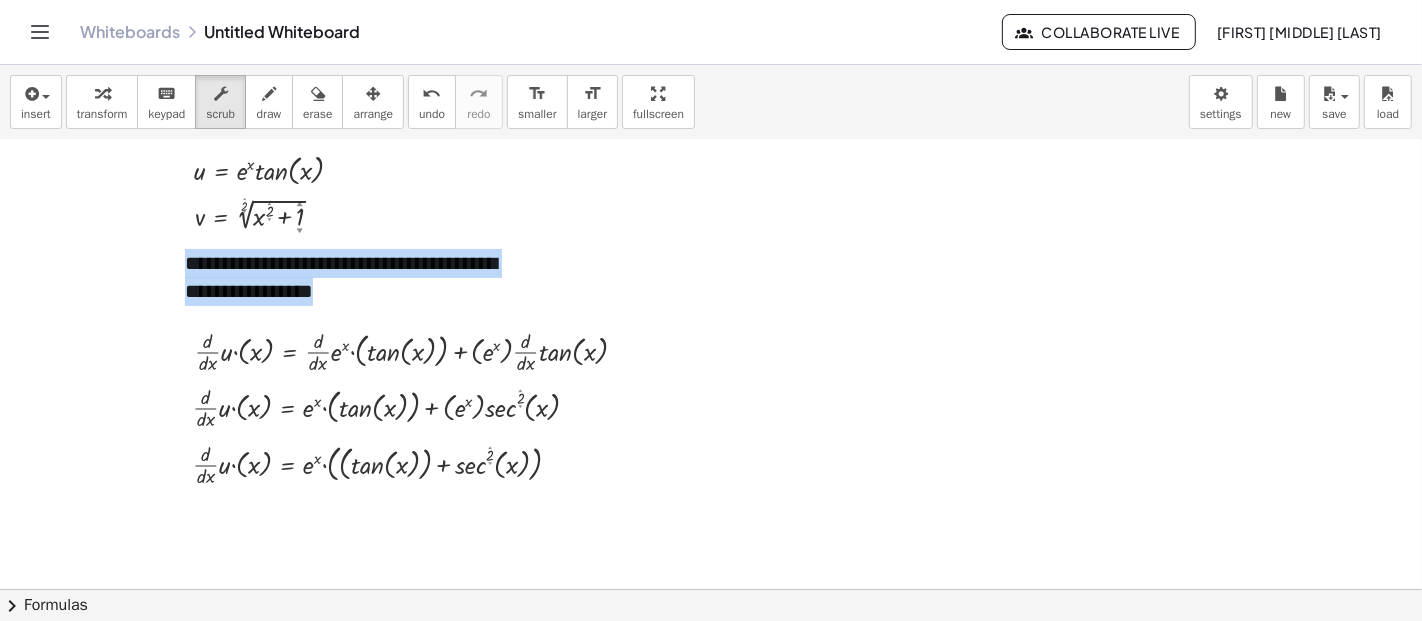 click at bounding box center [711, 257] 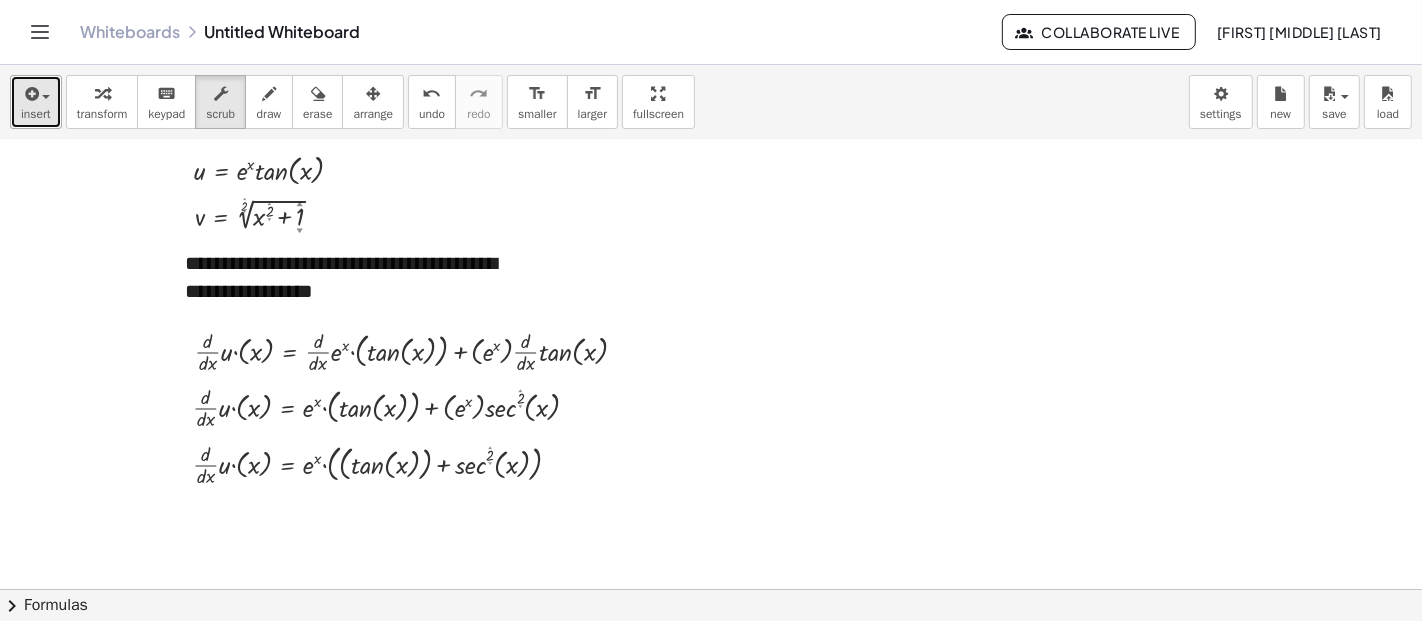 click on "insert" at bounding box center (36, 102) 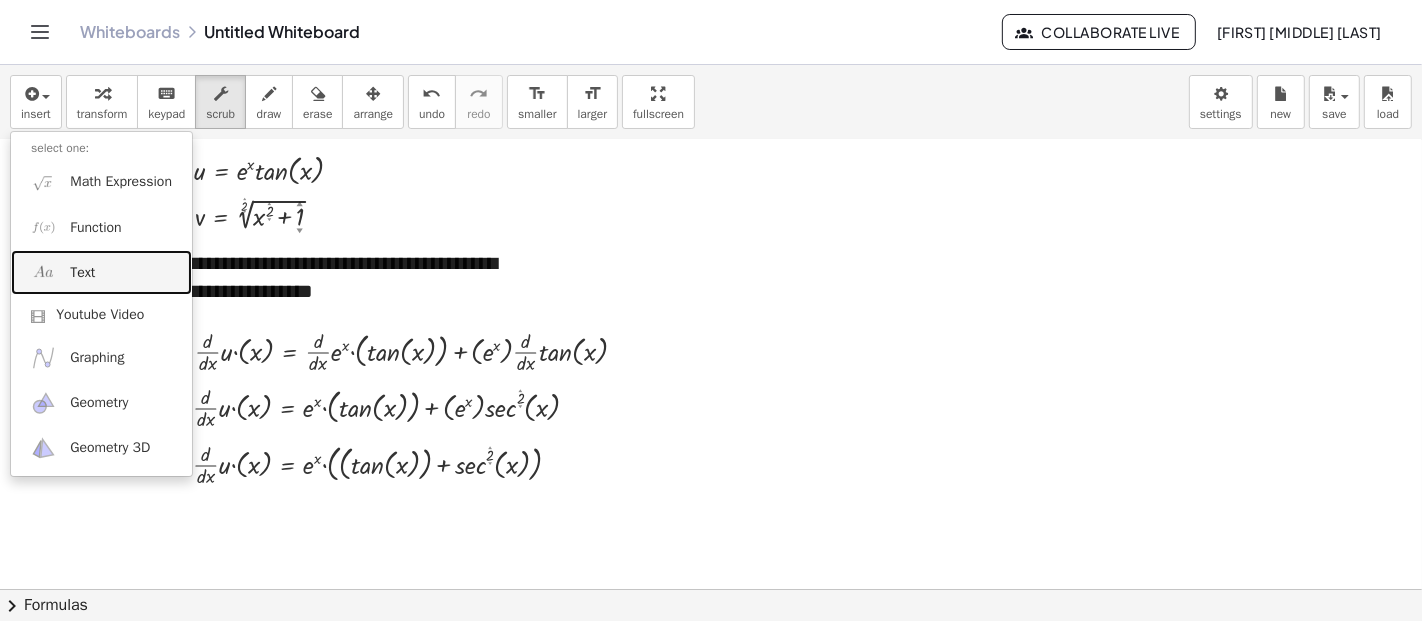drag, startPoint x: 123, startPoint y: 265, endPoint x: 402, endPoint y: 284, distance: 279.6462 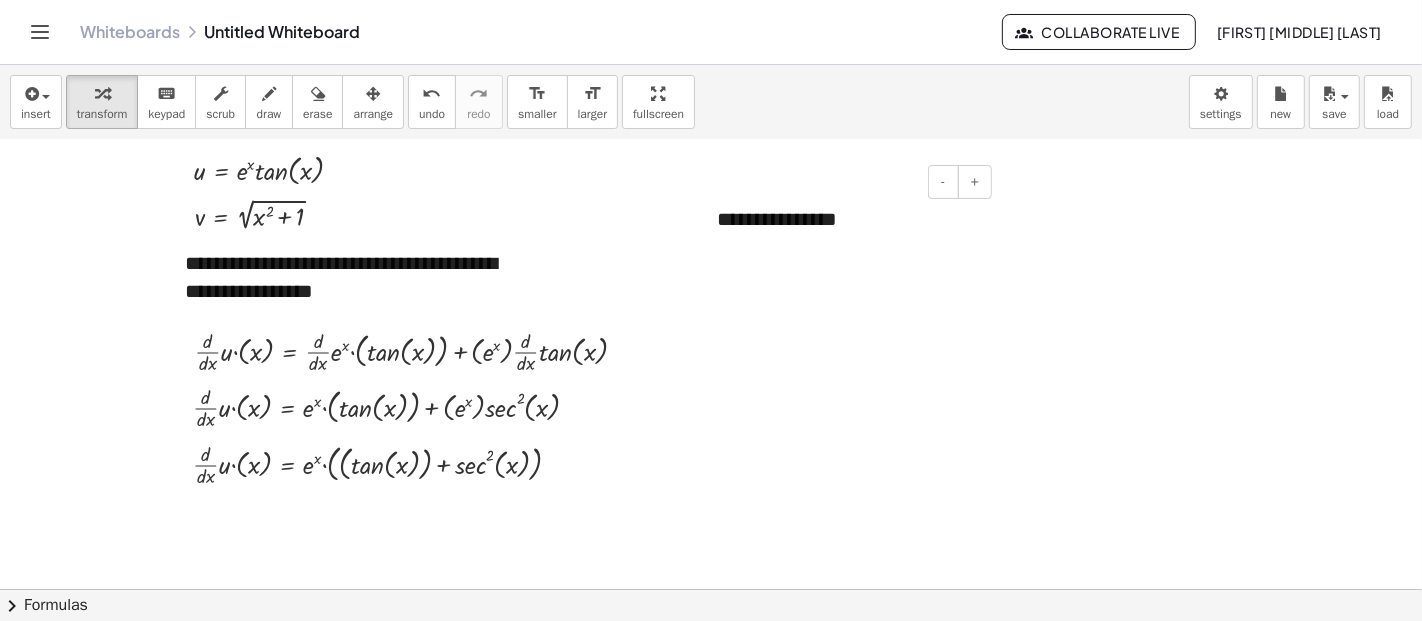 type 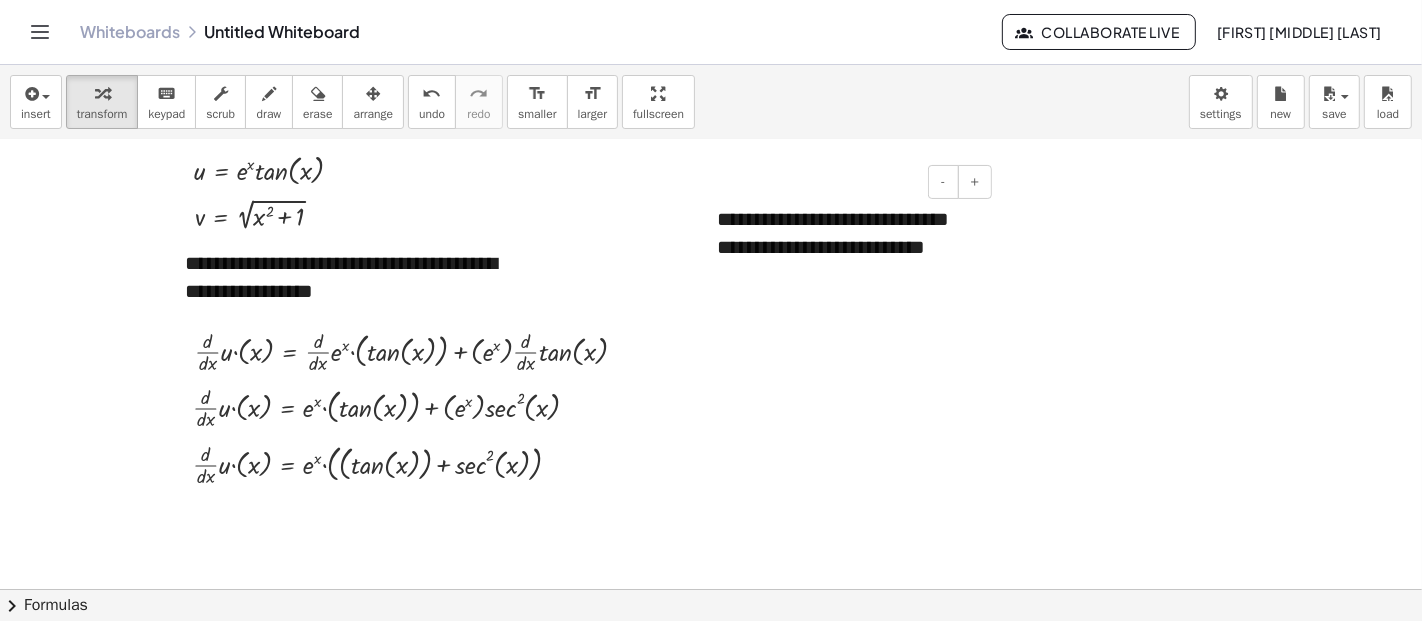 click on "**********" at bounding box center [833, 233] 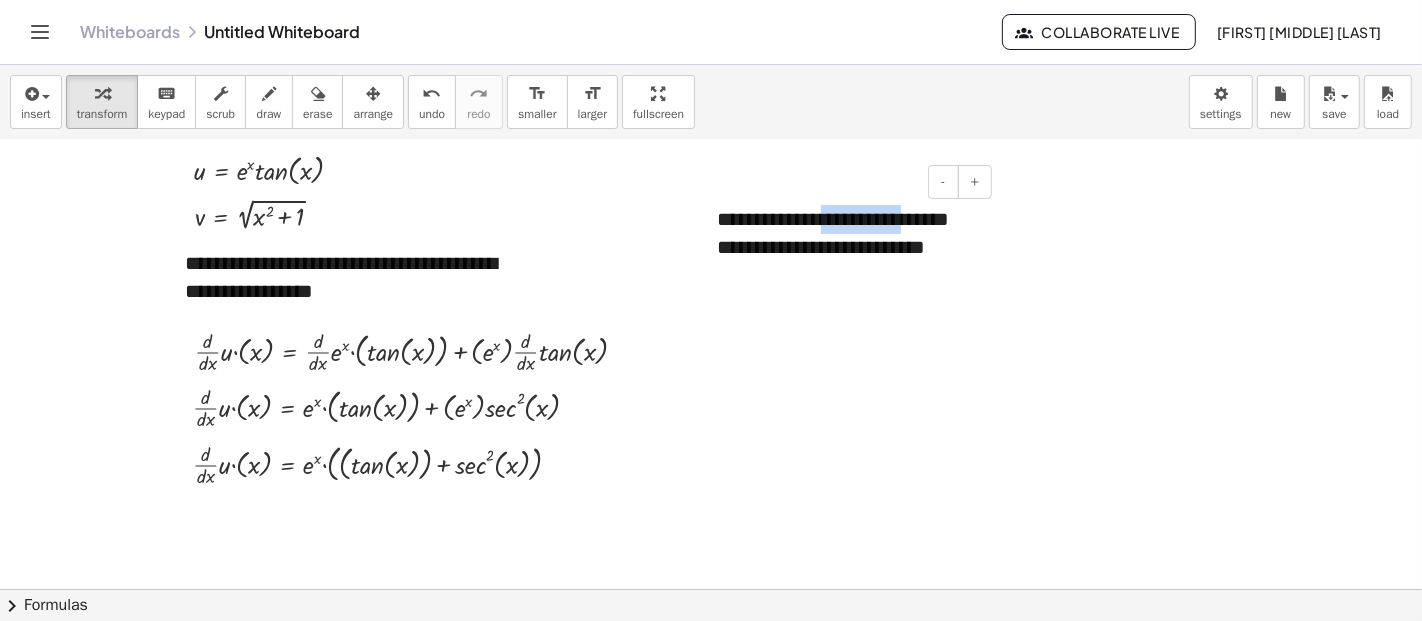 click on "**********" at bounding box center (833, 233) 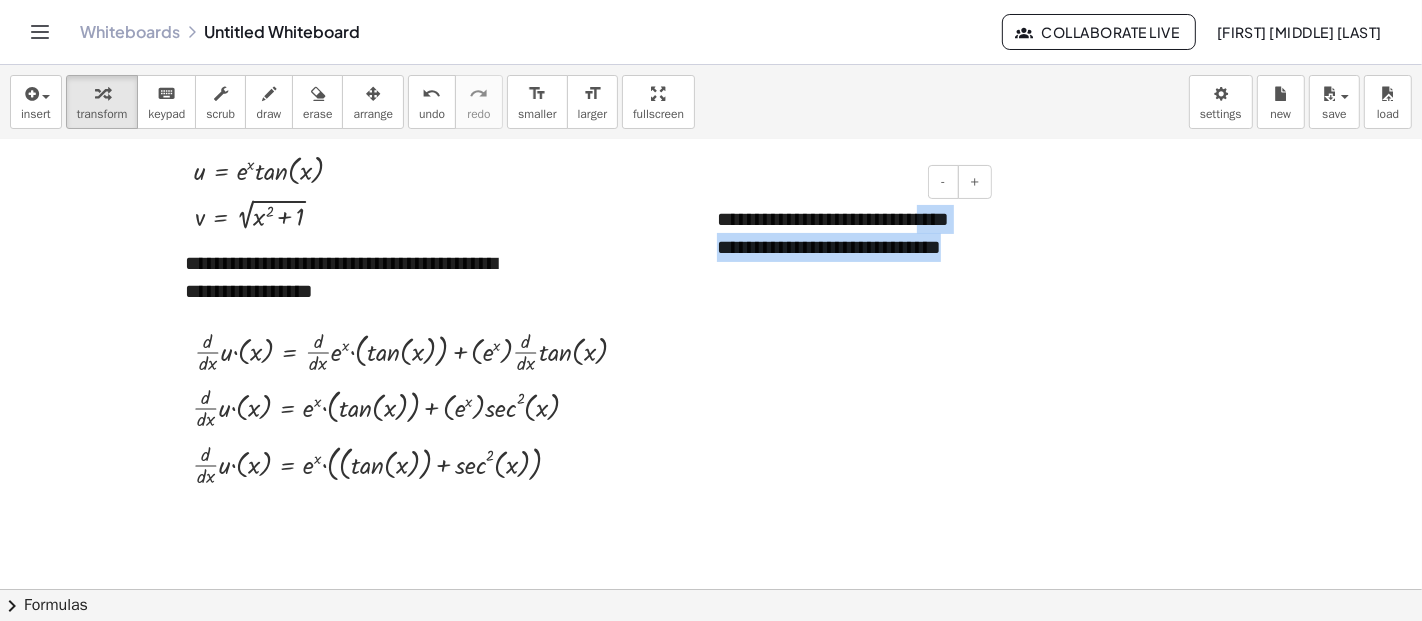 drag, startPoint x: 819, startPoint y: 275, endPoint x: 714, endPoint y: 250, distance: 107.935165 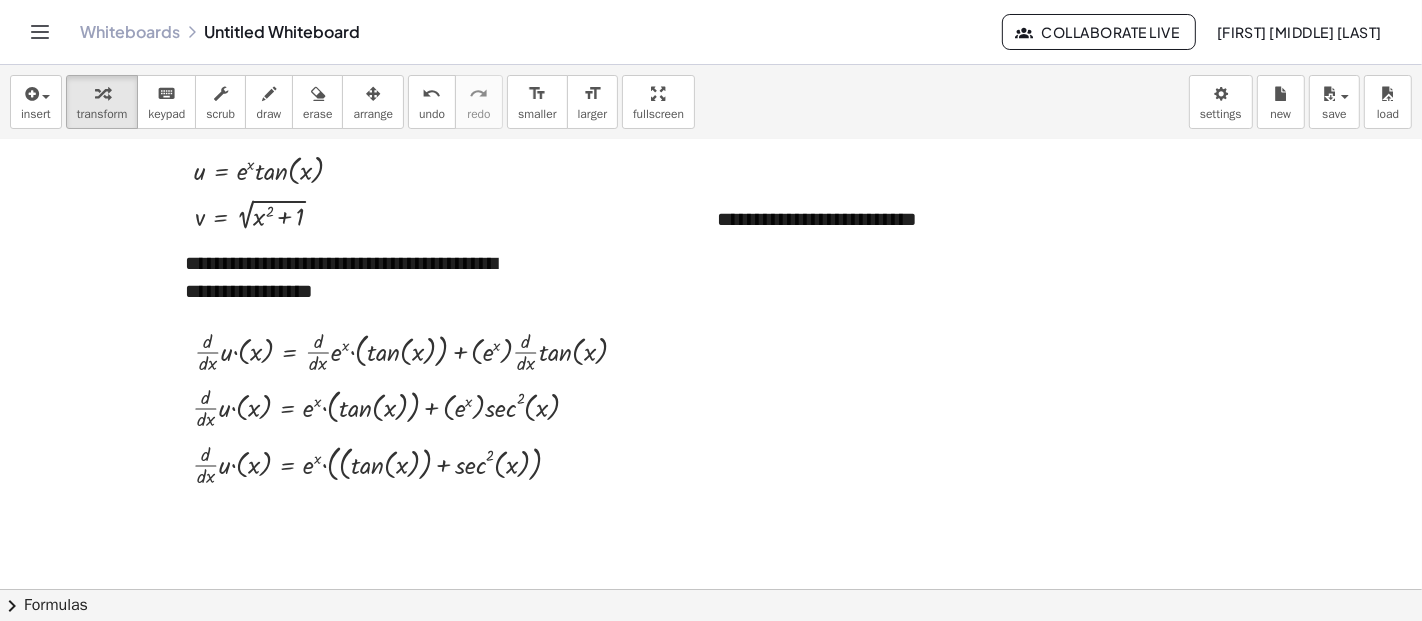 click on "arrange" at bounding box center (373, 114) 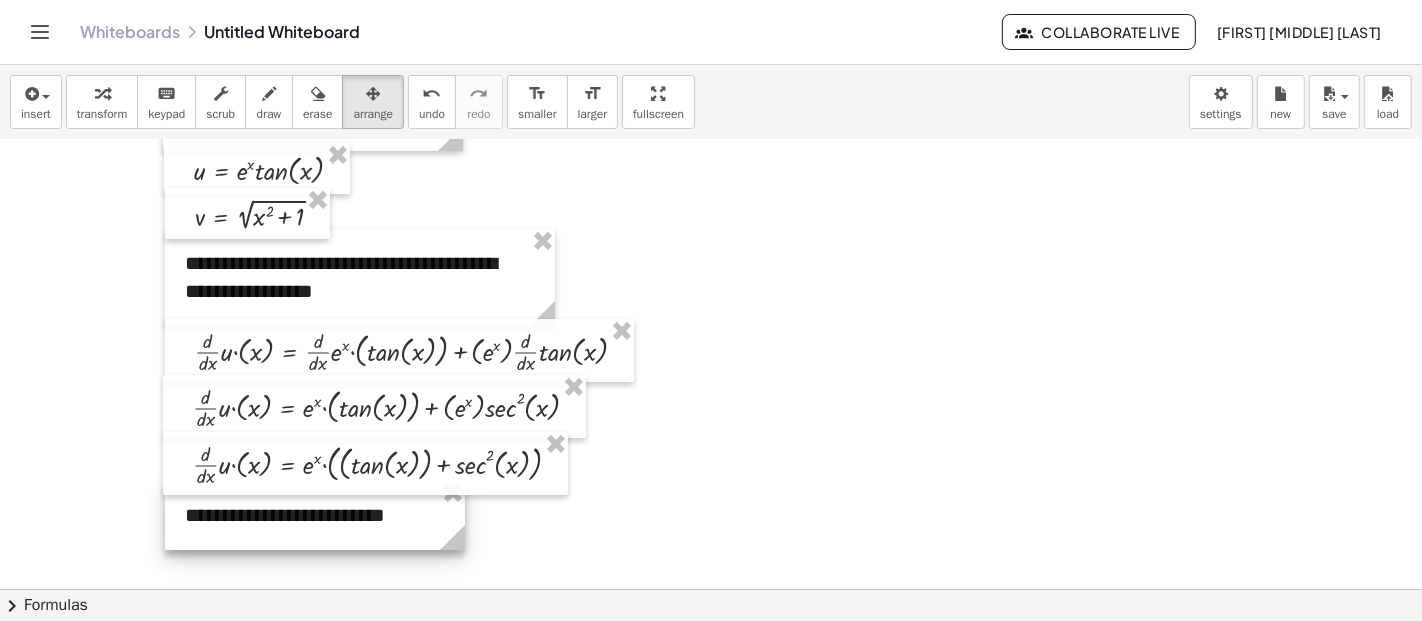 drag, startPoint x: 844, startPoint y: 210, endPoint x: 312, endPoint y: 506, distance: 608.8021 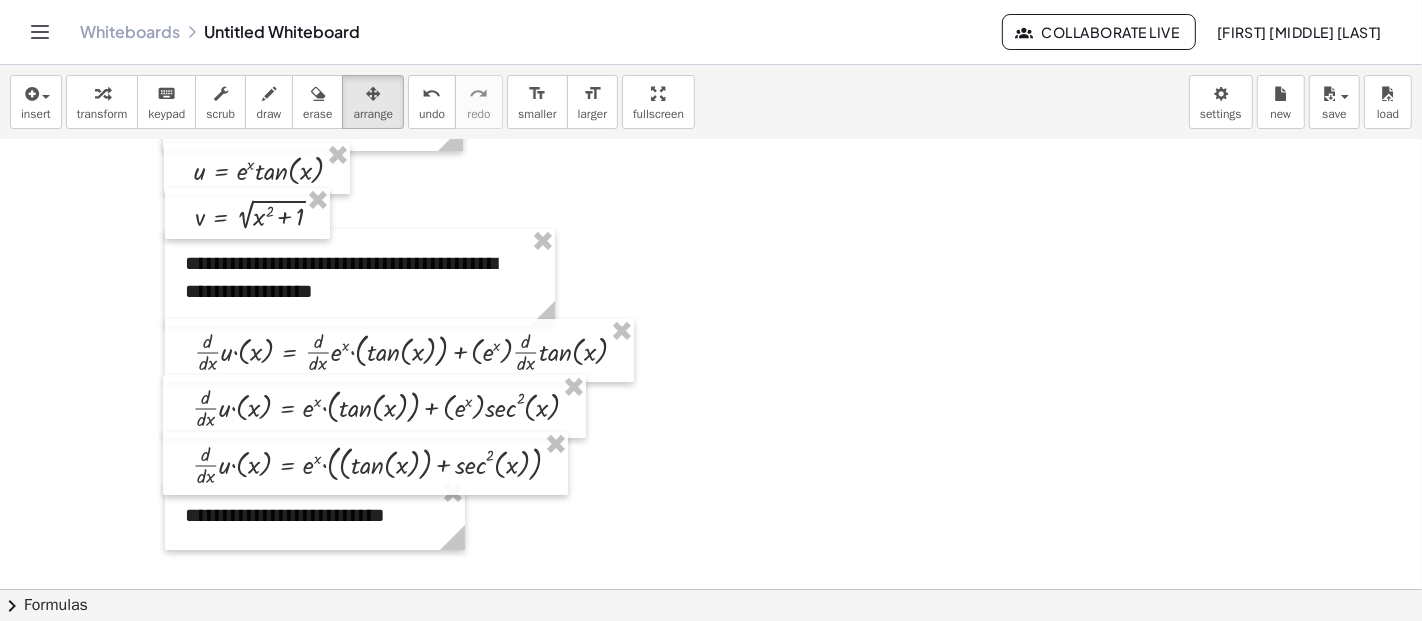 click at bounding box center [711, 257] 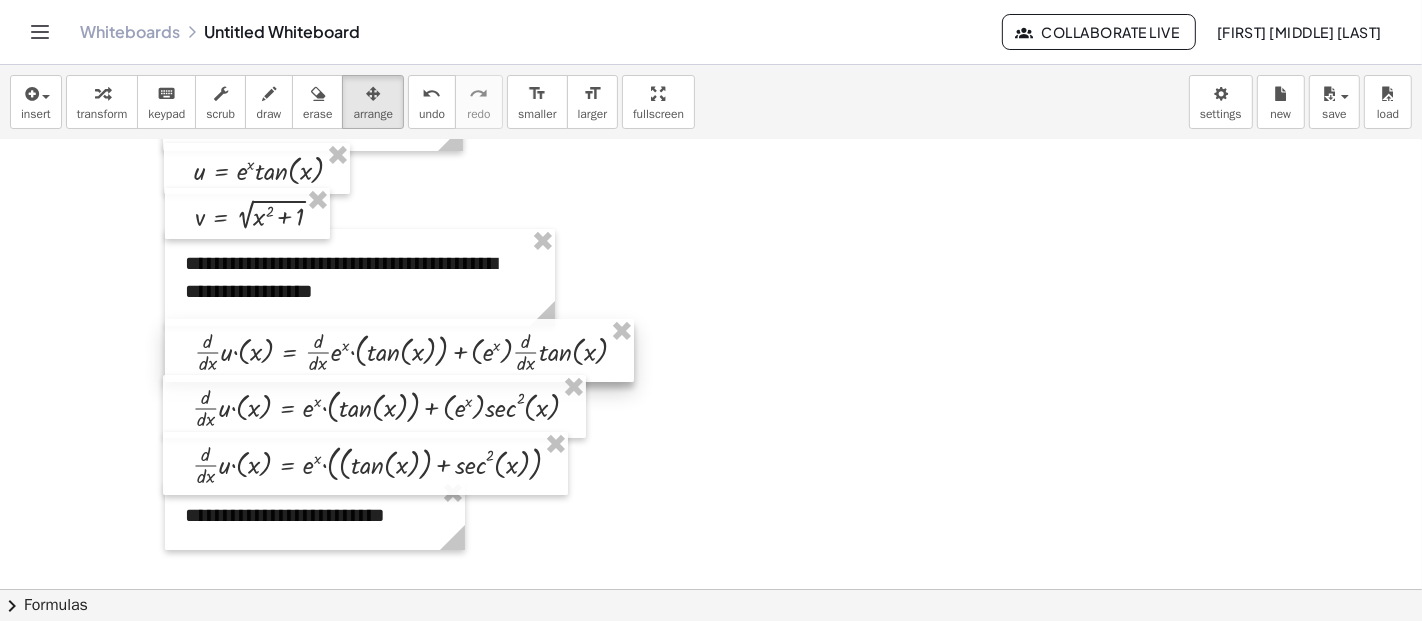 scroll, scrollTop: 444, scrollLeft: 0, axis: vertical 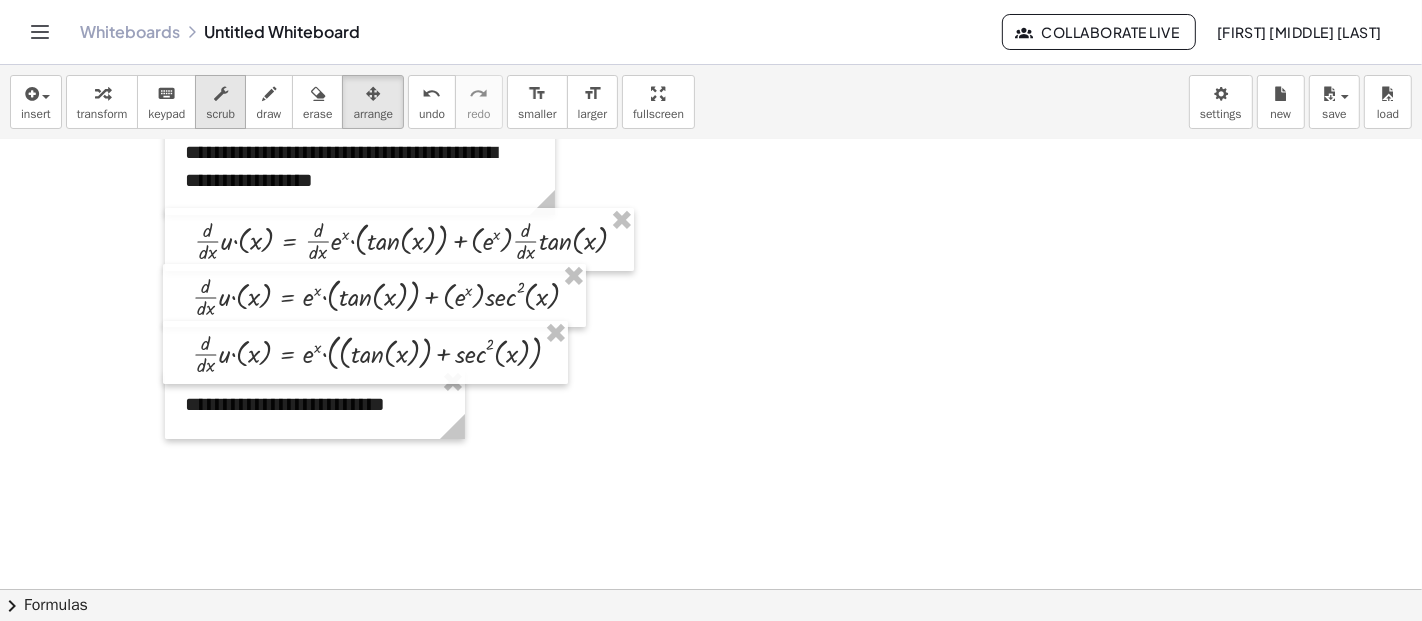 click at bounding box center (220, 93) 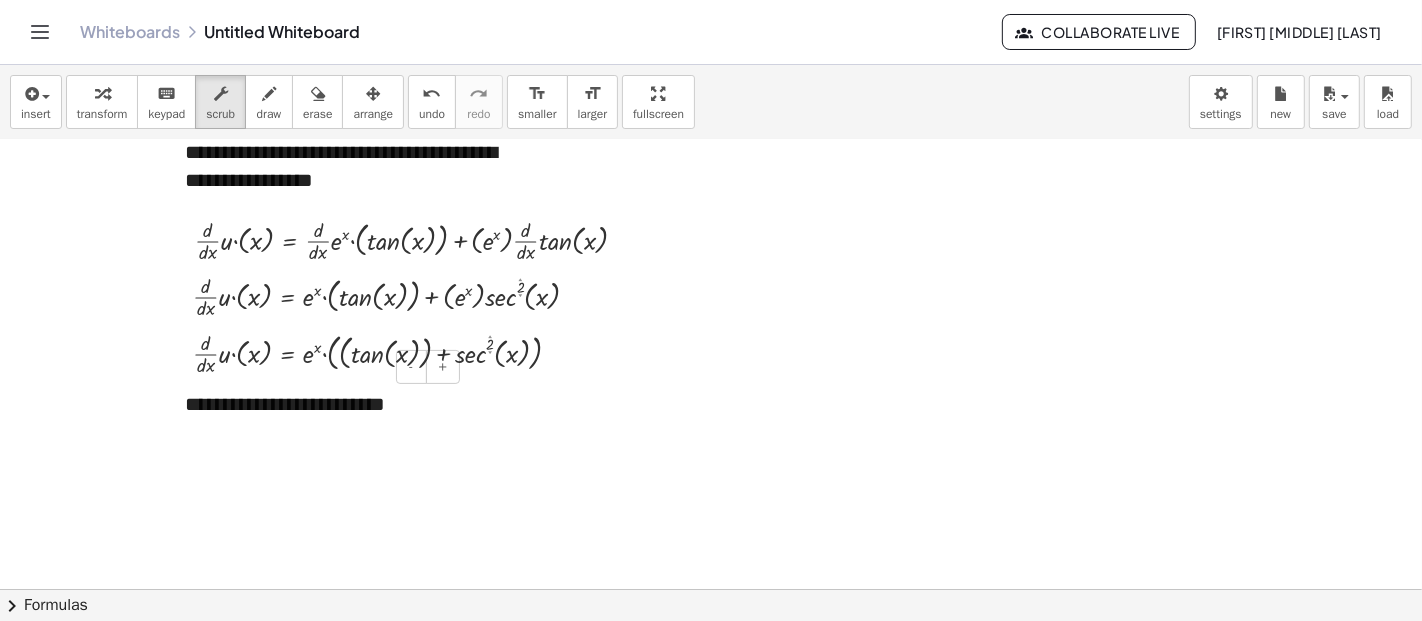 click on "**********" at bounding box center (285, 404) 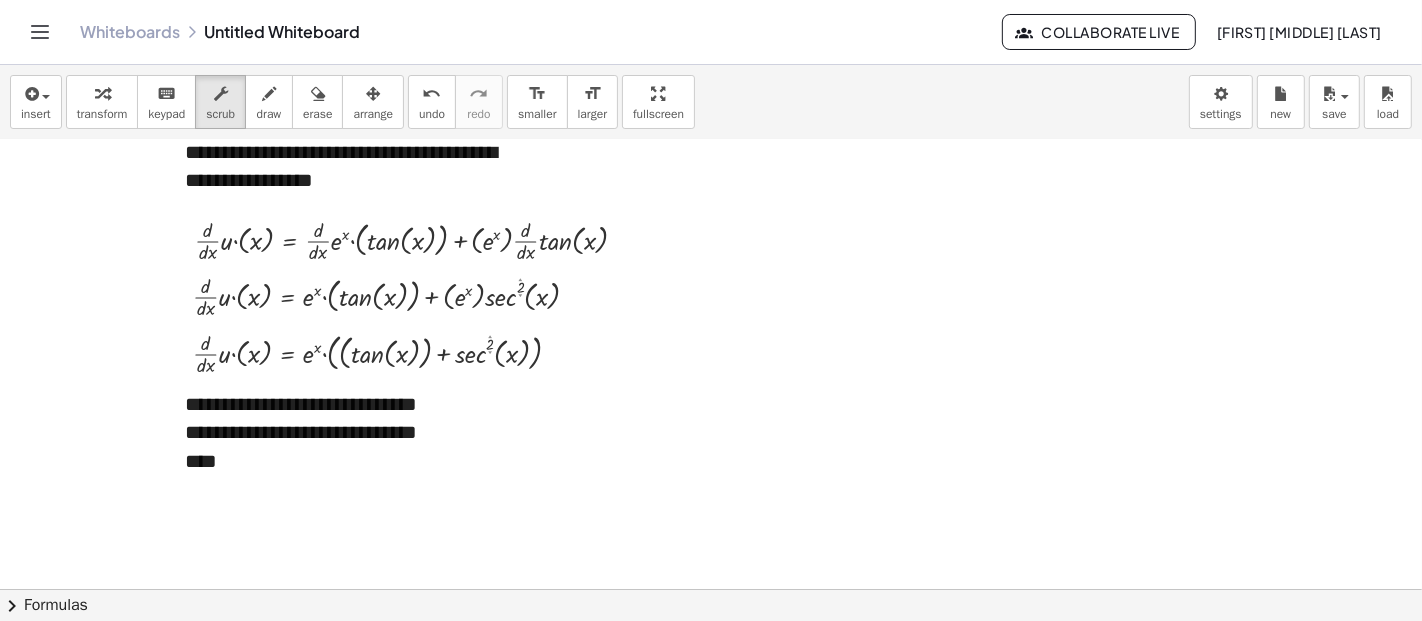 click at bounding box center (711, 146) 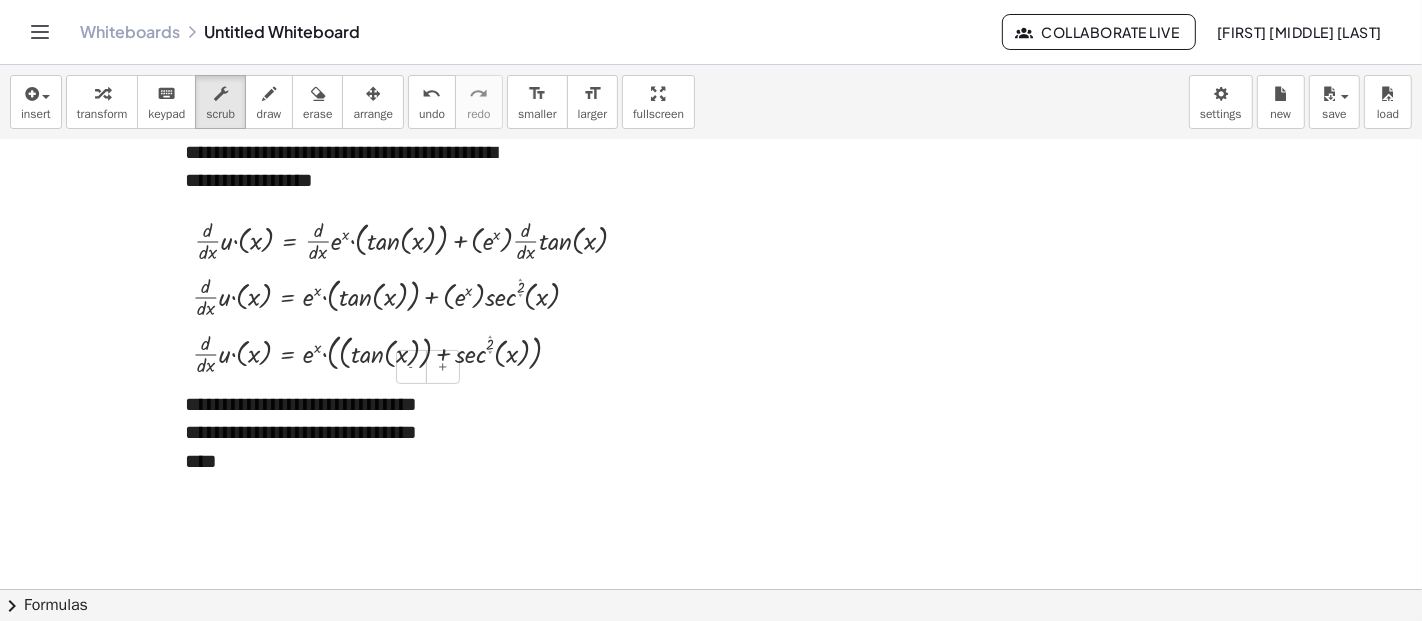 click on "**********" at bounding box center [315, 433] 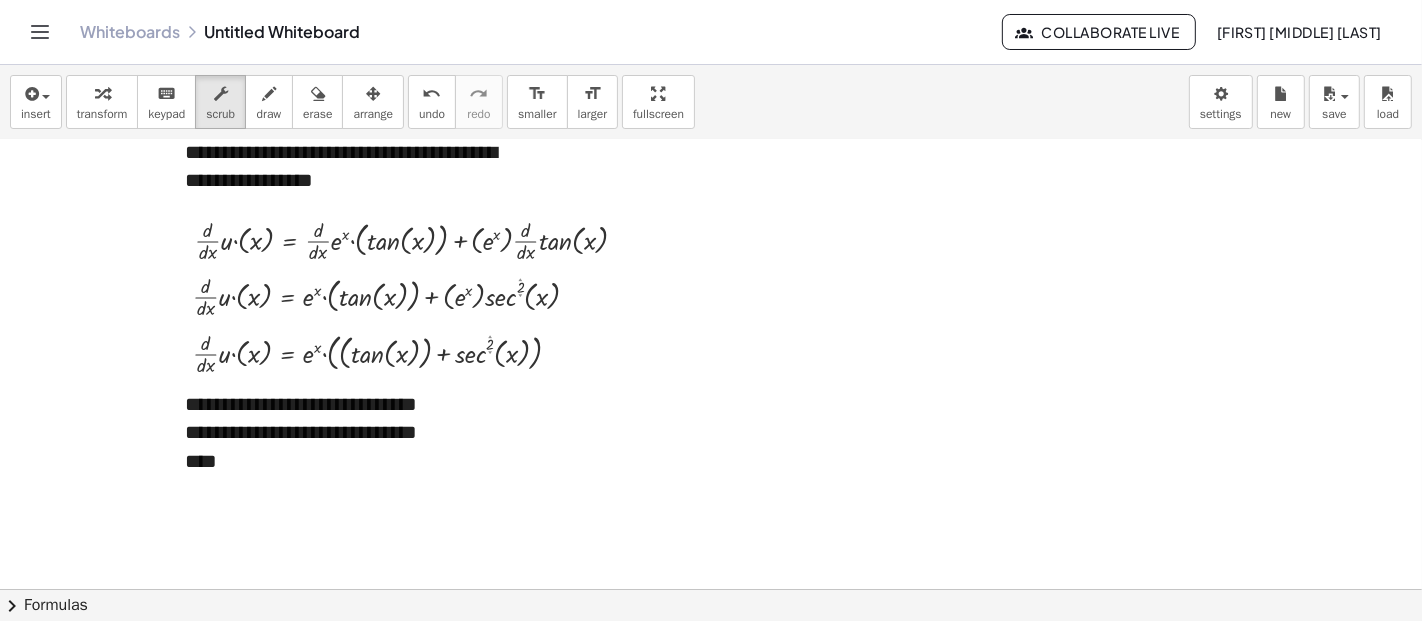 drag, startPoint x: 570, startPoint y: 451, endPoint x: 556, endPoint y: 432, distance: 23.600847 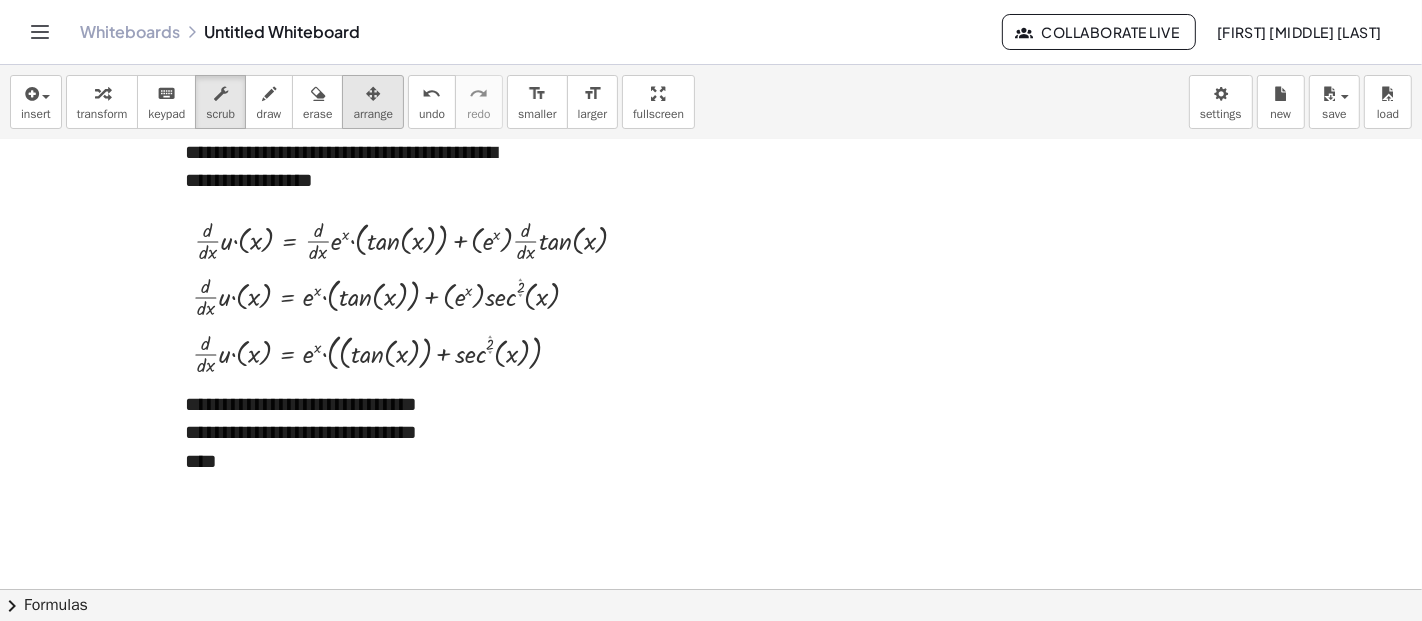 click at bounding box center (373, 93) 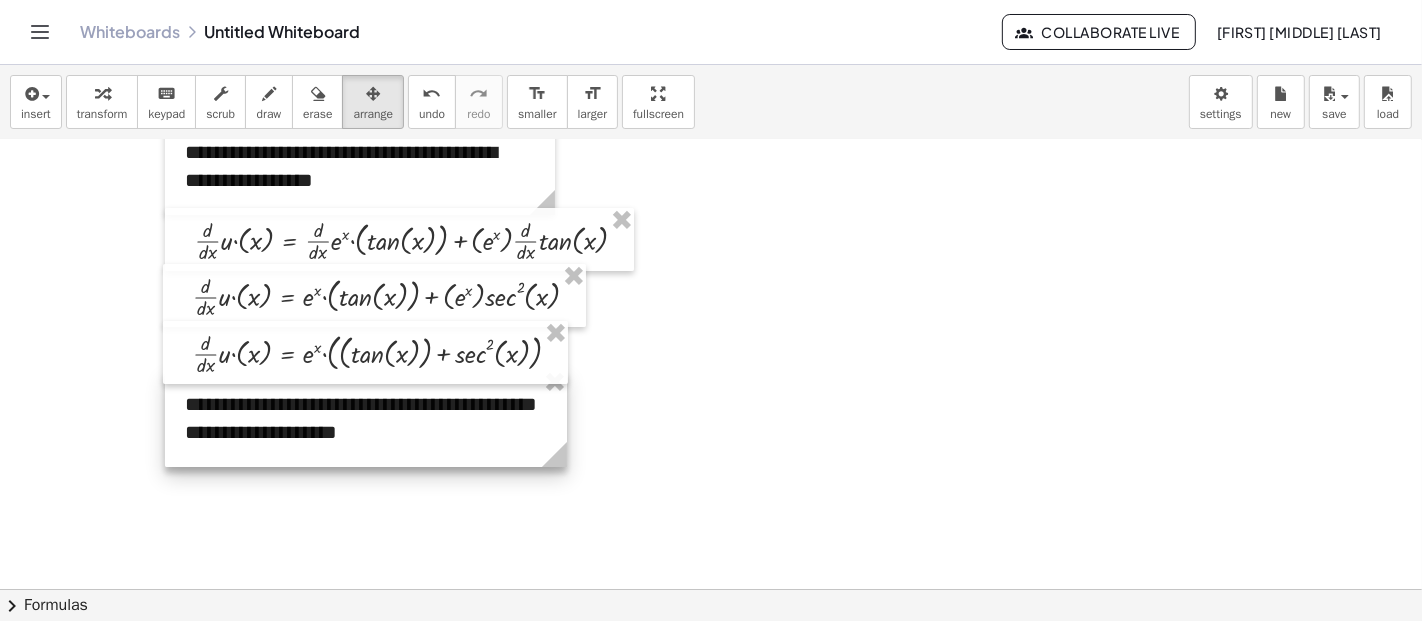 drag, startPoint x: 455, startPoint y: 483, endPoint x: 557, endPoint y: 481, distance: 102.01961 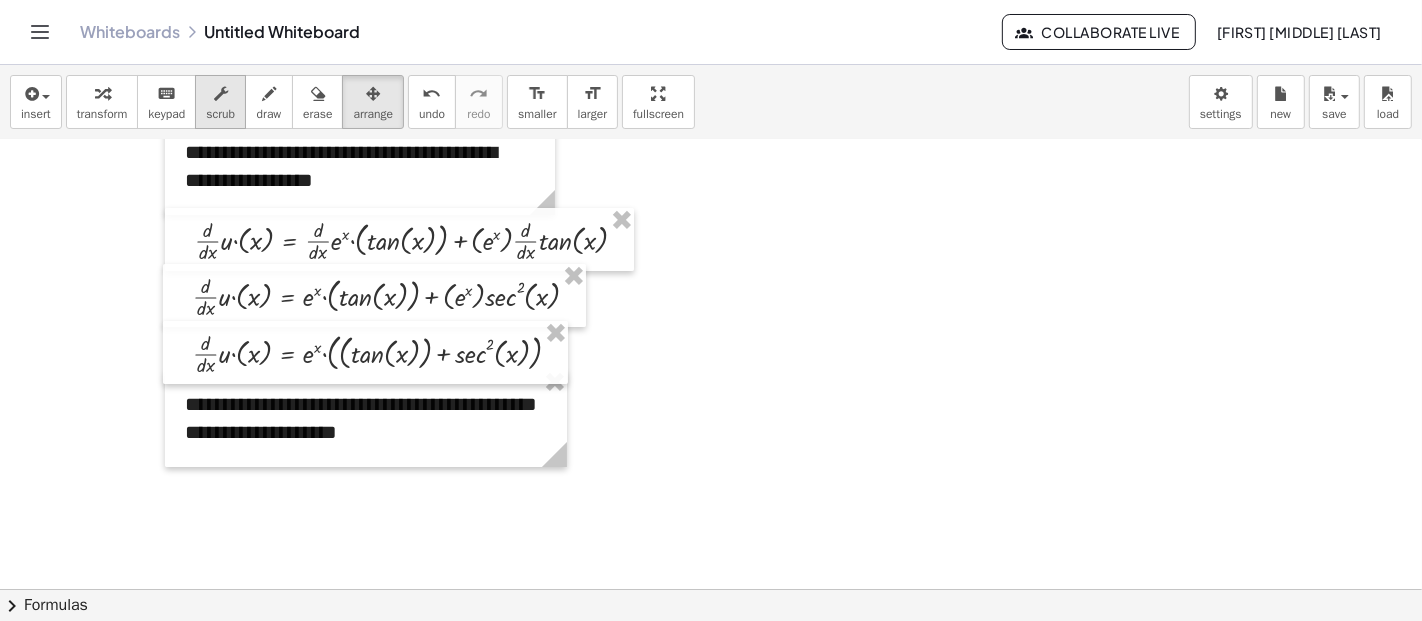 click at bounding box center (220, 93) 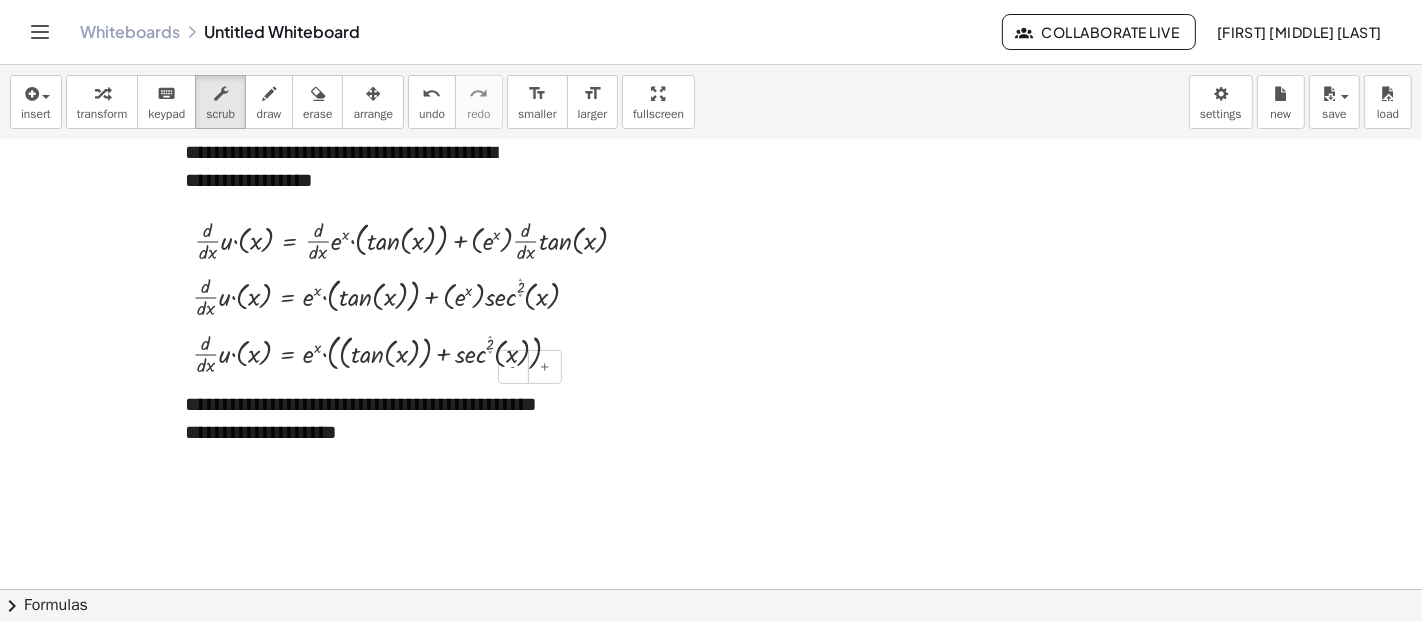click on "**********" at bounding box center [361, 418] 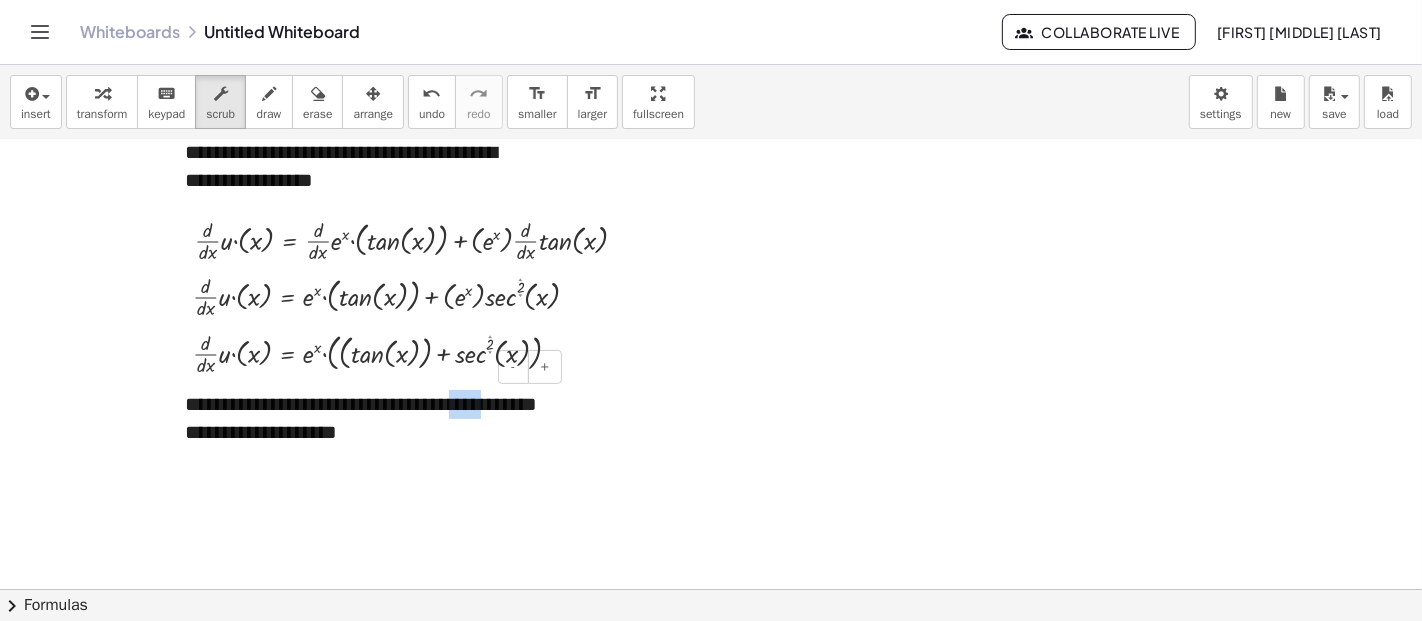drag, startPoint x: 498, startPoint y: 412, endPoint x: 382, endPoint y: 449, distance: 121.75796 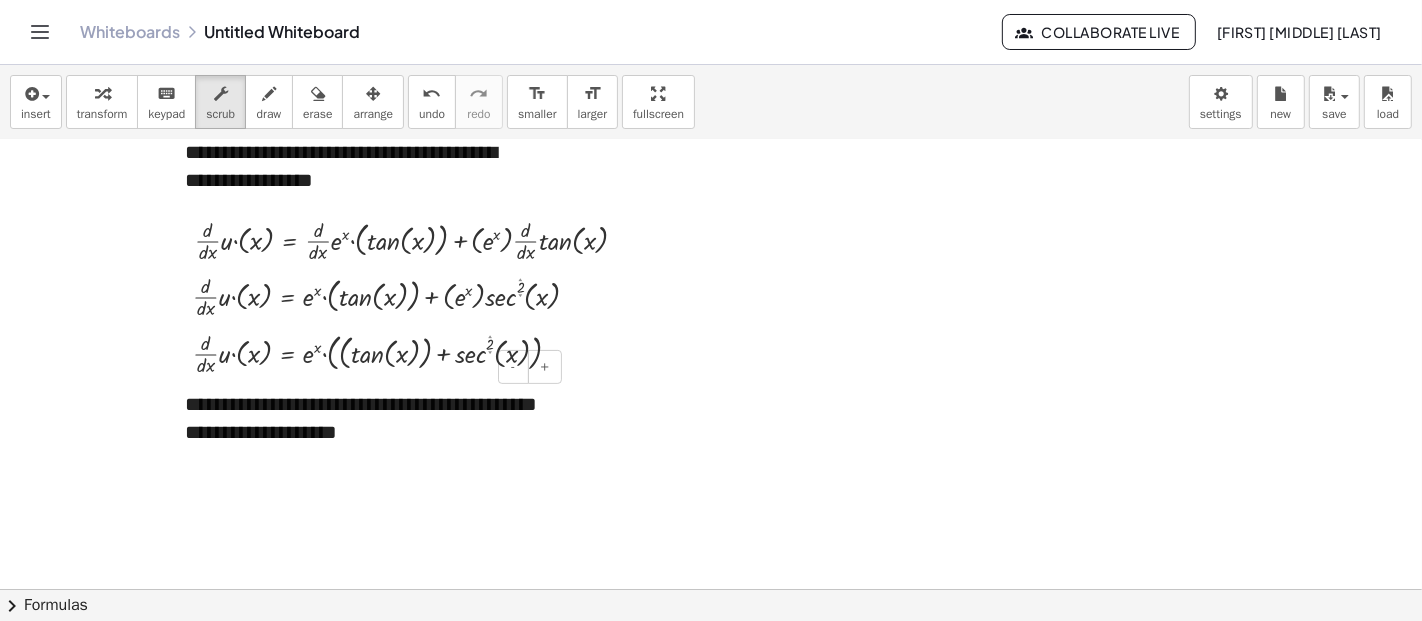 click on "**********" at bounding box center [361, 418] 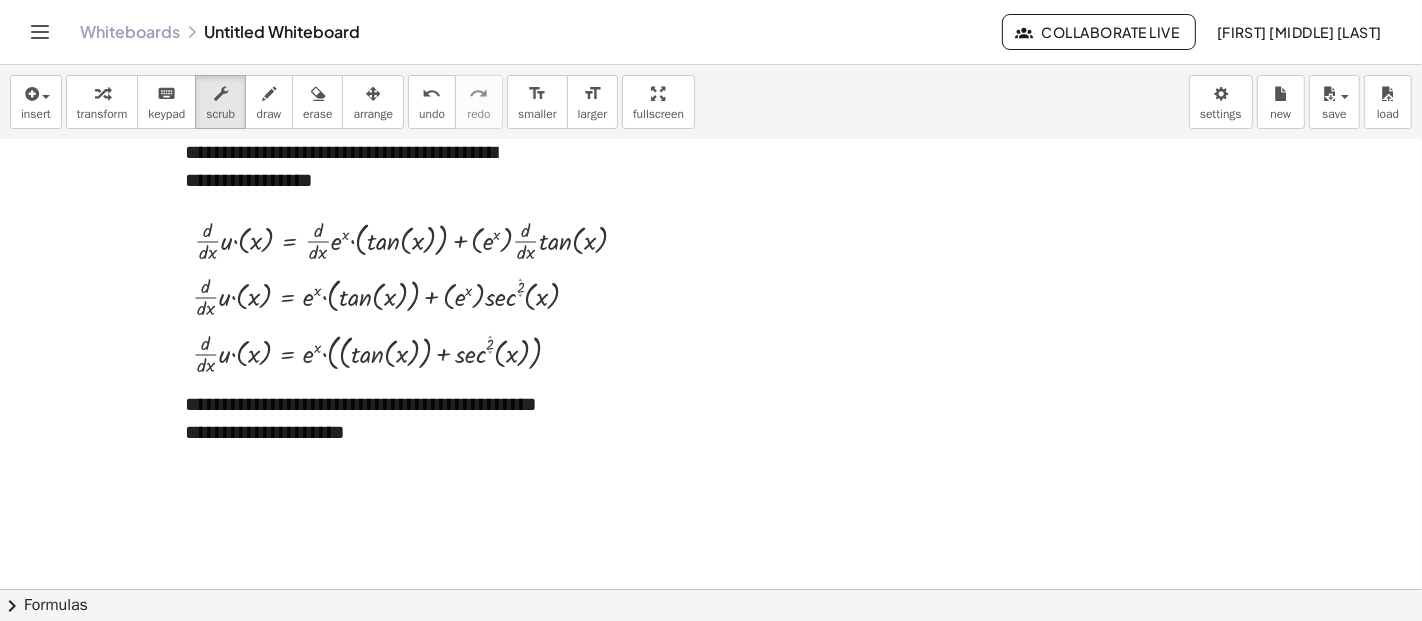 click at bounding box center [711, 146] 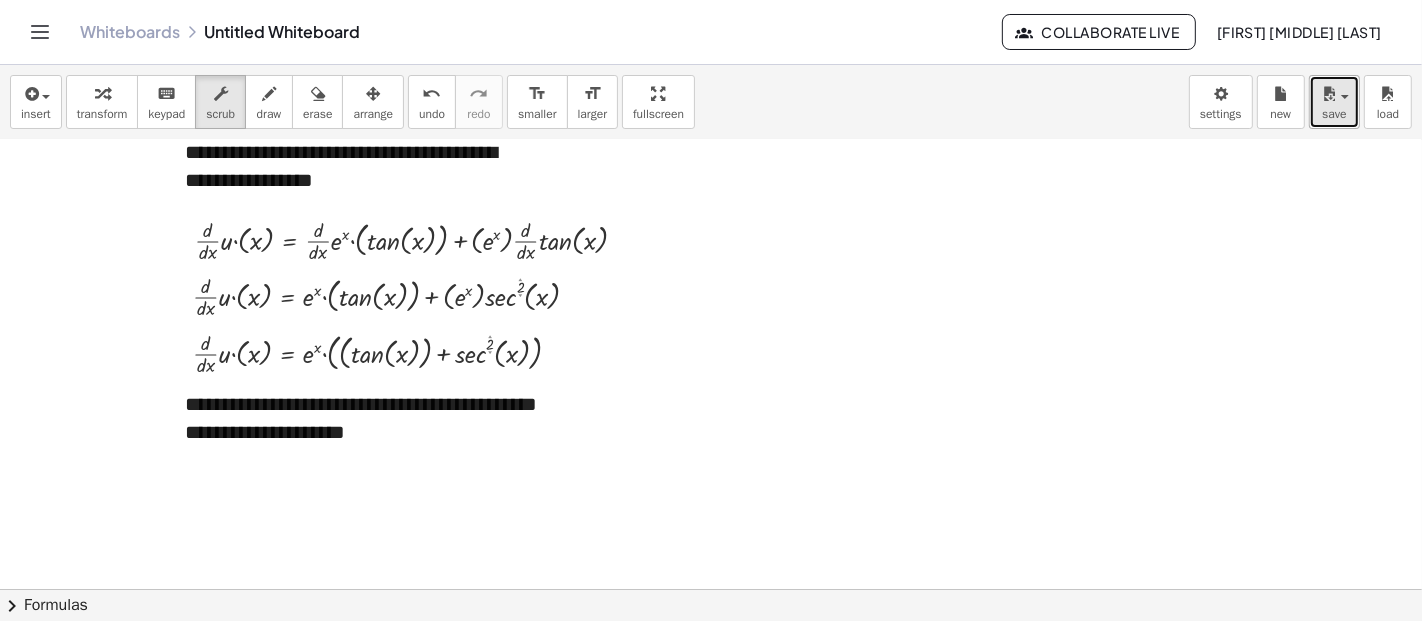 click on "save" at bounding box center (1334, 102) 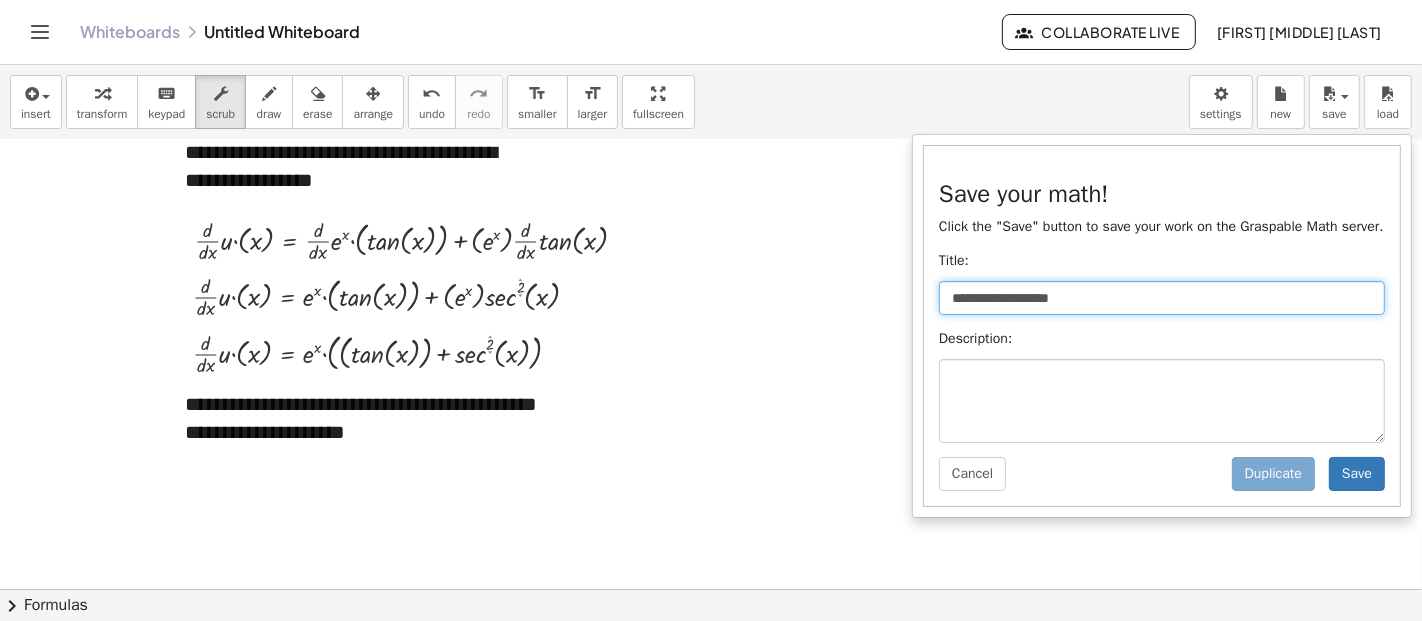 drag, startPoint x: 1102, startPoint y: 292, endPoint x: 643, endPoint y: 313, distance: 459.48013 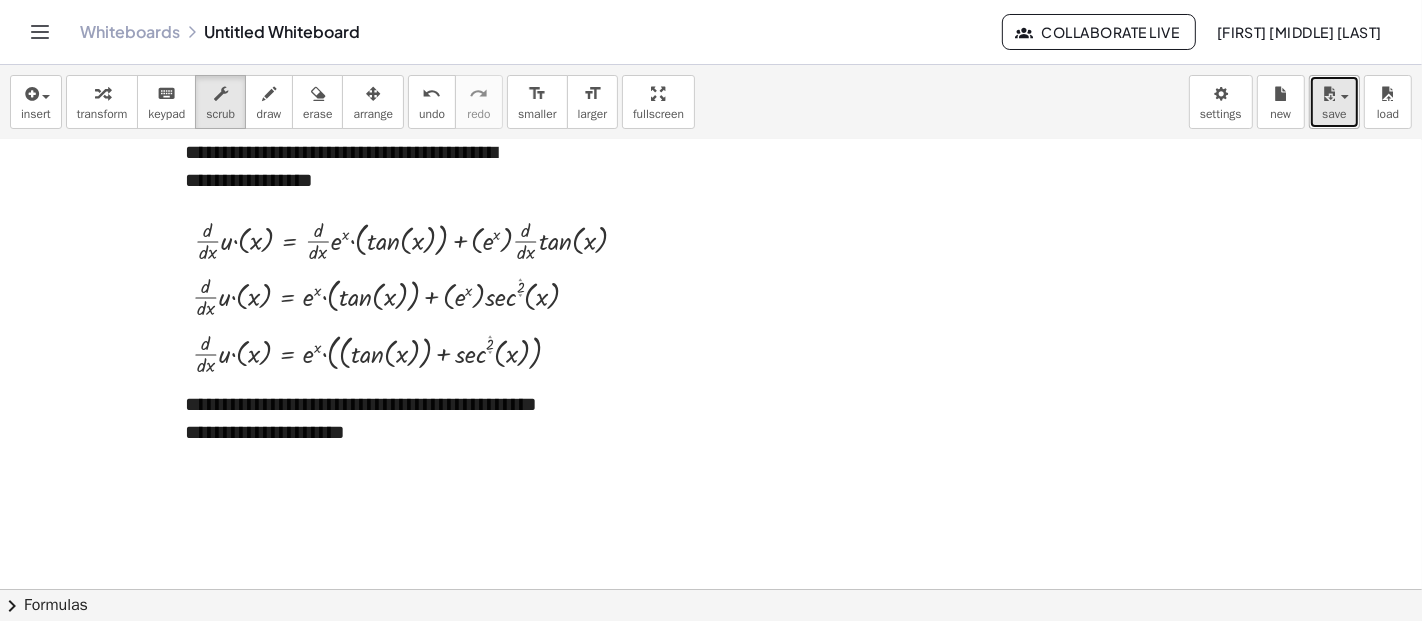click on "save" at bounding box center [1334, 102] 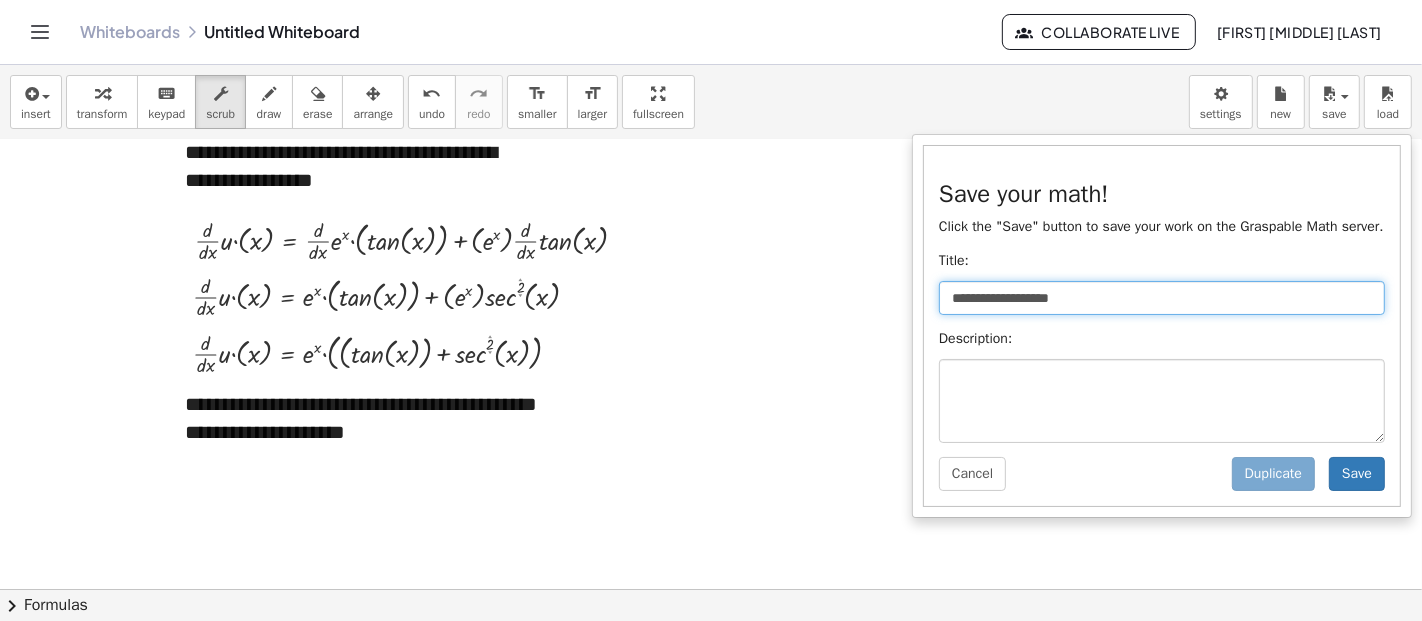 drag, startPoint x: 1165, startPoint y: 290, endPoint x: 882, endPoint y: 297, distance: 283.08655 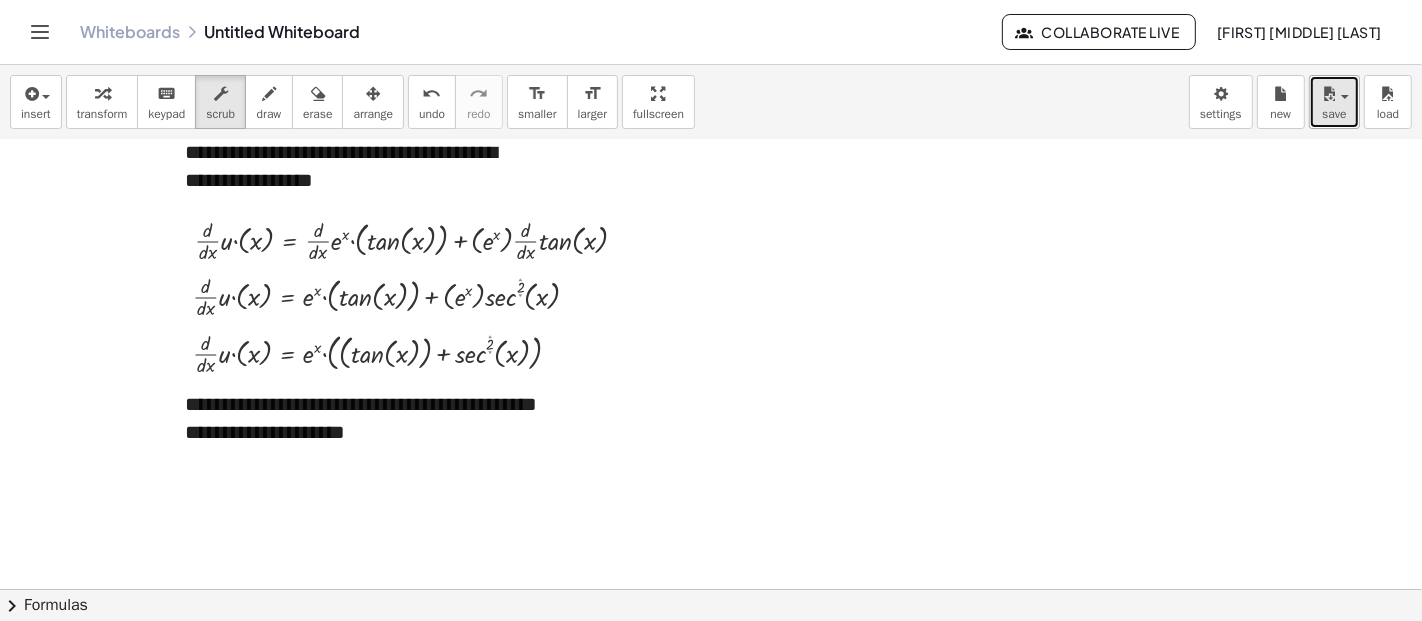click on "save" at bounding box center [1334, 114] 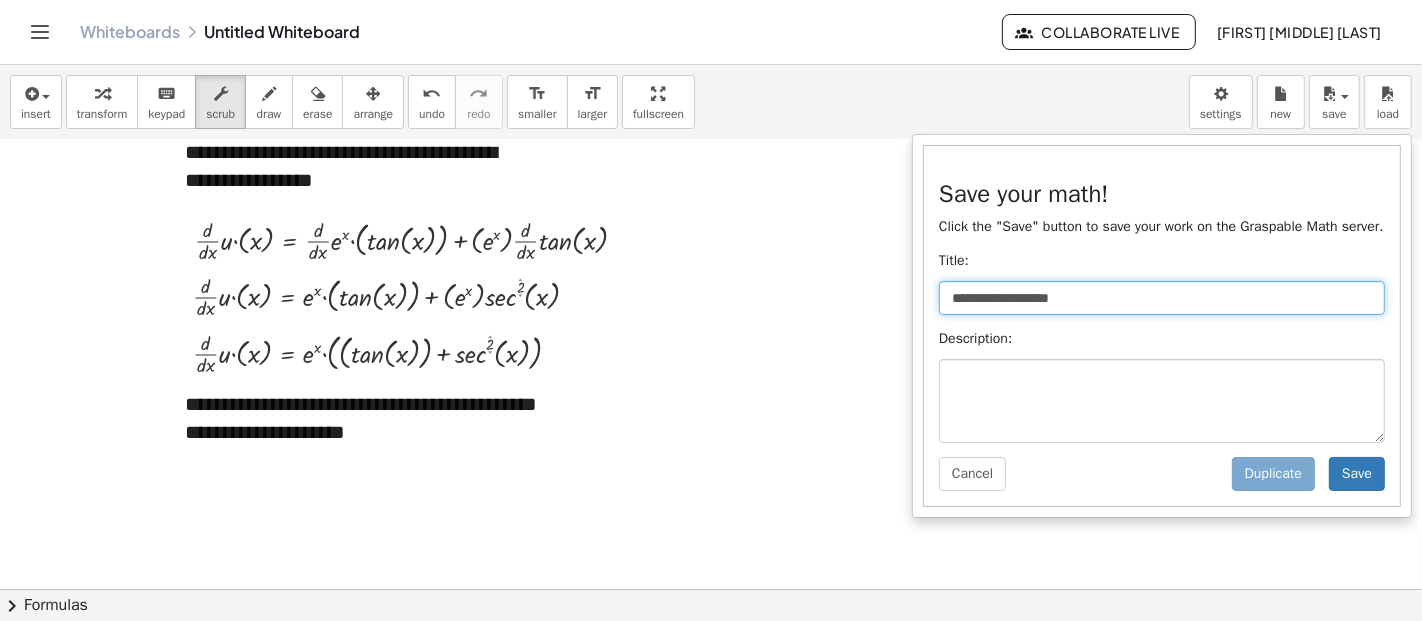 click on "**********" at bounding box center [1162, 298] 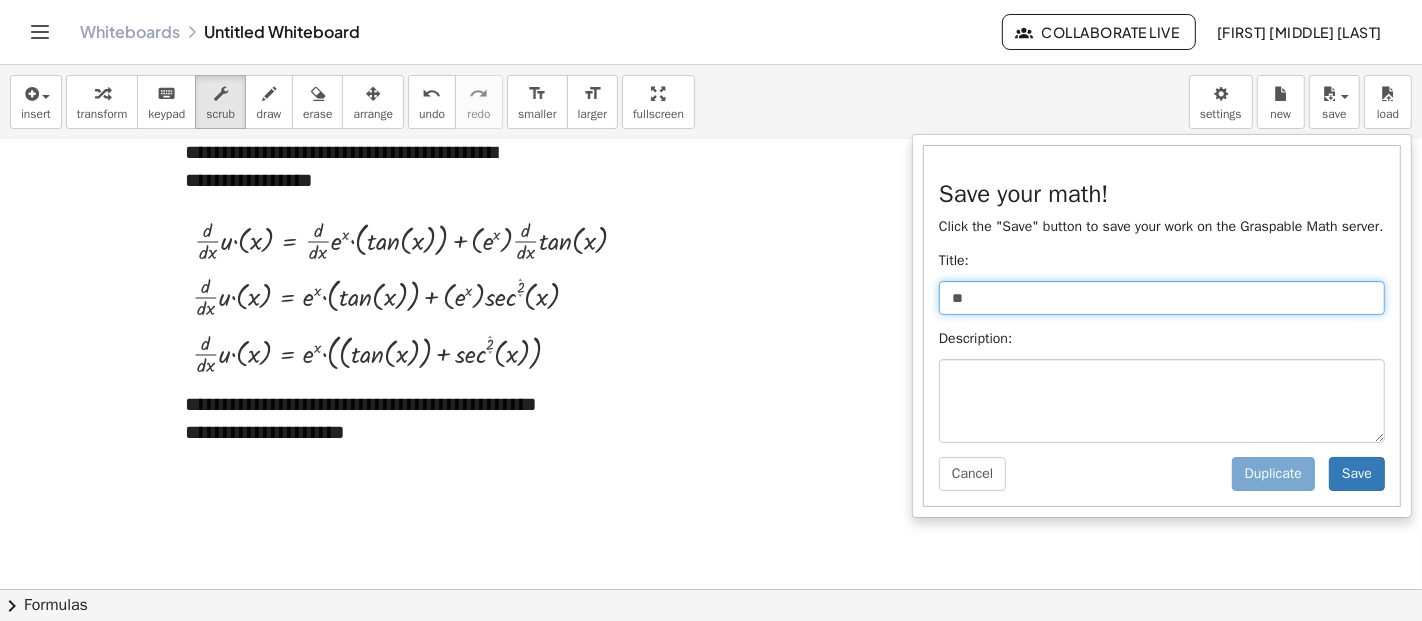 type on "*" 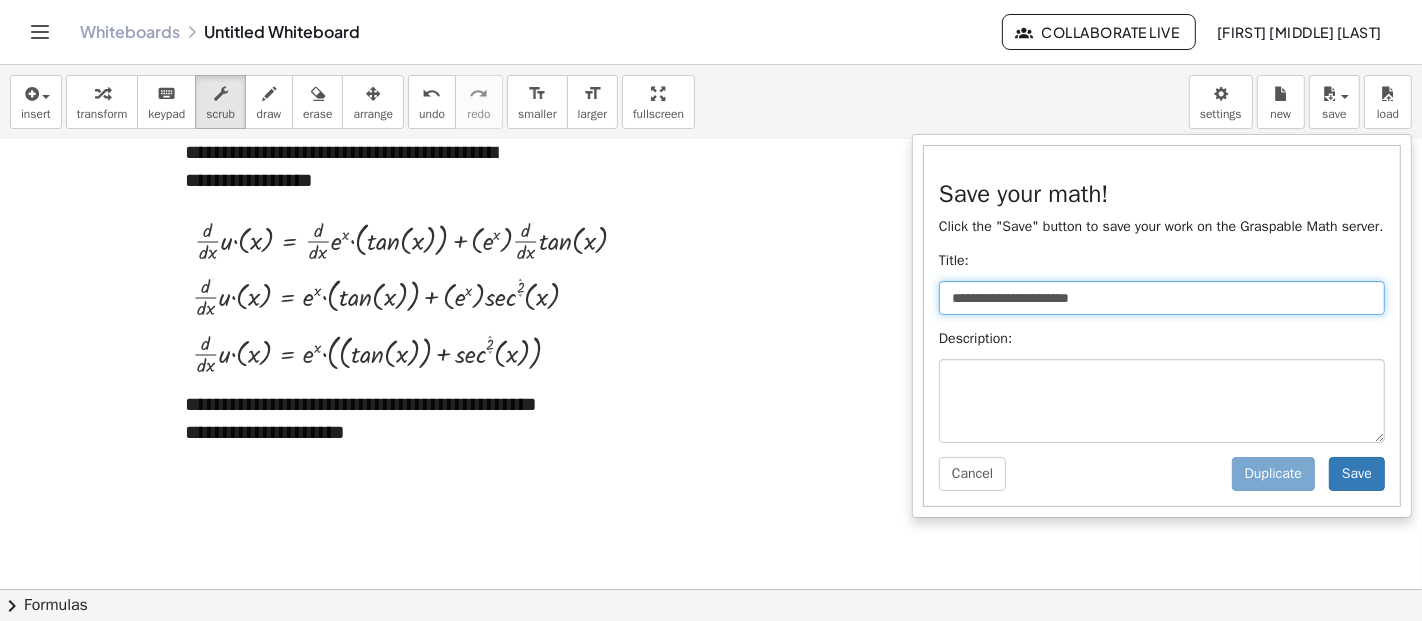 type on "**********" 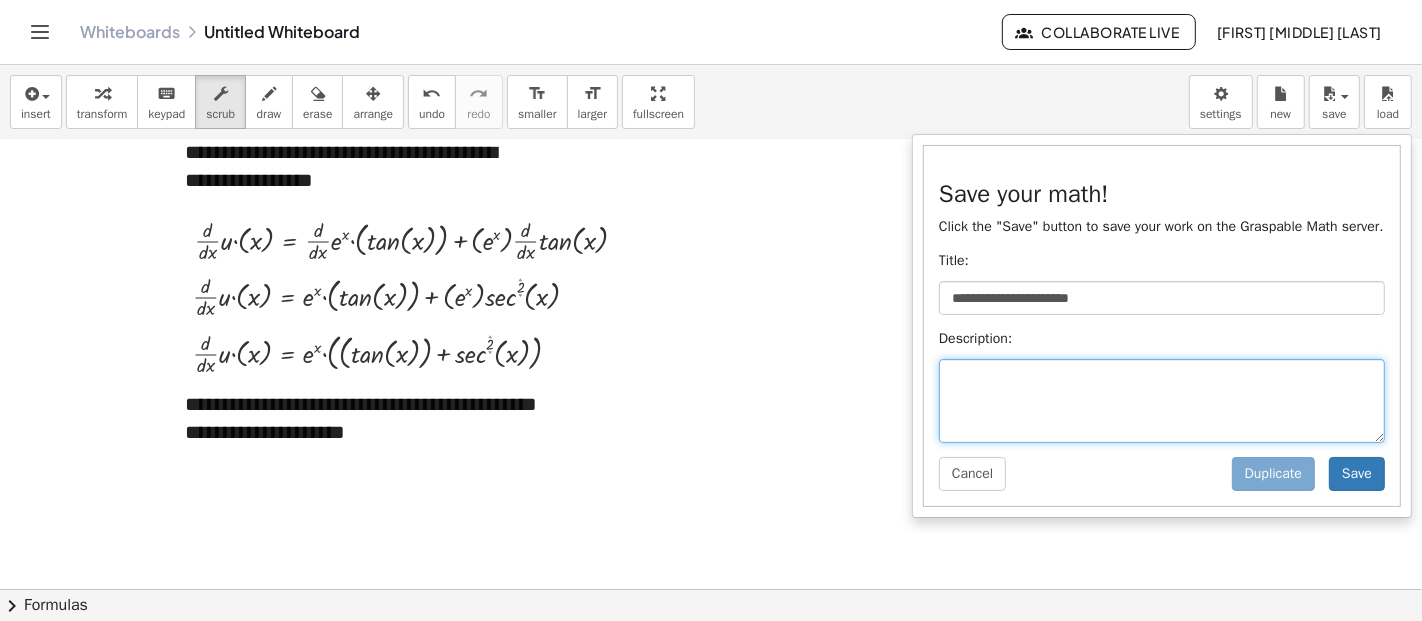 click at bounding box center [1162, 401] 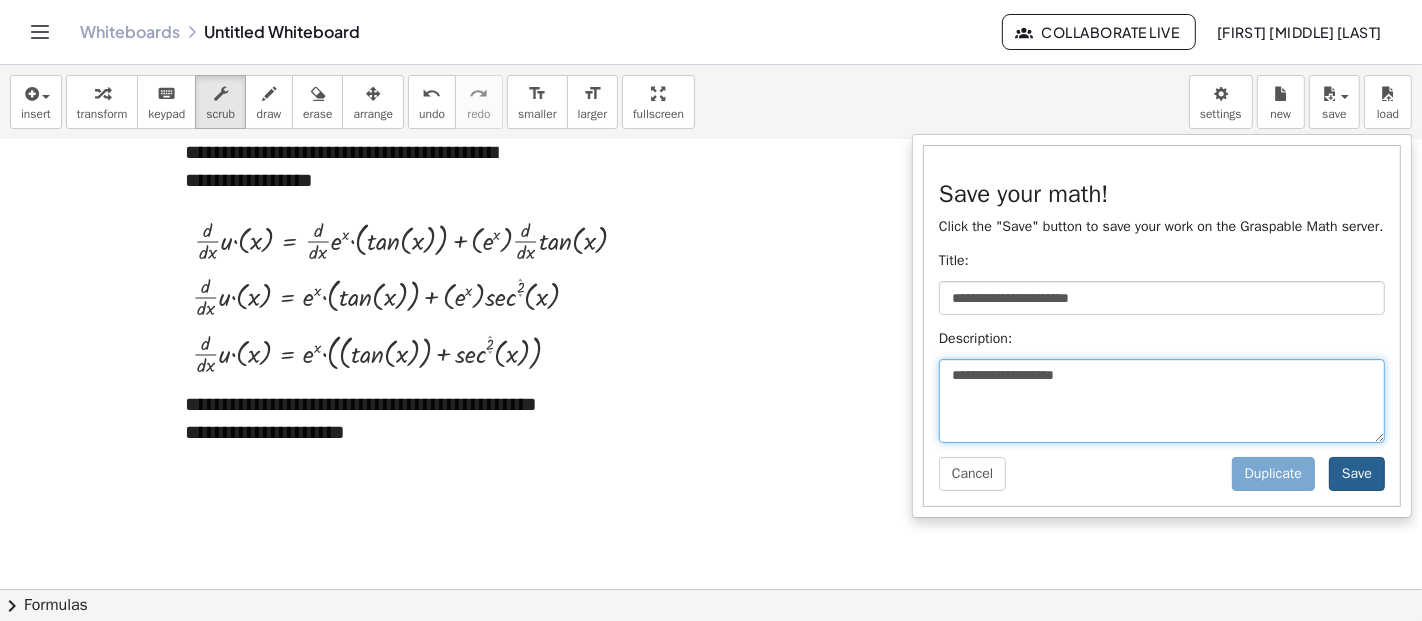 type on "**********" 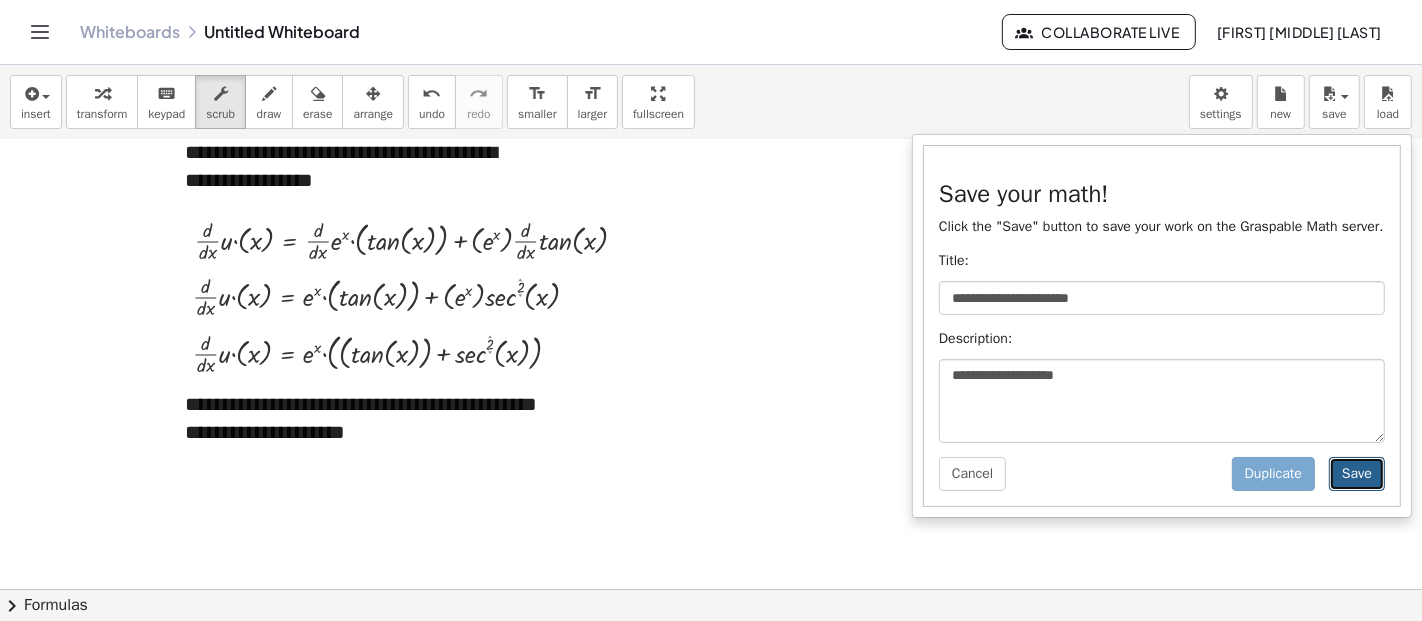click on "Save" at bounding box center (1357, 474) 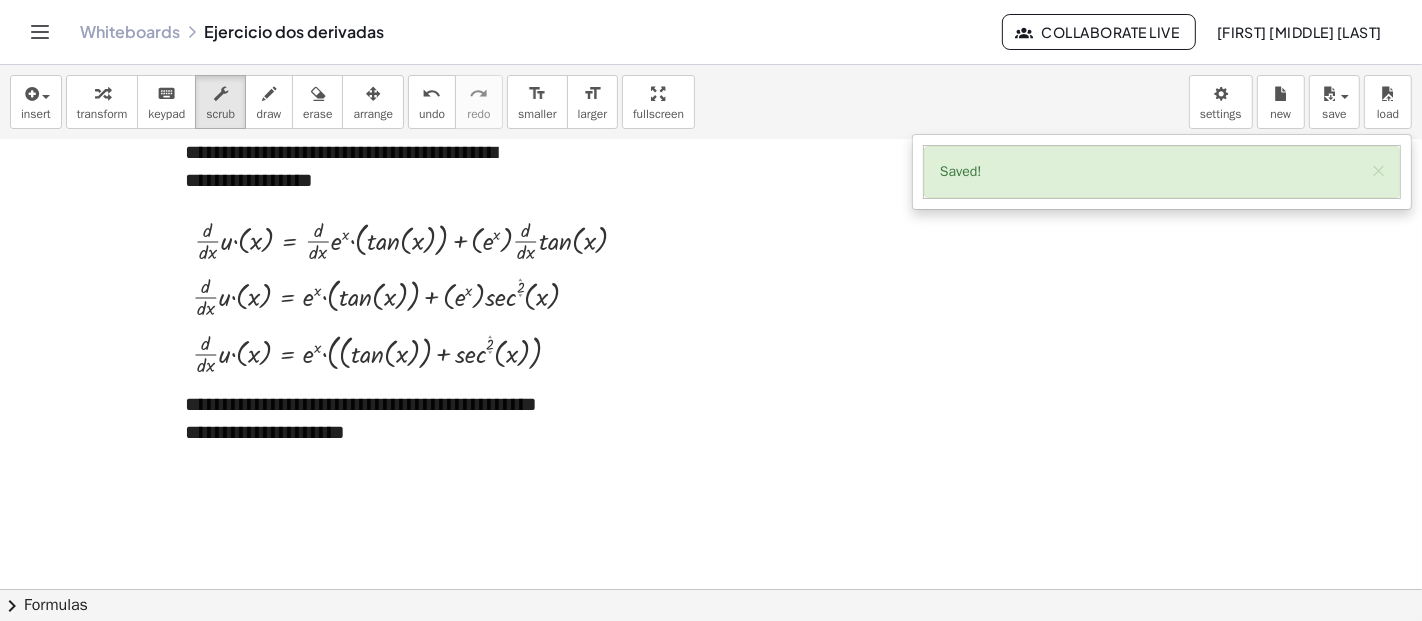 click on "Saved! ×" at bounding box center [1162, 172] 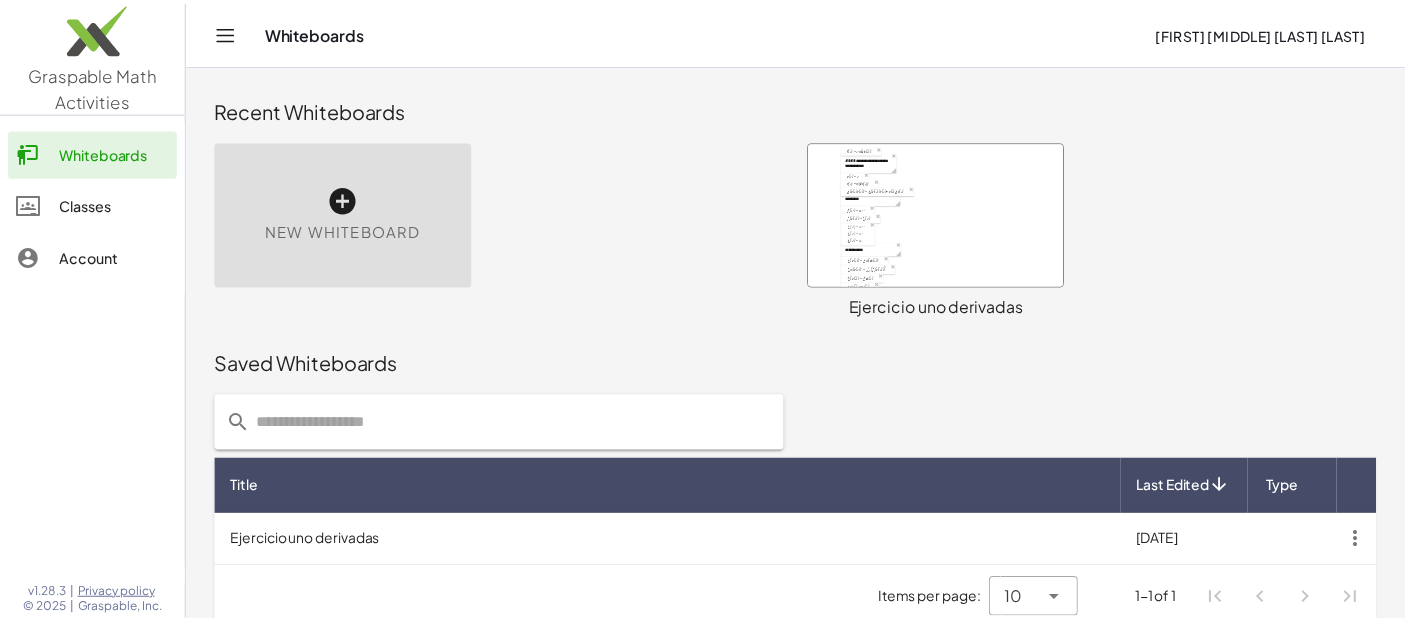 scroll, scrollTop: 19, scrollLeft: 0, axis: vertical 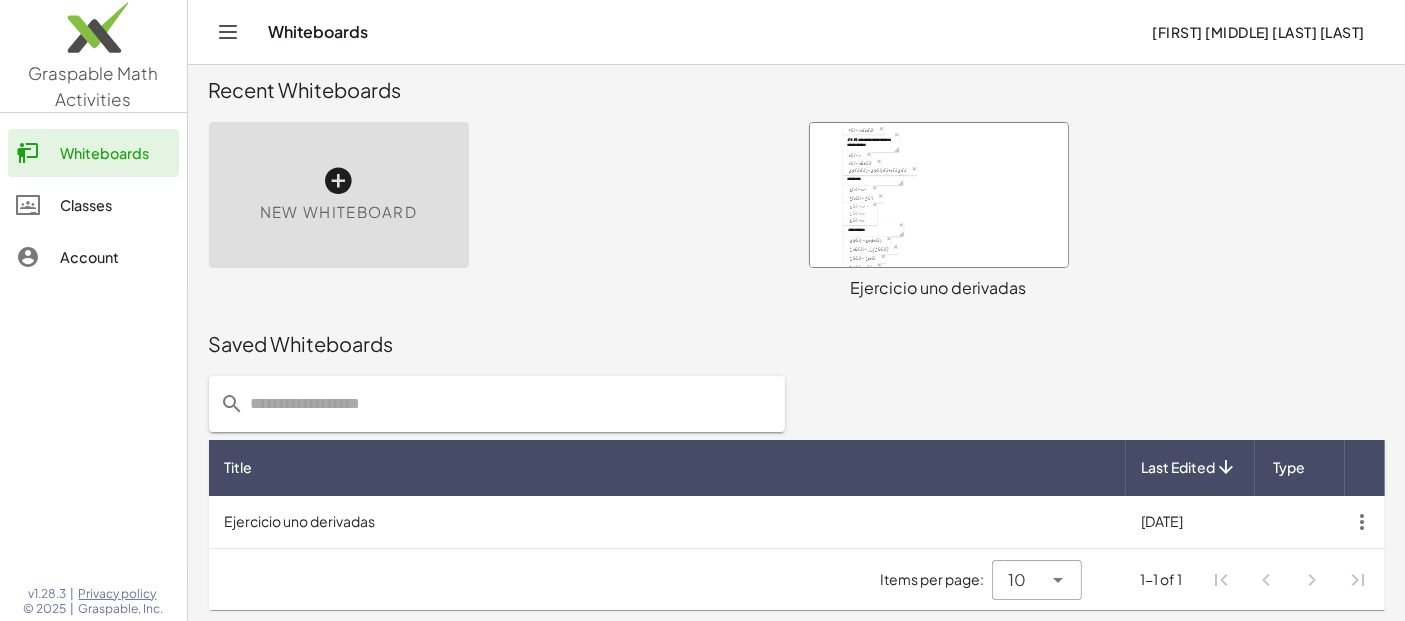 click at bounding box center [939, 195] 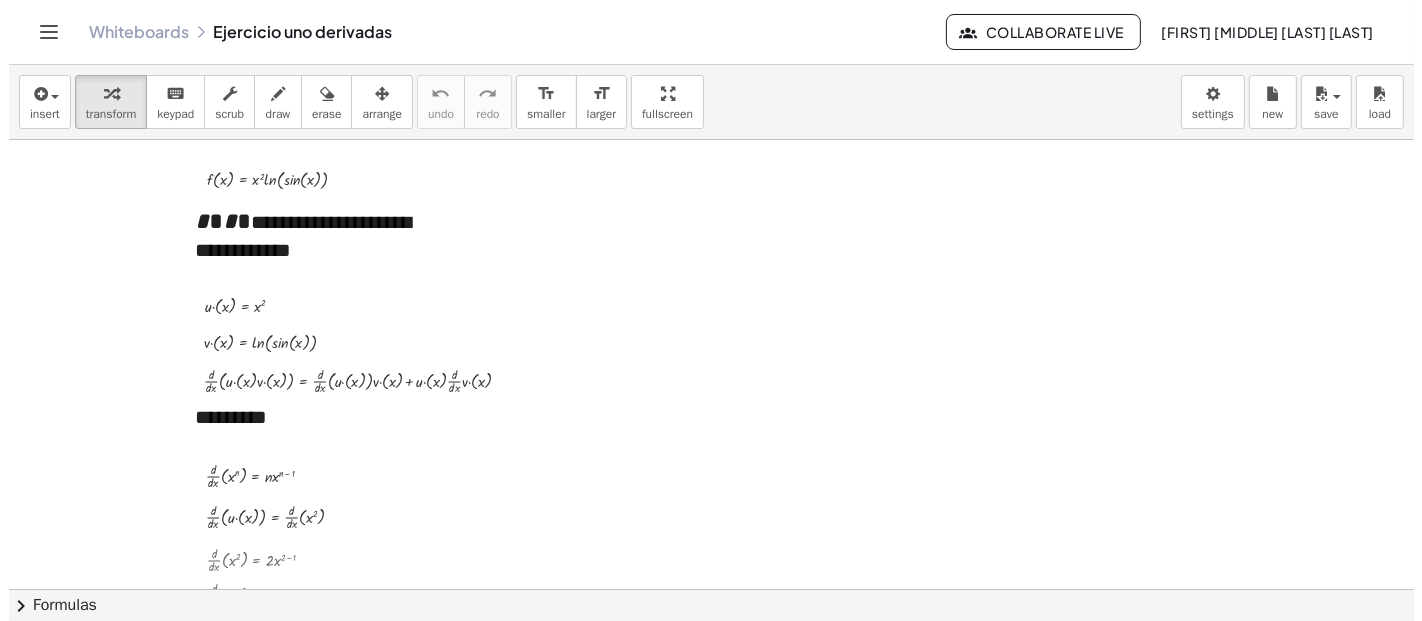 scroll, scrollTop: 0, scrollLeft: 0, axis: both 